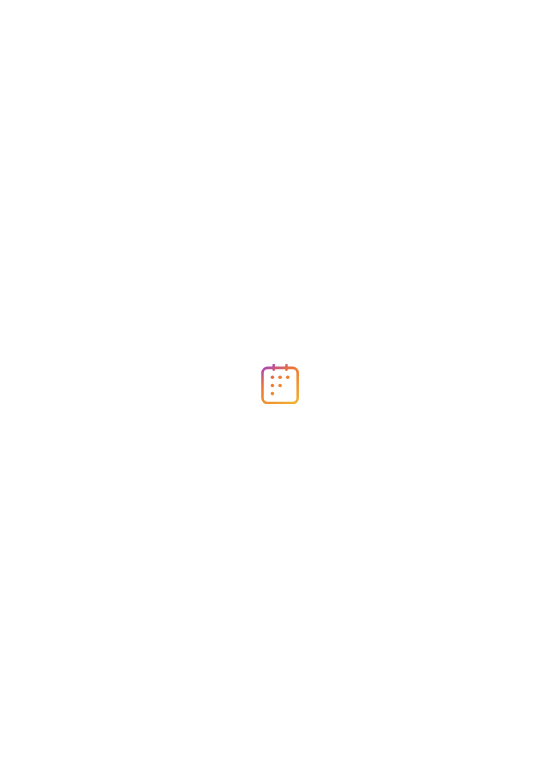 scroll, scrollTop: 0, scrollLeft: 0, axis: both 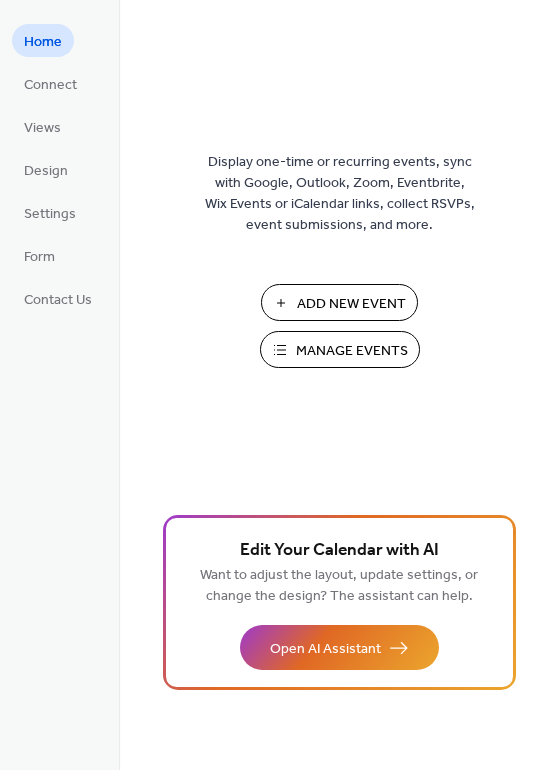 click on "Add New Event" at bounding box center [351, 304] 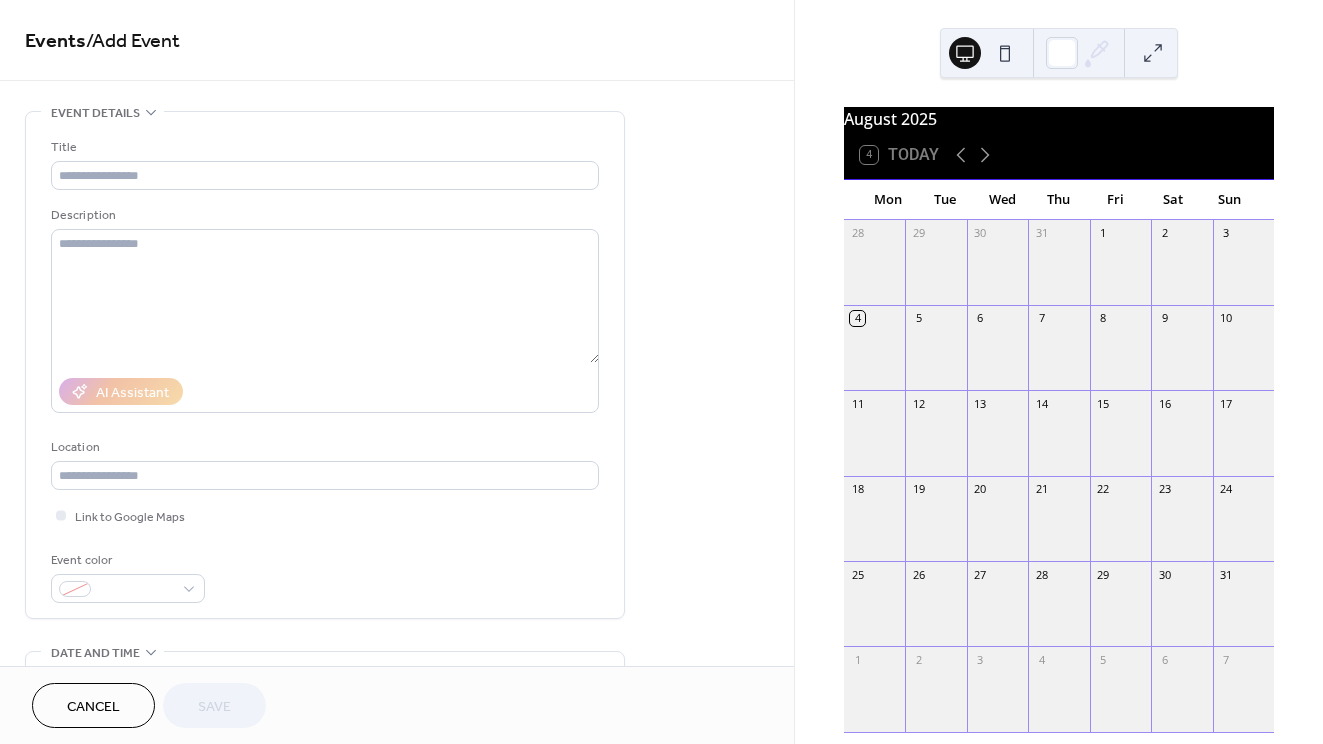 scroll, scrollTop: 0, scrollLeft: 0, axis: both 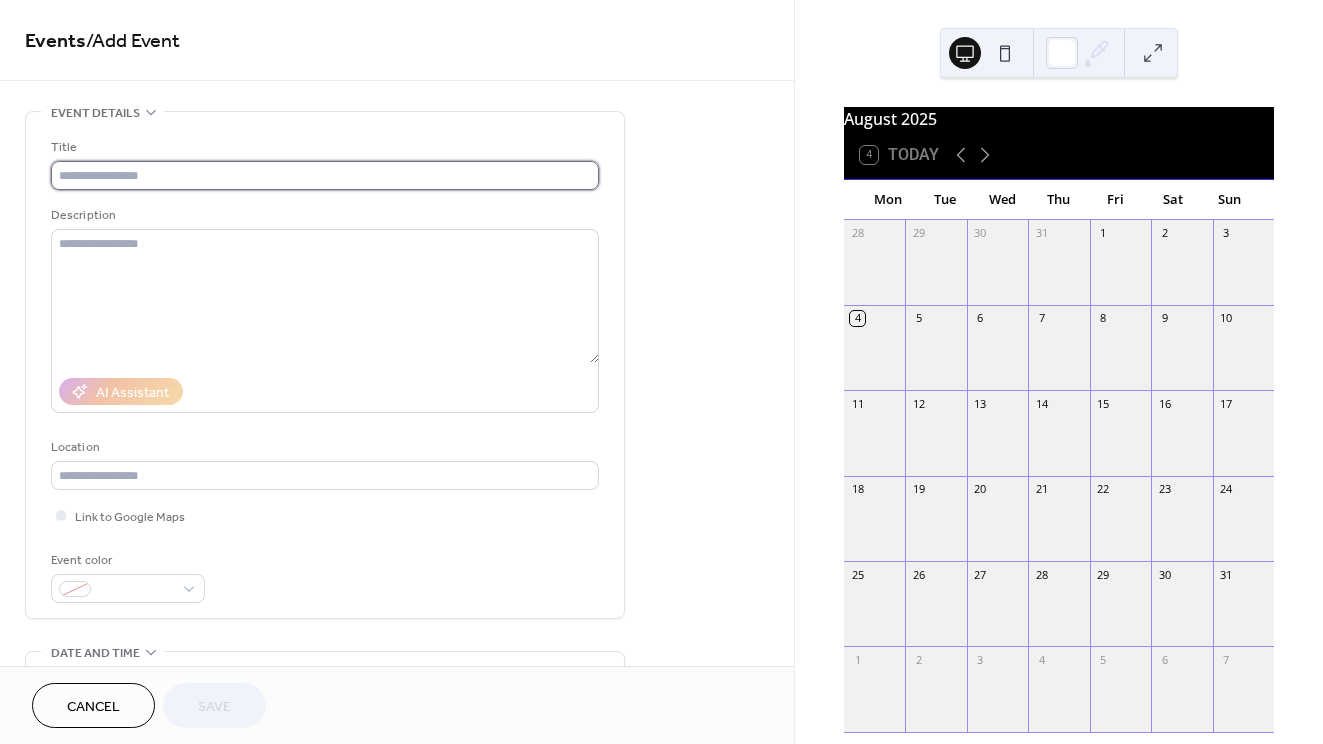 click at bounding box center [325, 175] 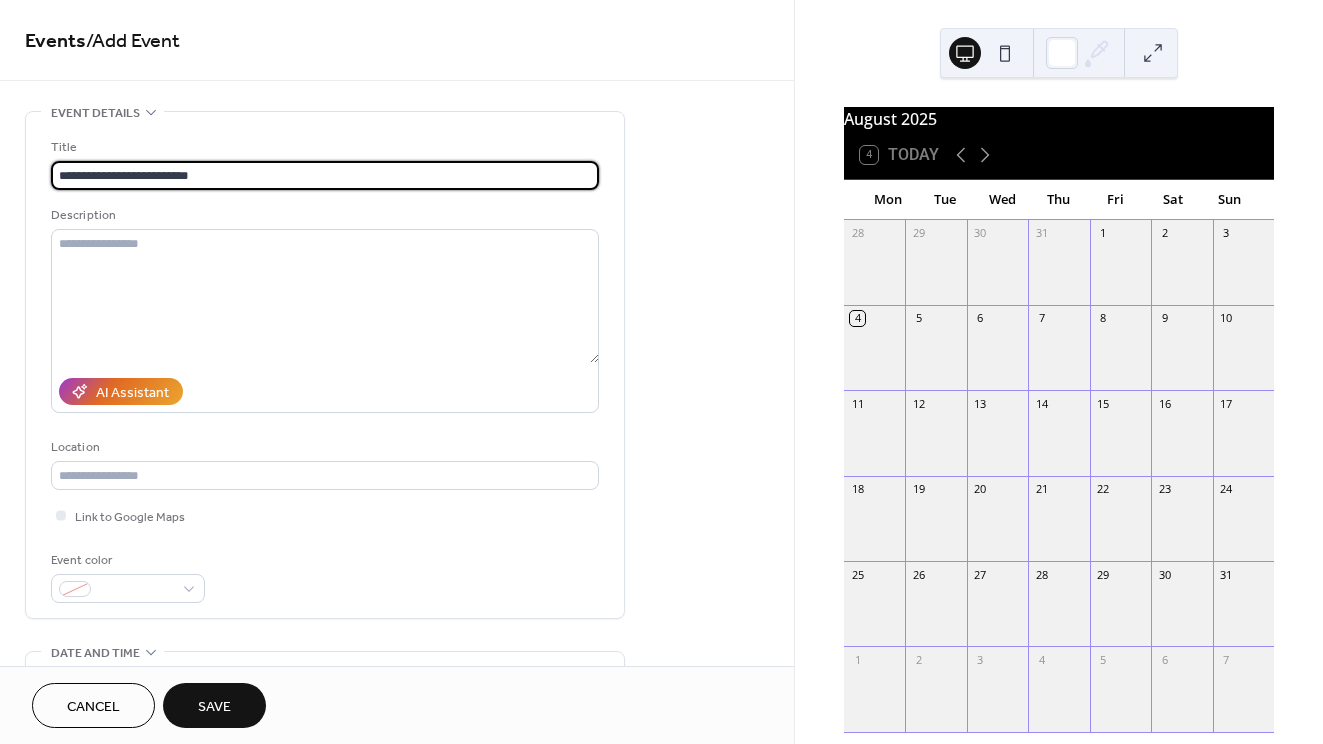 type on "**********" 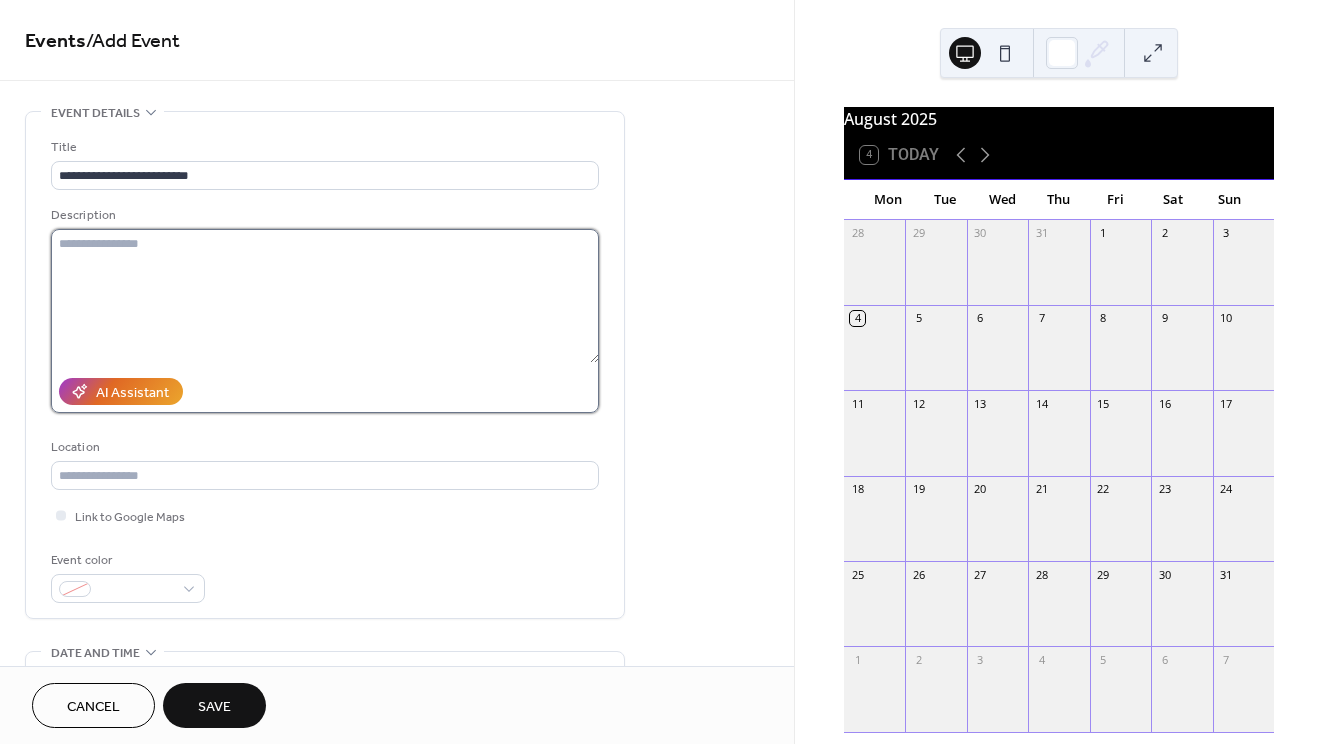 click at bounding box center (325, 296) 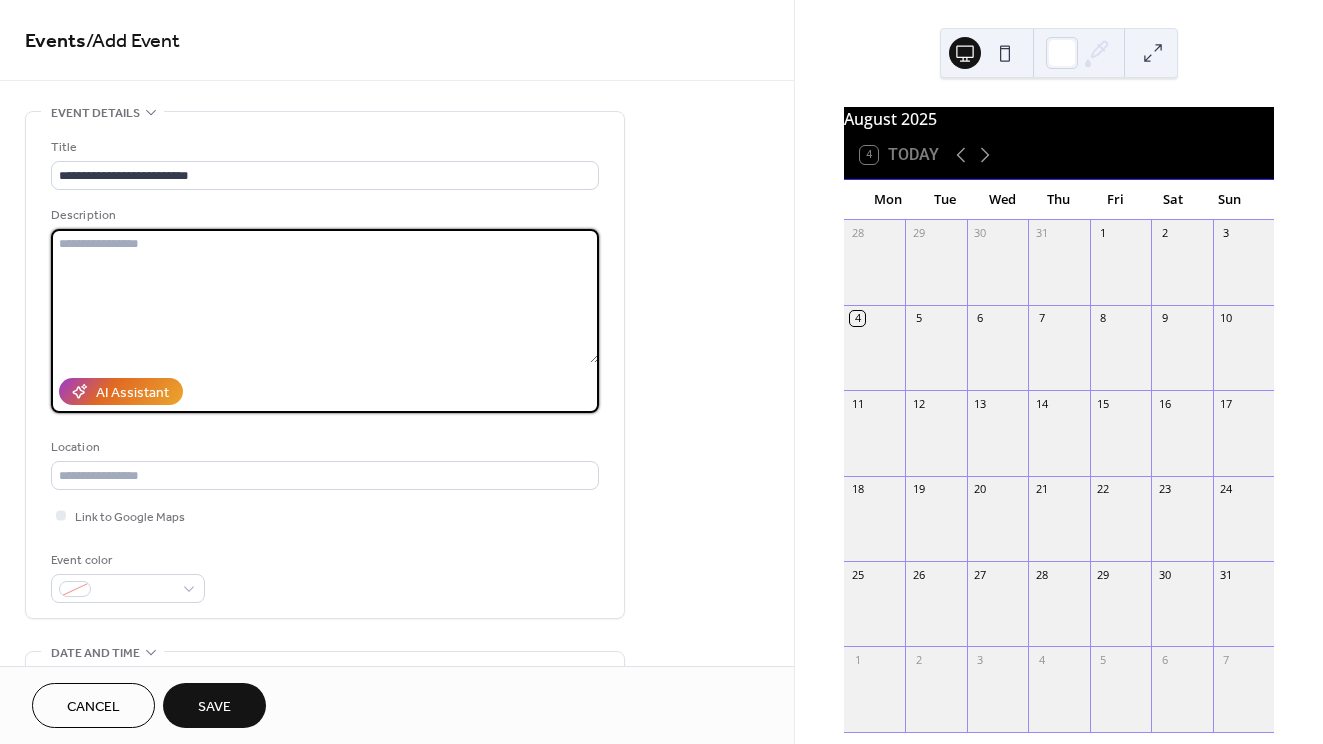 paste on "**********" 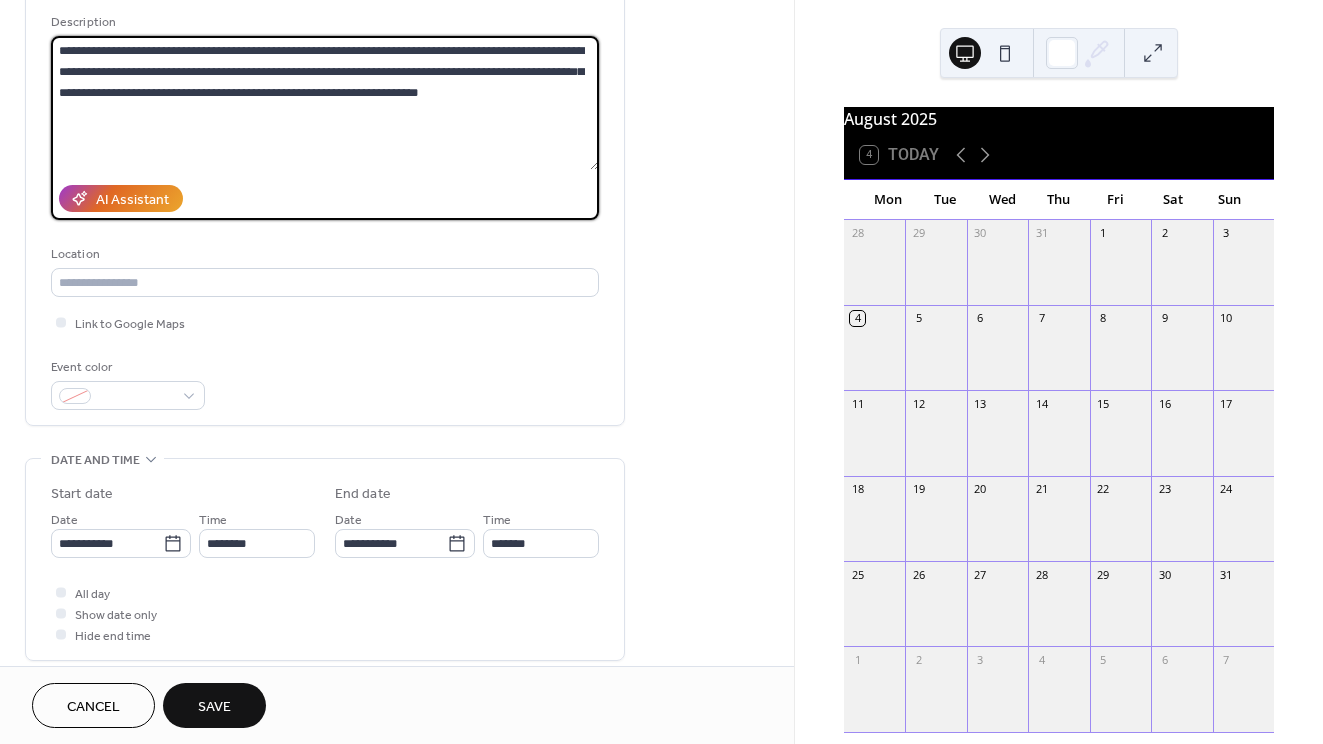 scroll, scrollTop: 196, scrollLeft: 0, axis: vertical 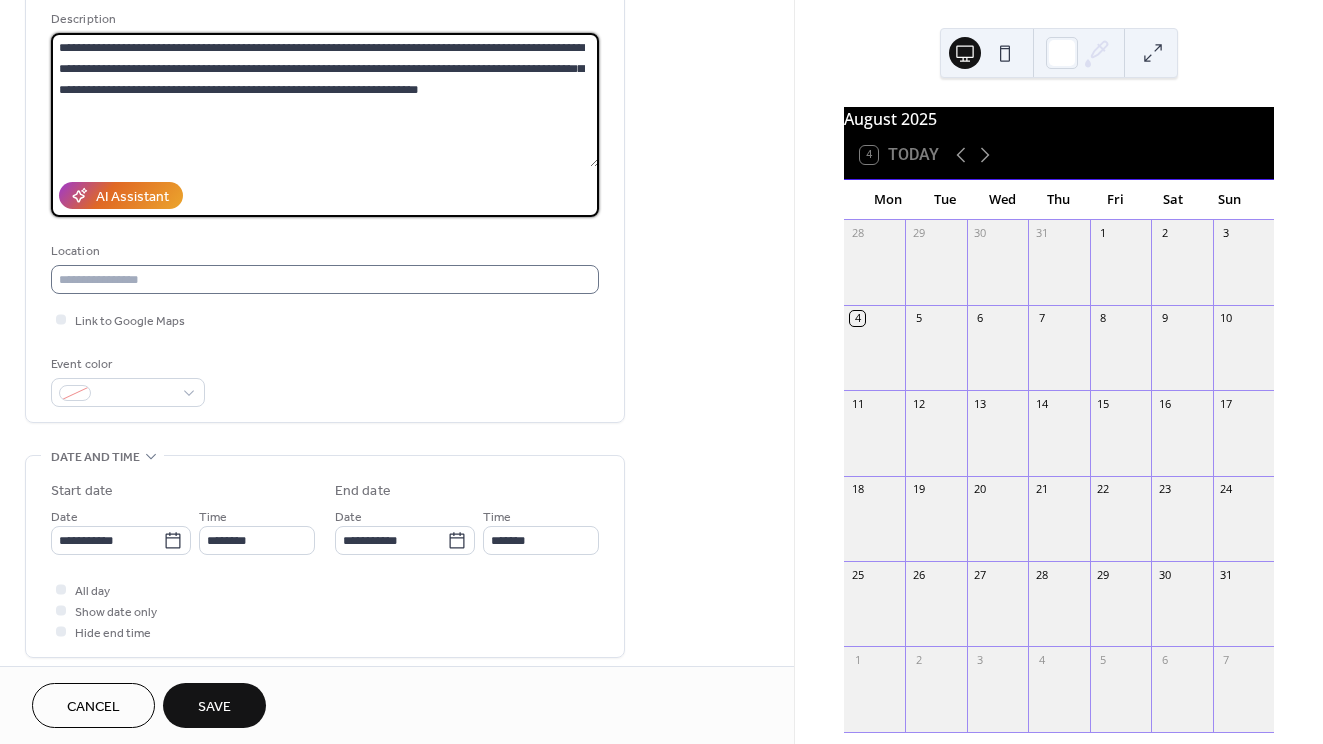 type on "**********" 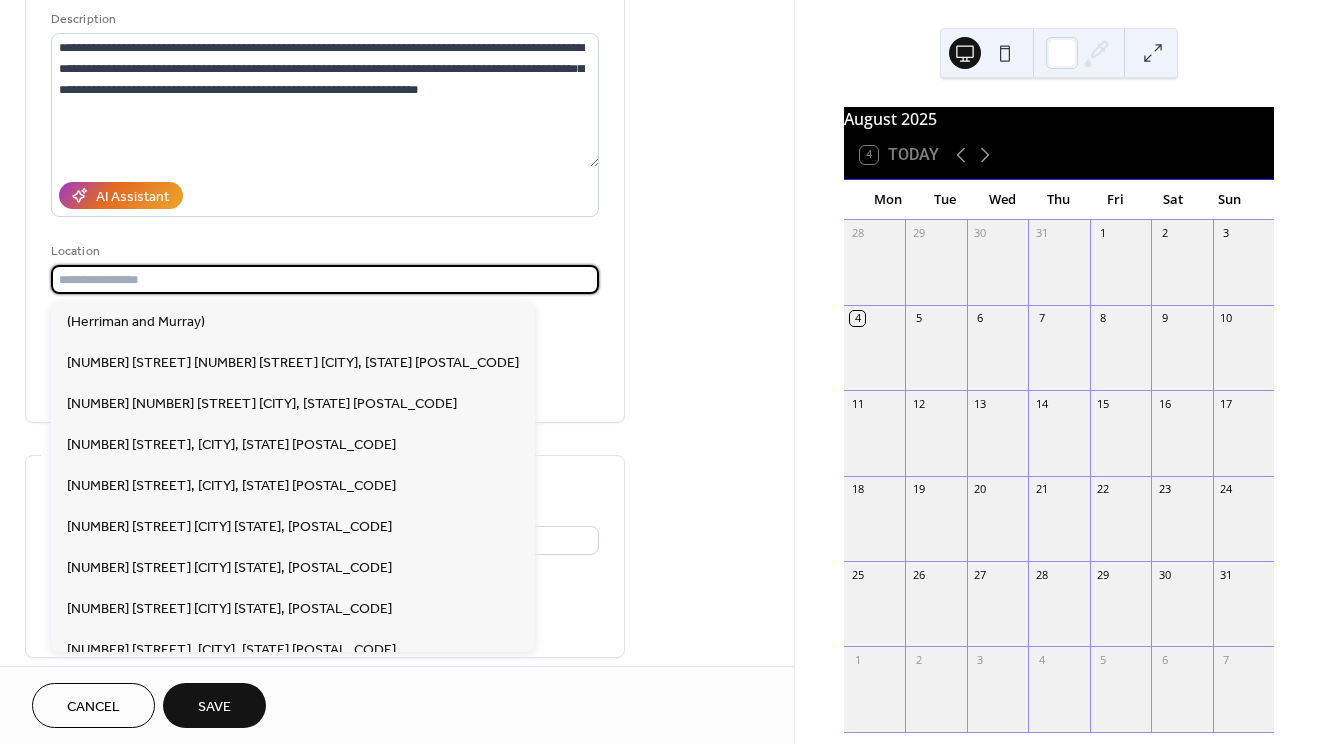 click at bounding box center (325, 279) 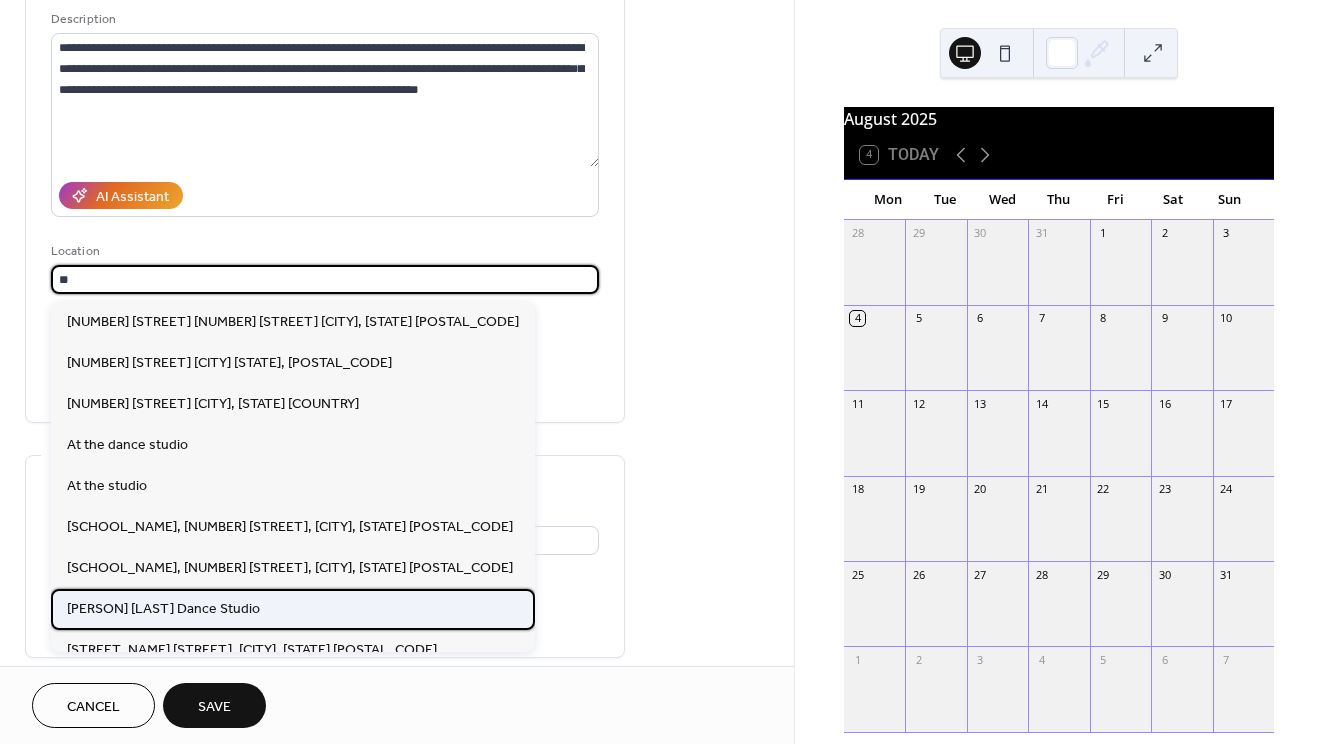 click on "[PERSON] [LAST] Dance Studio" at bounding box center [293, 609] 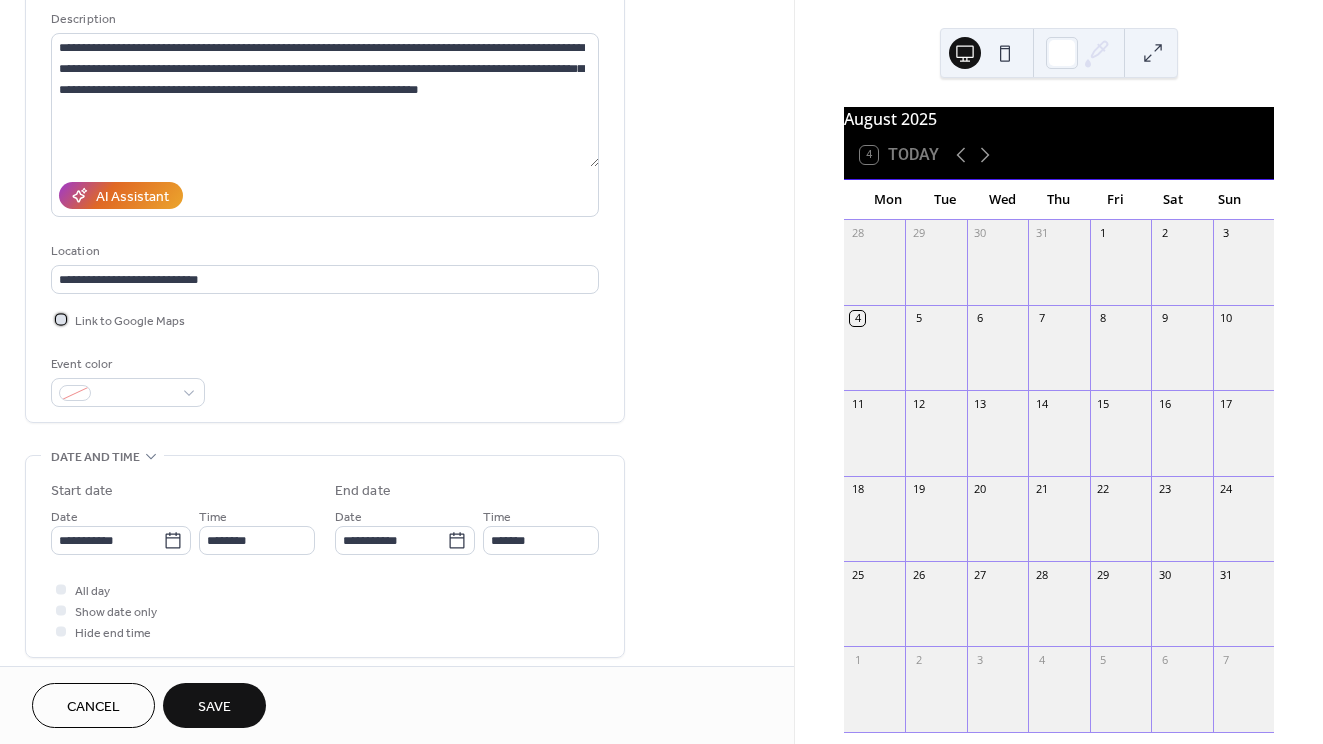 click on "Link to Google Maps" at bounding box center (130, 321) 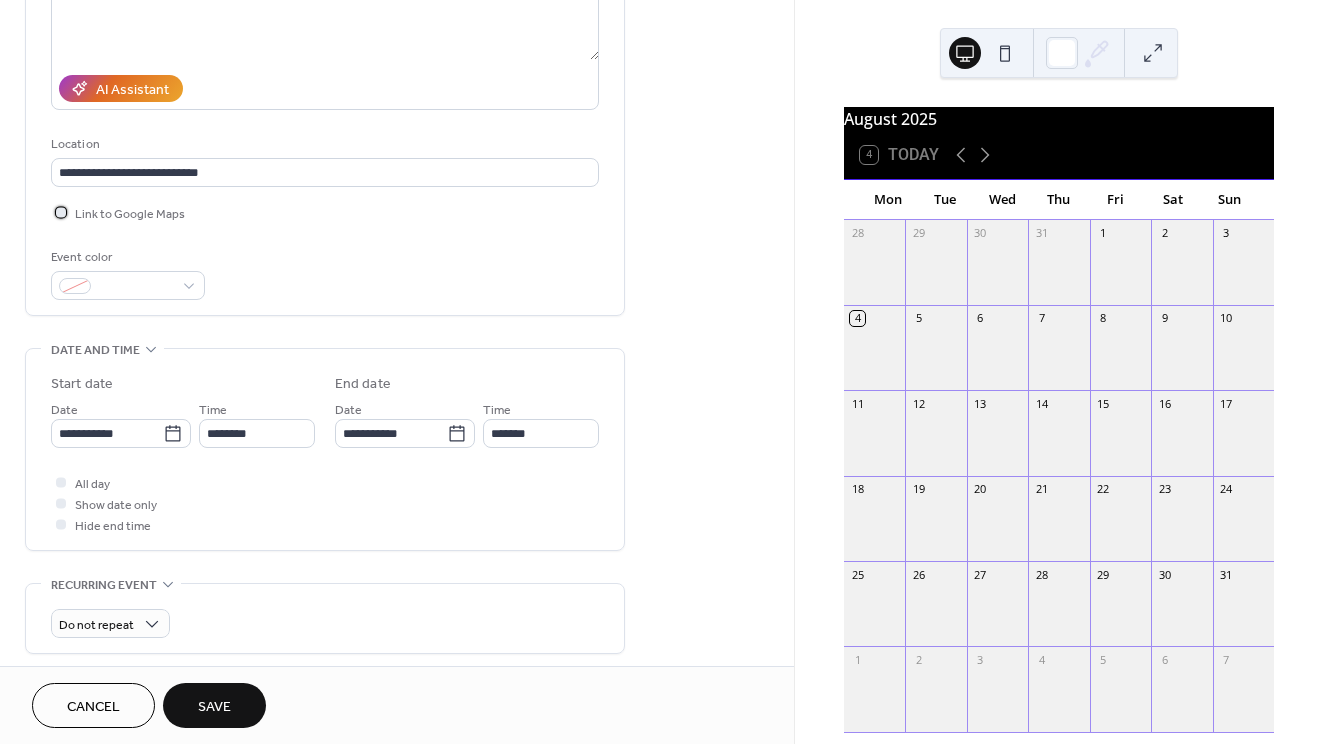 scroll, scrollTop: 307, scrollLeft: 0, axis: vertical 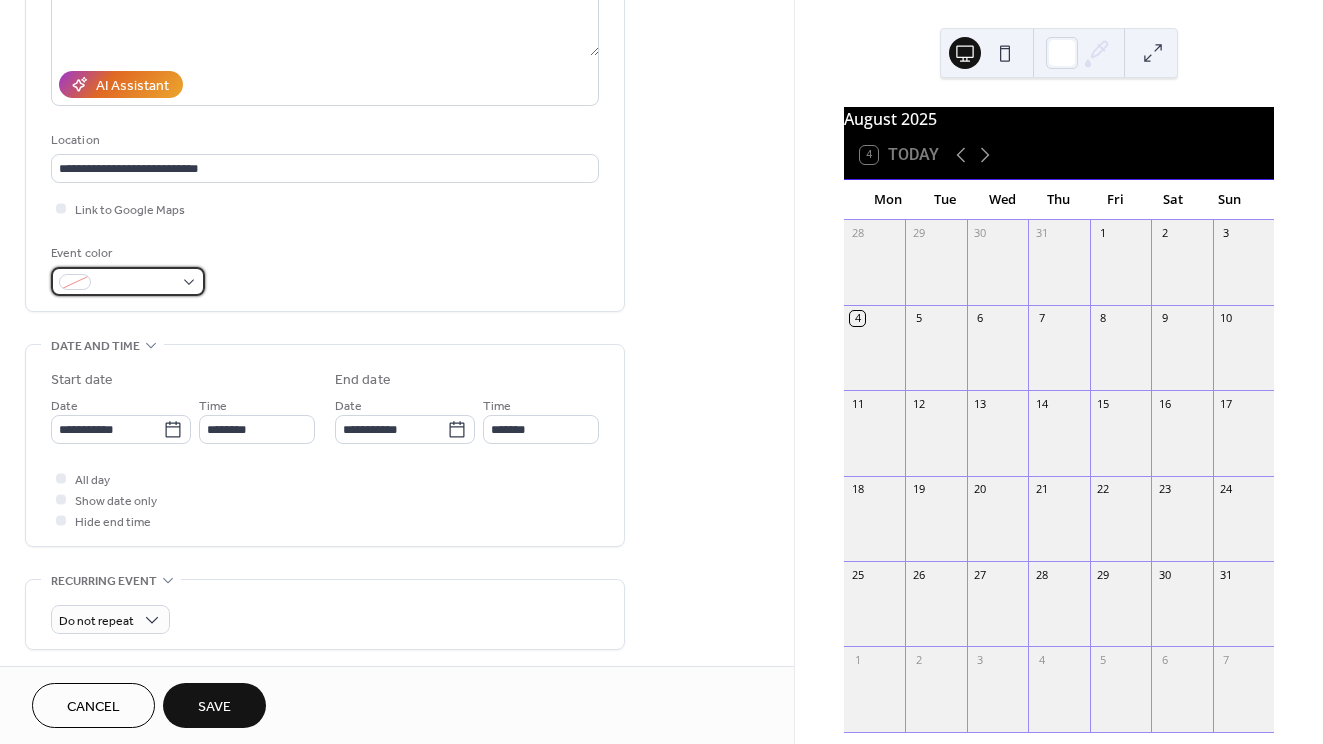 click at bounding box center [128, 281] 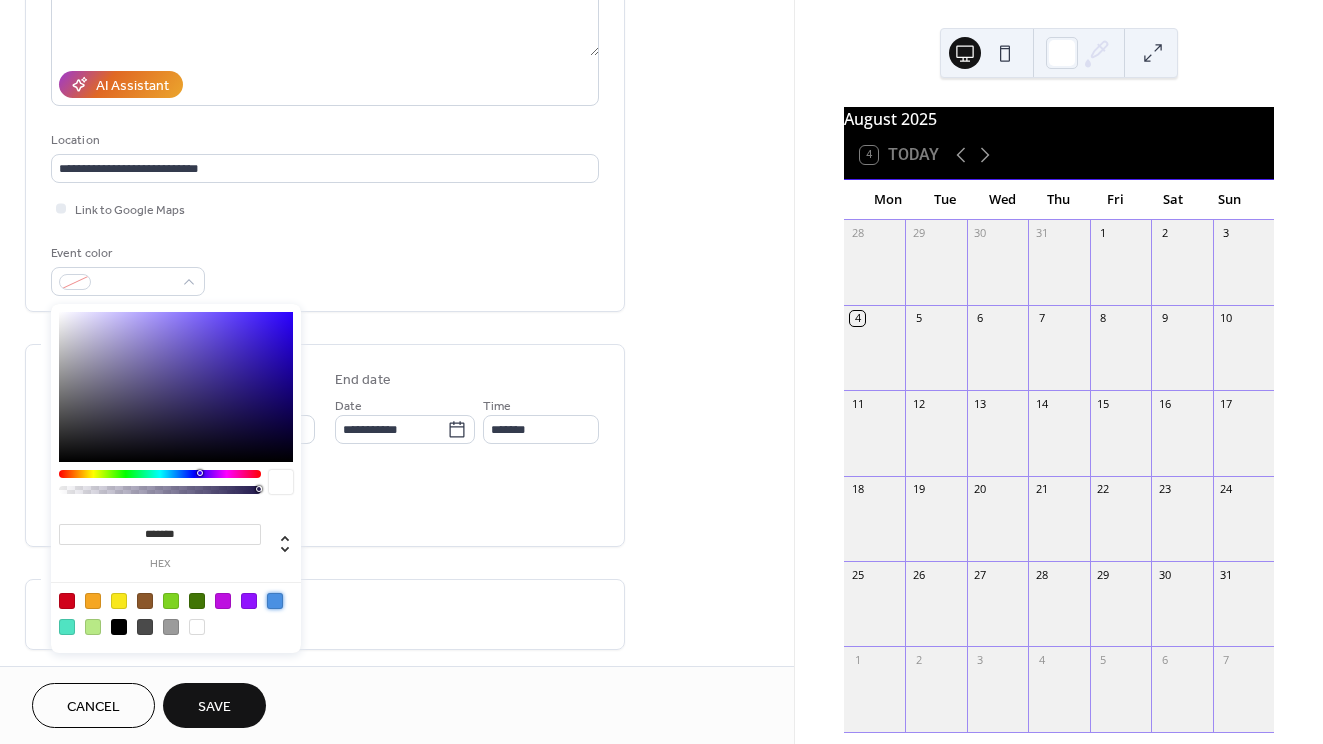 click at bounding box center (275, 601) 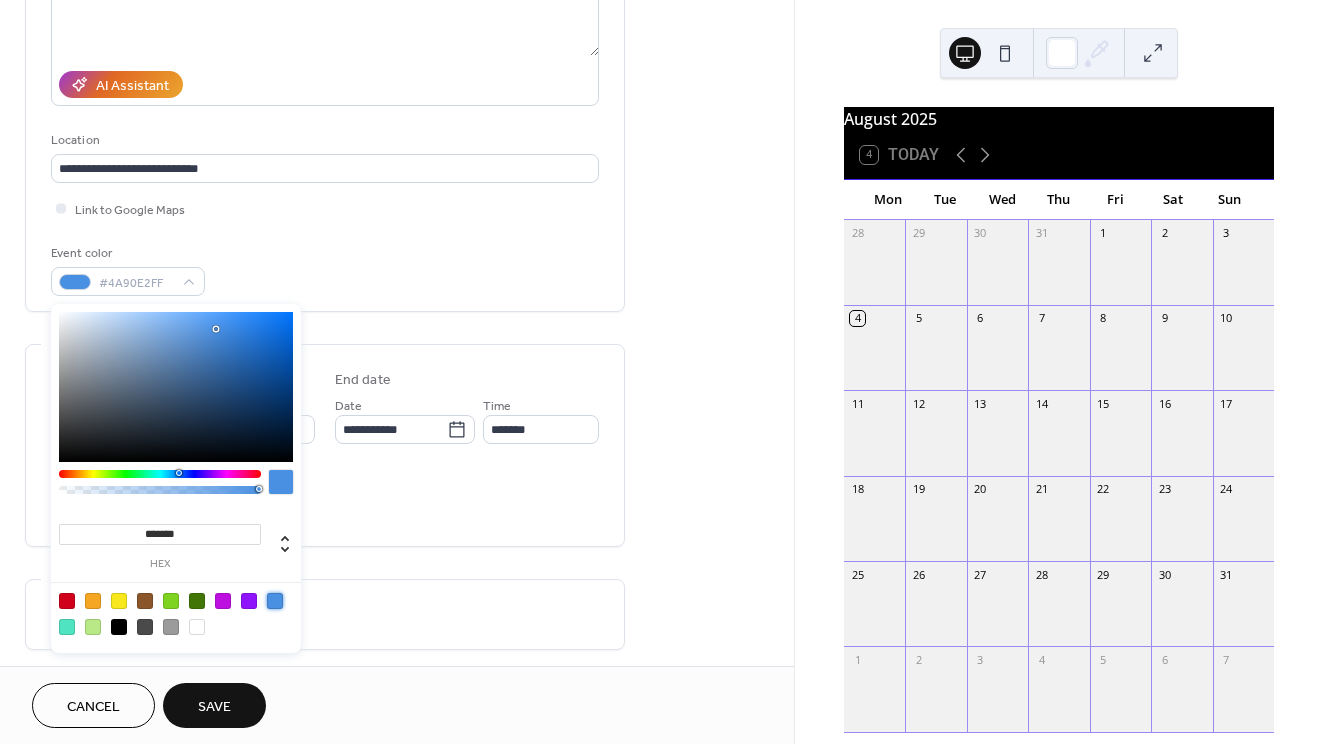 click on "**********" at bounding box center [325, 403] 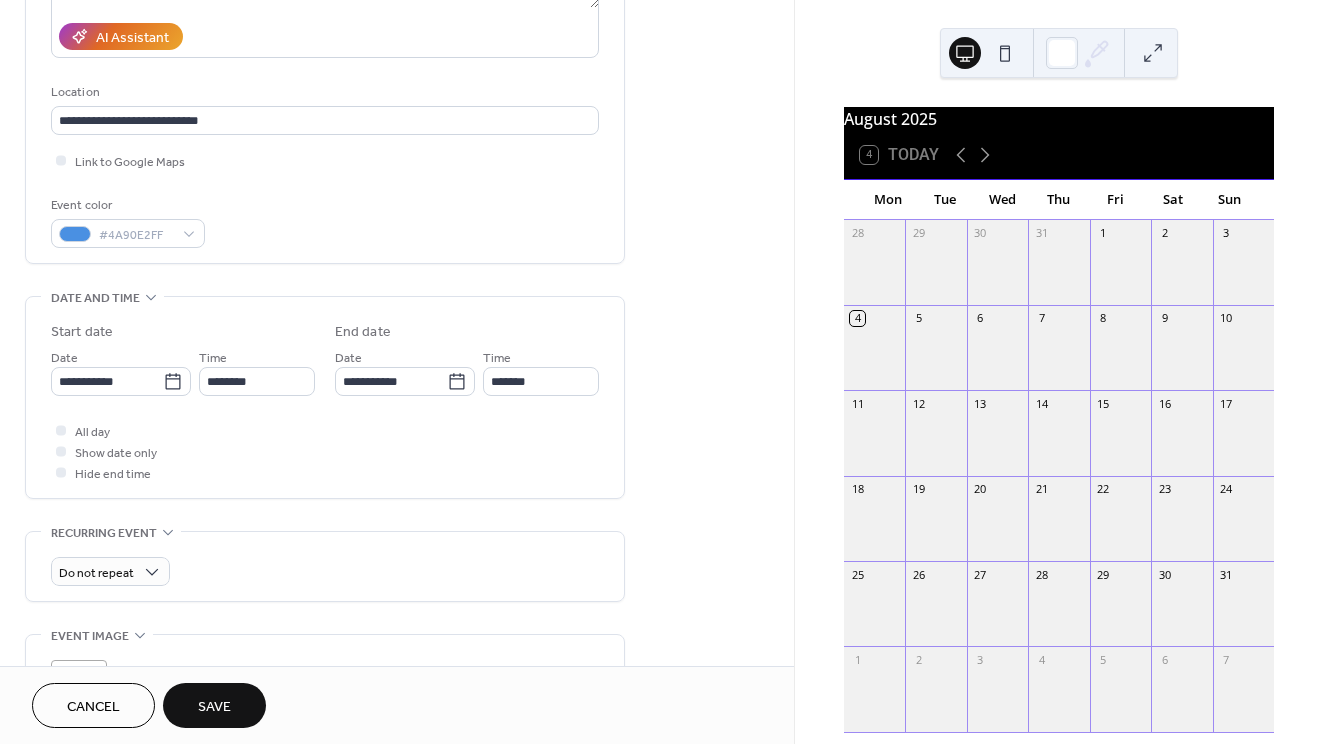 scroll, scrollTop: 356, scrollLeft: 0, axis: vertical 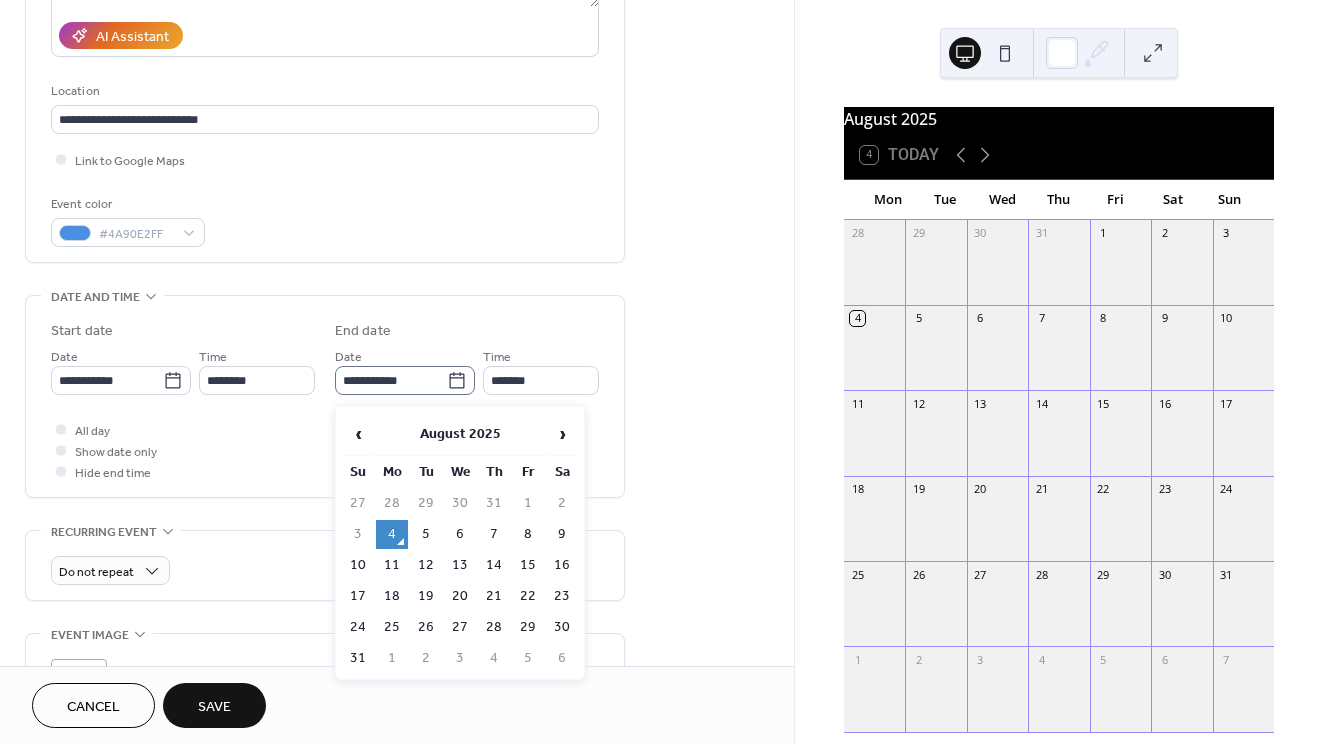 click 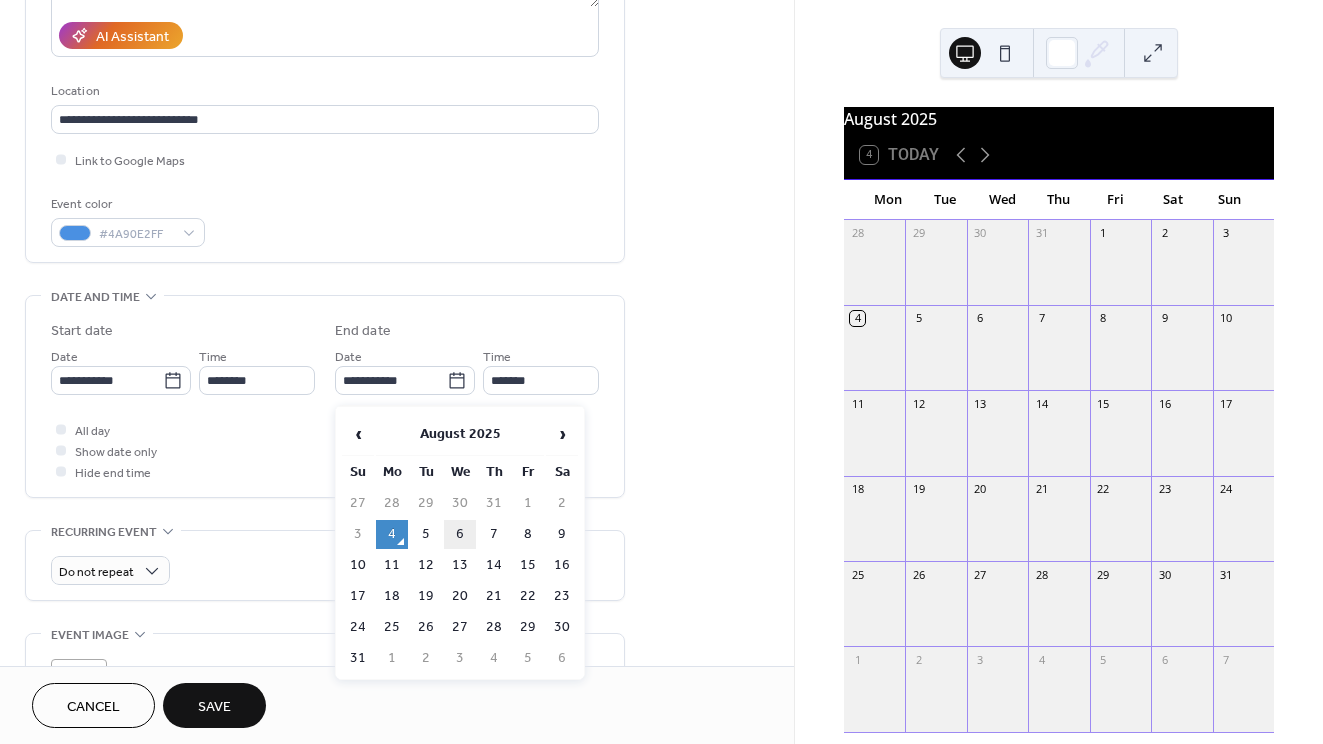 click on "6" at bounding box center (460, 534) 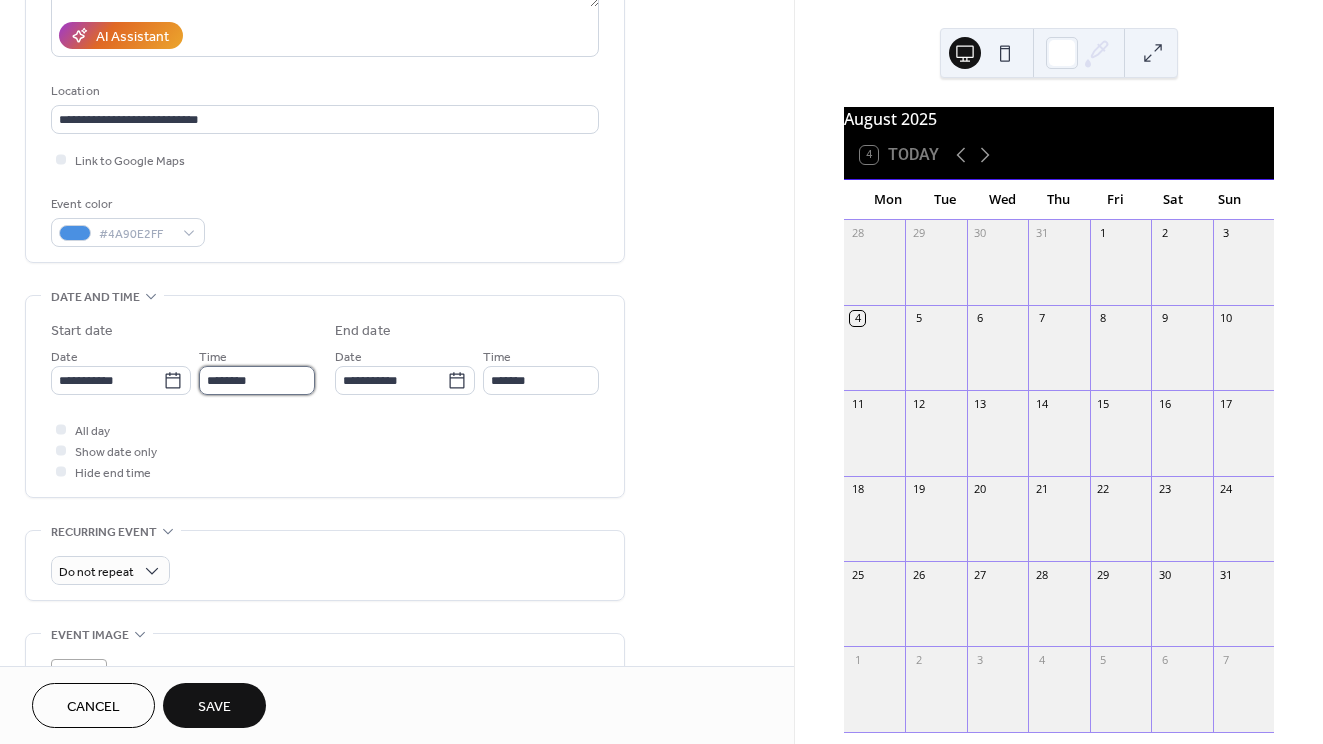 click on "********" at bounding box center (257, 380) 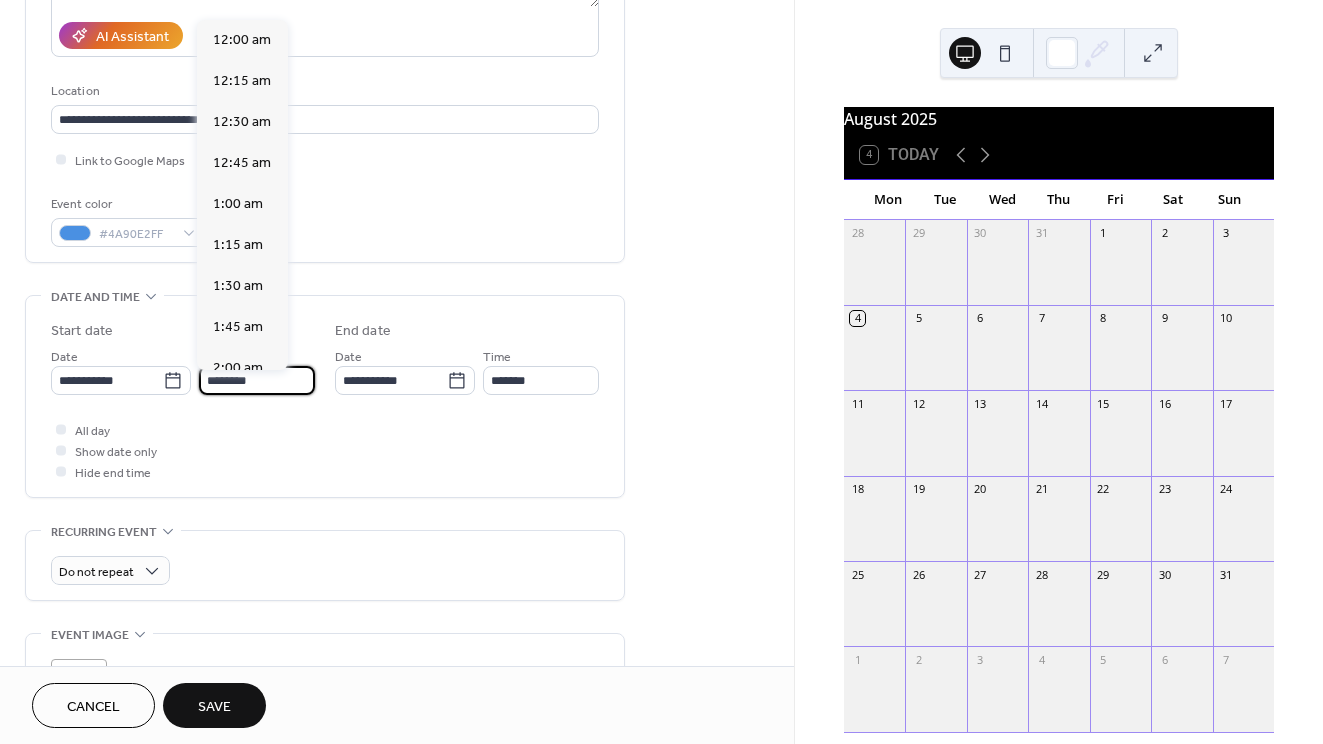 scroll, scrollTop: 1968, scrollLeft: 0, axis: vertical 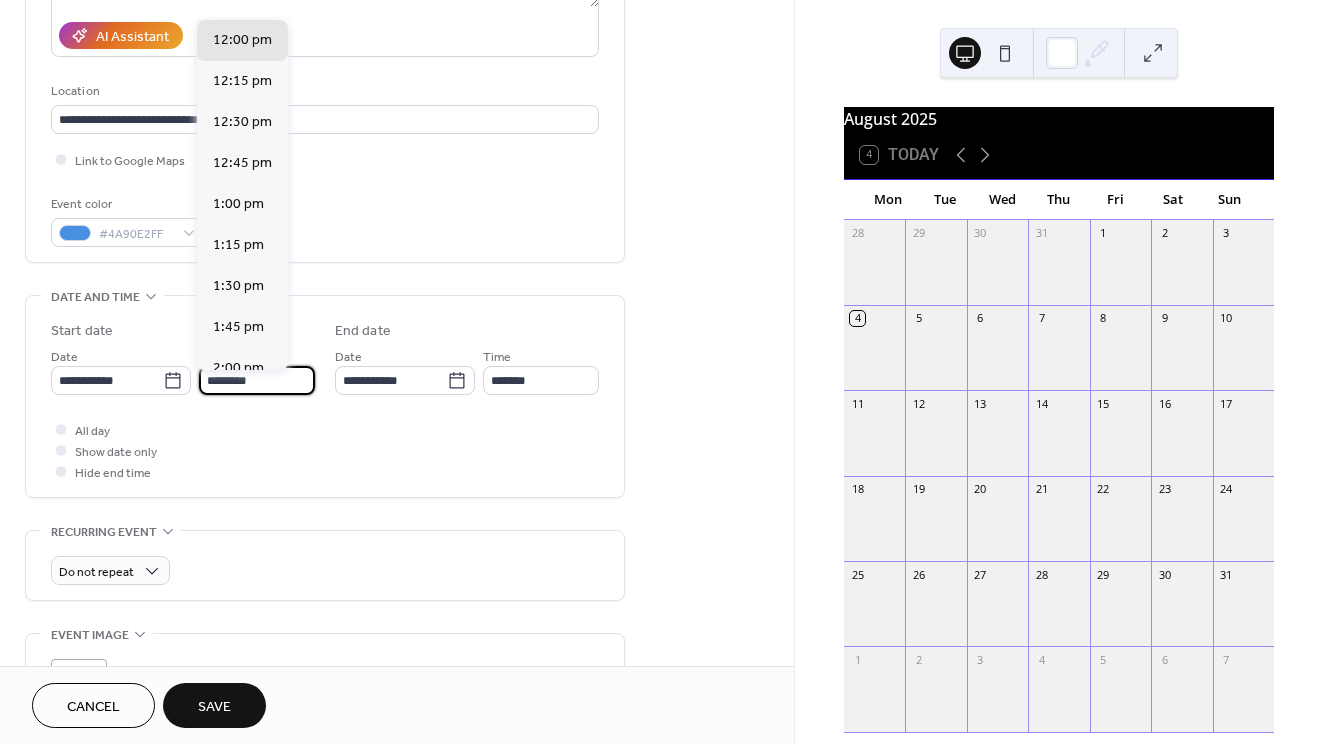 click on "All day Show date only Hide end time" at bounding box center [325, 450] 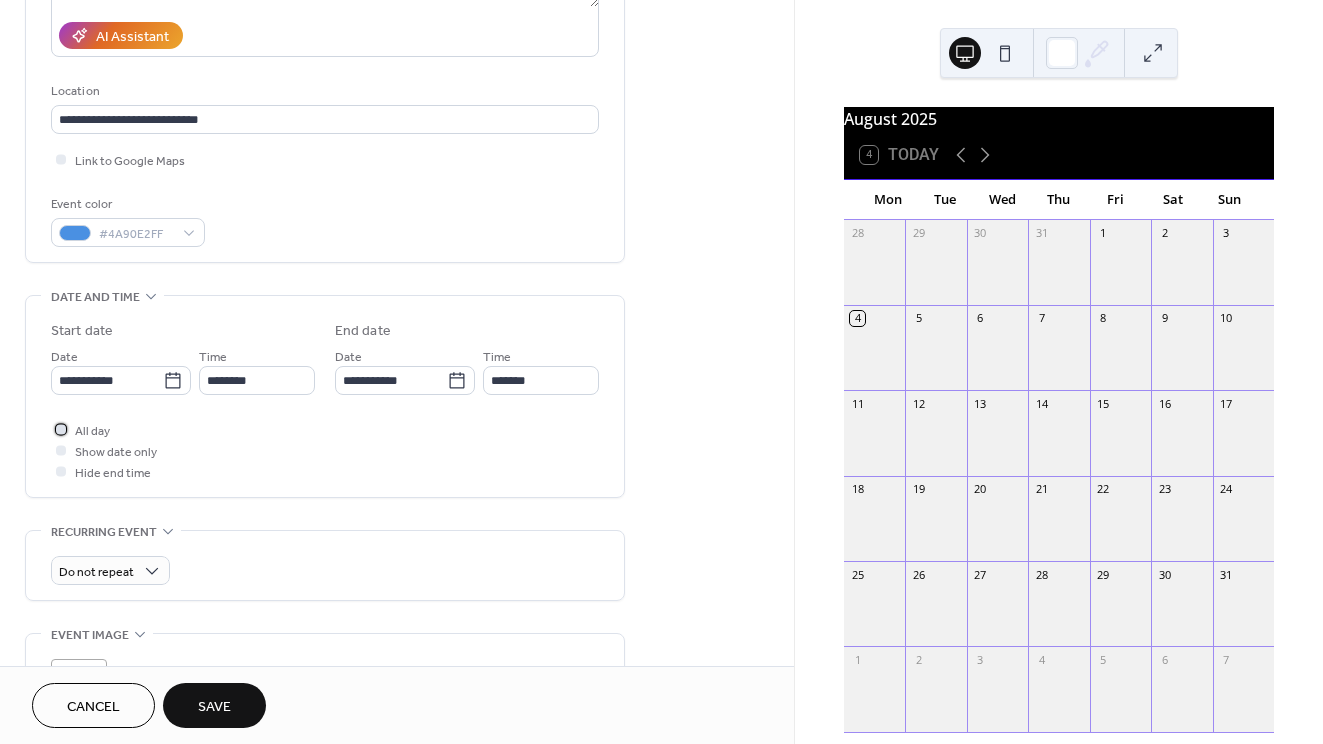click on "All day" at bounding box center [92, 431] 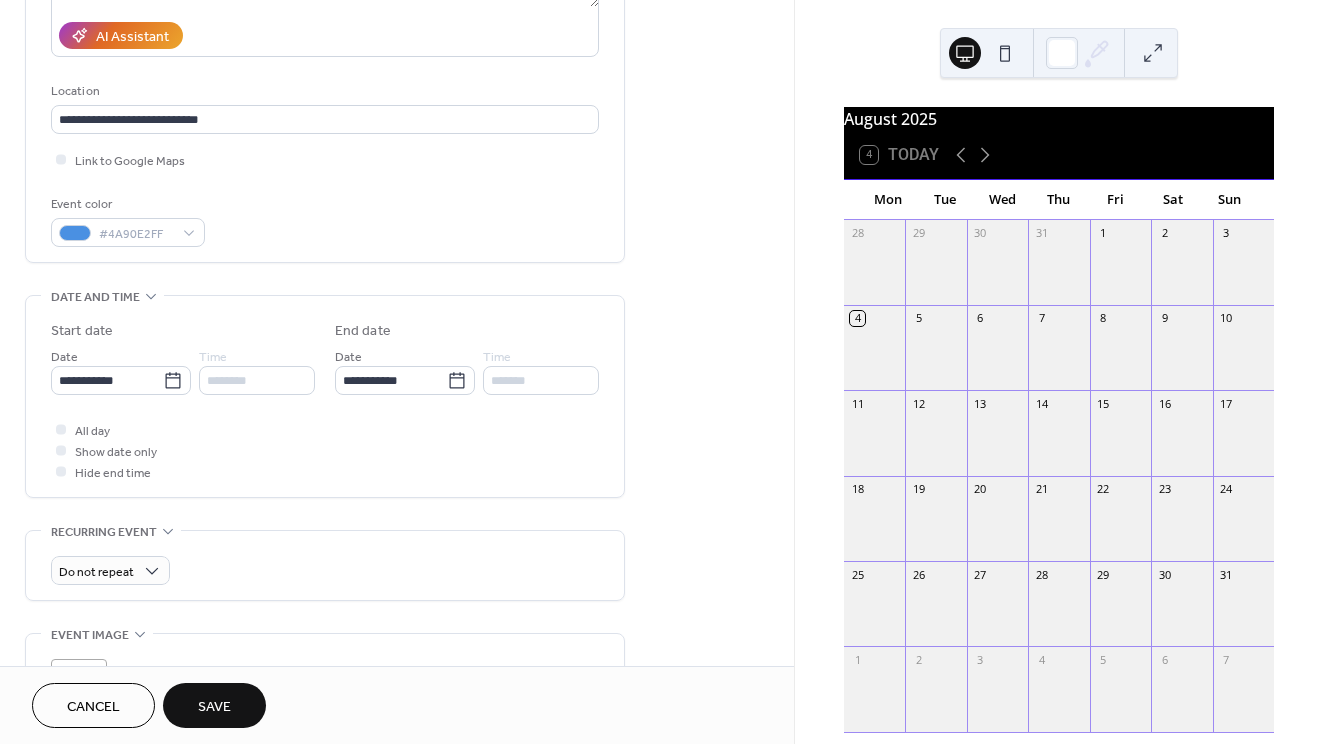 click on "Show date only" at bounding box center [116, 452] 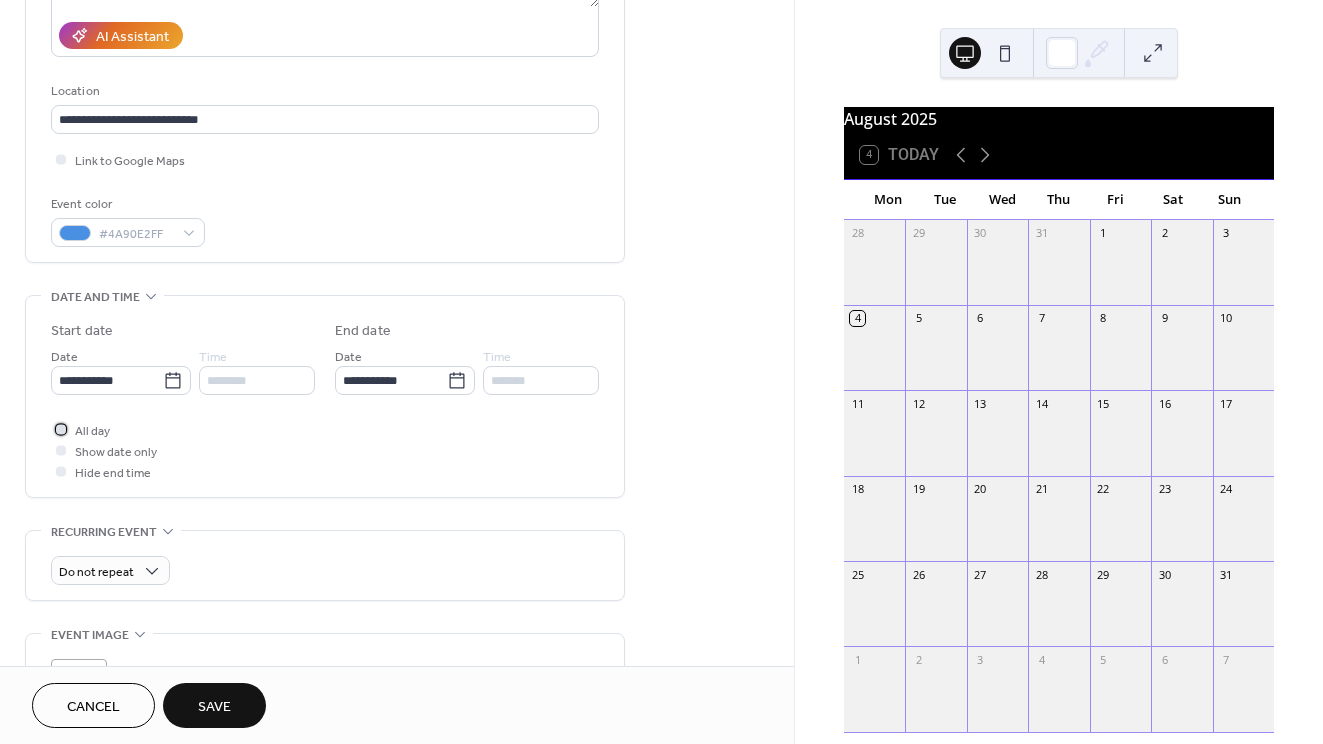 click at bounding box center [61, 429] 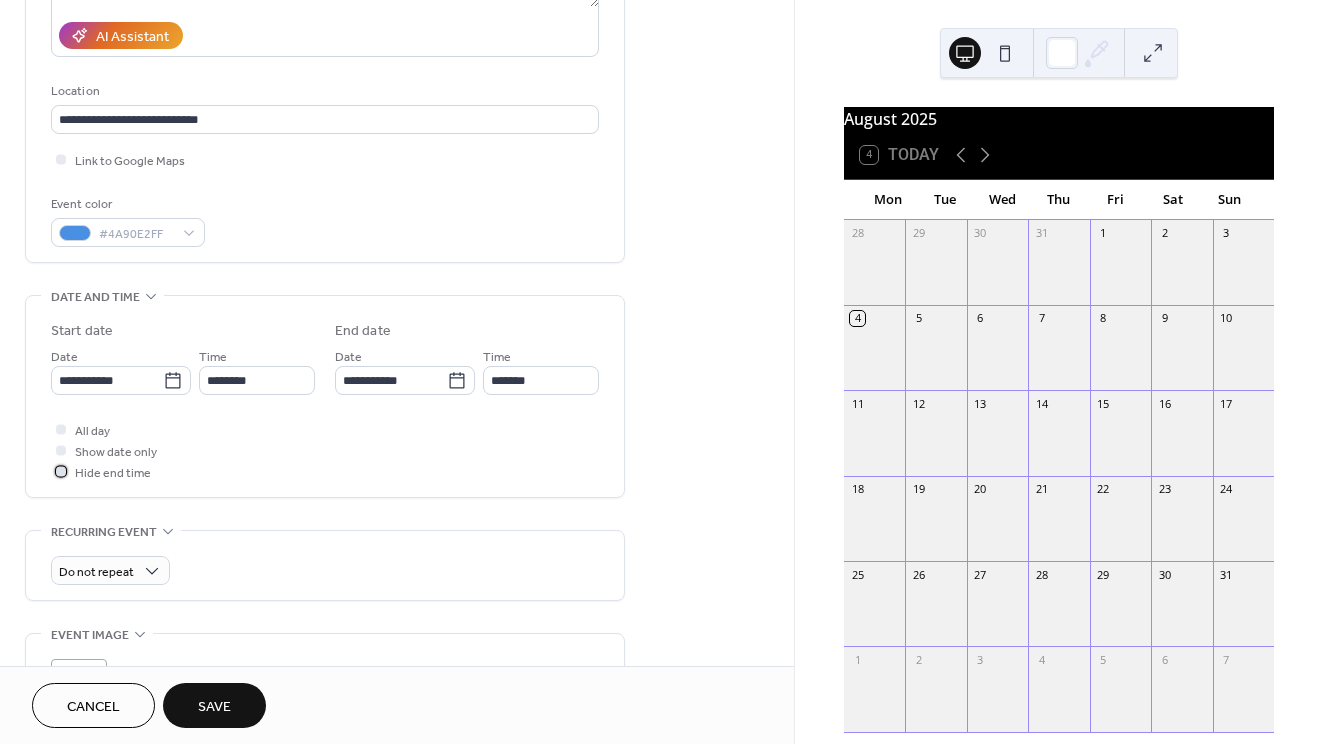 click at bounding box center [61, 471] 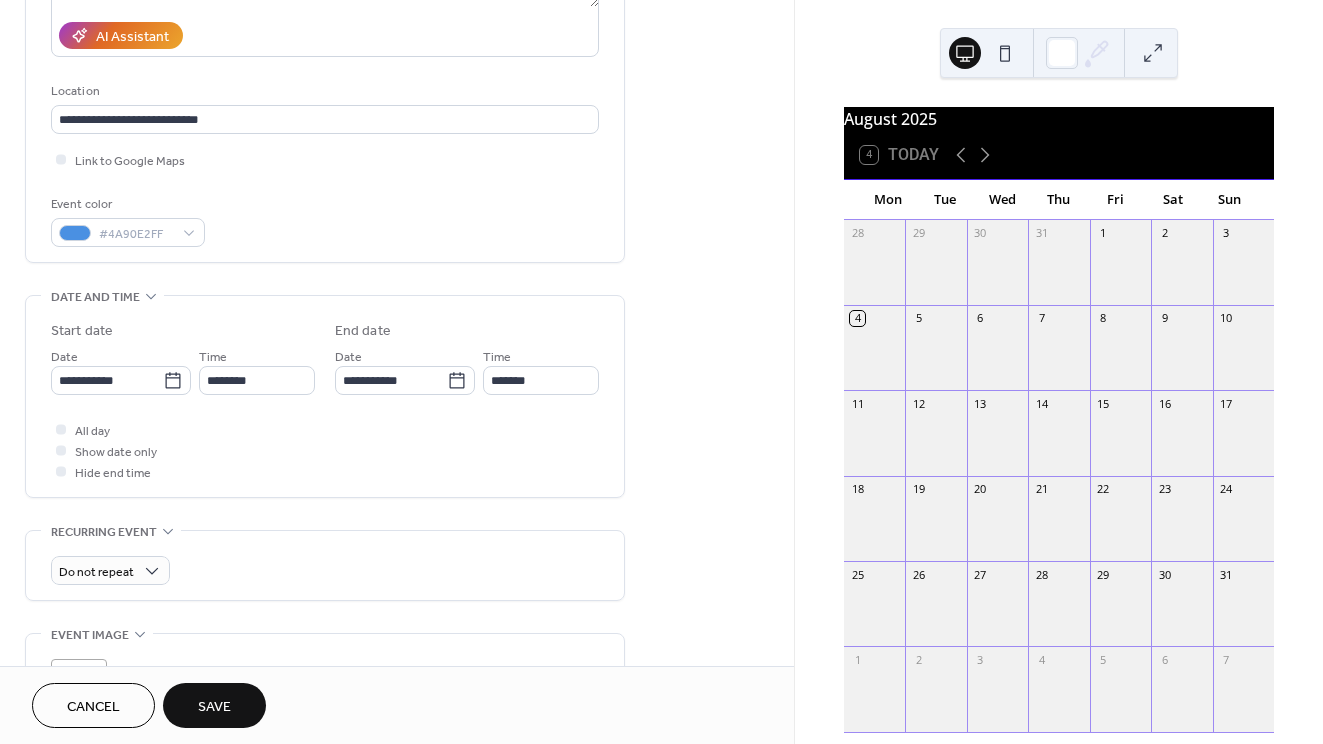 click at bounding box center [61, 450] 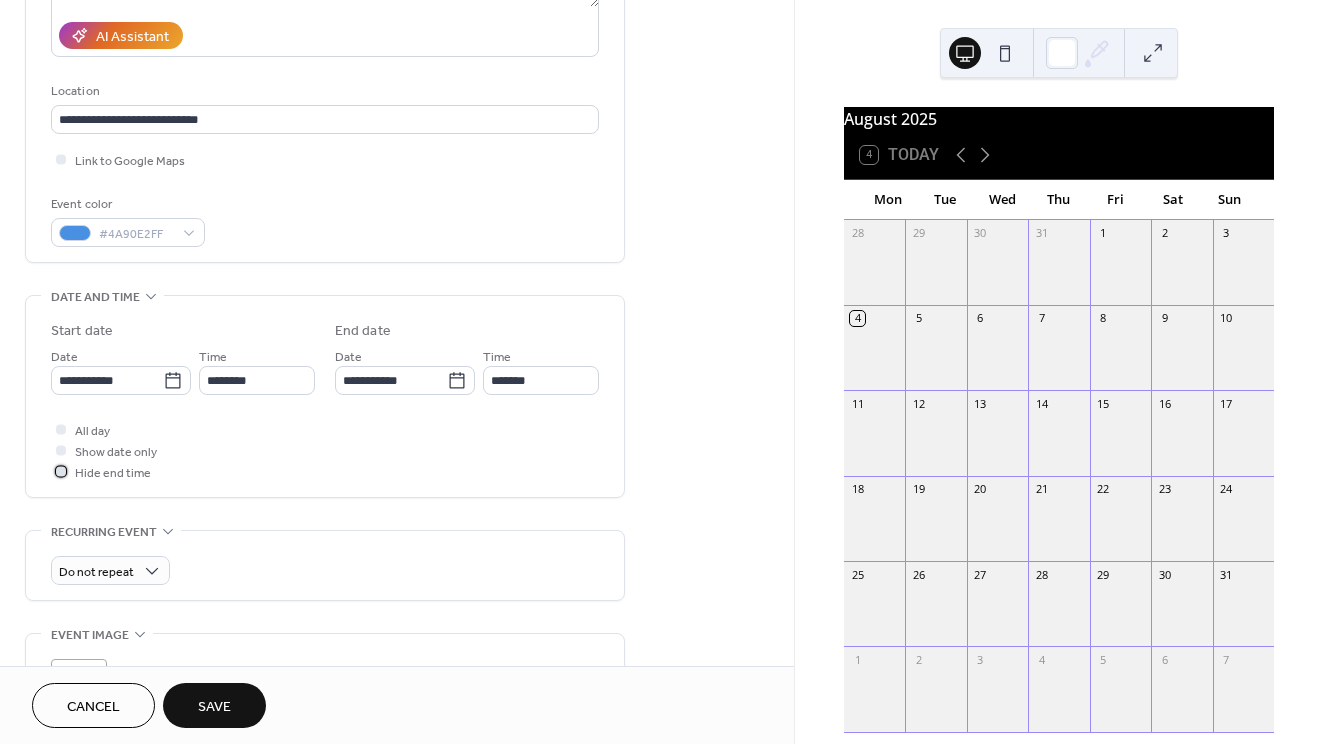 click at bounding box center (61, 471) 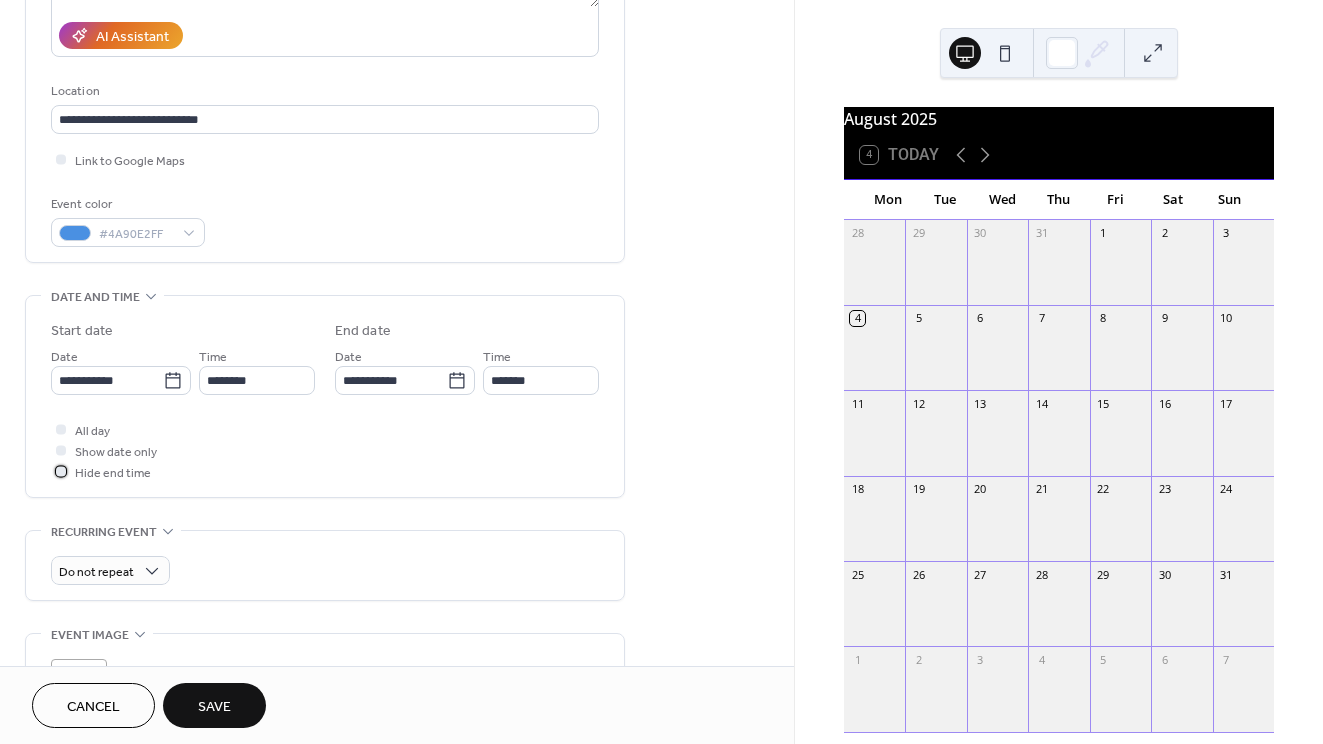scroll, scrollTop: 432, scrollLeft: 0, axis: vertical 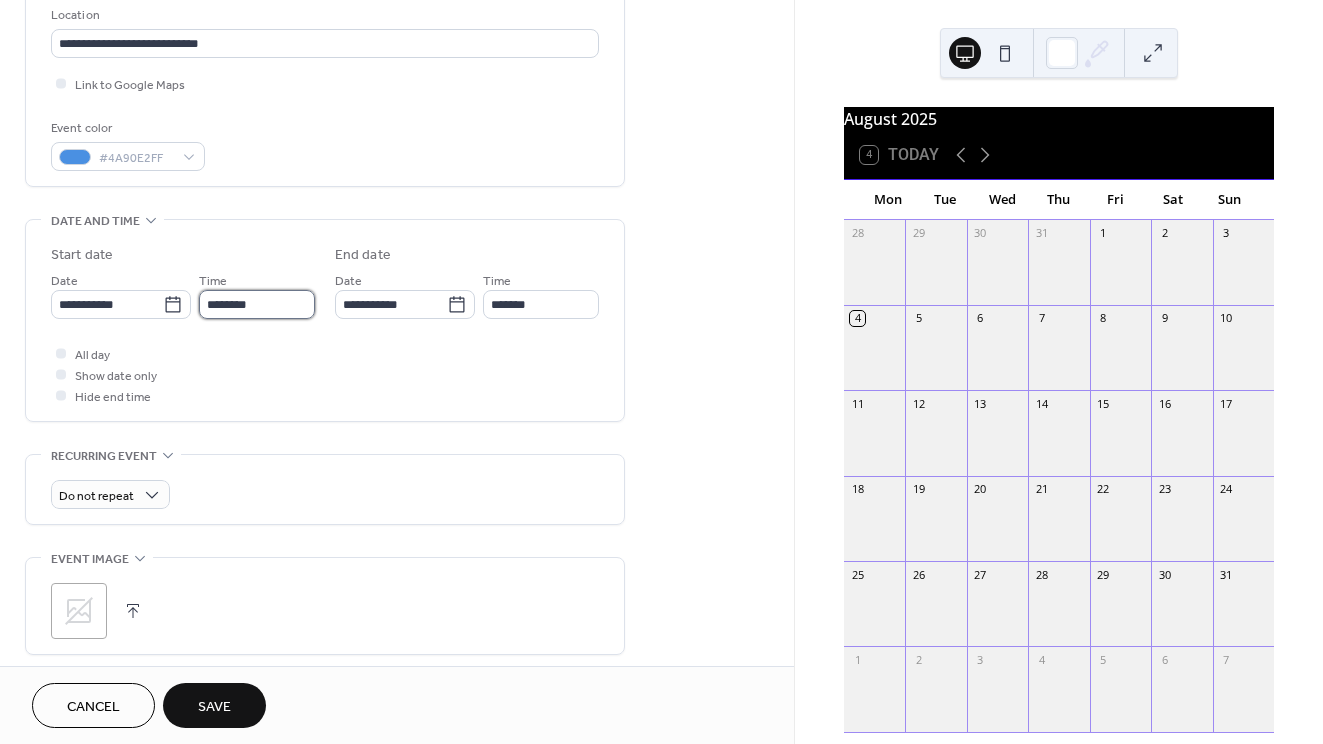 click on "********" at bounding box center (257, 304) 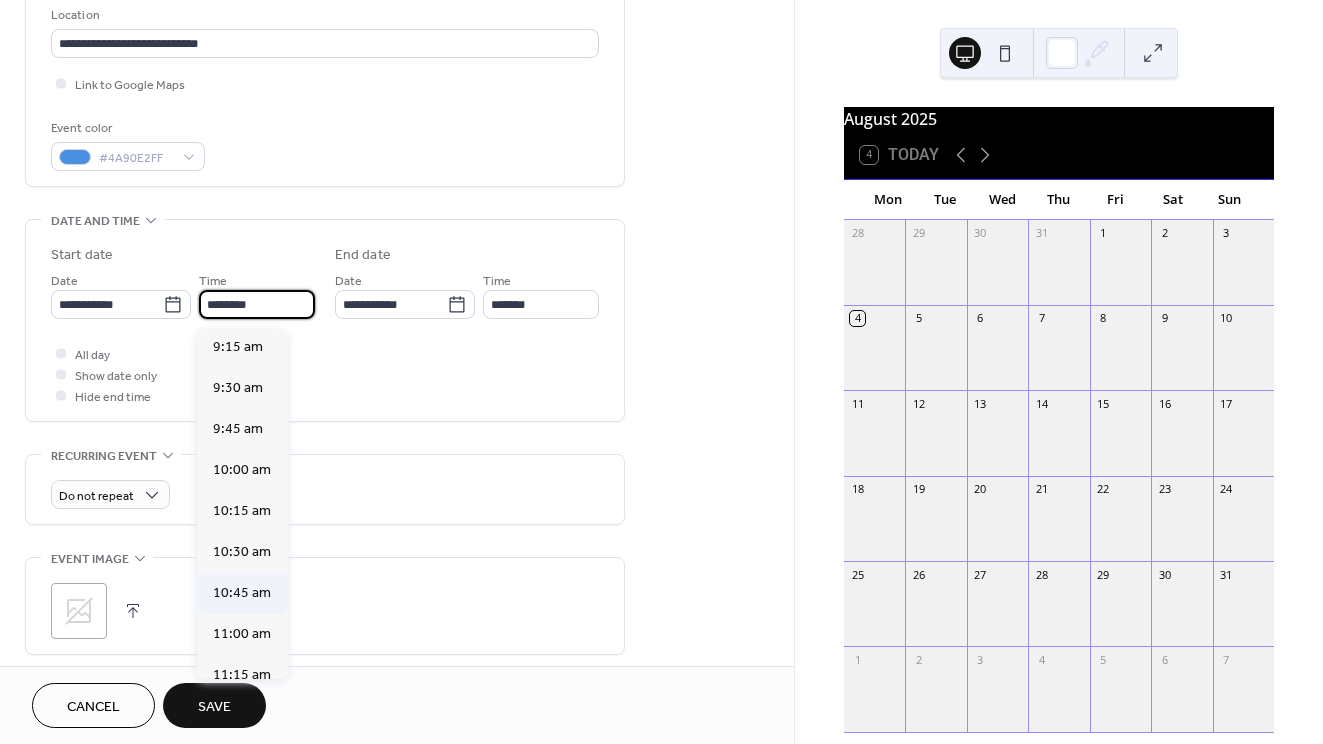 scroll, scrollTop: 1517, scrollLeft: 0, axis: vertical 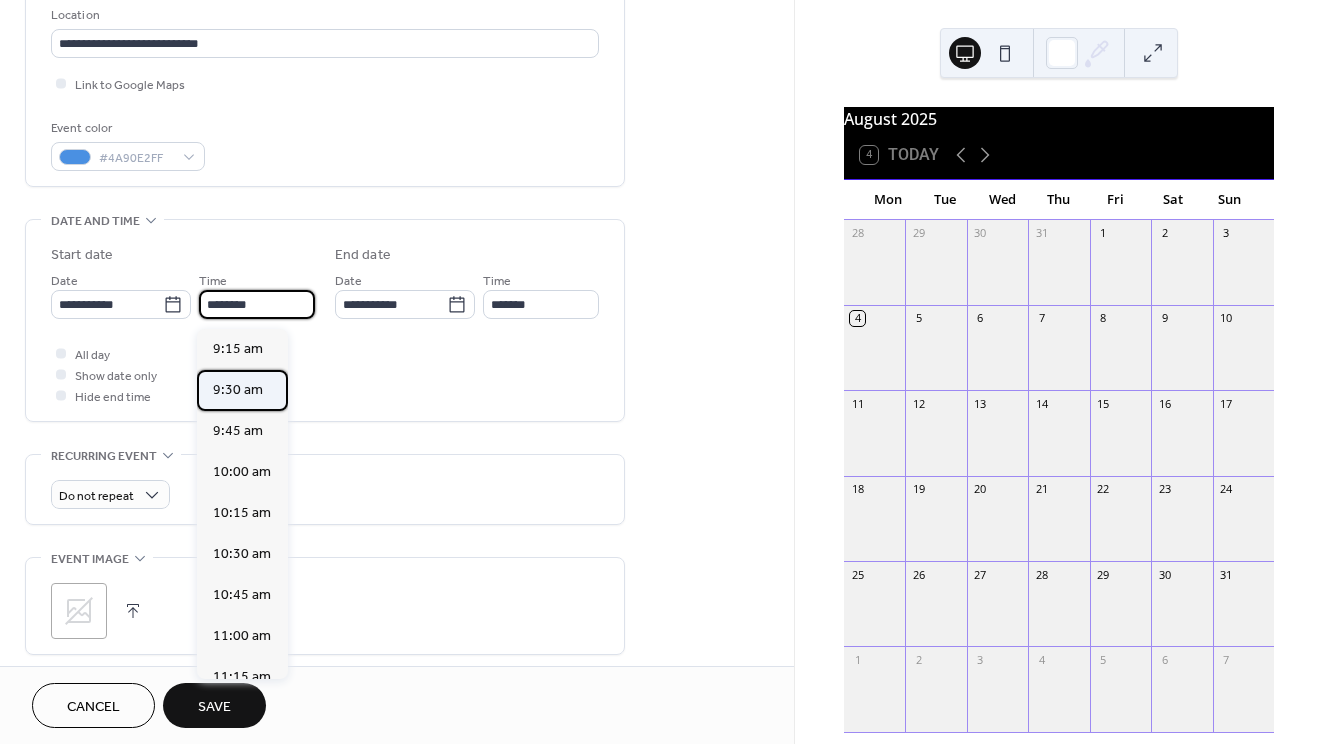 click on "9:30 am" at bounding box center [238, 390] 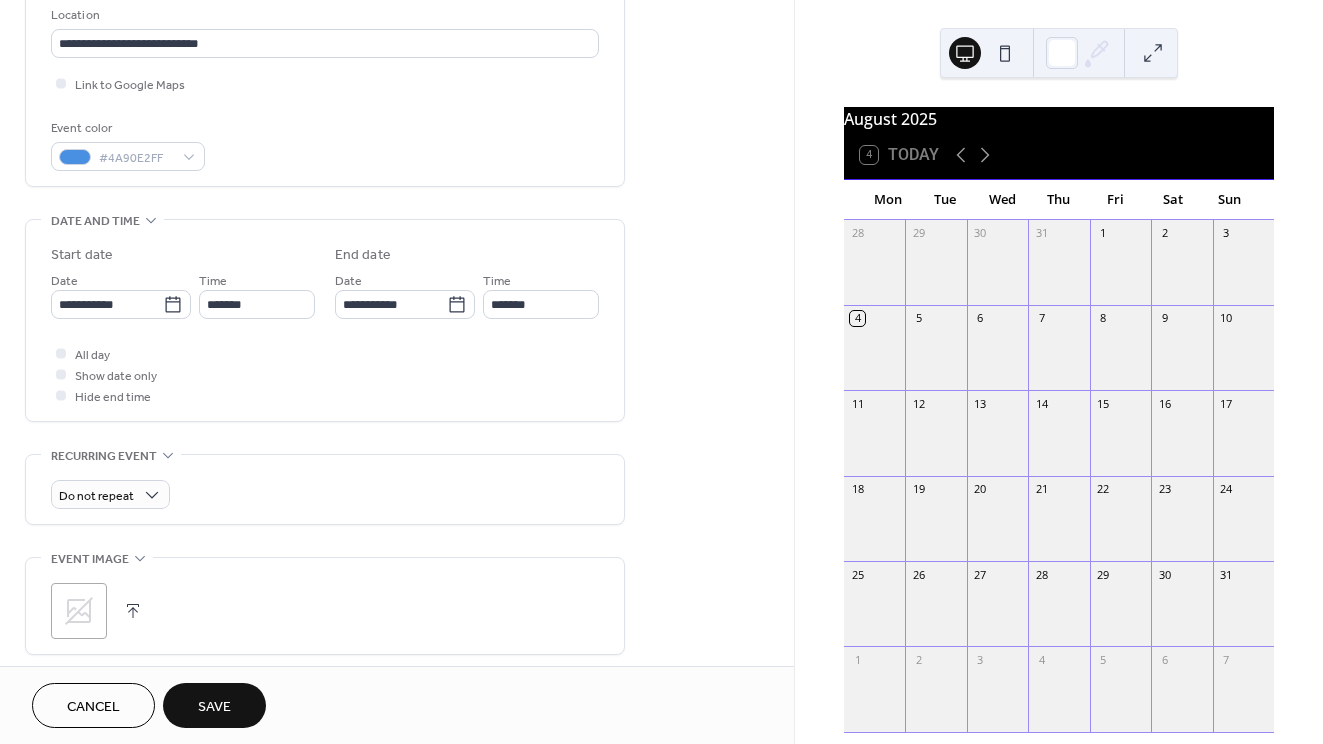 type on "*******" 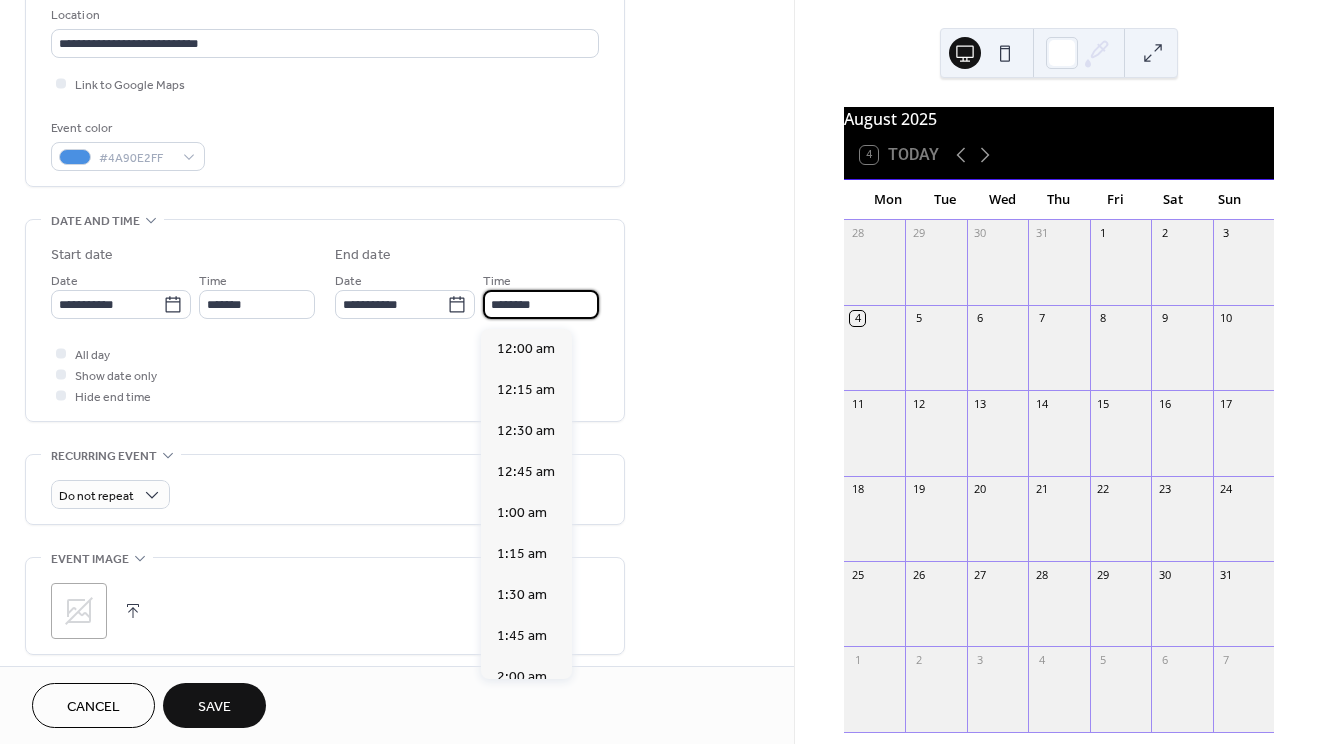 scroll, scrollTop: 1722, scrollLeft: 0, axis: vertical 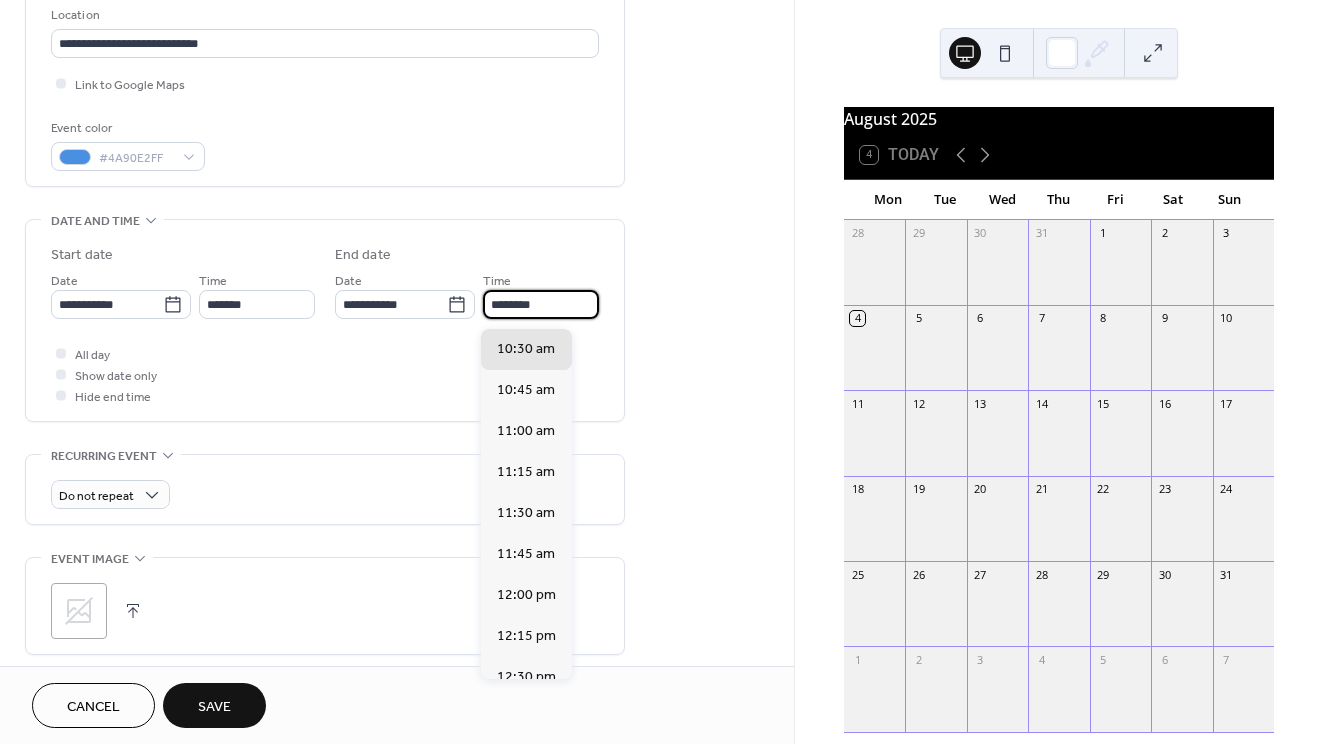 click on "********" at bounding box center [541, 304] 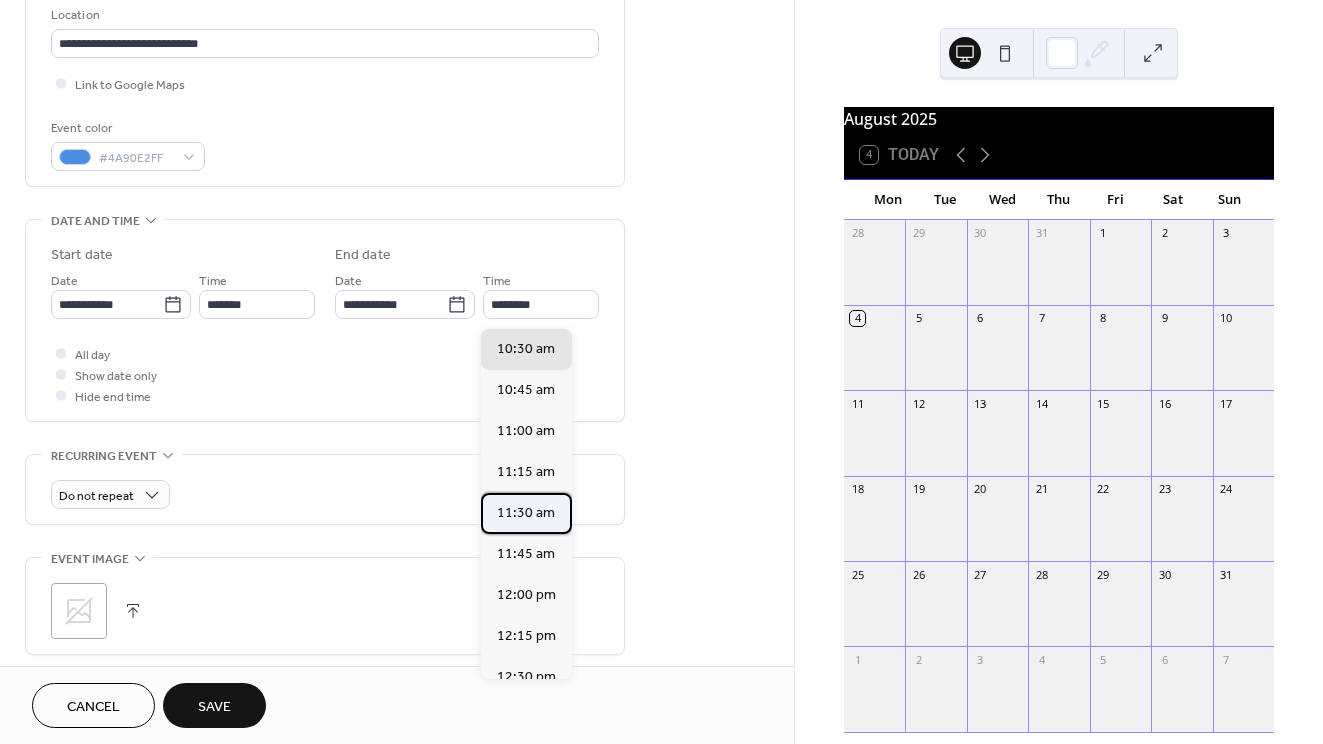 click on "11:30 am" at bounding box center [526, 513] 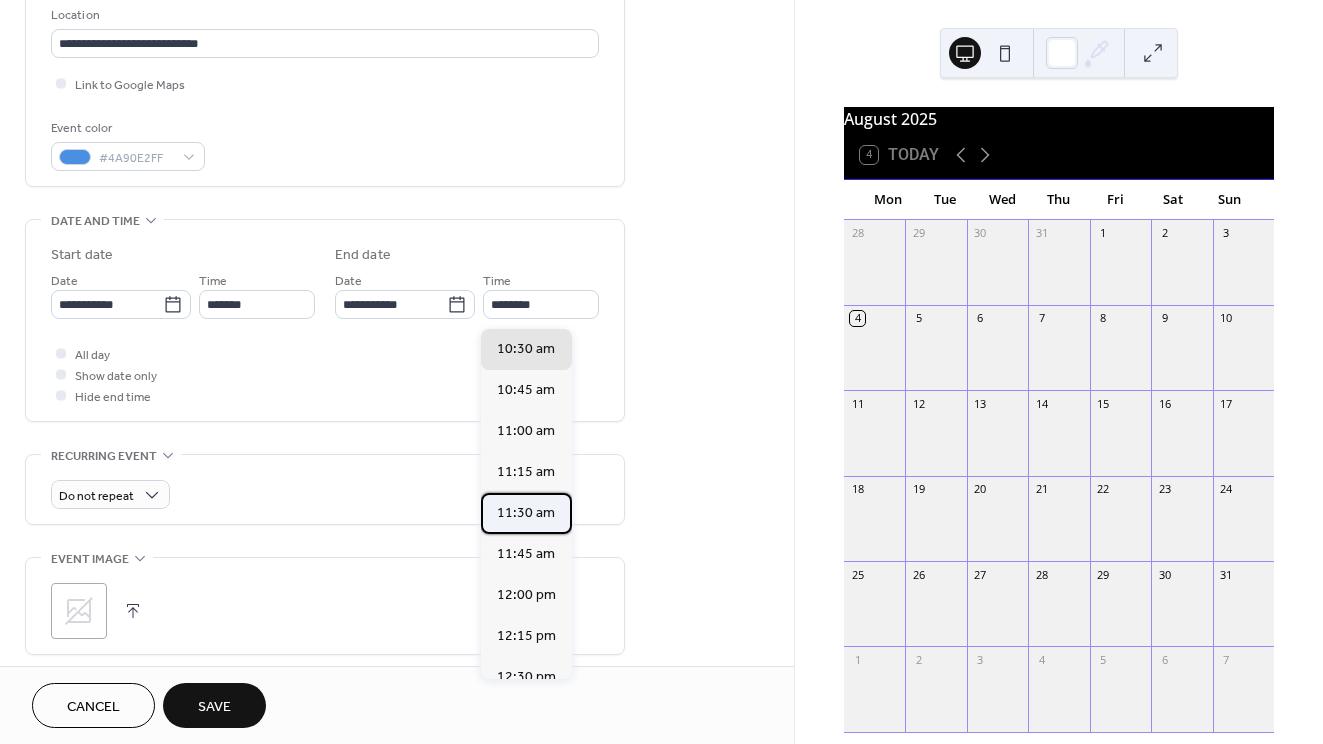 type on "********" 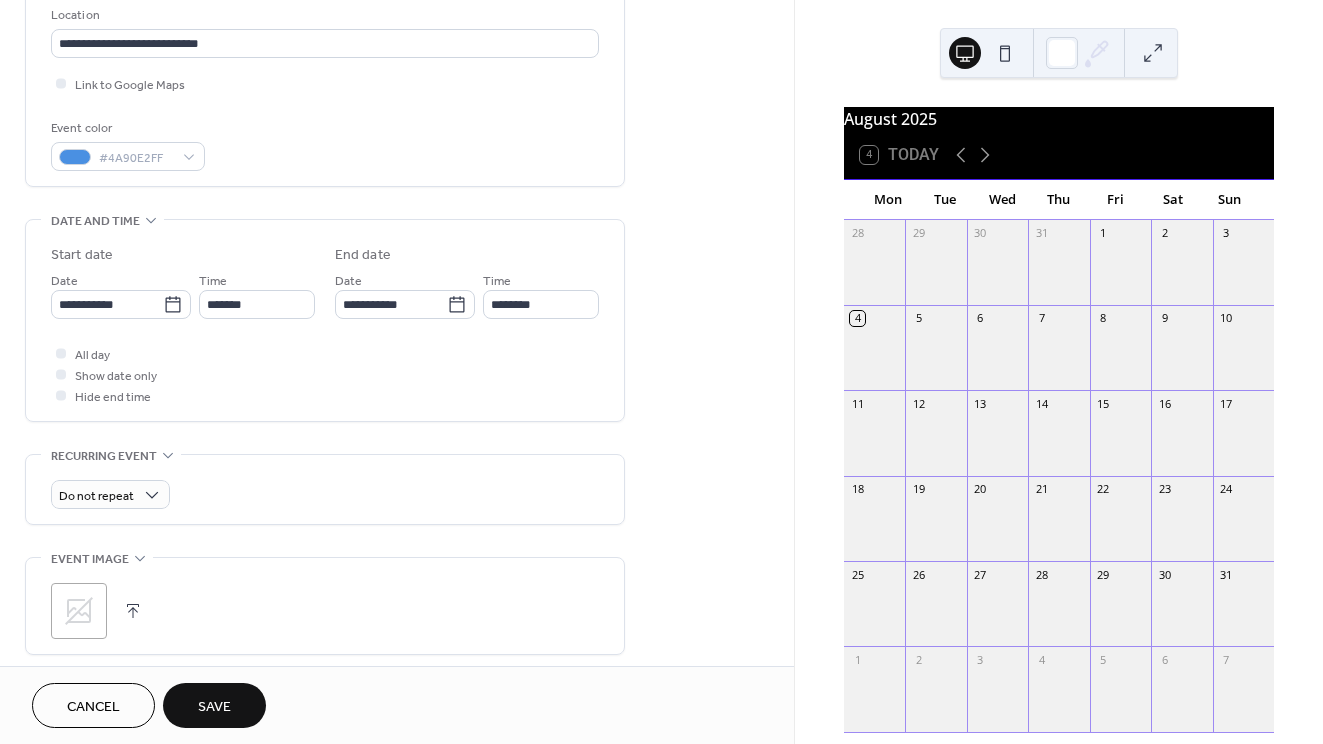 click on "All day Show date only Hide end time" at bounding box center [325, 374] 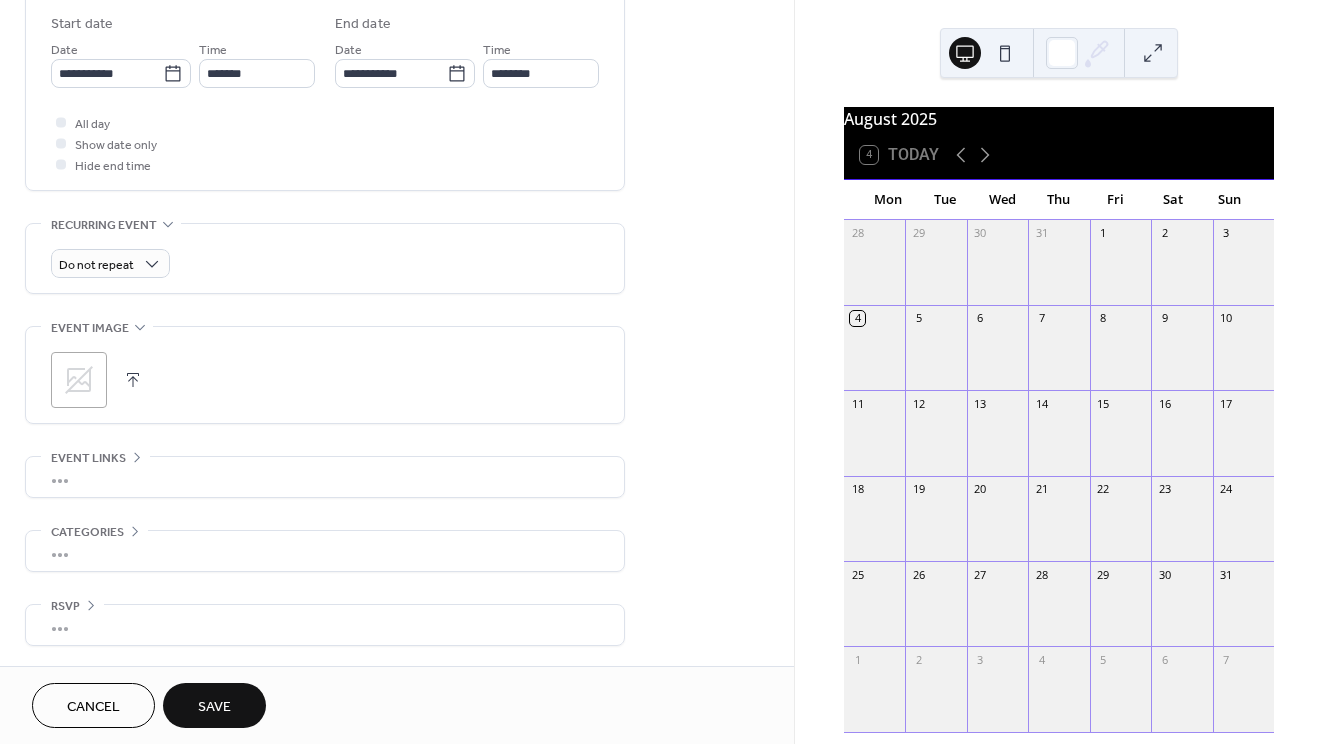 scroll, scrollTop: 669, scrollLeft: 0, axis: vertical 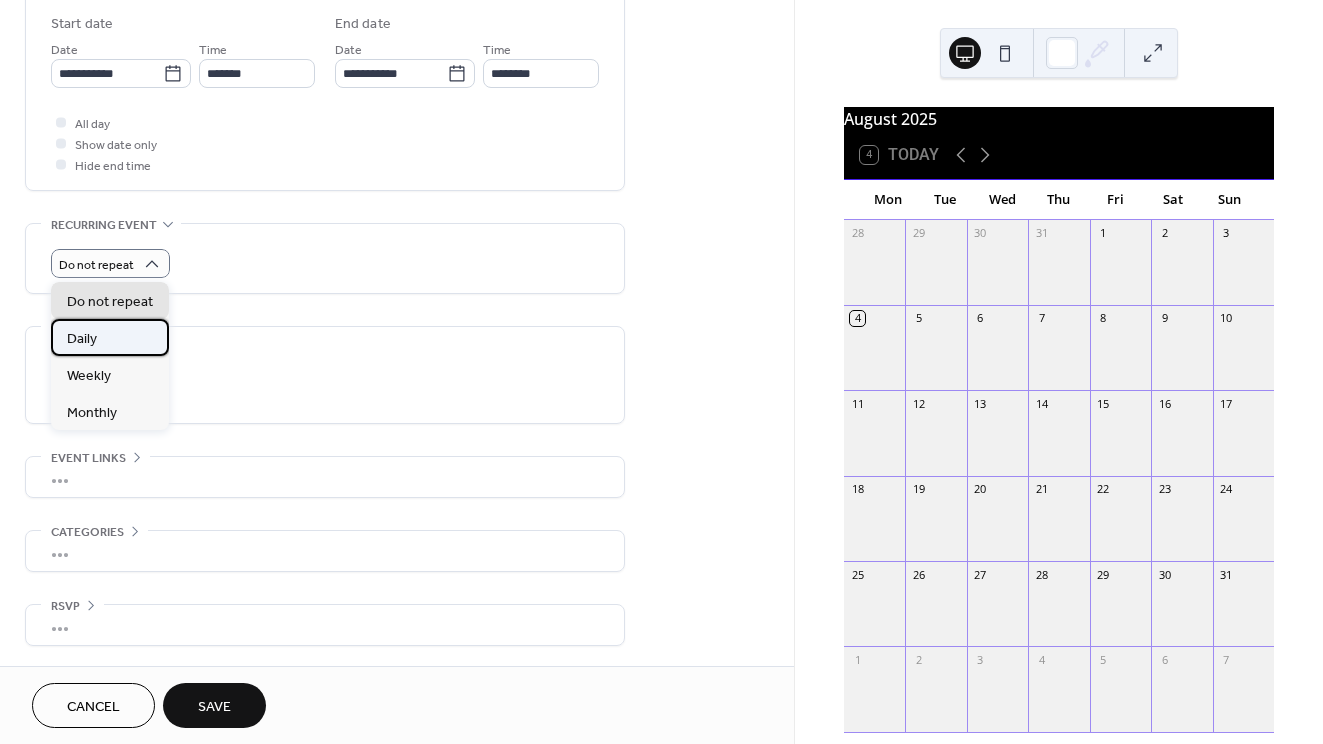 click on "Daily" at bounding box center (110, 337) 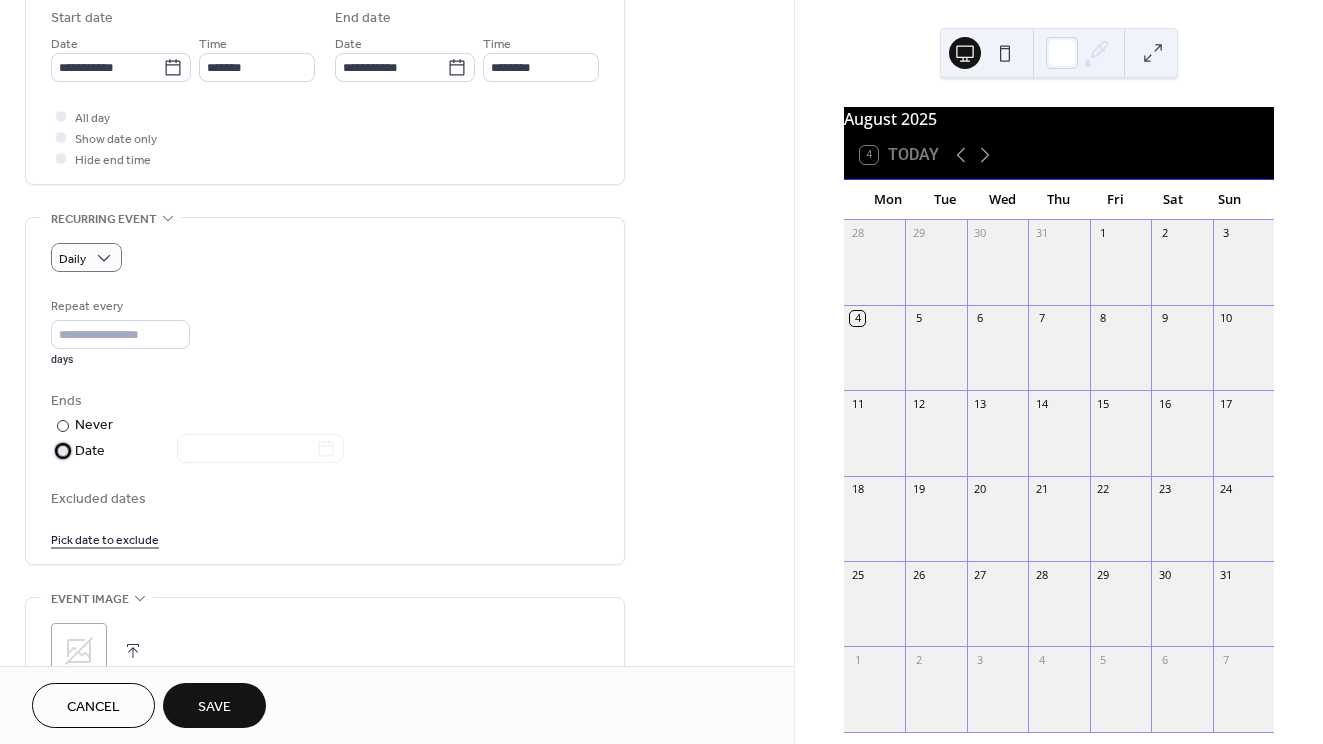 click on "Date" at bounding box center (209, 451) 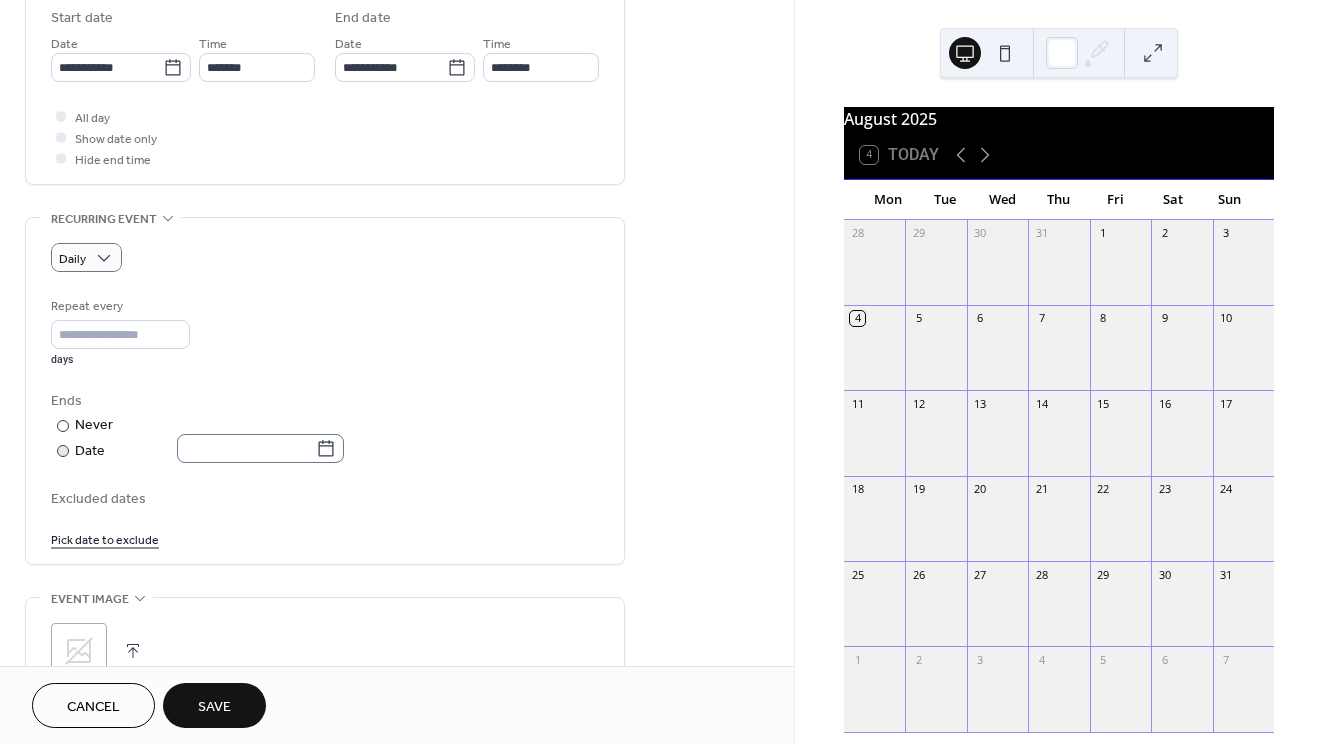 click 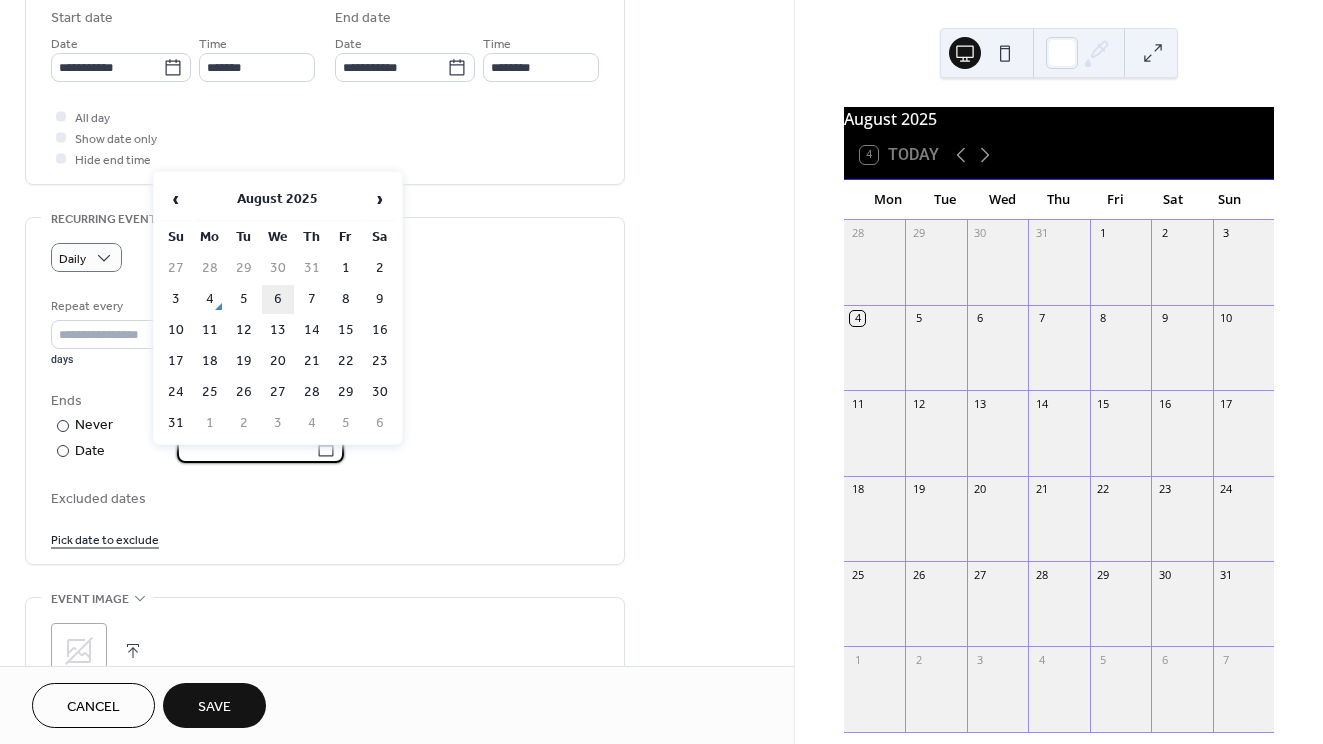 click on "6" at bounding box center [278, 299] 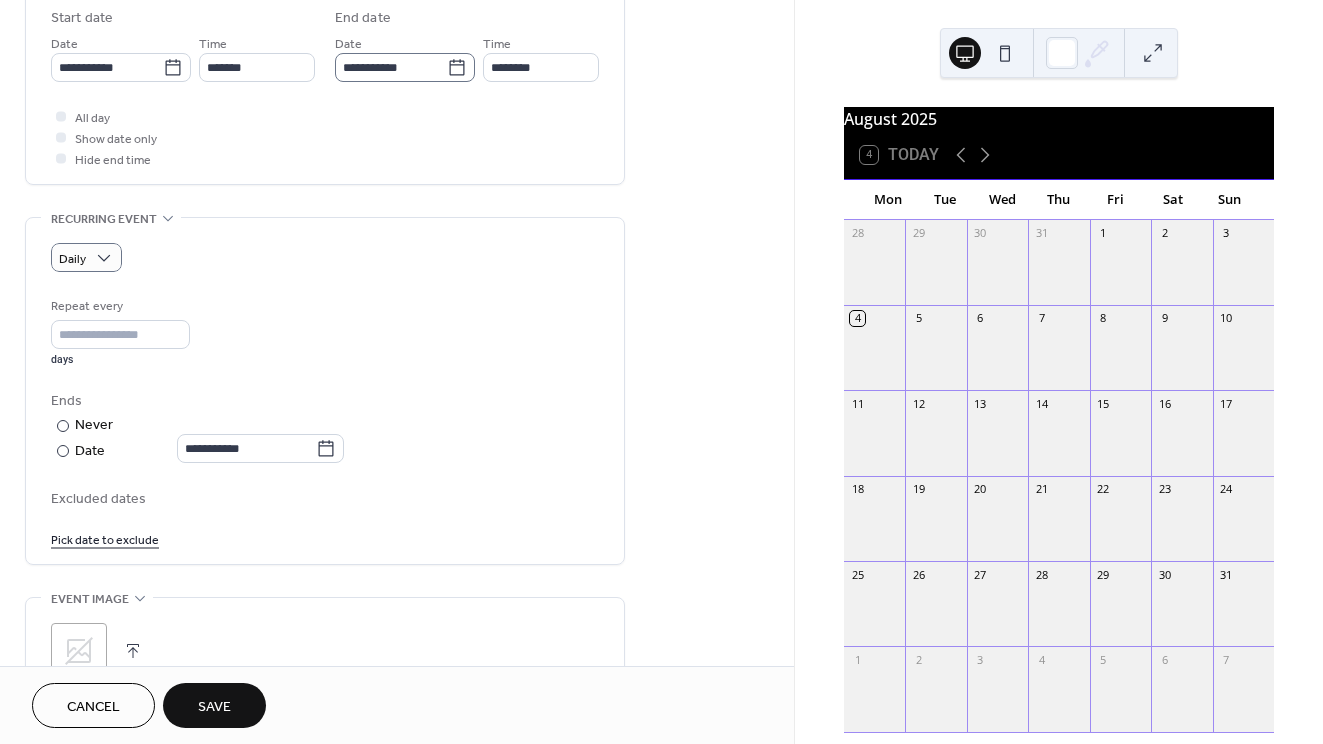 click 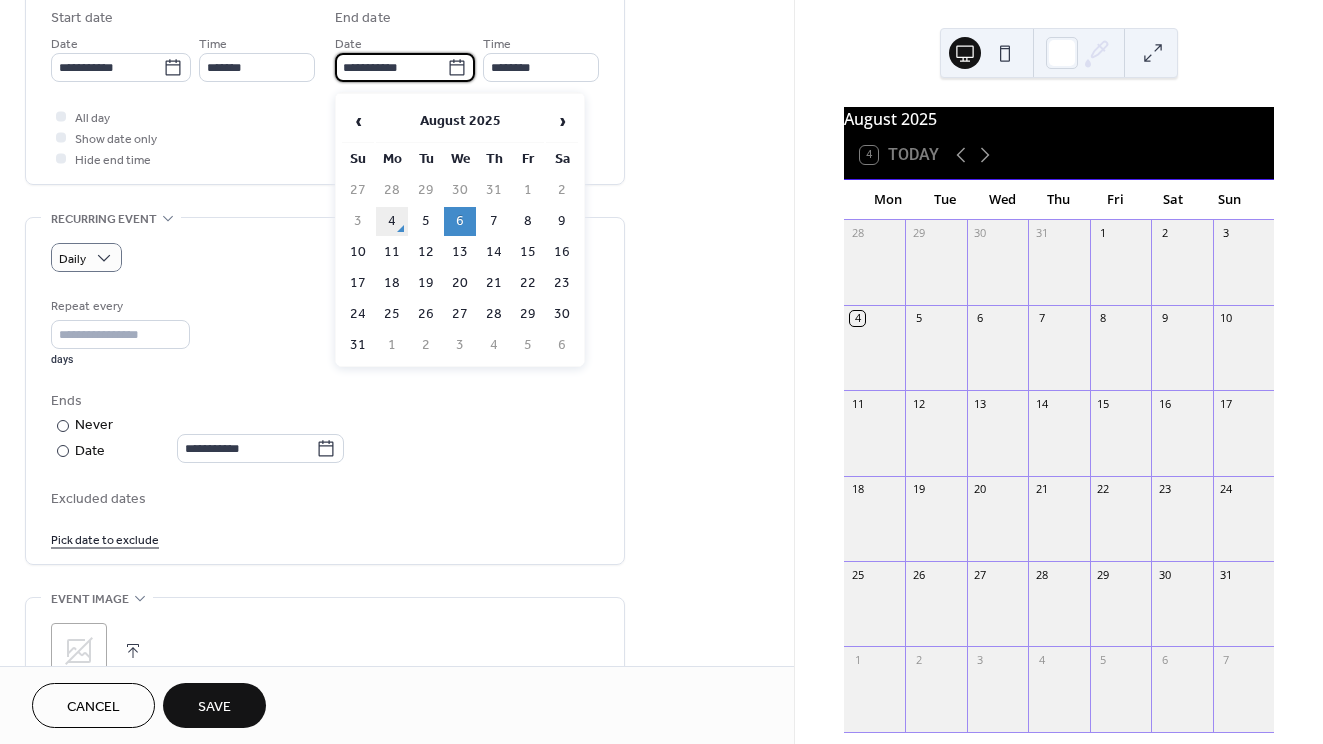 click on "4" at bounding box center [392, 221] 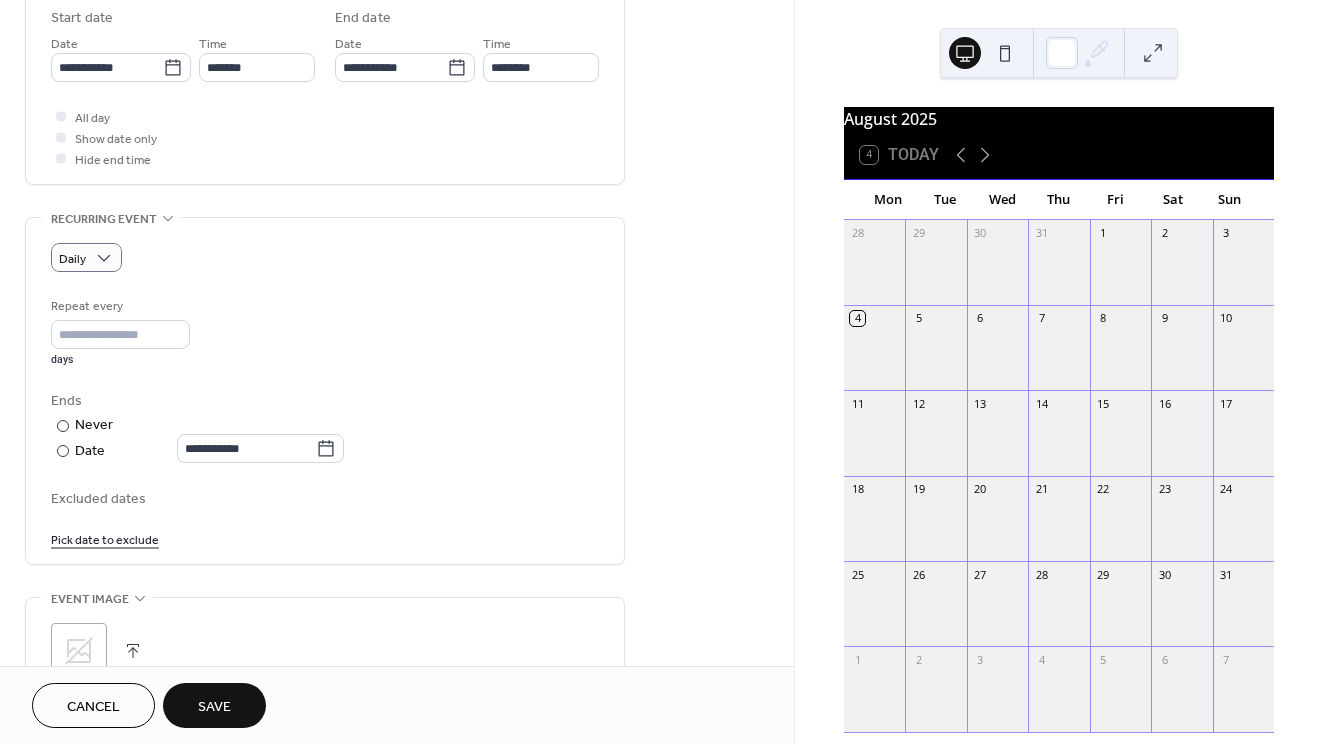 click on "All day Show date only Hide end time" at bounding box center [325, 137] 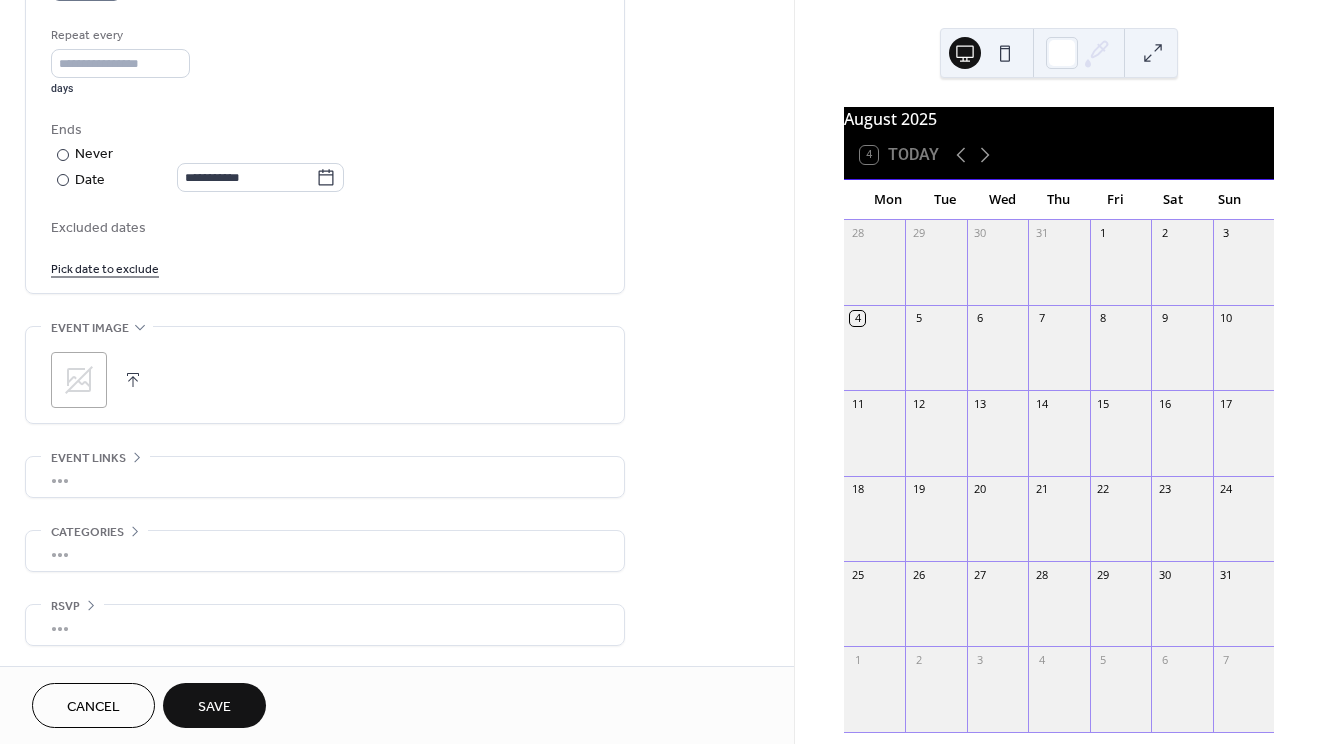 scroll, scrollTop: 950, scrollLeft: 0, axis: vertical 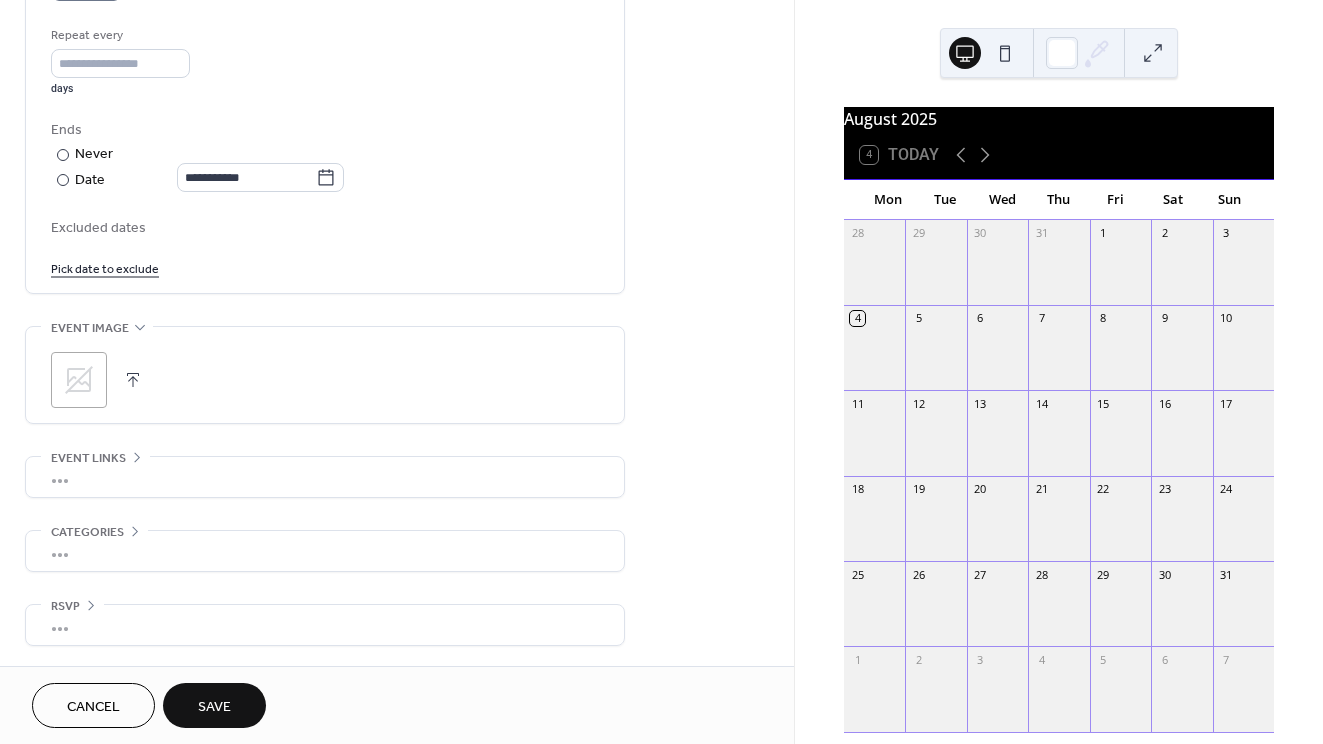 click on "•••" at bounding box center (325, 551) 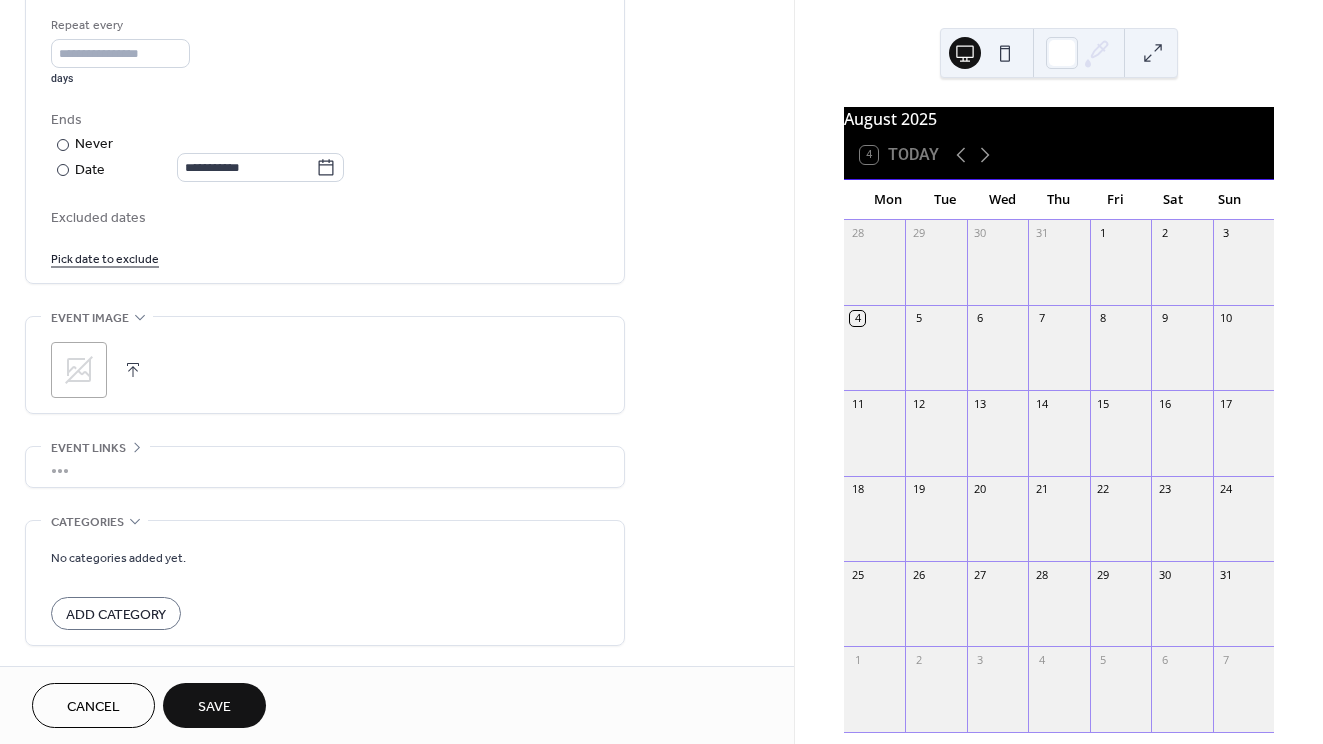 click on "Categories" at bounding box center [94, 521] 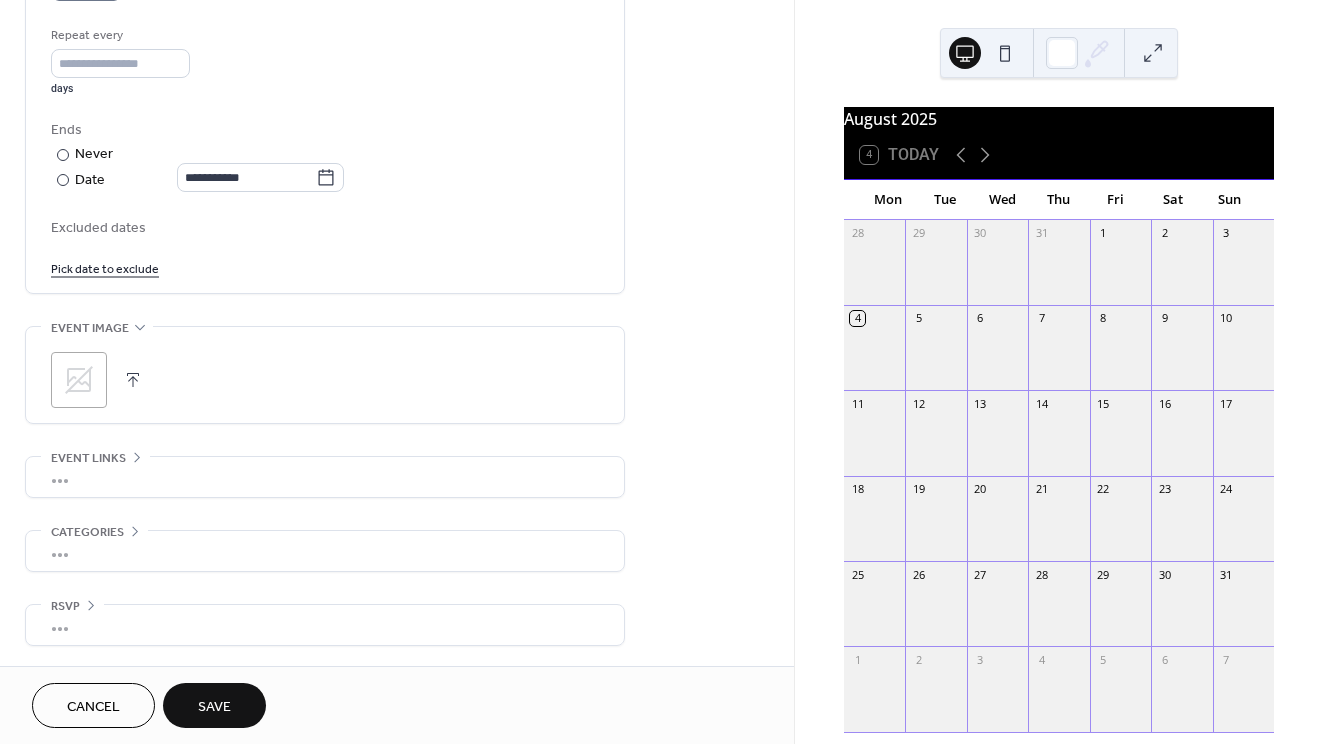 click 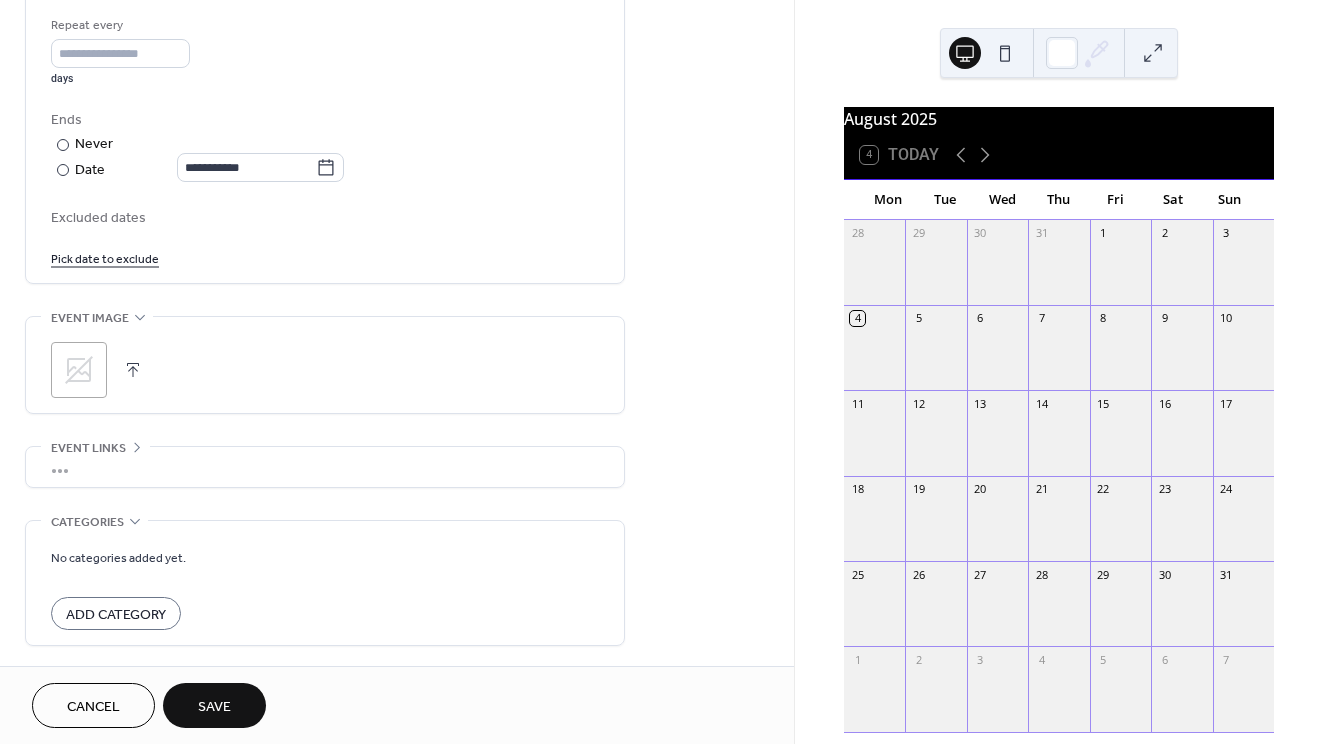 click on "Add Category" at bounding box center (116, 615) 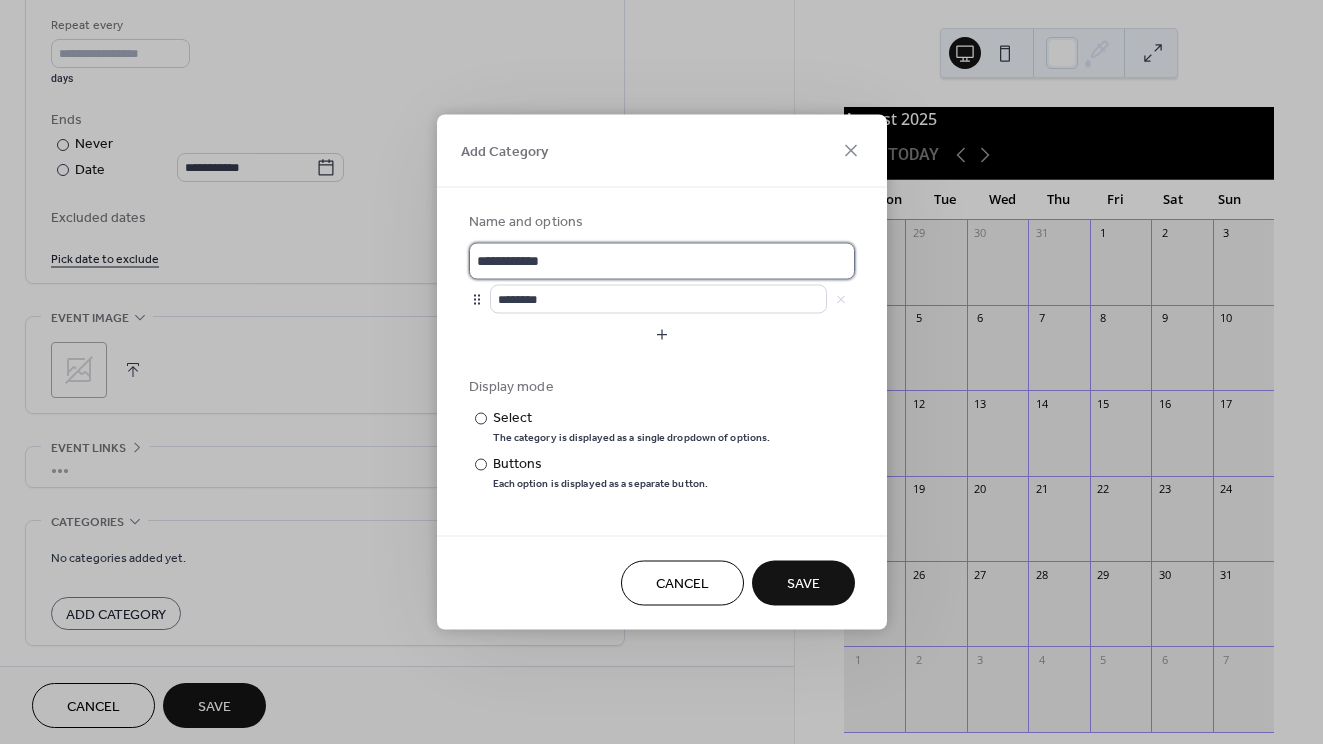 click on "**********" at bounding box center [662, 261] 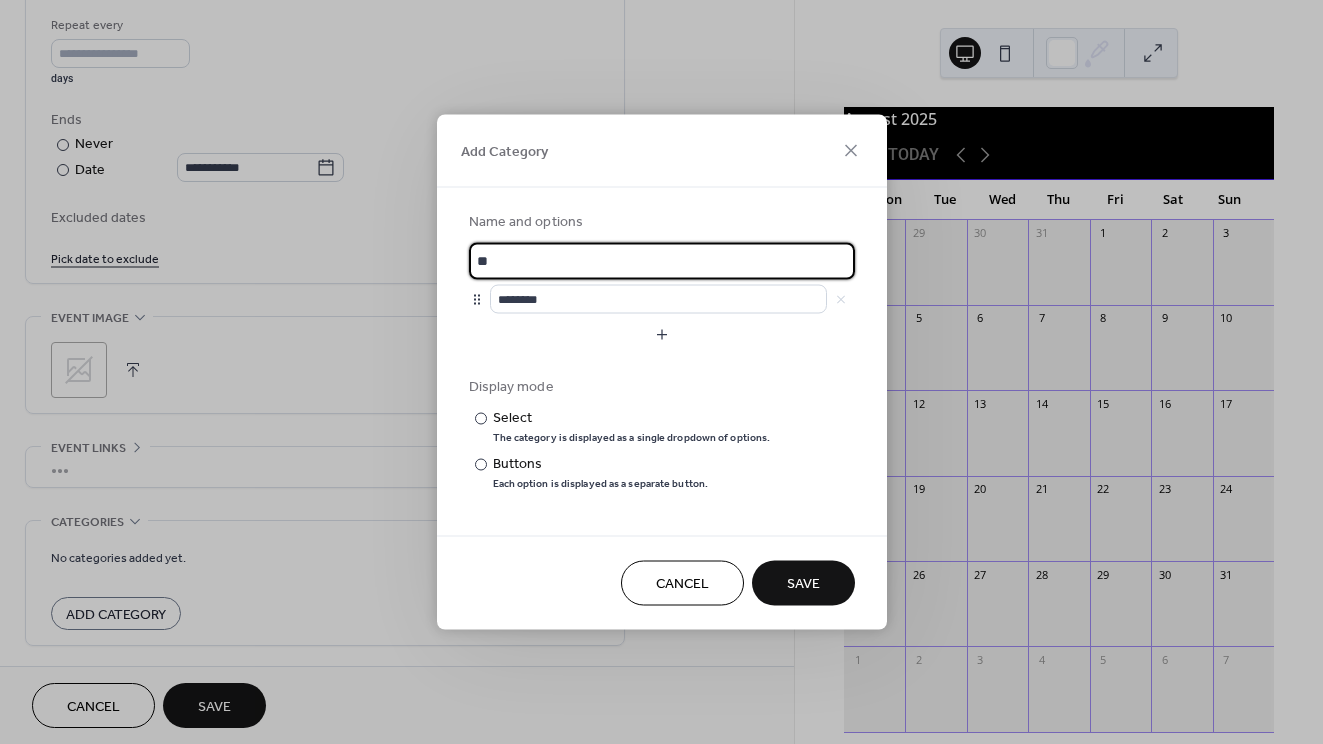 type on "*" 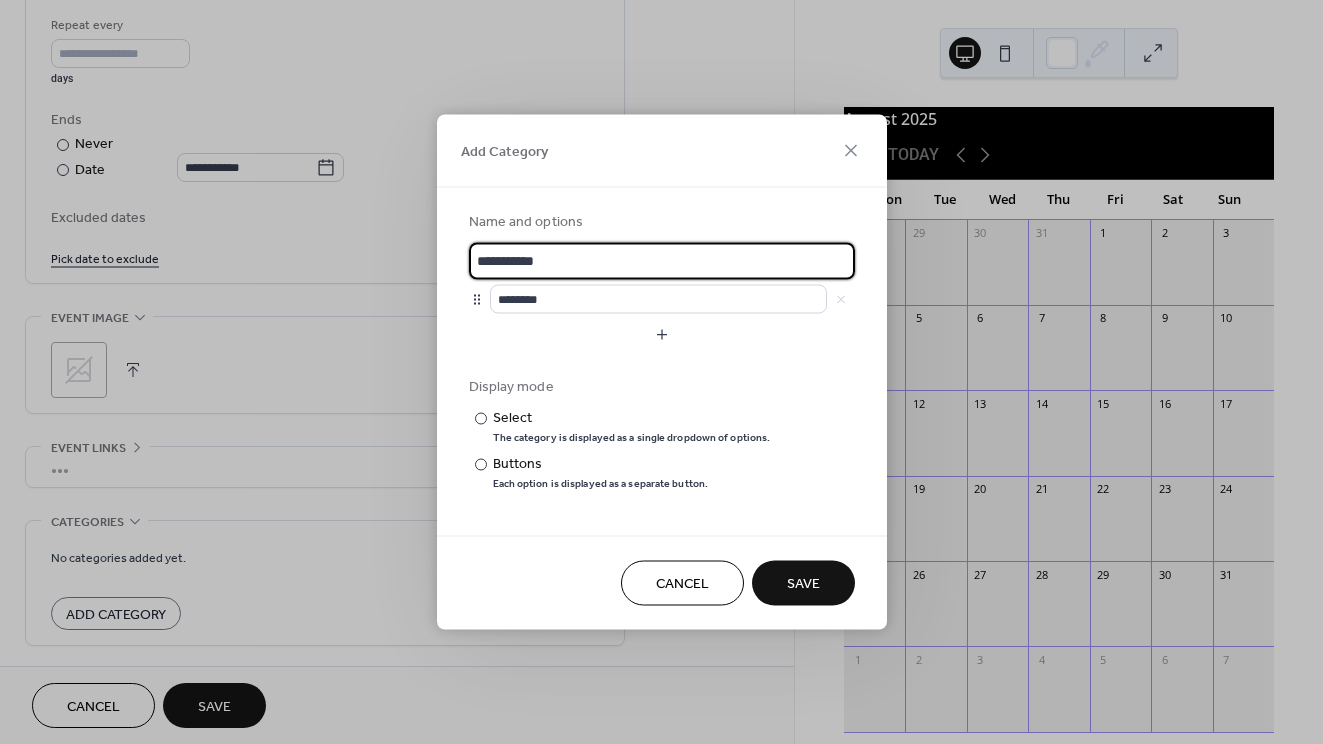 type on "**********" 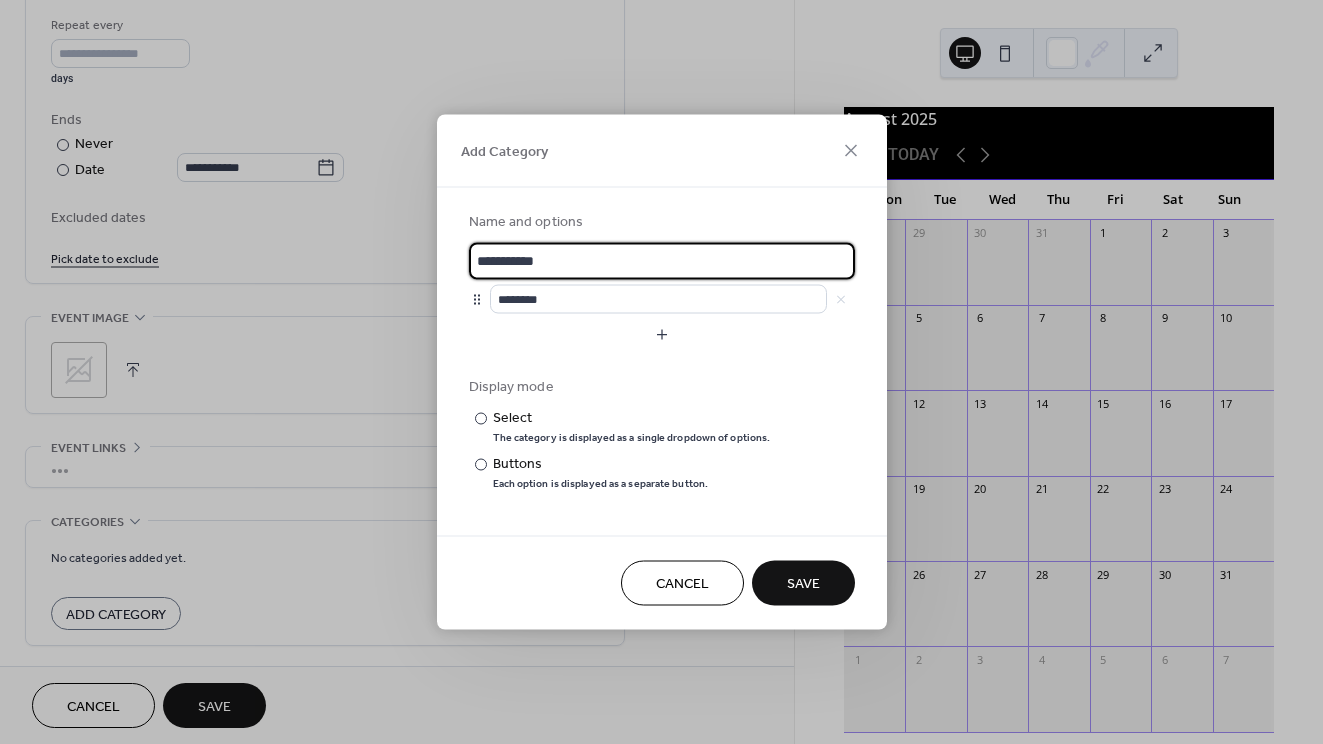 click on "Save" at bounding box center (803, 584) 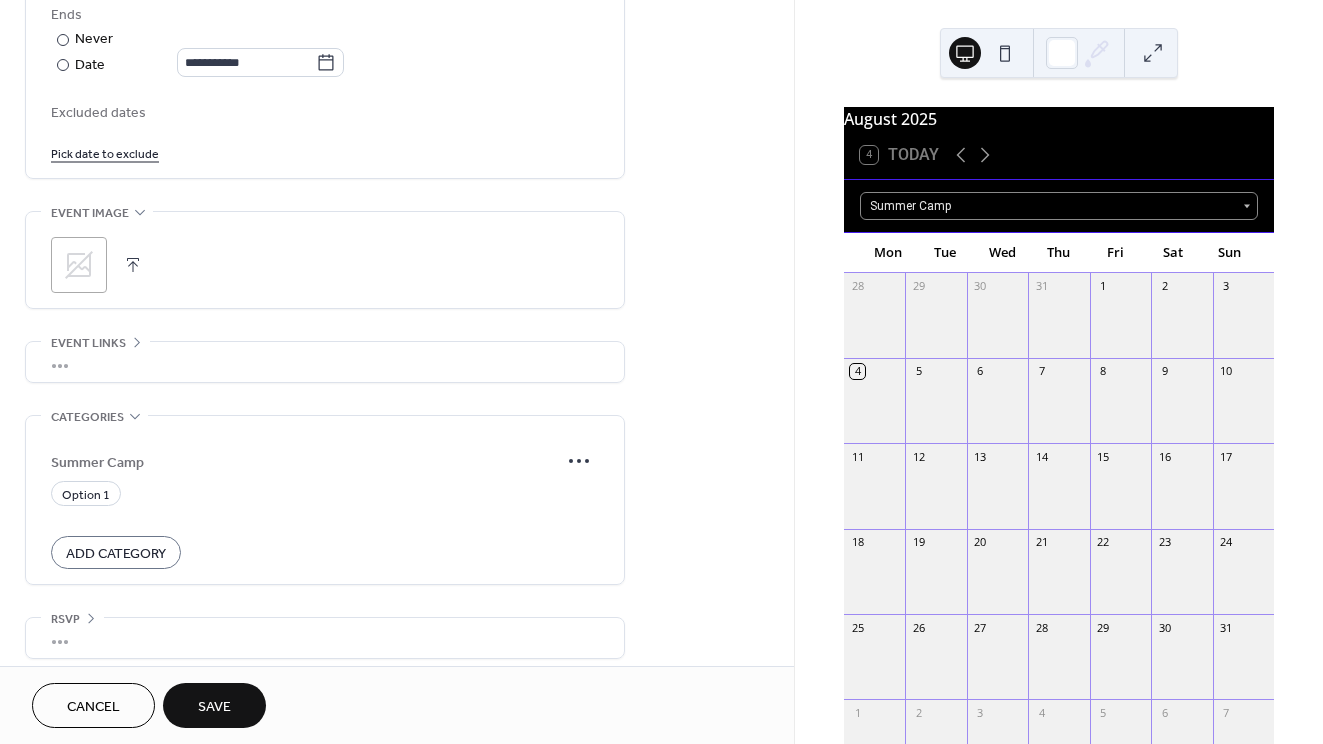 scroll, scrollTop: 1059, scrollLeft: 0, axis: vertical 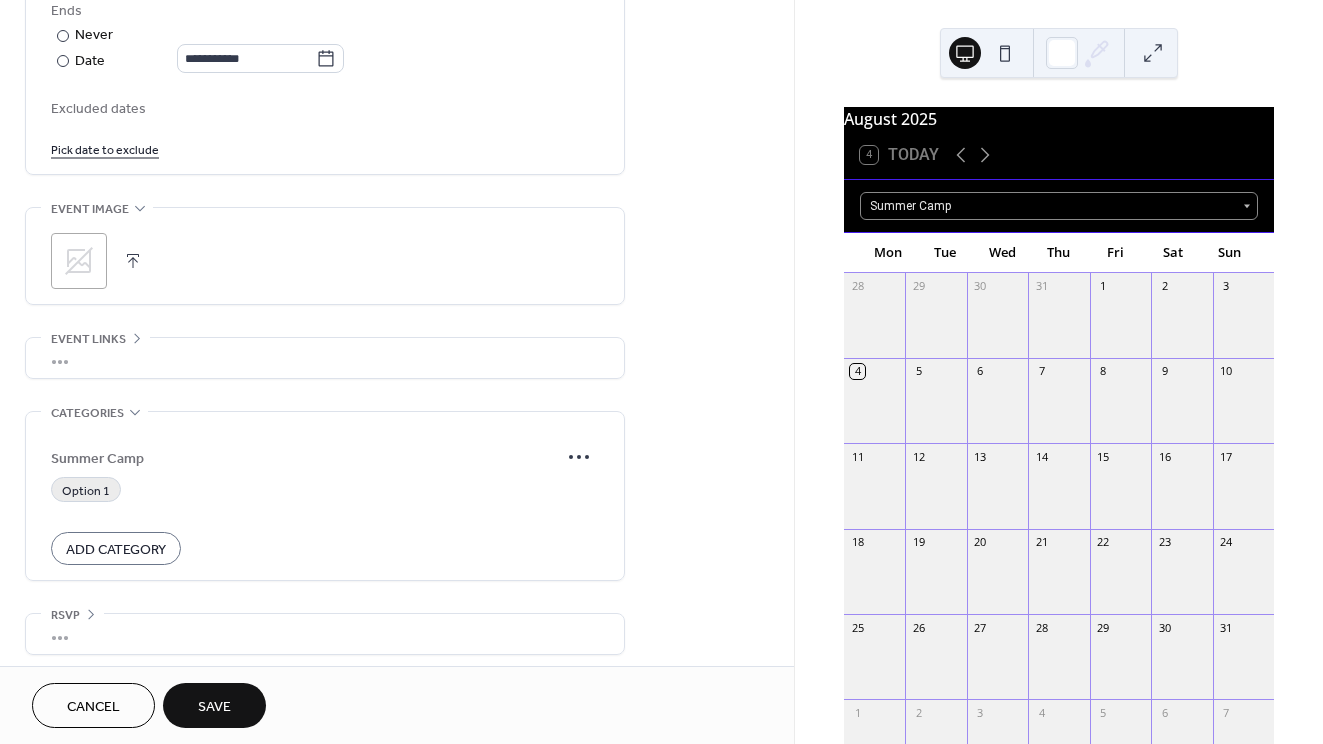 click on "Option 1" at bounding box center (86, 491) 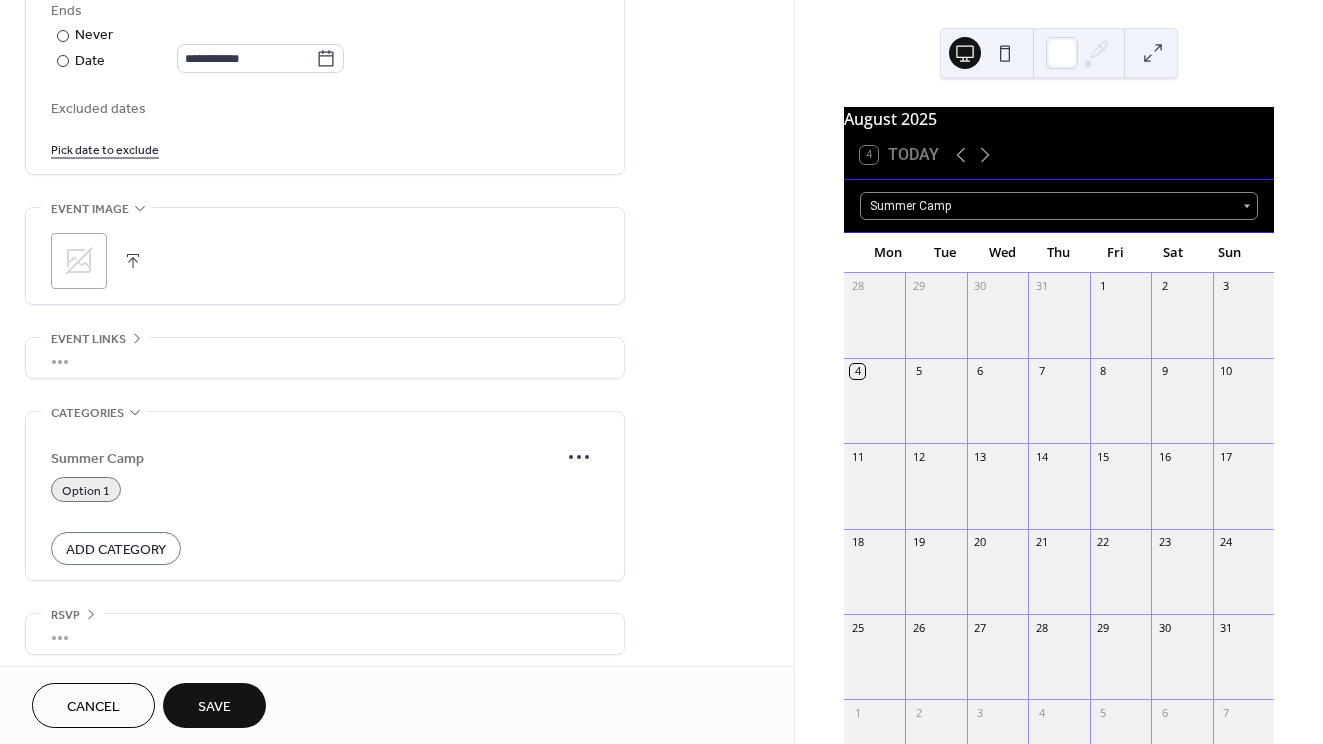 click on "Option 1" at bounding box center [86, 491] 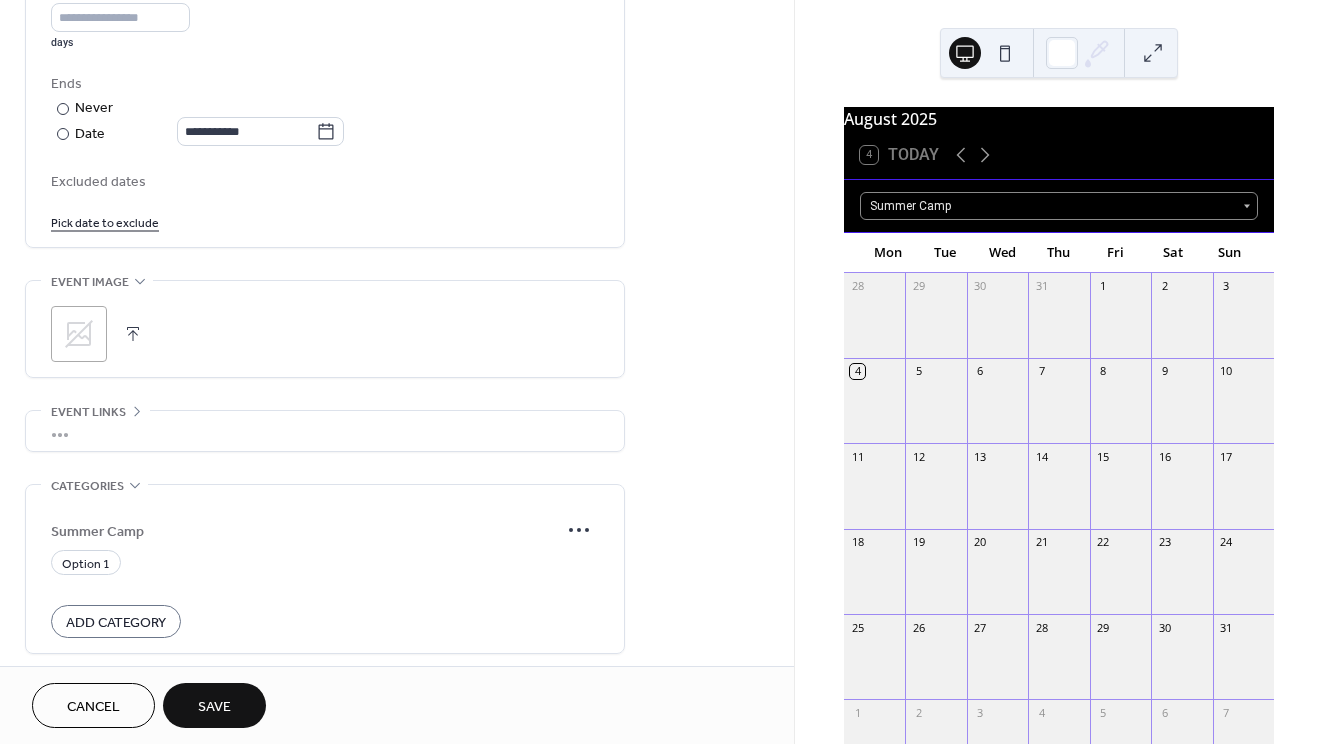 scroll, scrollTop: 963, scrollLeft: 0, axis: vertical 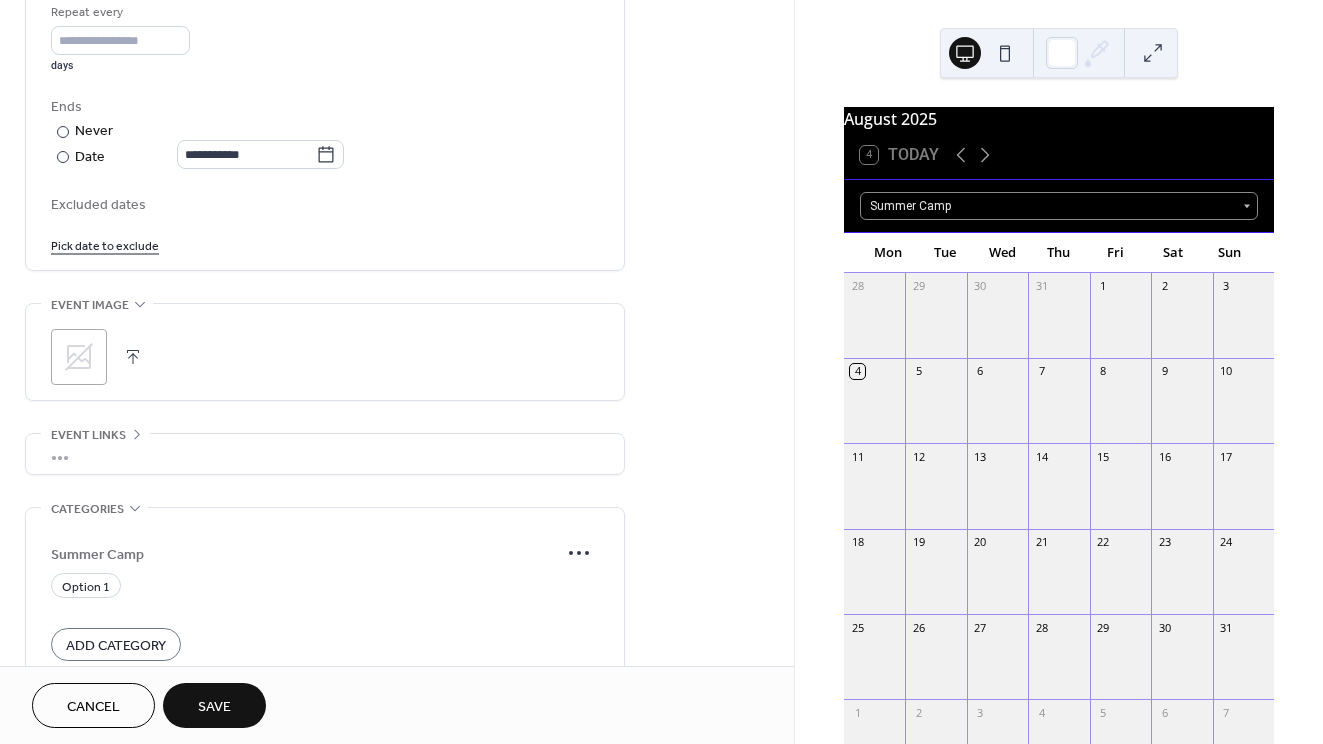click on "Event links" at bounding box center [95, 434] 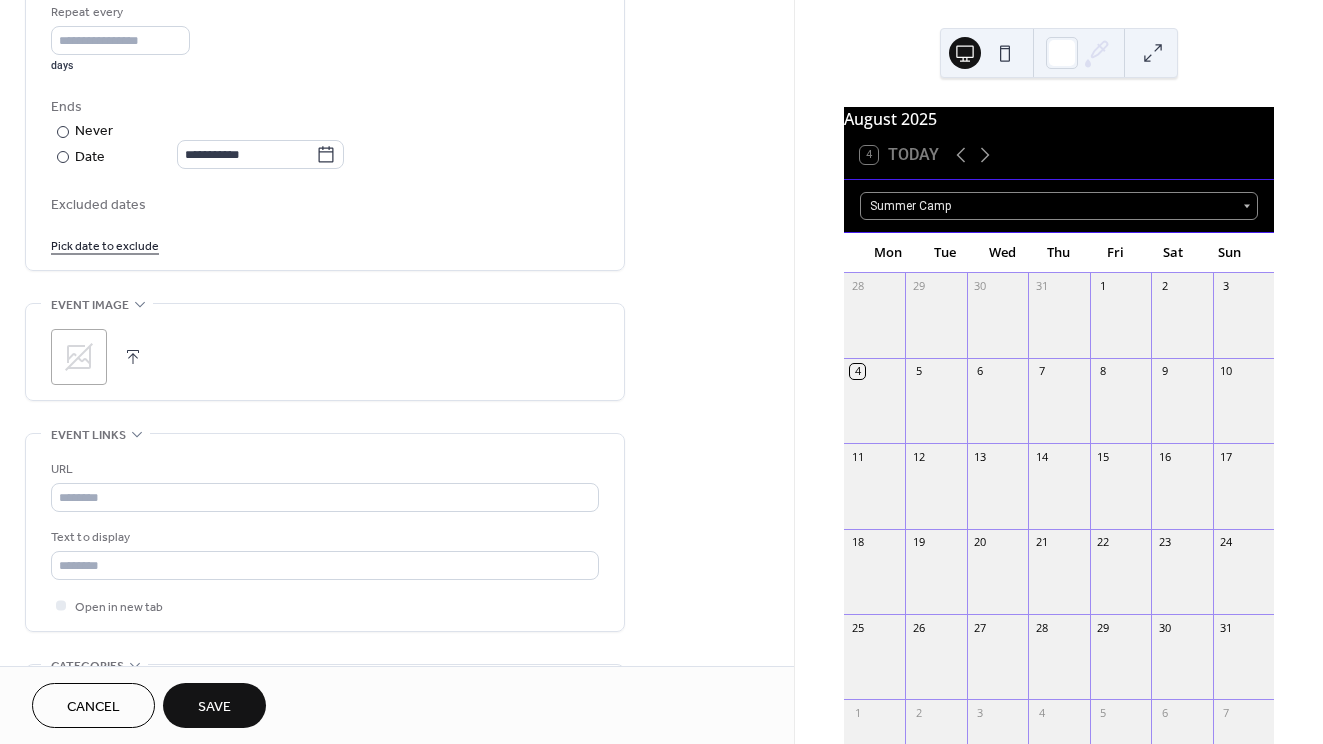 click on "Event links" at bounding box center (95, 434) 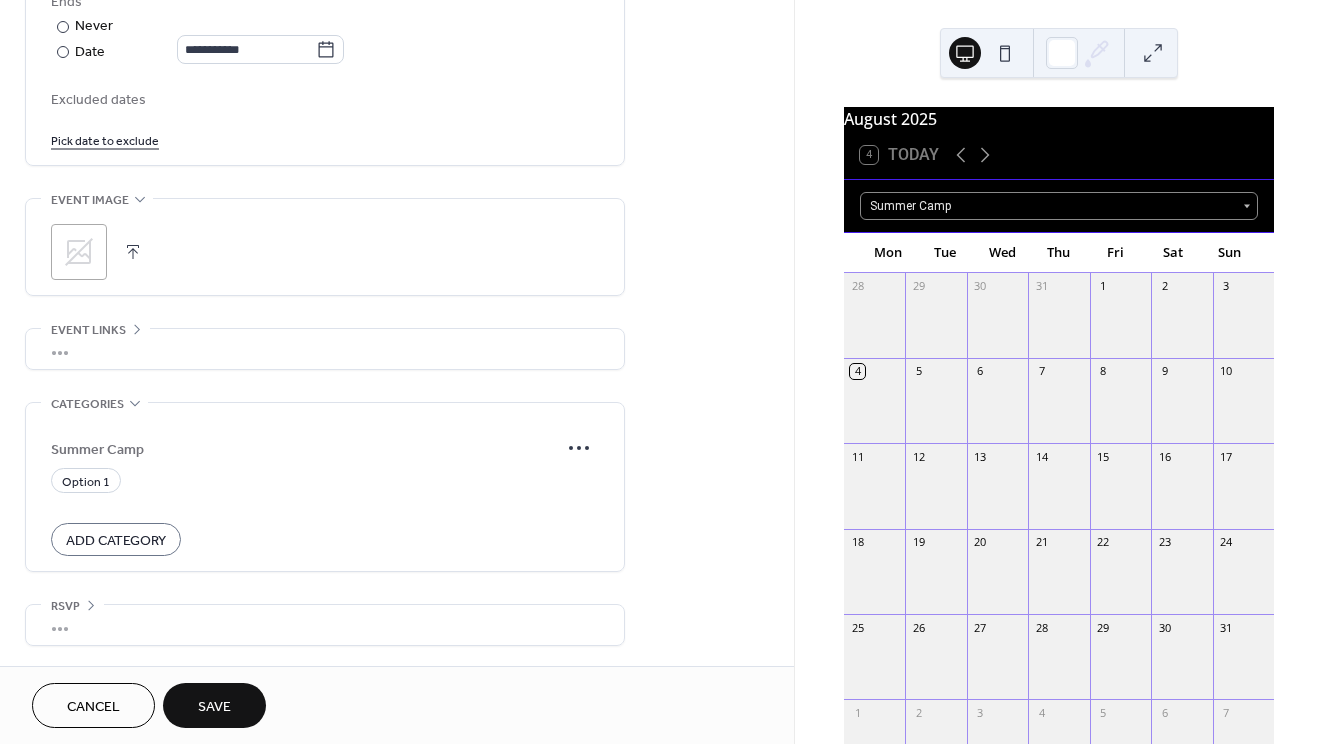 scroll, scrollTop: 1078, scrollLeft: 0, axis: vertical 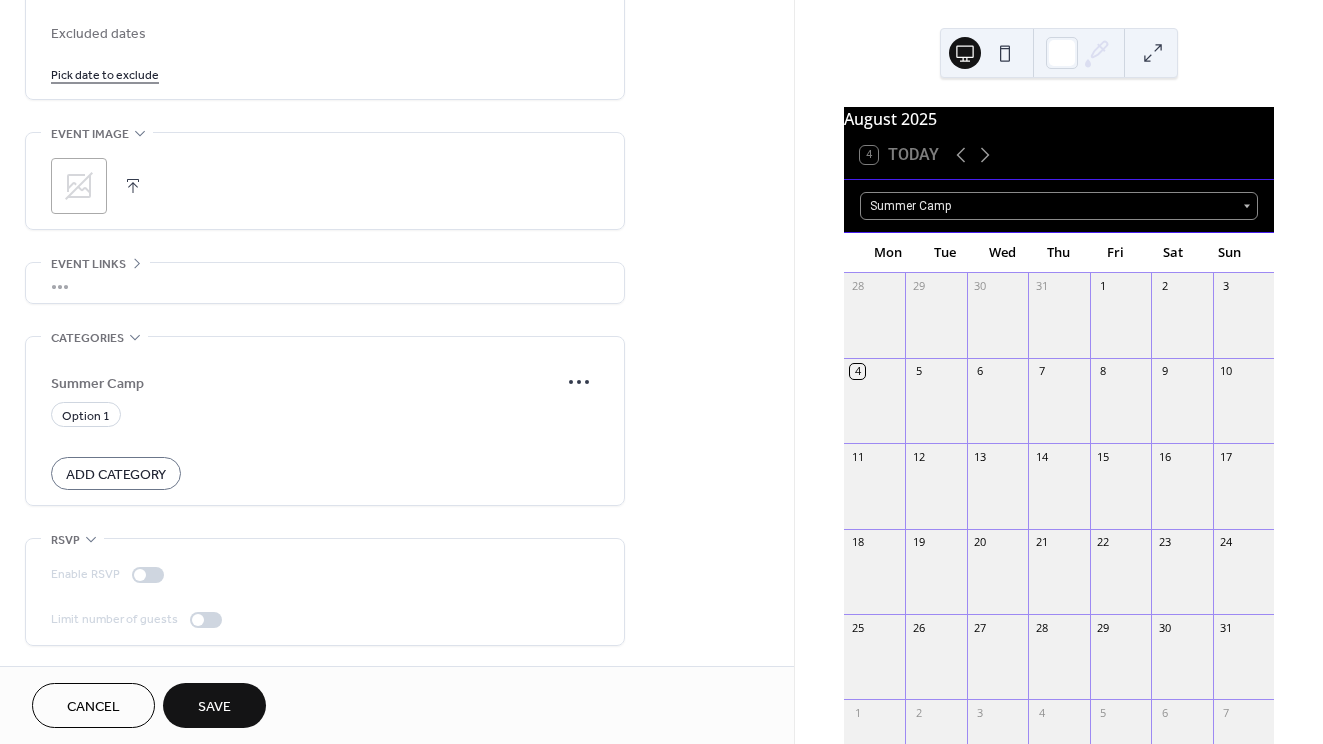 click on "RSVP" at bounding box center [72, 539] 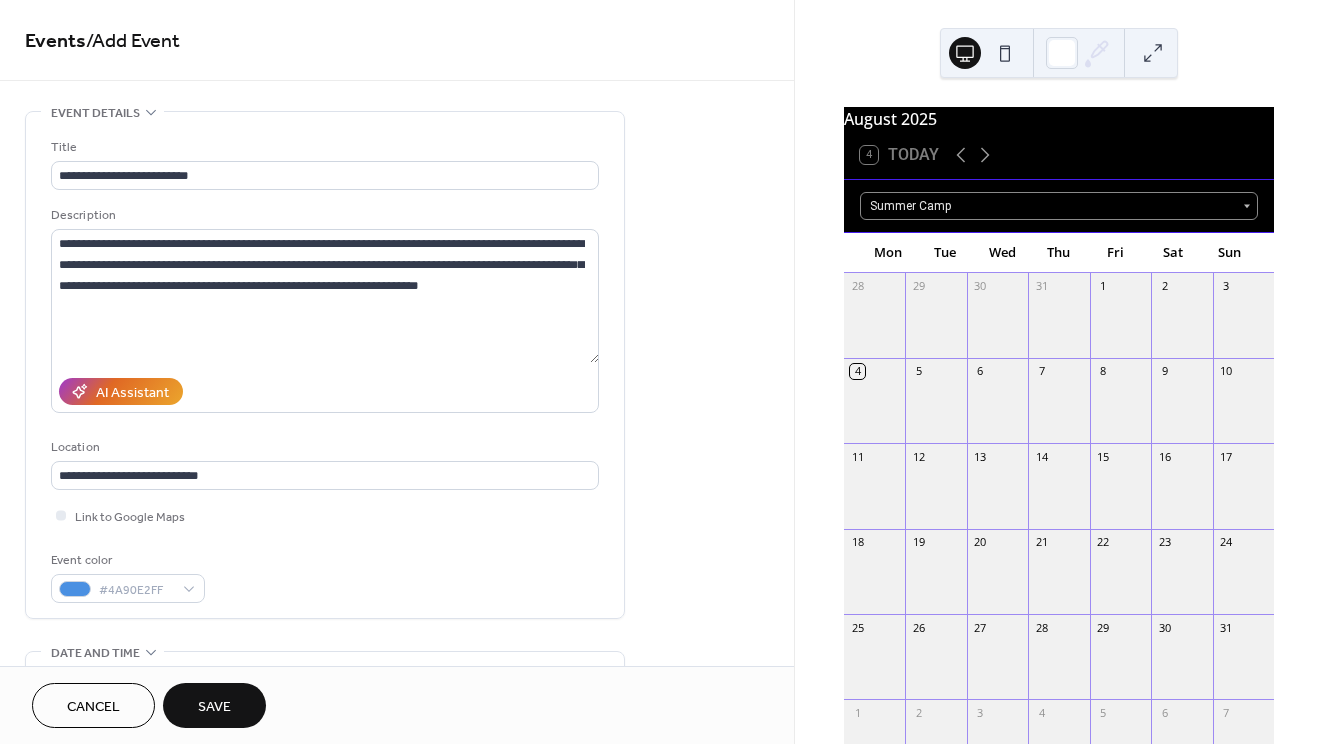 scroll, scrollTop: 0, scrollLeft: 0, axis: both 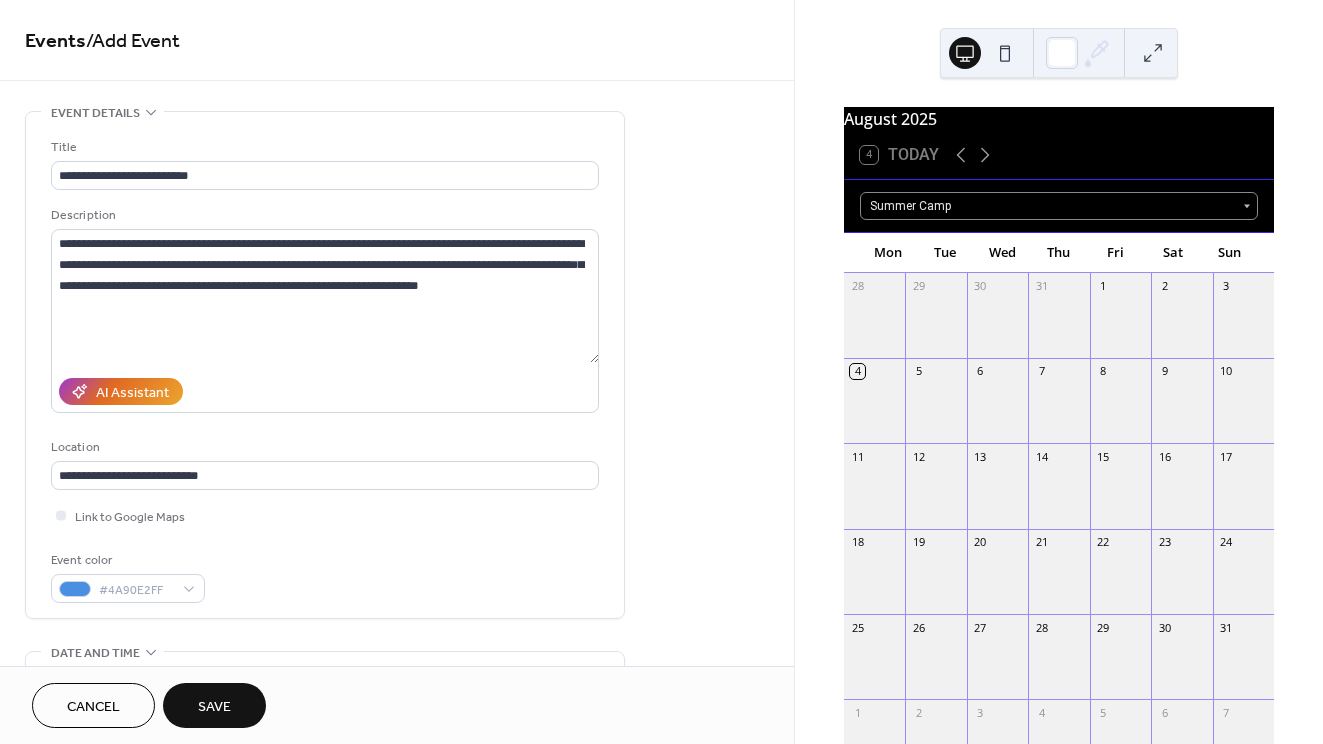 click on "Save" at bounding box center (214, 707) 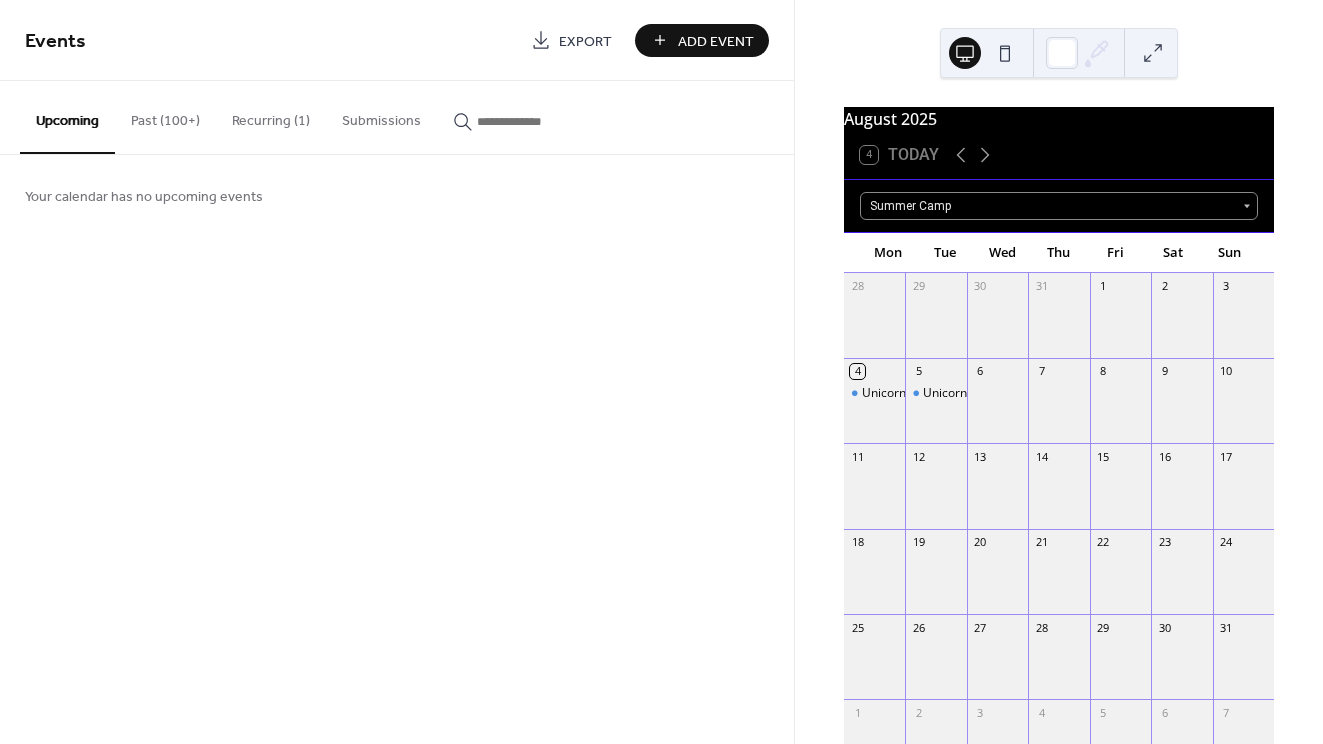 click on "Recurring (1)" at bounding box center [271, 116] 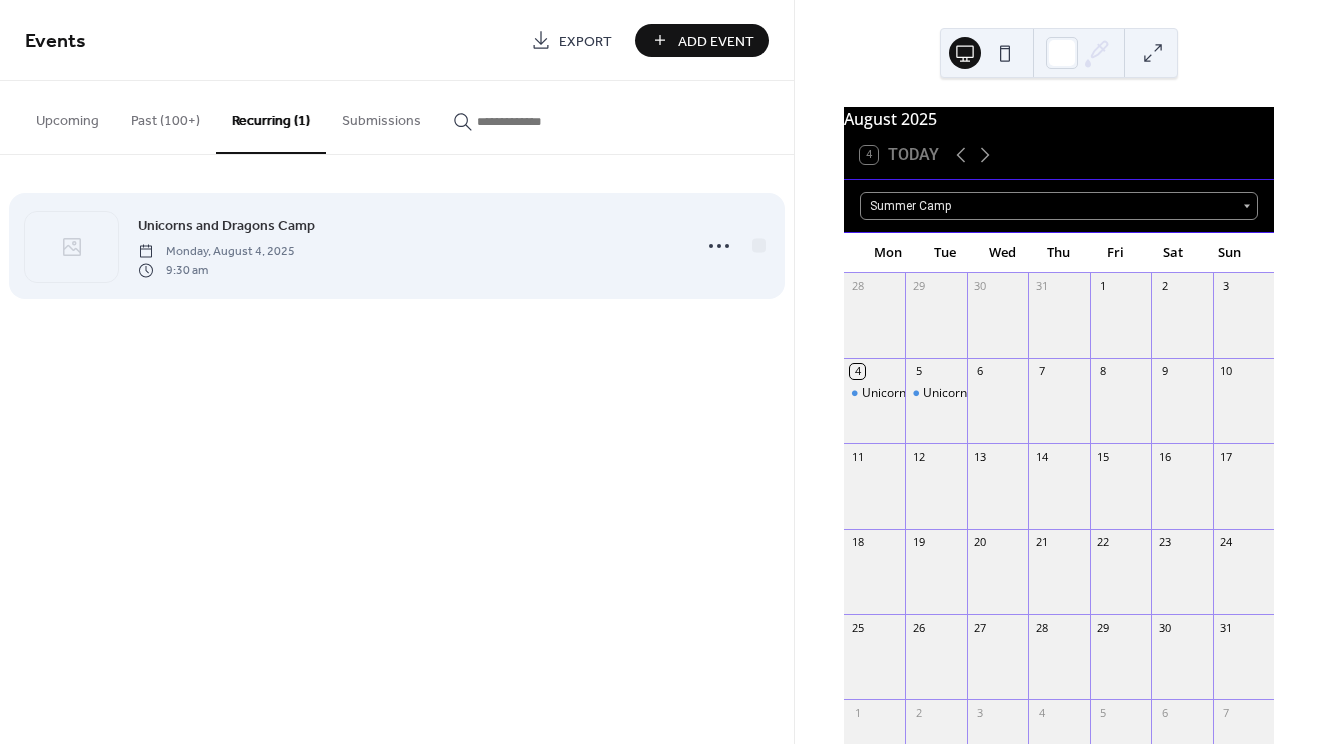 click on "Unicorns and Dragons Camp Monday, [MONTH] [DAY], [YEAR] [TIME]" at bounding box center (408, 246) 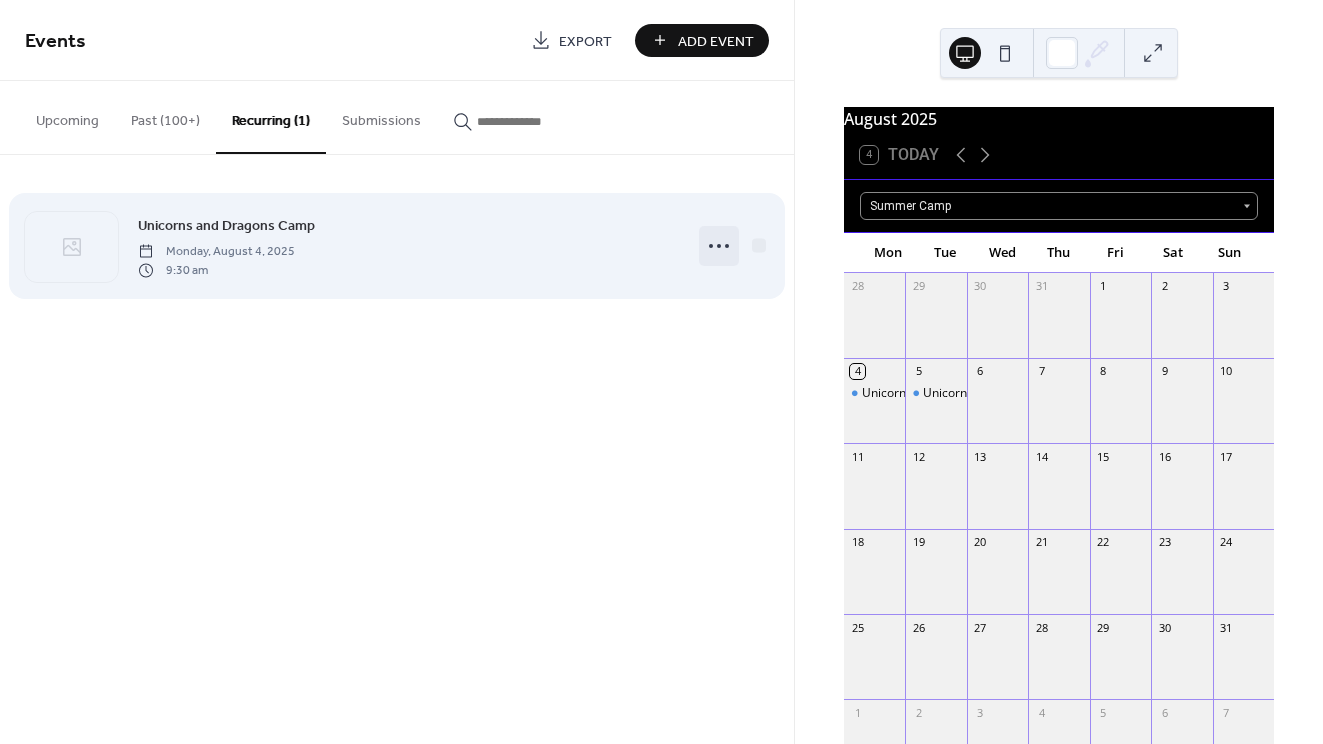 click 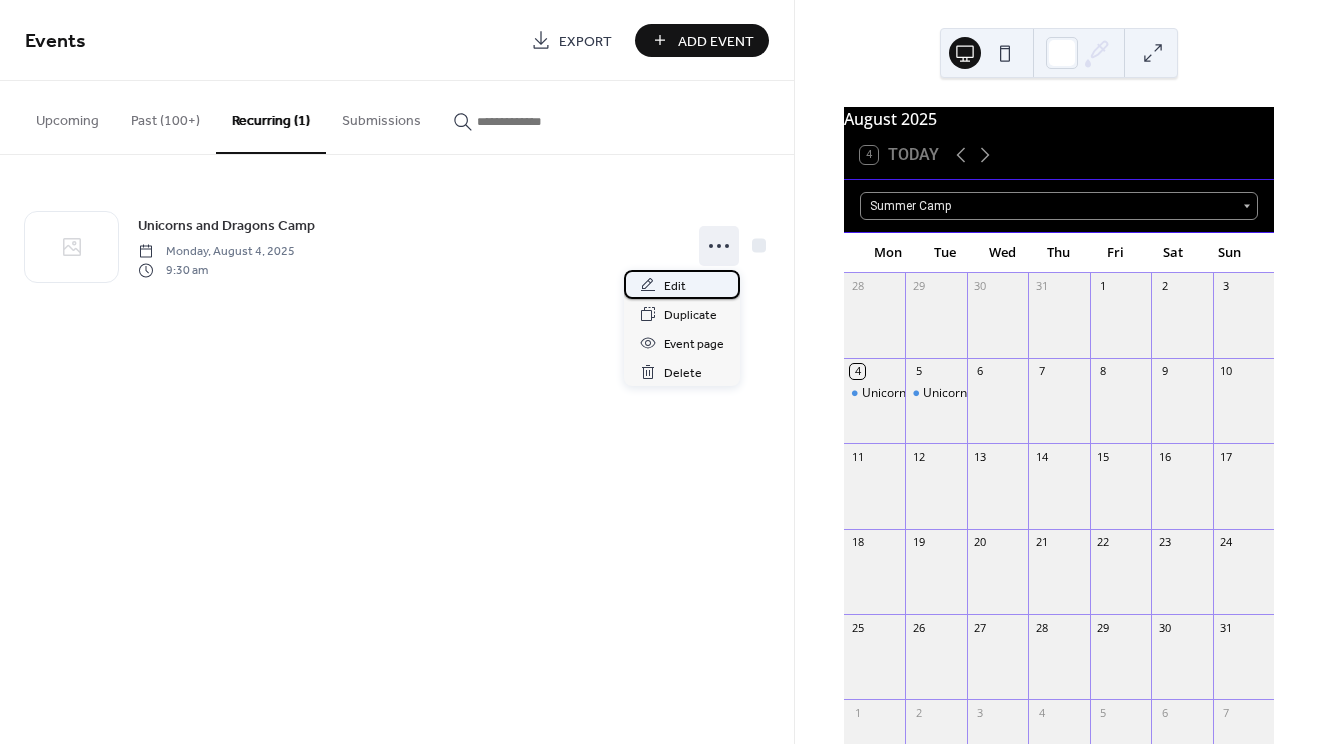click on "Edit" at bounding box center (682, 284) 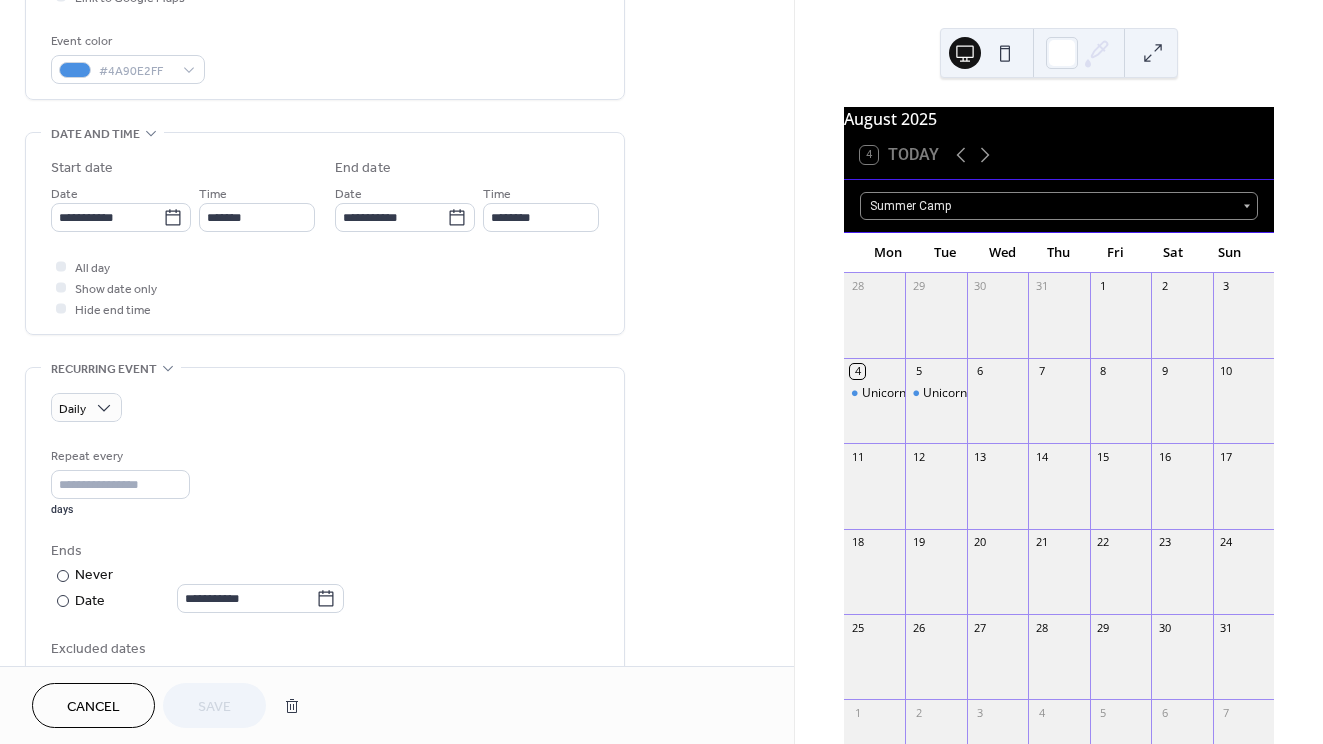 scroll, scrollTop: 533, scrollLeft: 0, axis: vertical 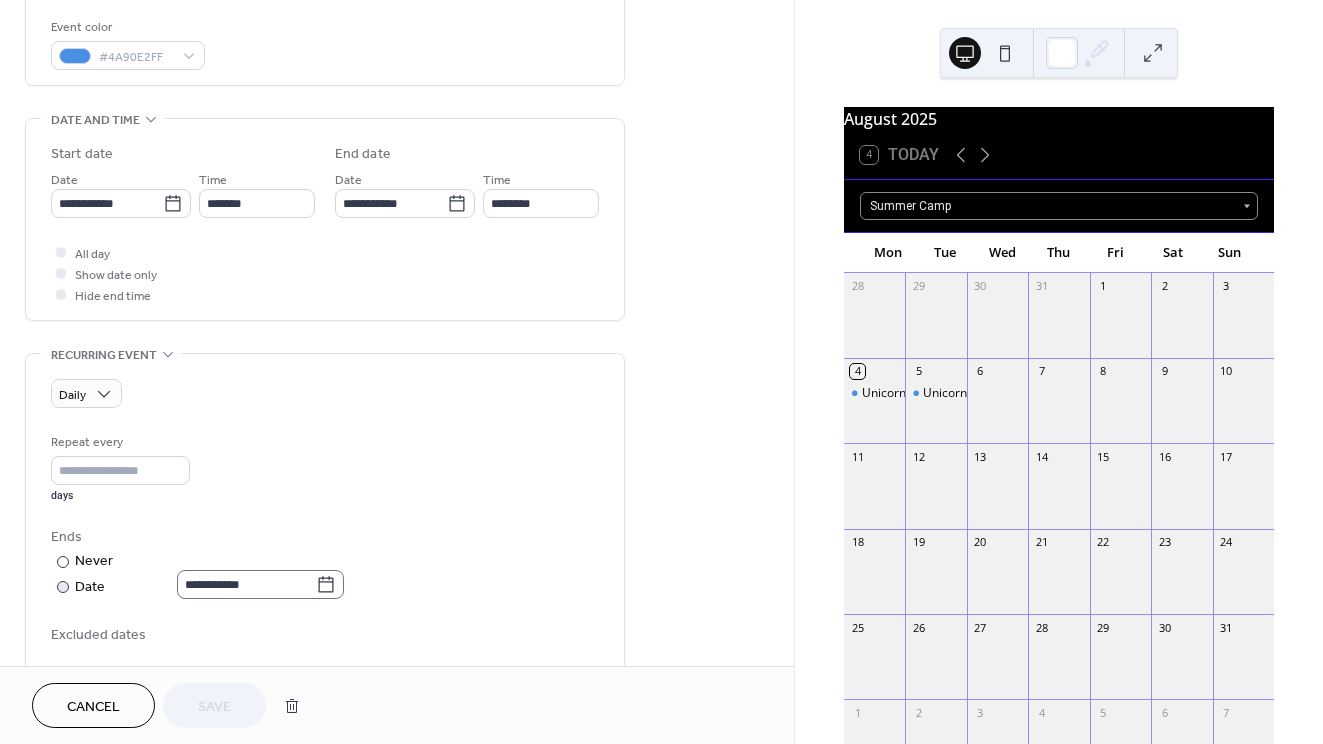 click 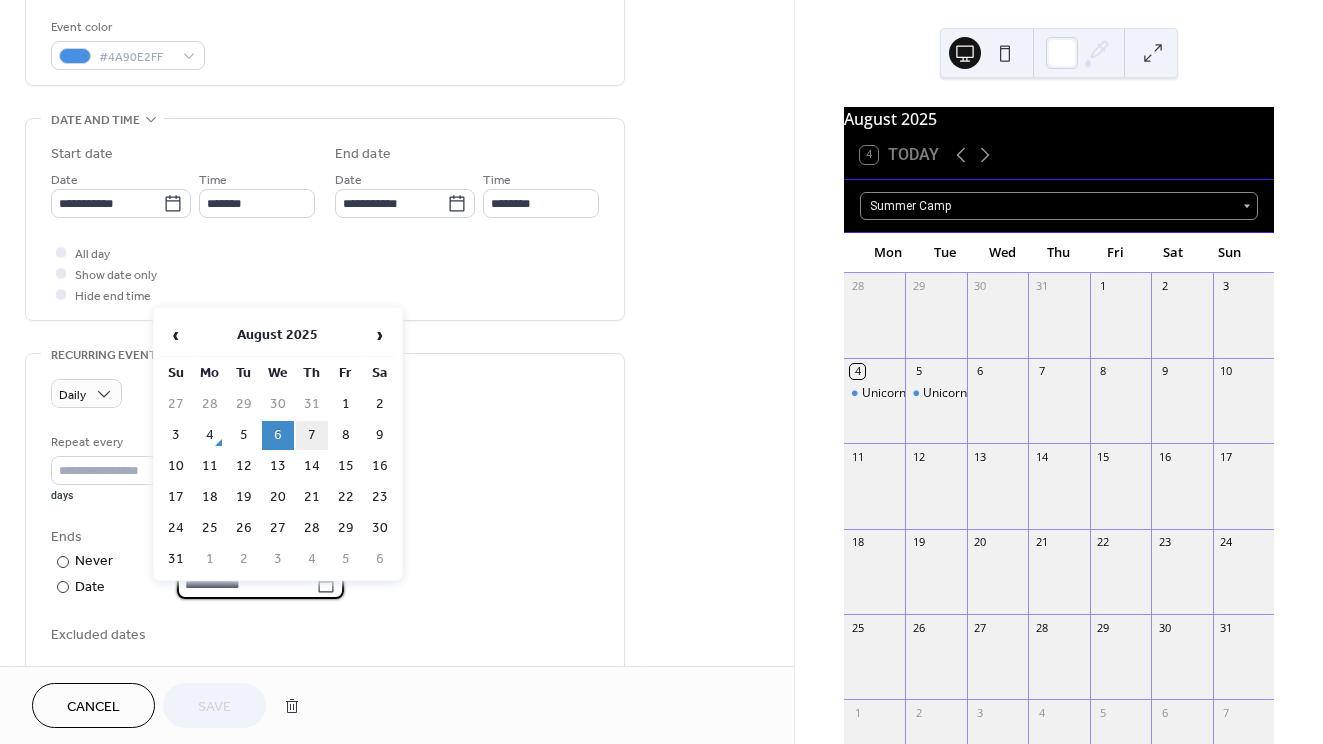 click on "7" at bounding box center (312, 435) 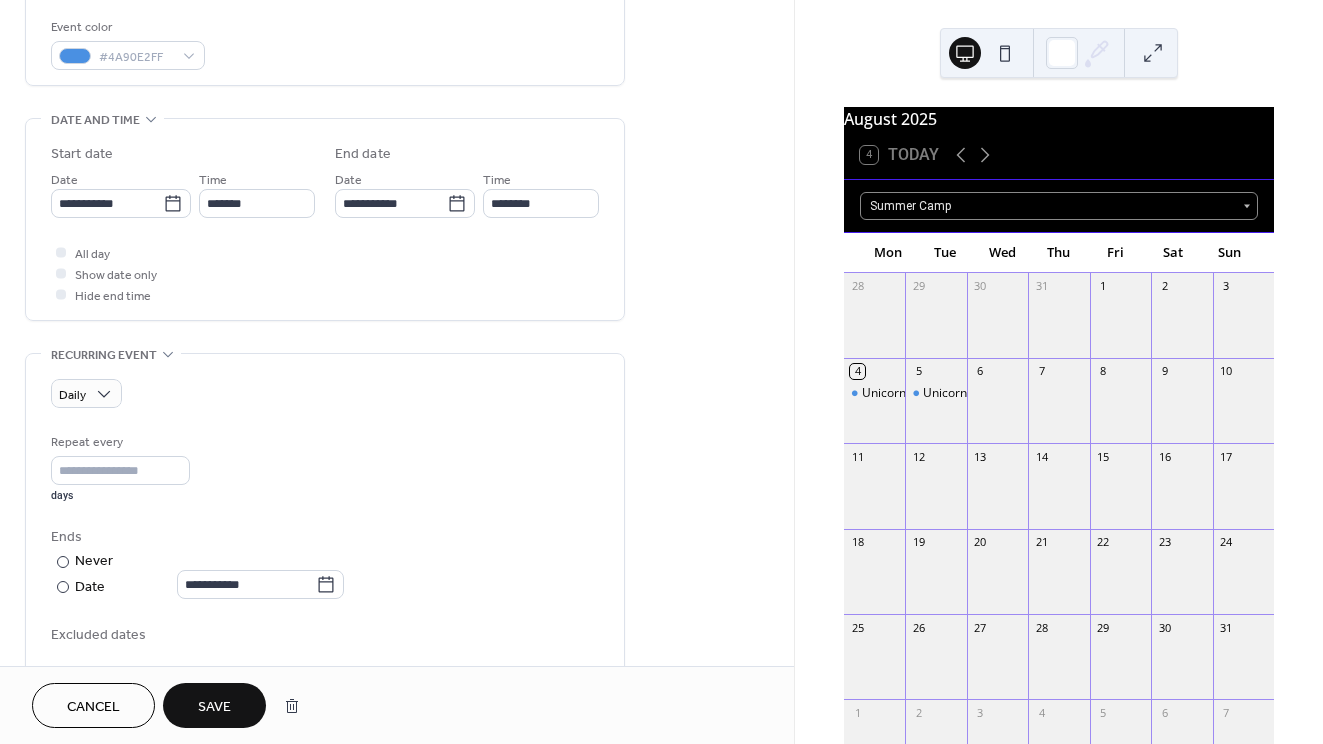 click on "Save" at bounding box center [214, 707] 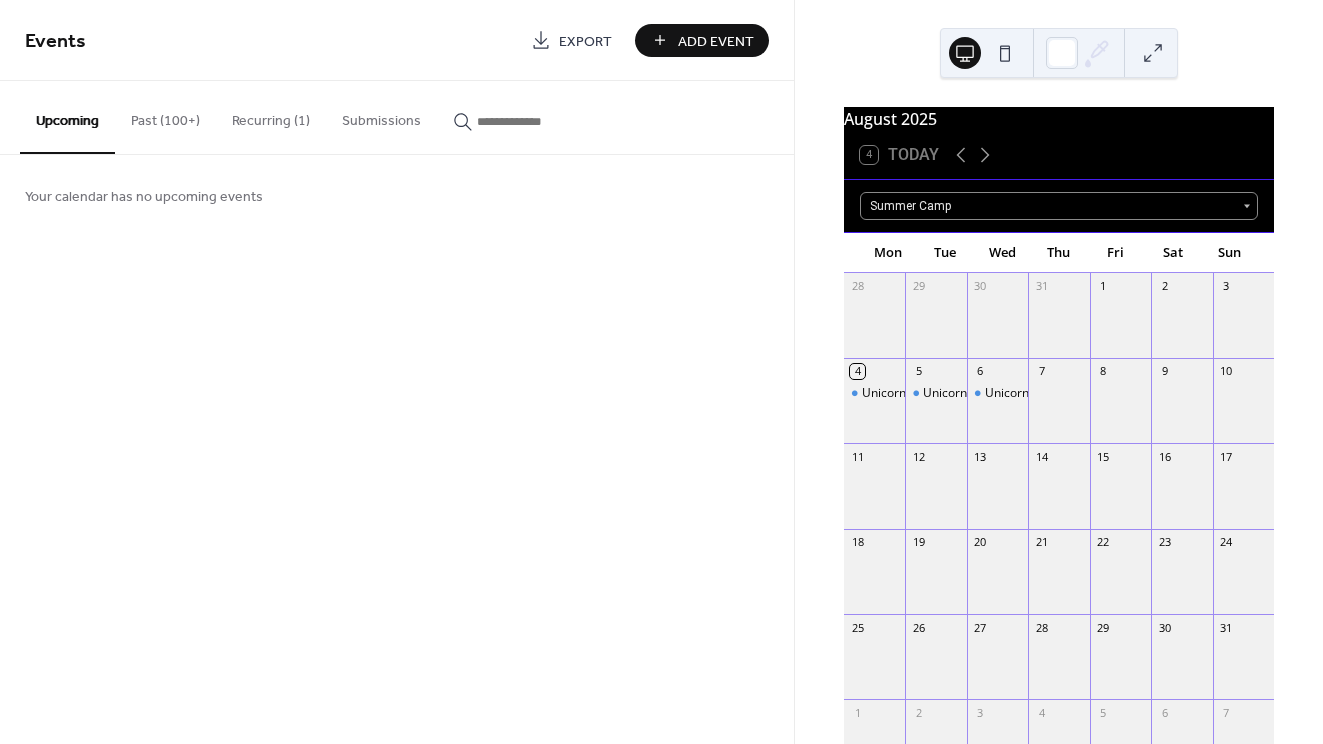 click on "Add Event" at bounding box center [716, 41] 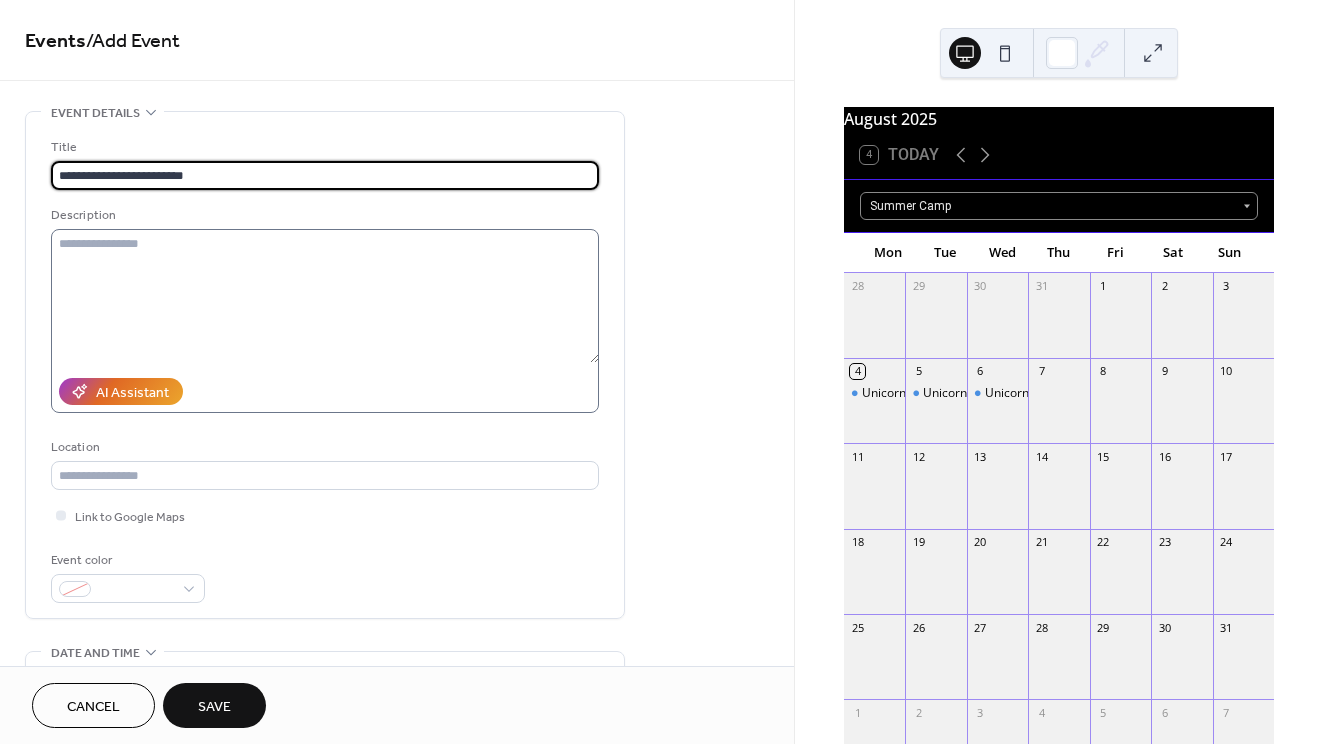 type on "**********" 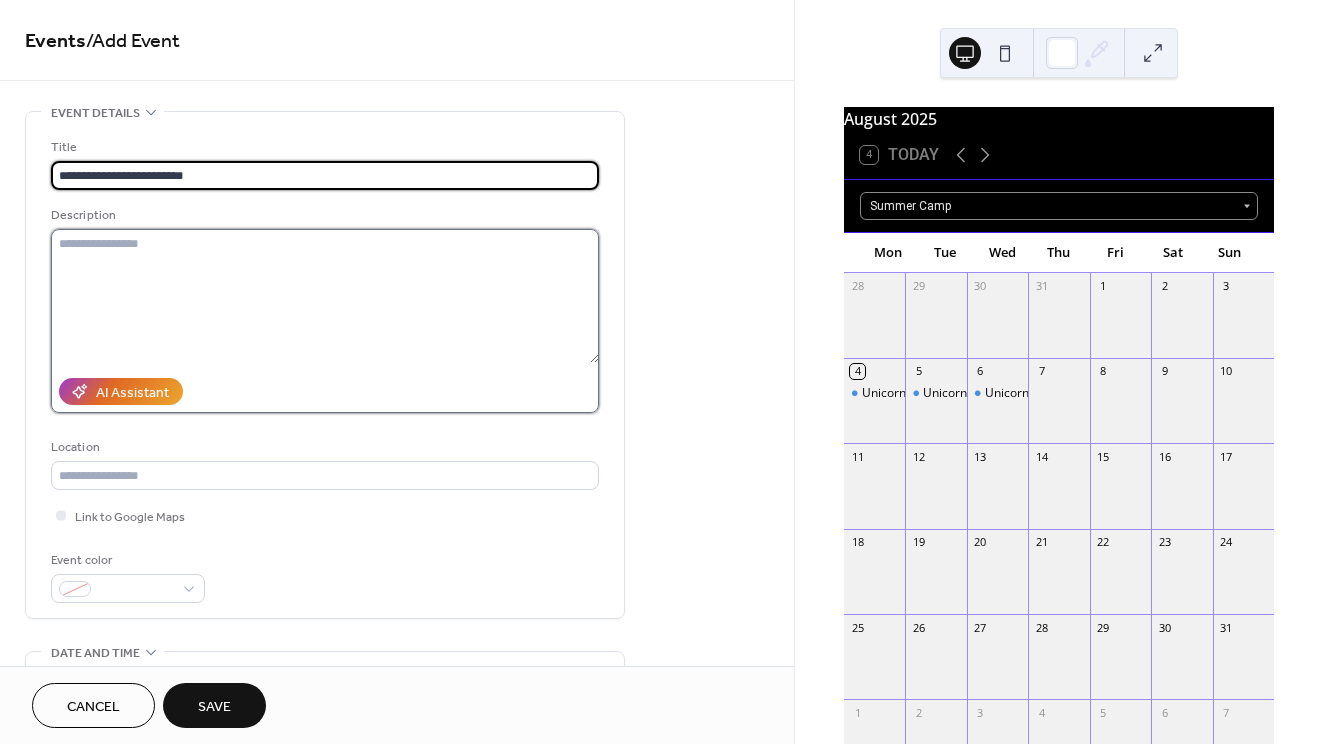 click at bounding box center [325, 296] 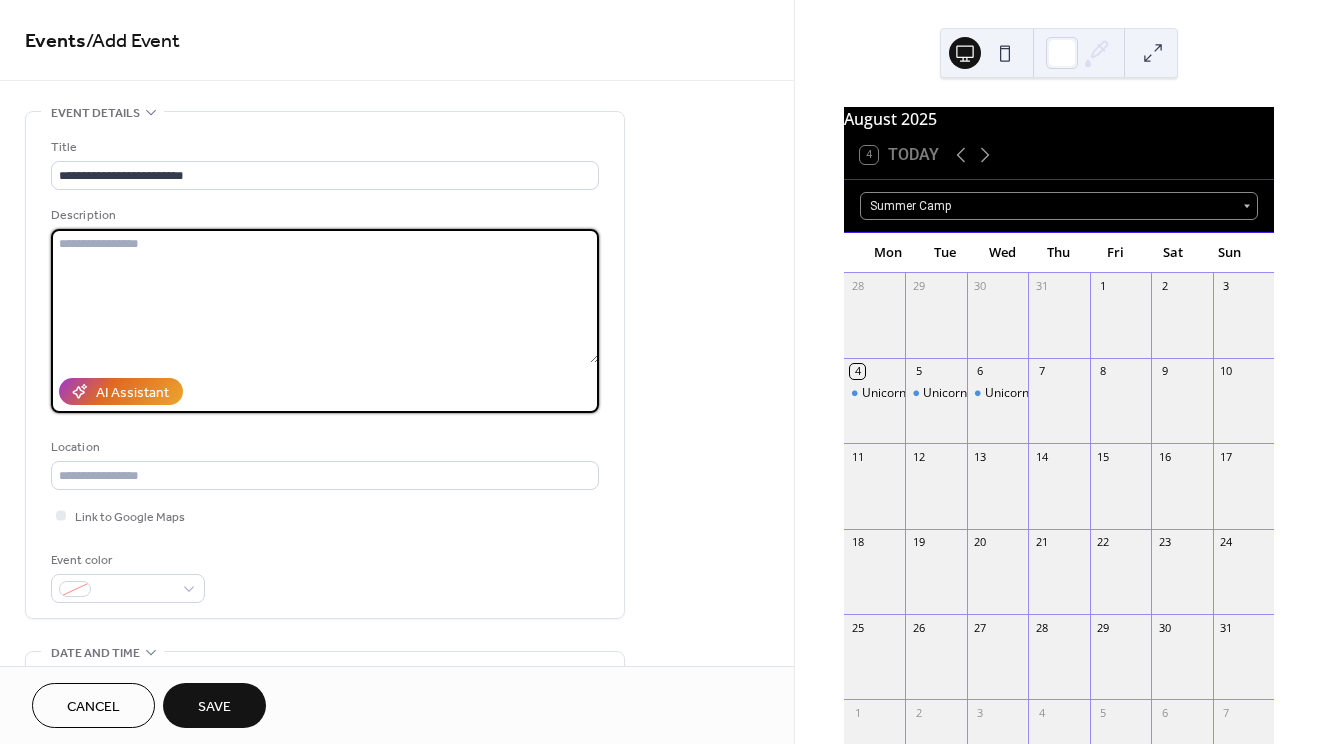 paste on "**********" 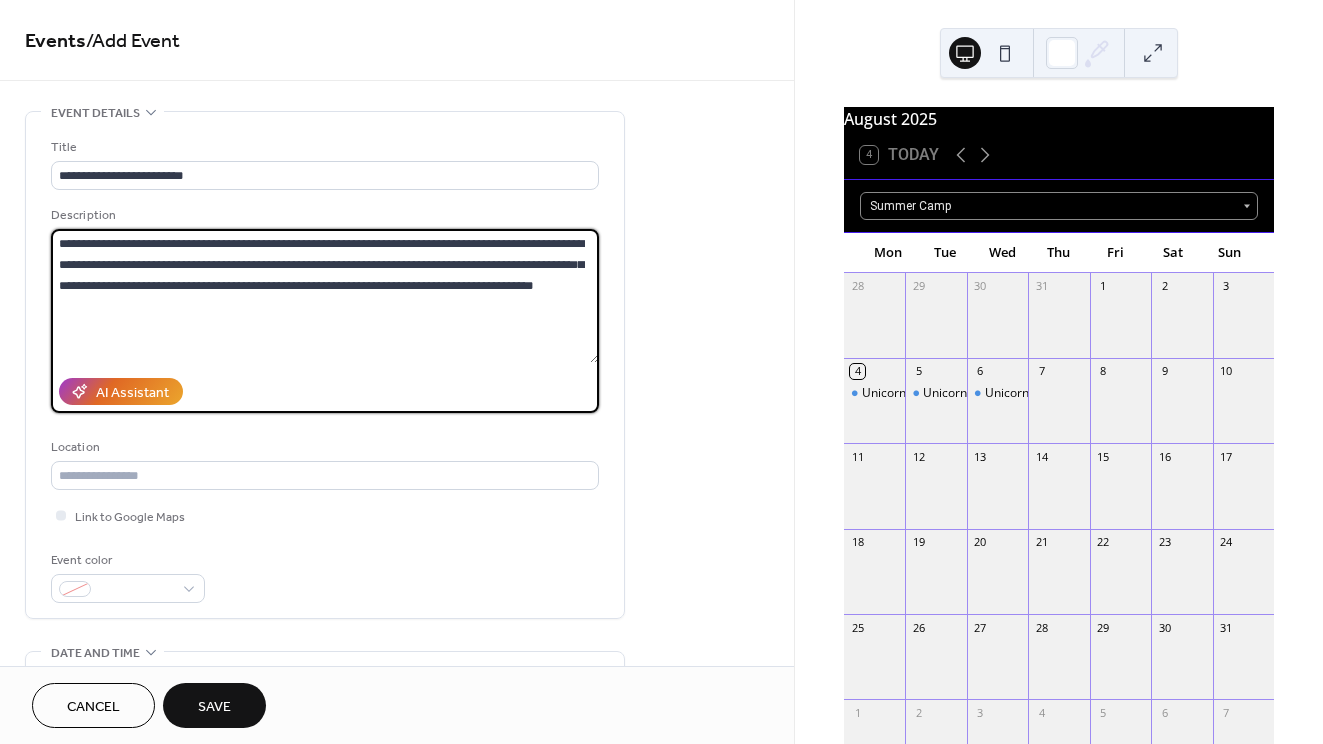 type on "**********" 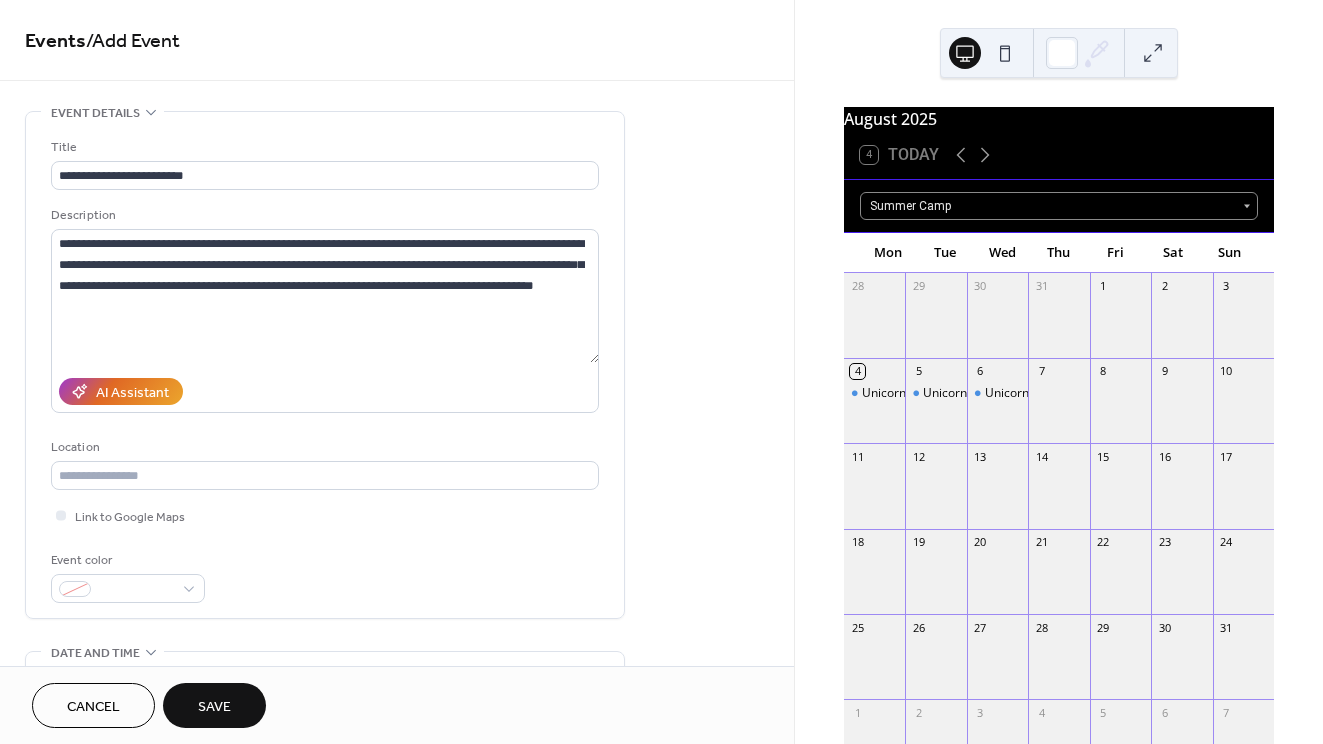 click on "**********" at bounding box center [397, 784] 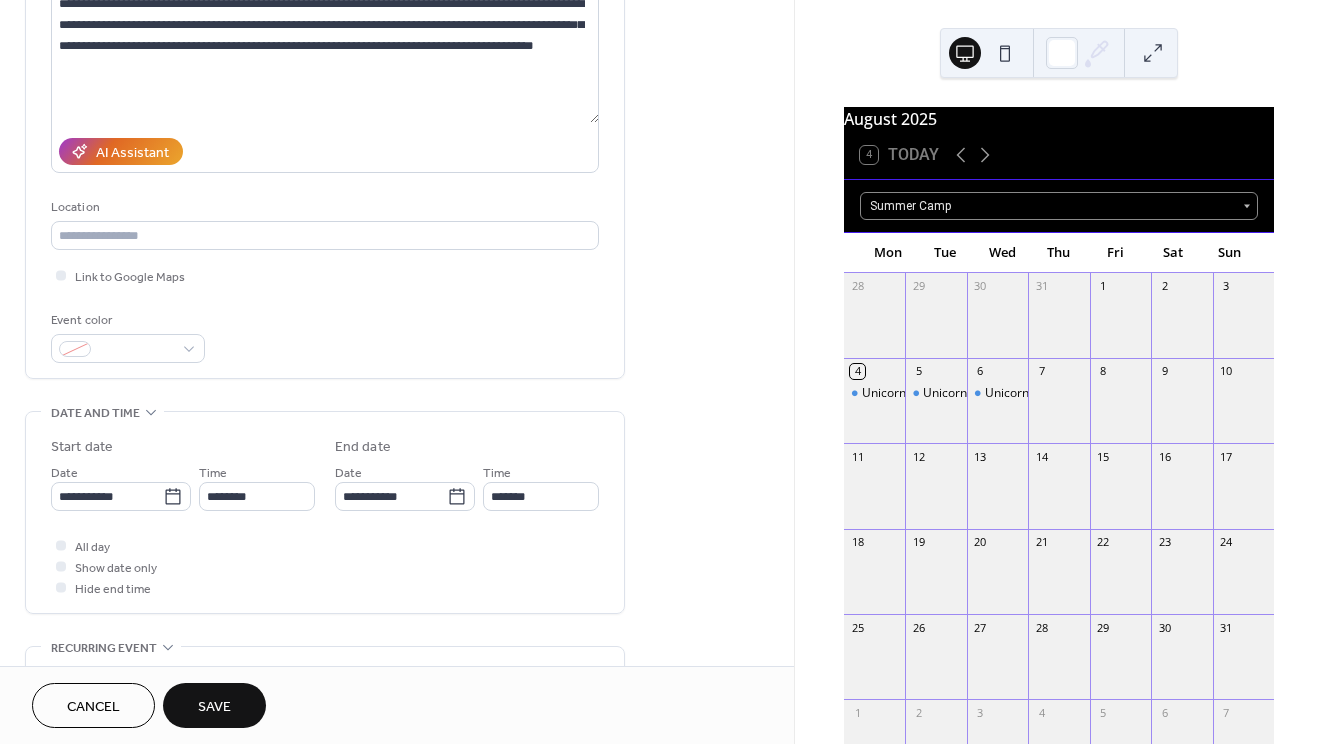 scroll, scrollTop: 248, scrollLeft: 0, axis: vertical 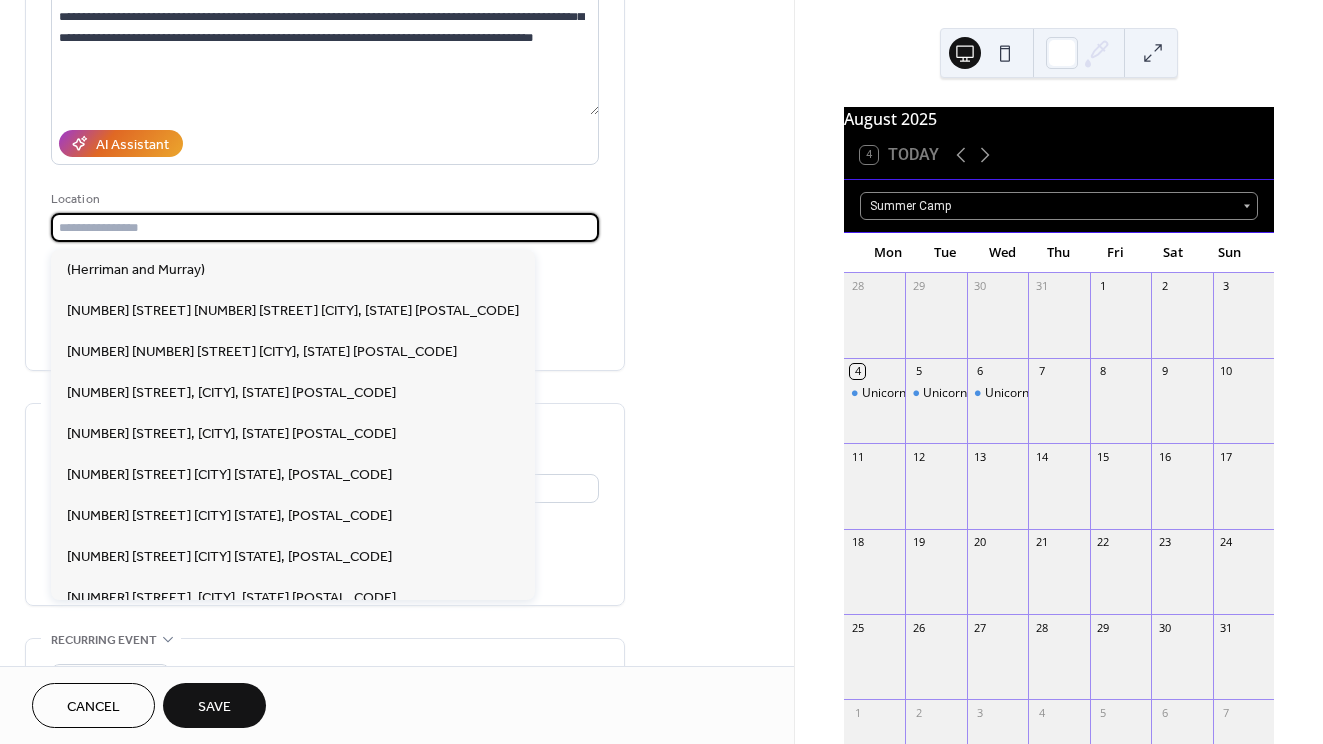 click at bounding box center [325, 227] 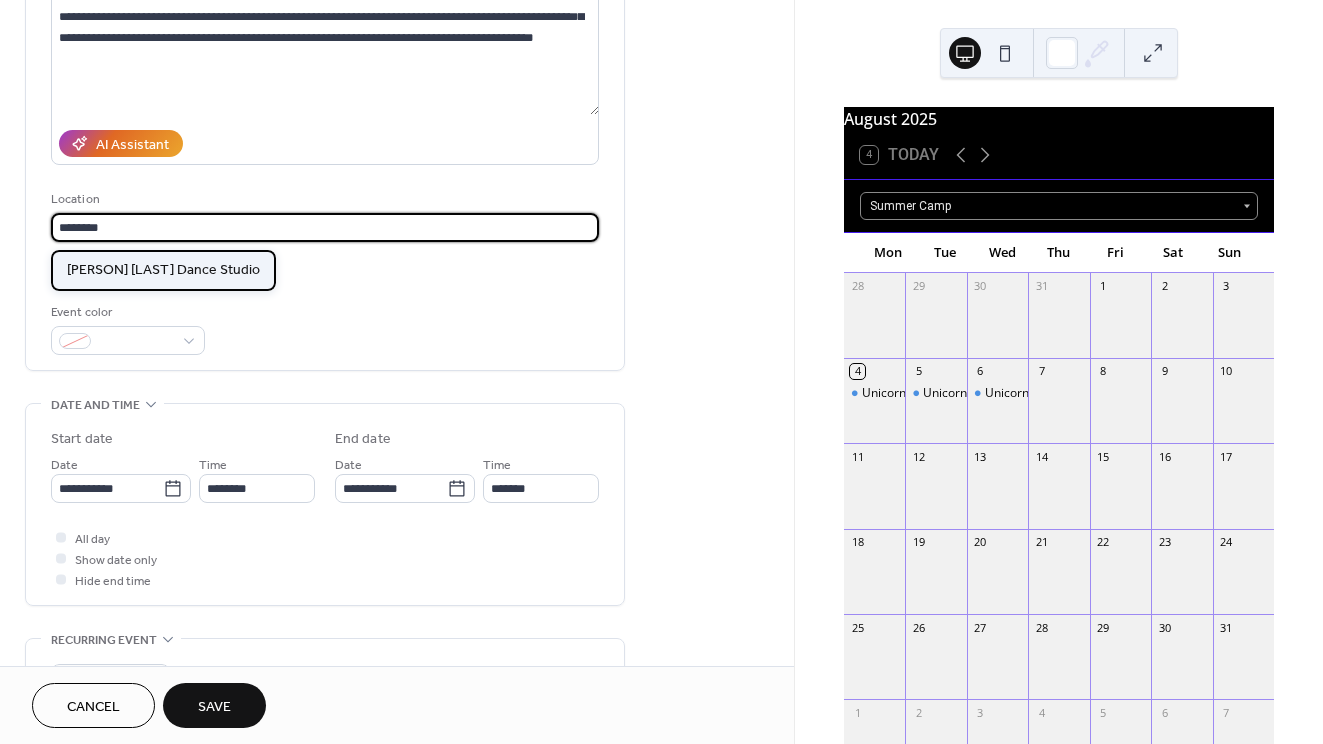 click on "[PERSON] [LAST] Dance Studio" at bounding box center [163, 270] 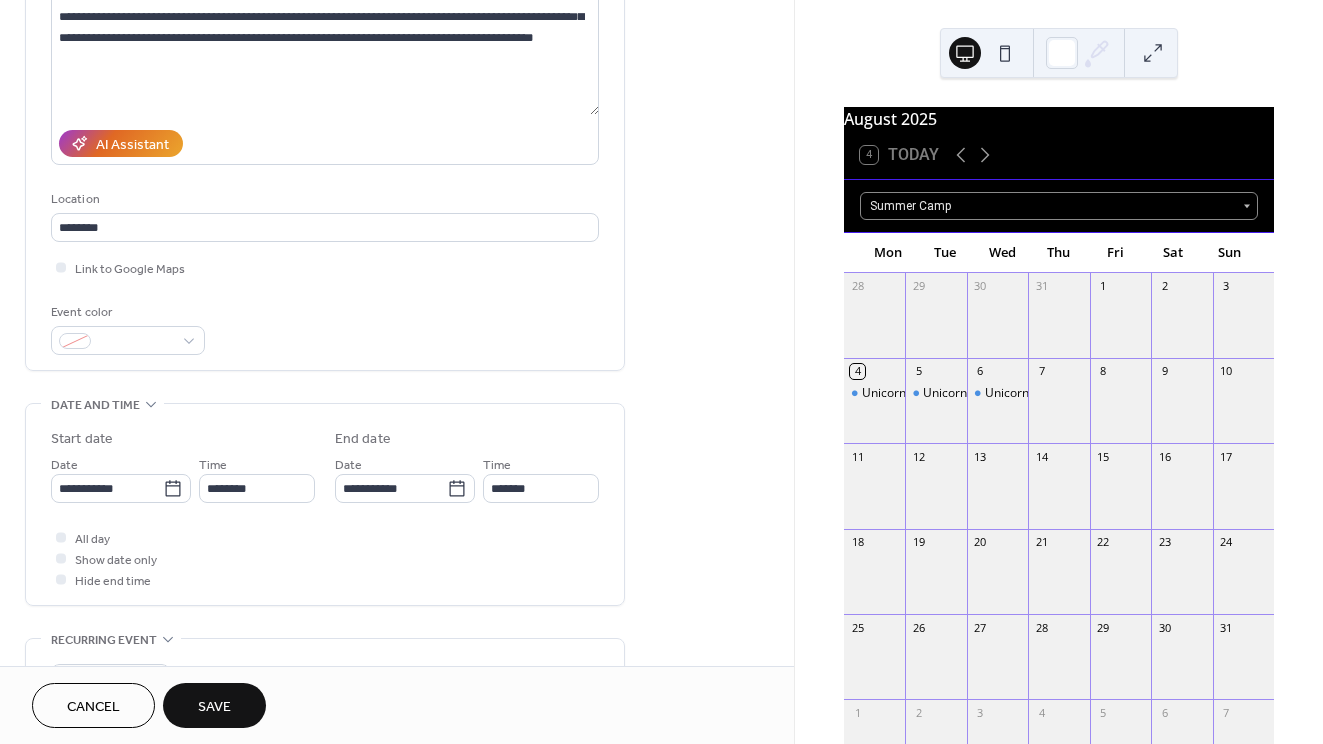 type on "**********" 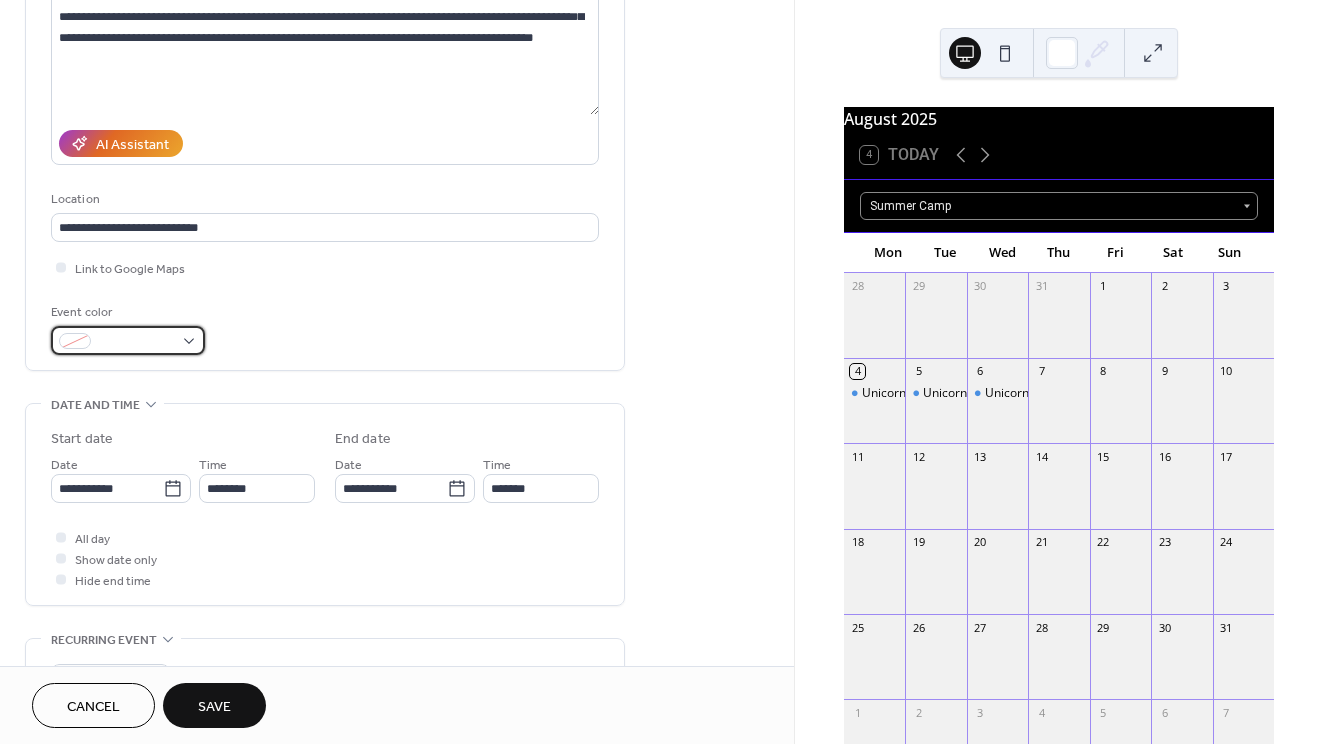 click at bounding box center (136, 342) 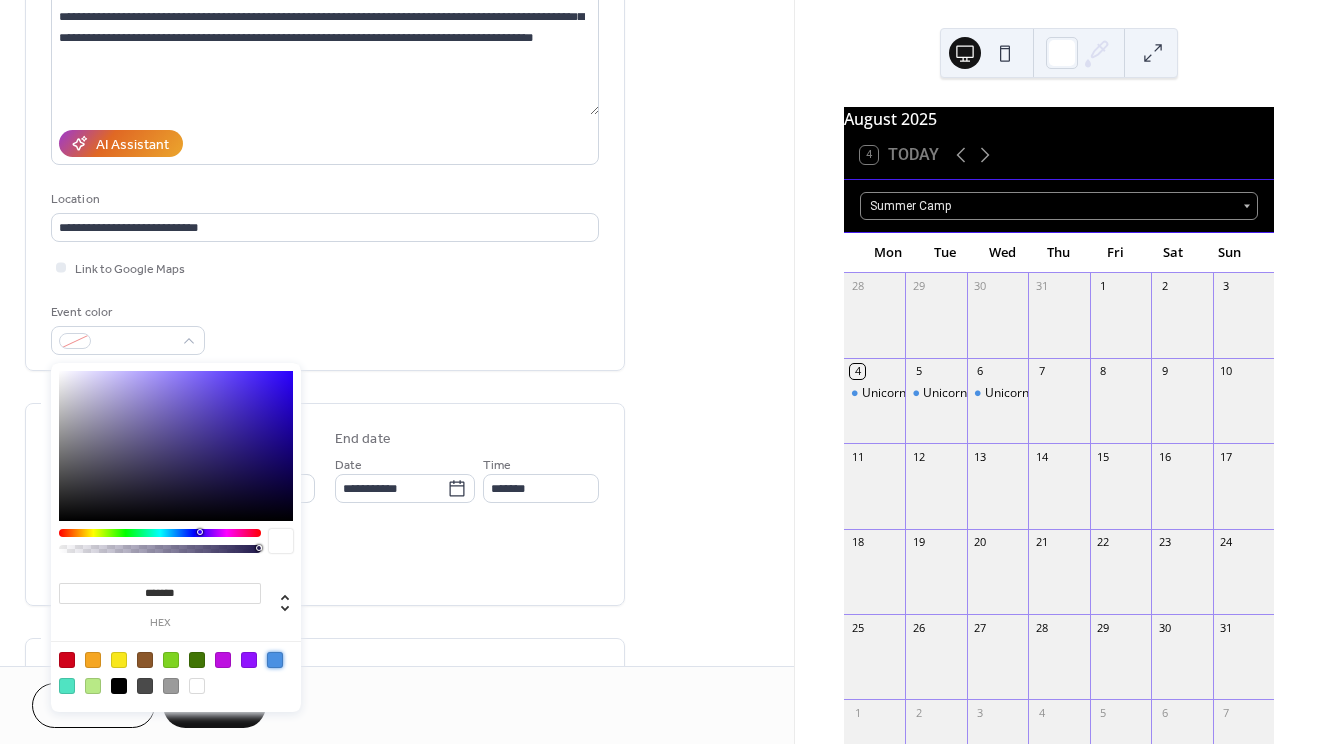 click at bounding box center [275, 660] 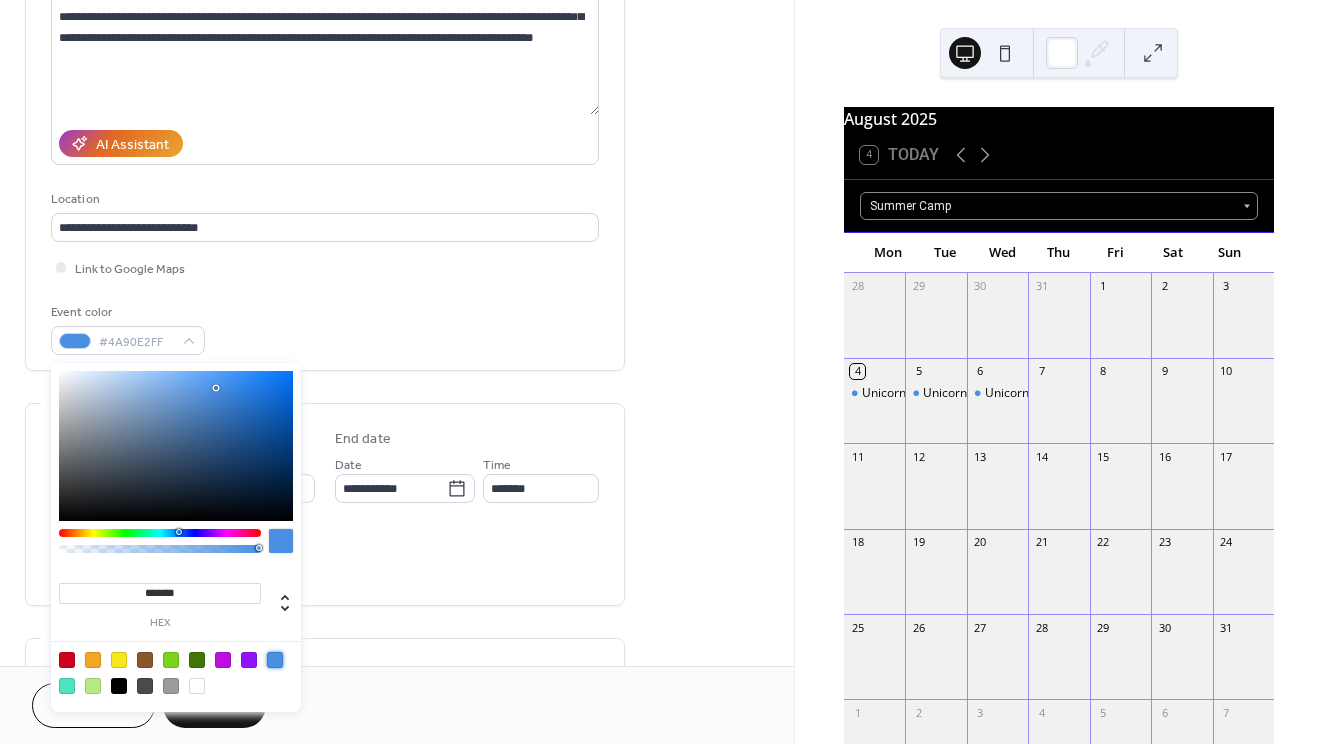 click on "**********" at bounding box center (325, 526) 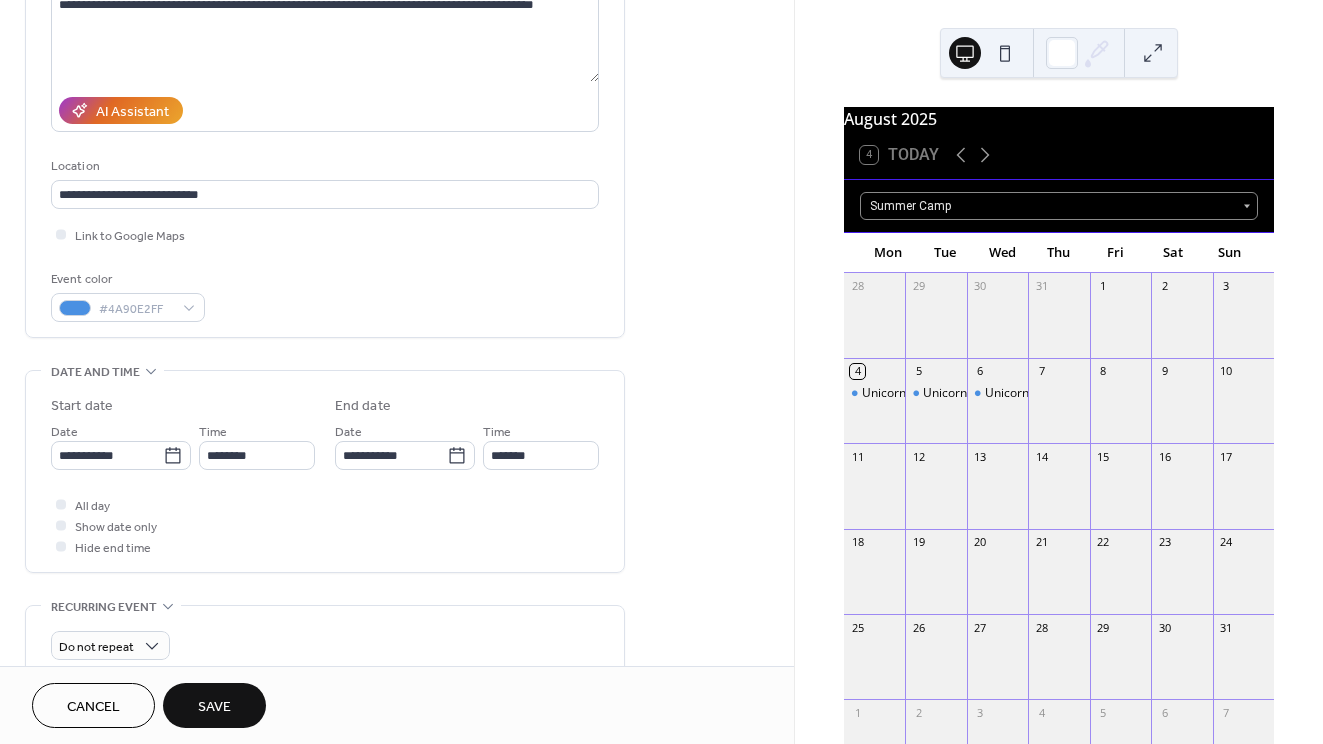scroll, scrollTop: 279, scrollLeft: 0, axis: vertical 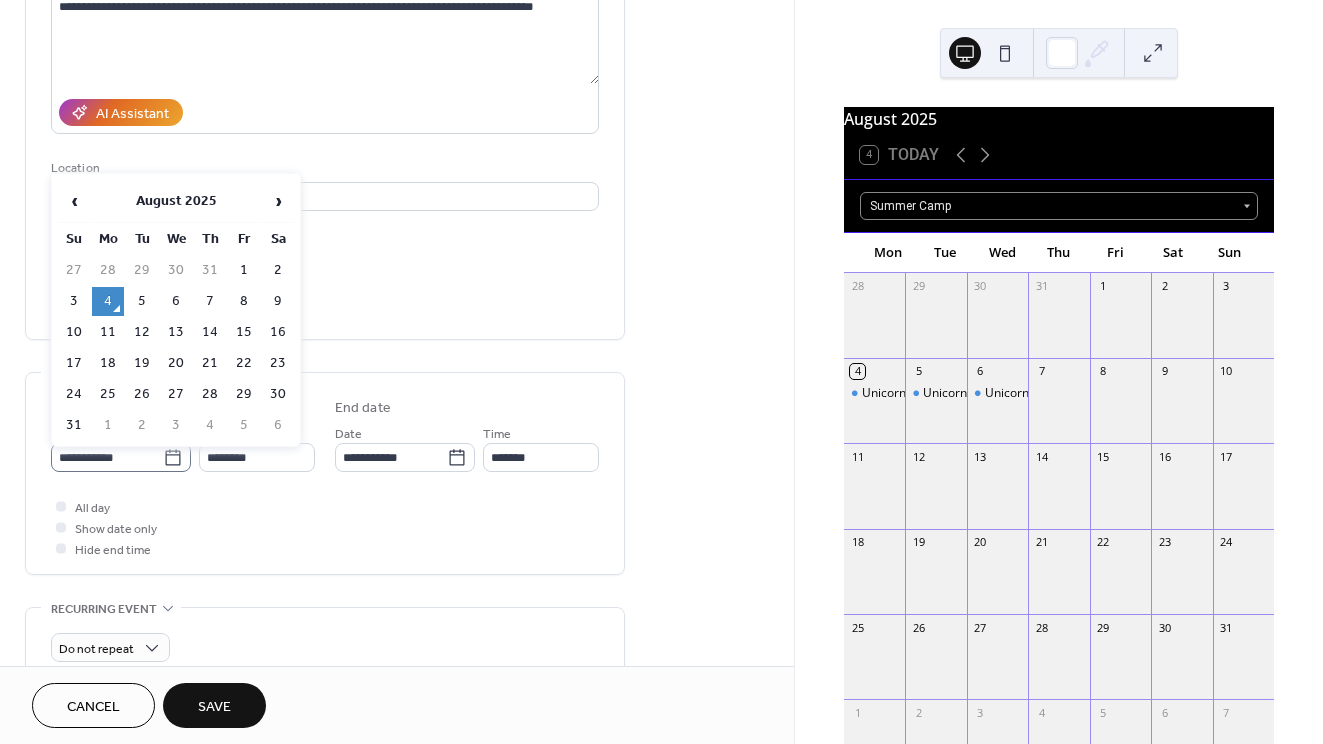 click 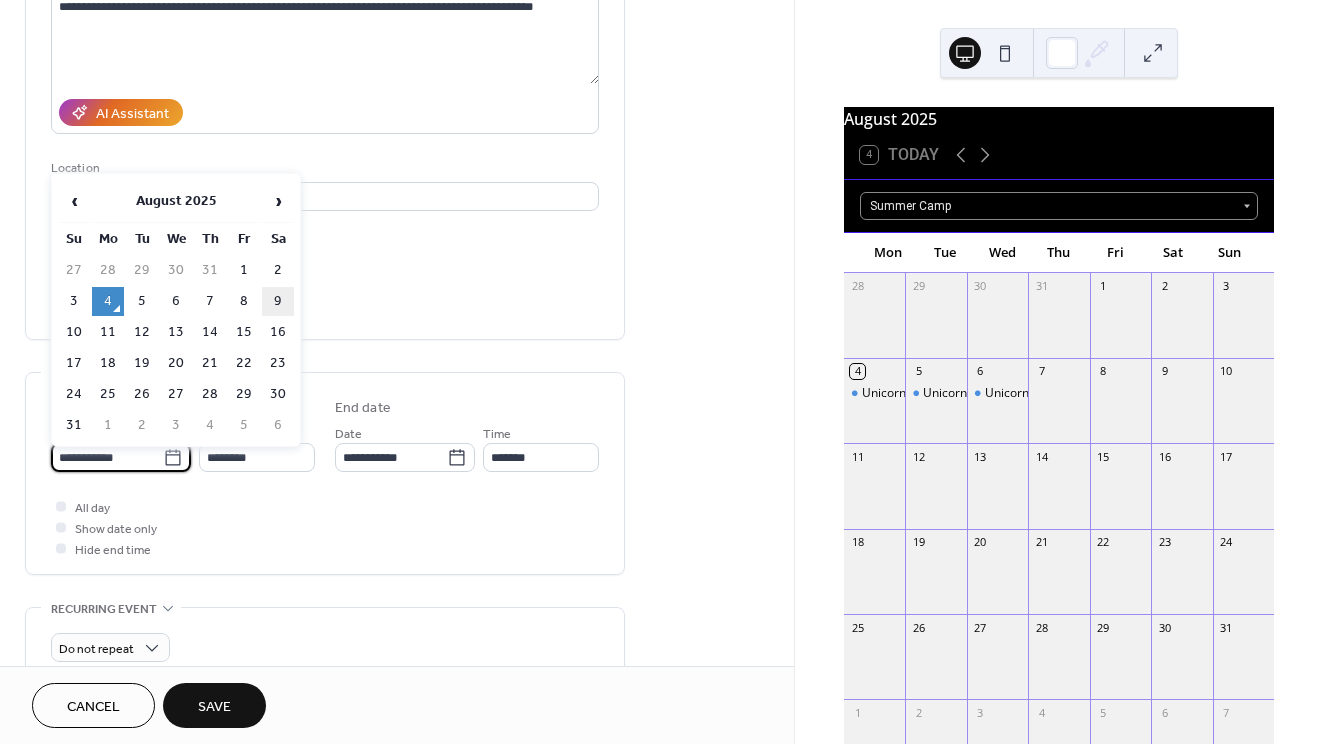 click on "9" at bounding box center (278, 301) 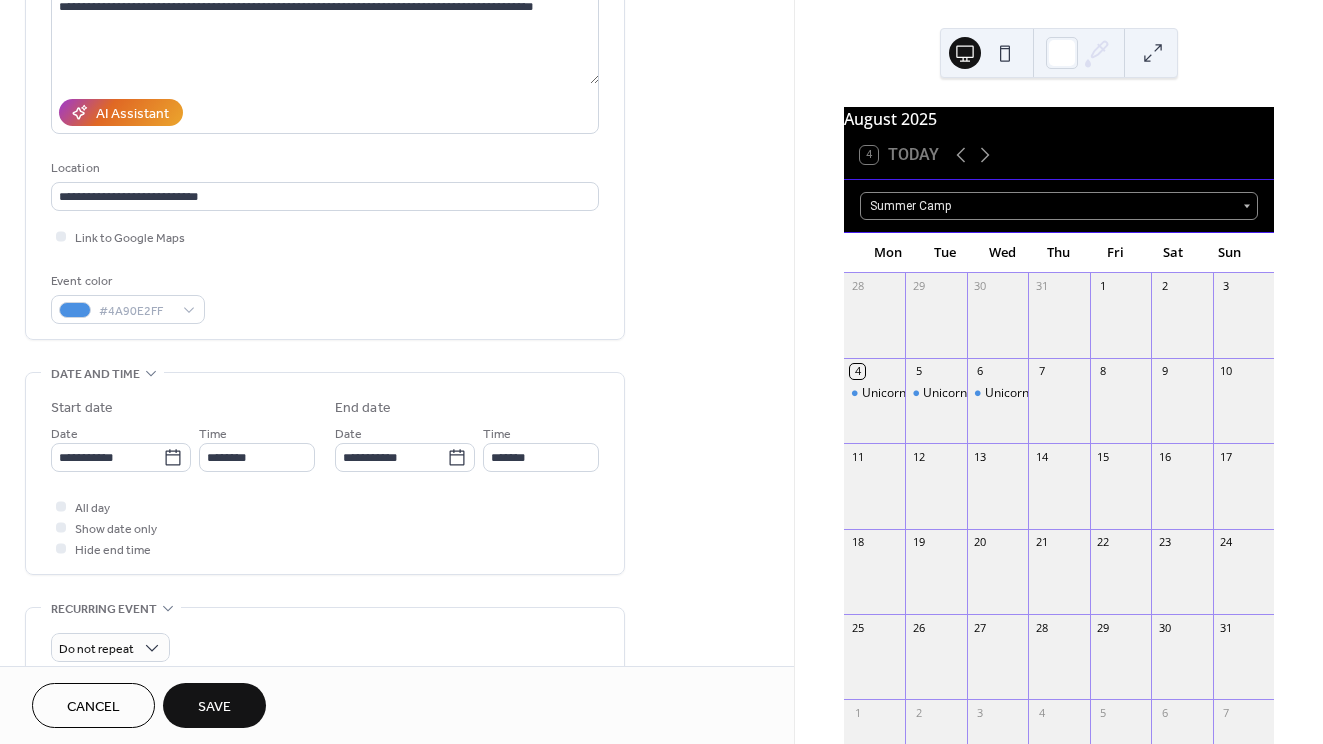 click on "Event color #4A90E2FF" at bounding box center [325, 297] 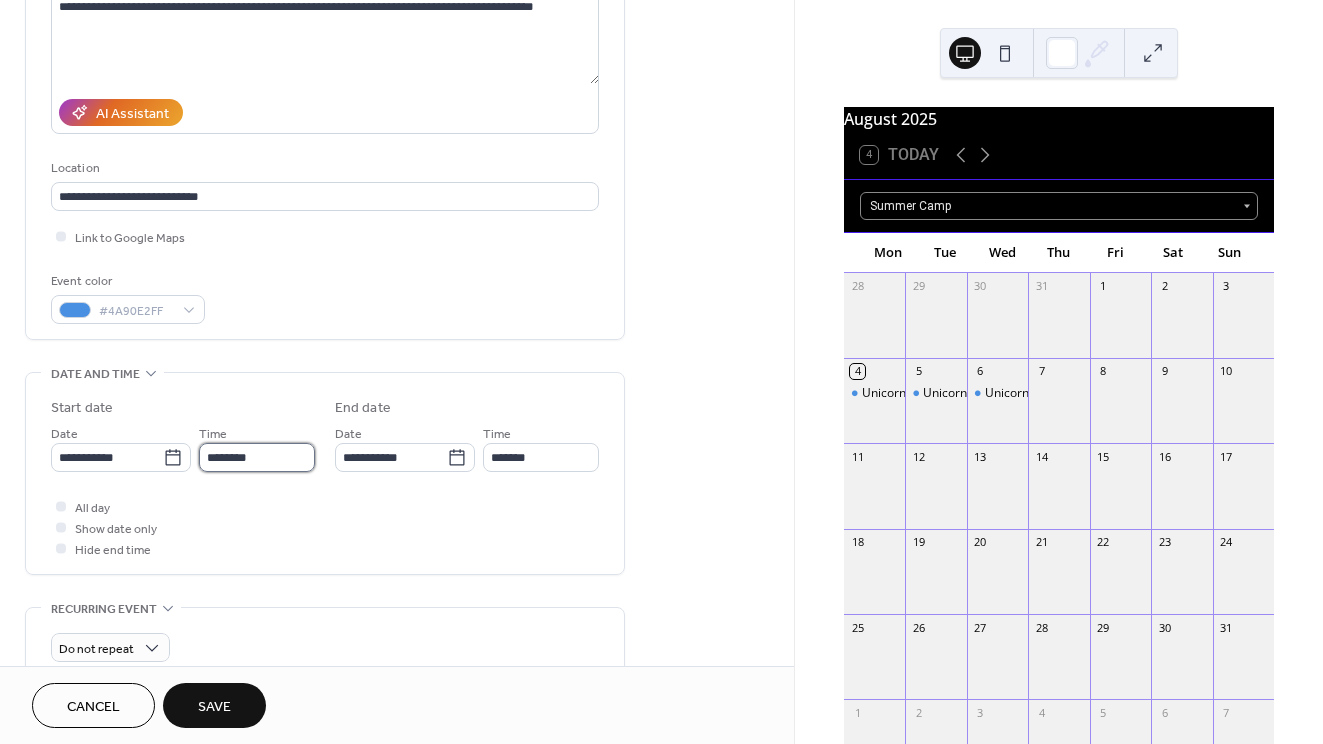 click on "********" at bounding box center [257, 457] 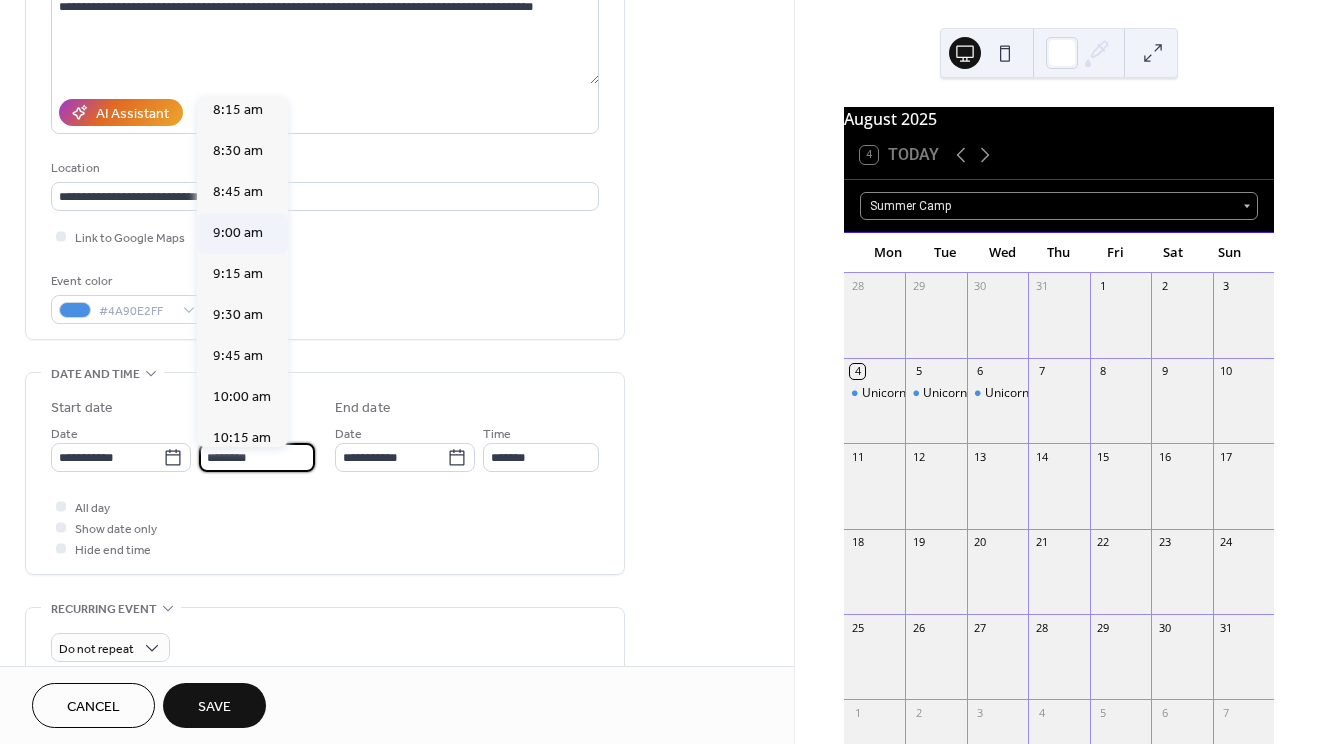 scroll, scrollTop: 1364, scrollLeft: 0, axis: vertical 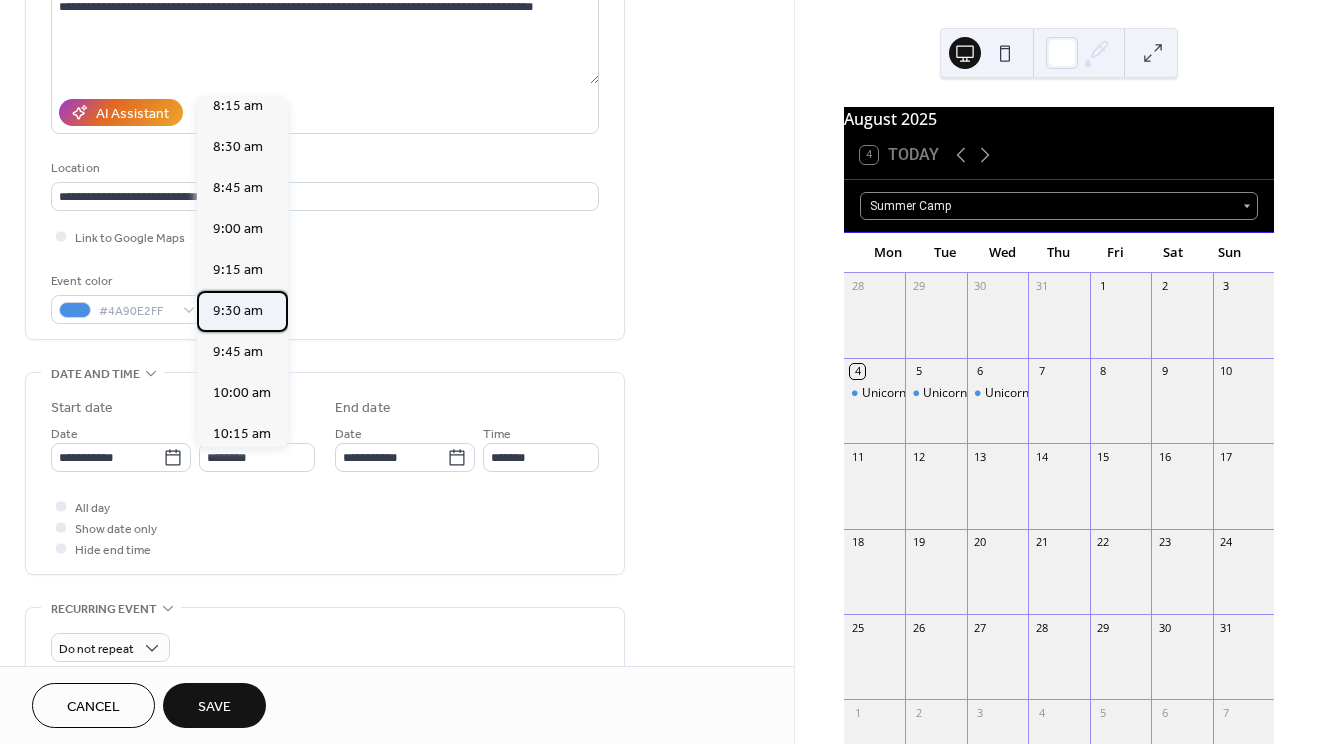 click on "9:30 am" at bounding box center (238, 311) 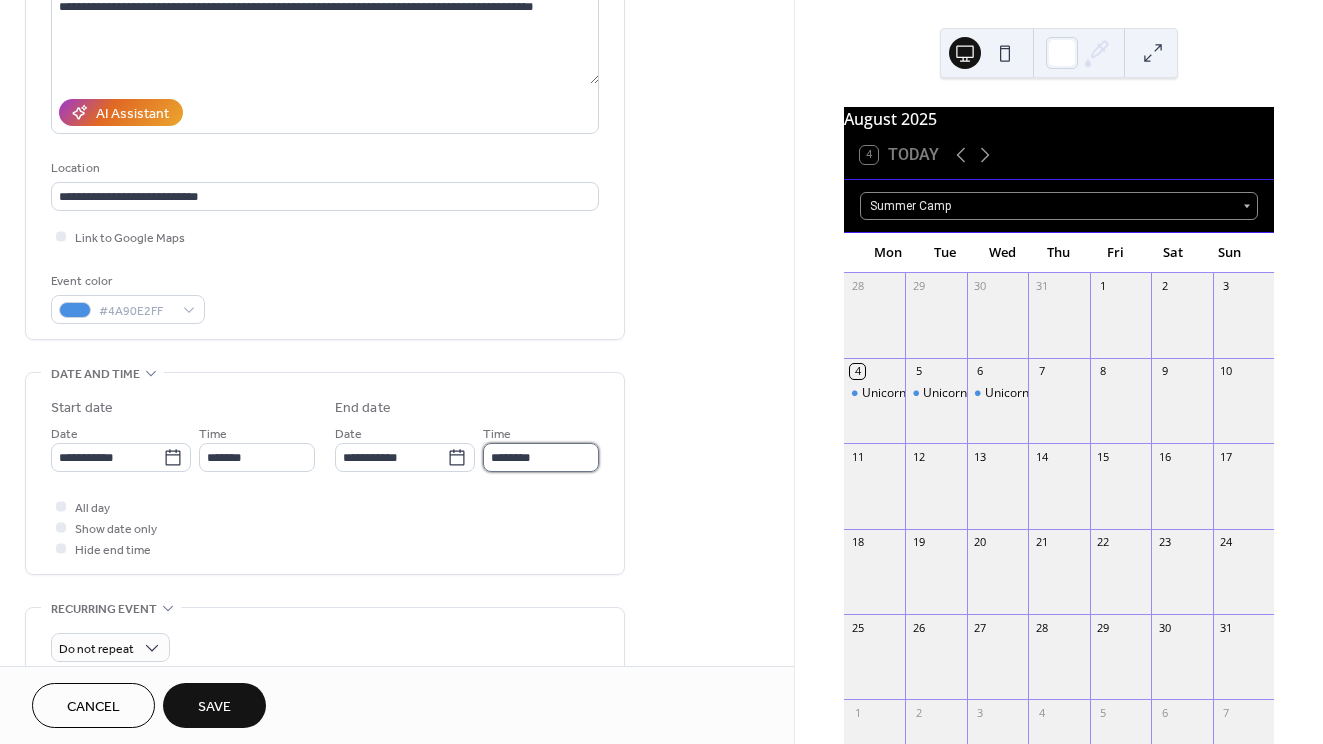 click on "********" at bounding box center [541, 457] 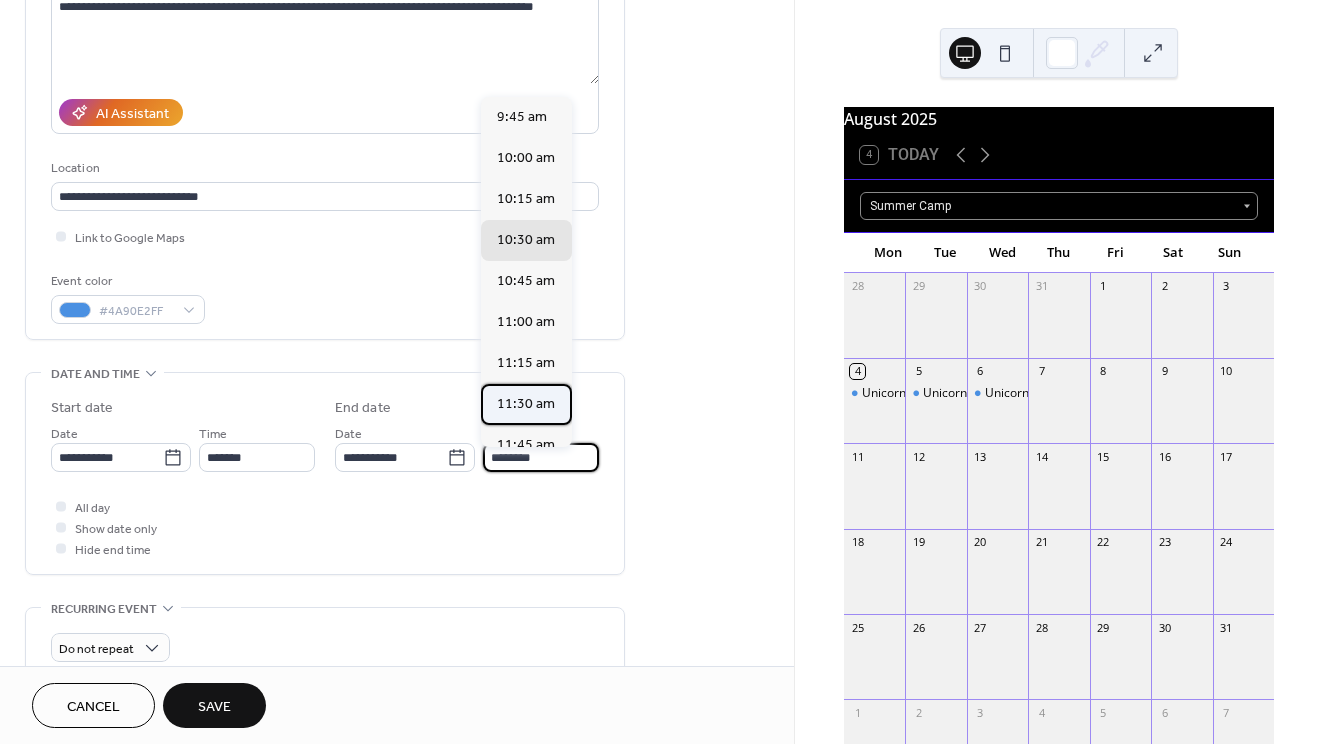 click on "11:30 am" at bounding box center [526, 404] 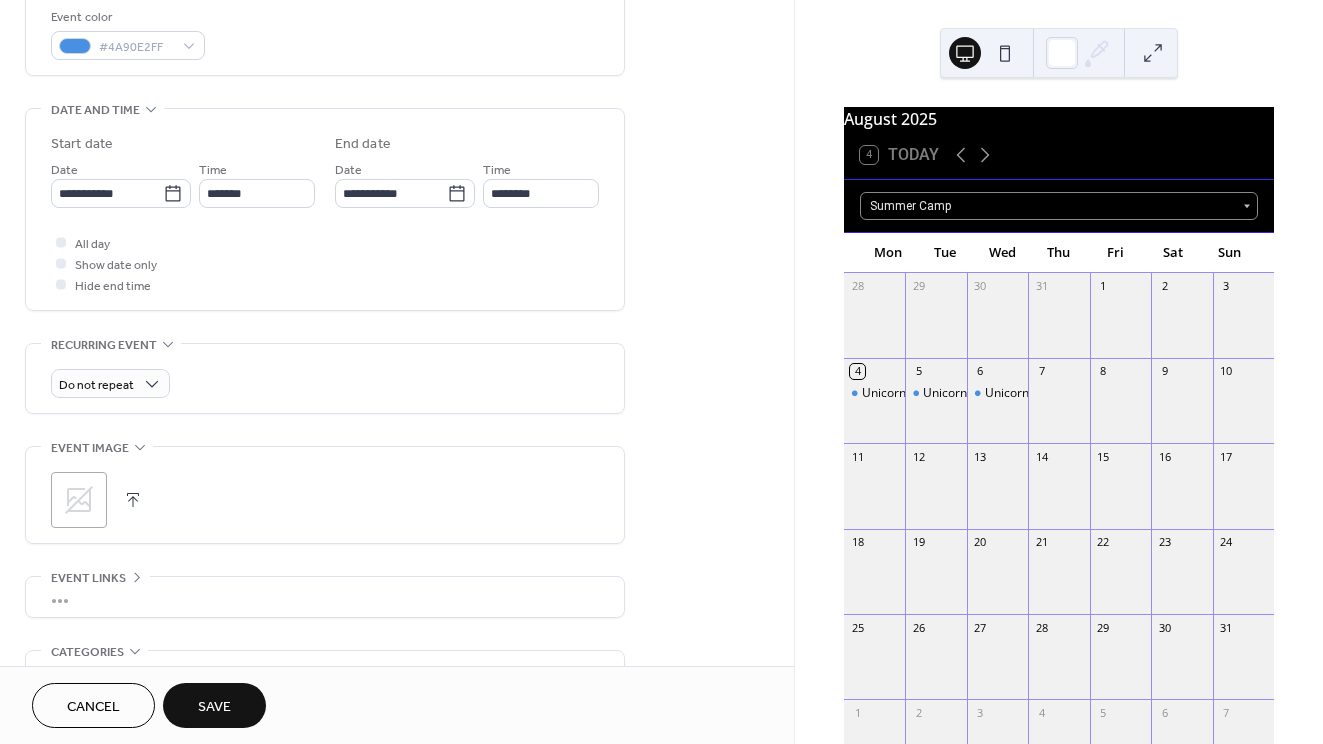 scroll, scrollTop: 547, scrollLeft: 0, axis: vertical 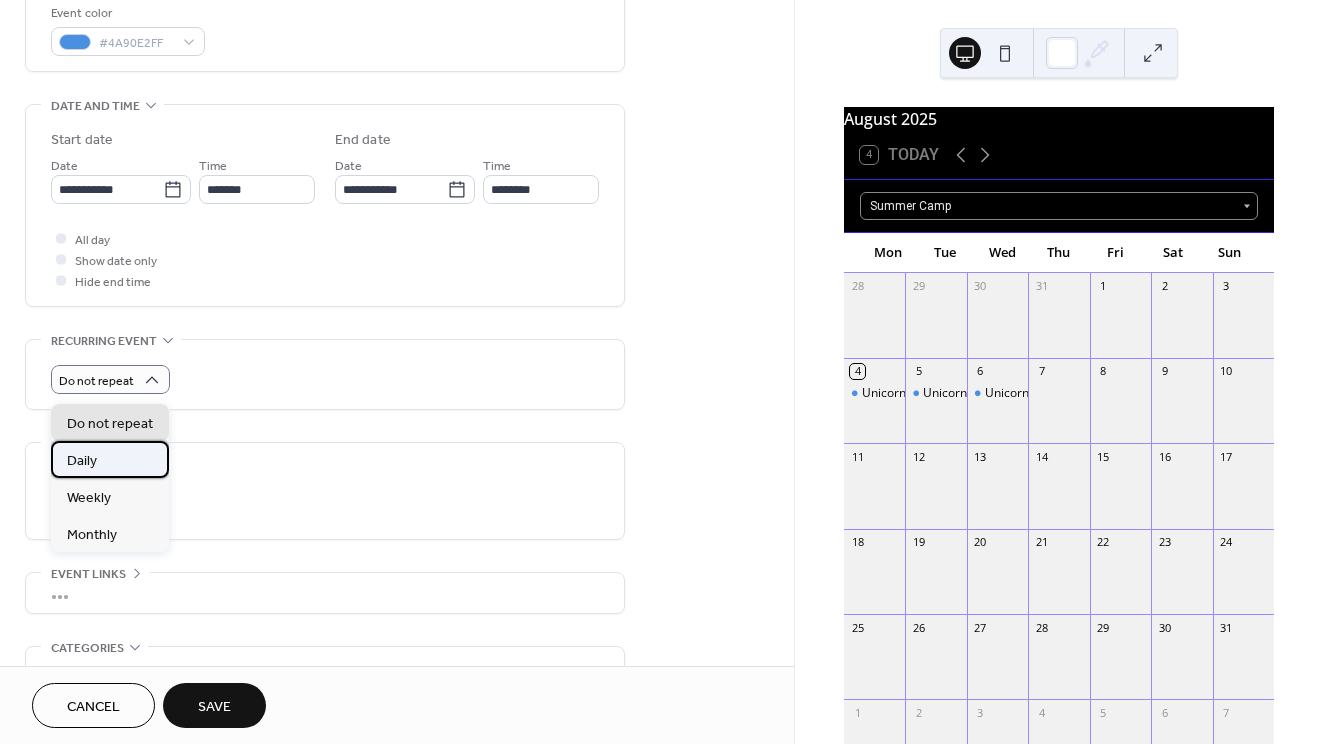 click on "Daily" at bounding box center (110, 459) 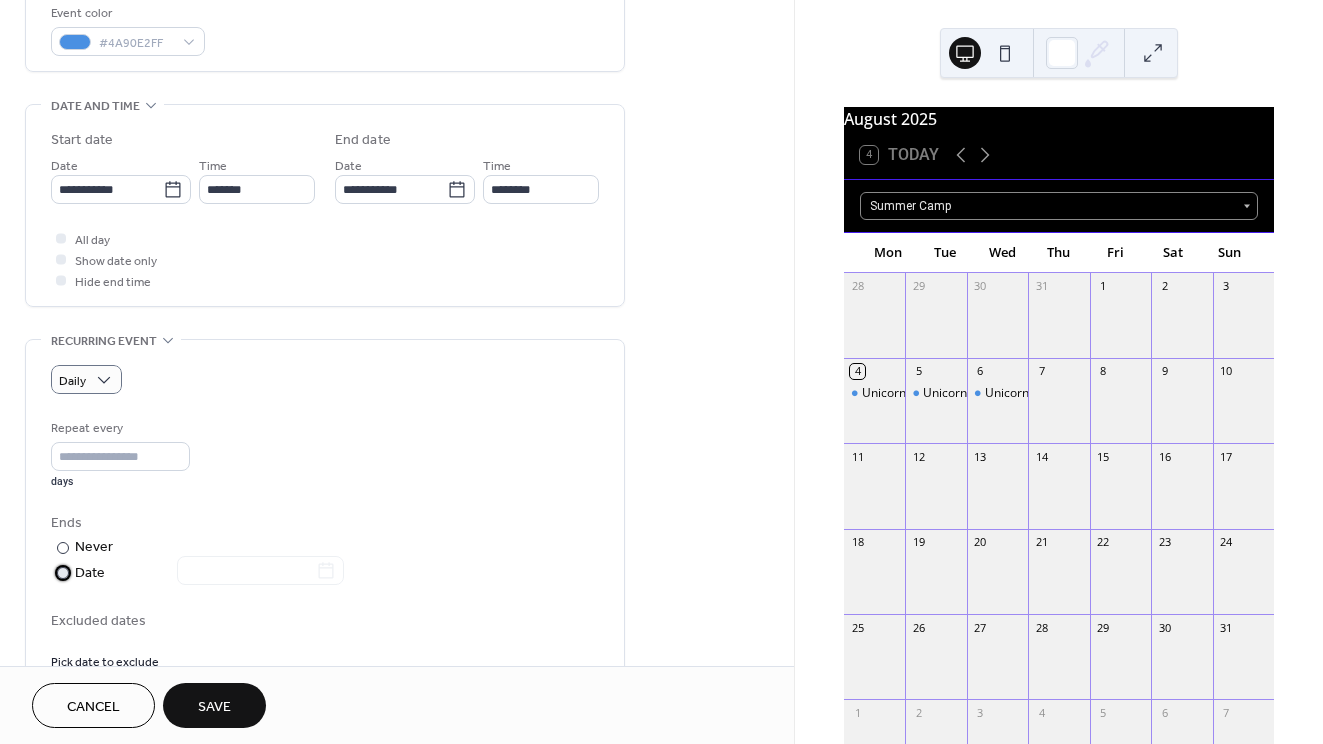click on "Date" at bounding box center [209, 573] 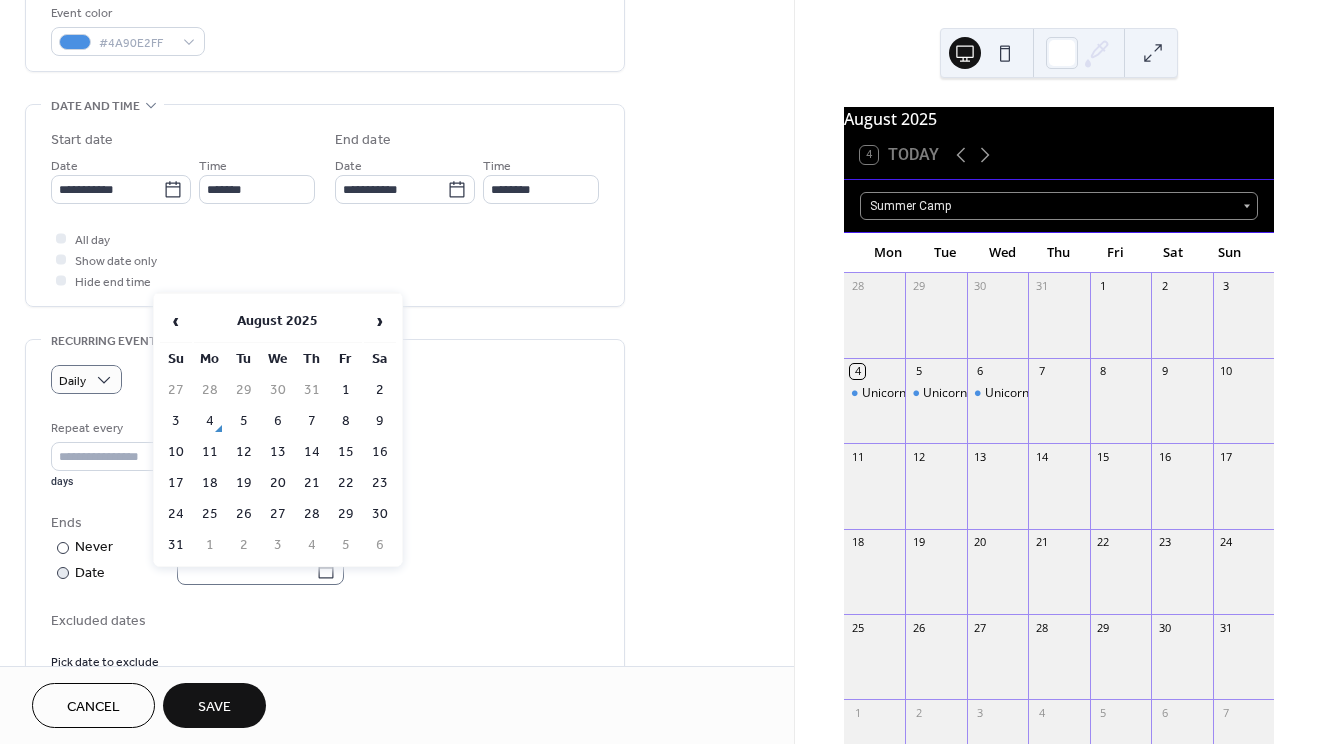 click 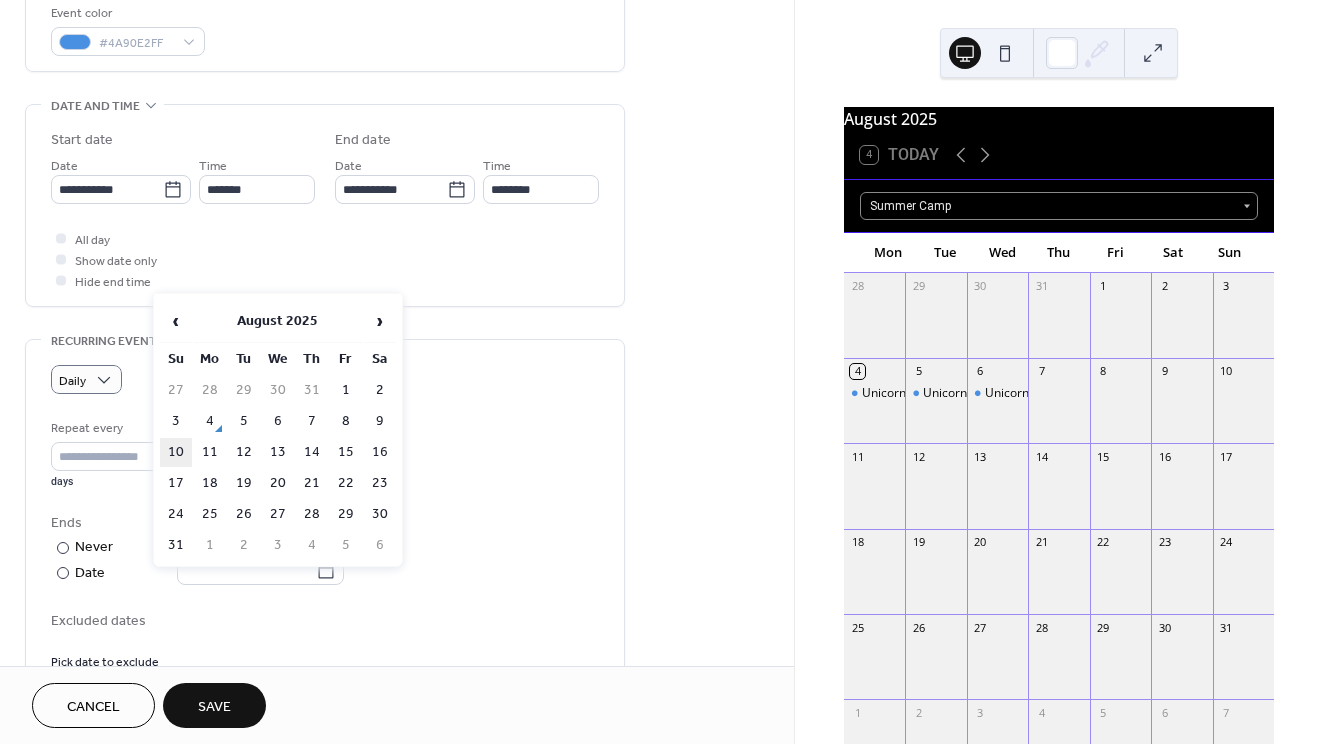 click on "10" at bounding box center (176, 452) 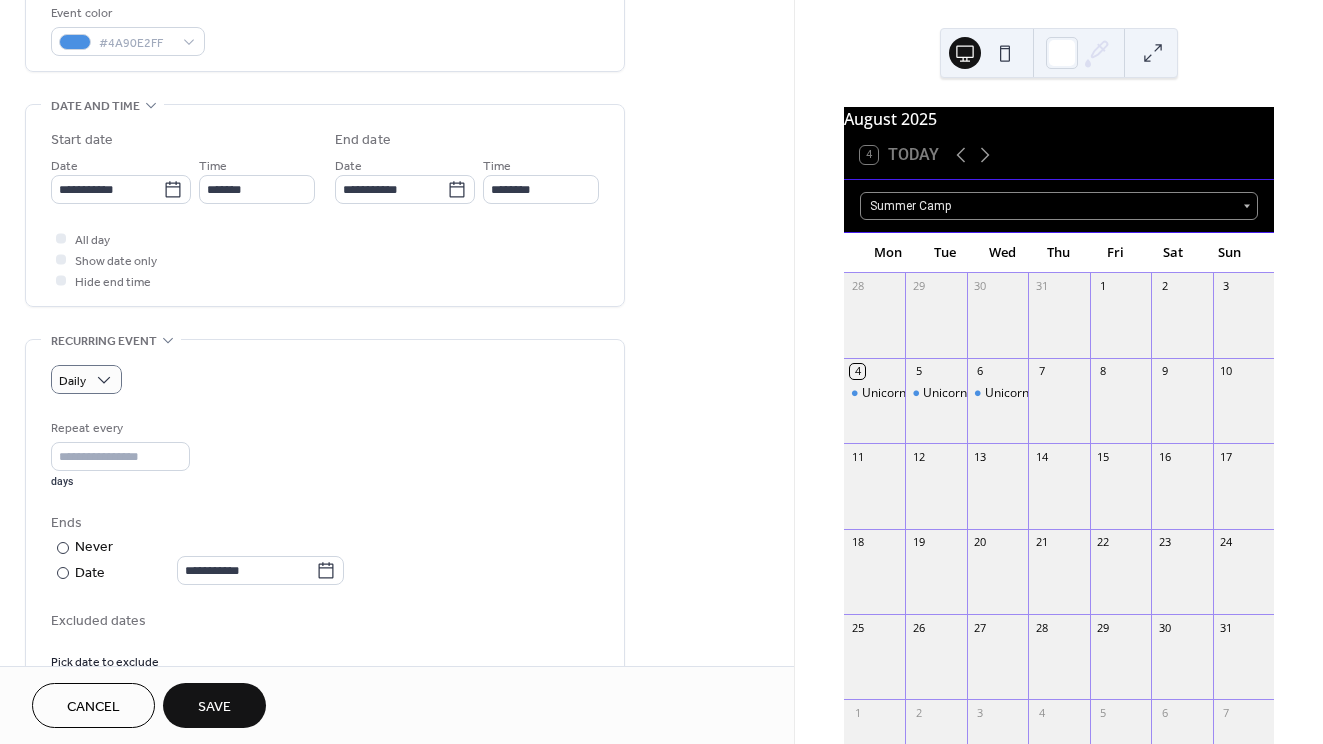 click on "Ends" at bounding box center [323, 523] 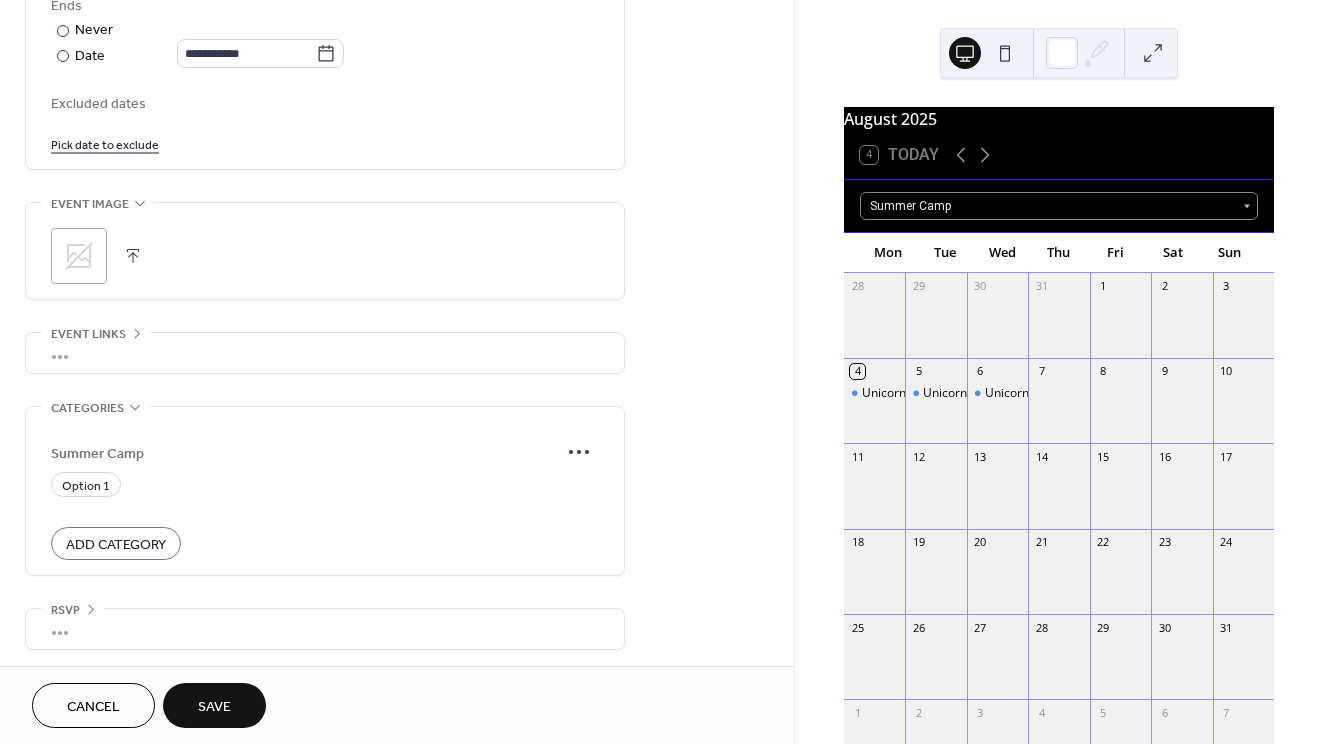 scroll, scrollTop: 1074, scrollLeft: 0, axis: vertical 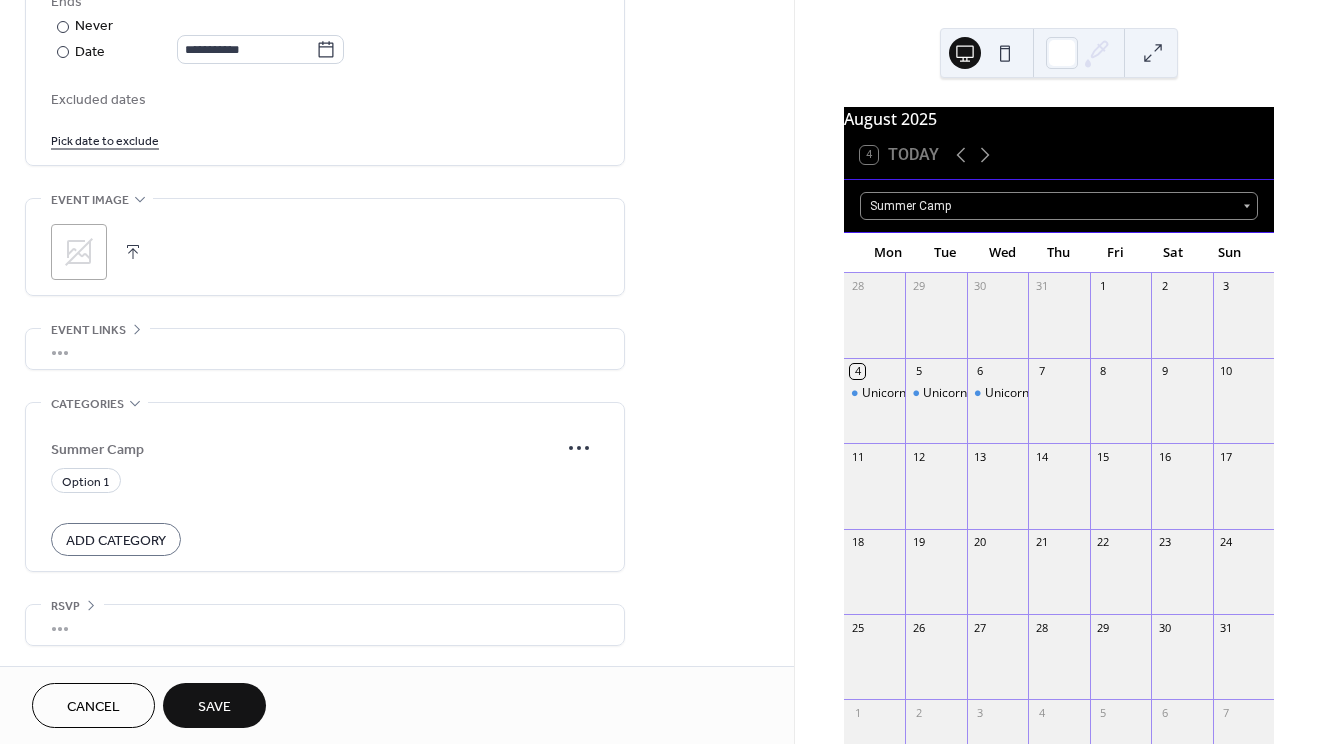 click at bounding box center (133, 252) 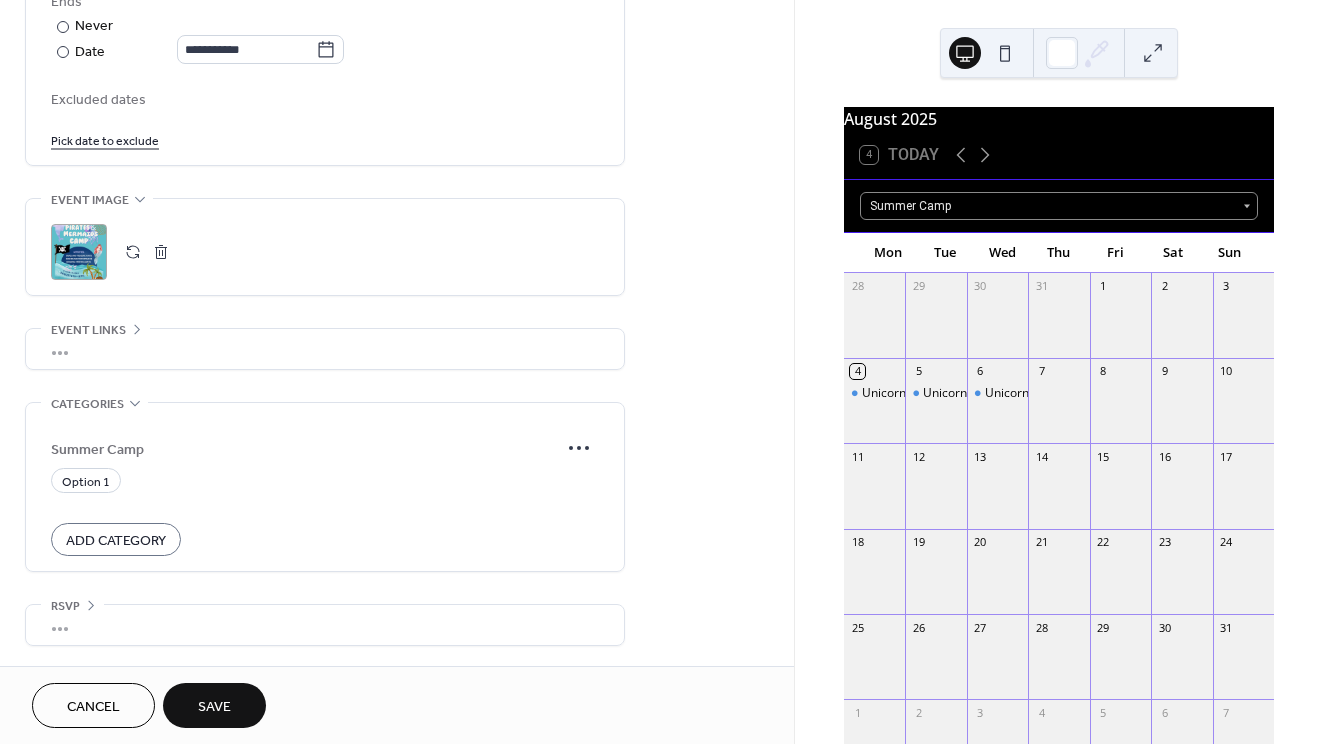 scroll, scrollTop: 1078, scrollLeft: 0, axis: vertical 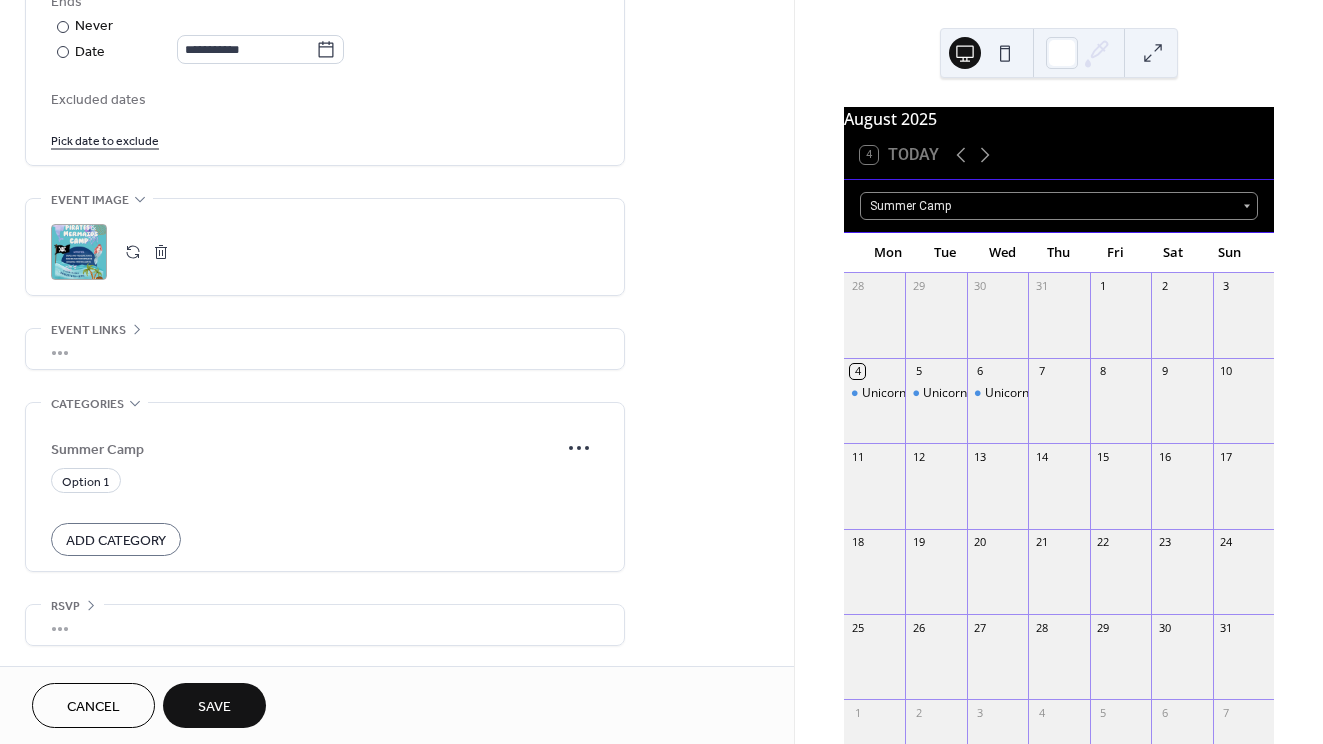 click on "Save" at bounding box center [214, 707] 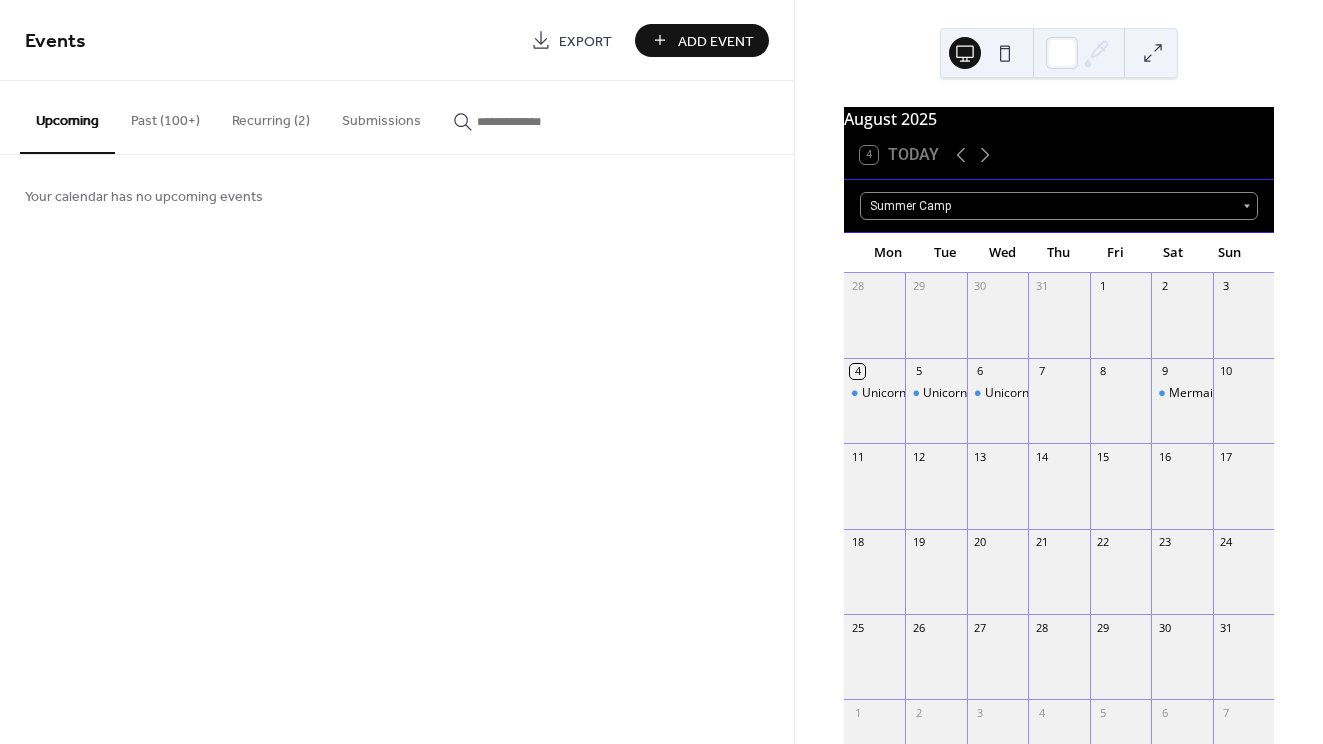 click on "Recurring (2)" at bounding box center [271, 116] 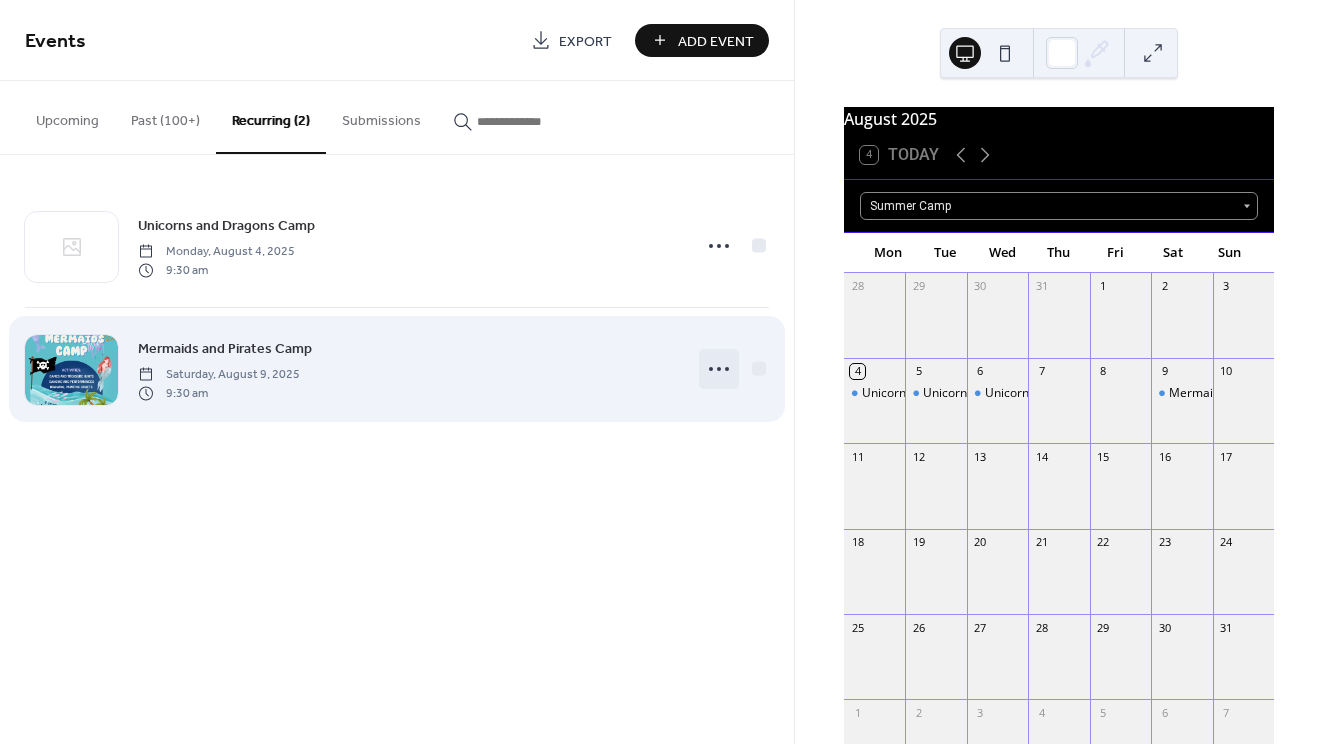 click 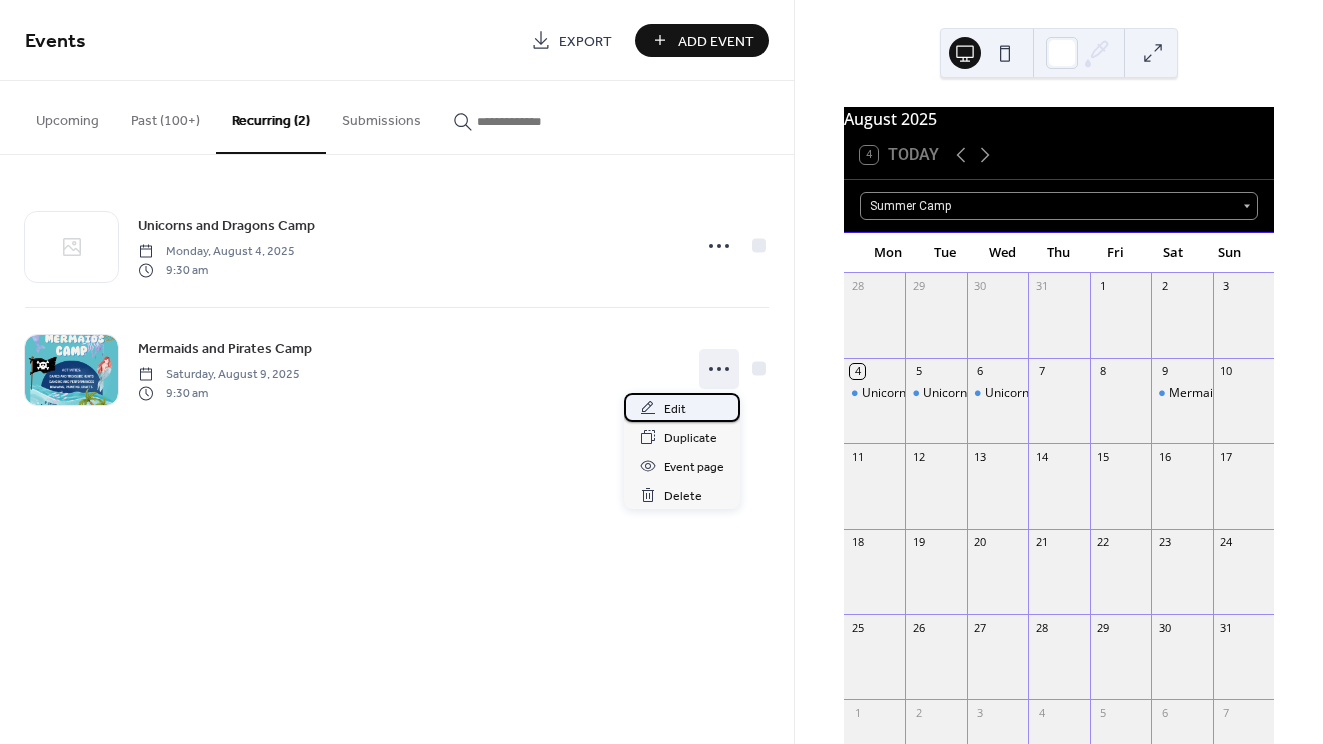 click on "Edit" at bounding box center (682, 407) 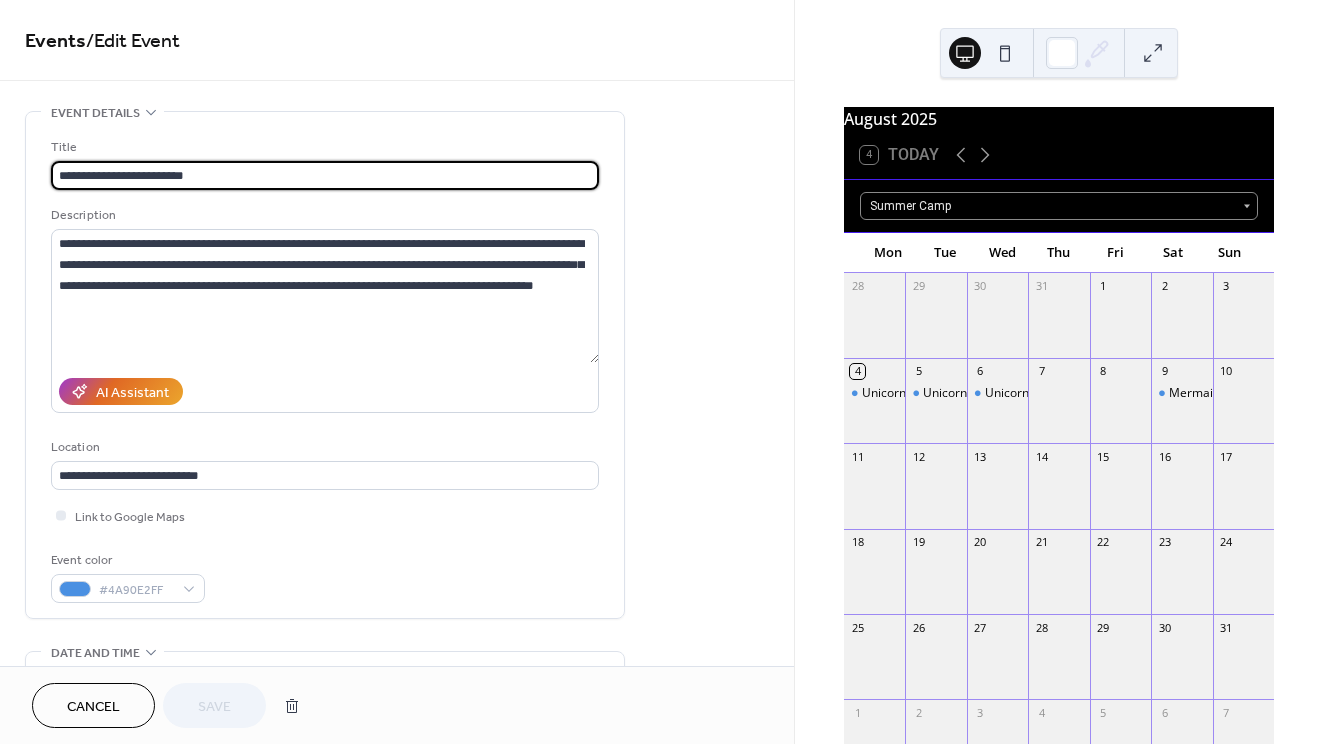 type on "**********" 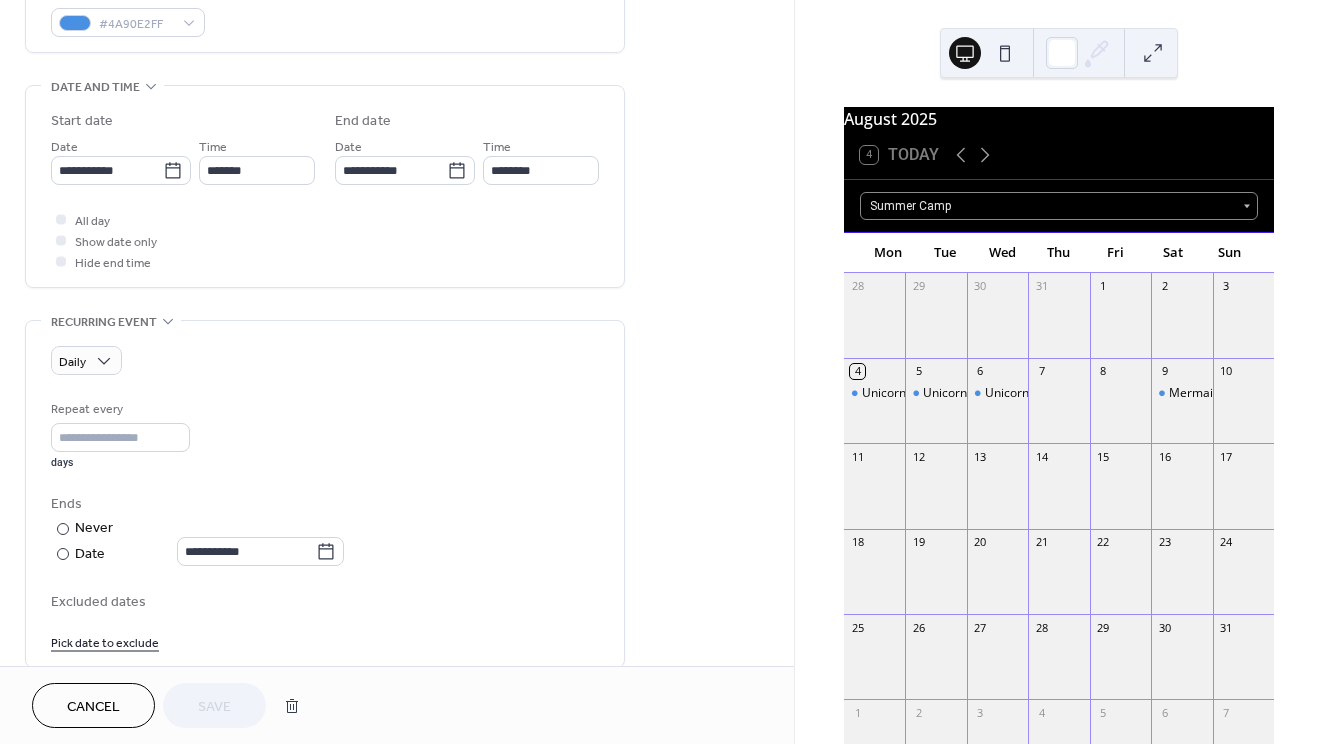 scroll, scrollTop: 597, scrollLeft: 0, axis: vertical 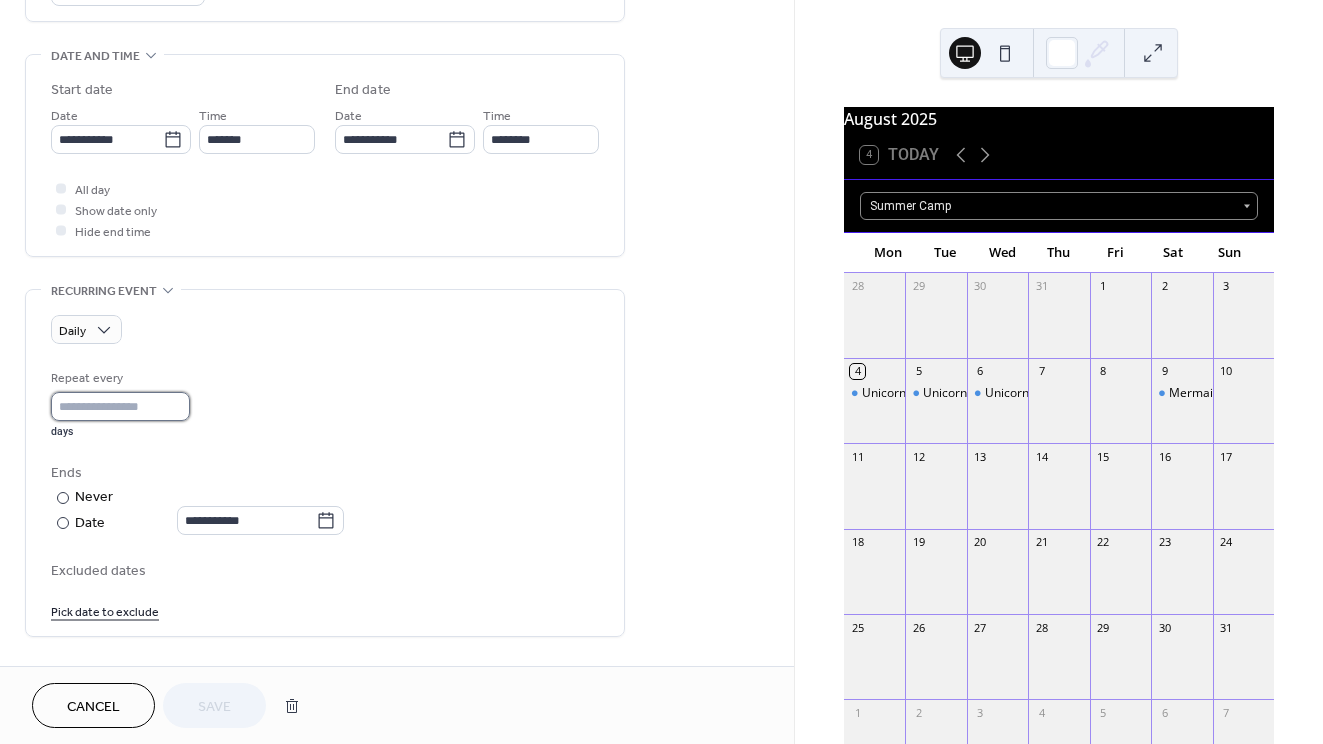 click on "*" at bounding box center (120, 406) 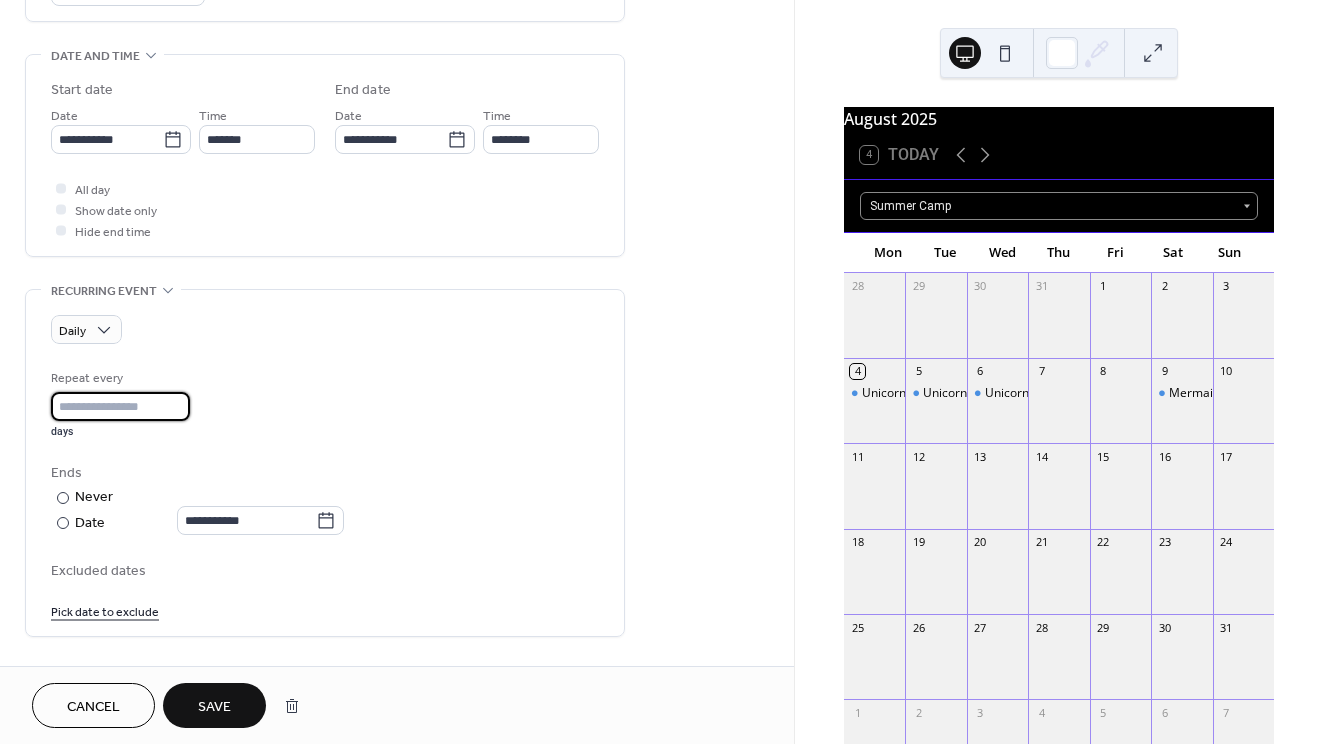 type on "*" 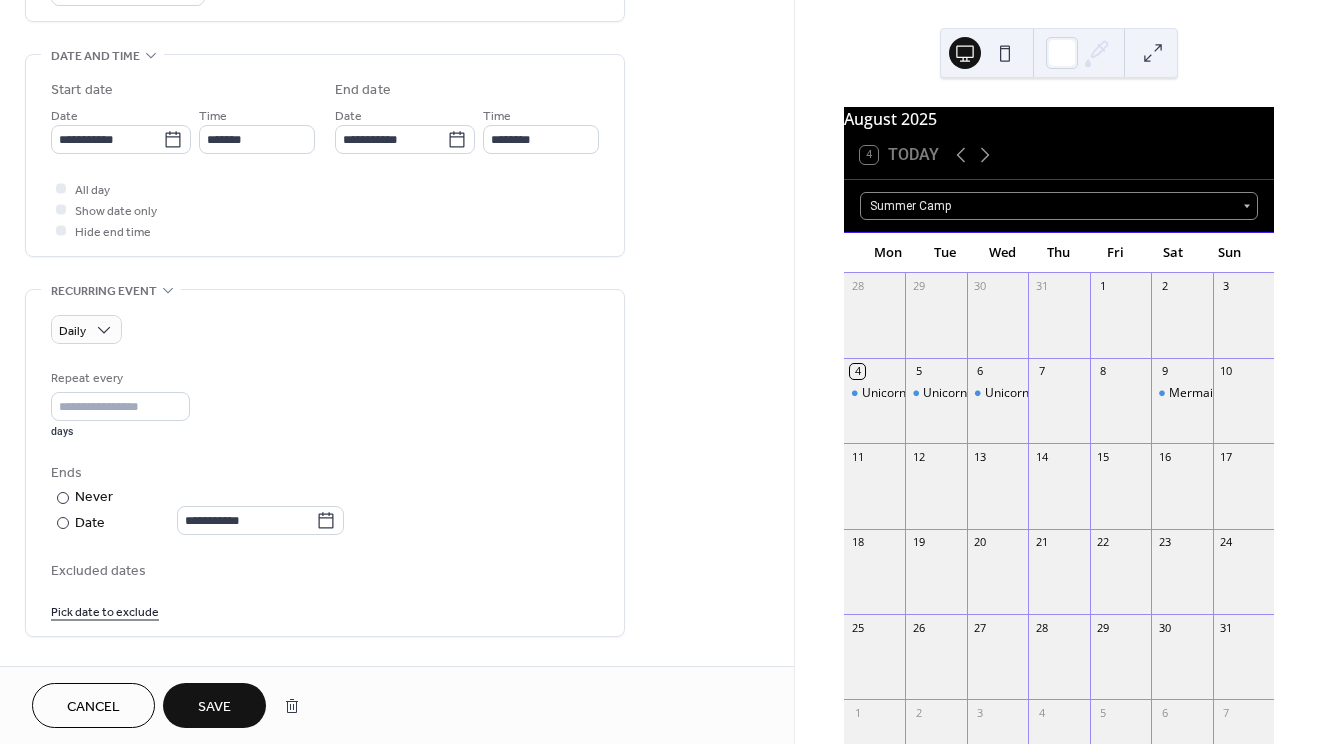 click on "Save" at bounding box center [214, 707] 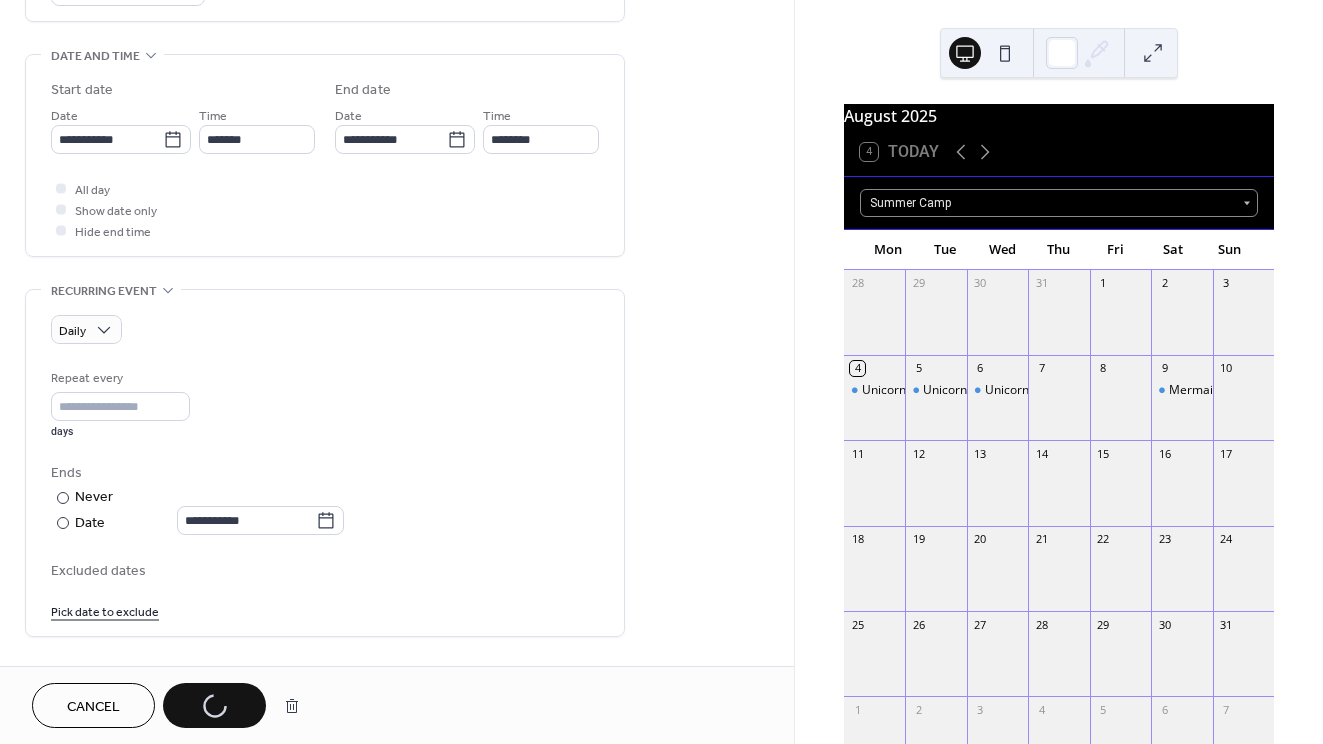scroll, scrollTop: 0, scrollLeft: 0, axis: both 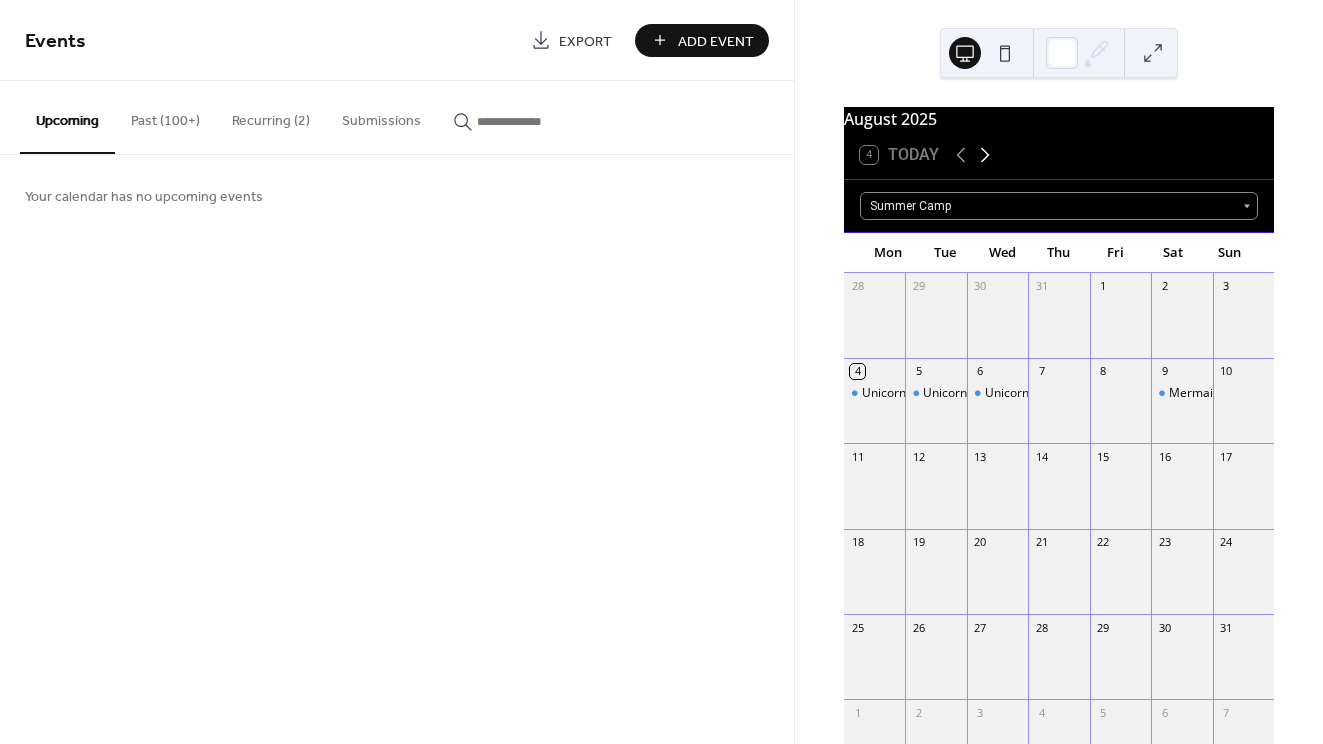 click 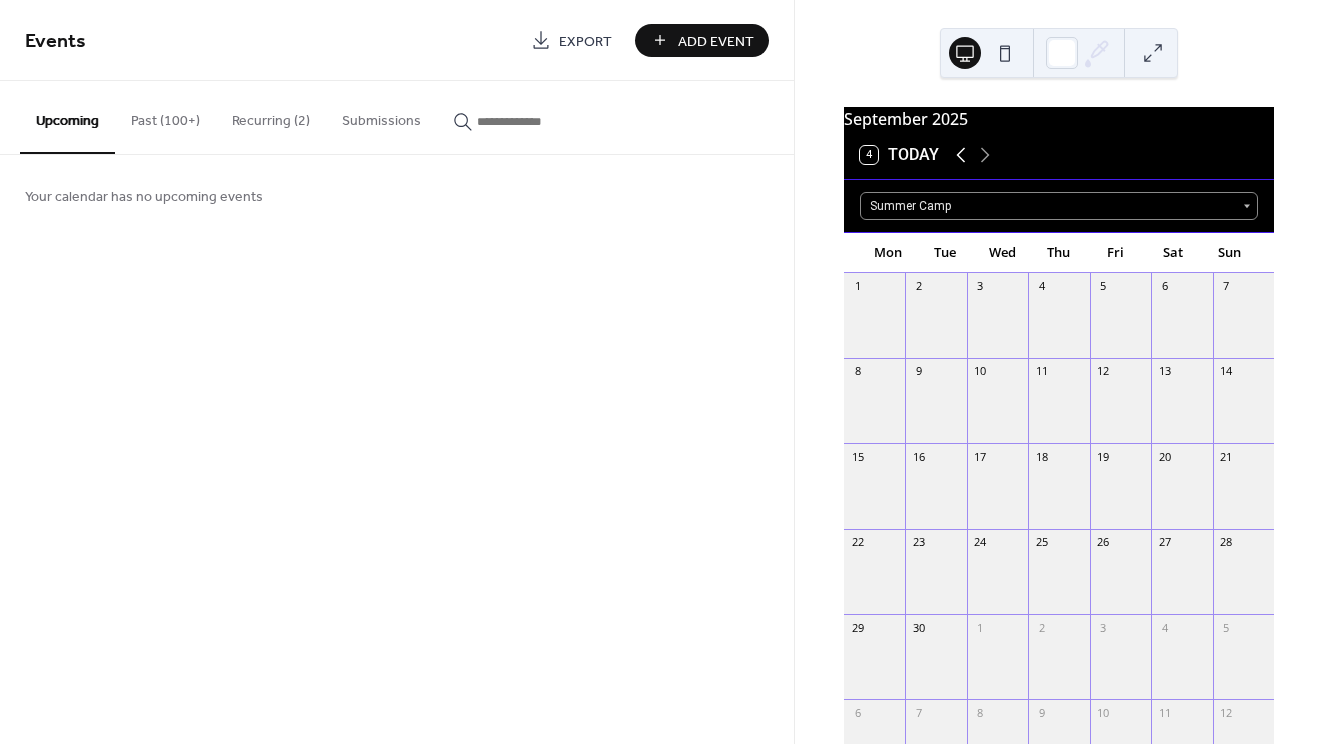 click 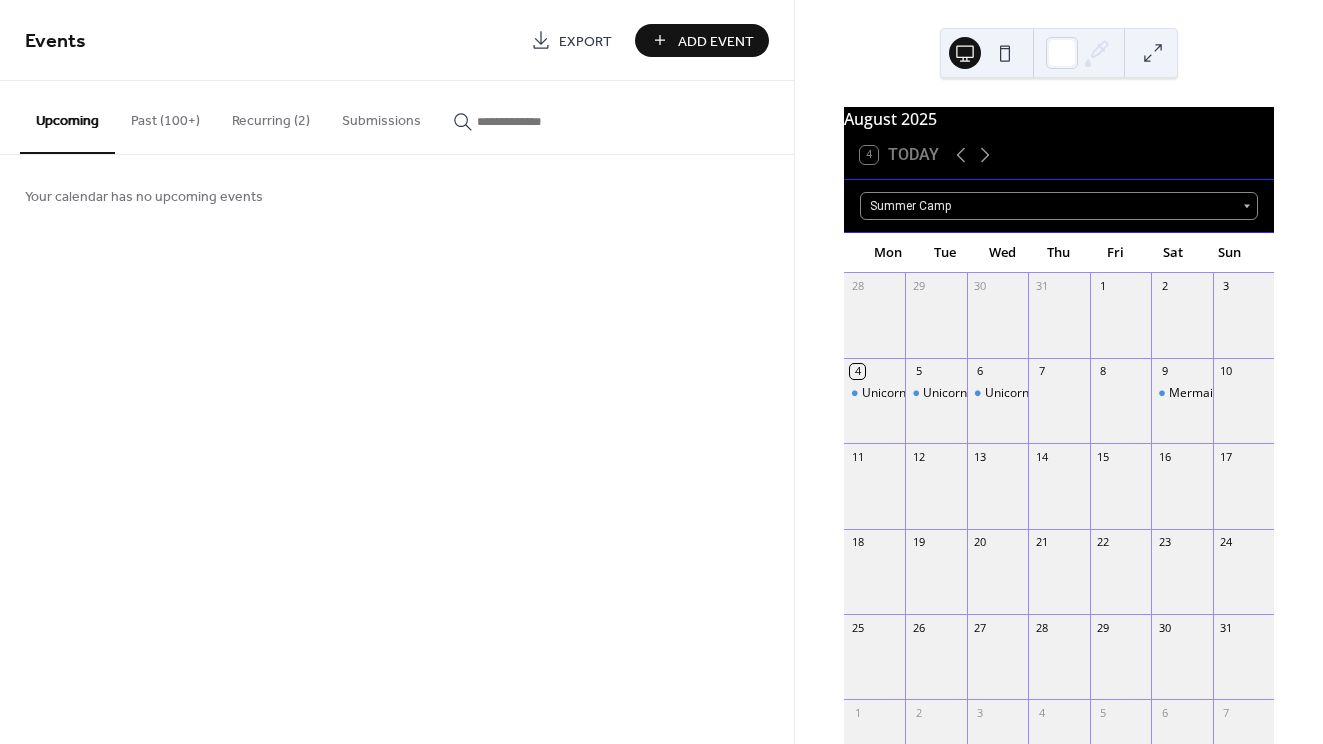 click on "Recurring (2)" at bounding box center (271, 116) 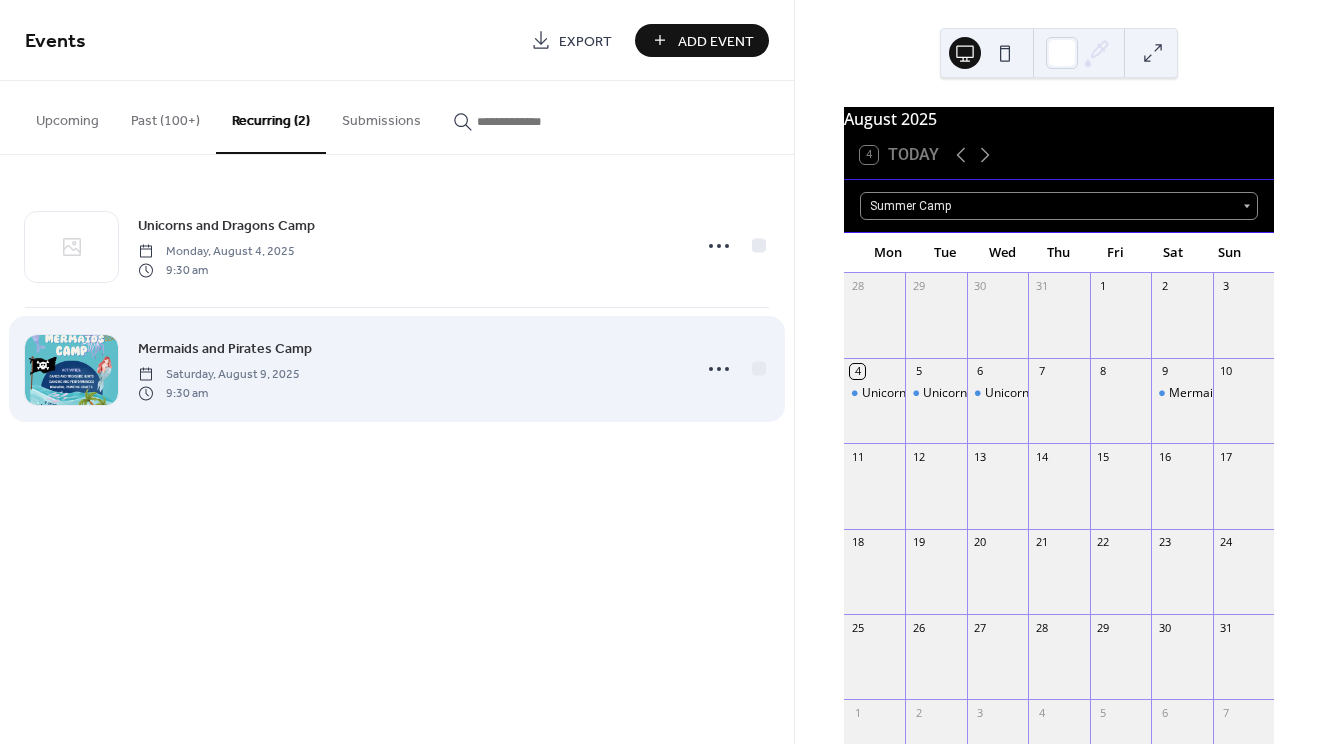 click on "Mermaids and Pirates Camp Saturday, [MONTH] [DAY], [YEAR] [TIME]" at bounding box center [408, 369] 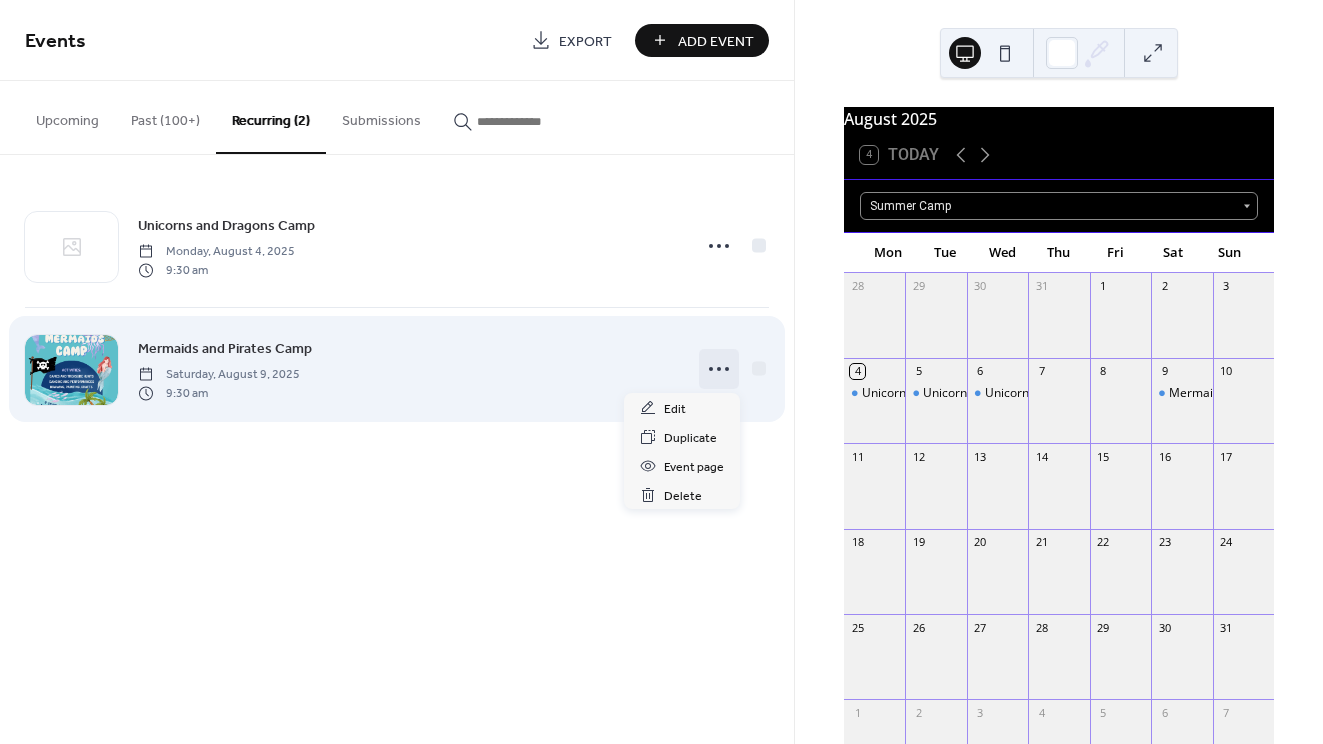 click 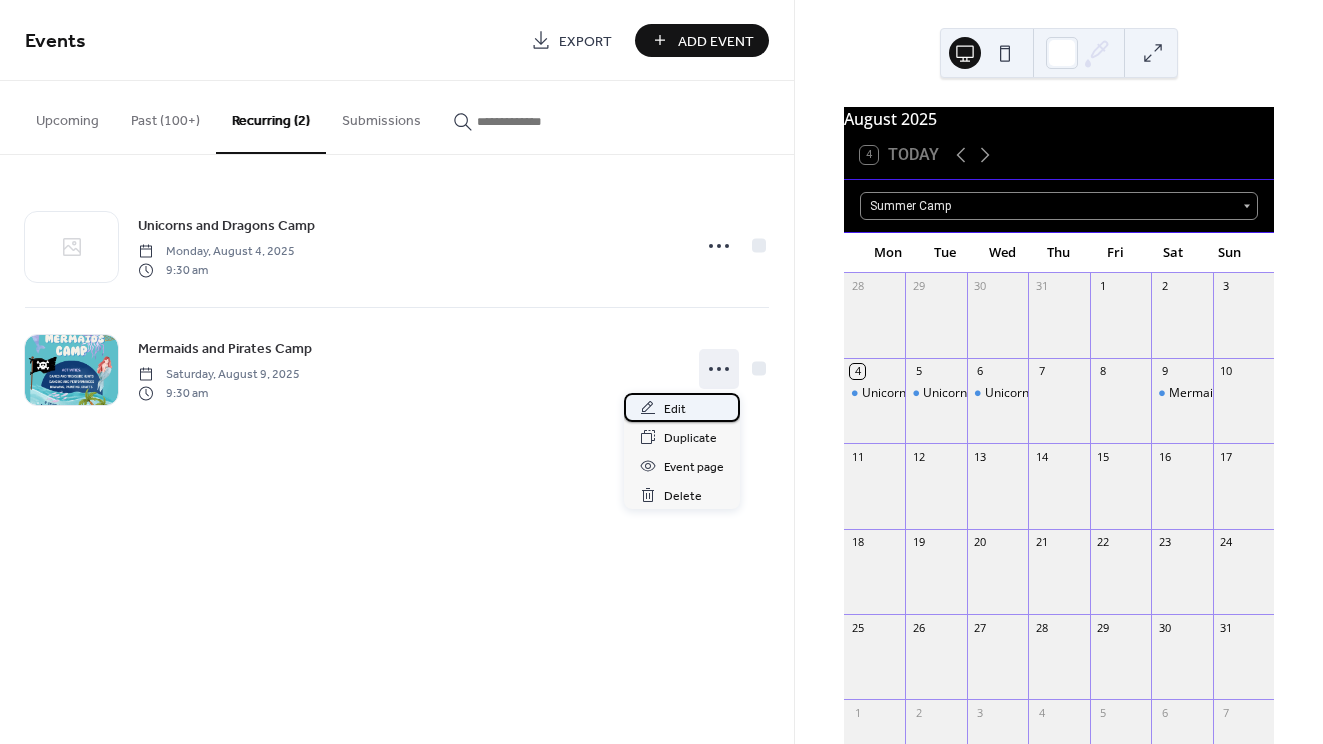click on "Edit" at bounding box center (682, 407) 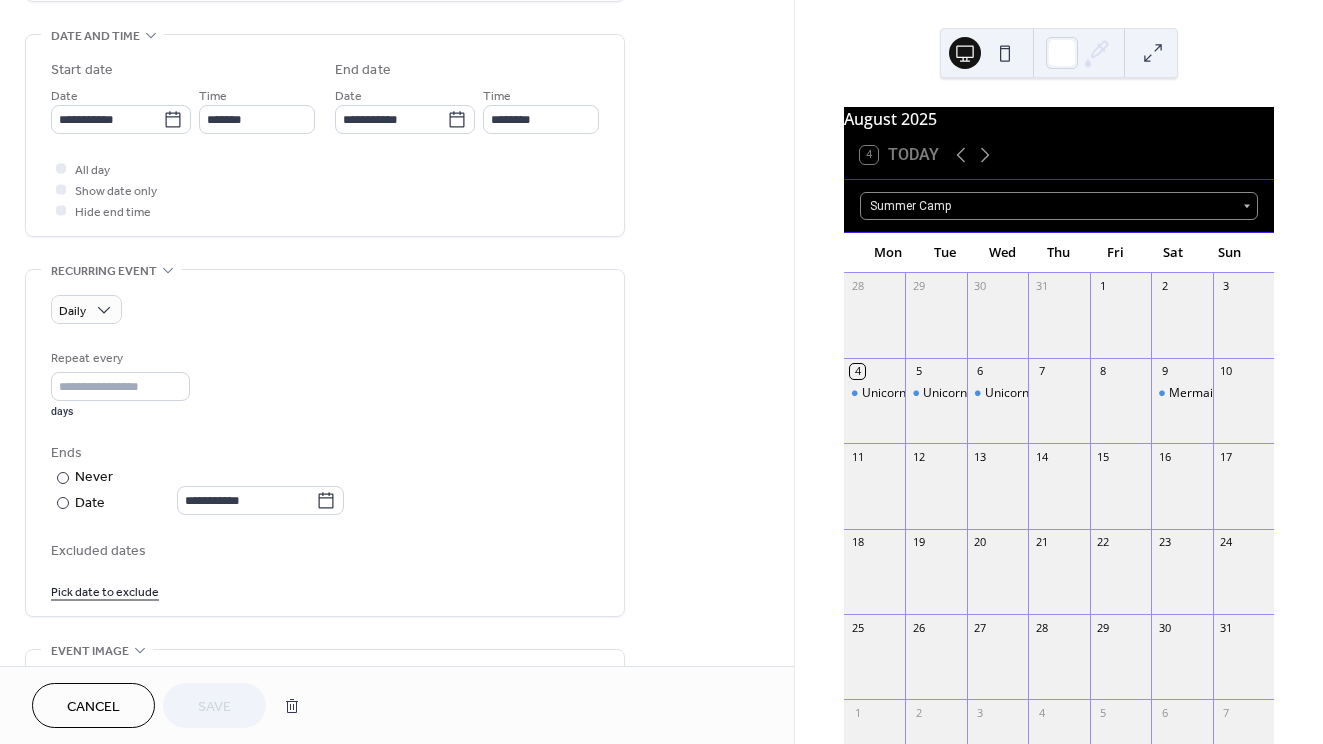 scroll, scrollTop: 630, scrollLeft: 0, axis: vertical 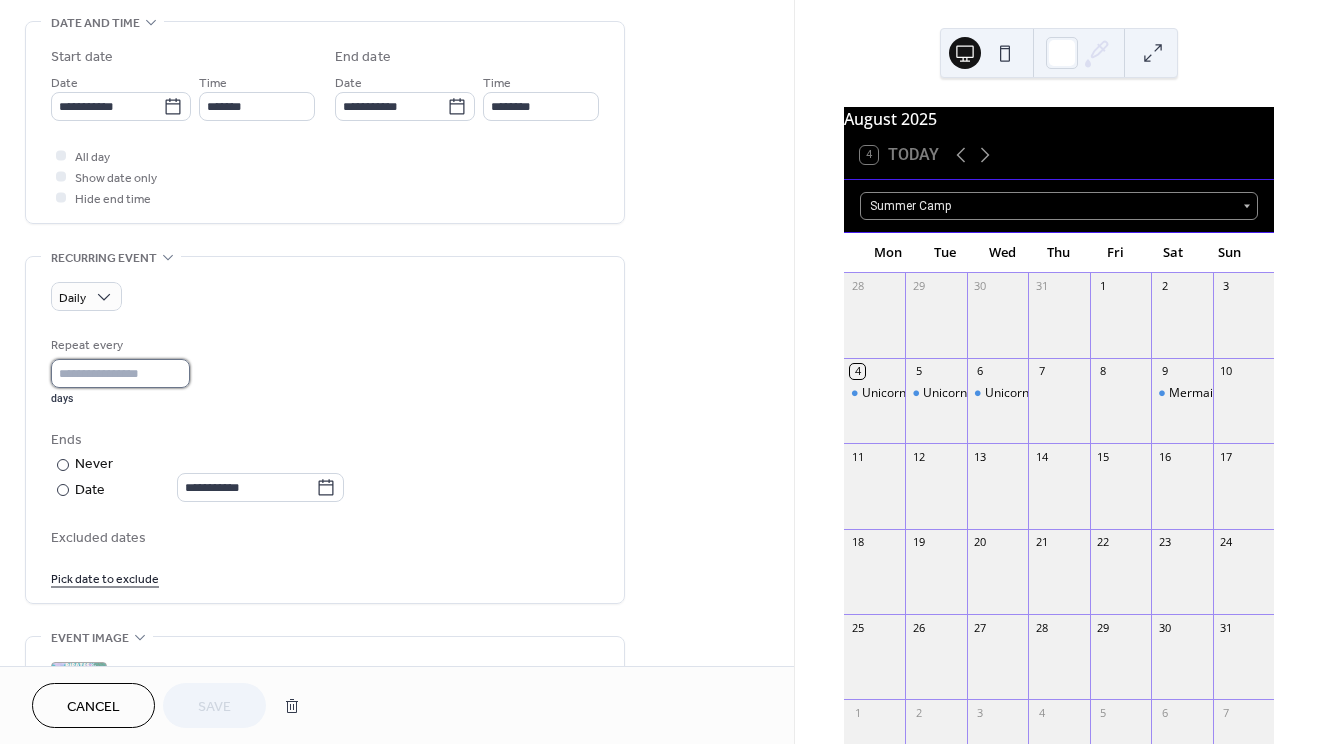 click on "*" at bounding box center [120, 373] 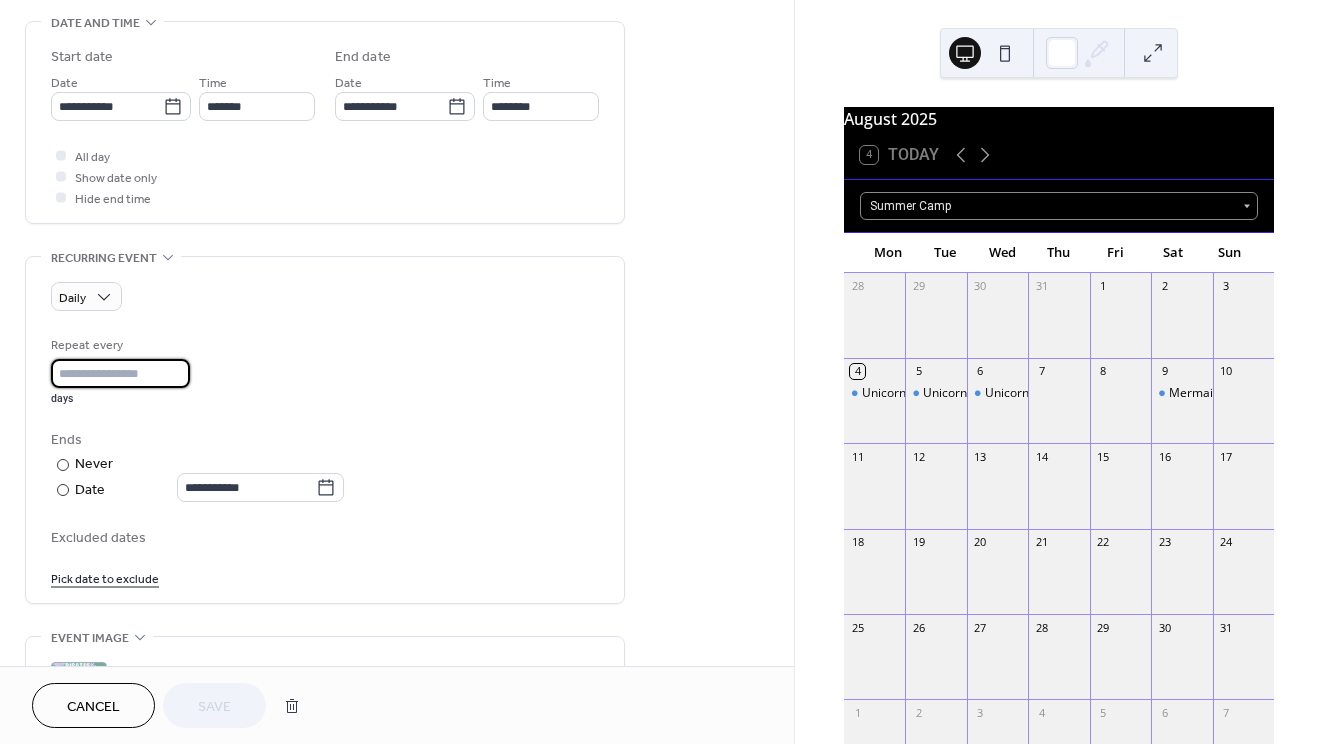 type on "*" 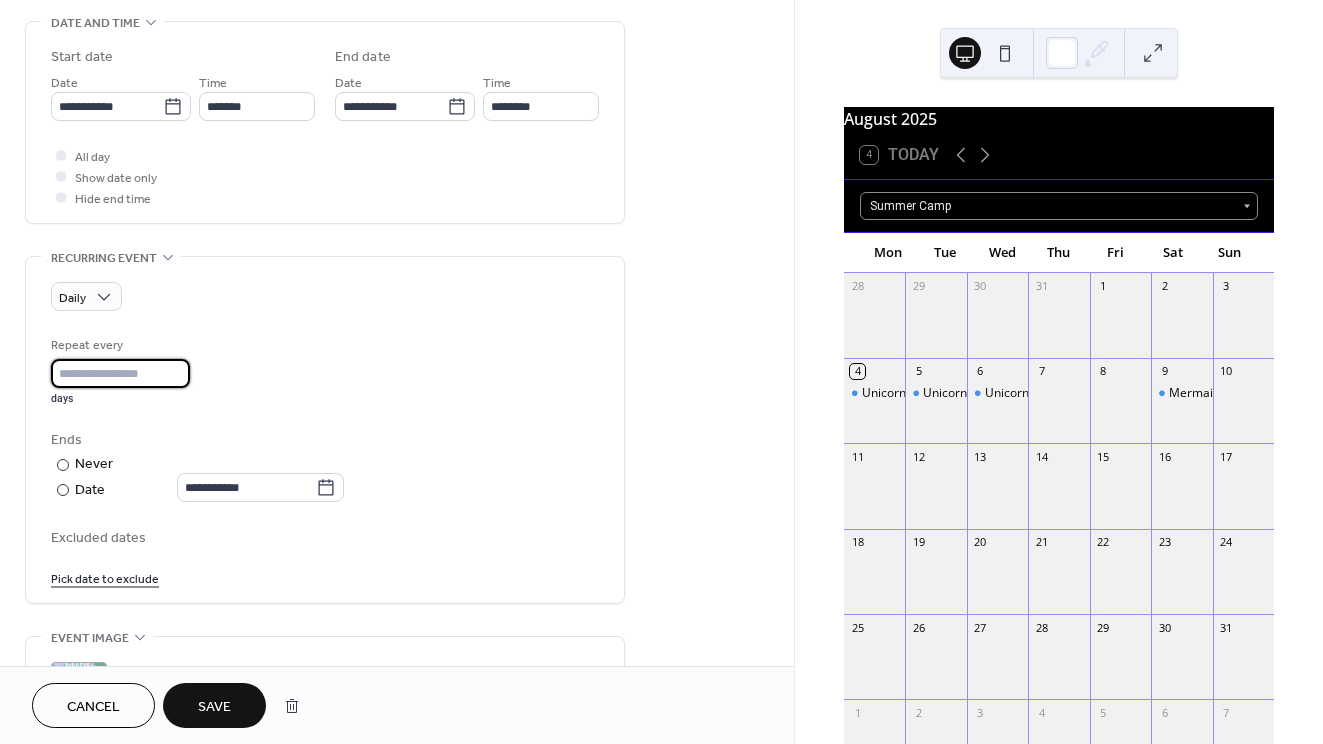 type on "*" 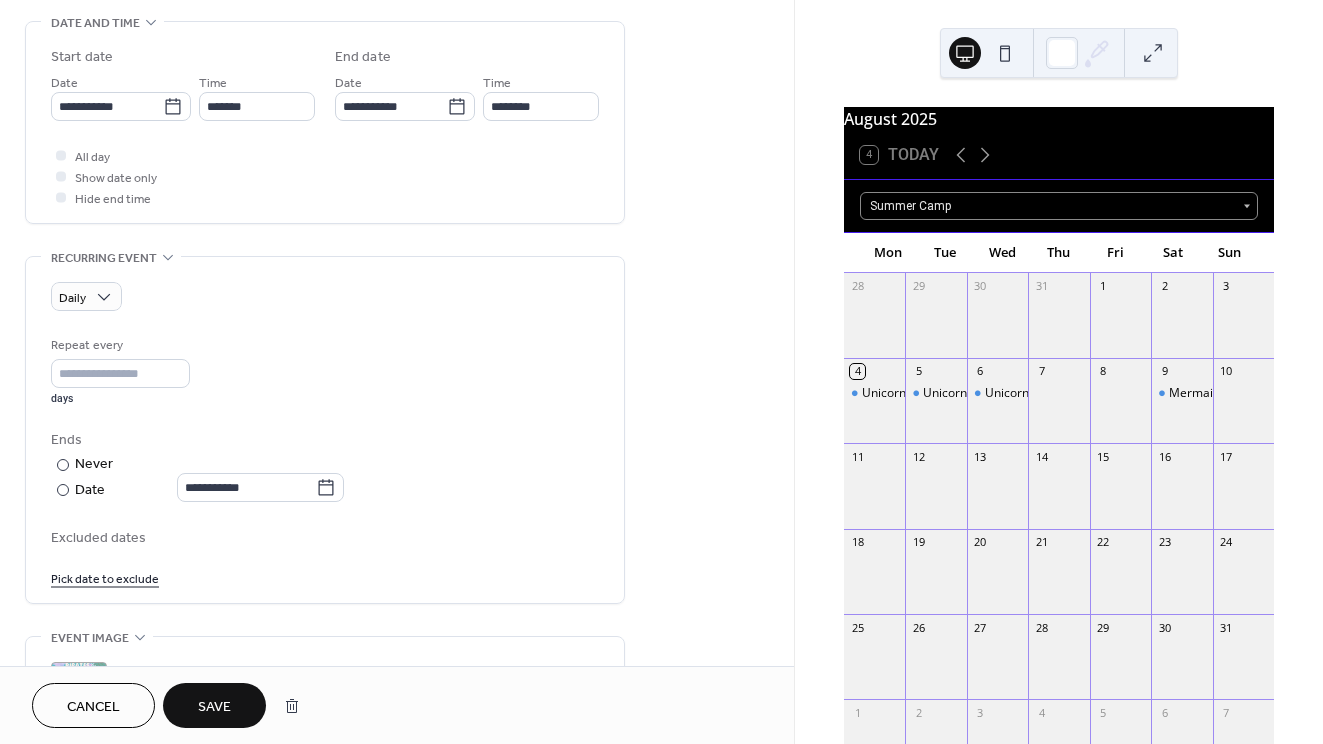 click on "Save" at bounding box center [214, 707] 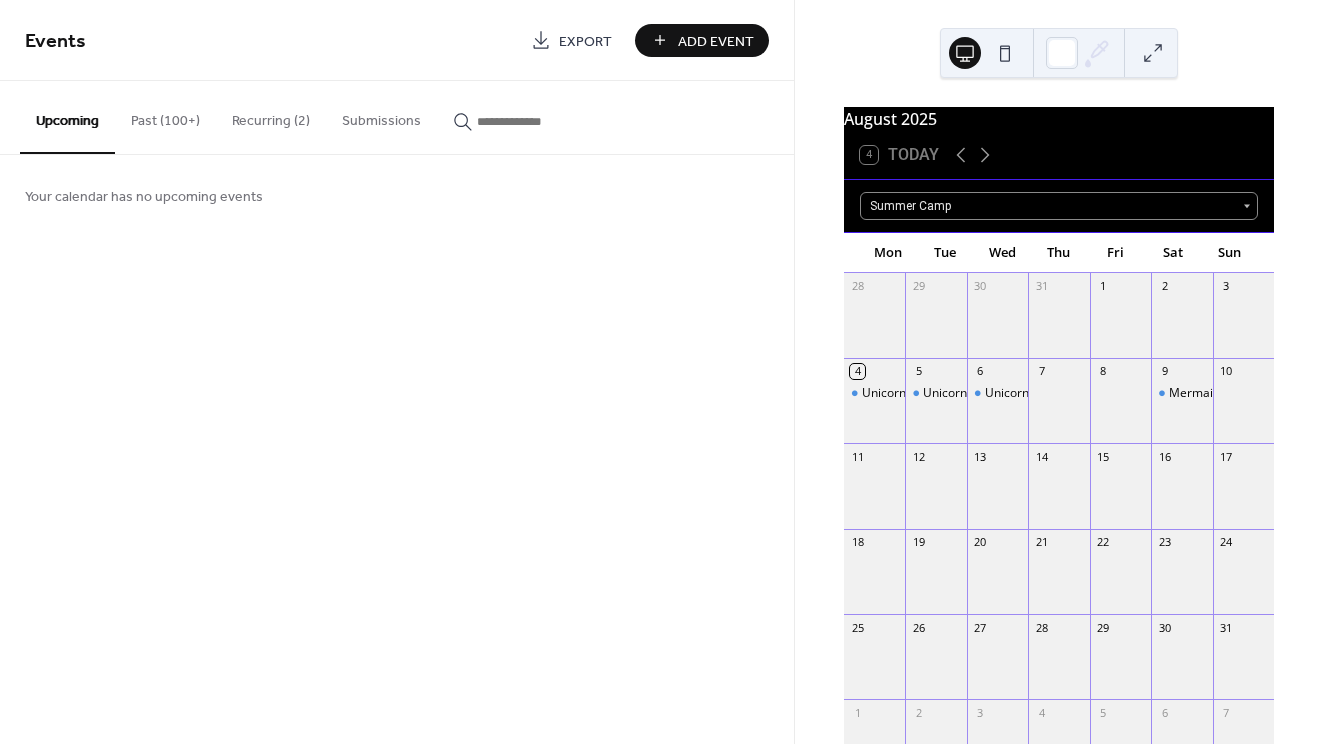click on "Recurring (2)" at bounding box center (271, 116) 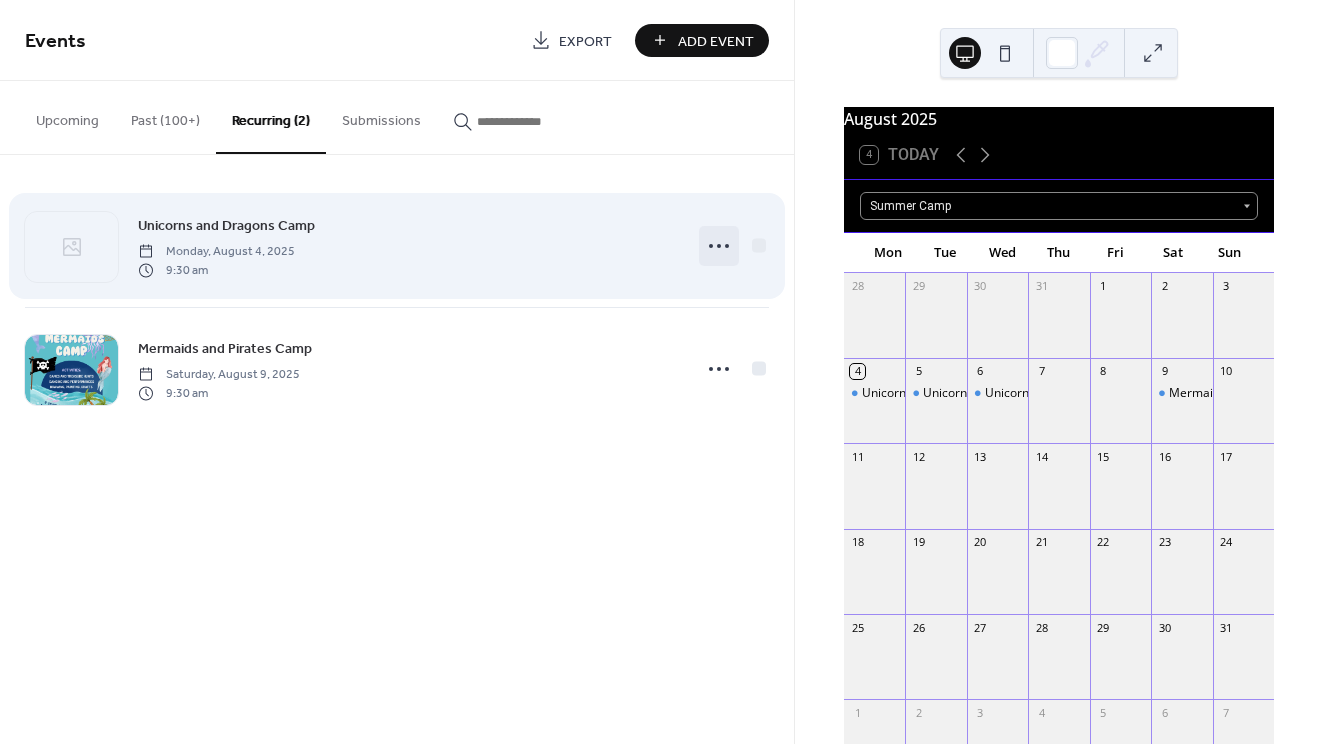click 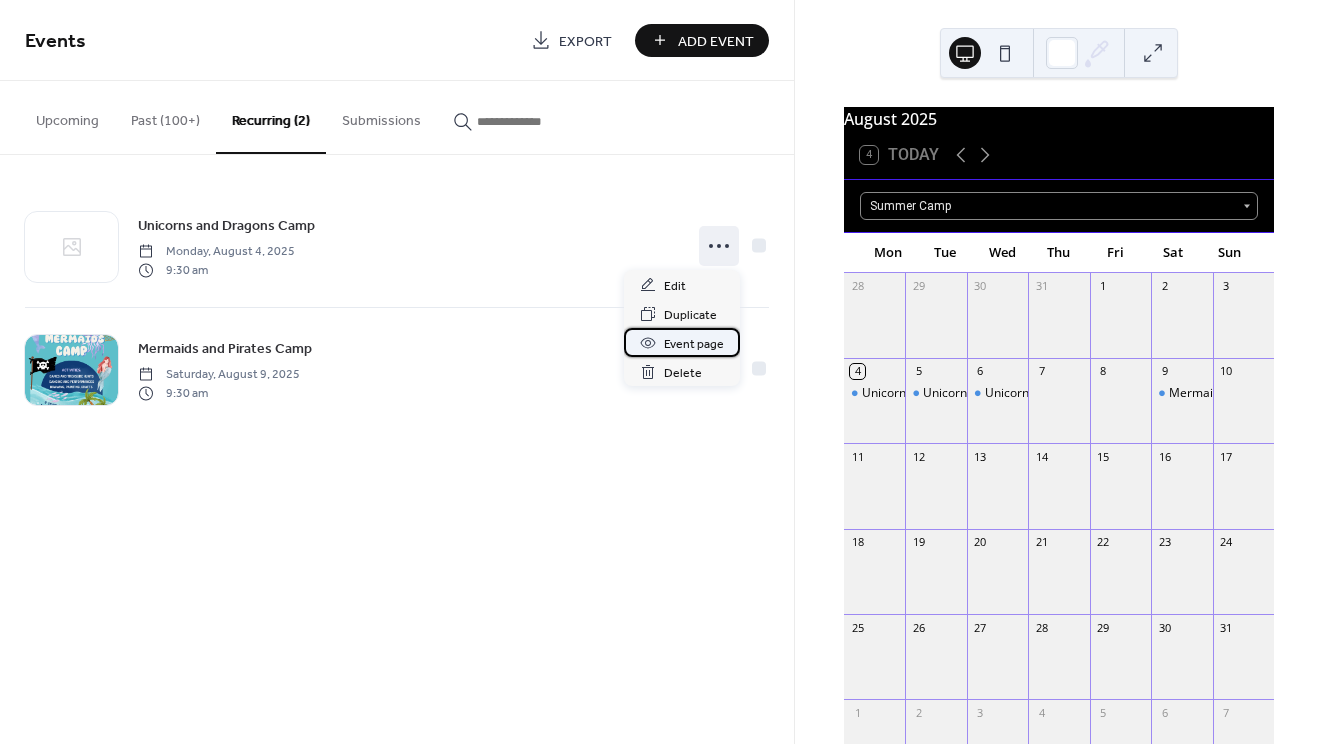click on "Event page" at bounding box center [694, 344] 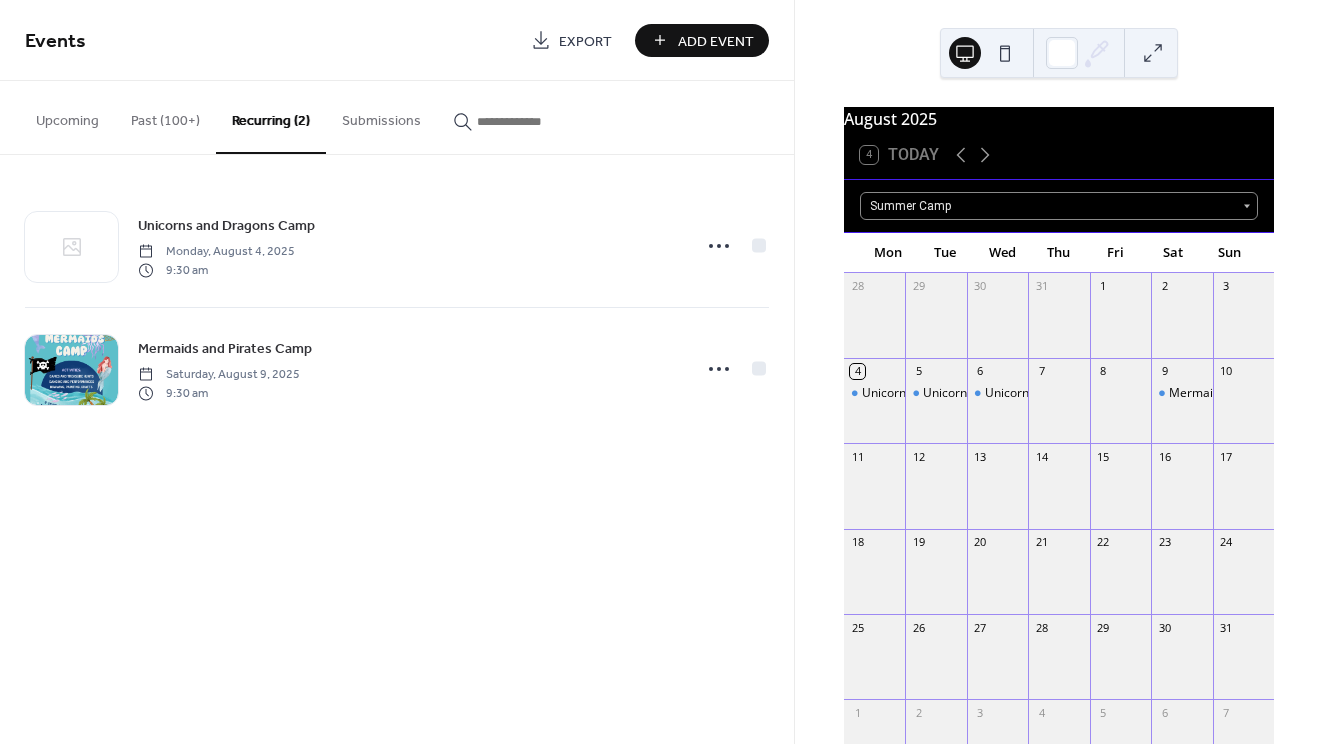 click on "Add Event" at bounding box center [716, 41] 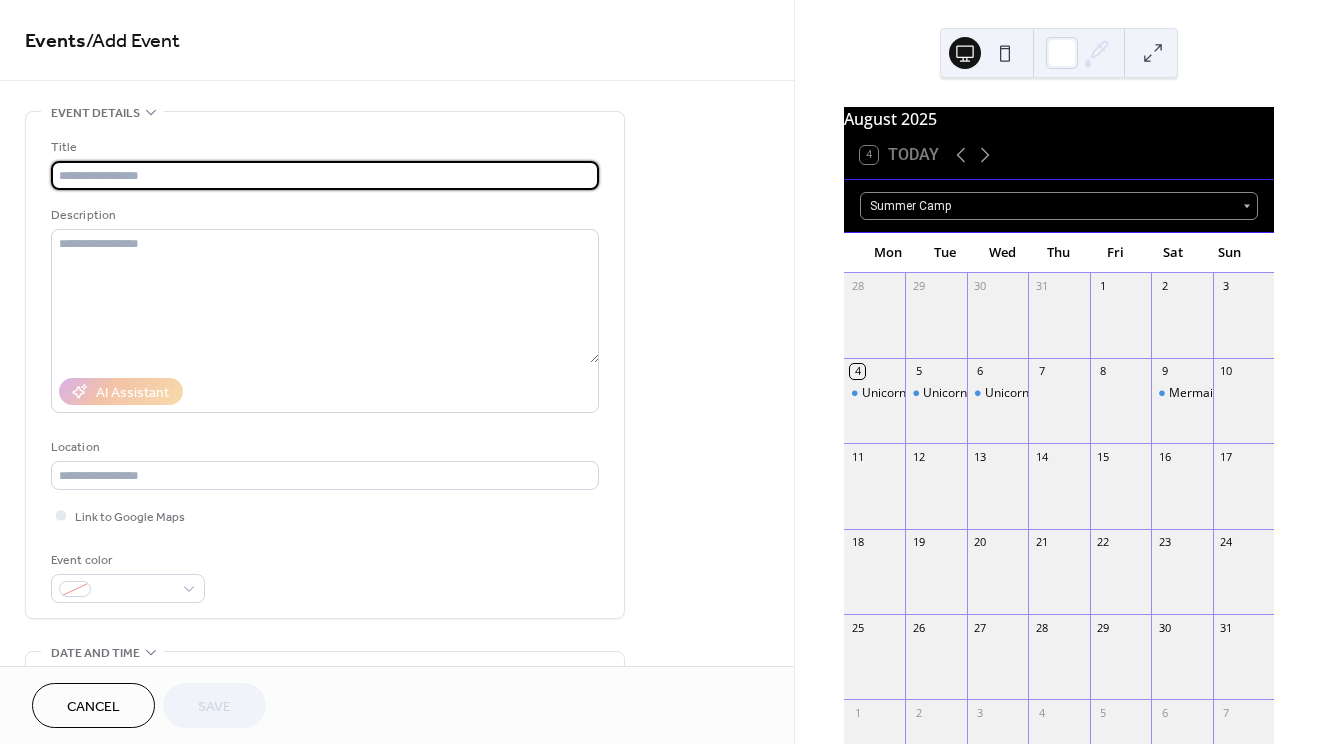 type on "*" 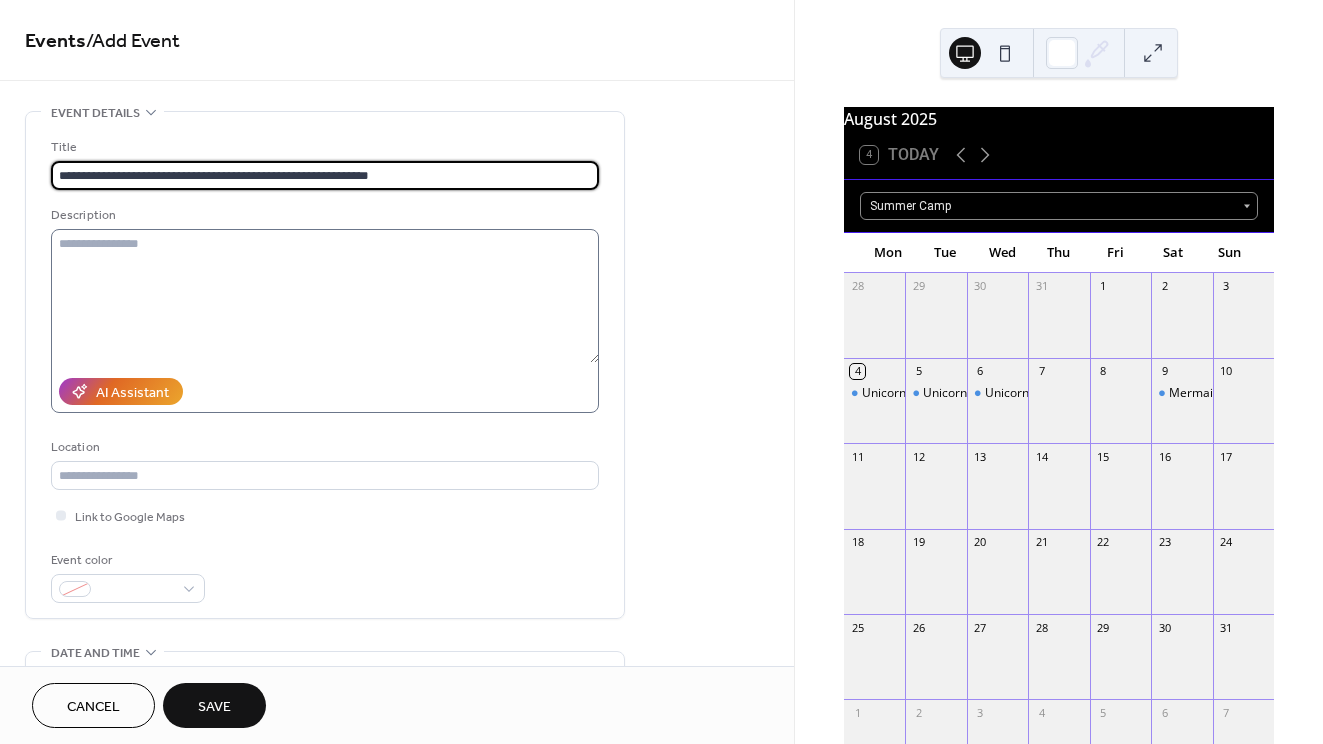 type on "**********" 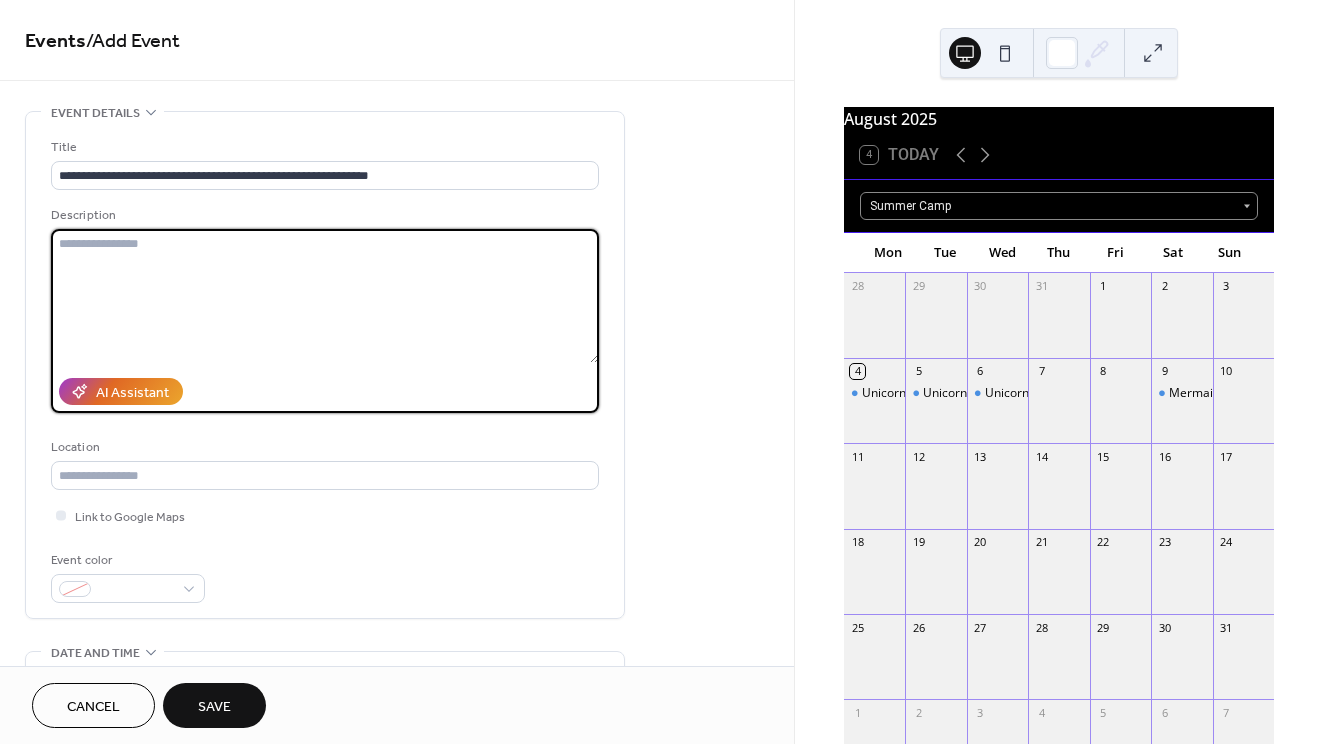click at bounding box center (325, 296) 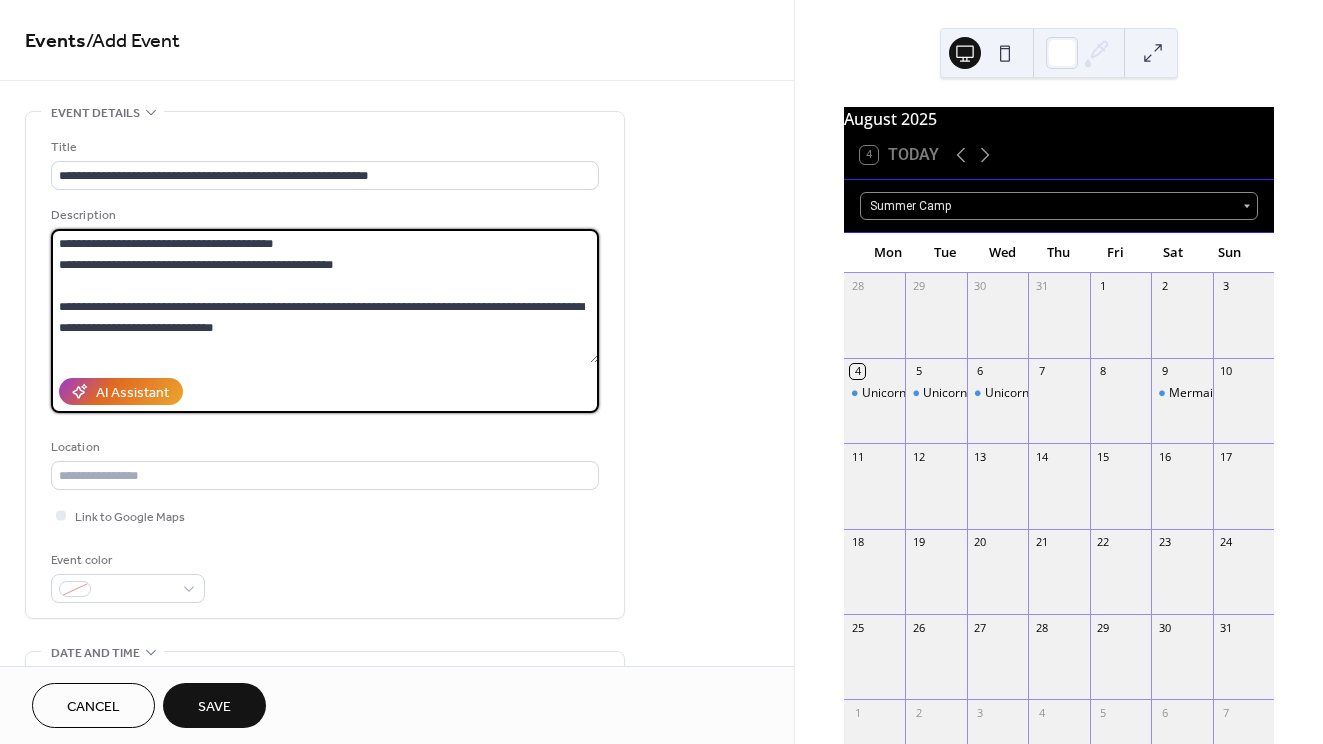 scroll, scrollTop: 0, scrollLeft: 0, axis: both 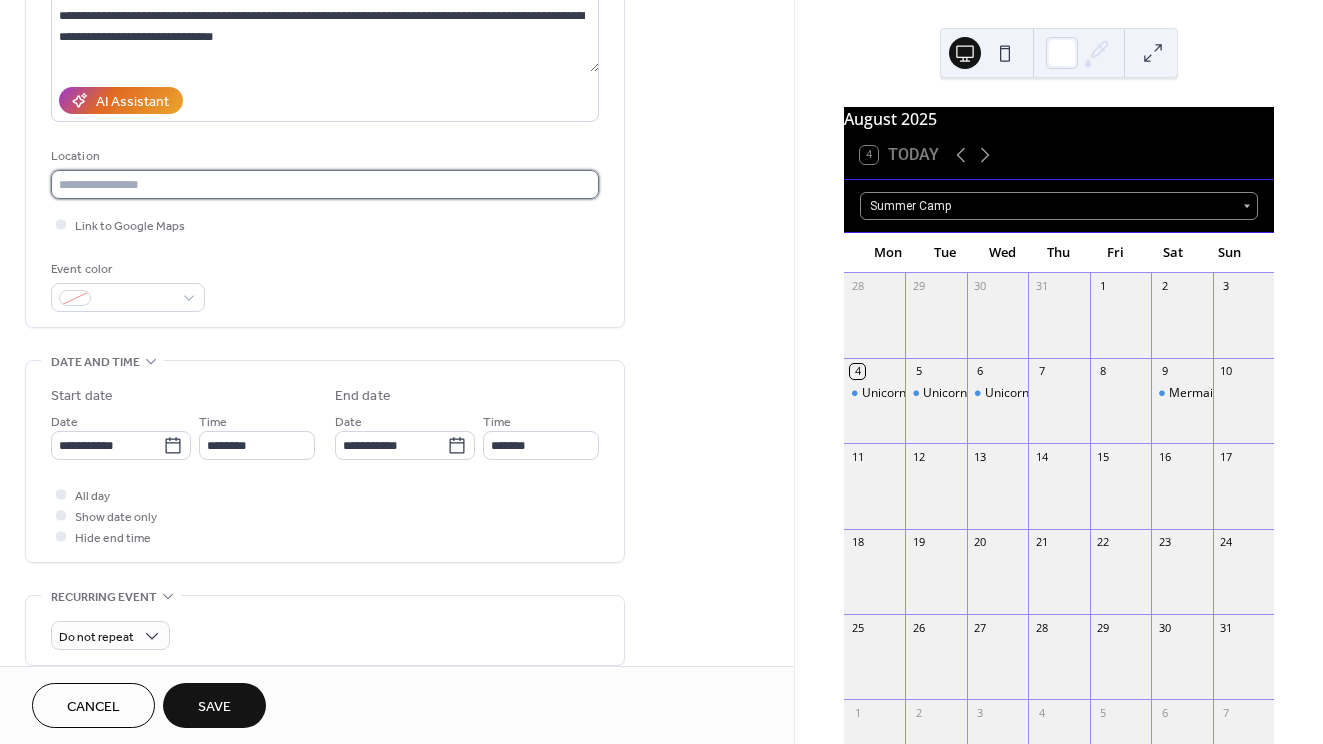 click at bounding box center [325, 184] 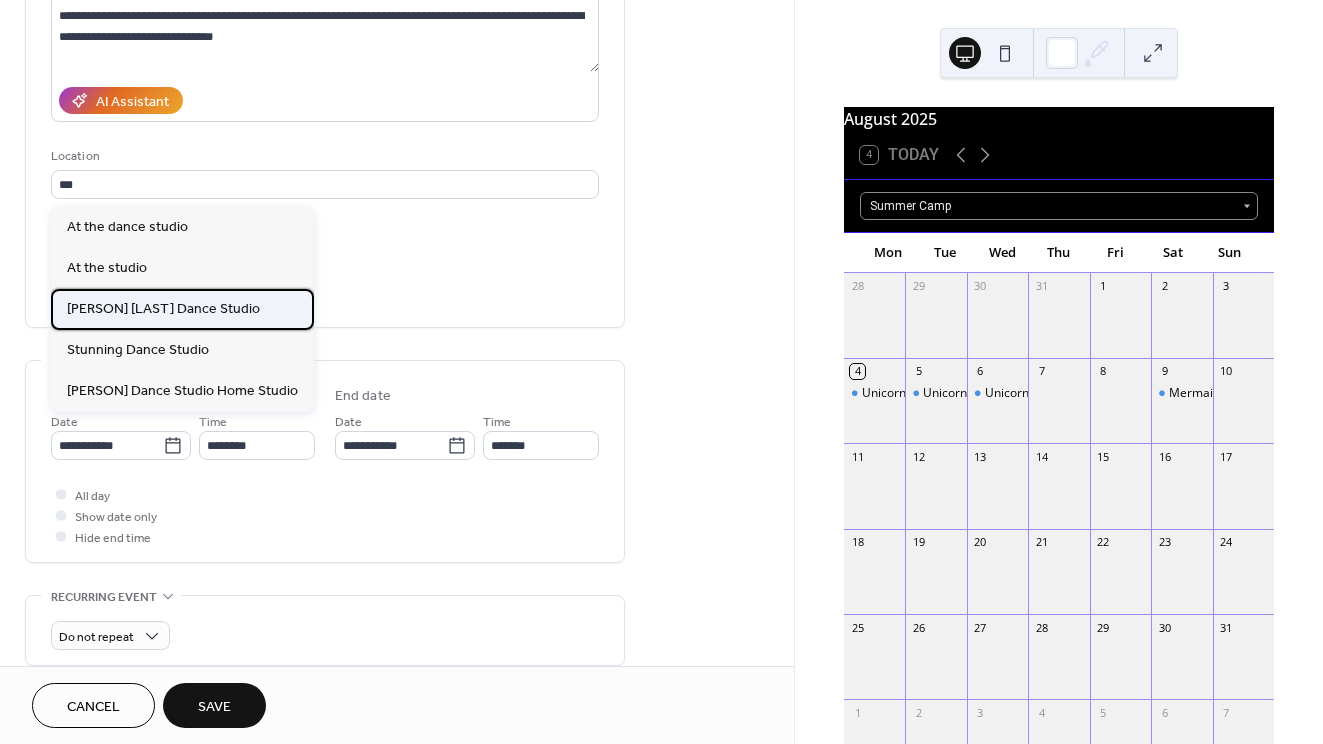 click on "[PERSON] [LAST] Dance Studio" at bounding box center [182, 309] 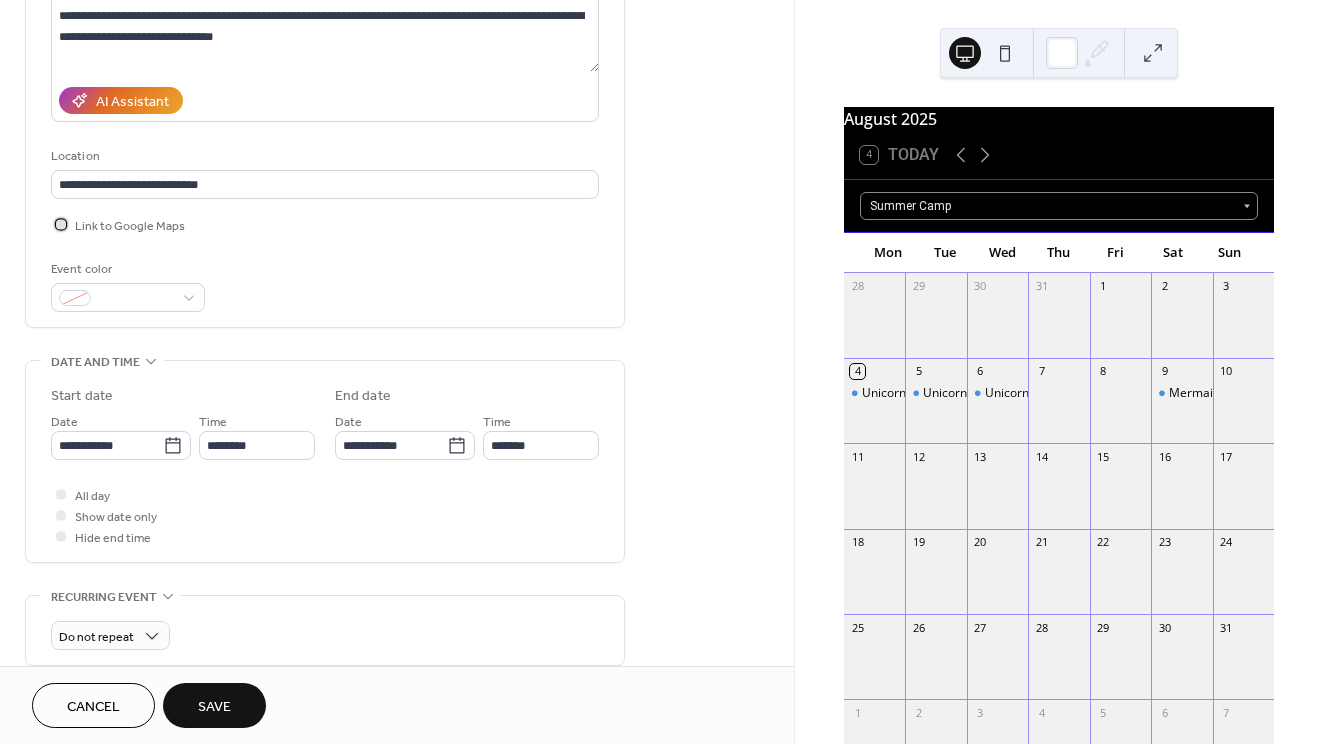 click on "Link to Google Maps" at bounding box center (130, 226) 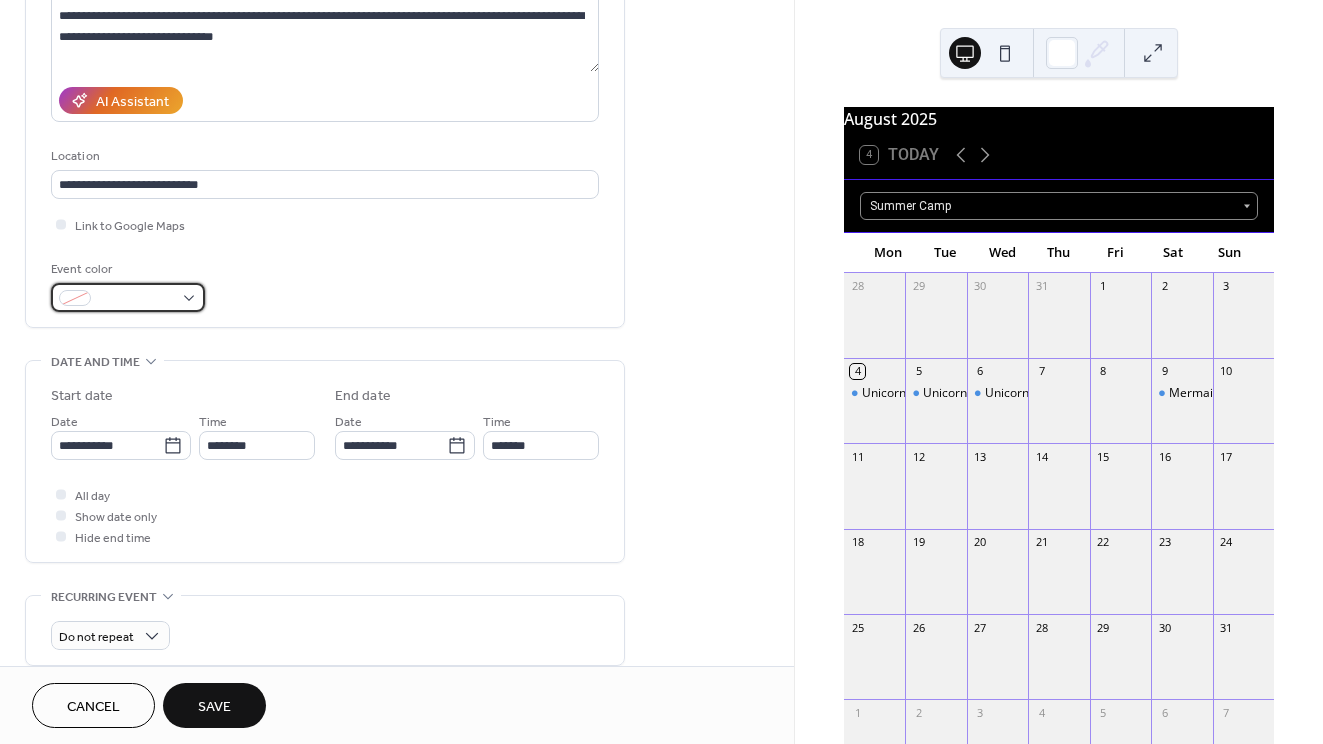 click at bounding box center [128, 297] 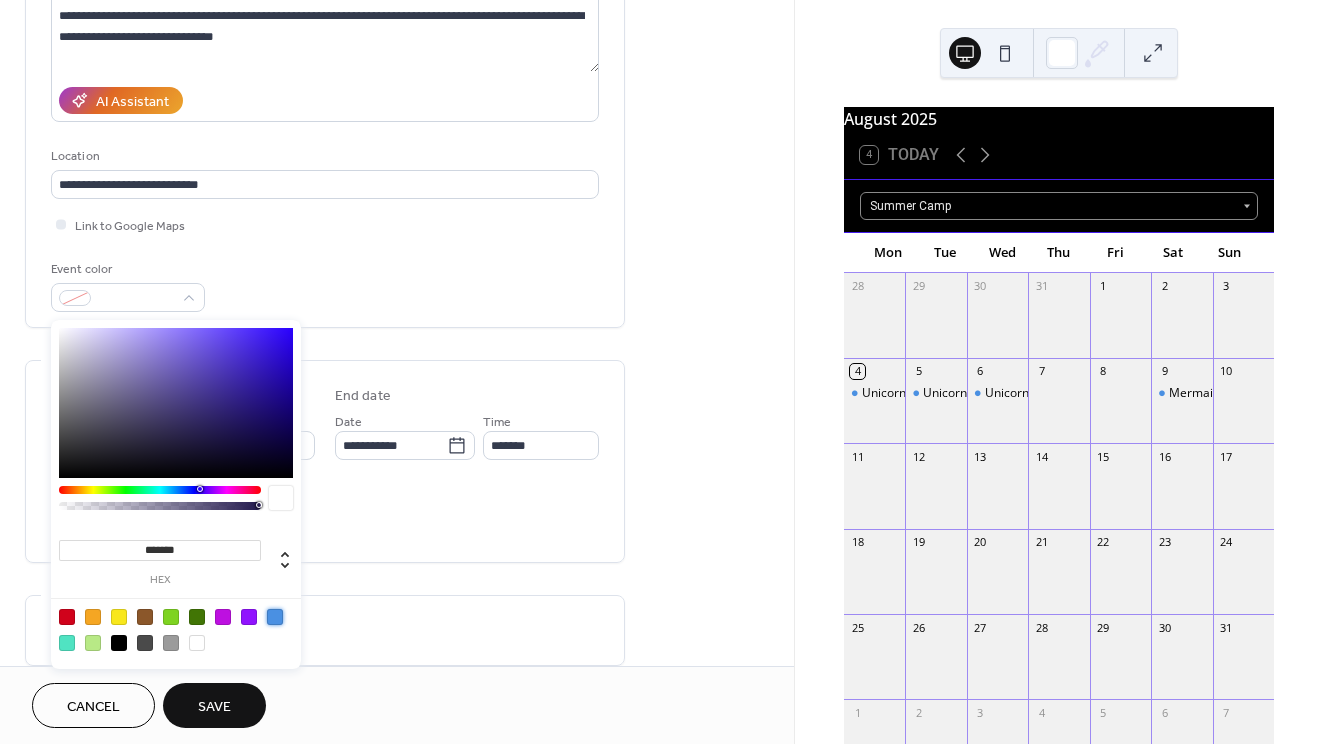 click at bounding box center (275, 617) 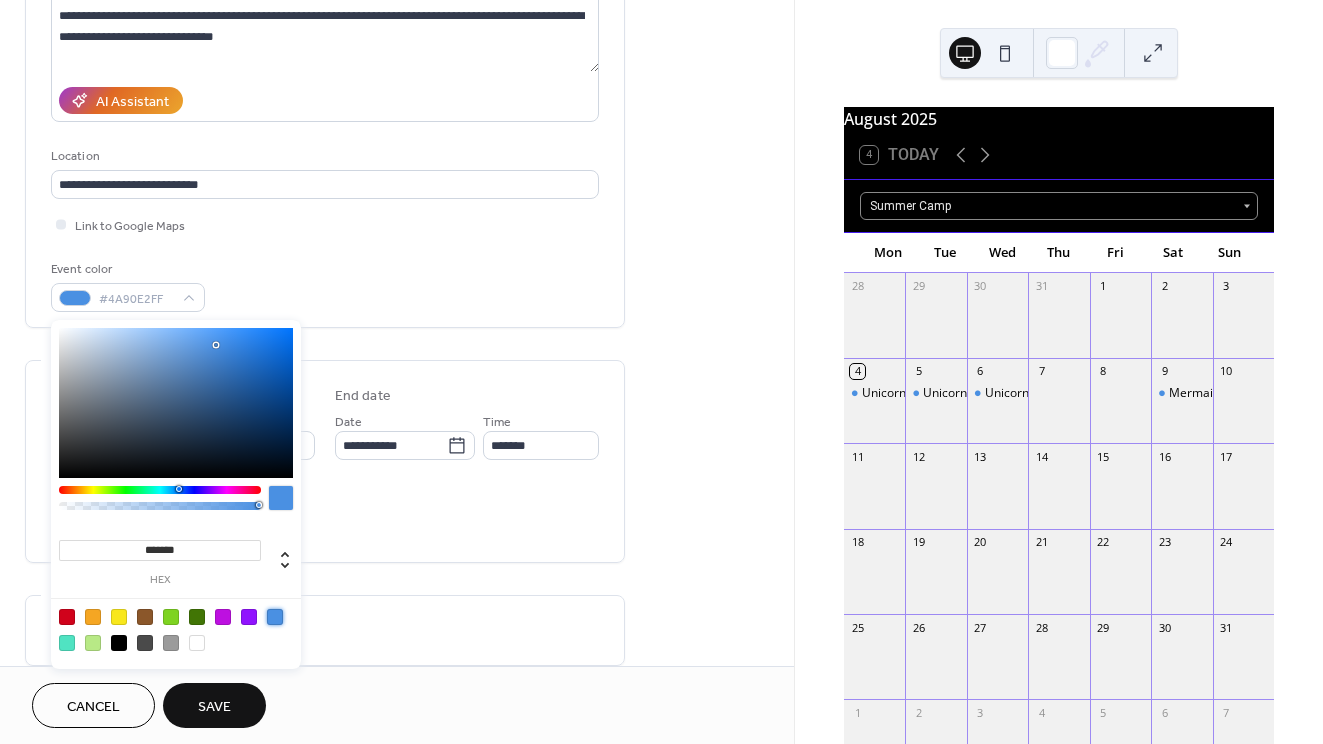click at bounding box center (223, 617) 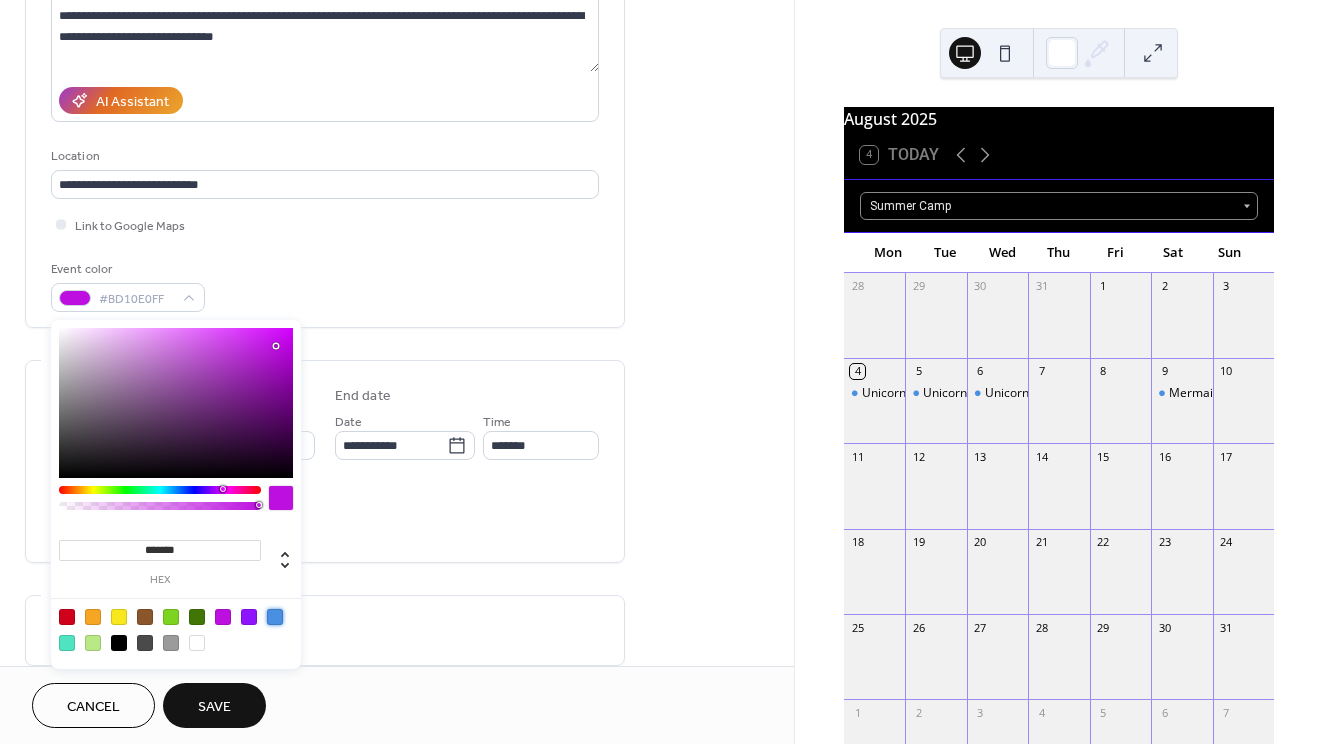 click at bounding box center (275, 617) 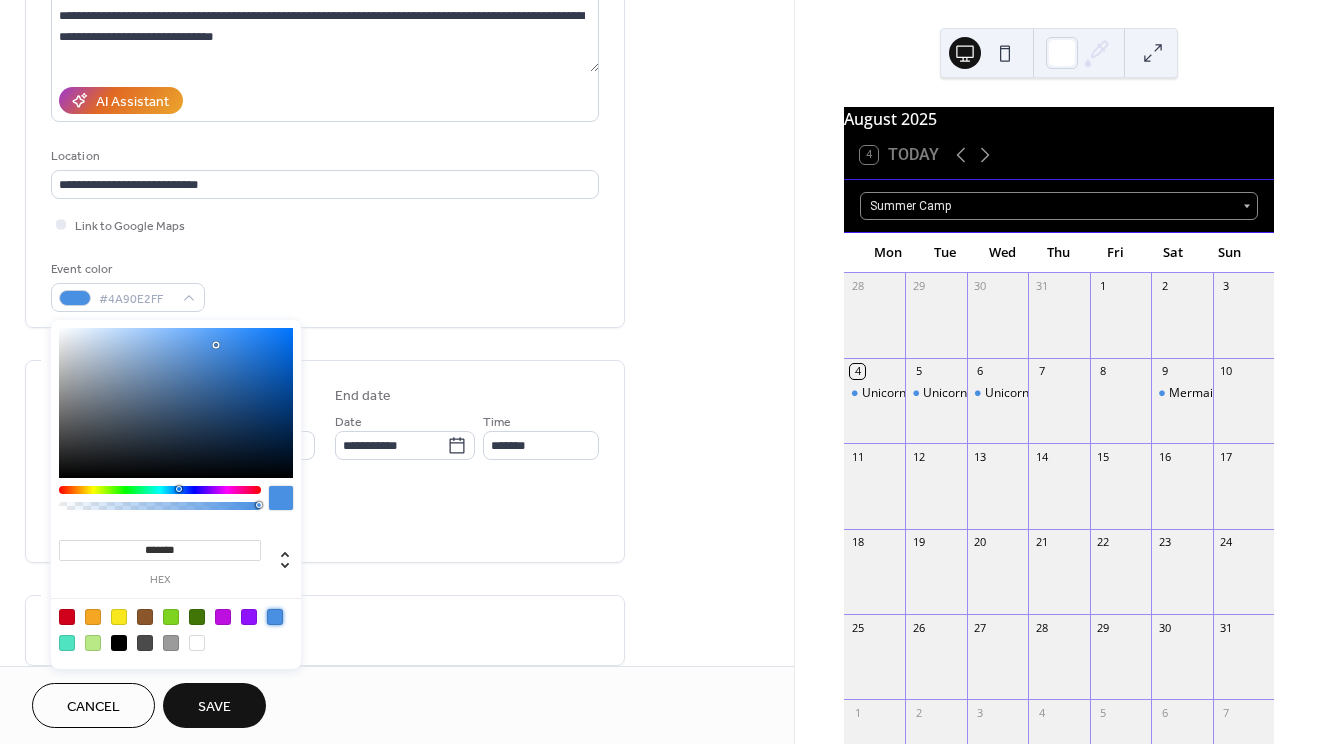 click on "Event color #4A90E2FF" at bounding box center [325, 285] 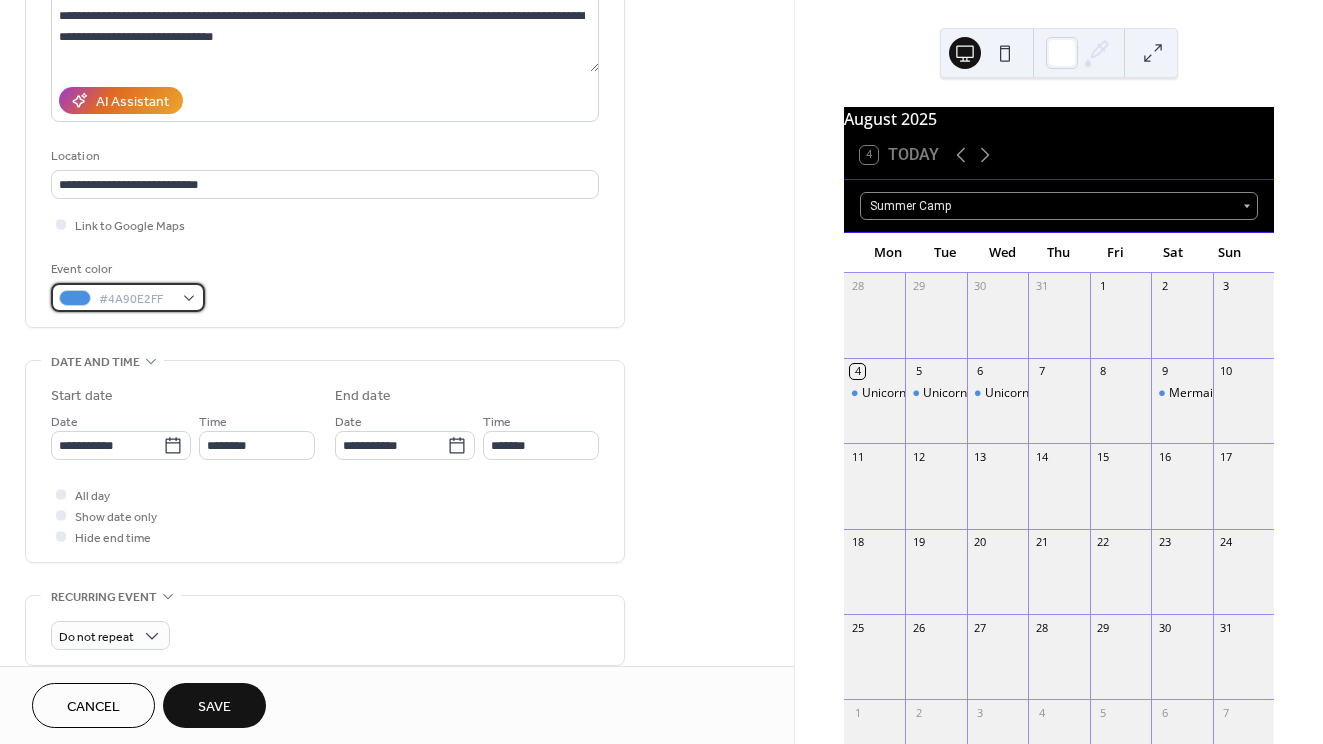 click on "#4A90E2FF" at bounding box center (128, 297) 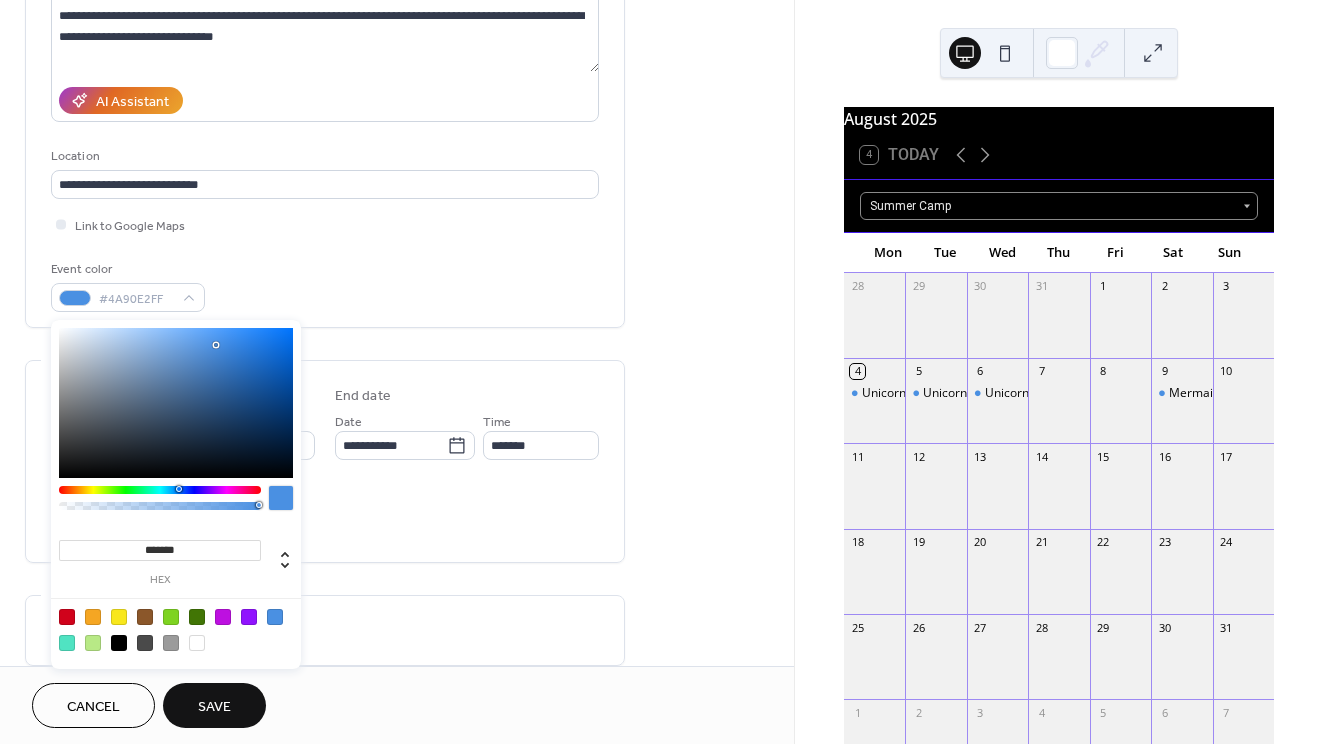 click at bounding box center (223, 617) 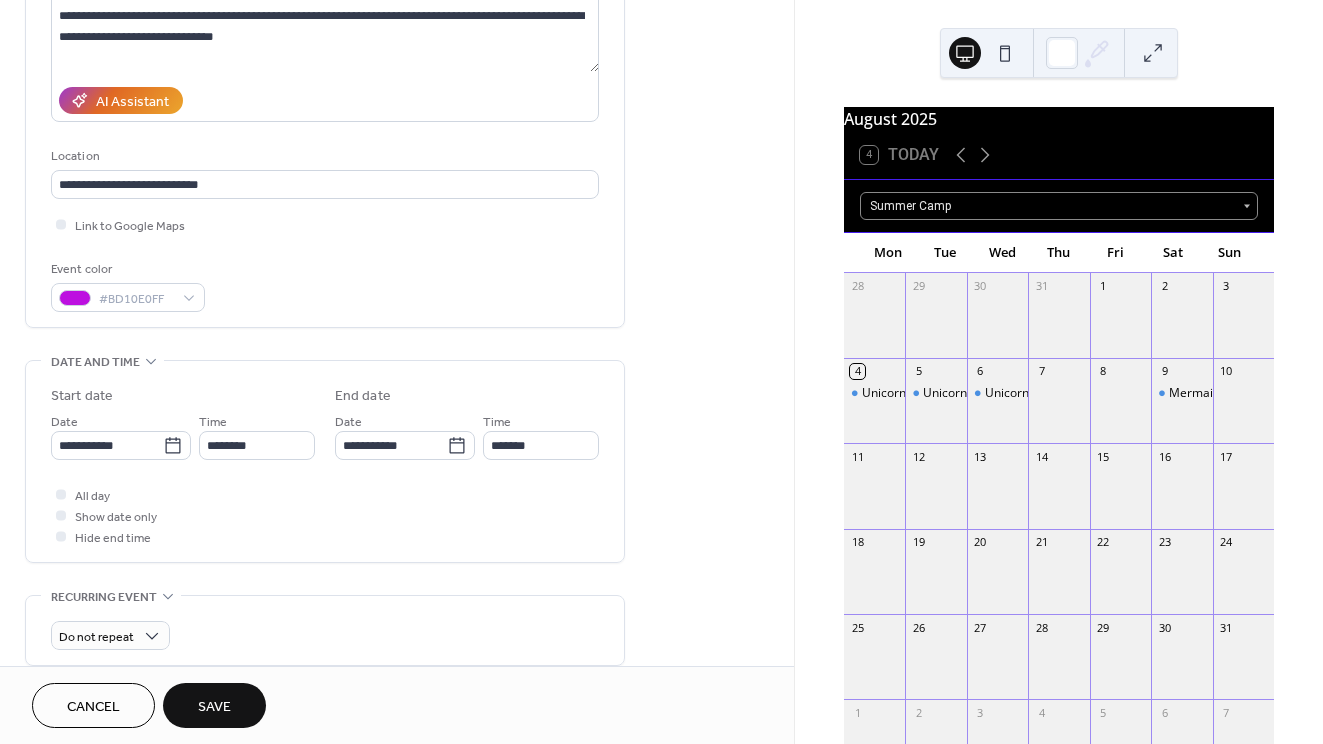 click on "**********" at bounding box center [325, 483] 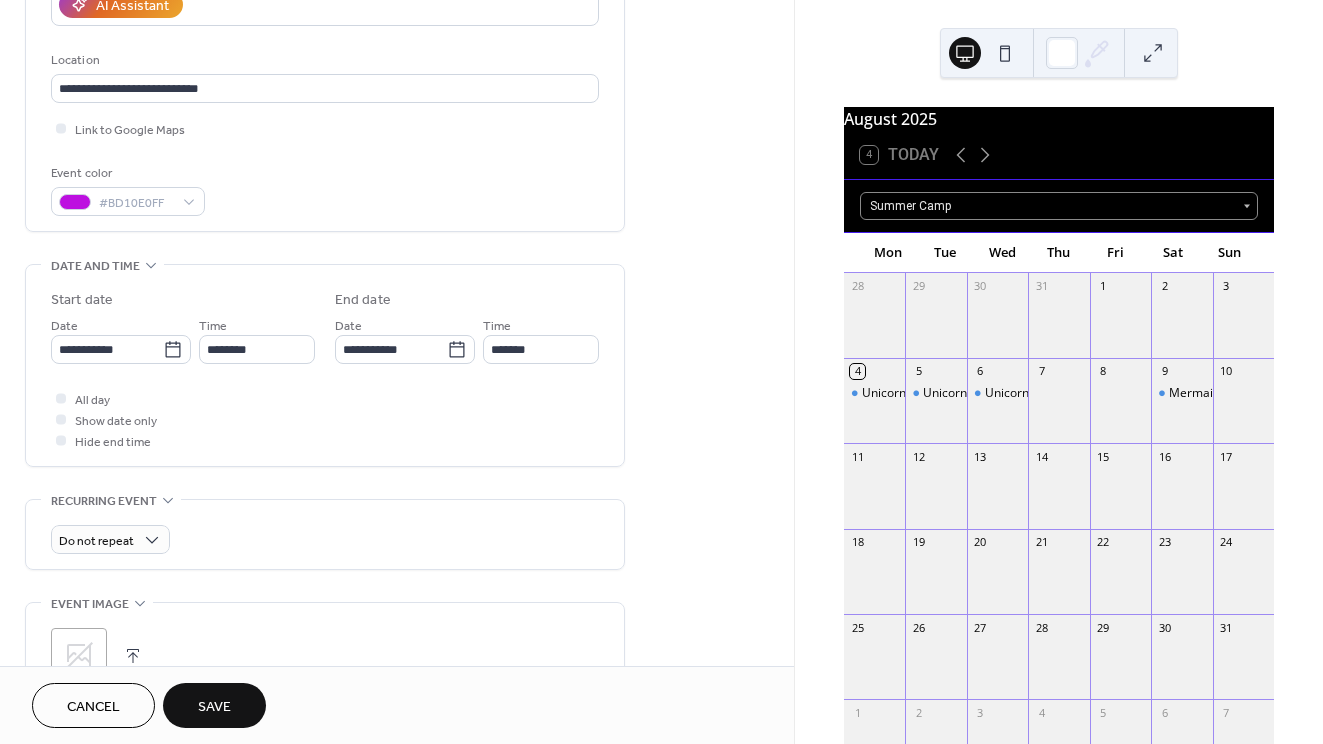 scroll, scrollTop: 424, scrollLeft: 0, axis: vertical 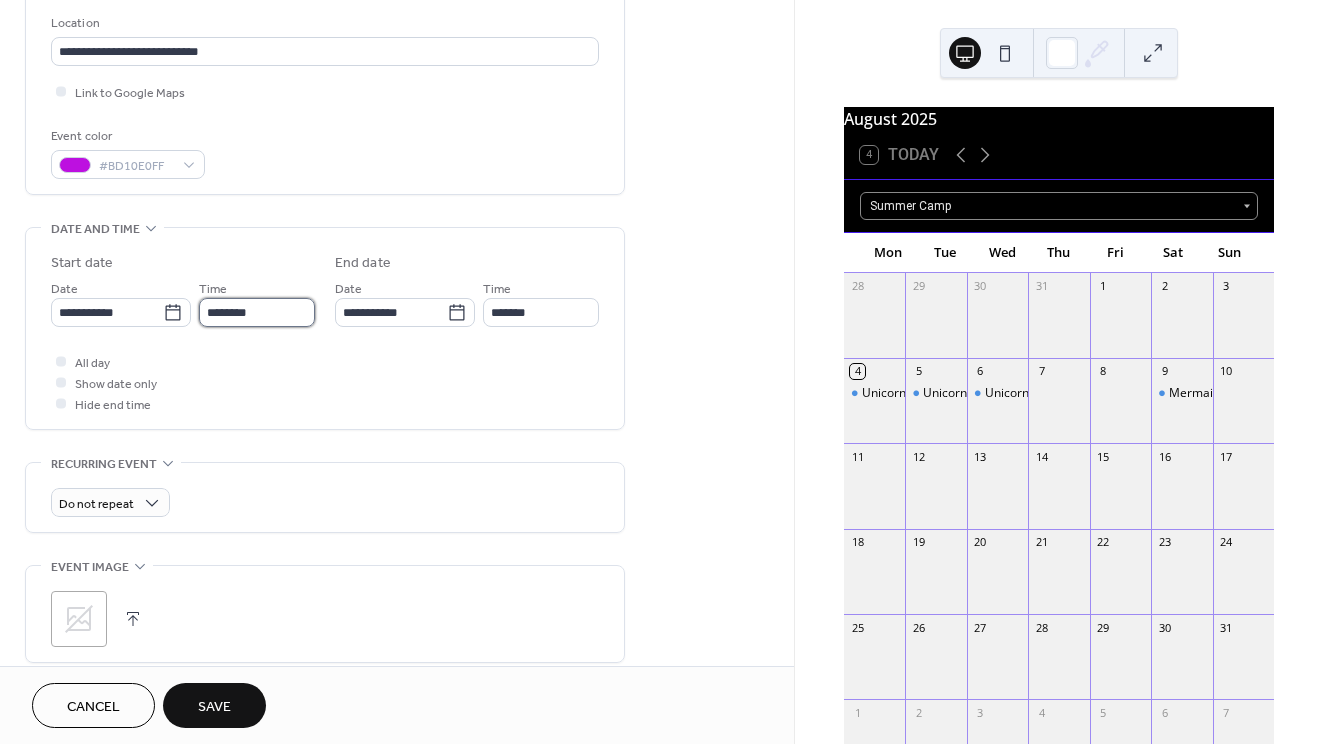 click on "********" at bounding box center (257, 312) 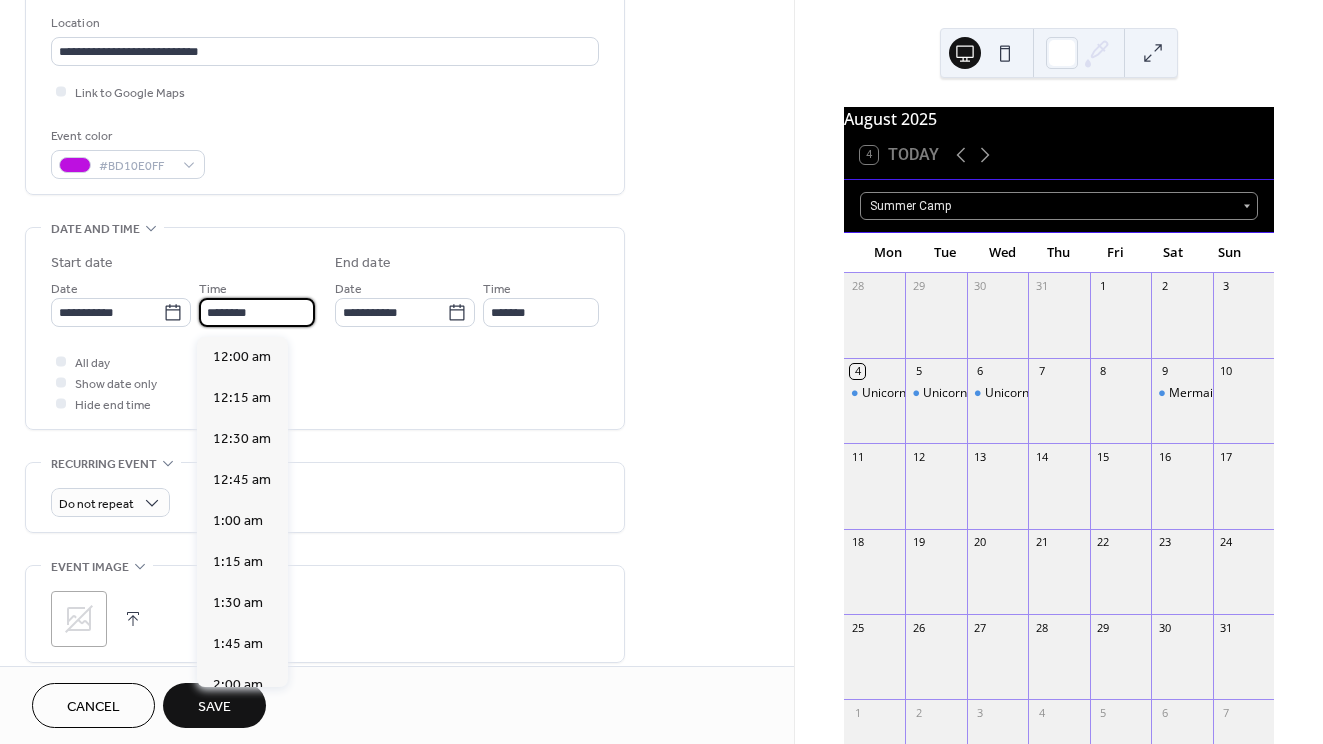 scroll, scrollTop: 1968, scrollLeft: 0, axis: vertical 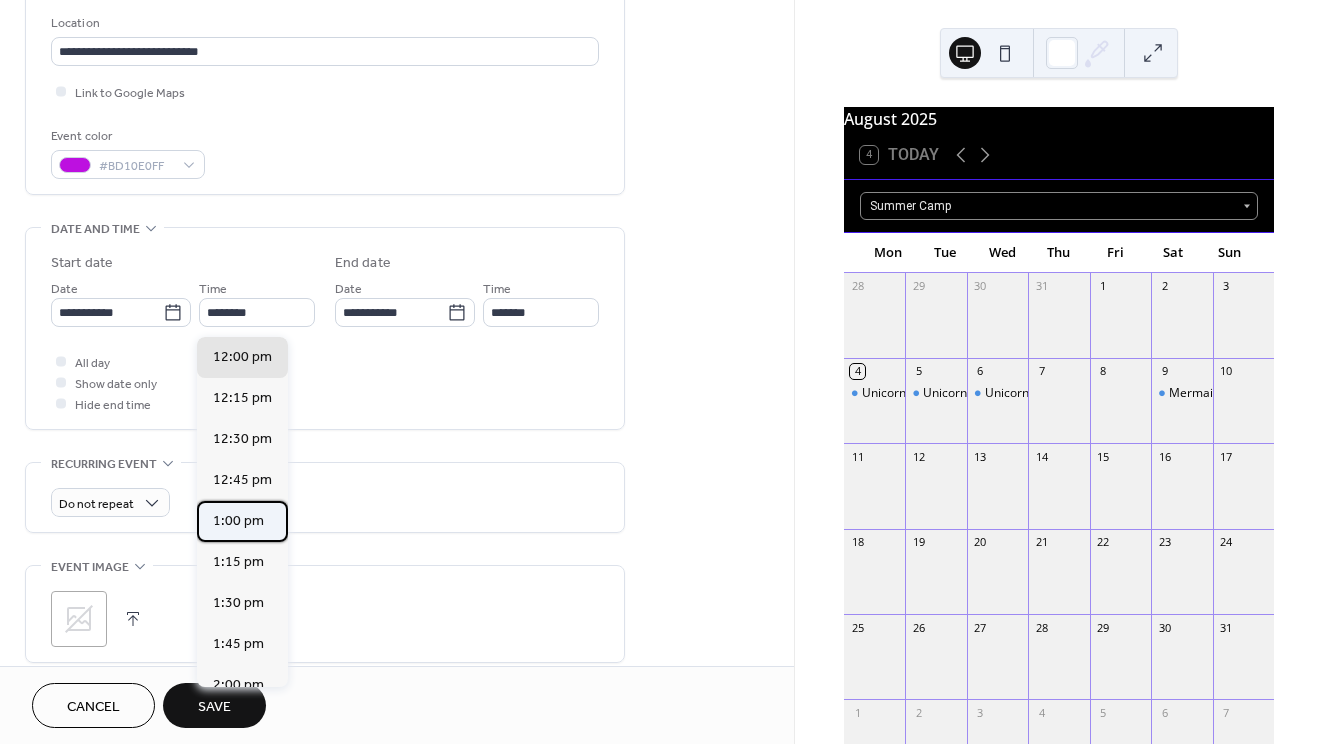 click on "1:00 pm" at bounding box center [238, 521] 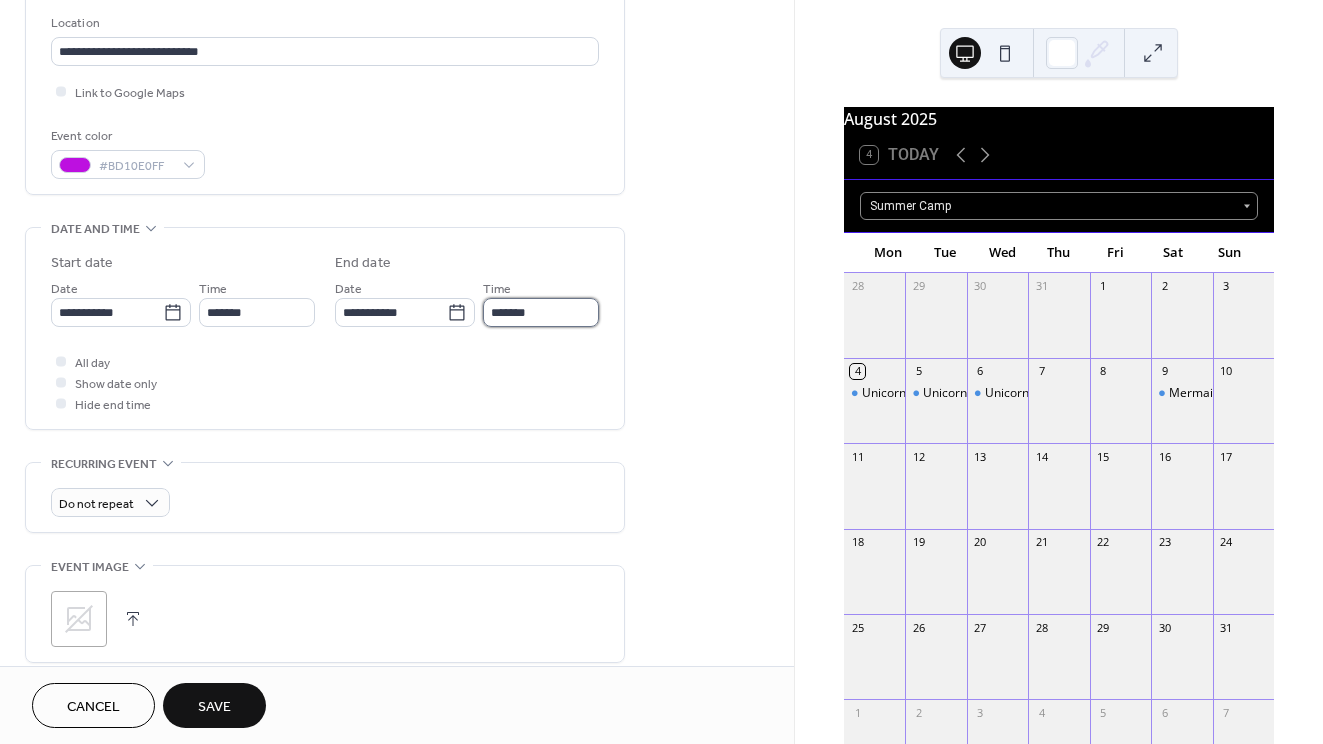 click on "*******" at bounding box center [541, 312] 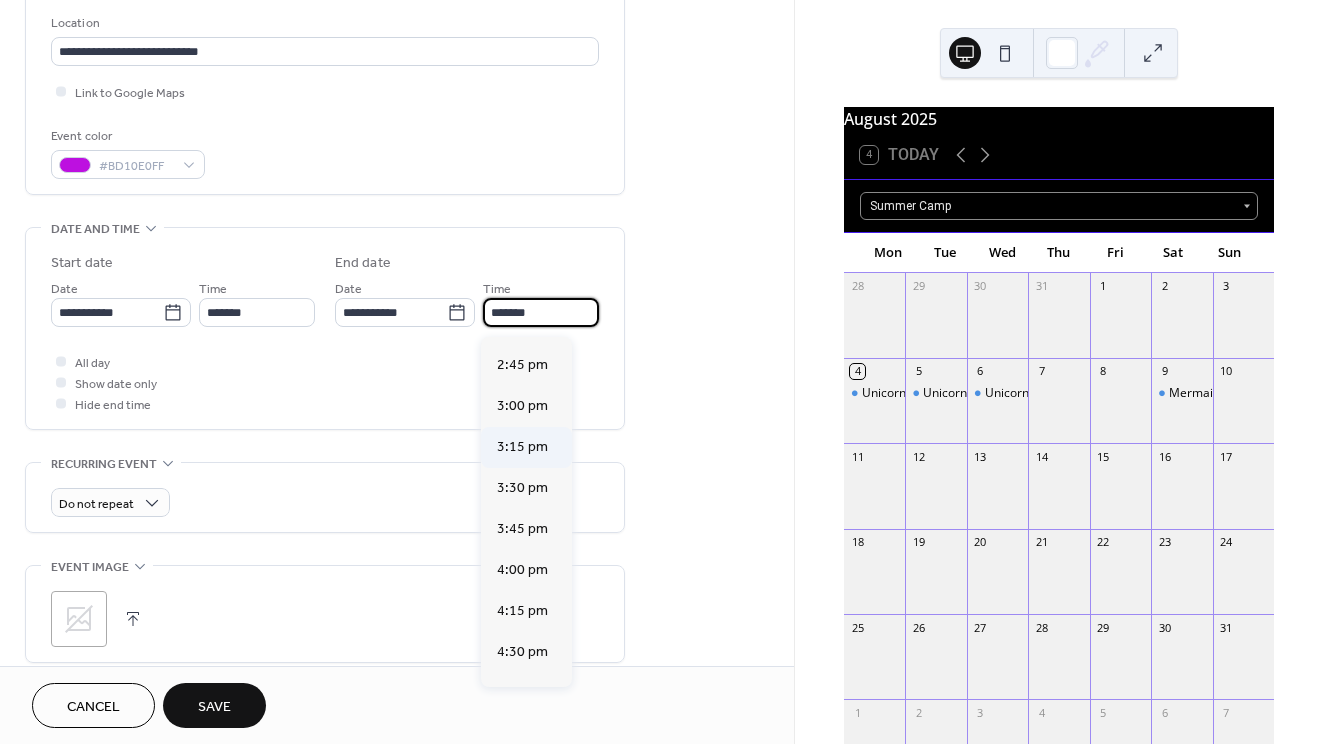 scroll, scrollTop: 247, scrollLeft: 0, axis: vertical 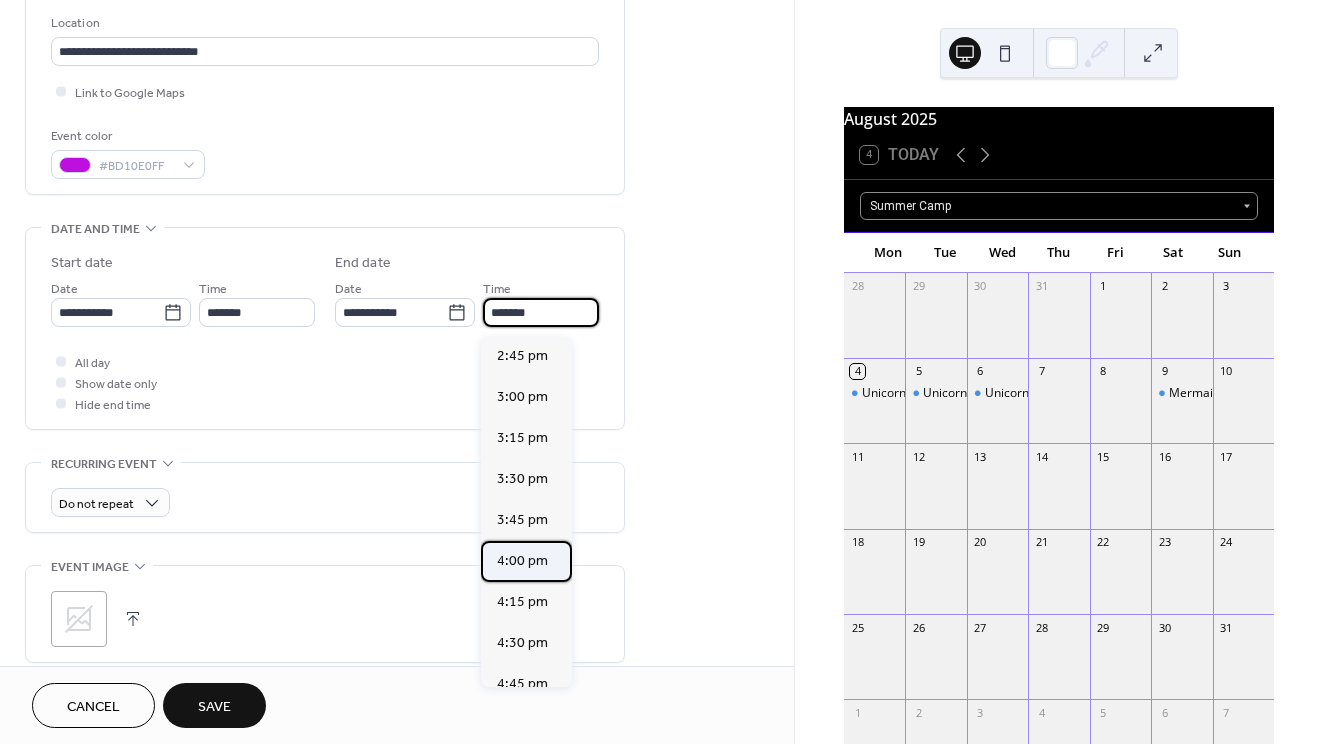 click on "4:00 pm" at bounding box center [522, 561] 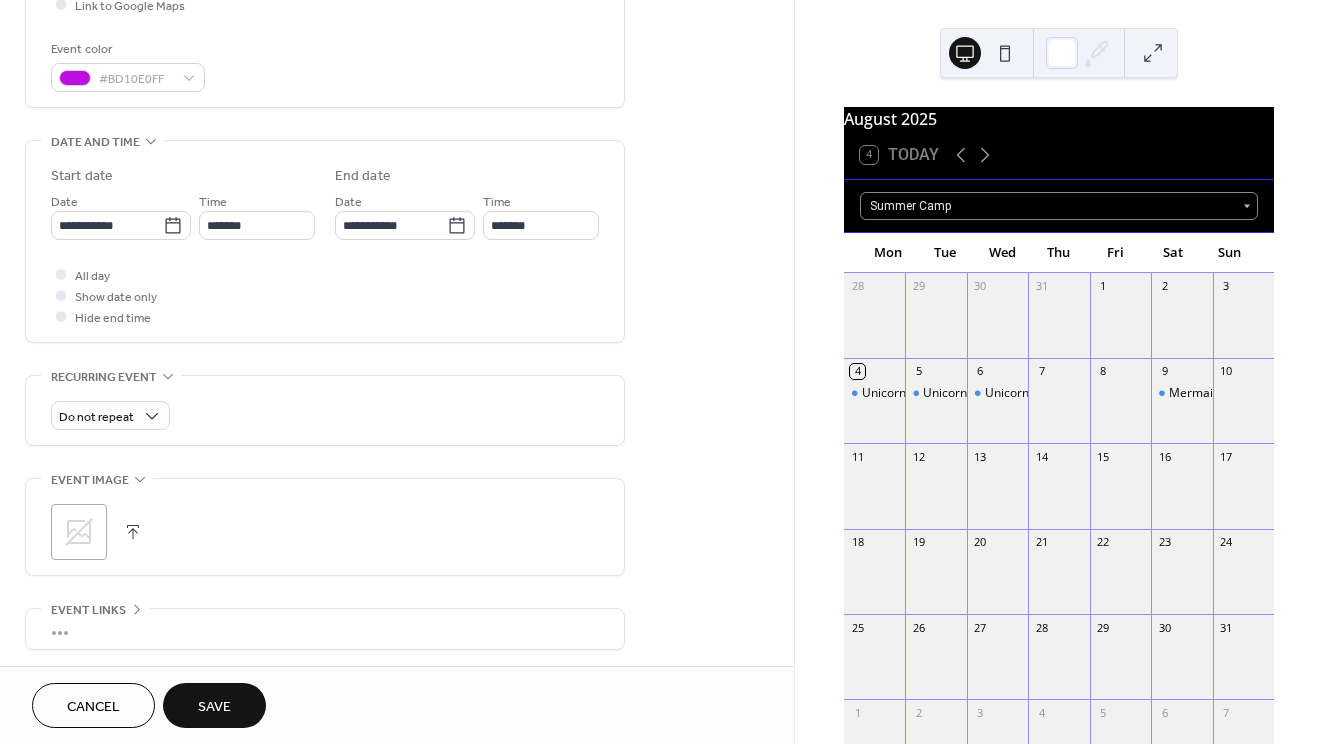 scroll, scrollTop: 534, scrollLeft: 0, axis: vertical 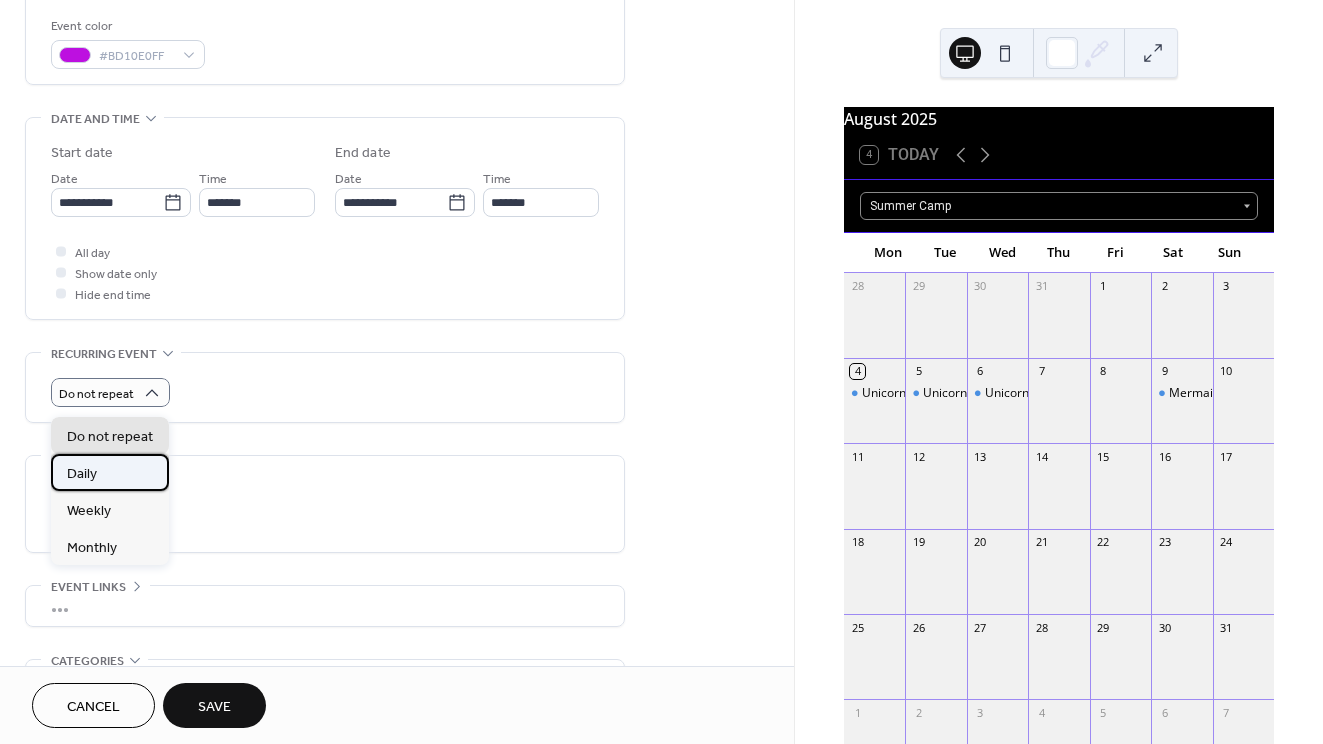 click on "Daily" at bounding box center [110, 472] 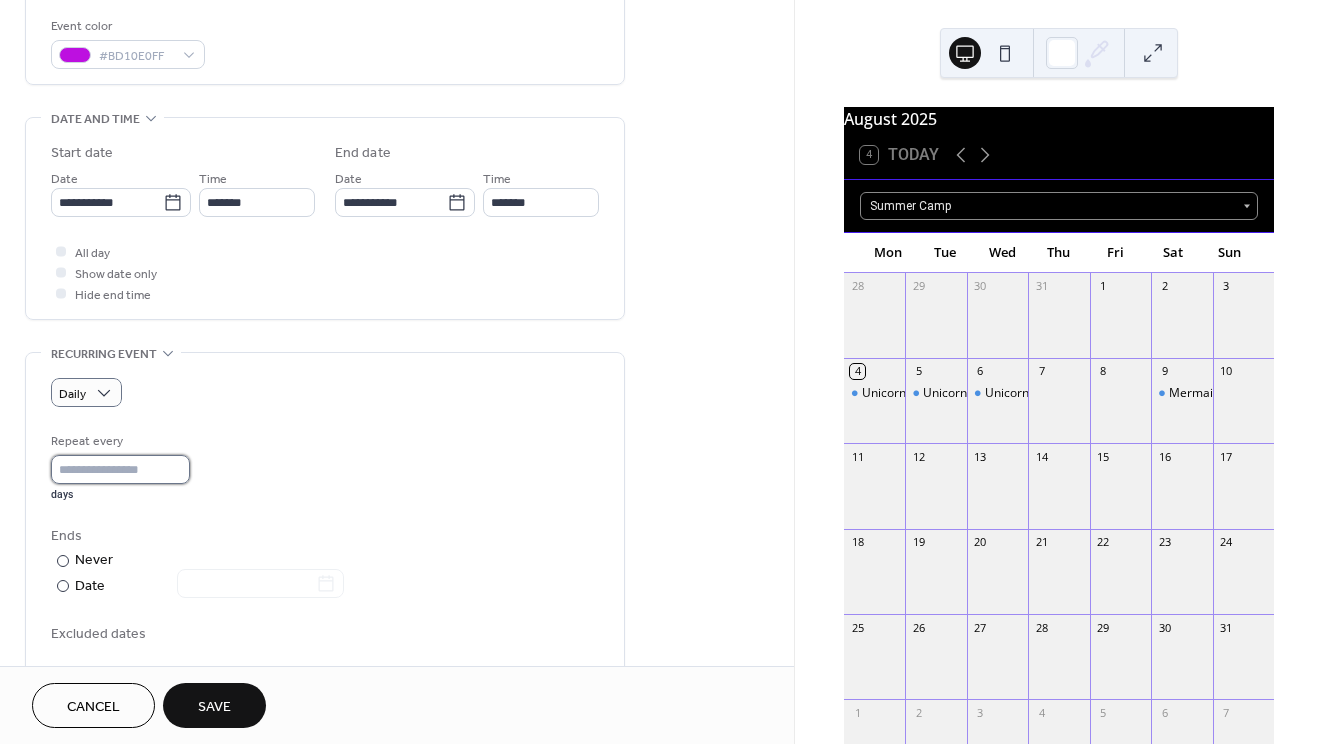 click on "*" at bounding box center (120, 469) 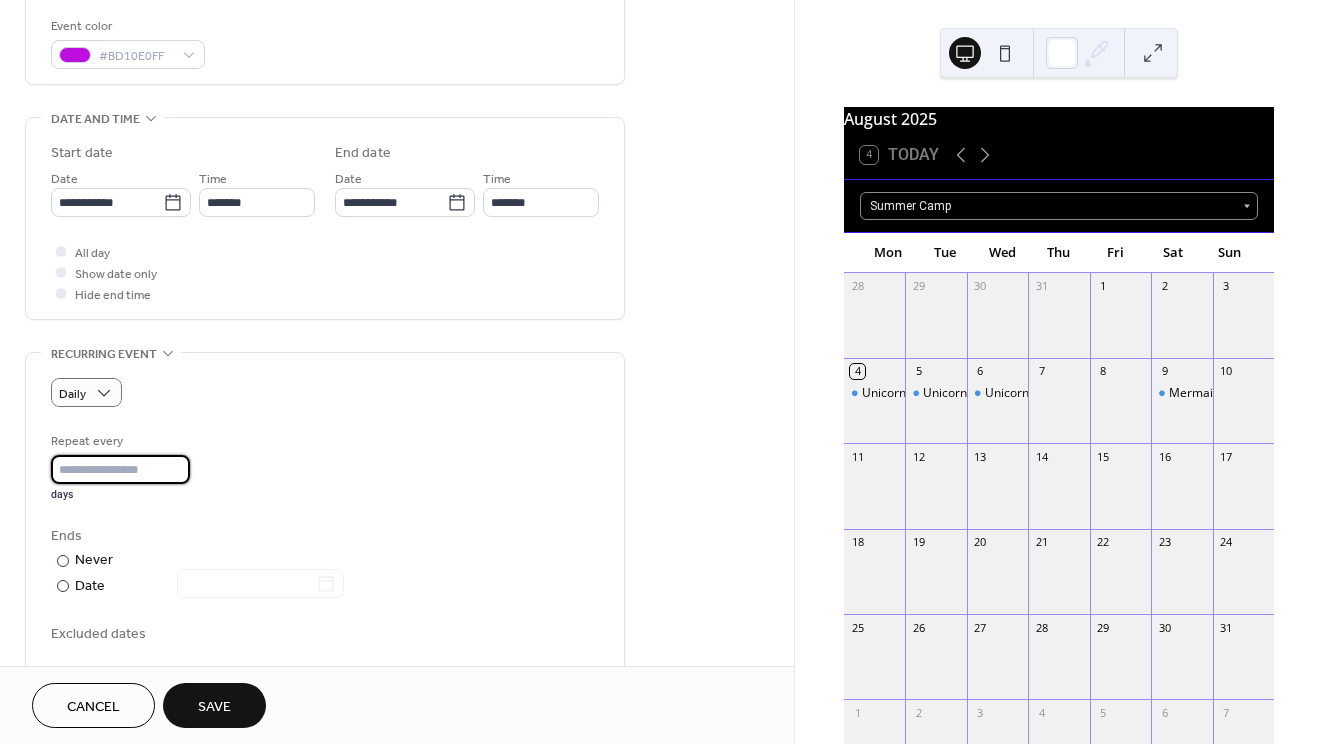 type on "*" 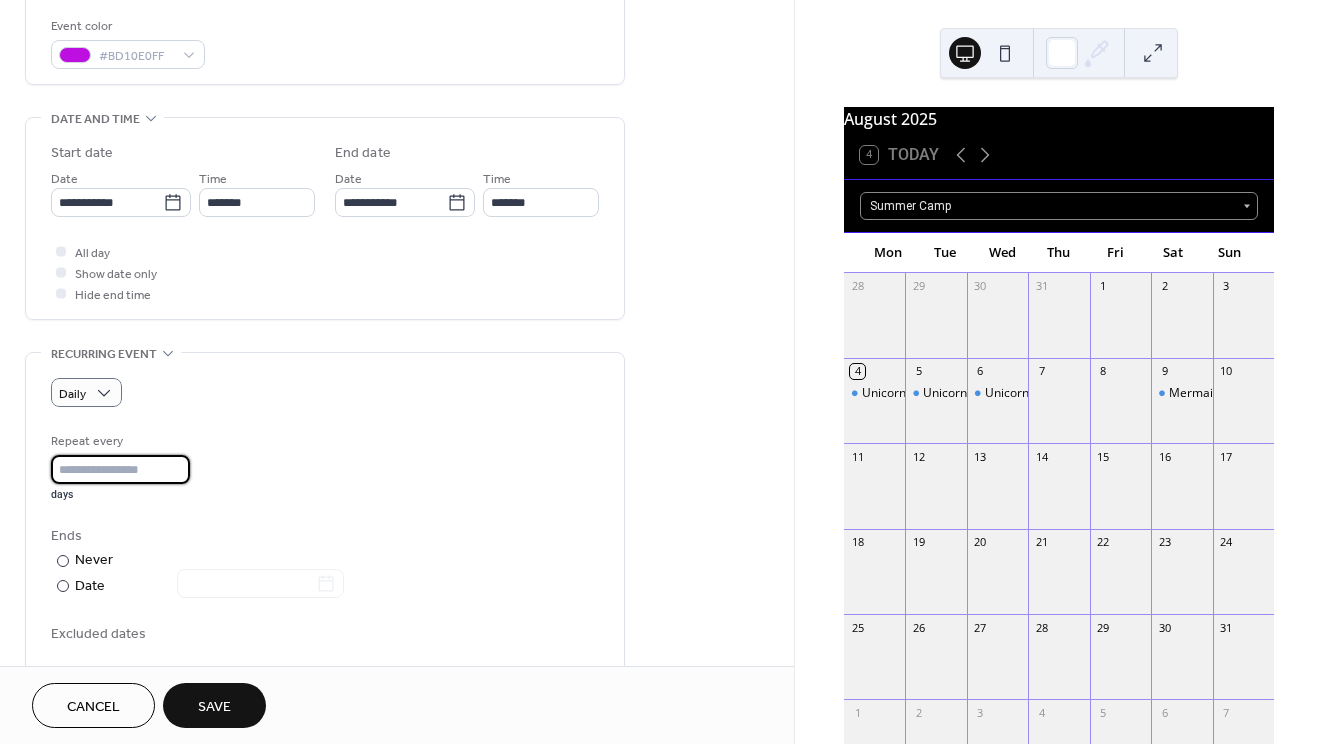 click on "**********" at bounding box center [325, 378] 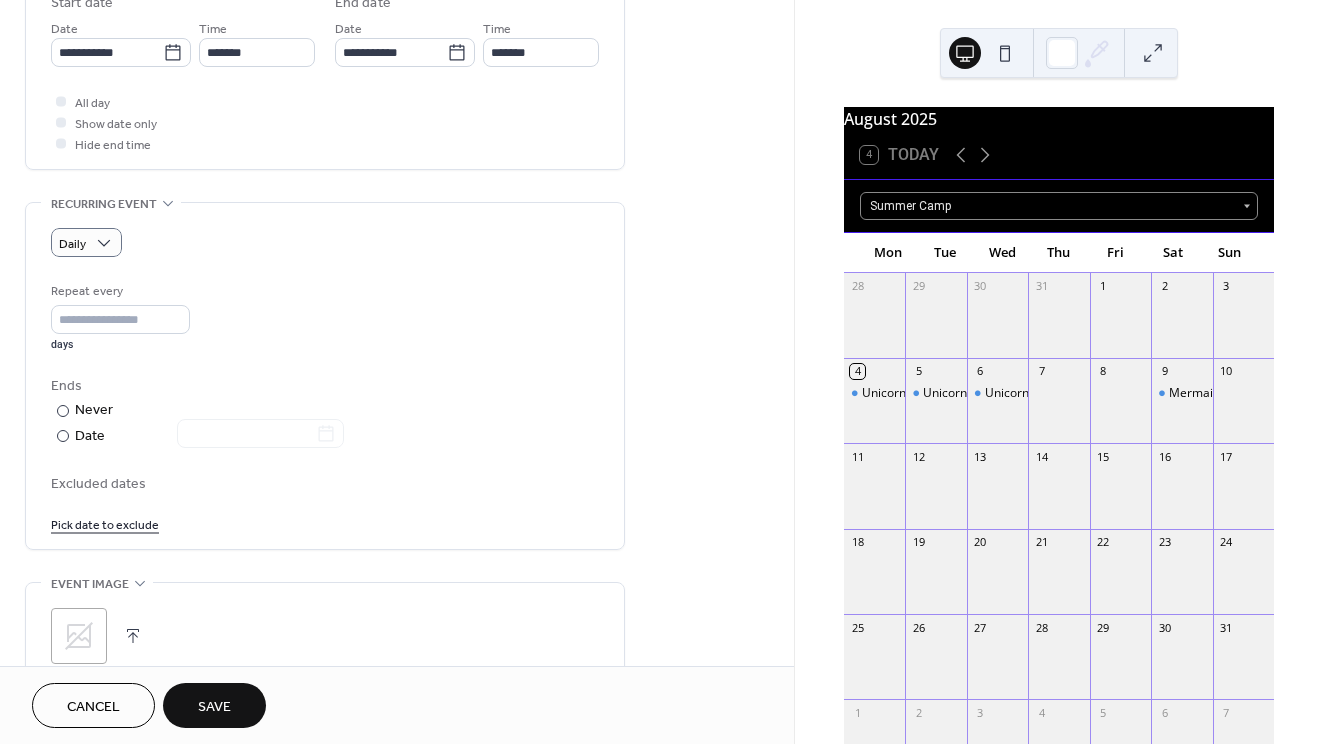 scroll, scrollTop: 691, scrollLeft: 0, axis: vertical 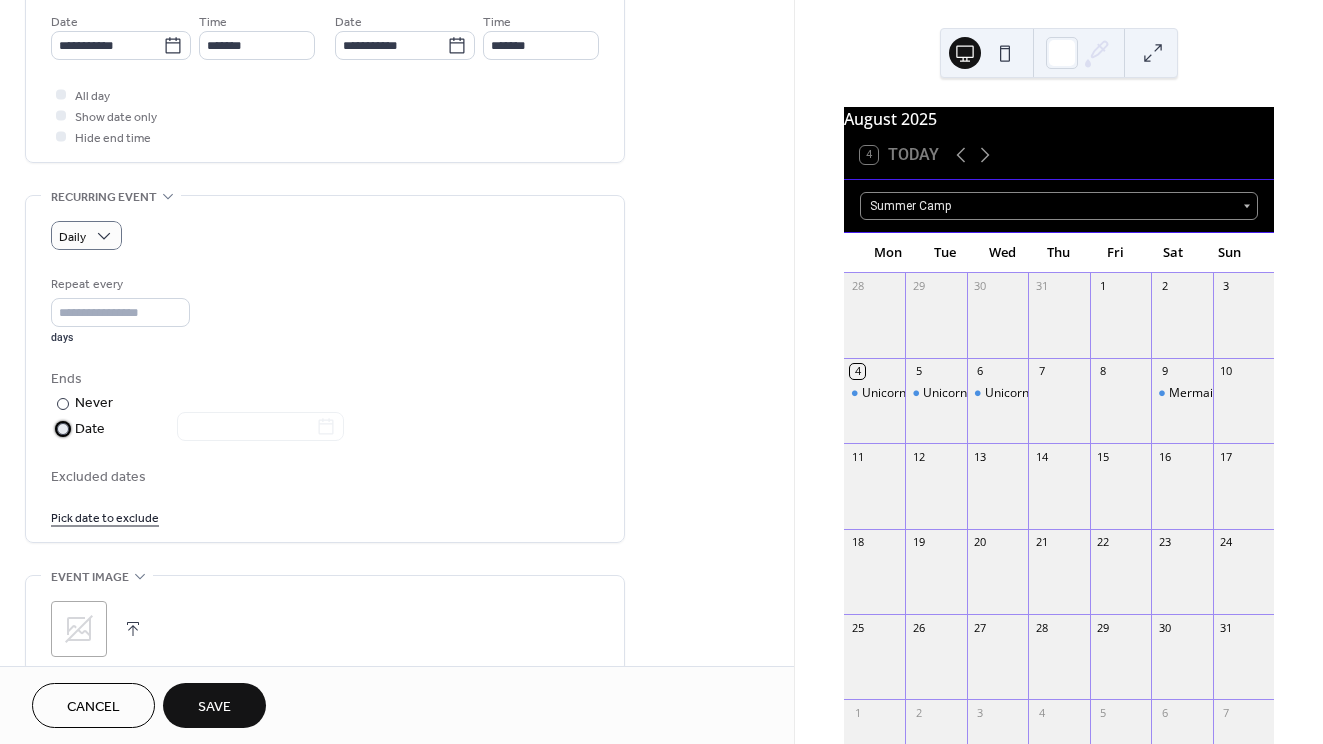 click on "Date" at bounding box center (209, 429) 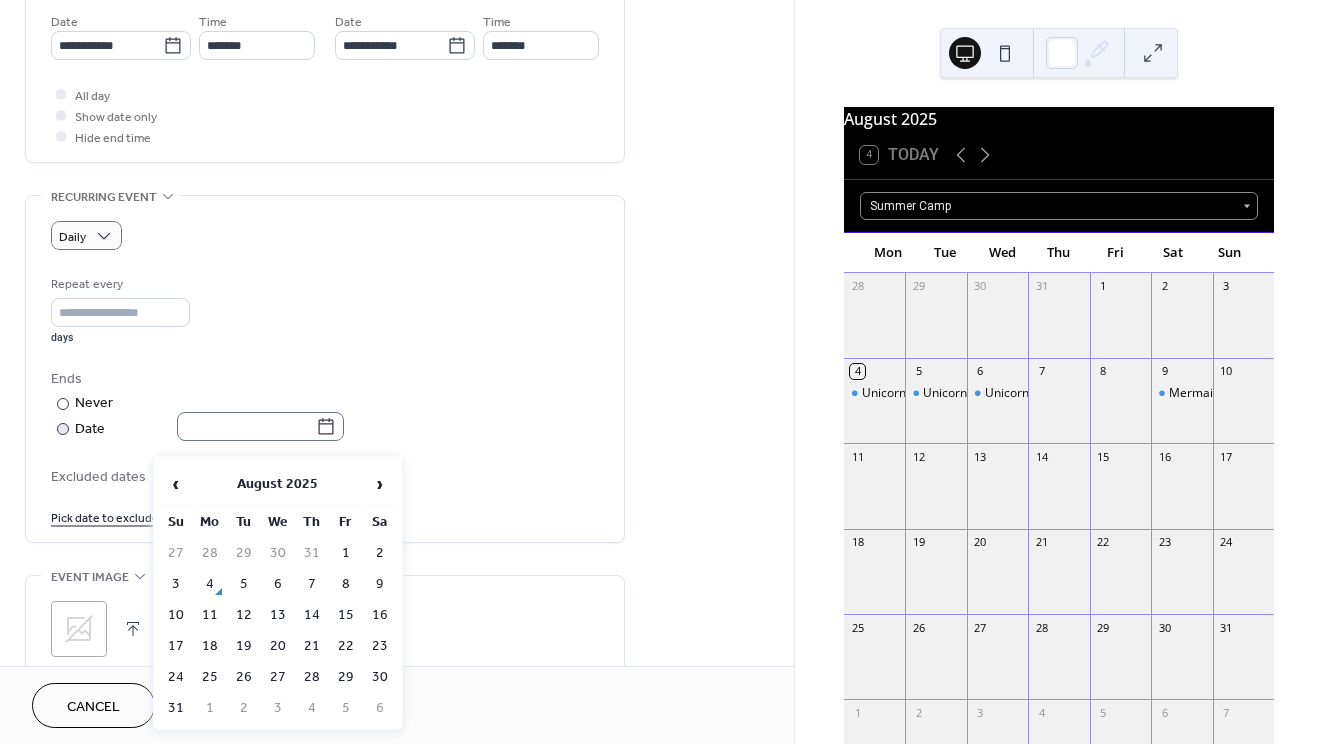 click 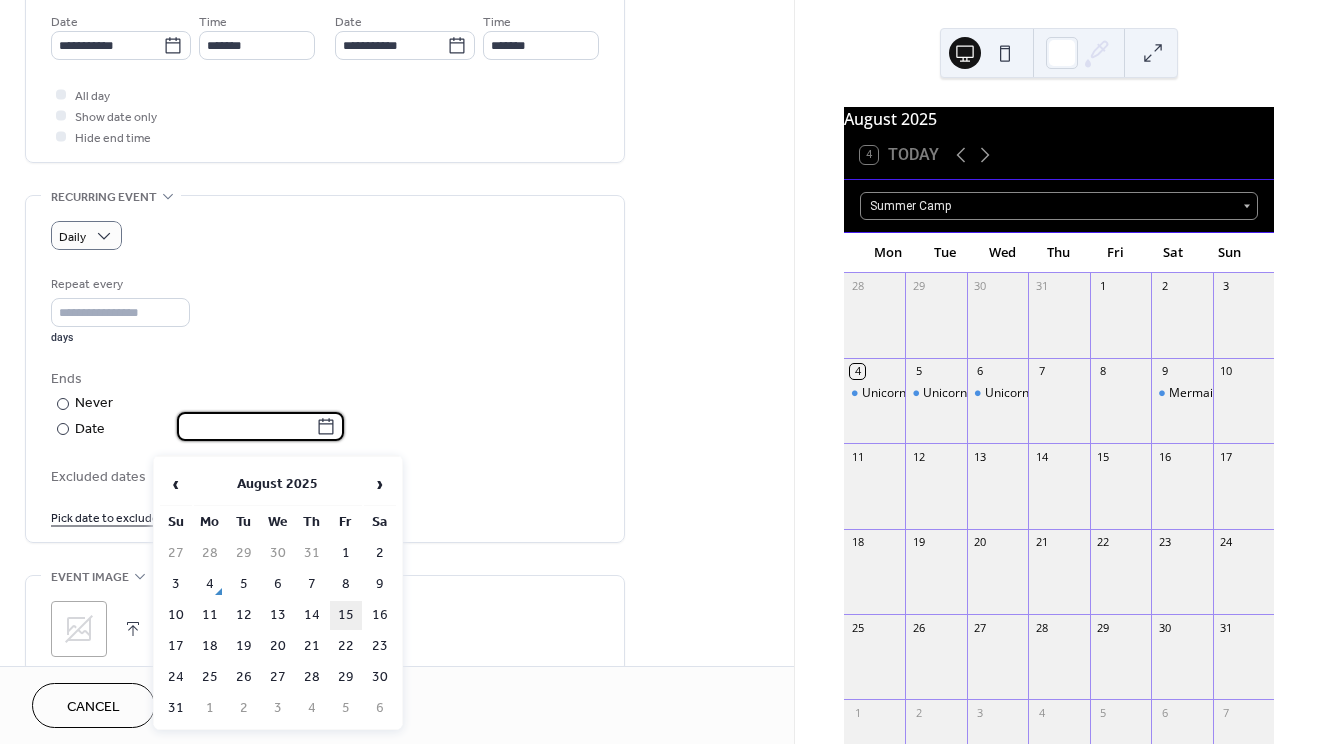 click on "15" at bounding box center [346, 615] 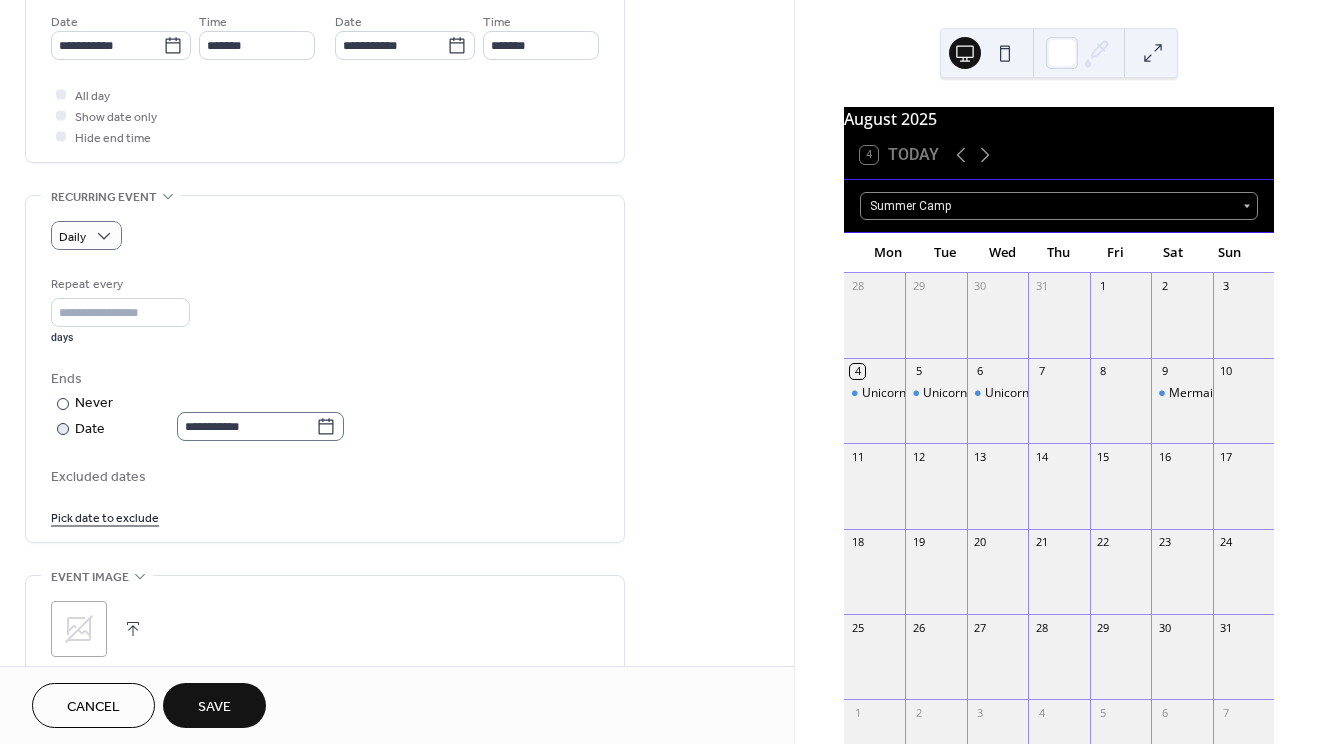 click on "**********" at bounding box center [260, 426] 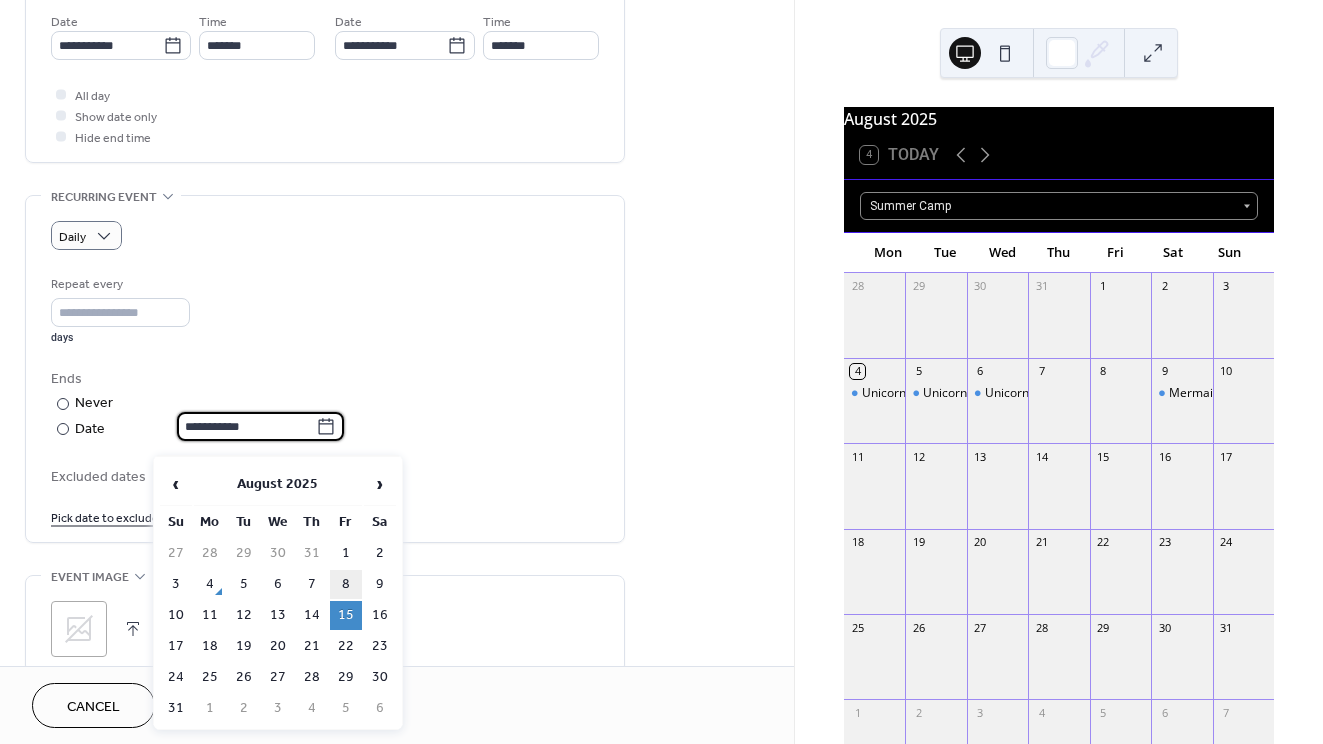 click on "8" at bounding box center [346, 584] 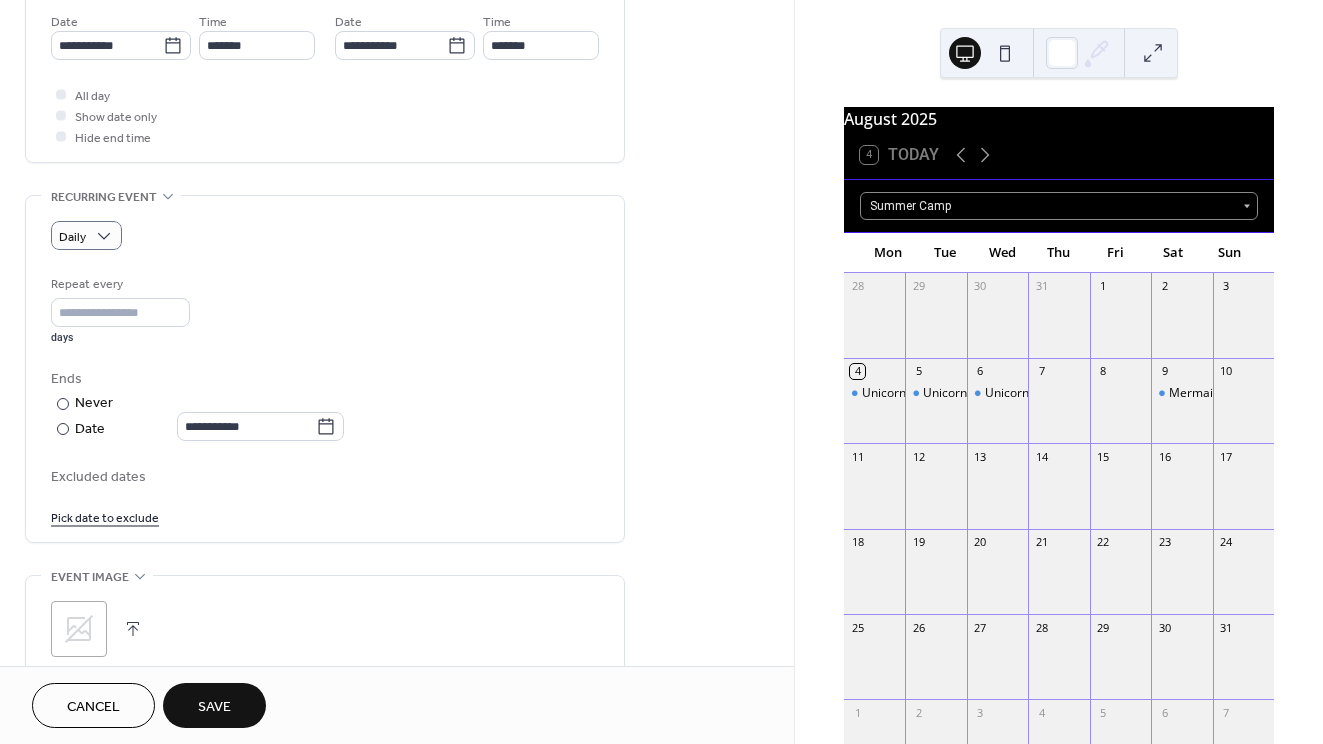 type on "**********" 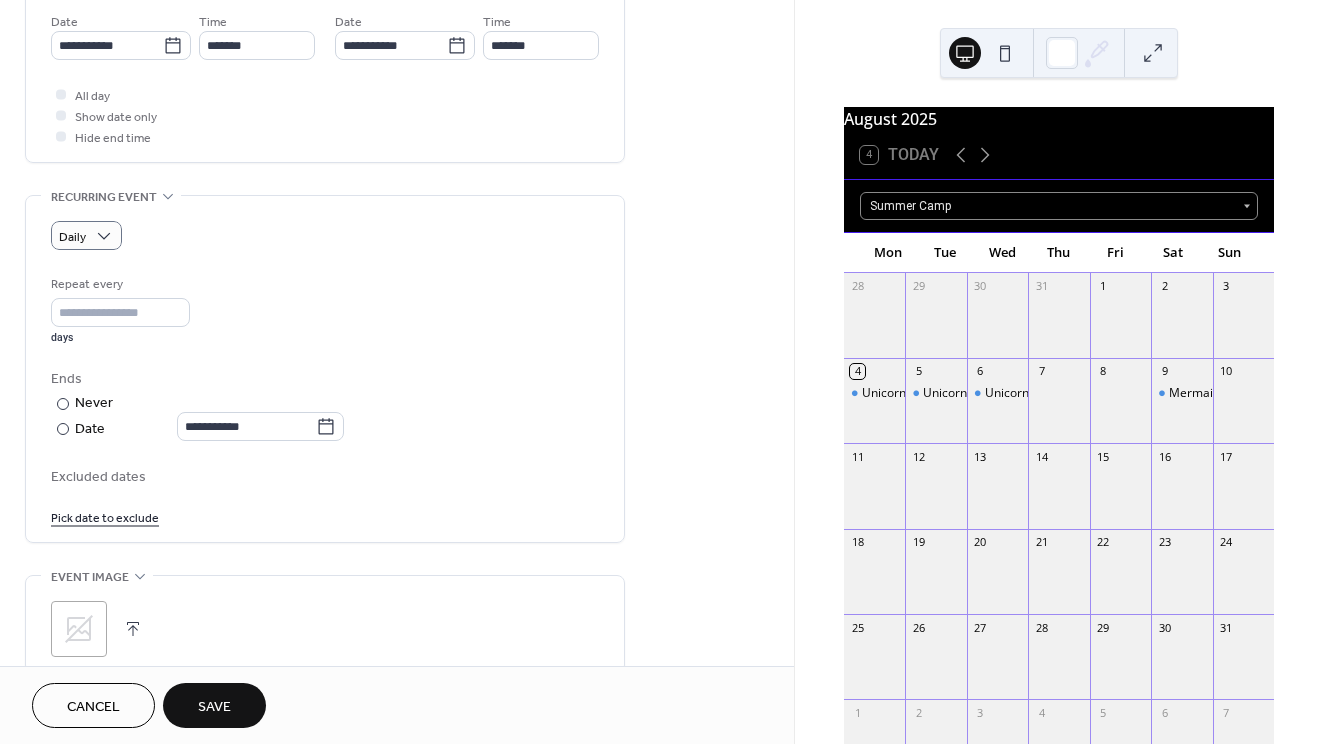 click on "Excluded dates" at bounding box center (325, 477) 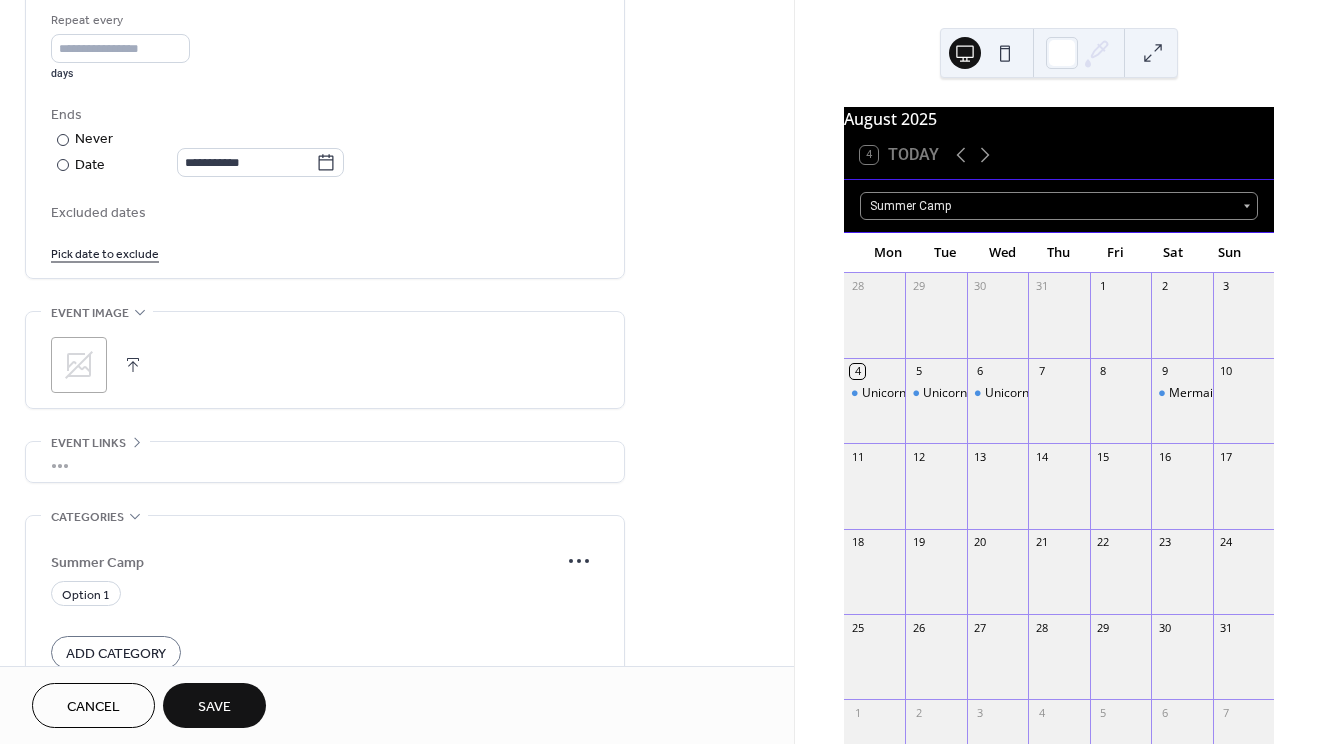 scroll, scrollTop: 957, scrollLeft: 0, axis: vertical 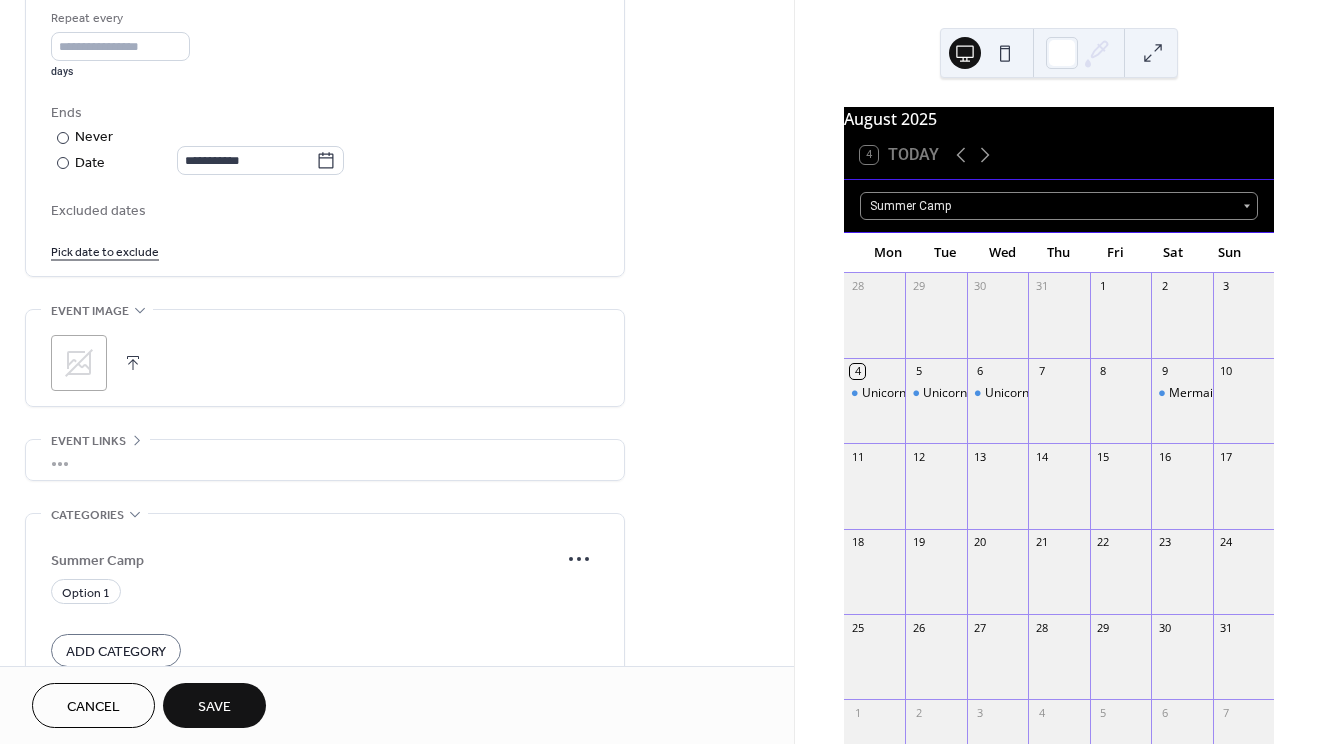 click at bounding box center [133, 363] 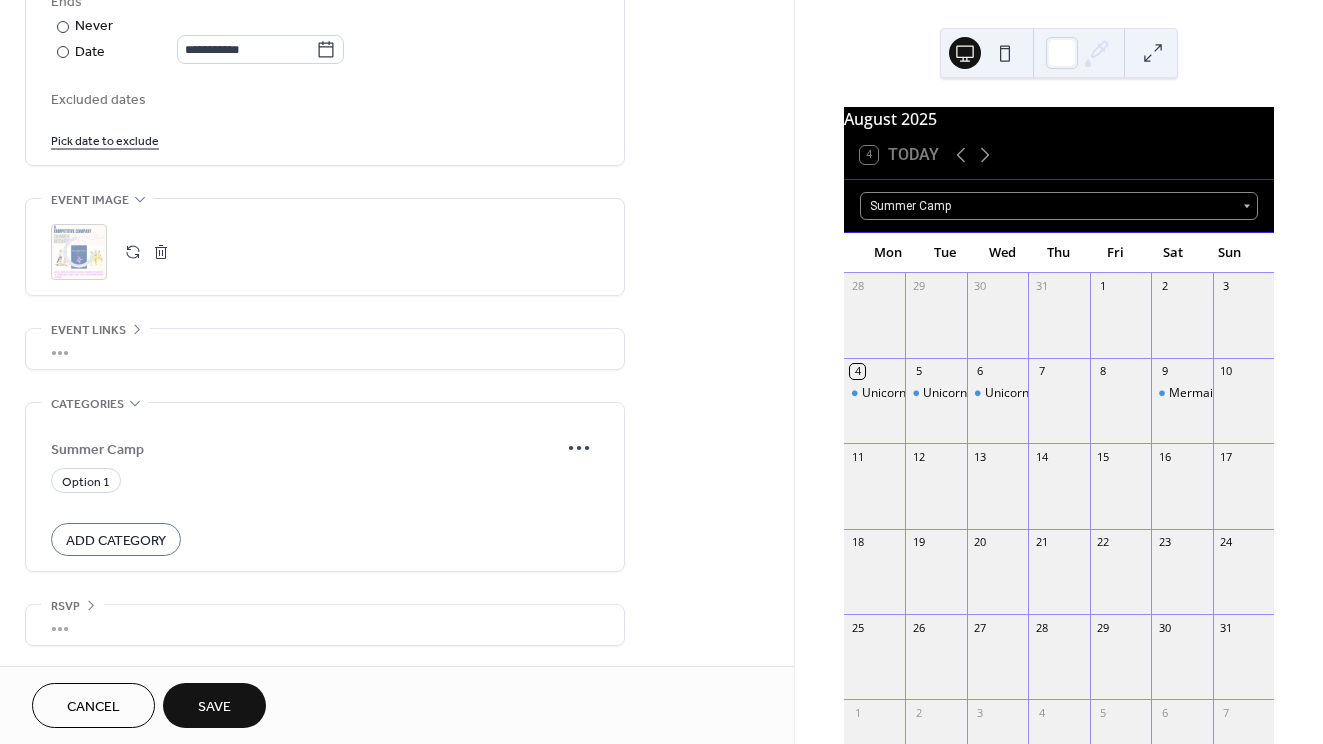 scroll, scrollTop: 1078, scrollLeft: 0, axis: vertical 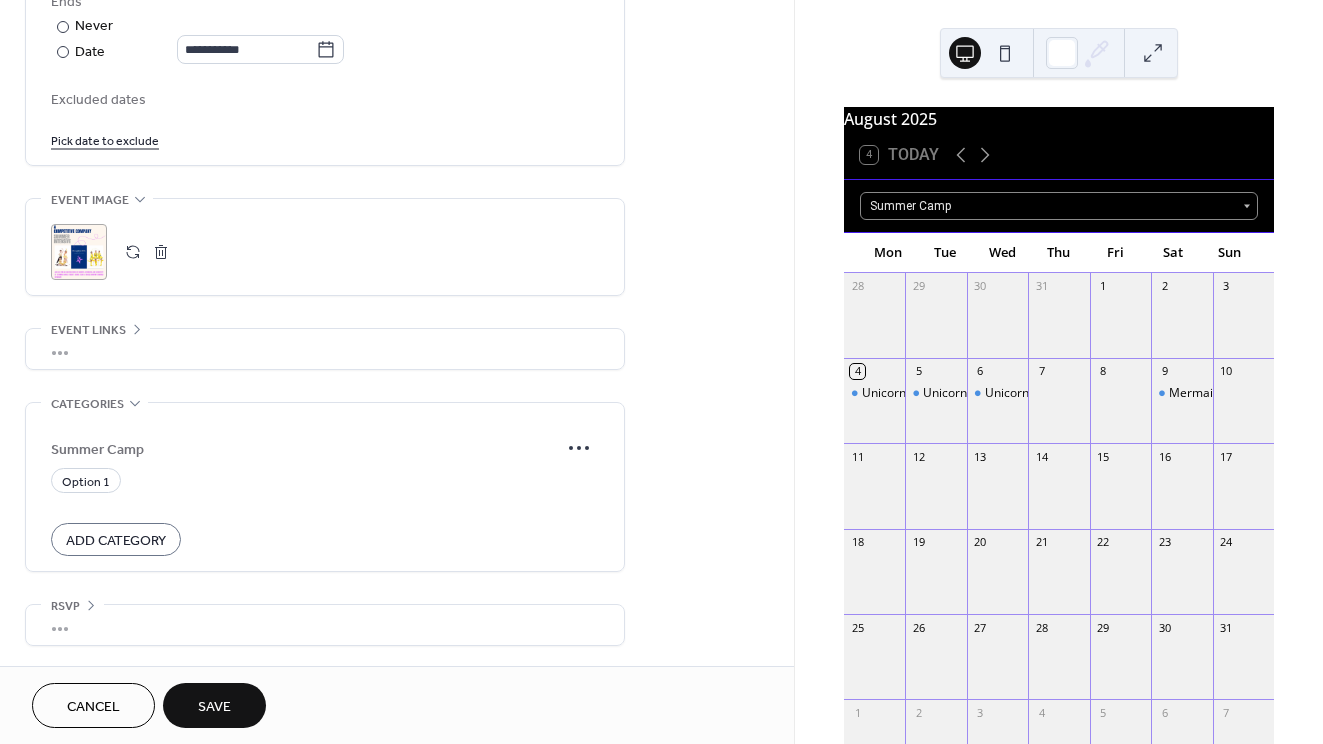 click on "Summer Camp" at bounding box center [305, 449] 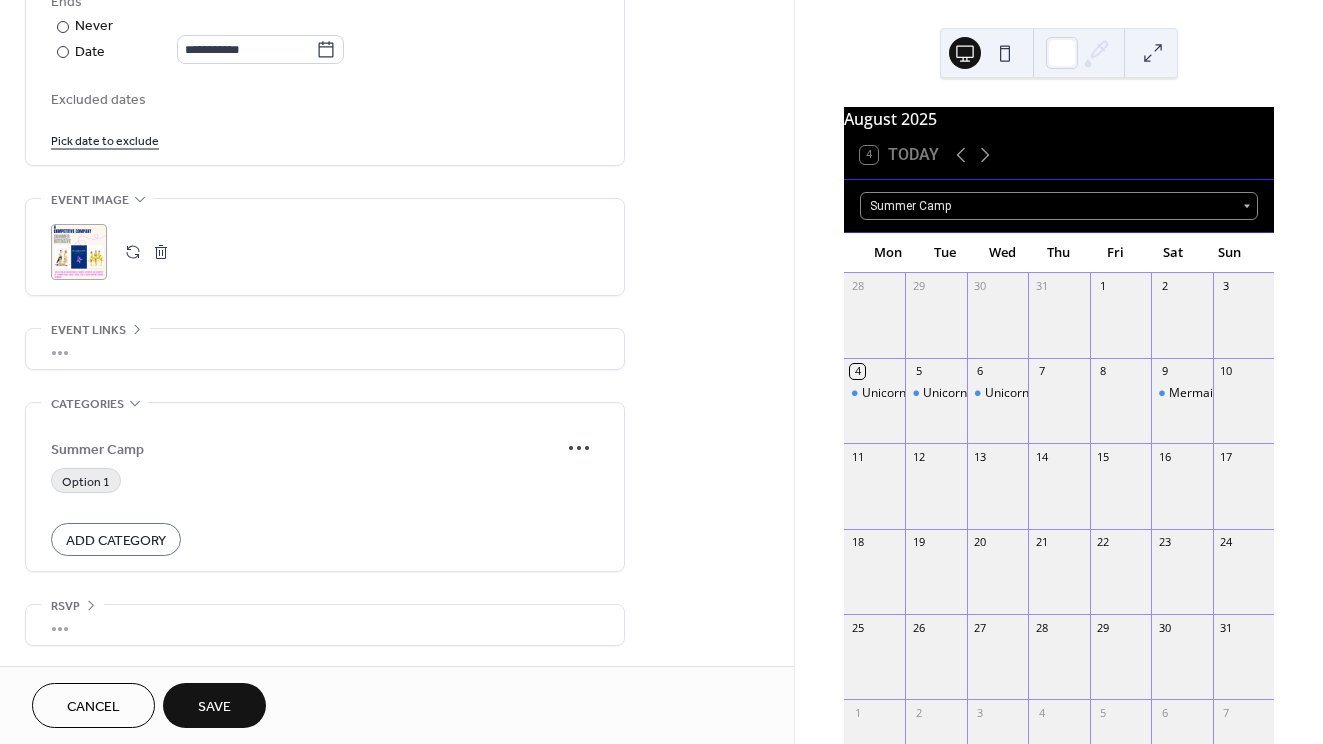 click on "Option 1" at bounding box center [86, 482] 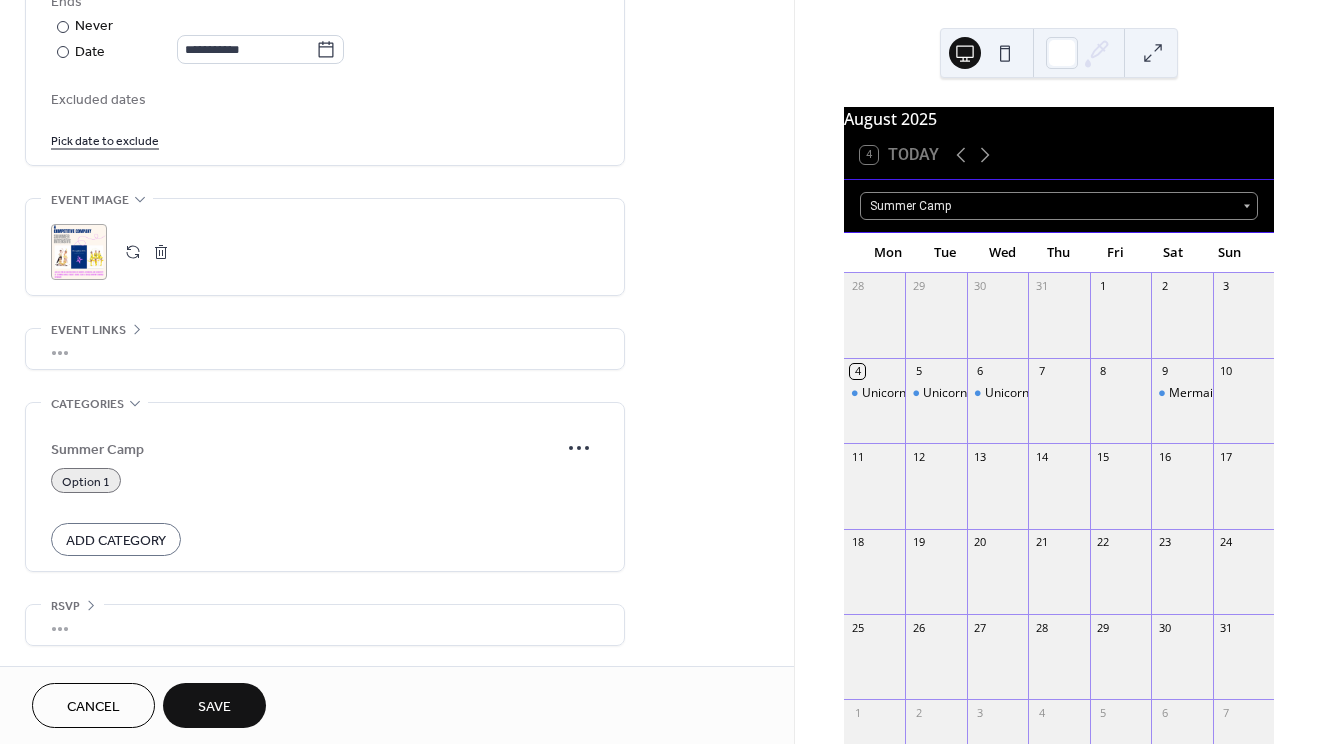 scroll, scrollTop: 1077, scrollLeft: 0, axis: vertical 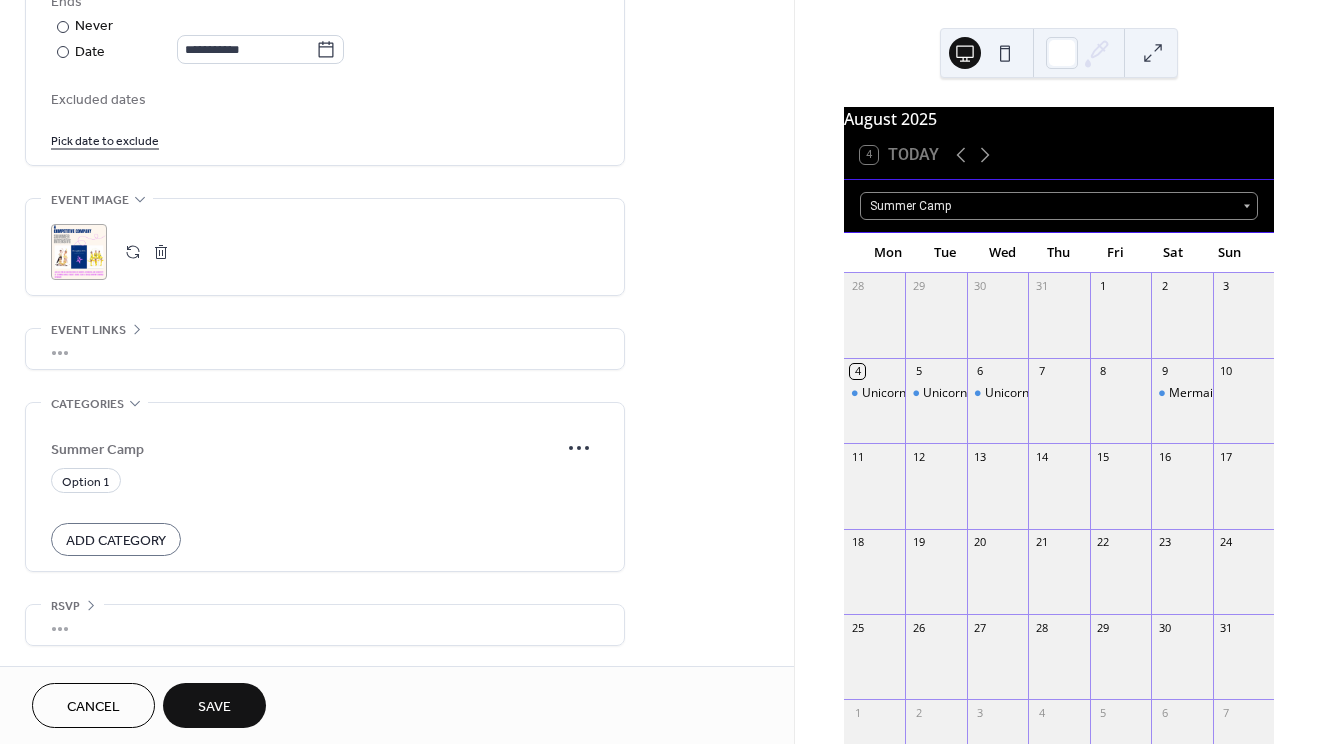 click on "Summer Camp" at bounding box center [305, 449] 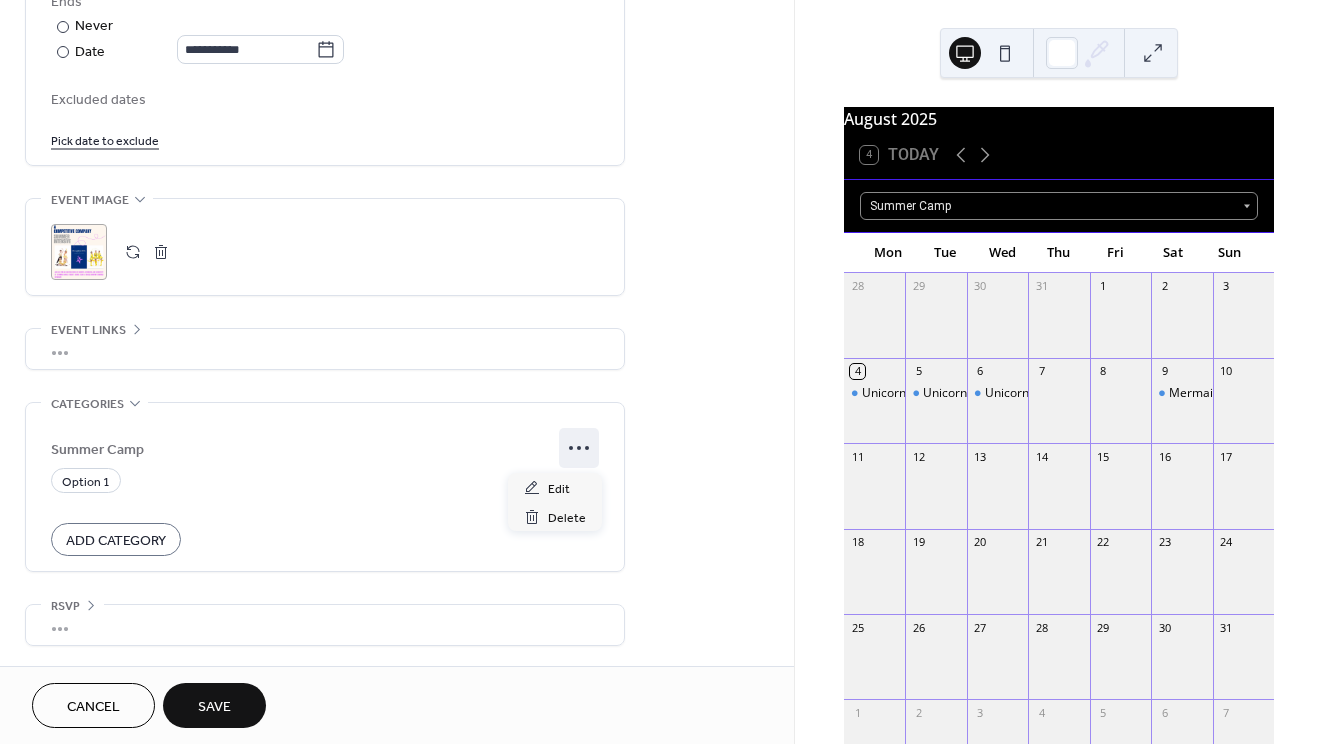 click 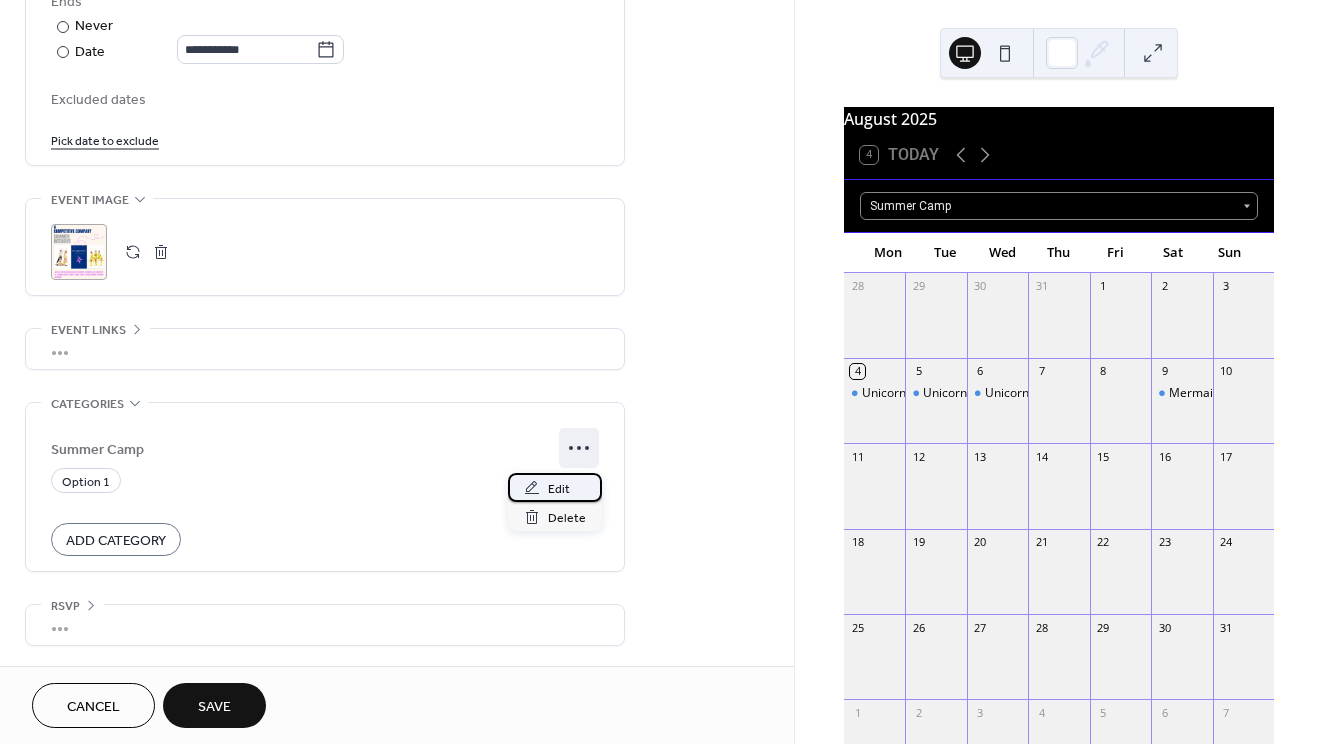 click on "Edit" at bounding box center (559, 489) 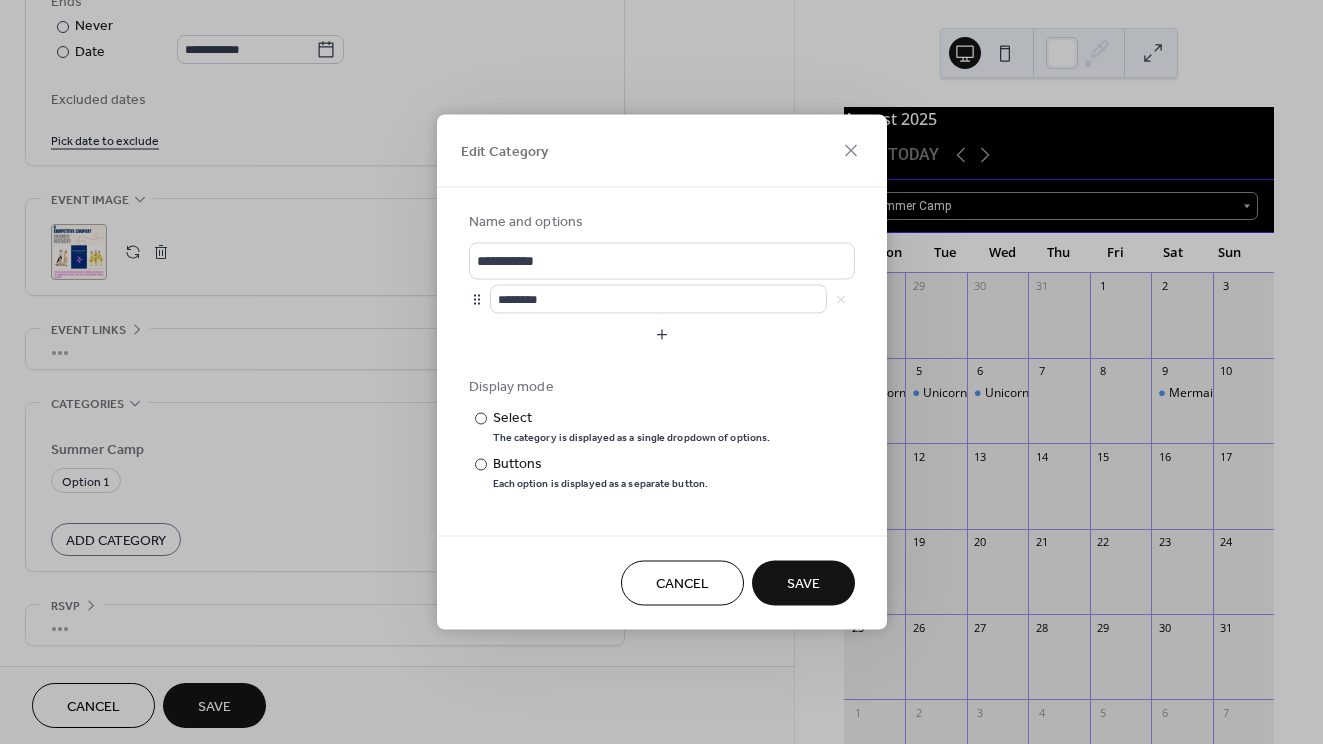 click on "********" at bounding box center (672, 299) 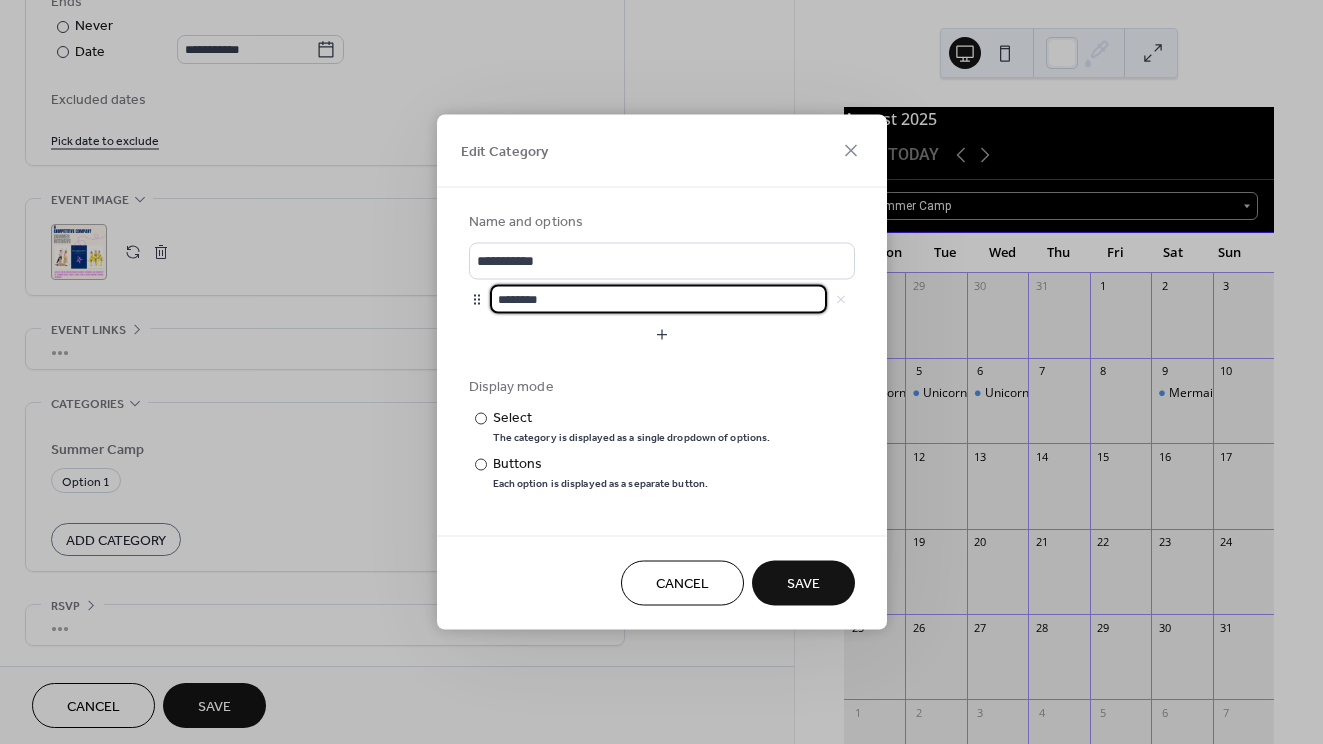 click on "********" at bounding box center (658, 299) 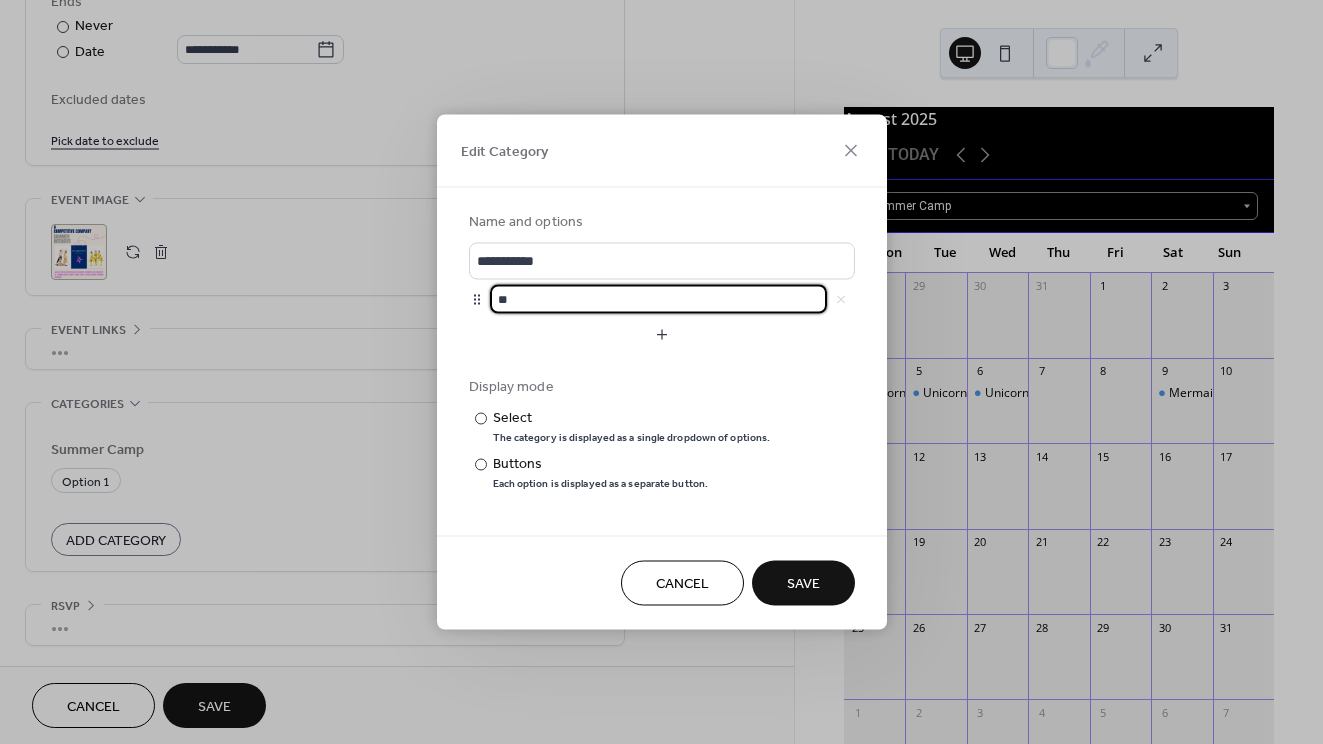 type on "*" 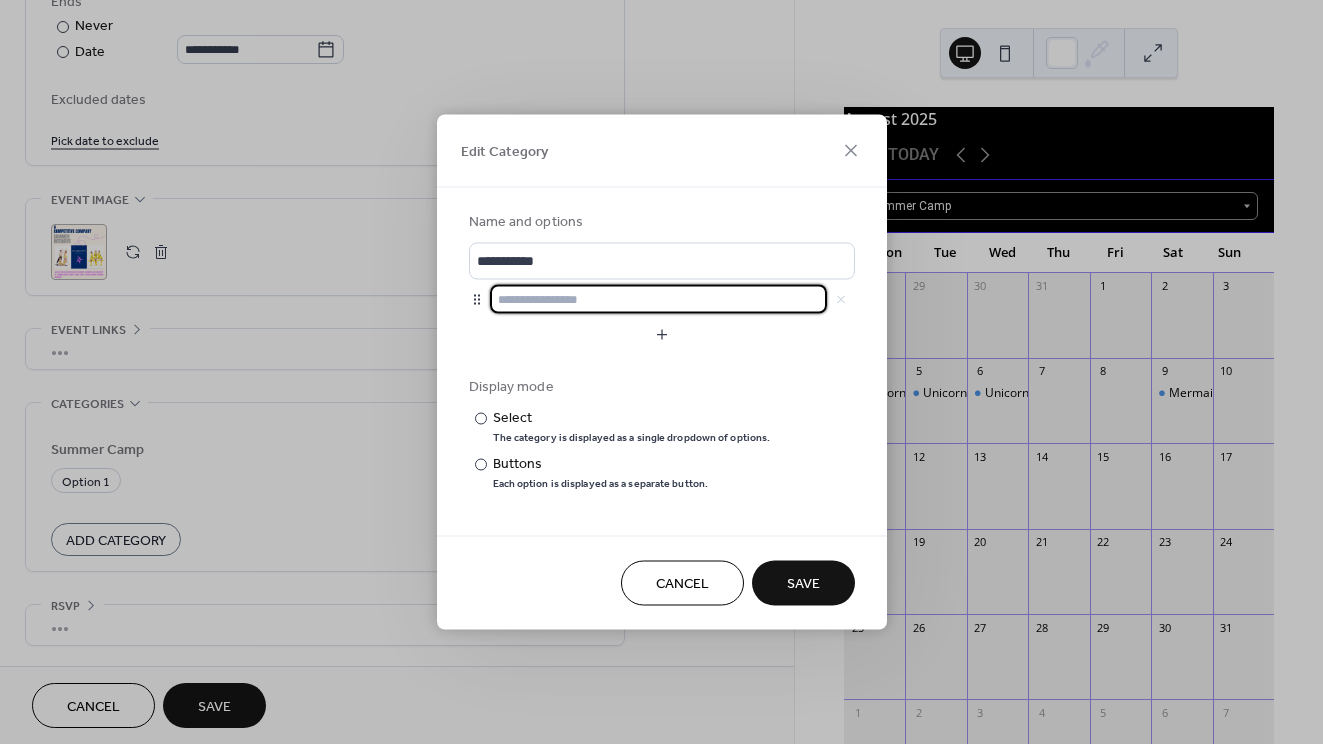 type 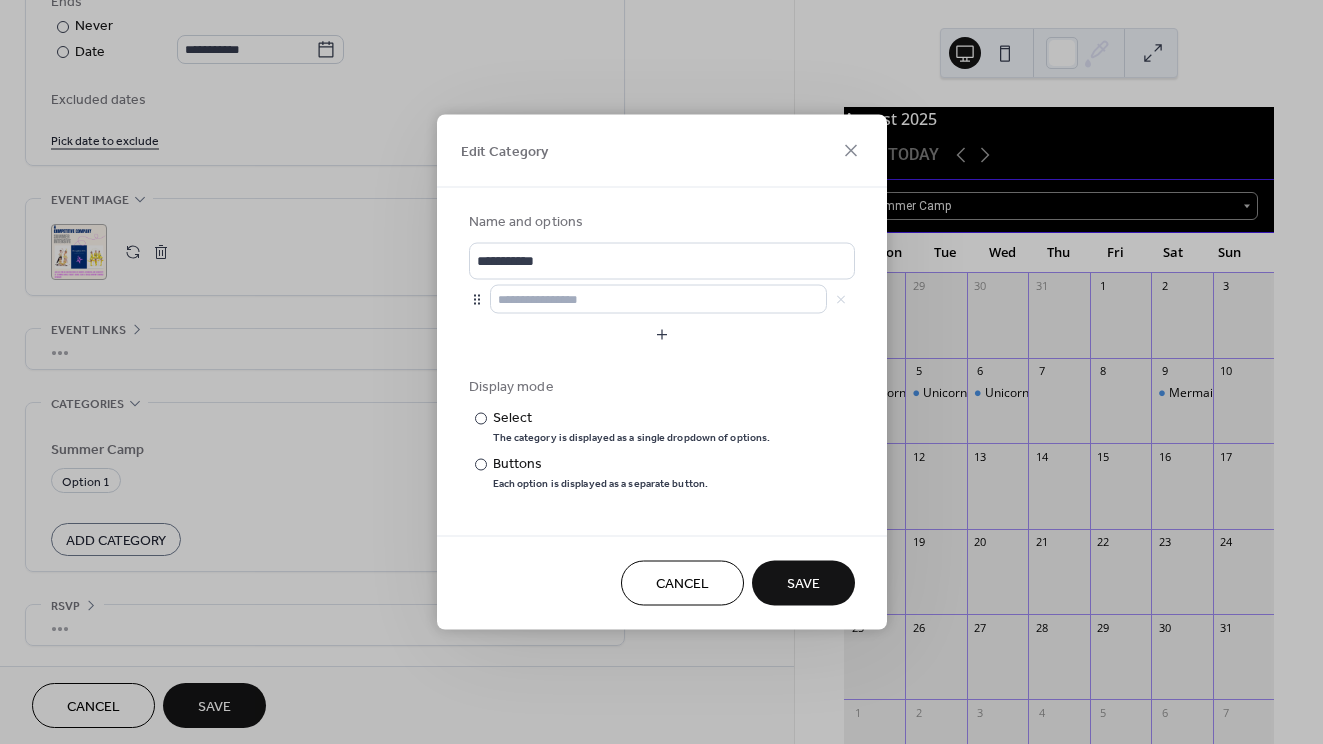 click at bounding box center [672, 299] 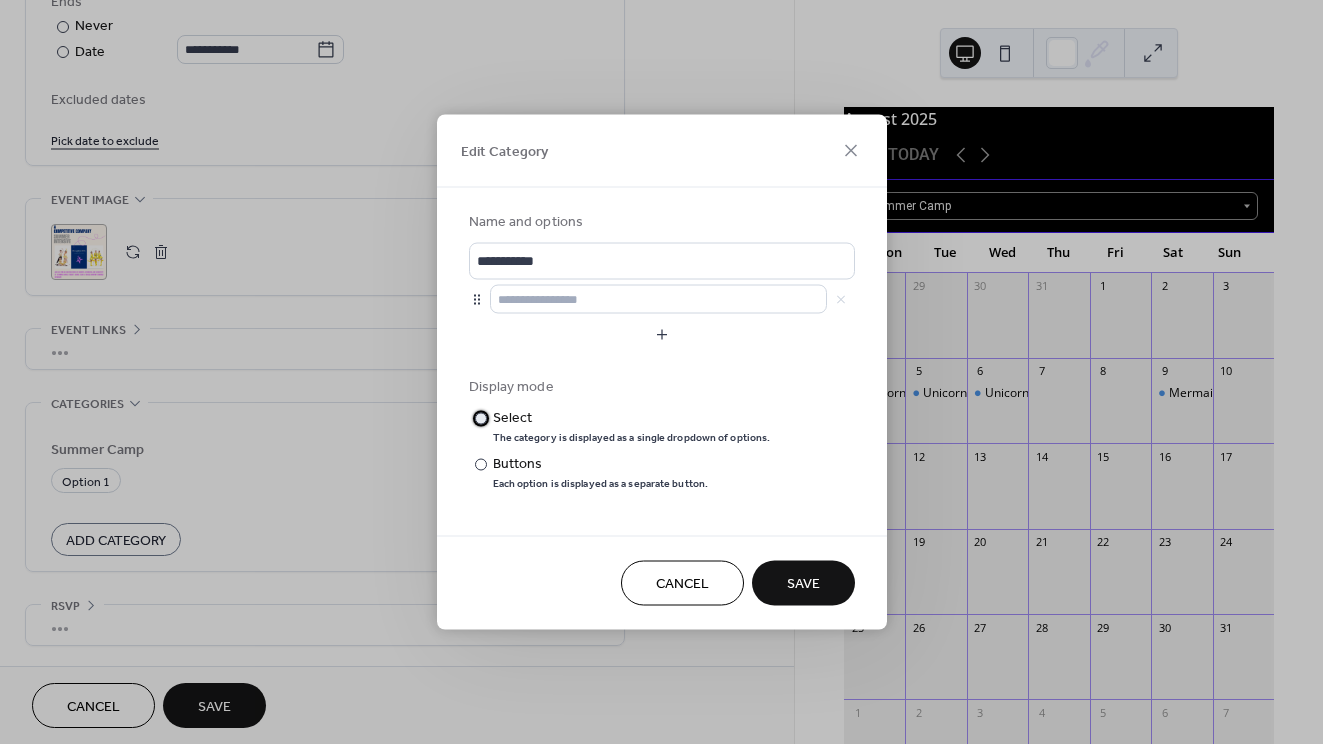 click on "The category is displayed as a single dropdown of options." at bounding box center (632, 438) 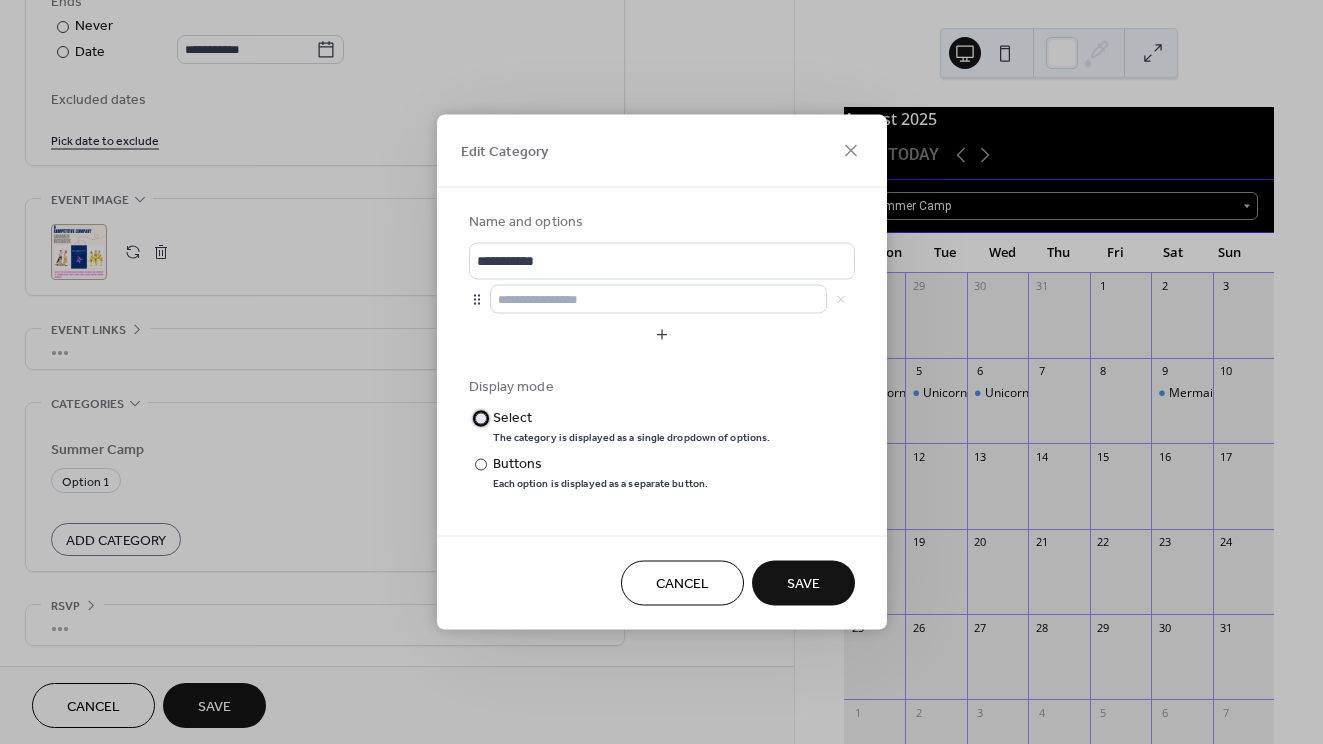 click on "The category is displayed as a single dropdown of options." at bounding box center (632, 438) 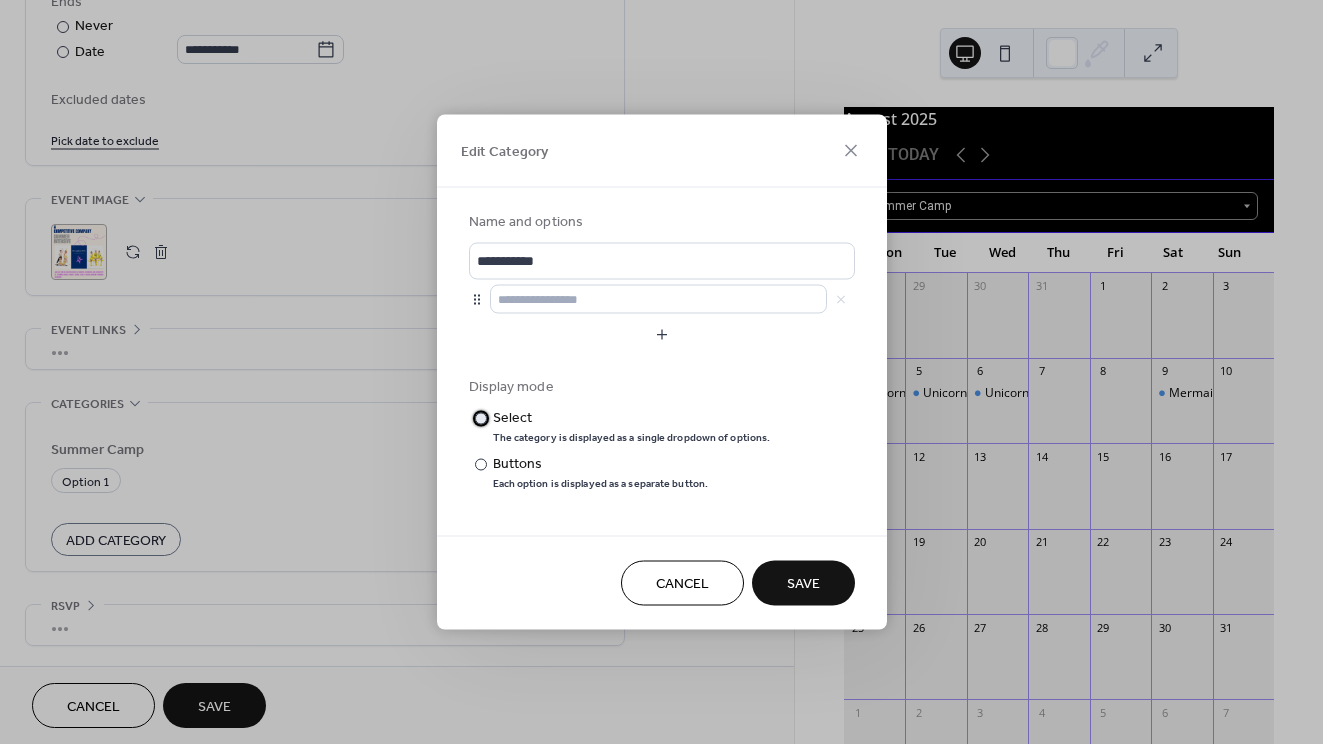 click at bounding box center [0, 0] 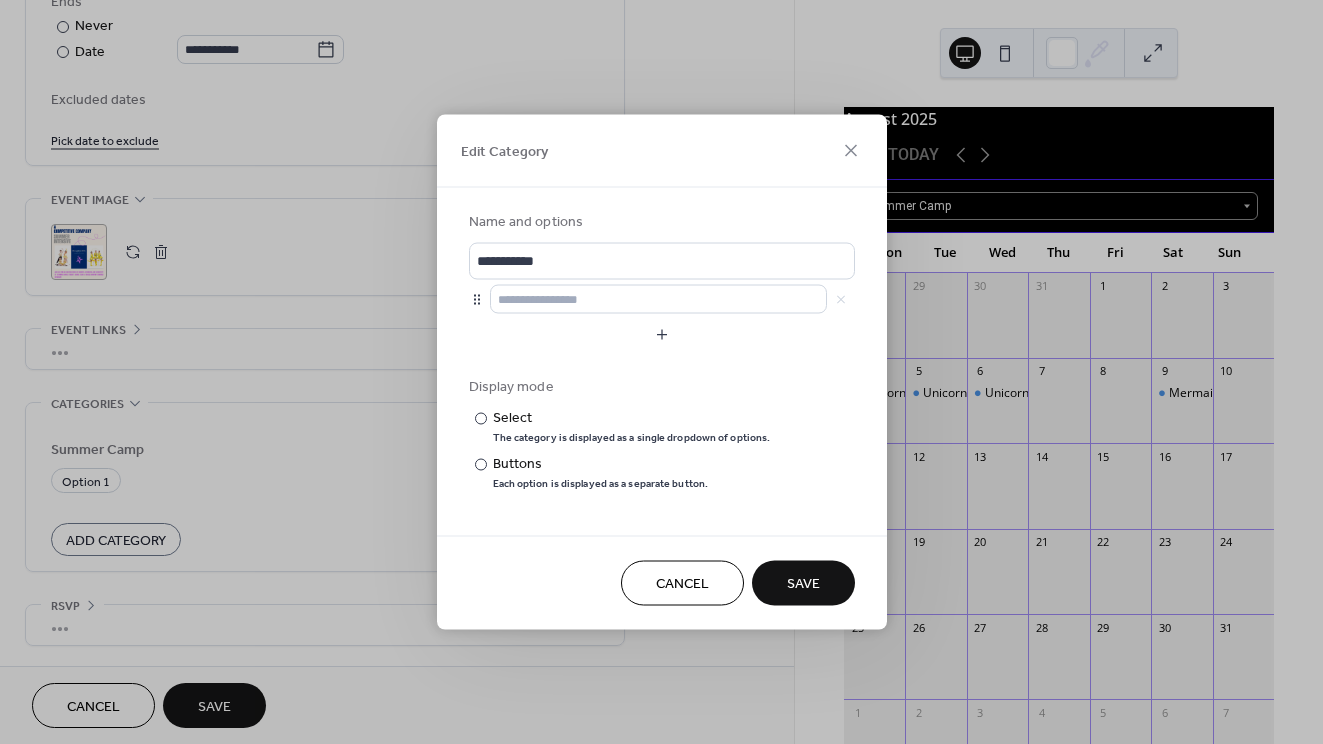 click on "Display mode" at bounding box center (660, 387) 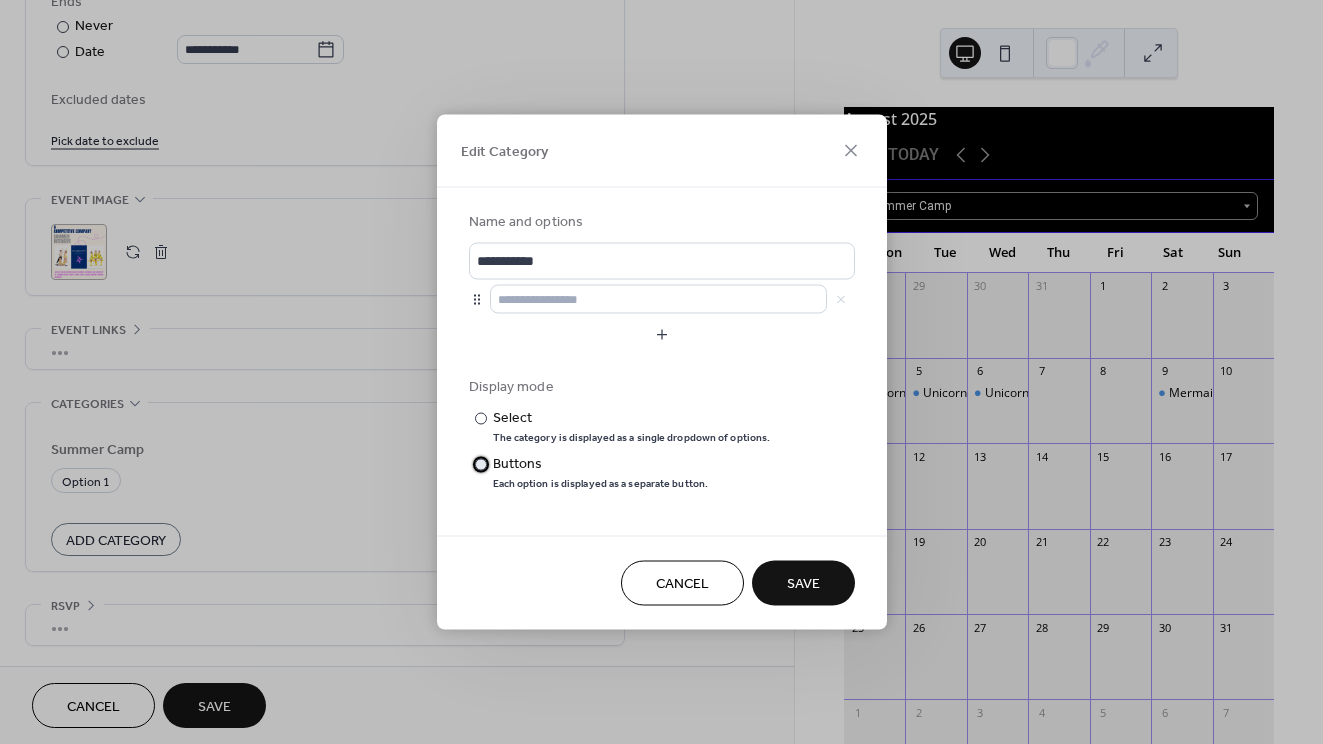 click on "Buttons" at bounding box center (599, 464) 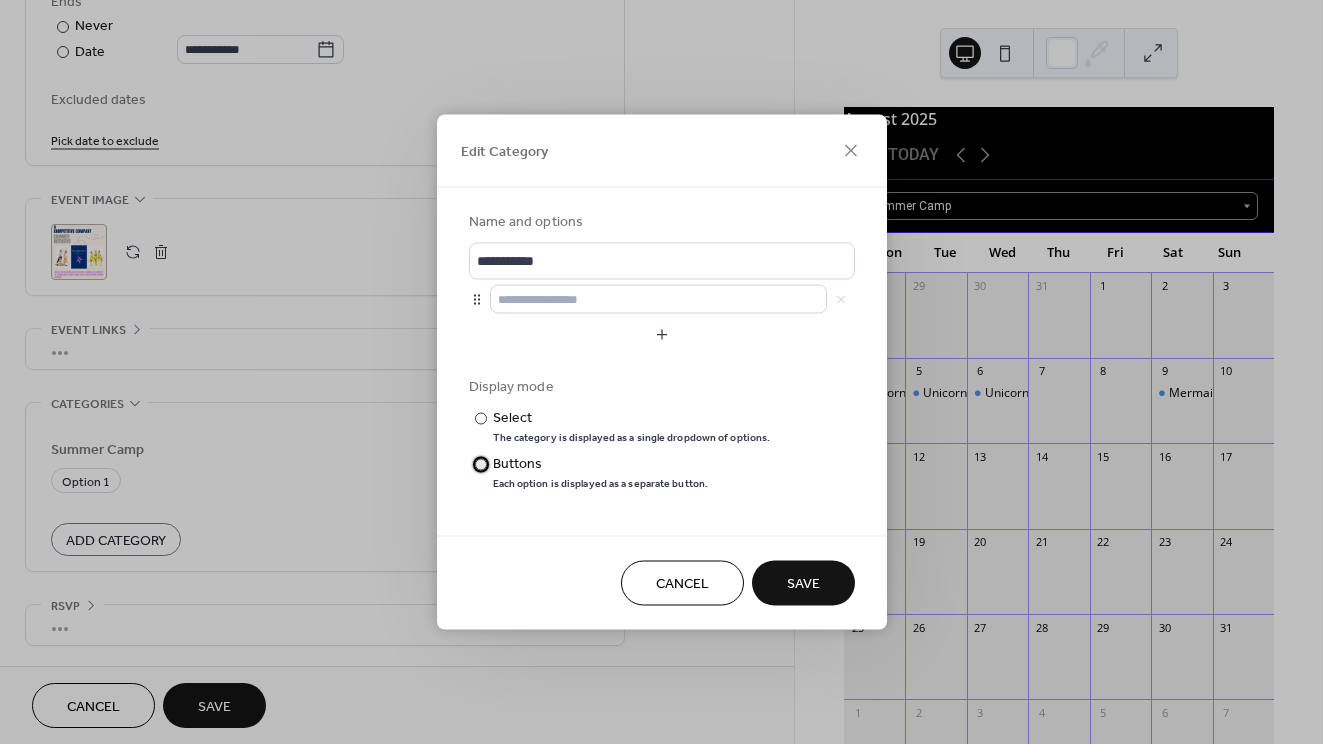 click on "​" at bounding box center [479, 464] 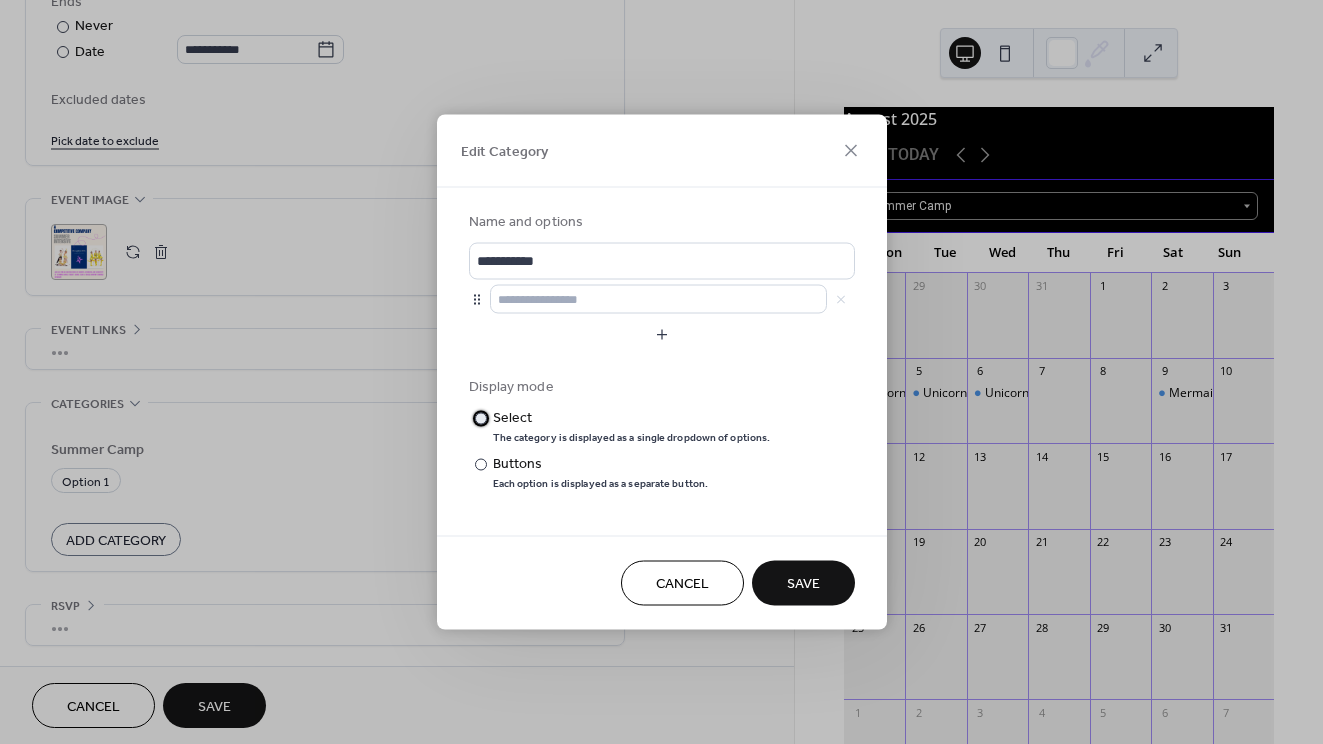 click on "​ Select The category is displayed as a single dropdown of options." at bounding box center (620, 429) 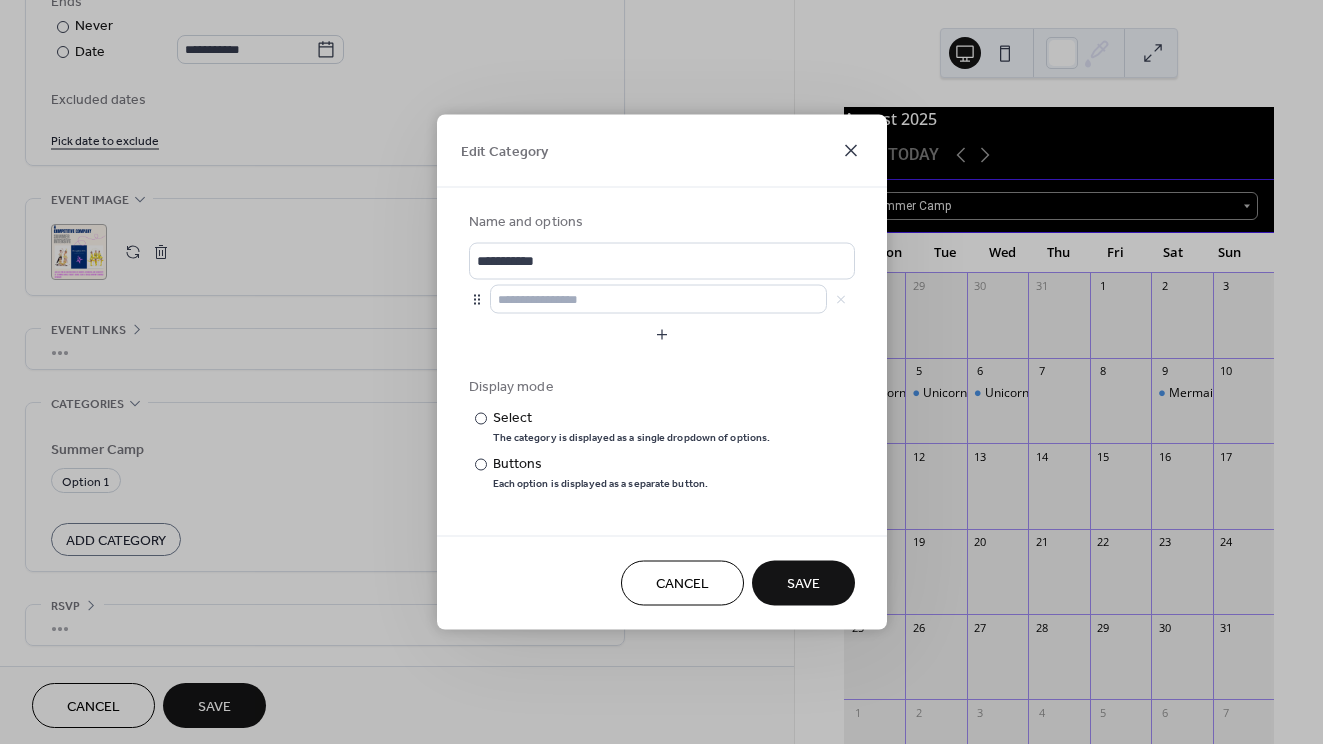click 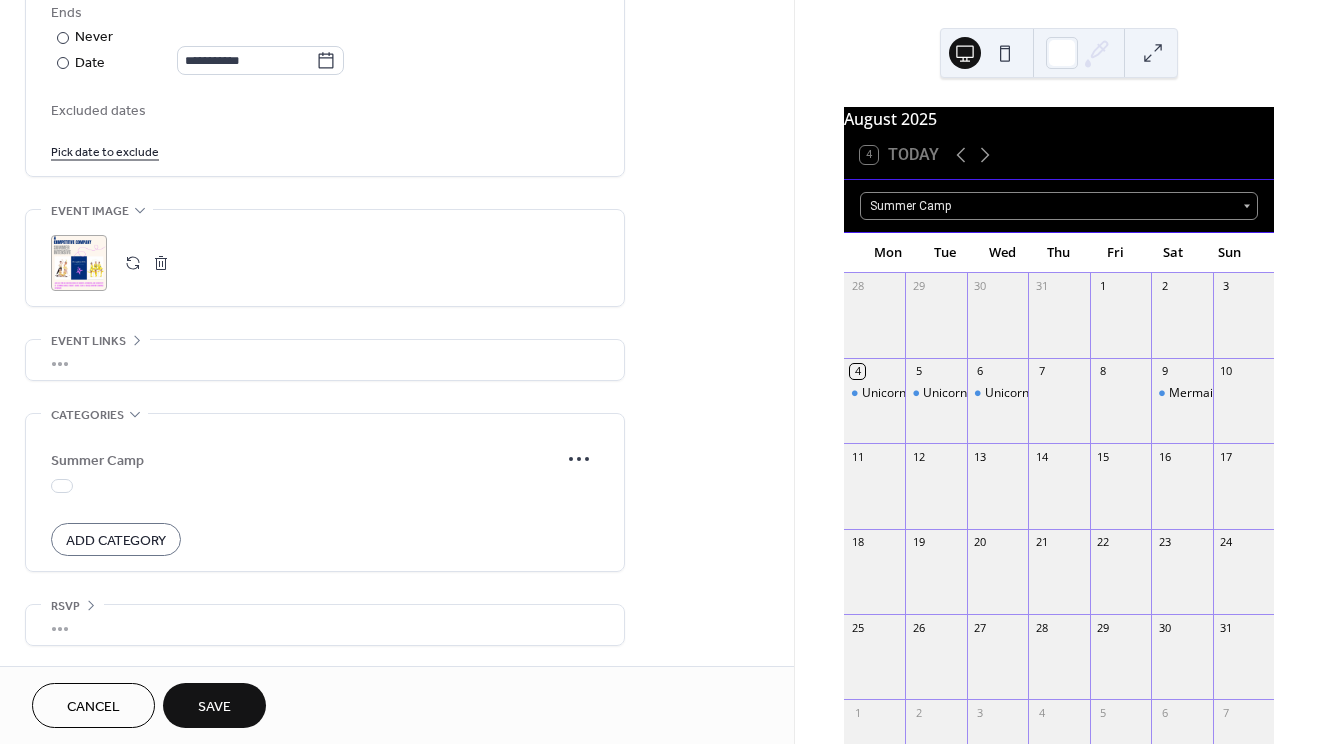 click on "Summer Camp" at bounding box center [305, 460] 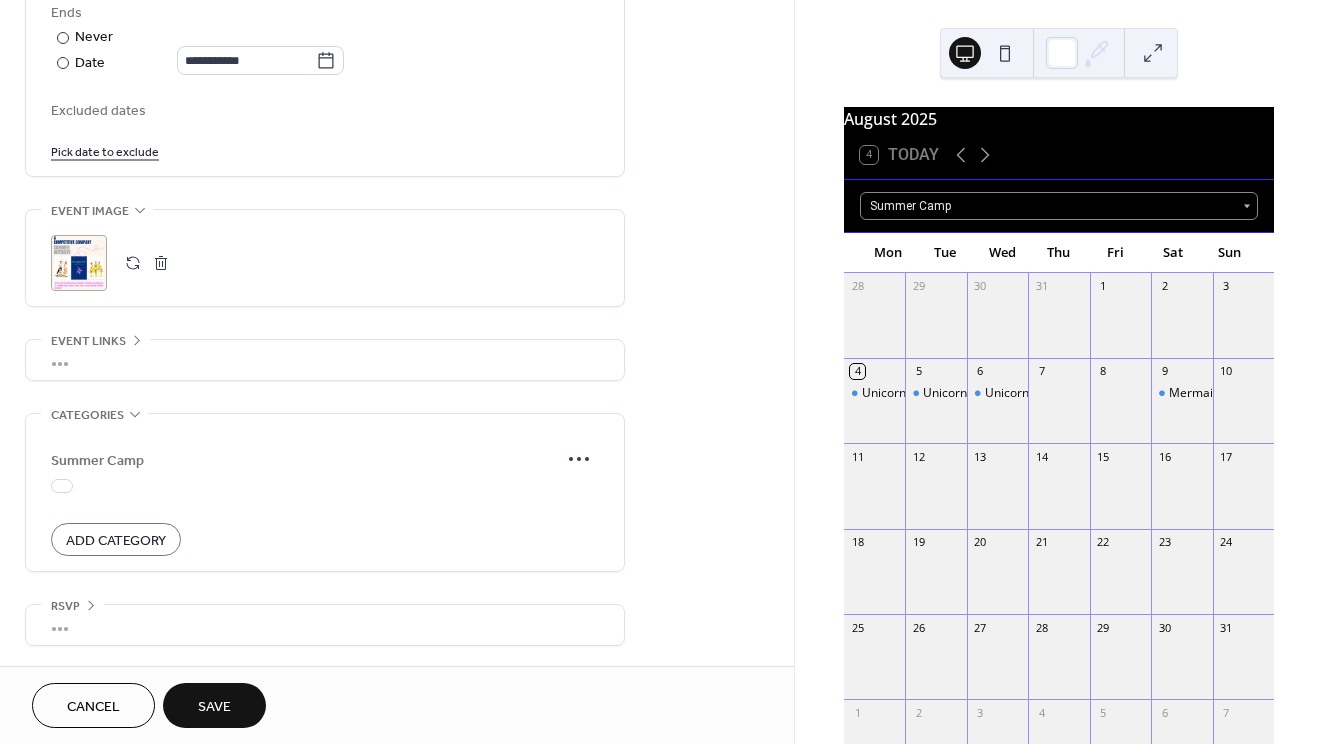 scroll, scrollTop: 1073, scrollLeft: 0, axis: vertical 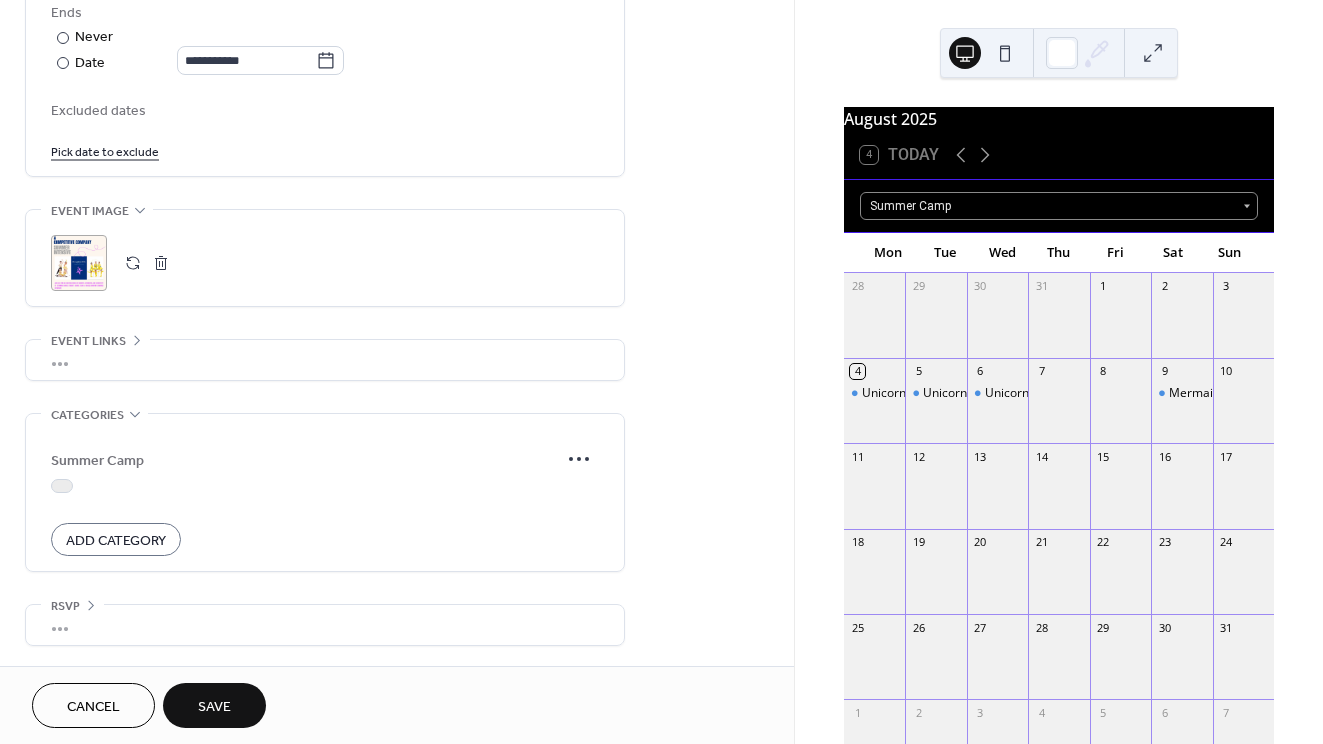 click at bounding box center [62, 486] 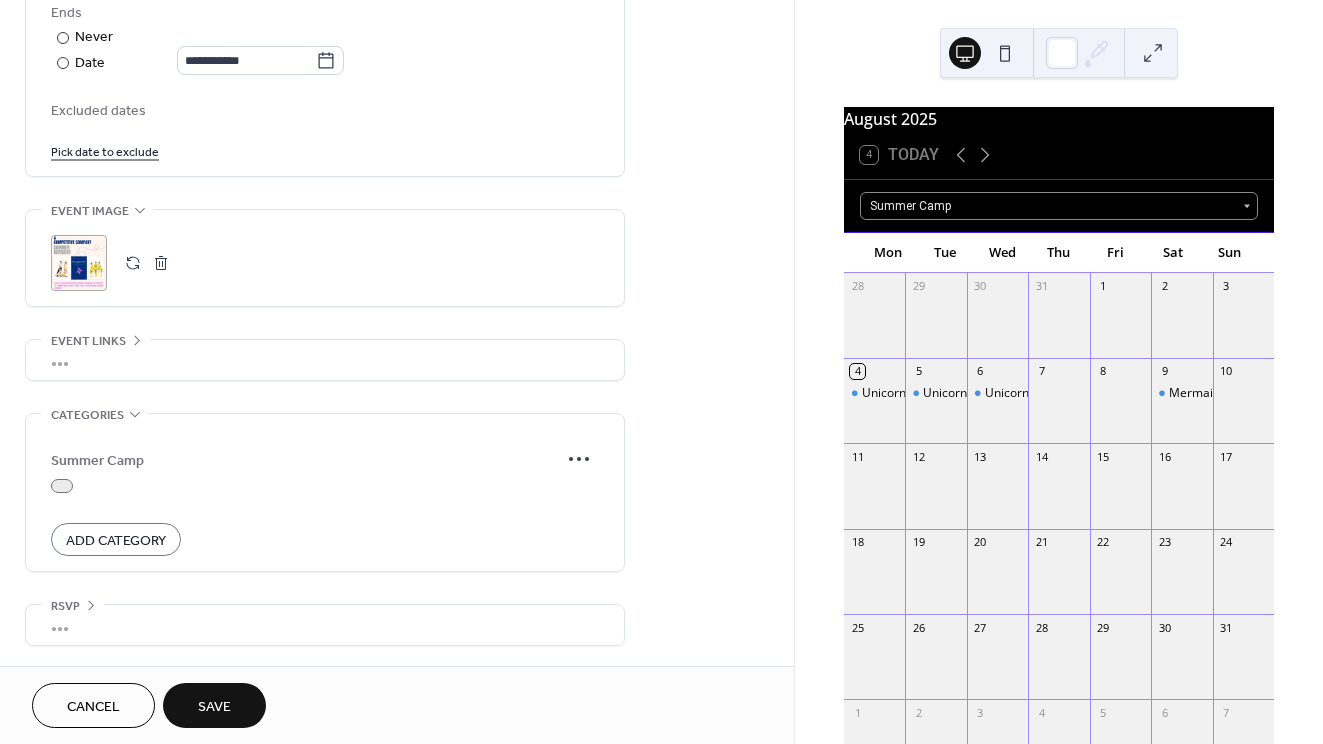 click on "Save" at bounding box center (214, 707) 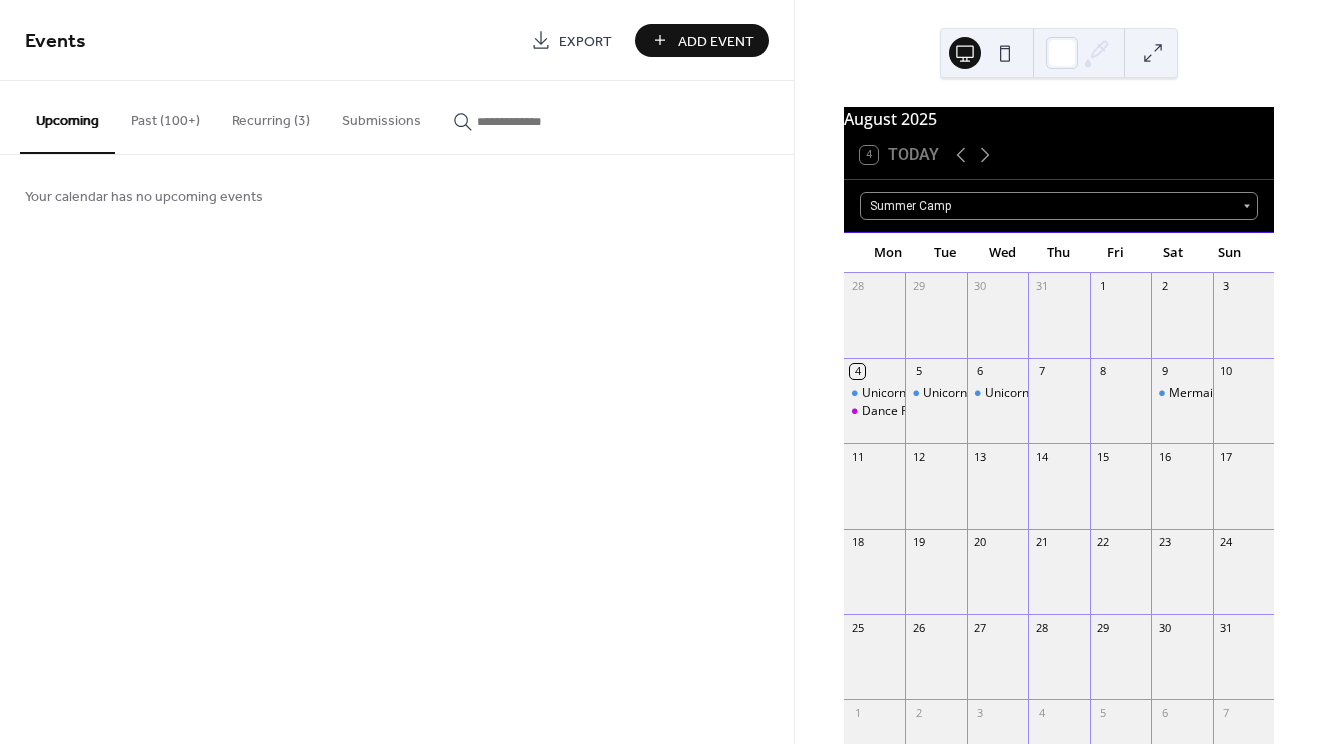 click on "Recurring (3)" at bounding box center [271, 116] 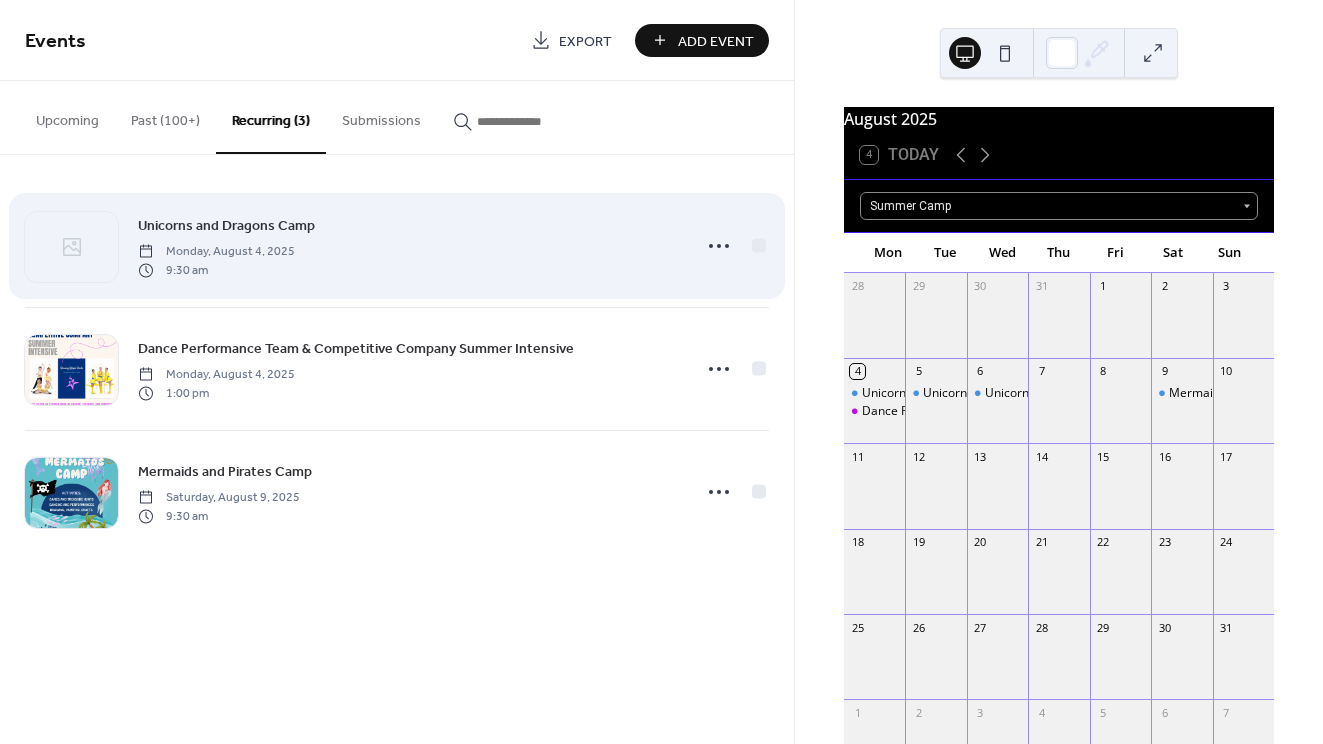 click on "Unicorns and Dragons Camp Monday, [MONTH] [DAY], [YEAR] [TIME]" at bounding box center [408, 246] 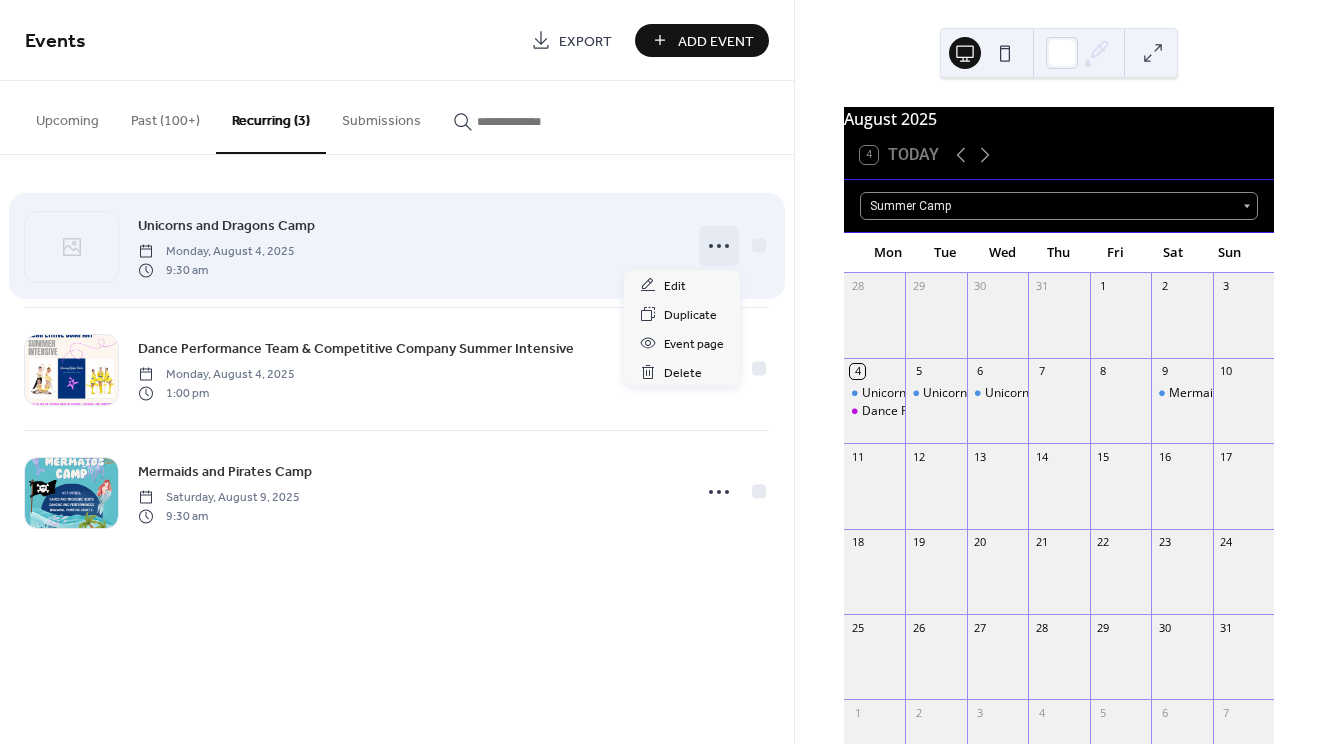 click 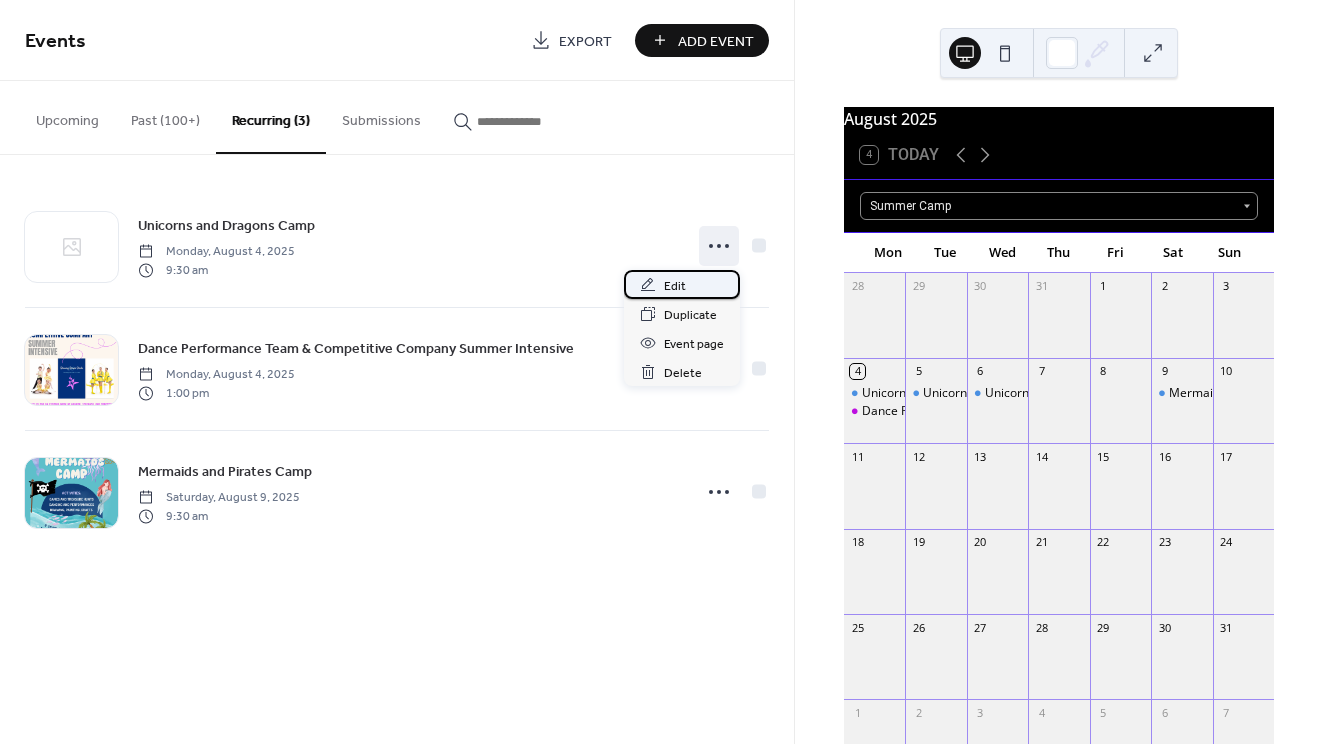 click on "Edit" at bounding box center [682, 284] 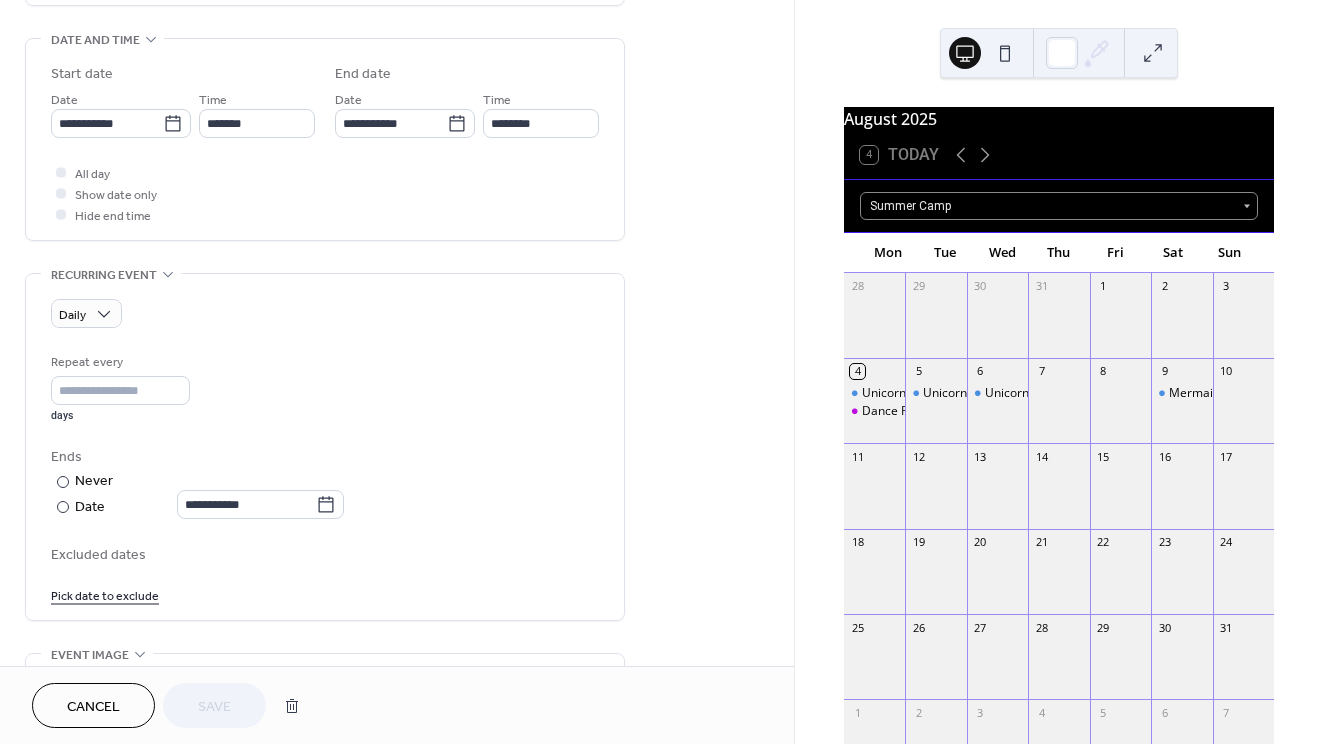 scroll, scrollTop: 0, scrollLeft: 0, axis: both 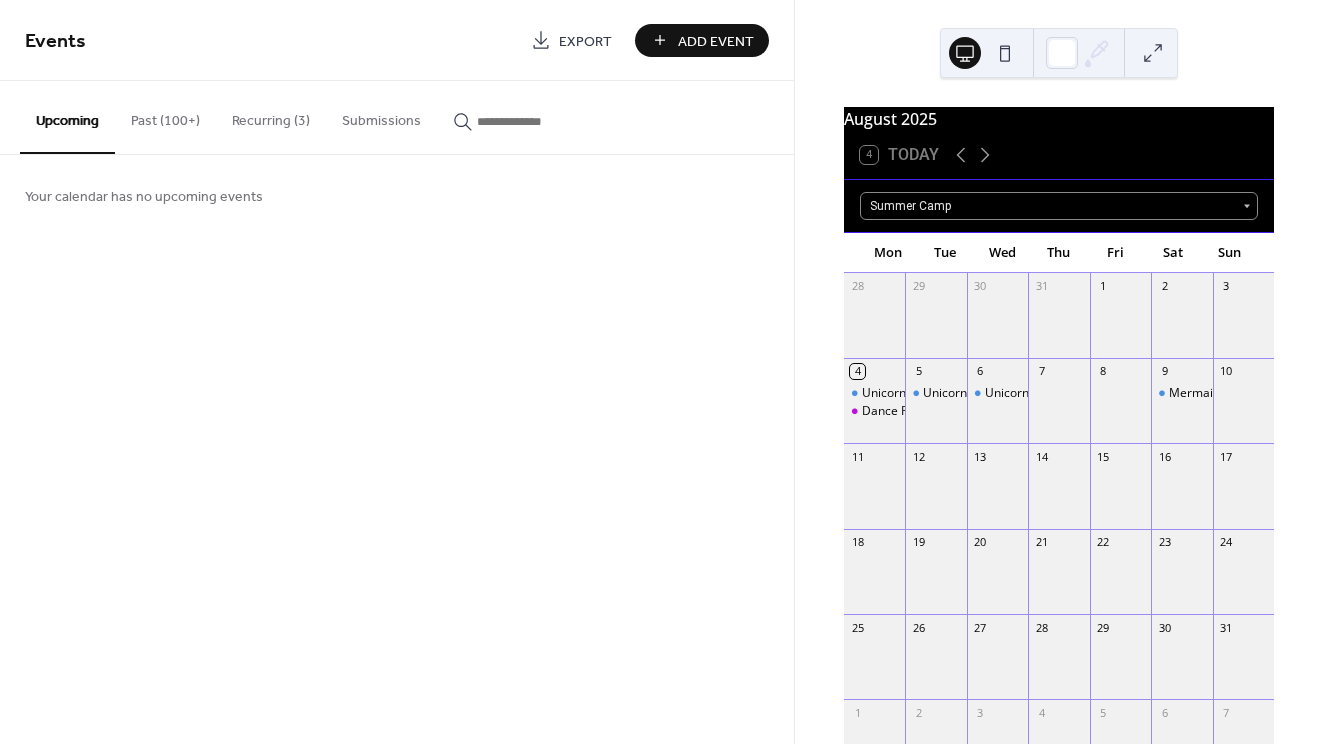 click on "Recurring (3)" at bounding box center [271, 116] 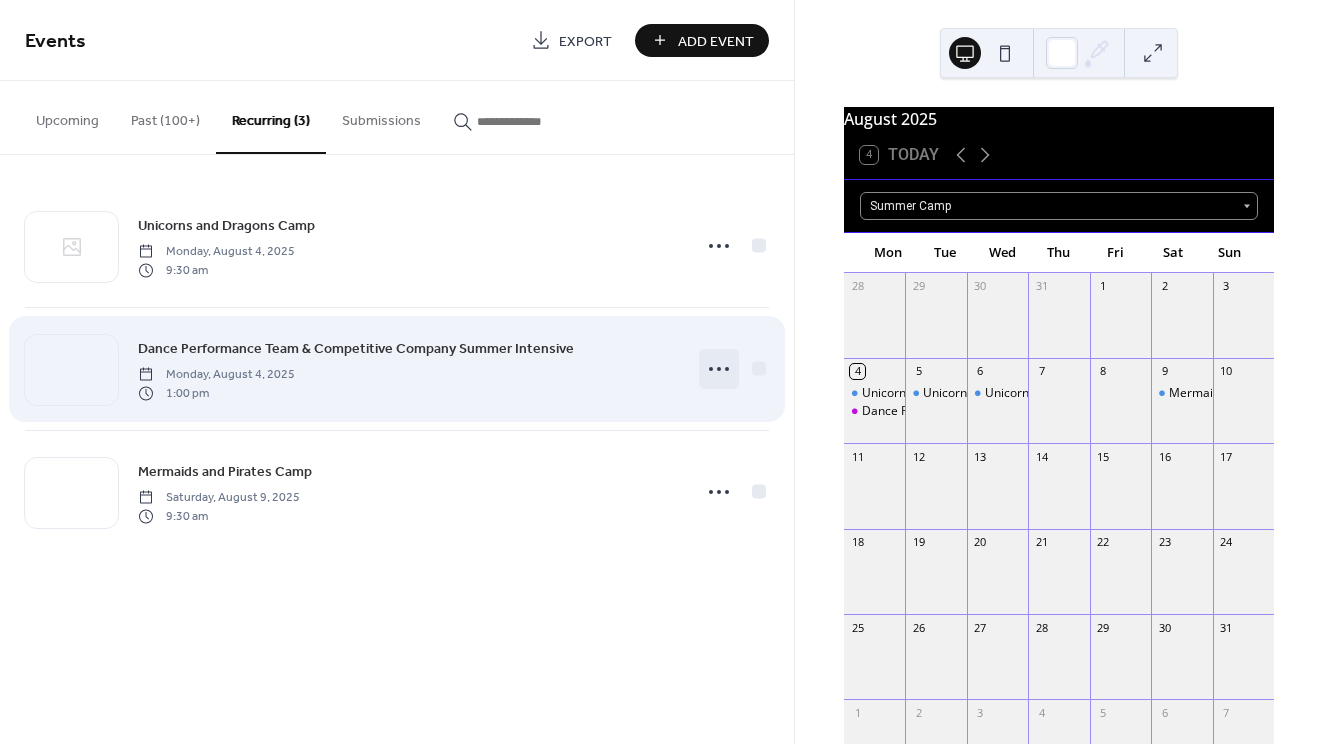 click 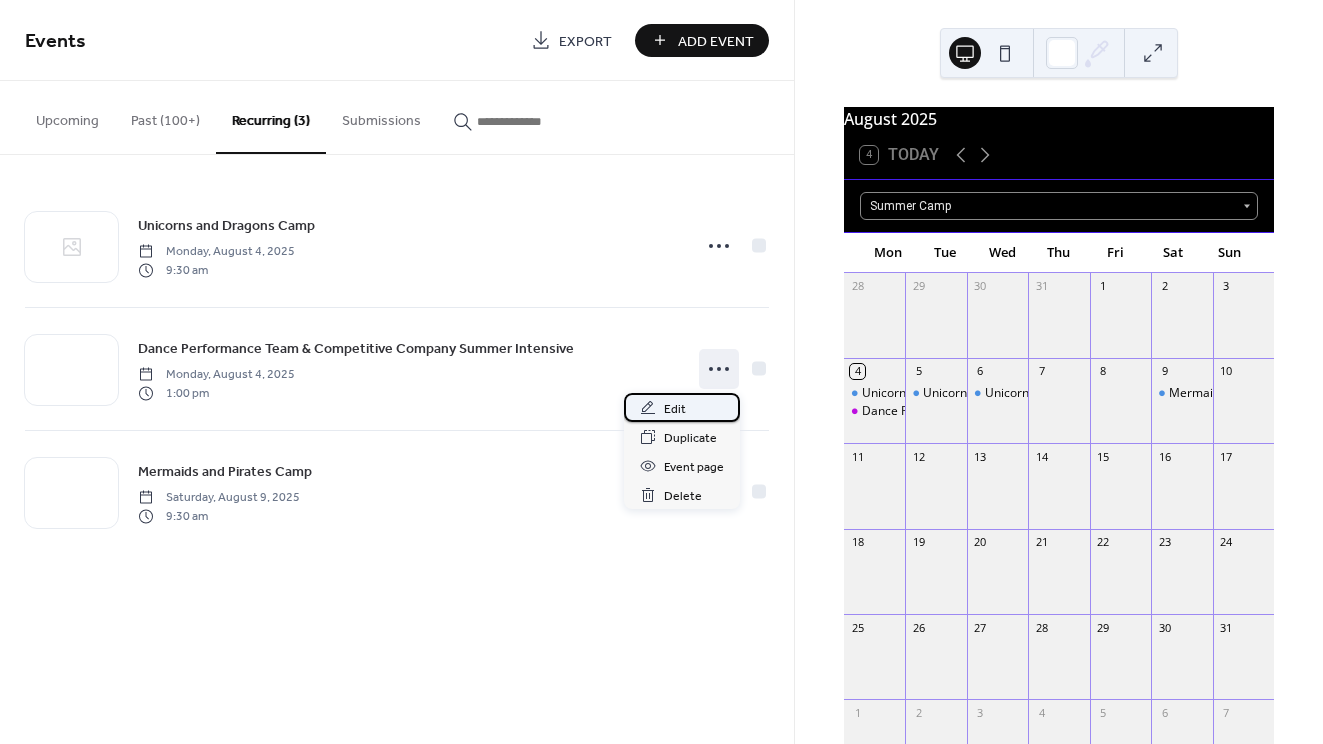 click on "Edit" at bounding box center [682, 407] 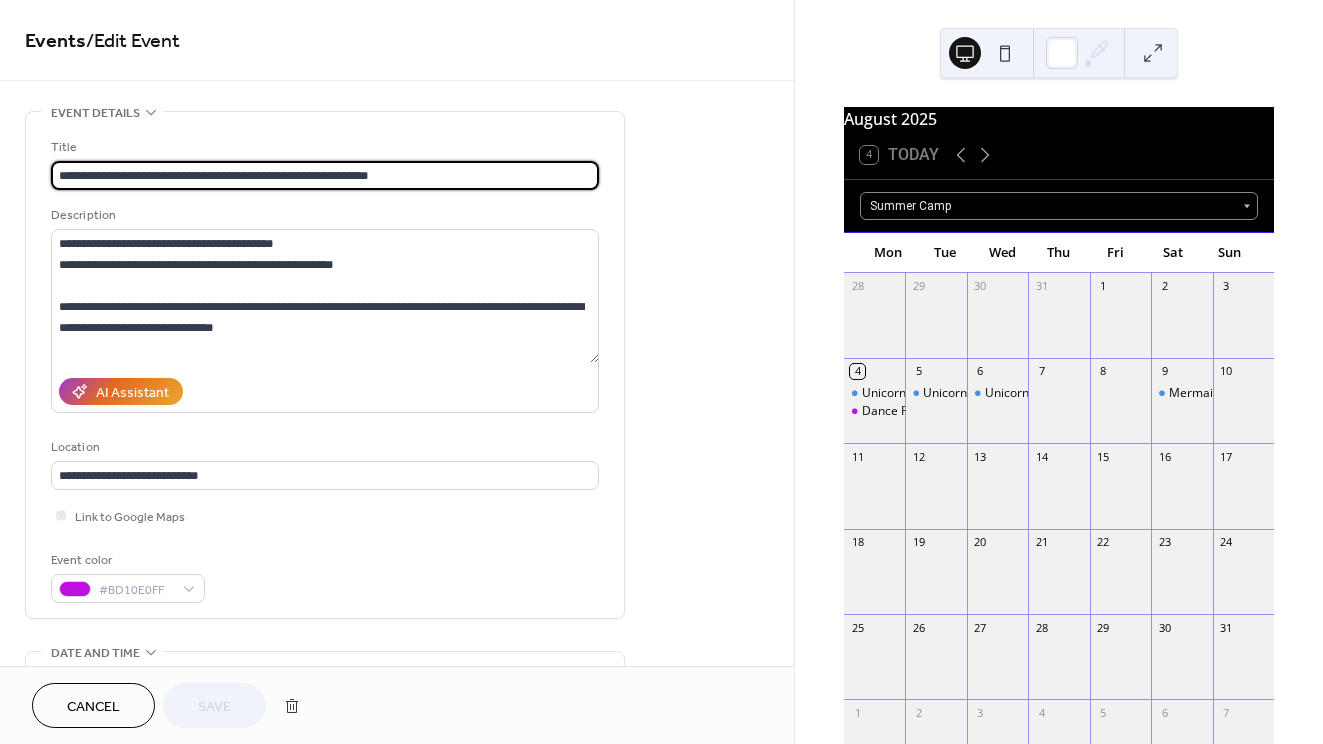 type on "**********" 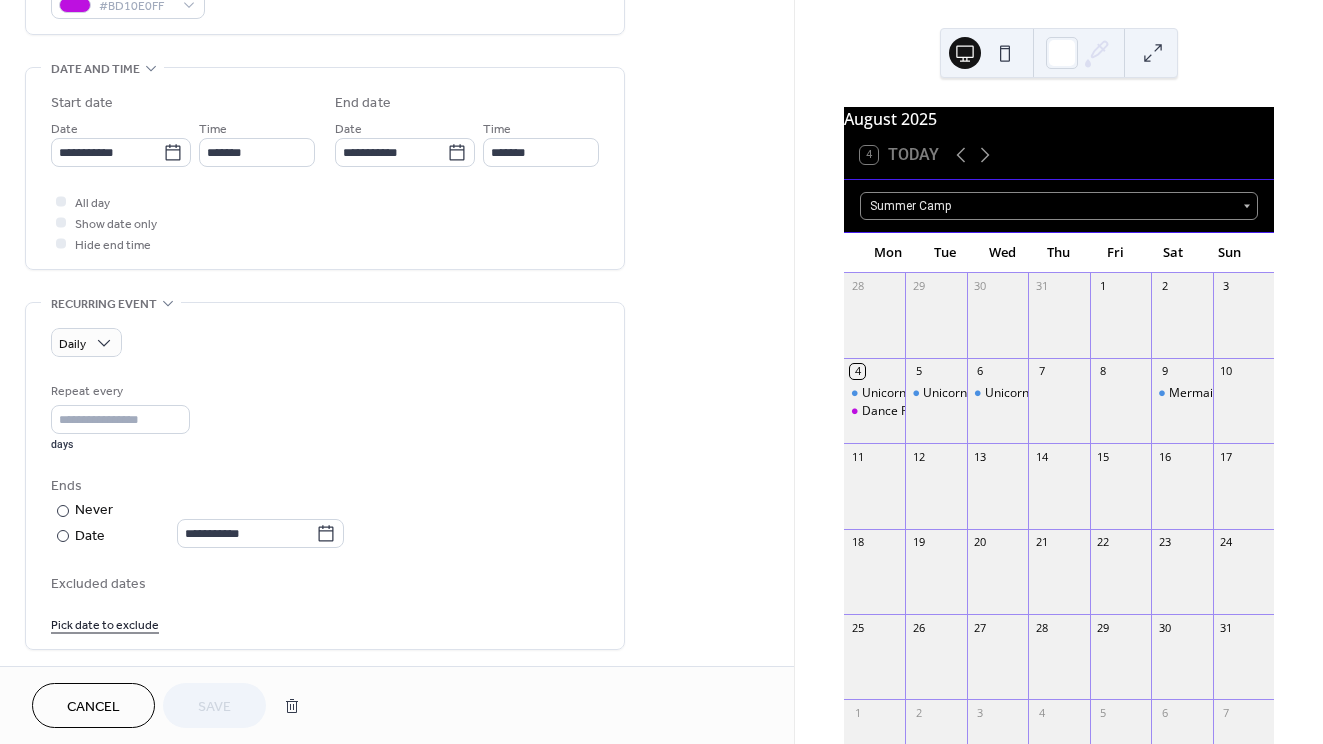 scroll, scrollTop: 591, scrollLeft: 0, axis: vertical 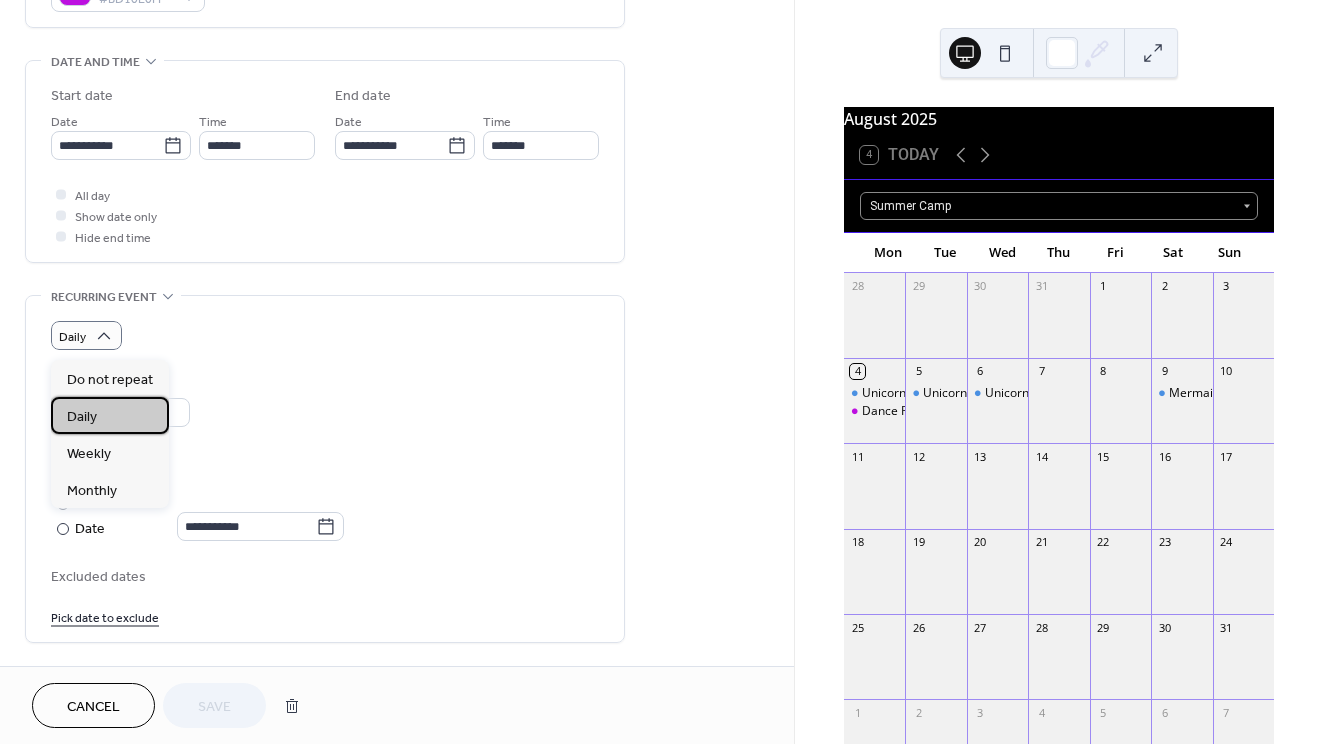 click on "Daily" at bounding box center [110, 415] 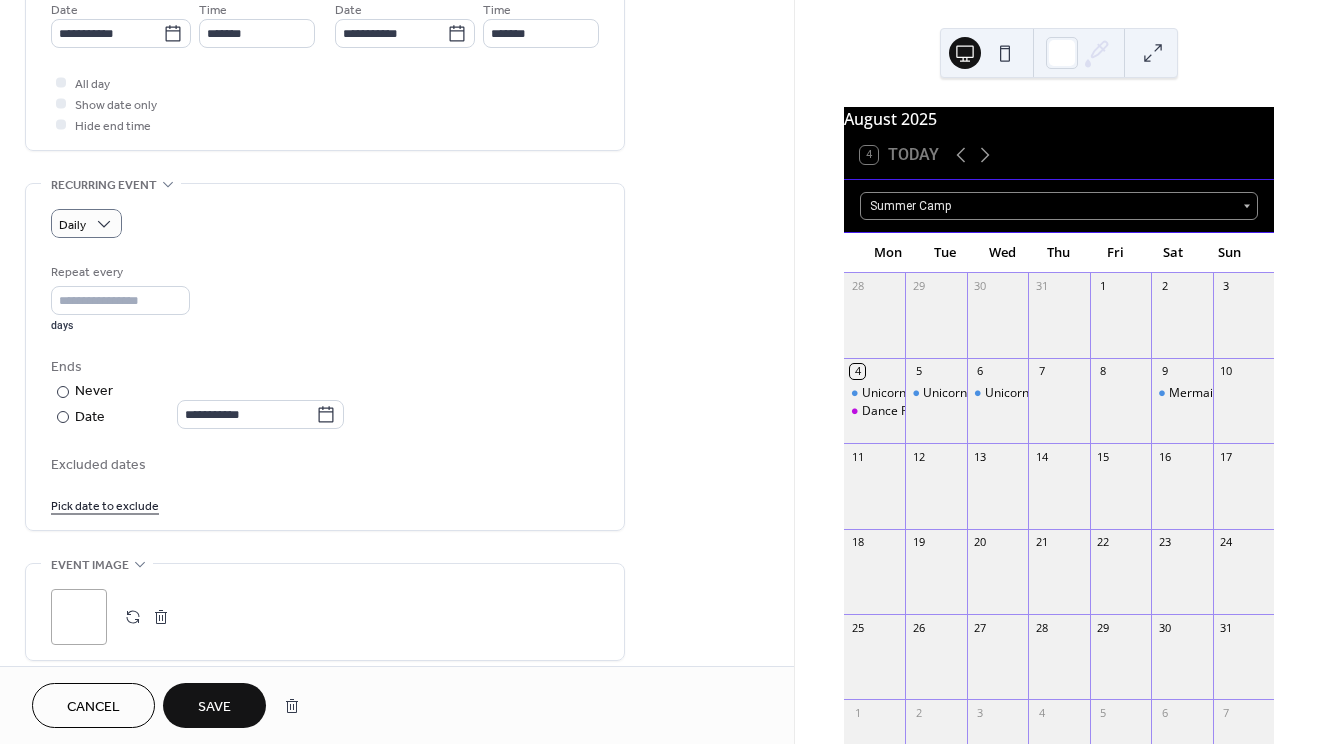 scroll, scrollTop: 706, scrollLeft: 0, axis: vertical 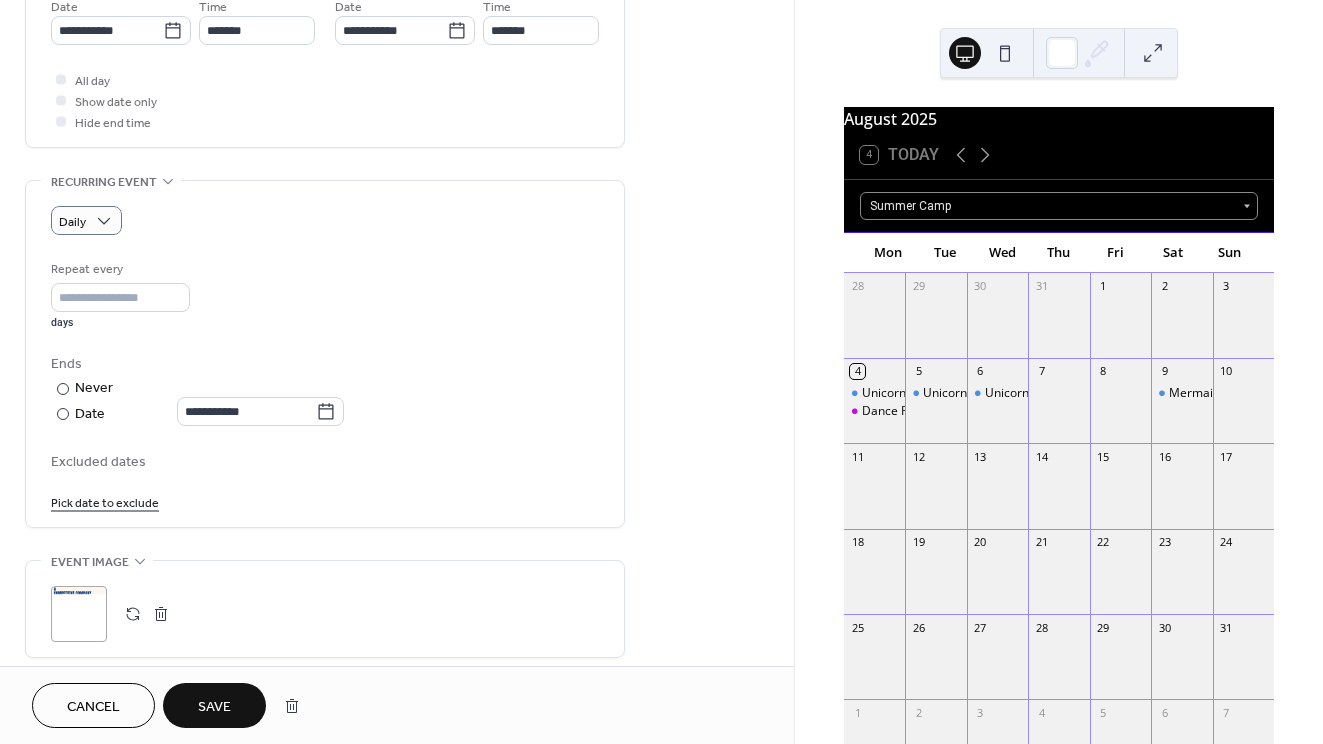 click on "Excluded dates" at bounding box center [325, 462] 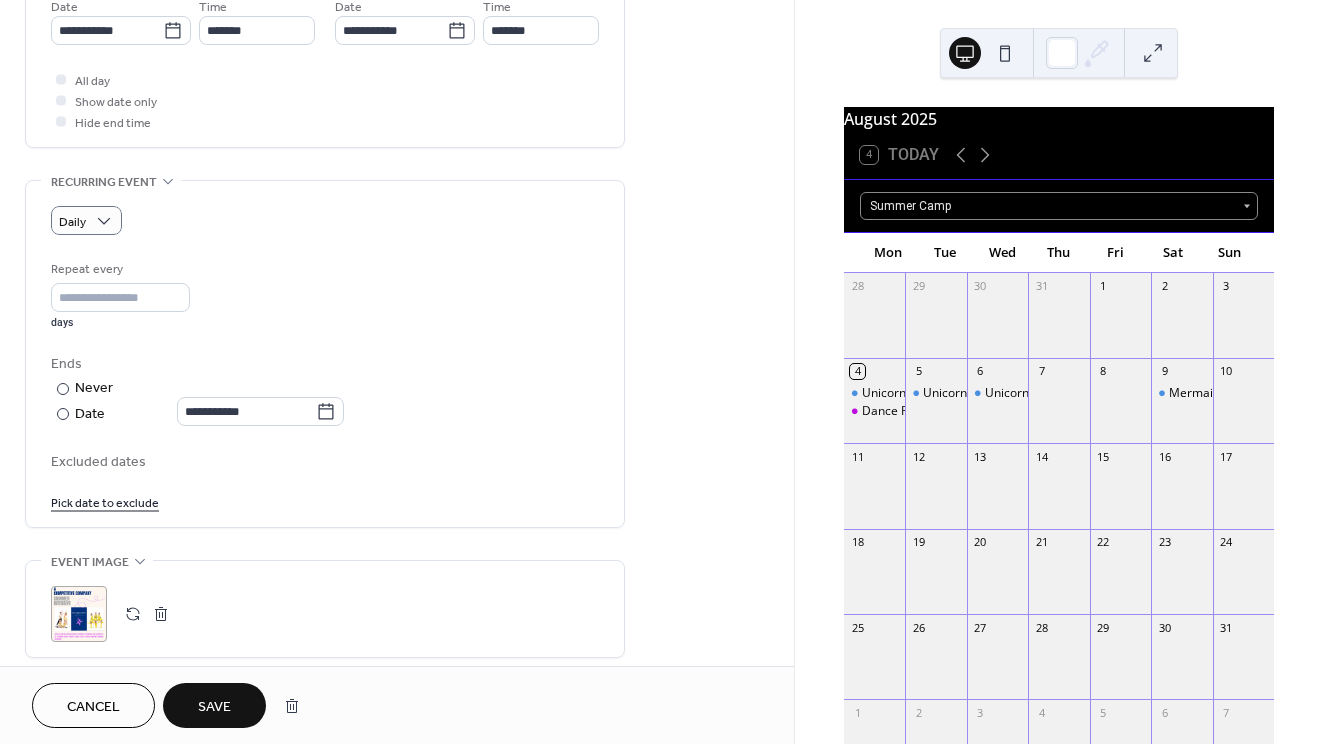 click on "Save" at bounding box center (214, 707) 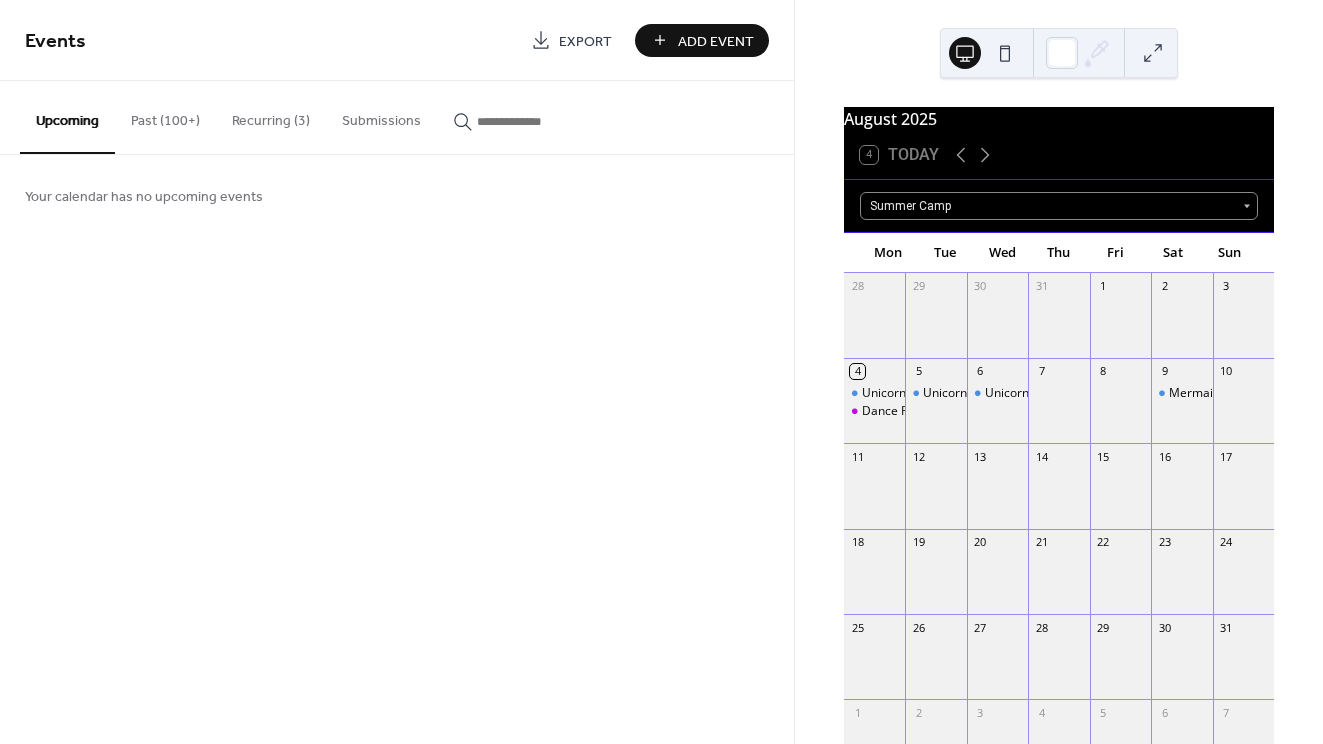 click on "Past (100+)" at bounding box center (165, 116) 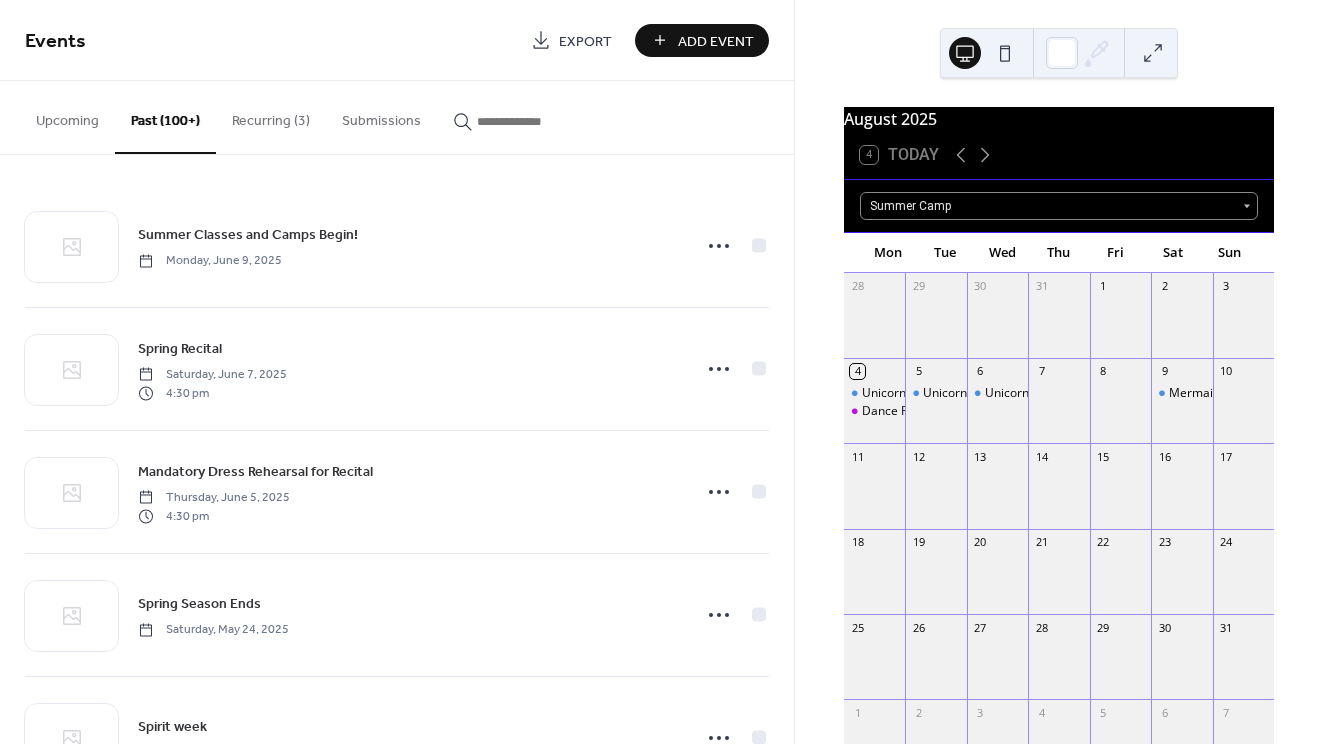 click on "Upcoming" at bounding box center (67, 116) 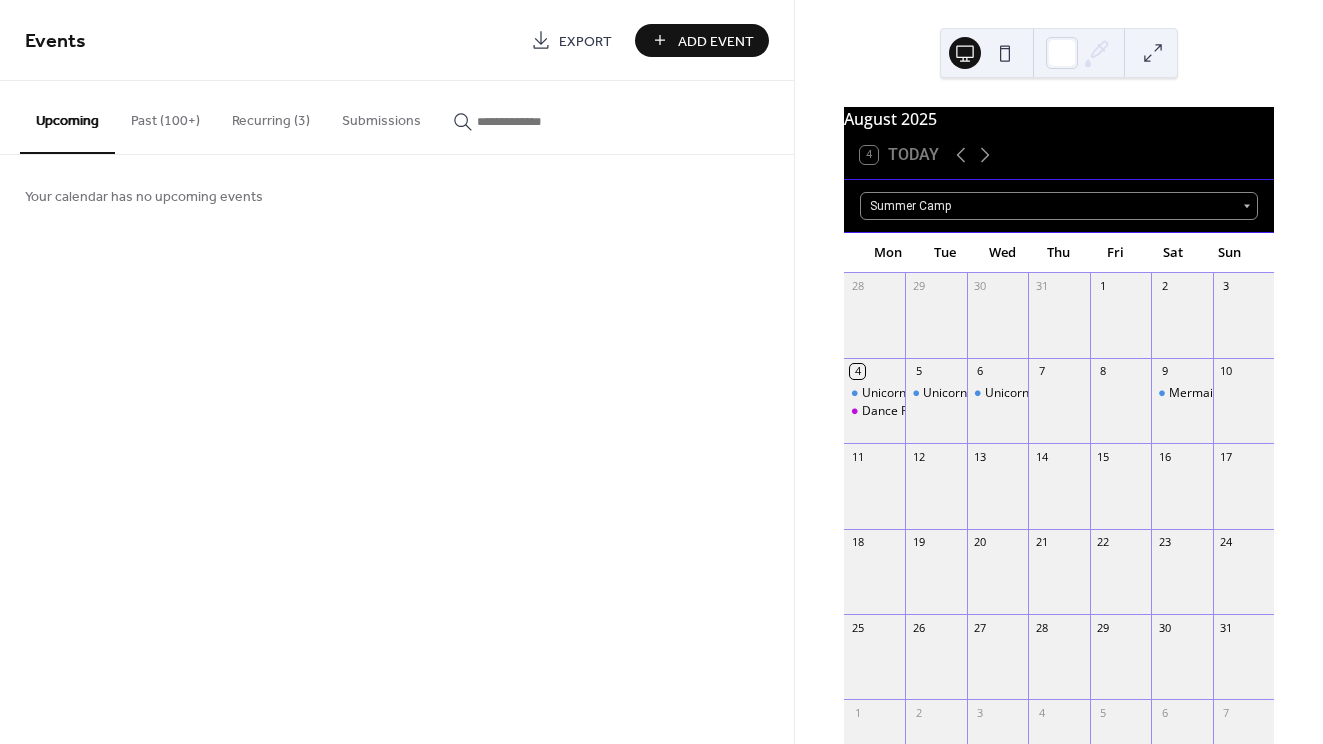 click on "Add Event" at bounding box center (702, 40) 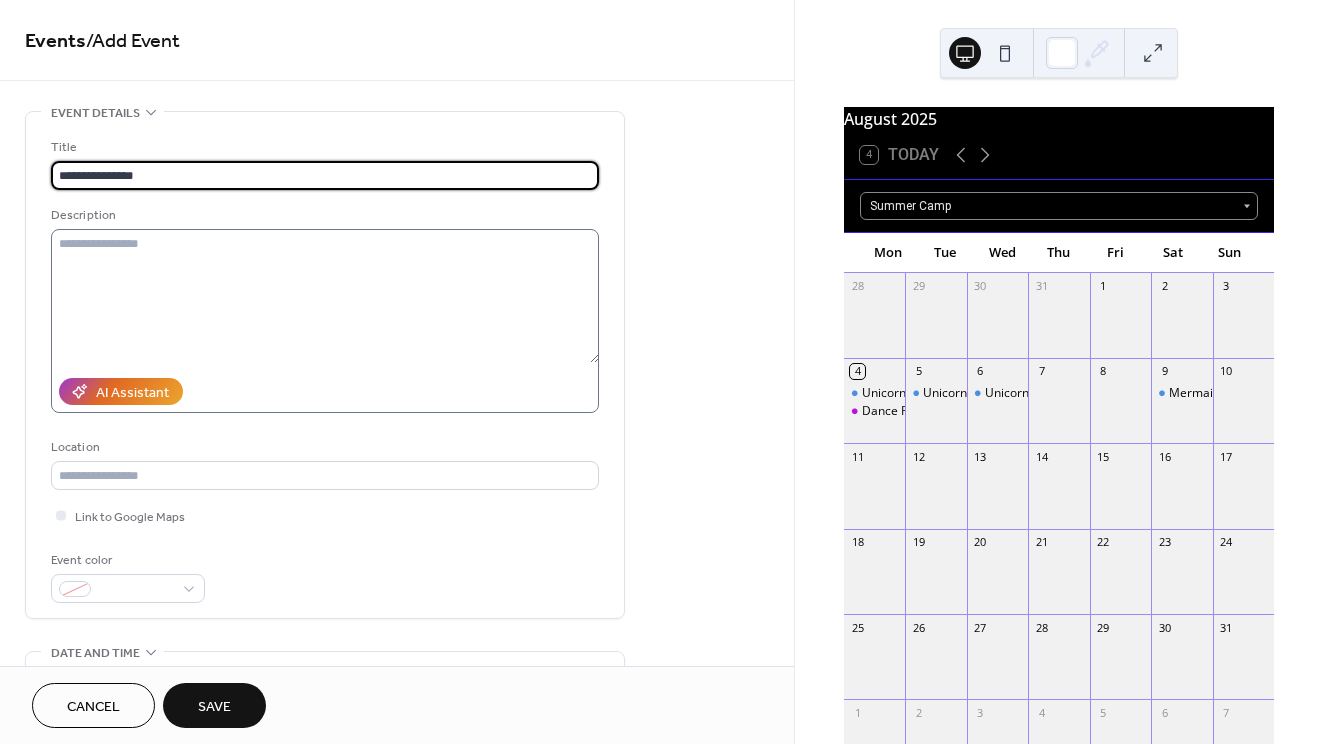 type on "**********" 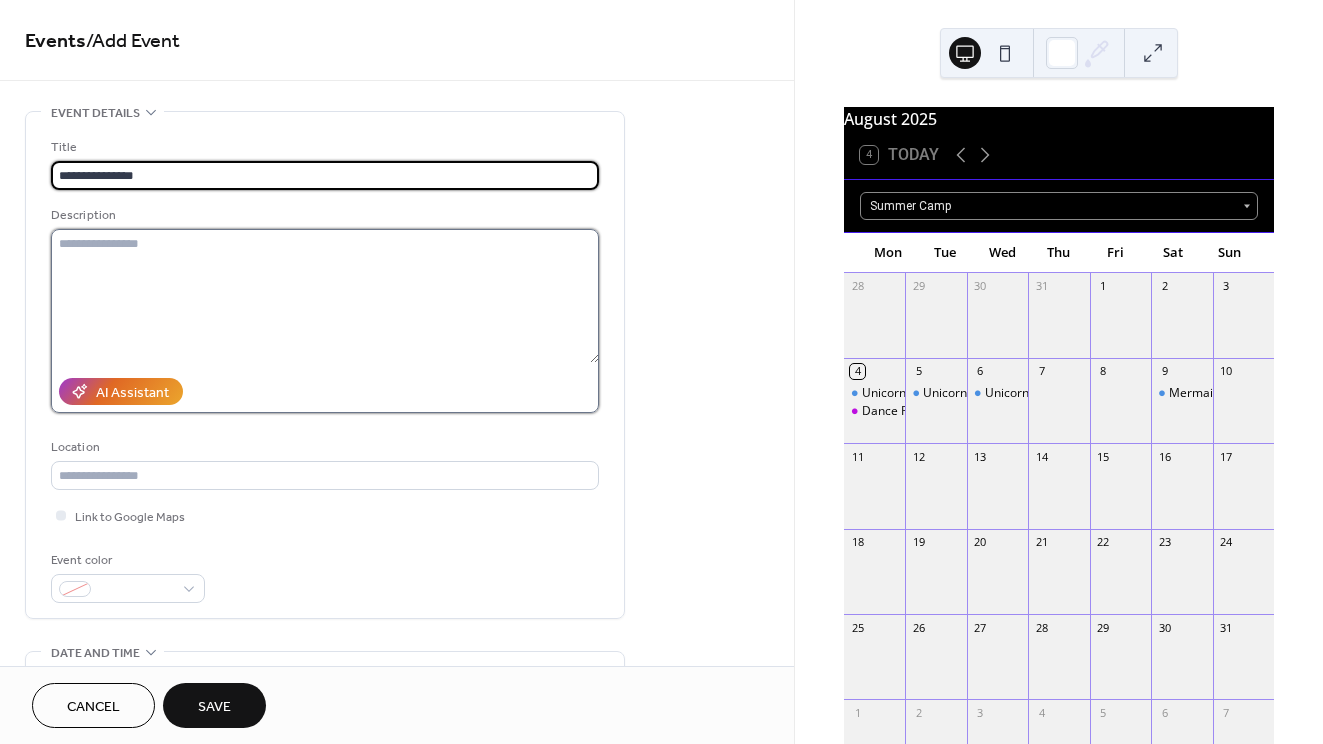 click at bounding box center [325, 296] 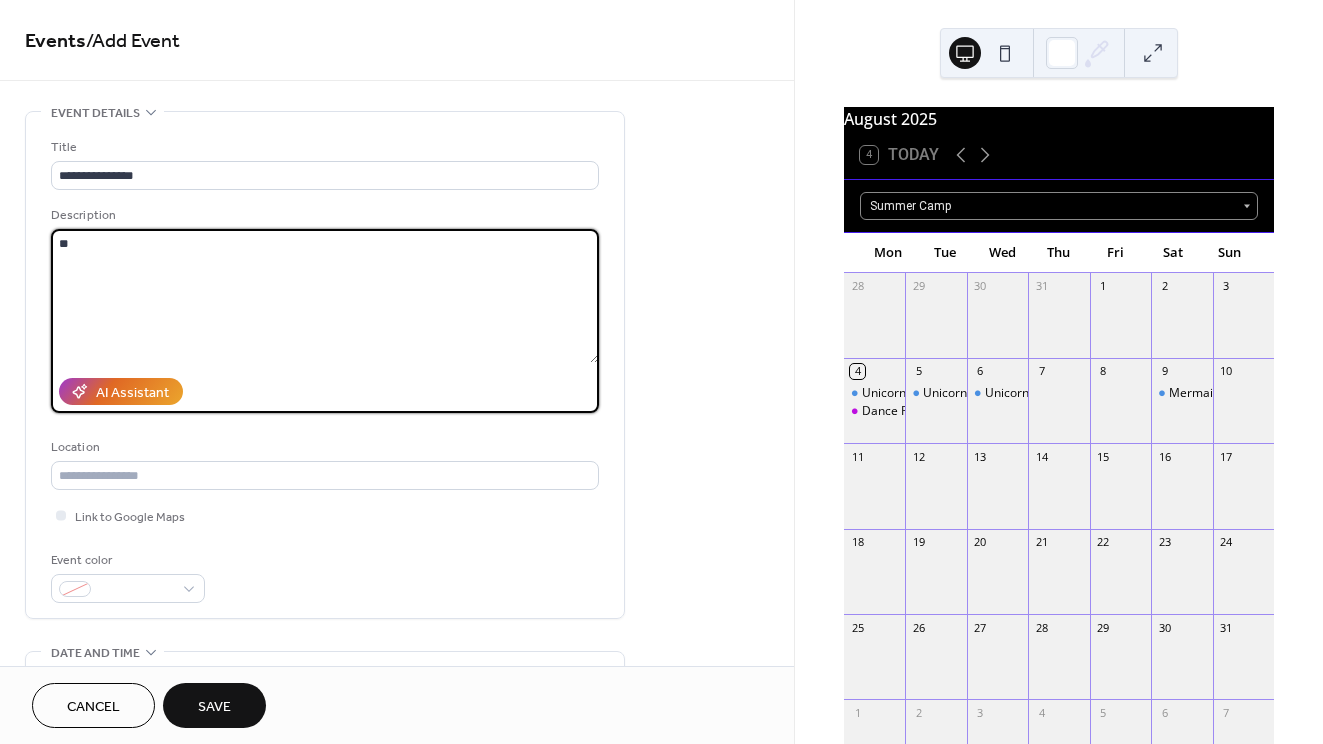 type on "*" 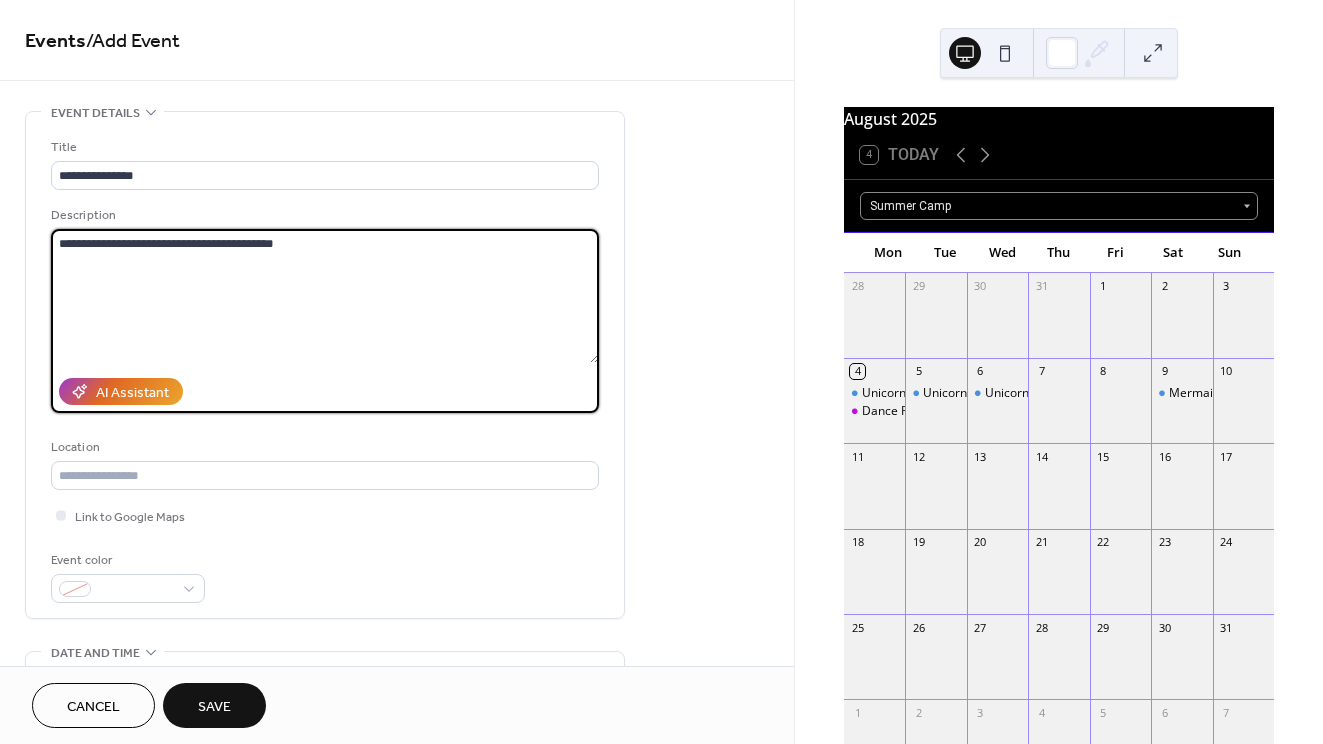 type on "**********" 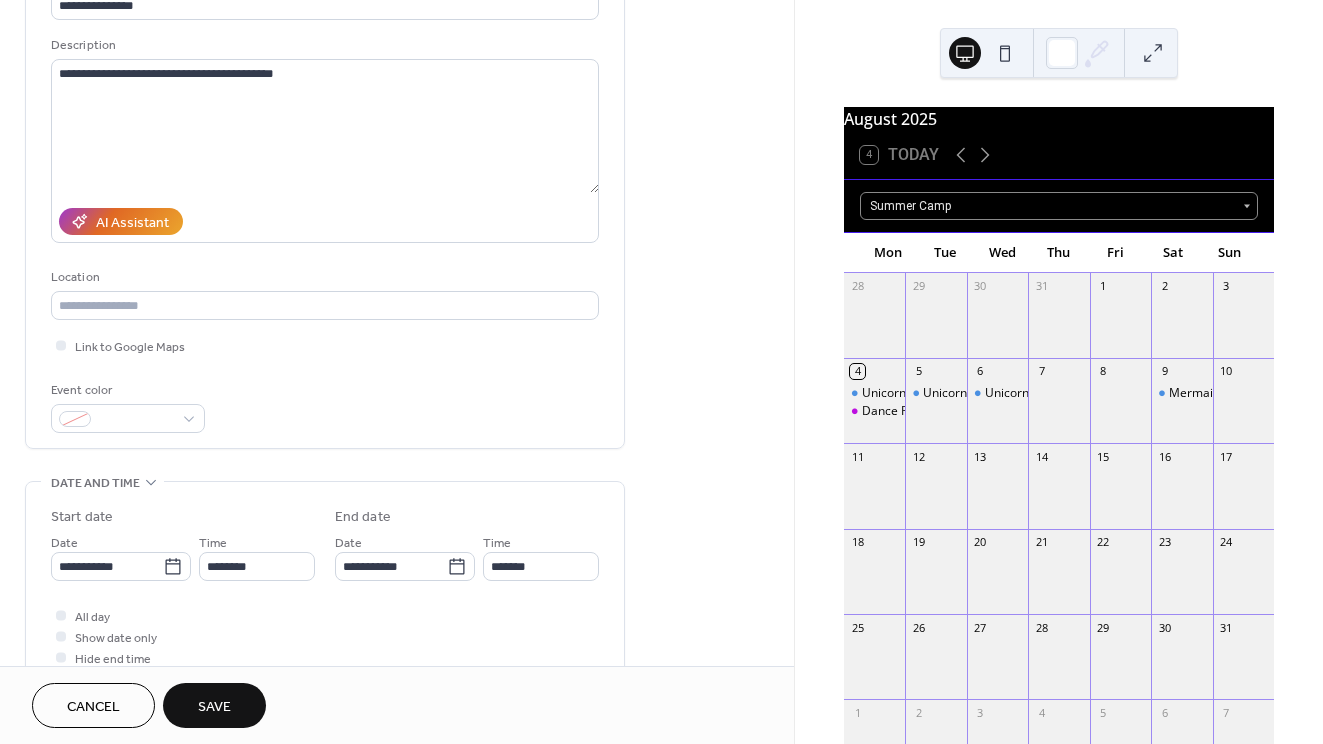 scroll, scrollTop: 173, scrollLeft: 0, axis: vertical 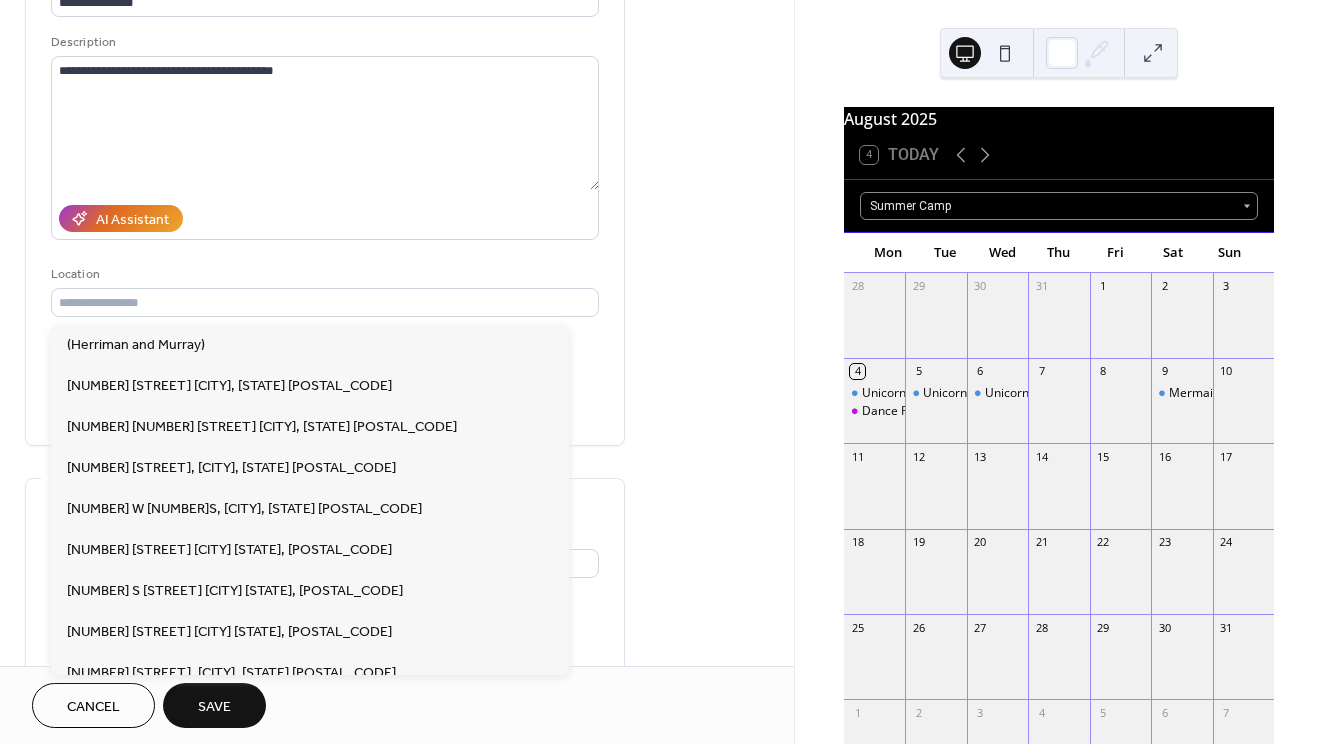 click on "Location" at bounding box center (325, 290) 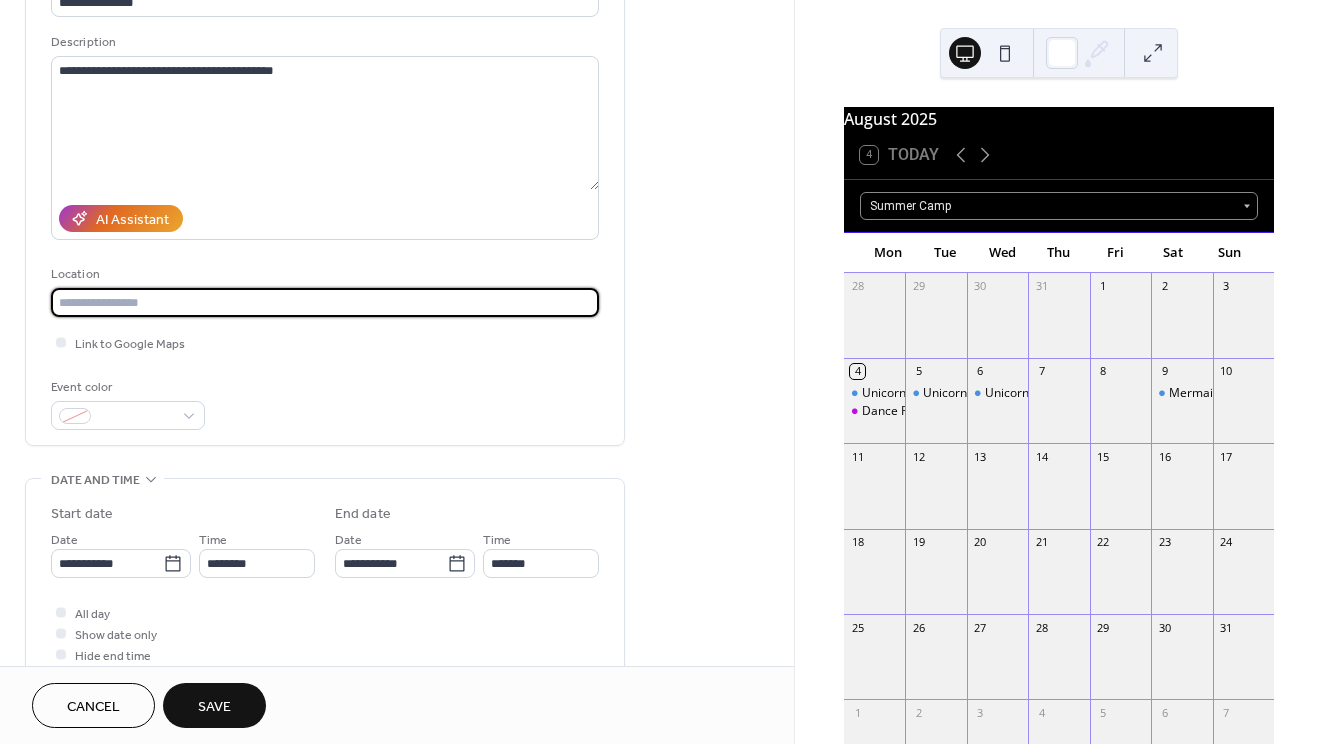 click at bounding box center (325, 302) 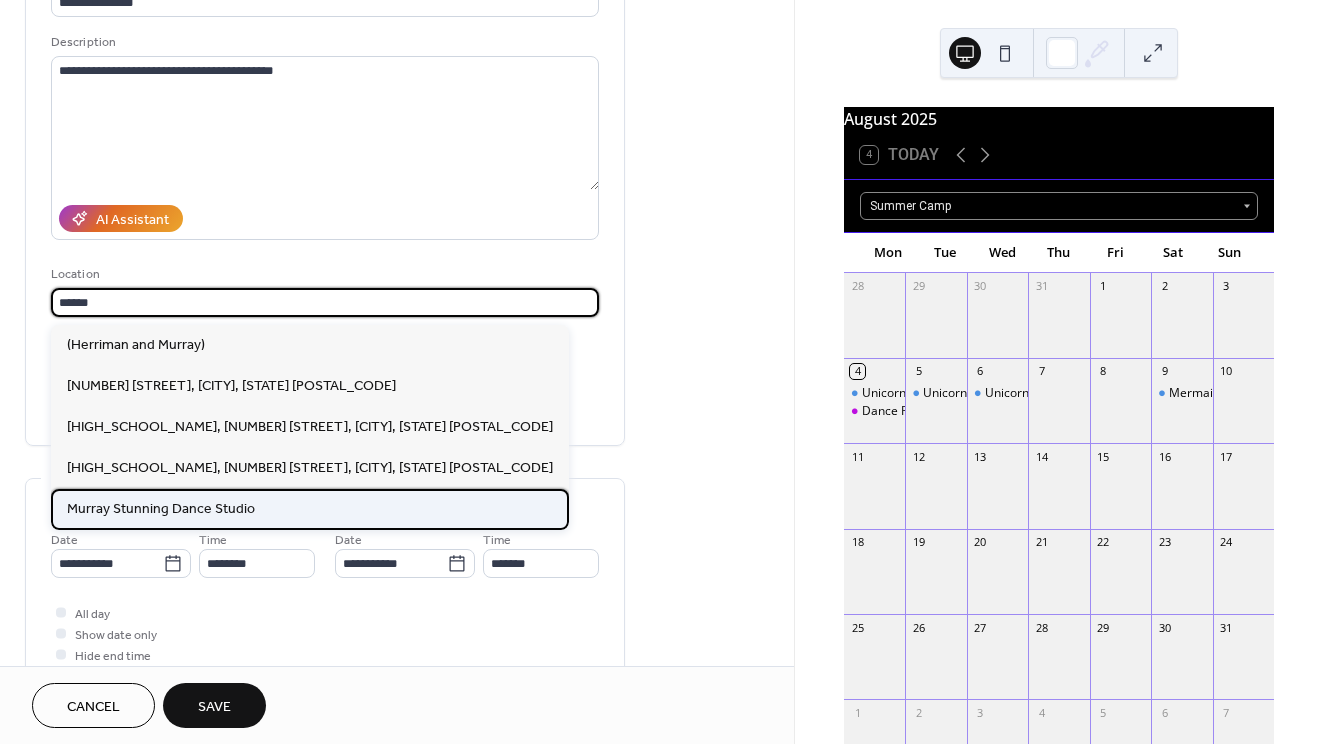 click on "[PERSON] [LAST] Dance Studio" at bounding box center [310, 509] 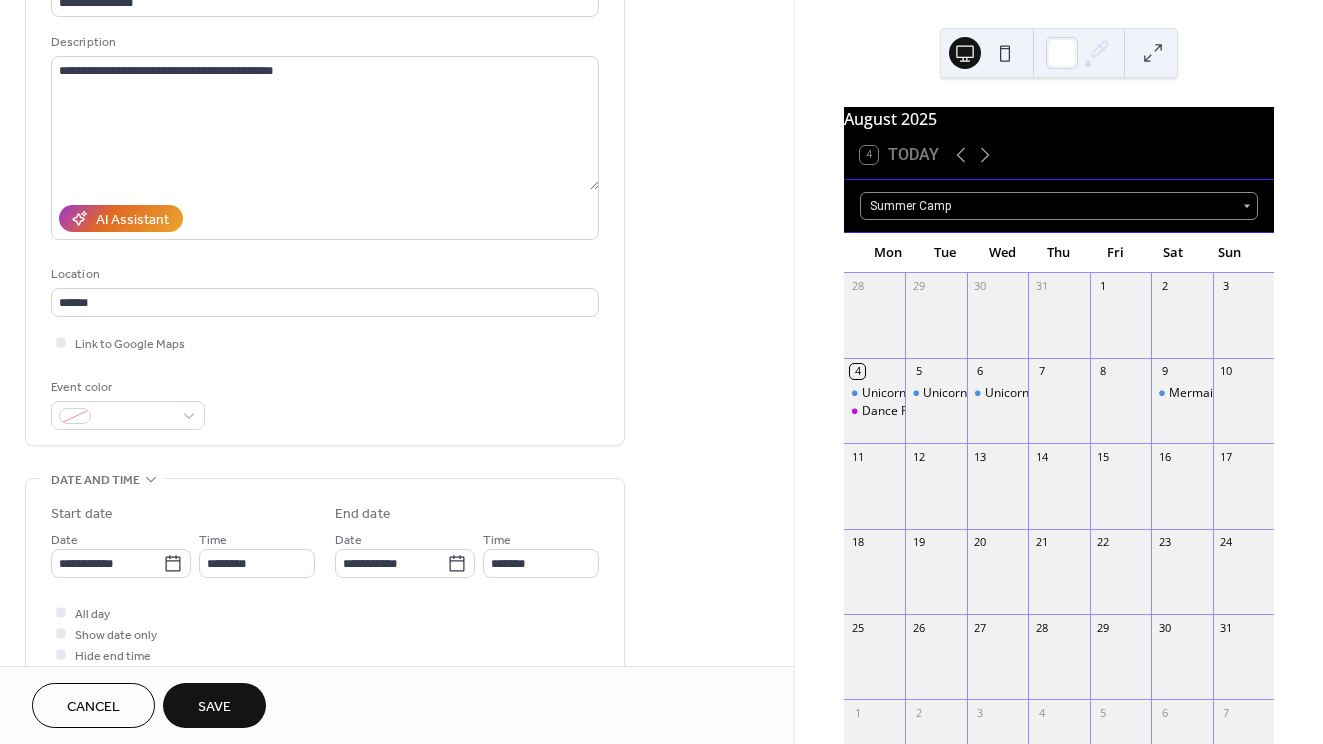 type on "**********" 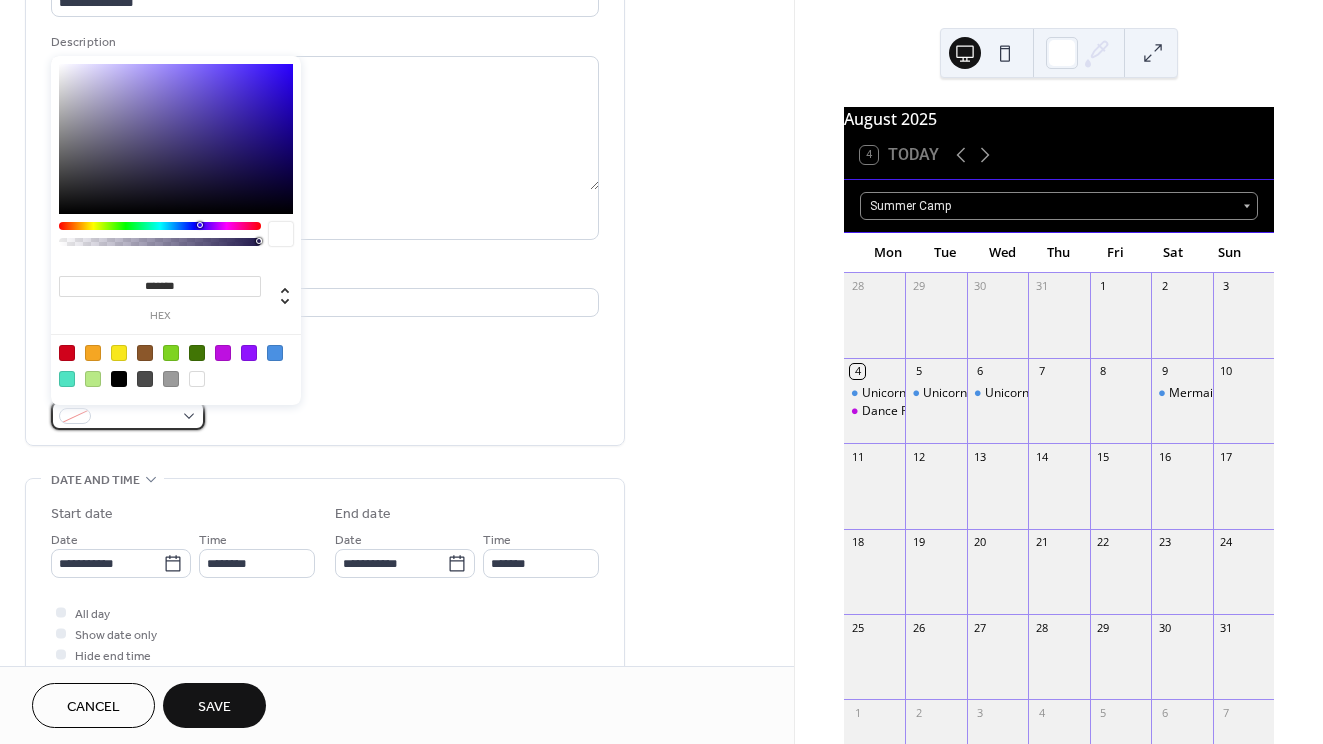 click at bounding box center [128, 415] 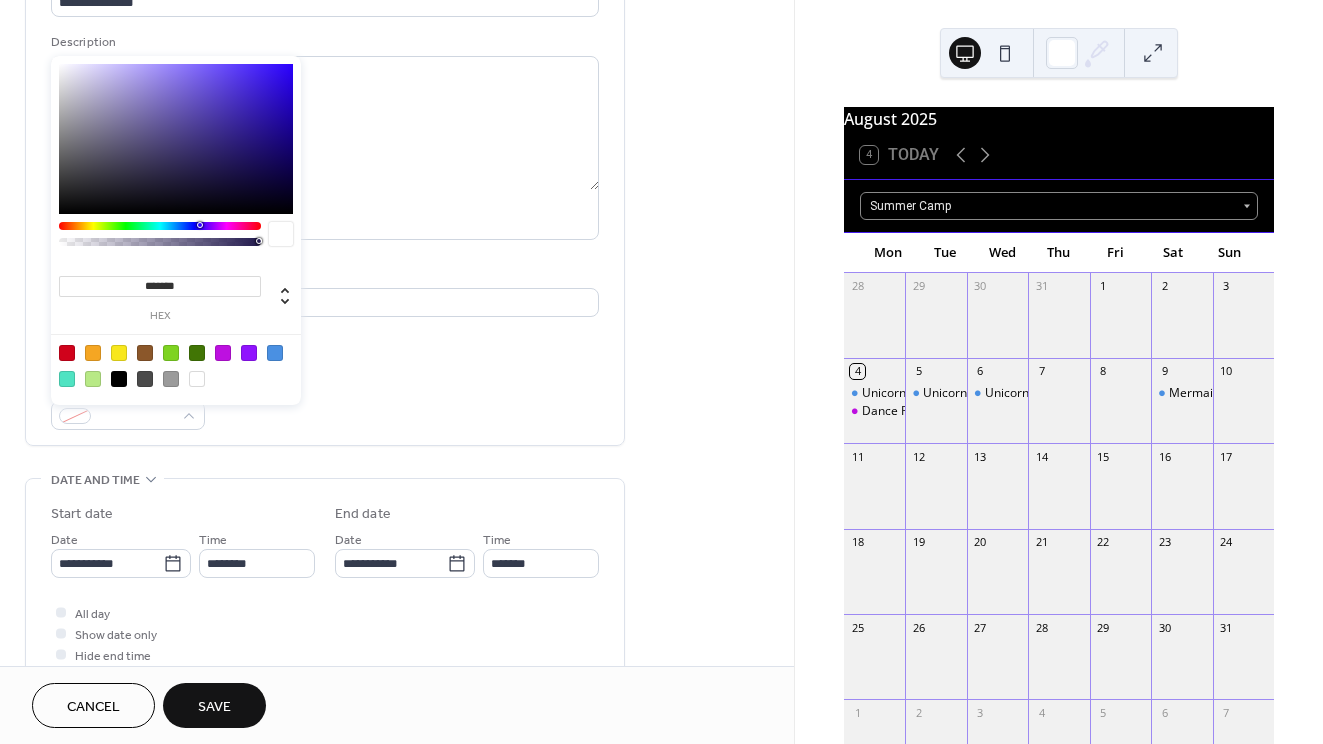 click at bounding box center [119, 353] 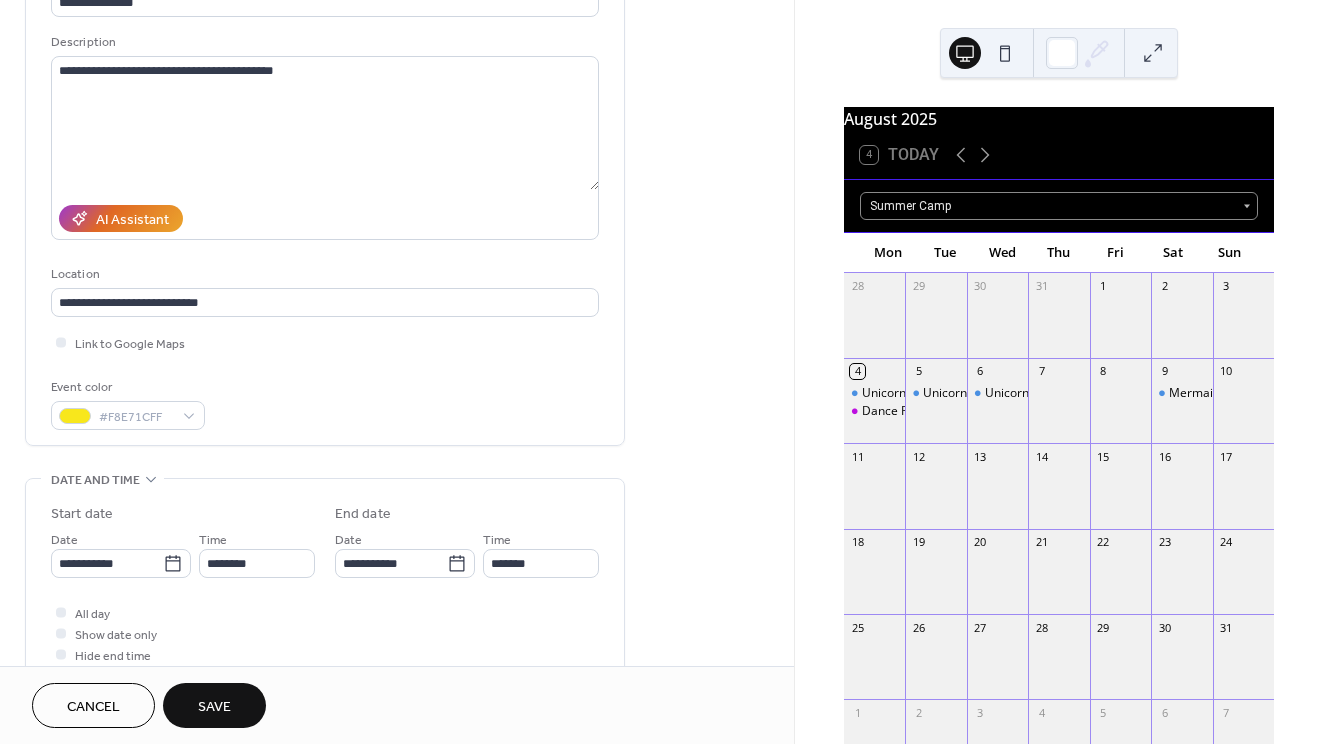 click on "Event color #F8E71CFF" at bounding box center (325, 403) 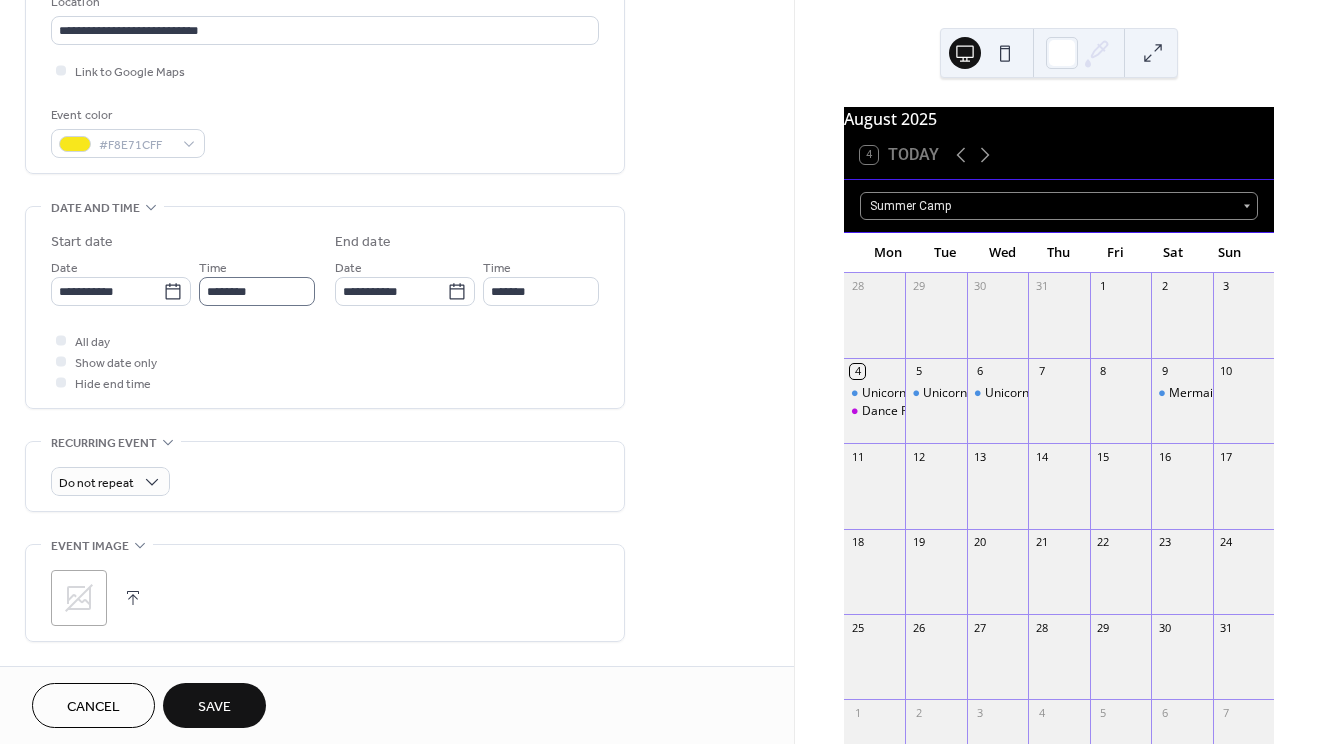 scroll, scrollTop: 464, scrollLeft: 0, axis: vertical 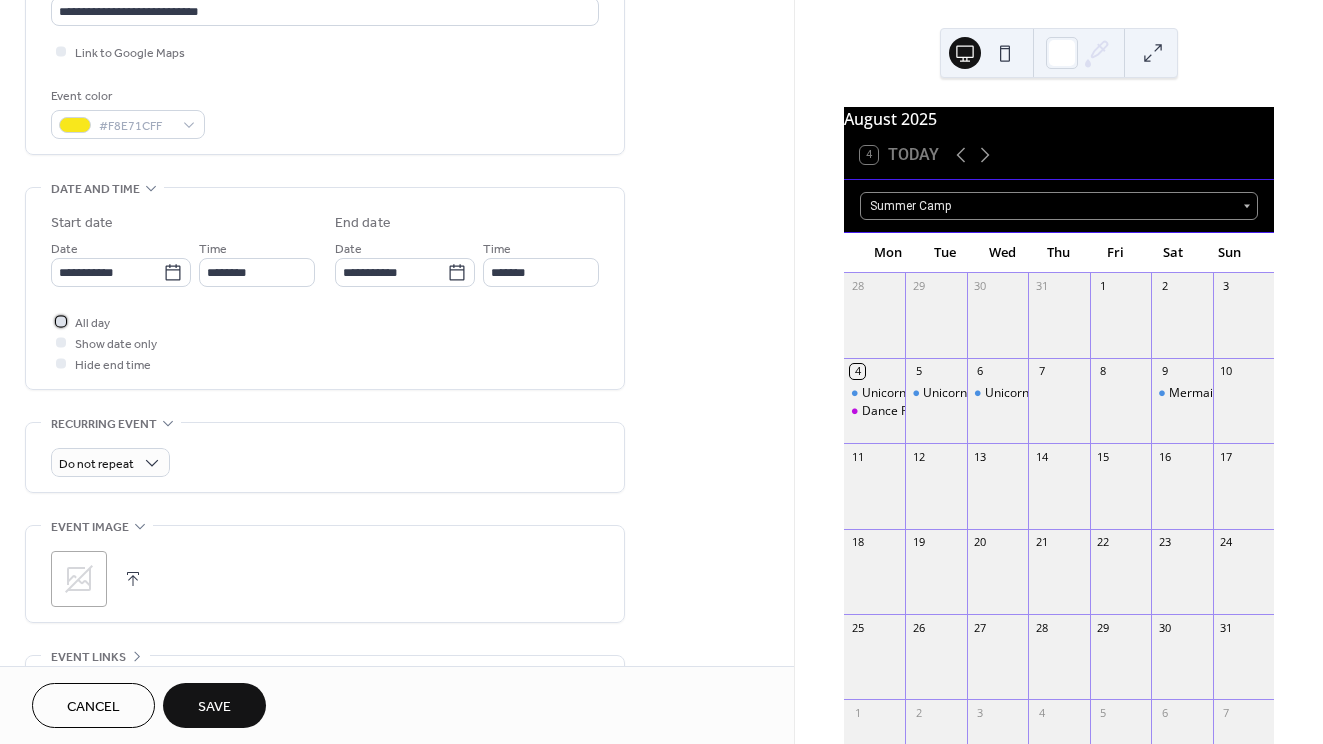 click at bounding box center (61, 321) 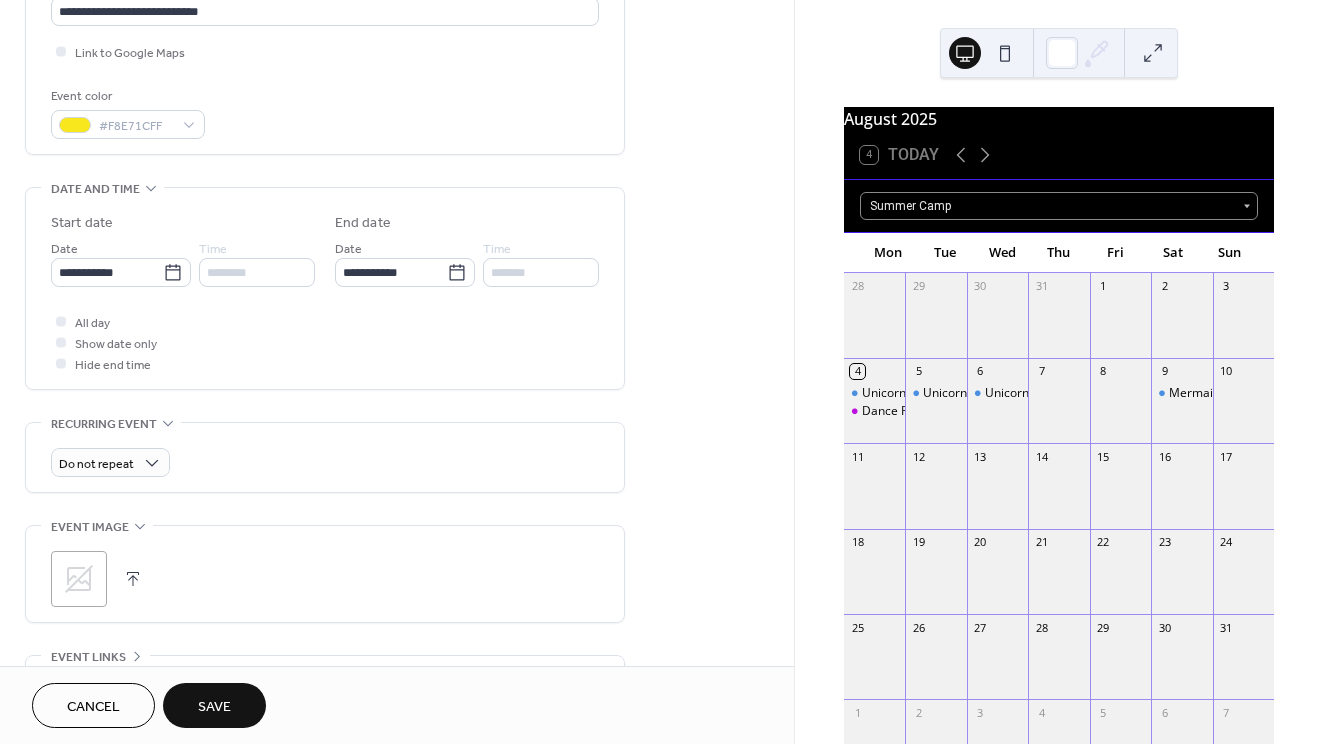 click on "Do not repeat" at bounding box center [325, 457] 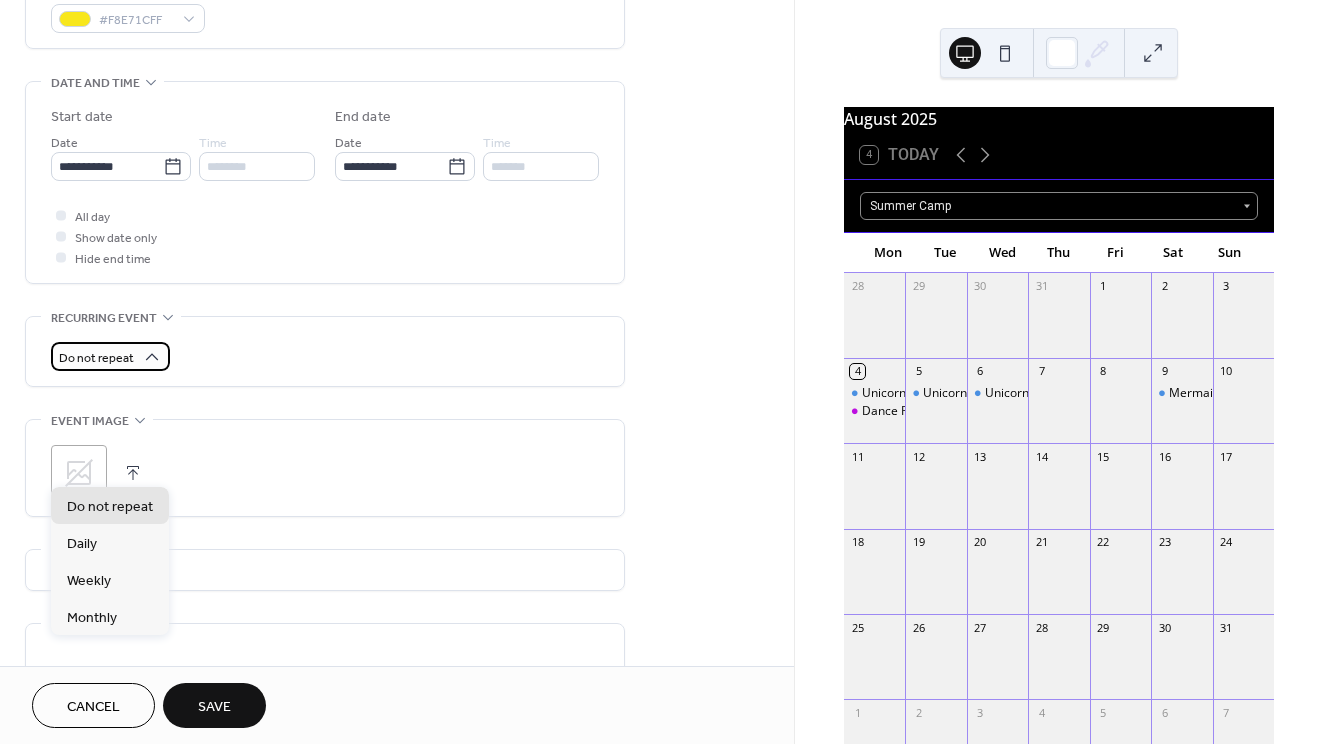 scroll, scrollTop: 574, scrollLeft: 0, axis: vertical 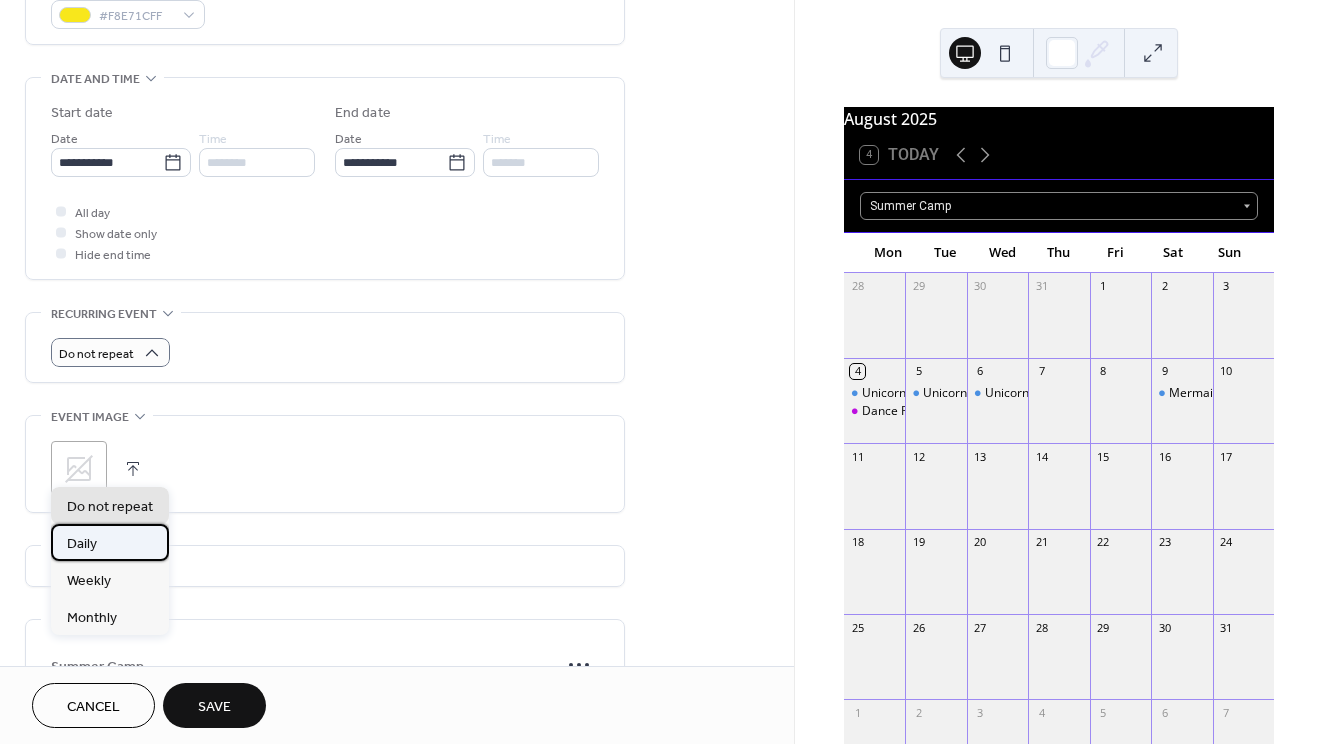 click on "Daily" at bounding box center [110, 542] 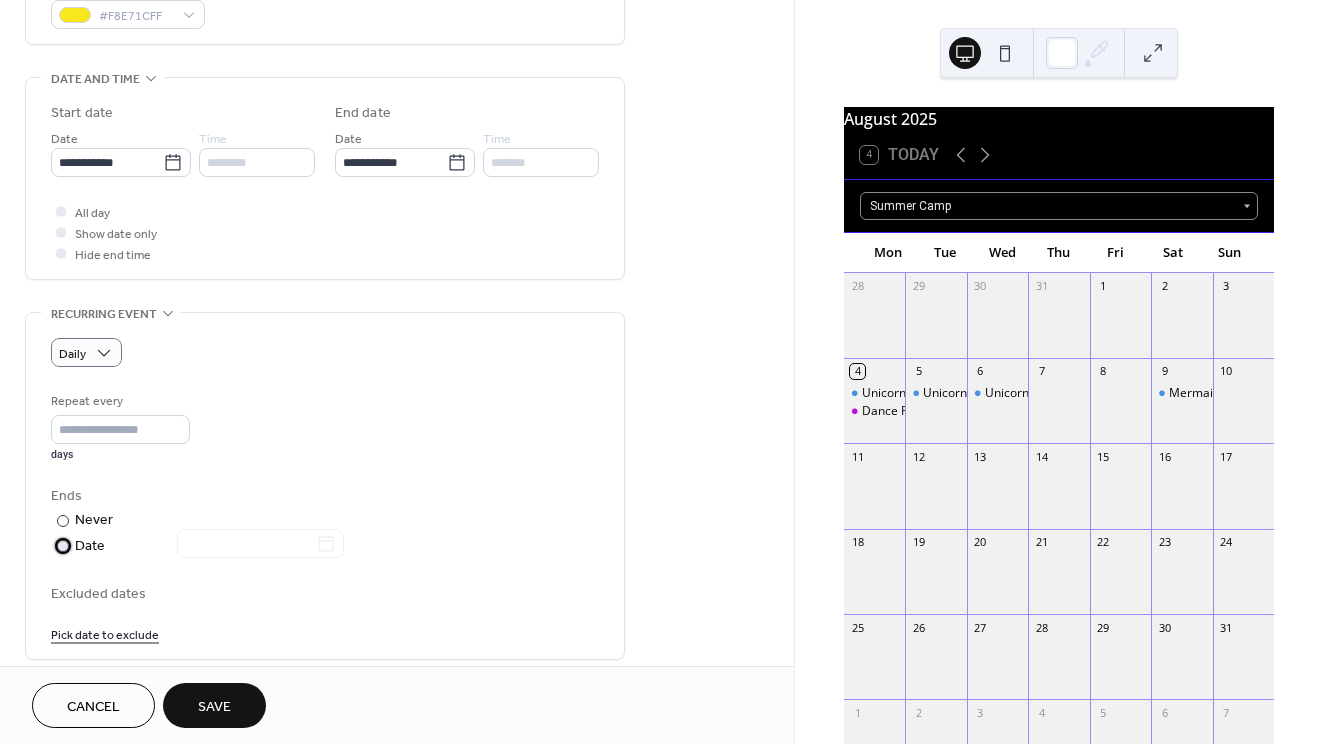 click on "Date" at bounding box center [209, 546] 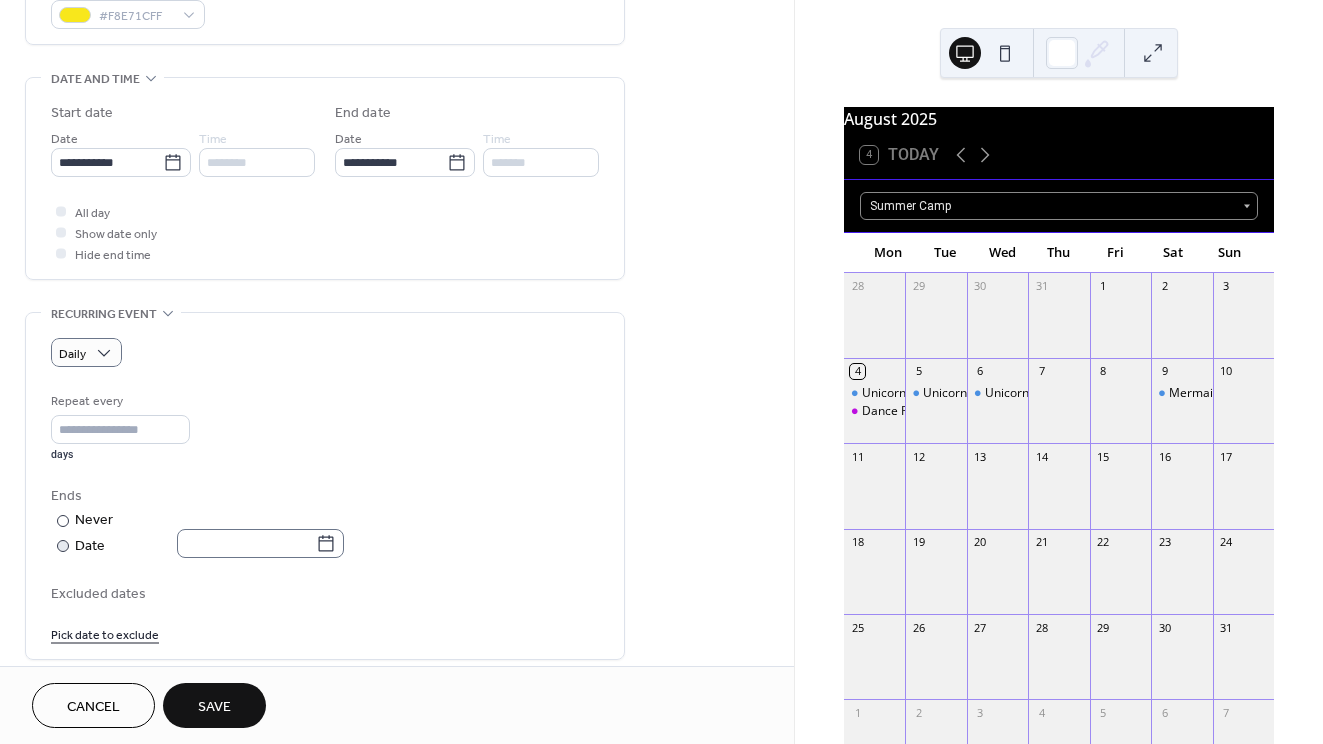 click 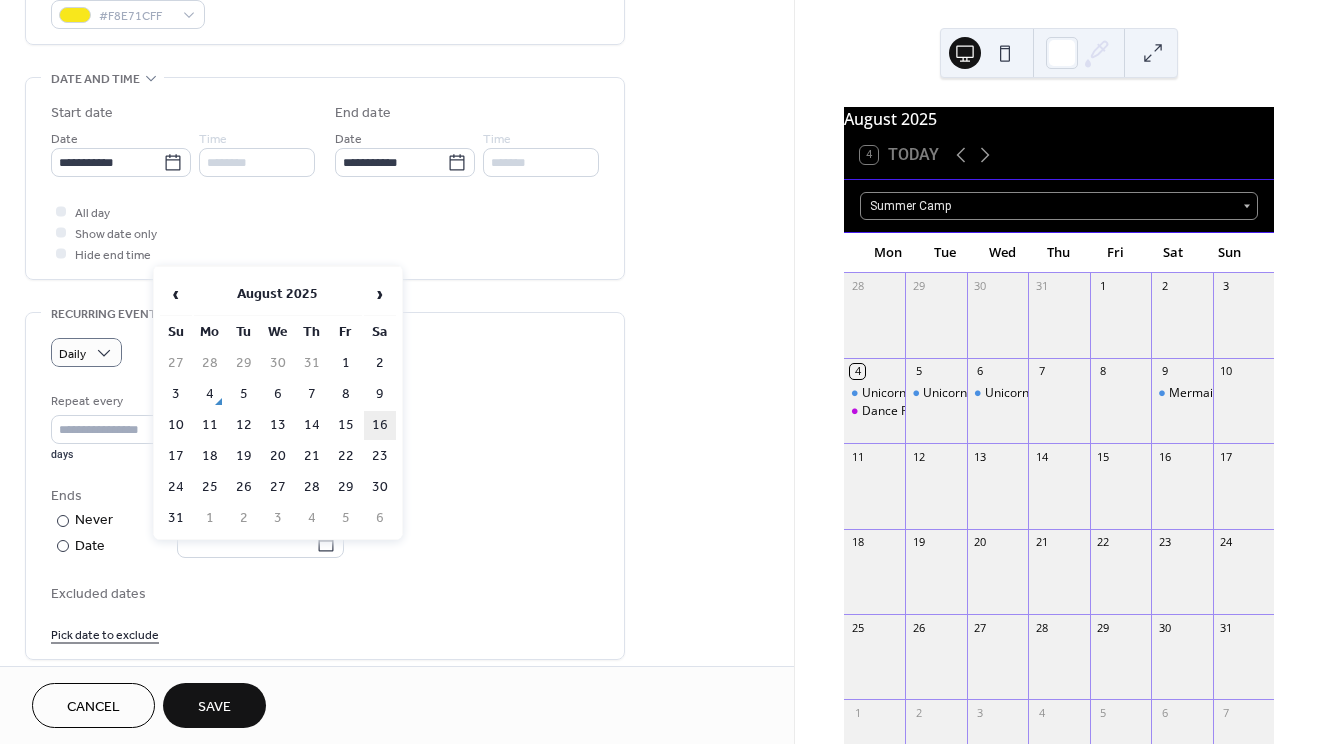 click on "16" at bounding box center (380, 425) 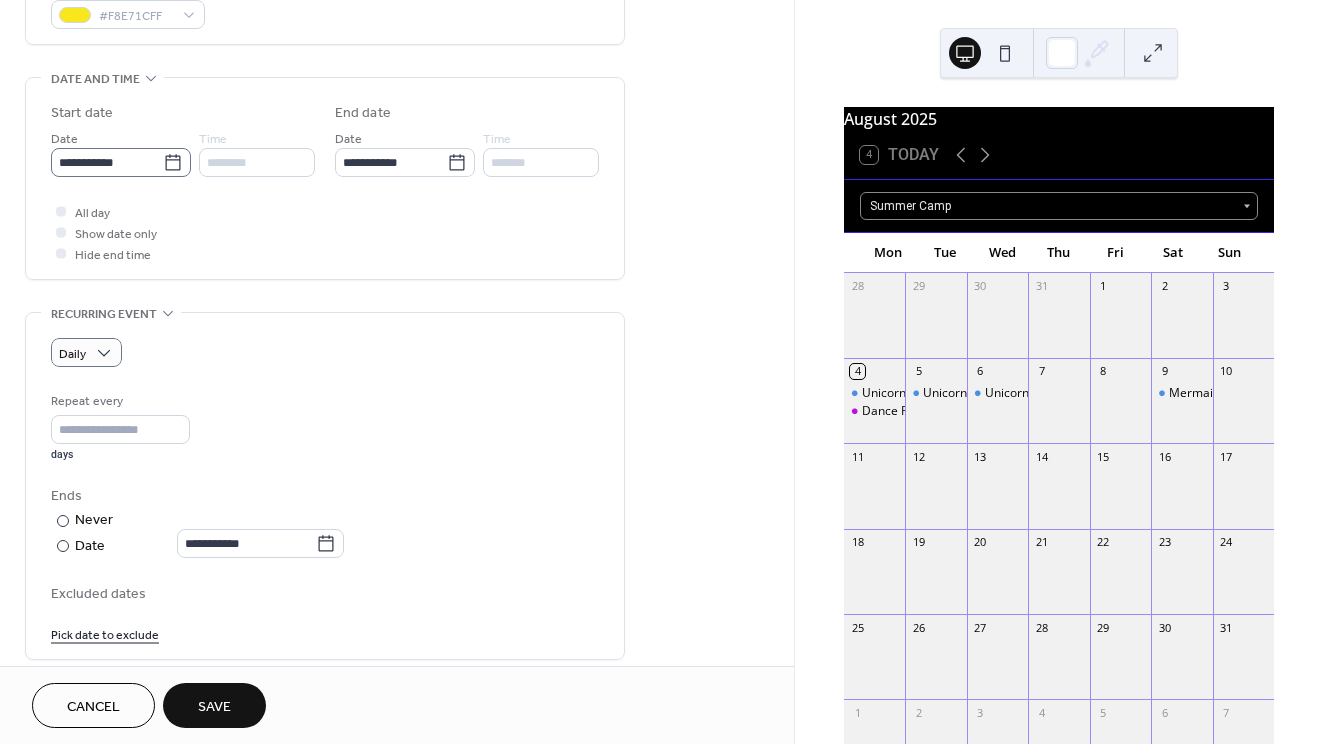 click 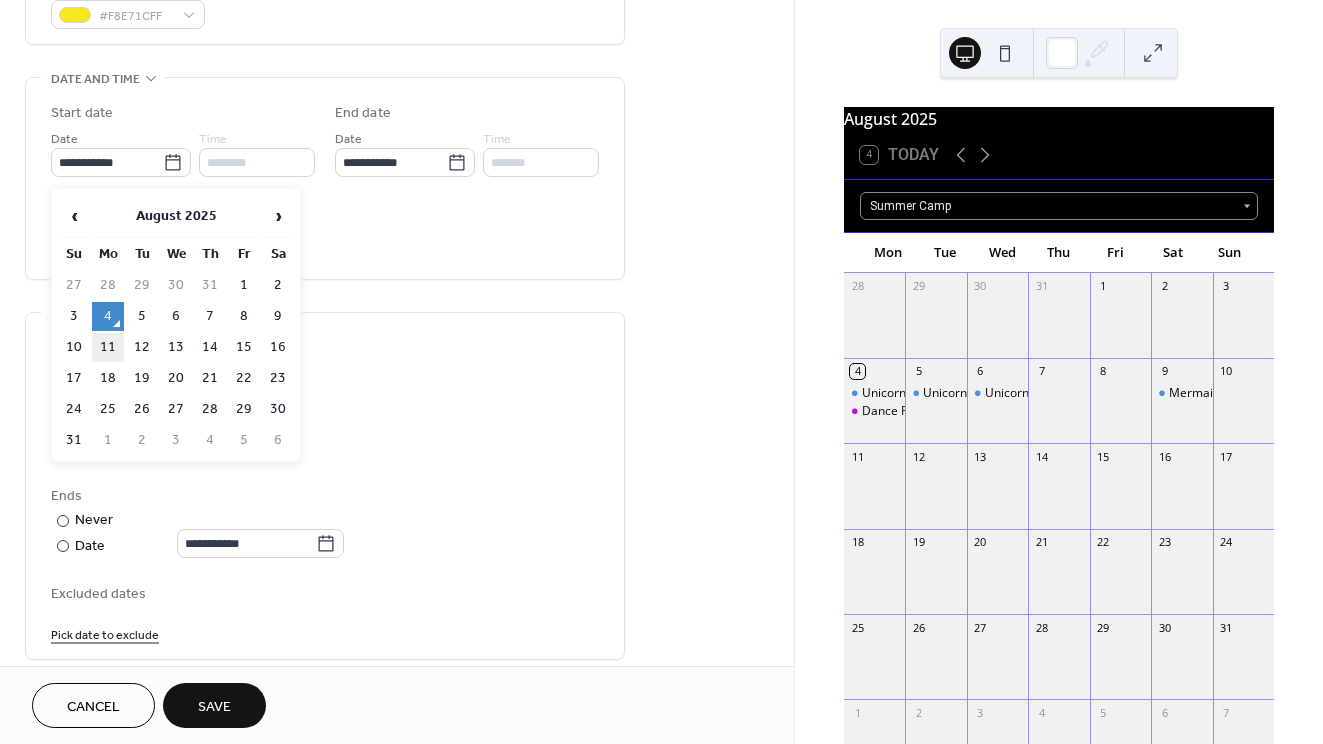 click on "11" at bounding box center [108, 347] 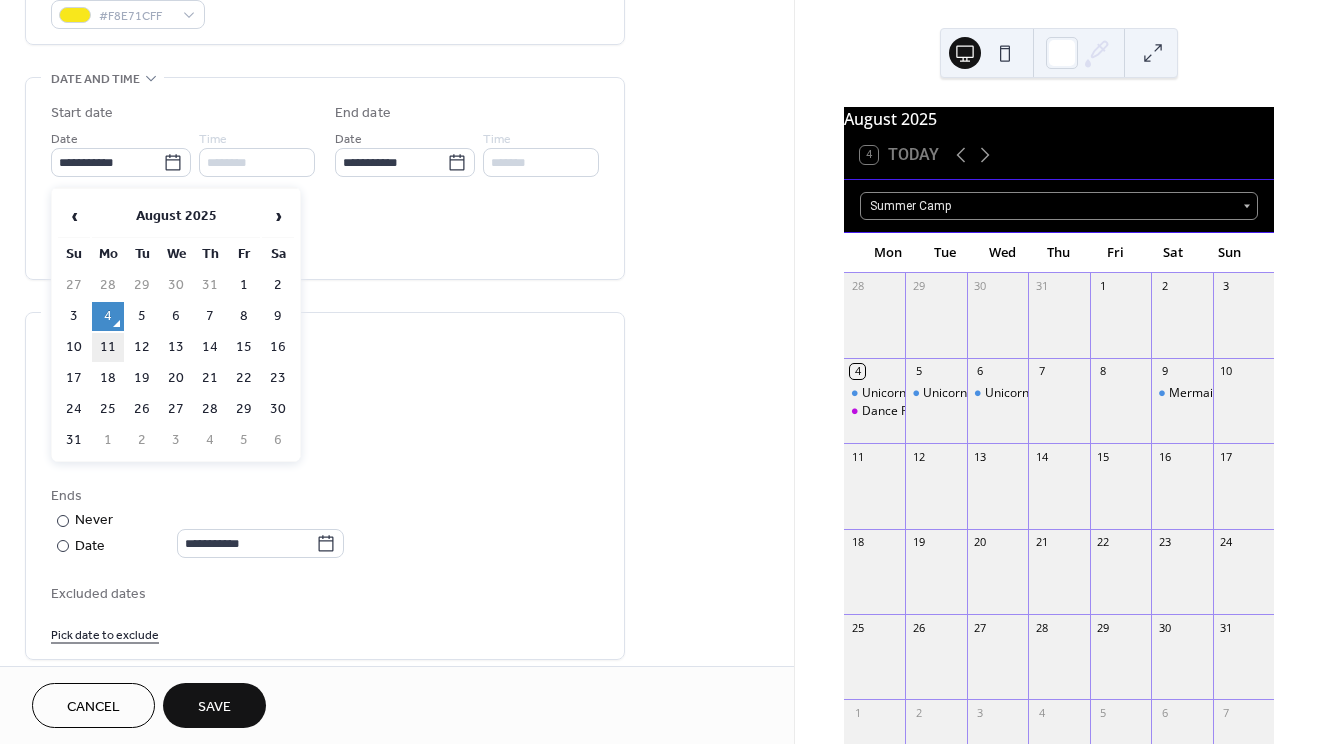 type on "**********" 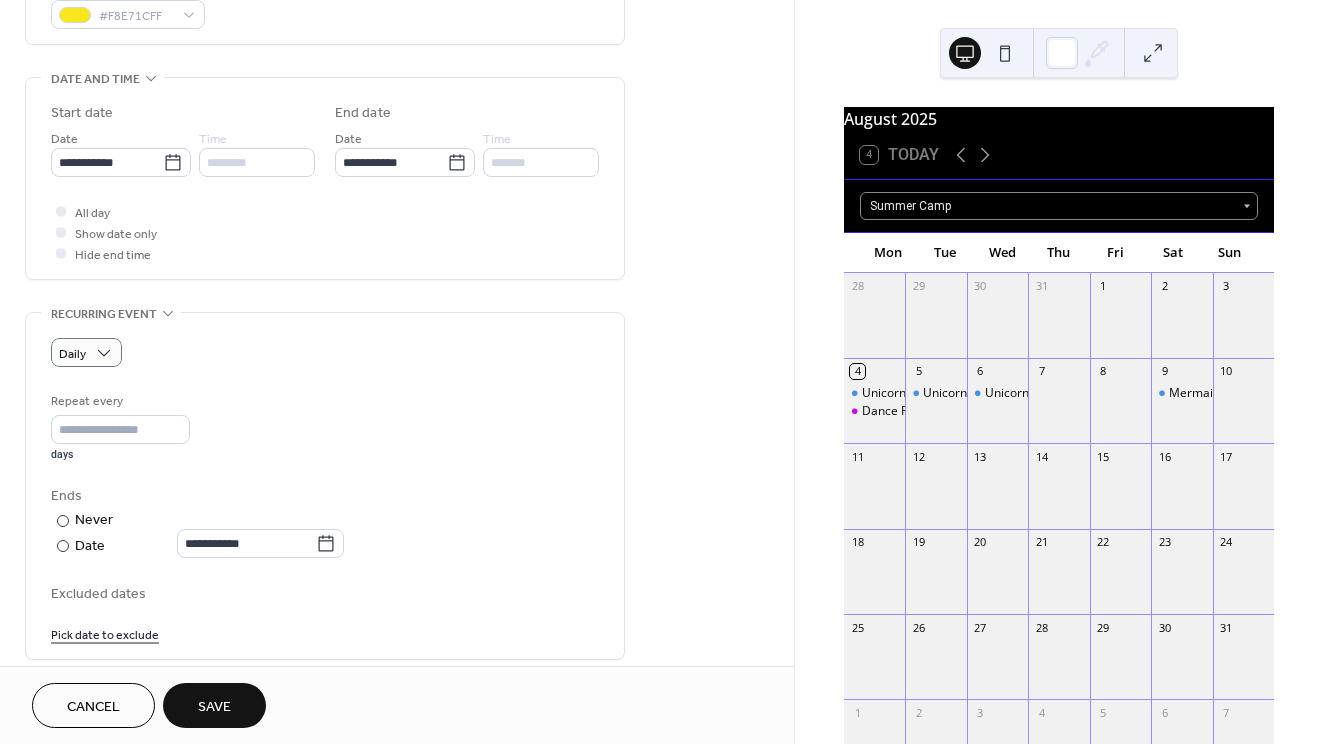 click on "Daily" at bounding box center (325, 352) 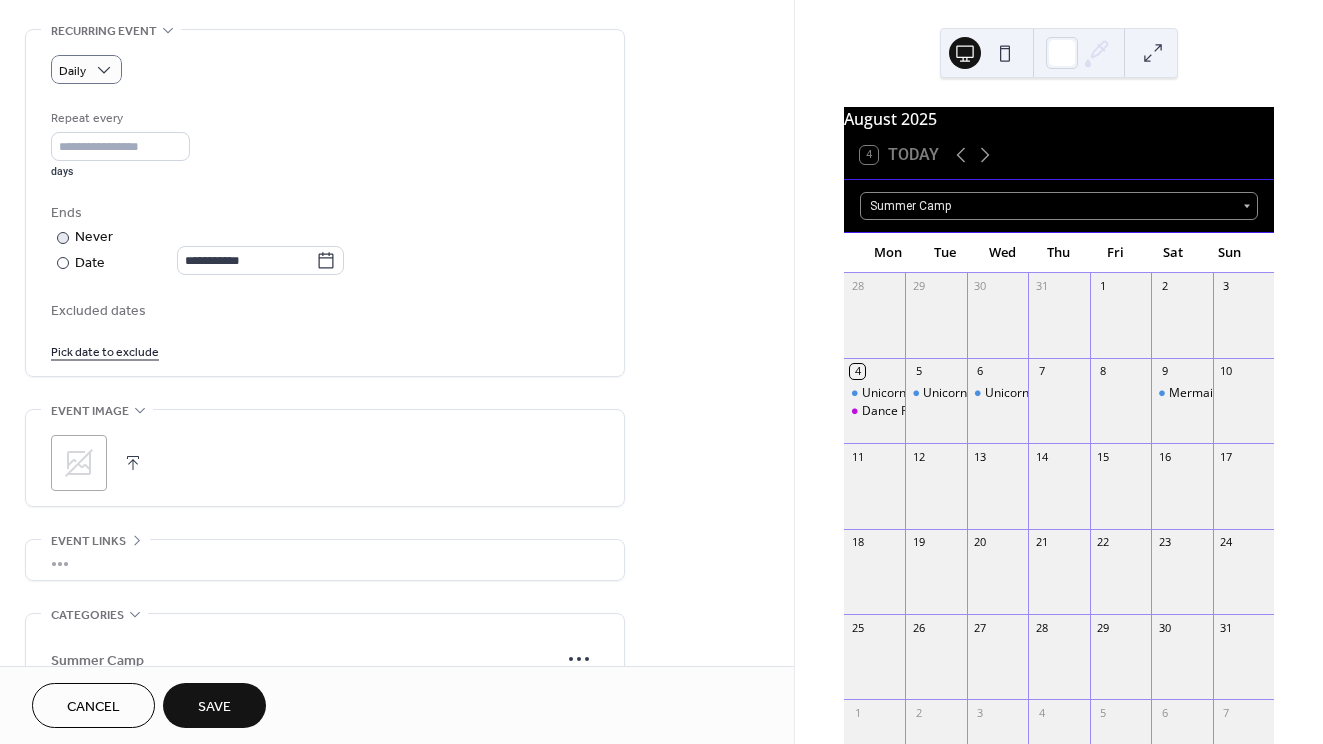 scroll, scrollTop: 871, scrollLeft: 0, axis: vertical 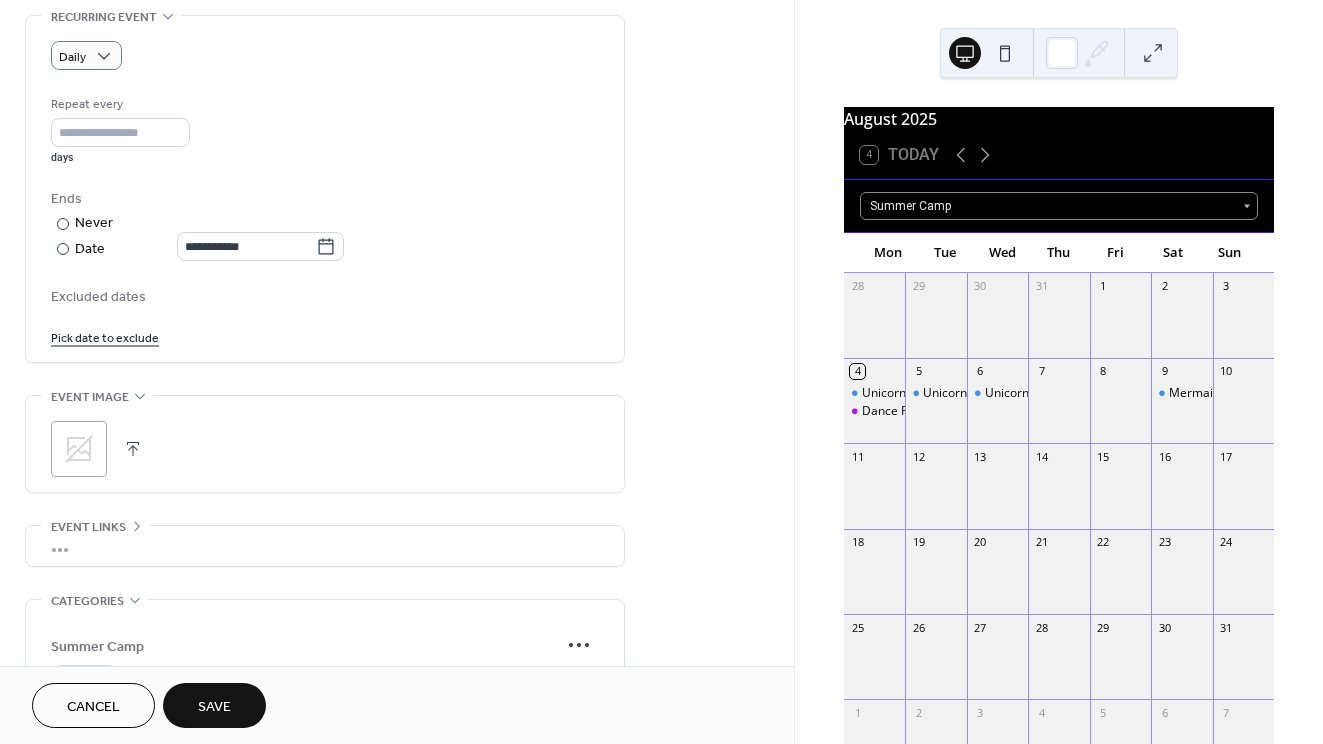 click on "Pick date to exclude" at bounding box center (105, 336) 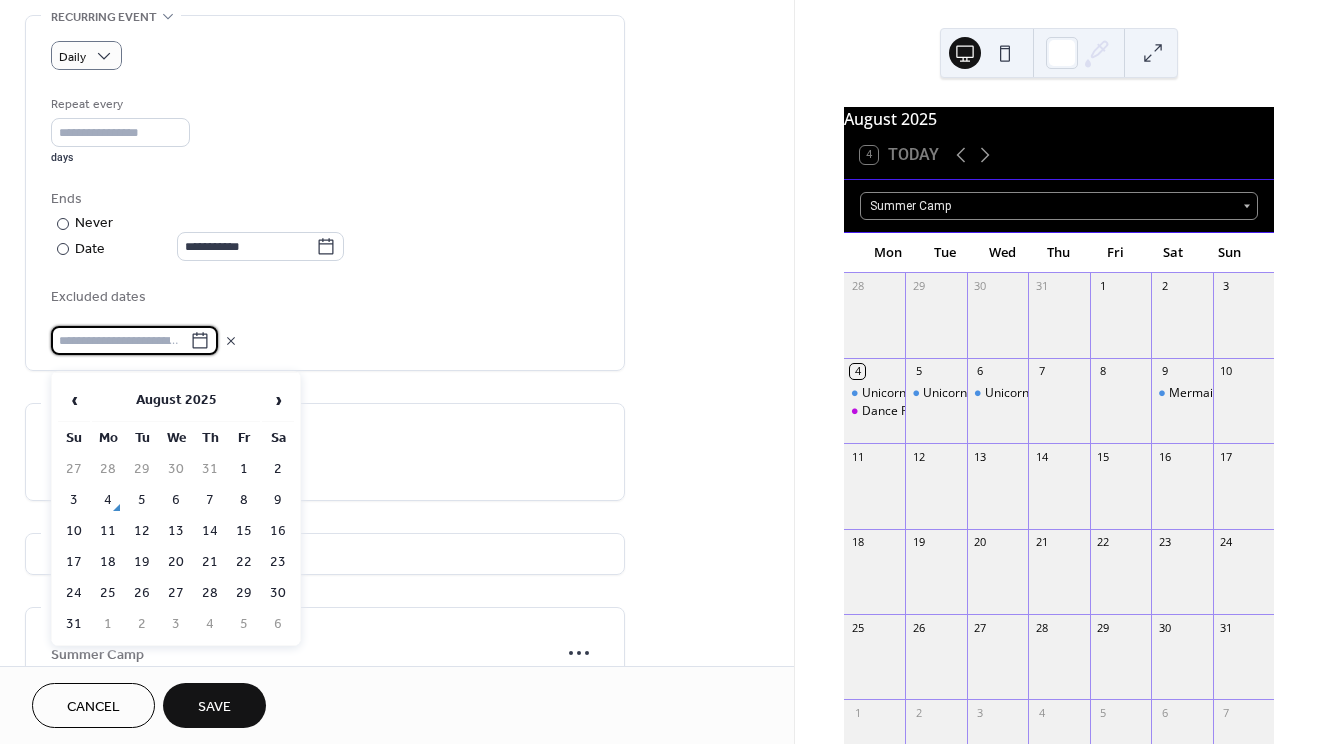 click on "Excluded dates" at bounding box center [325, 320] 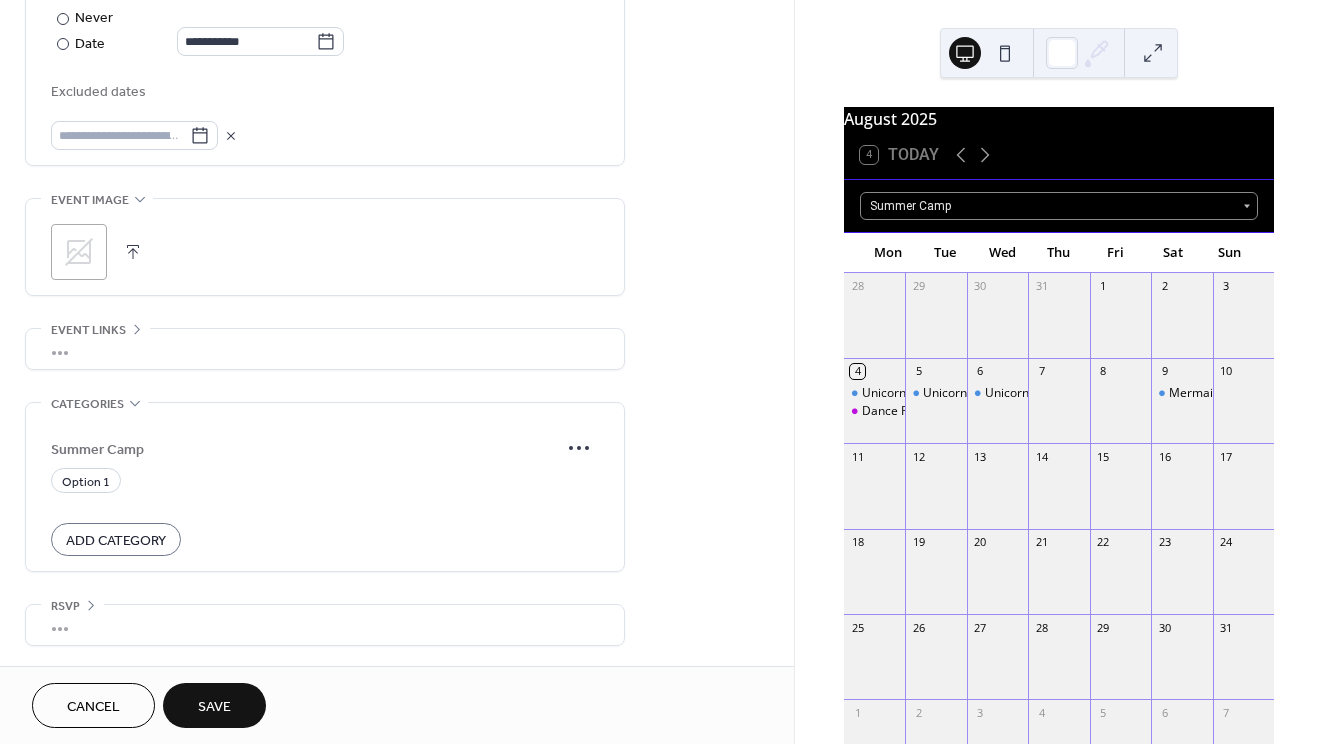 scroll, scrollTop: 1088, scrollLeft: 0, axis: vertical 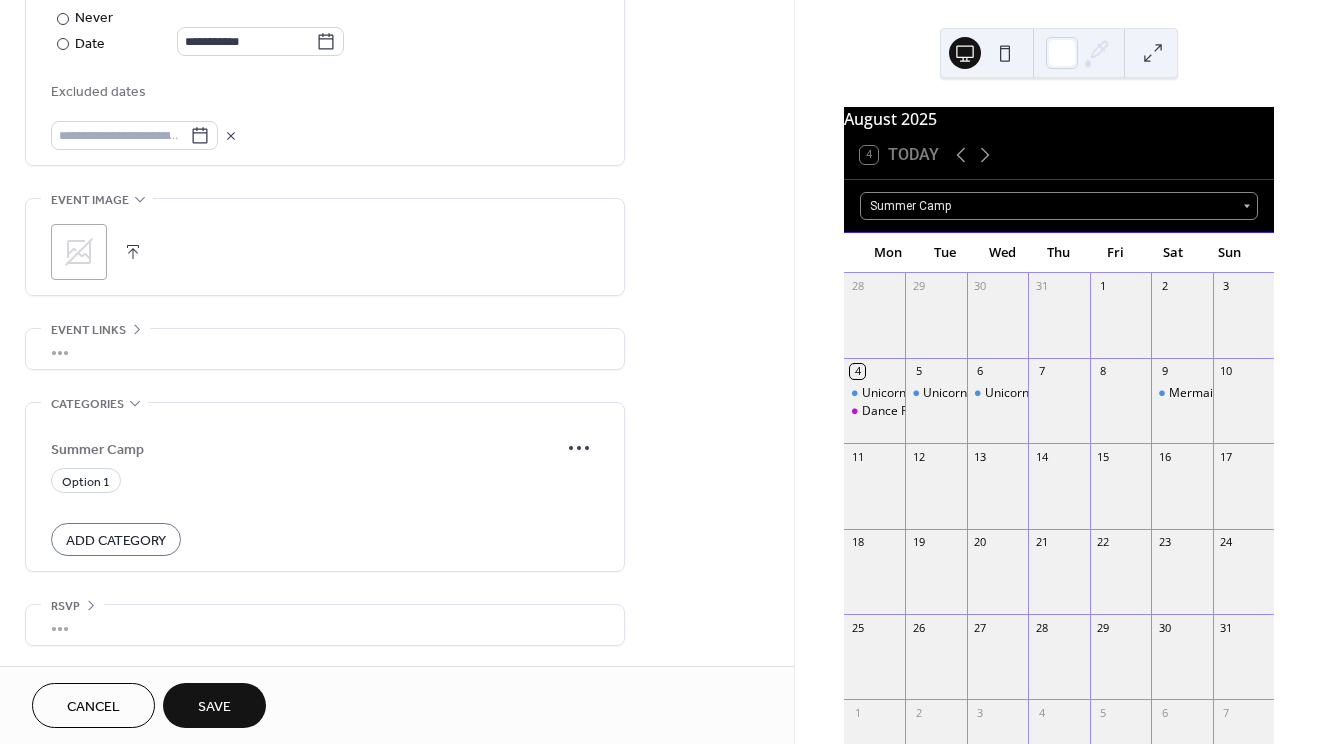 click at bounding box center (133, 252) 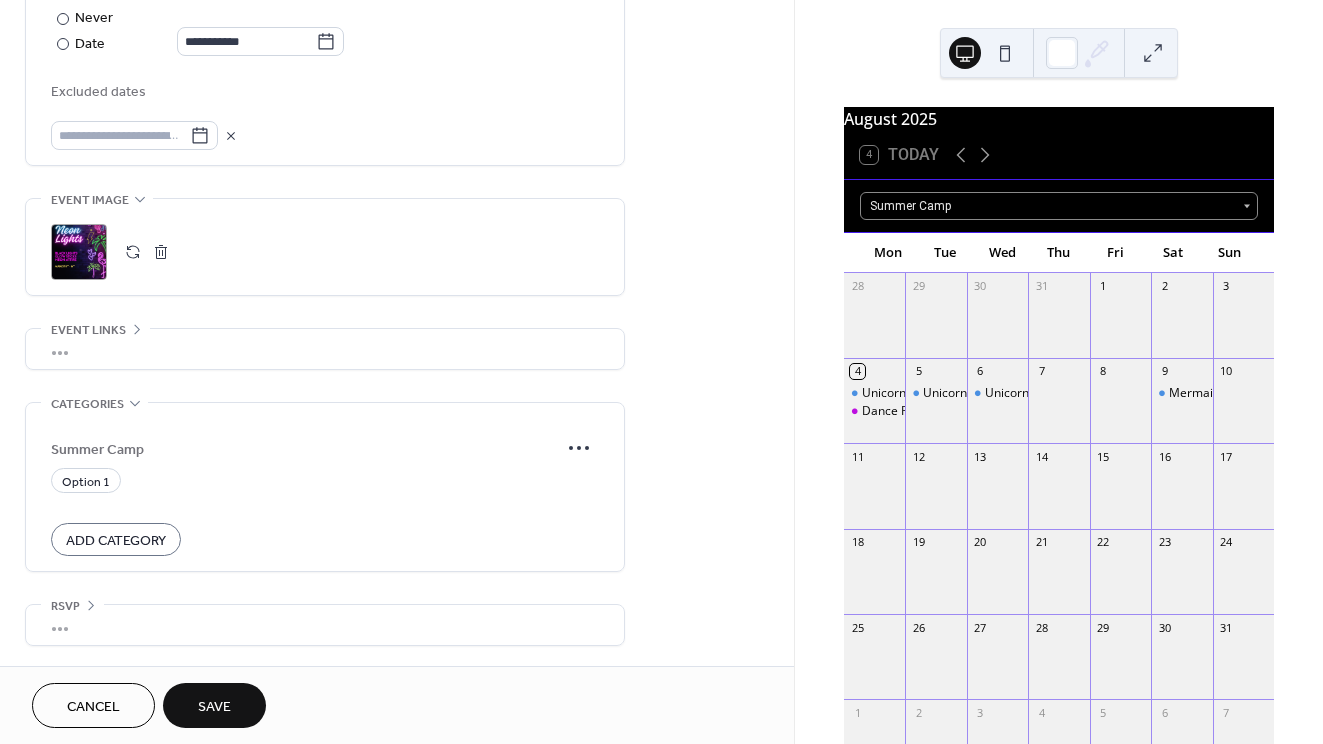 click on "Add Category" at bounding box center (116, 541) 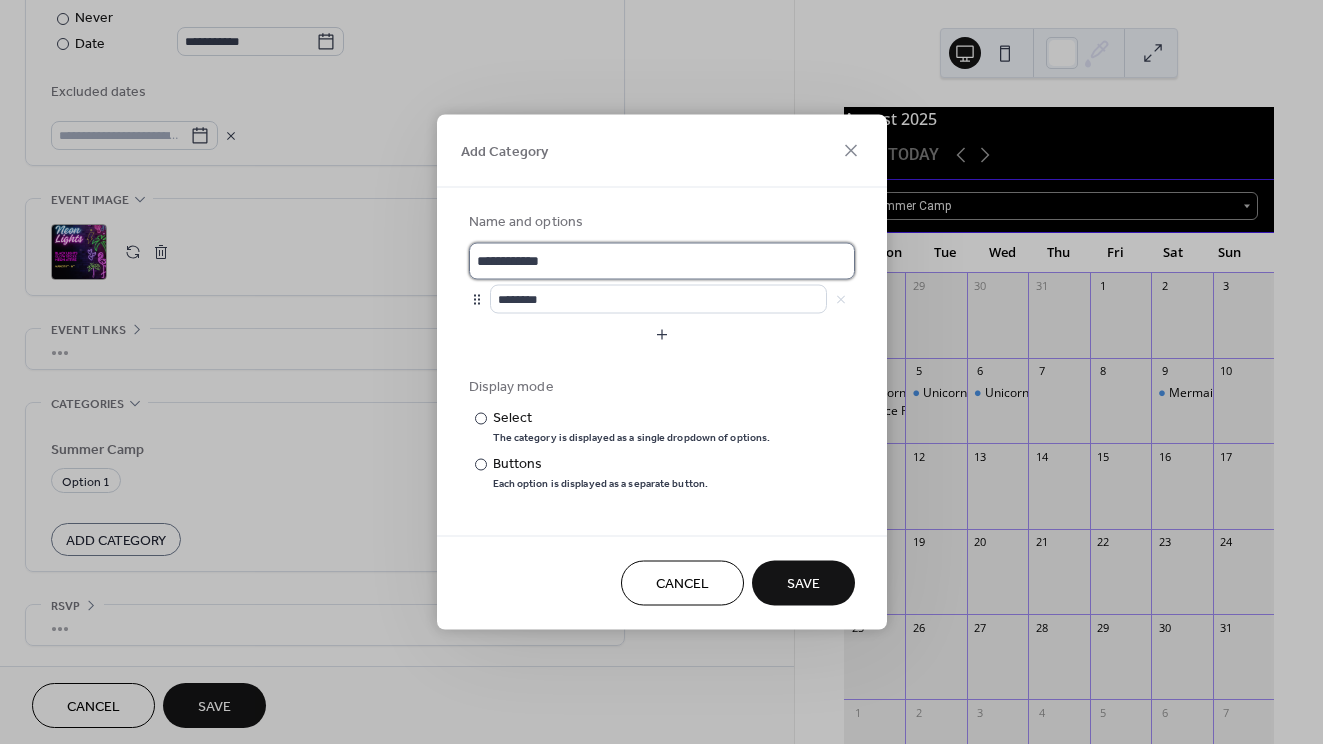 click on "**********" at bounding box center (662, 261) 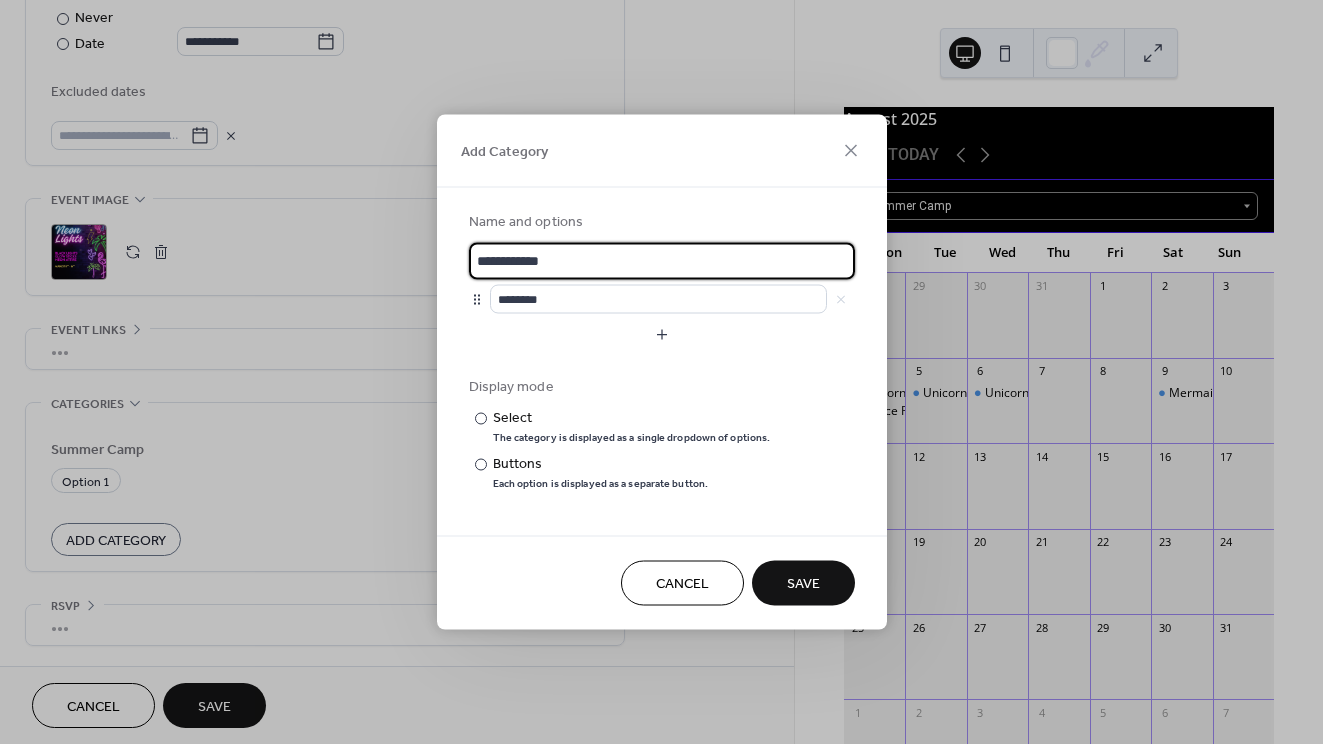 click on "**********" at bounding box center [662, 261] 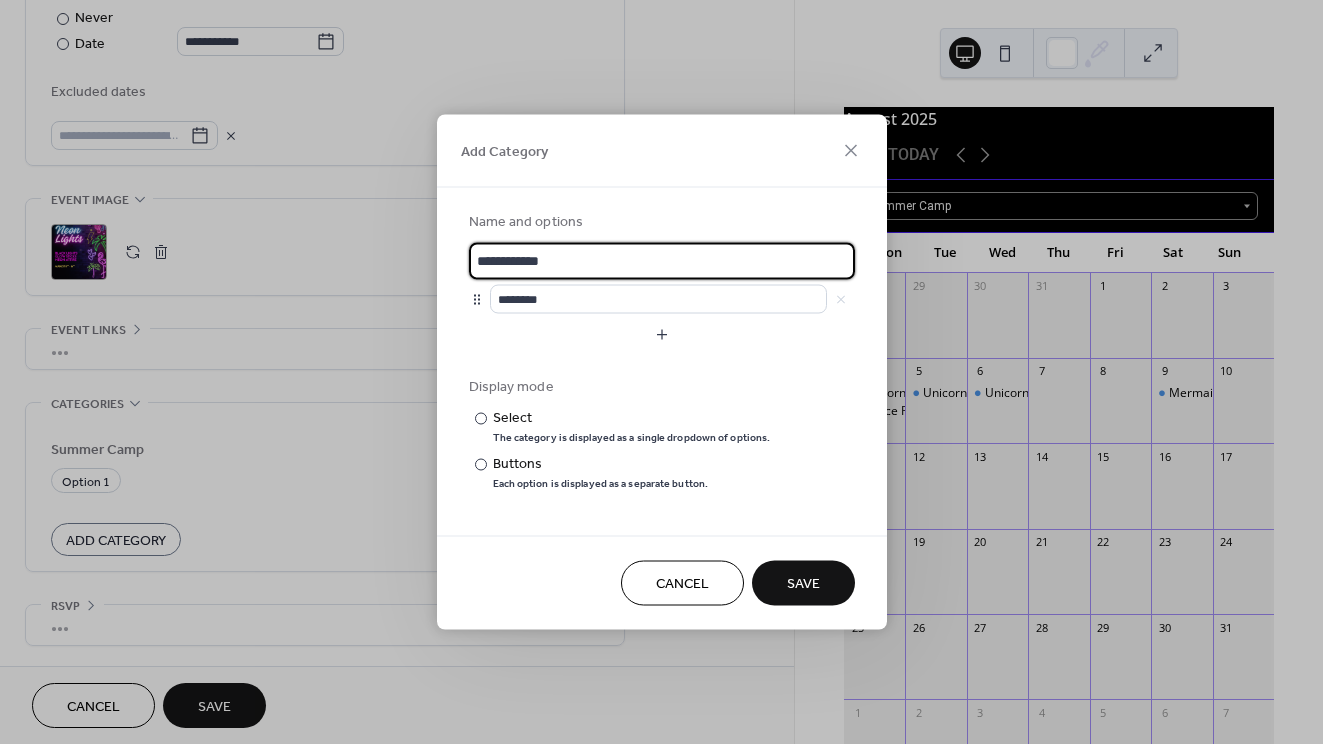 click on "**********" at bounding box center [662, 261] 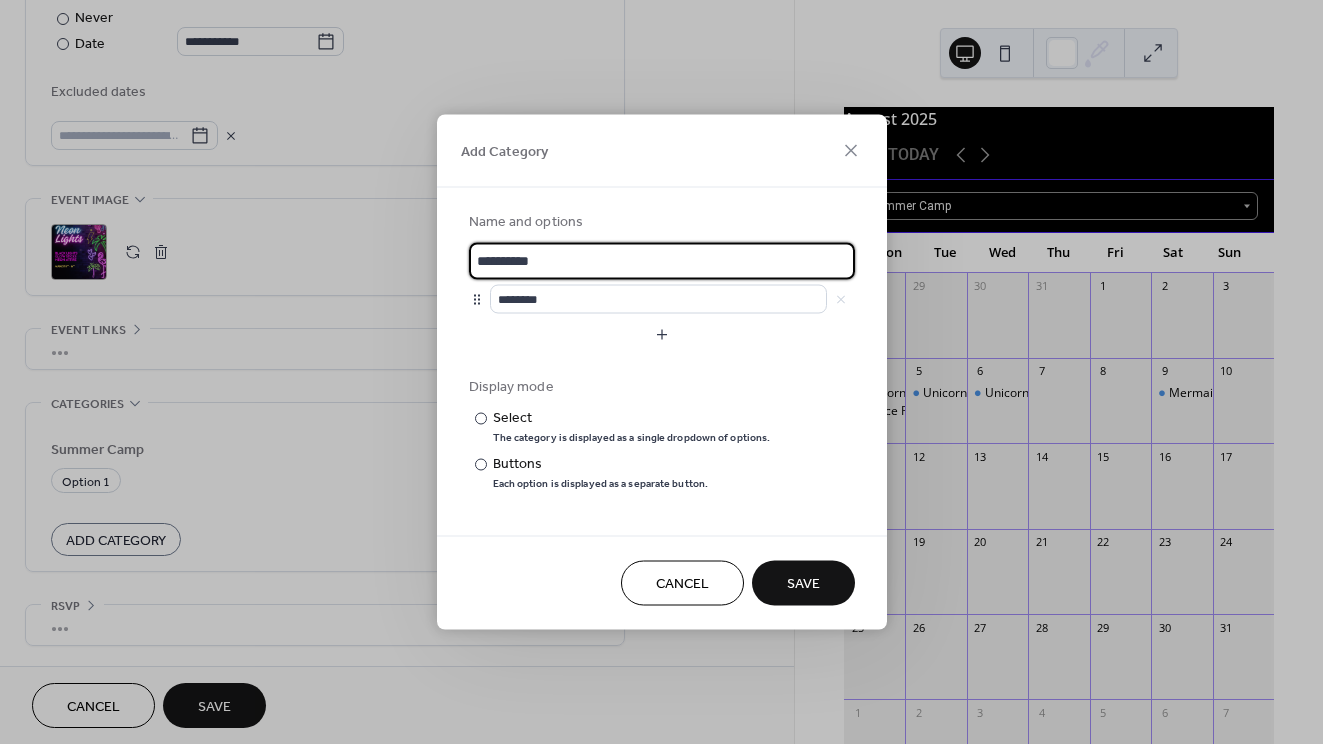 type on "**********" 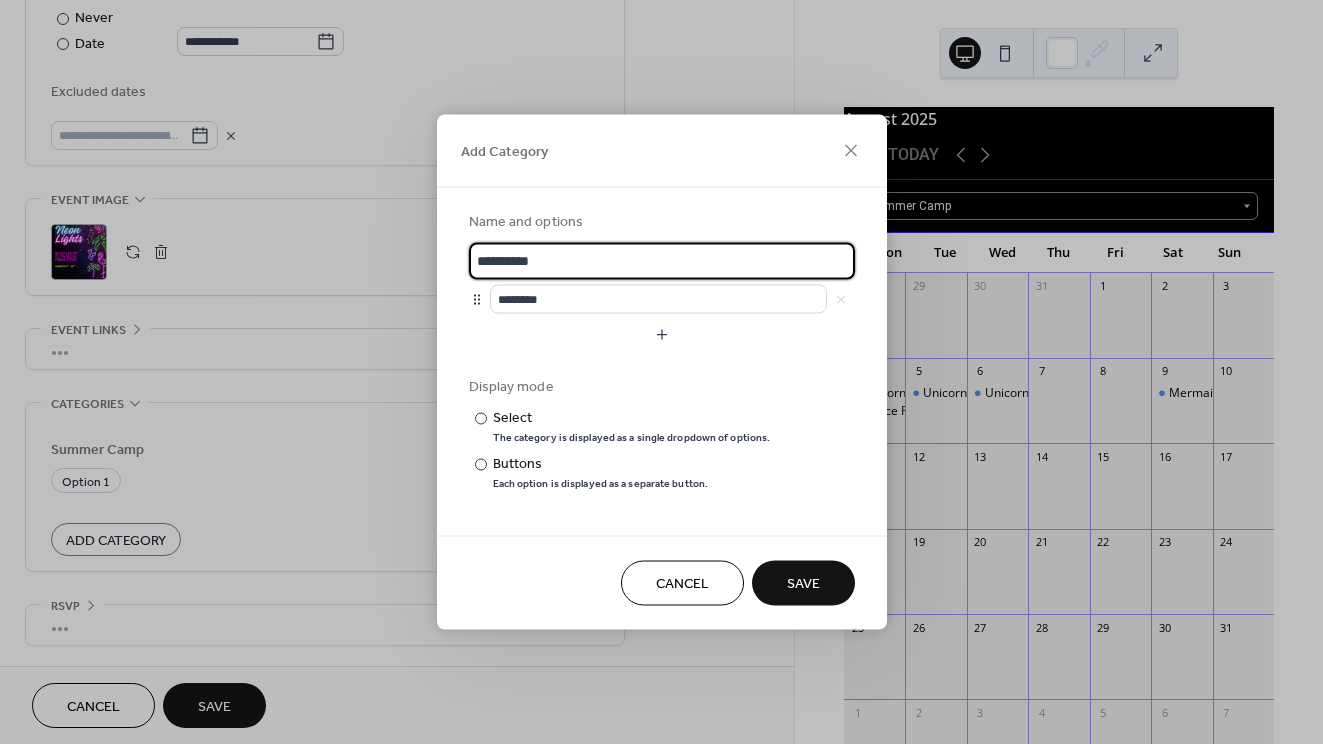click on "**********" at bounding box center (662, 350) 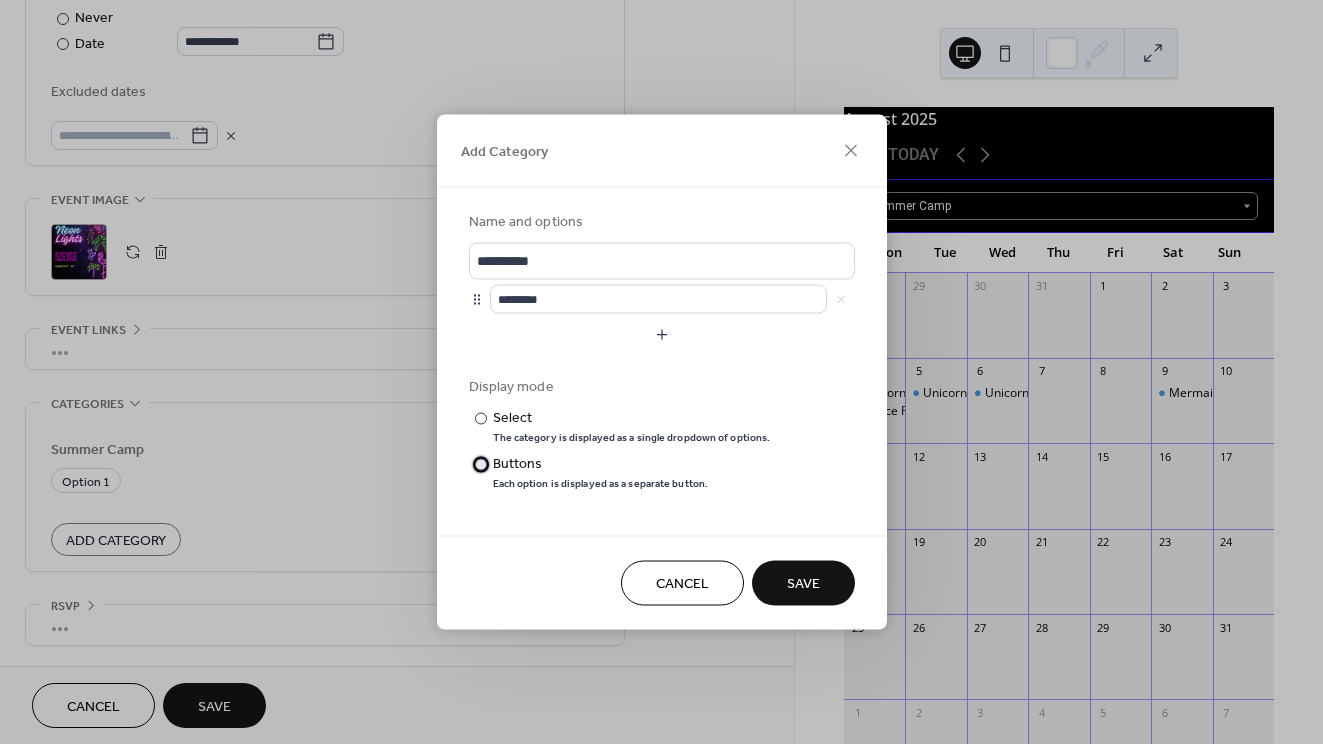 click on "​ Buttons Each option is displayed as a separate button." at bounding box center [620, 472] 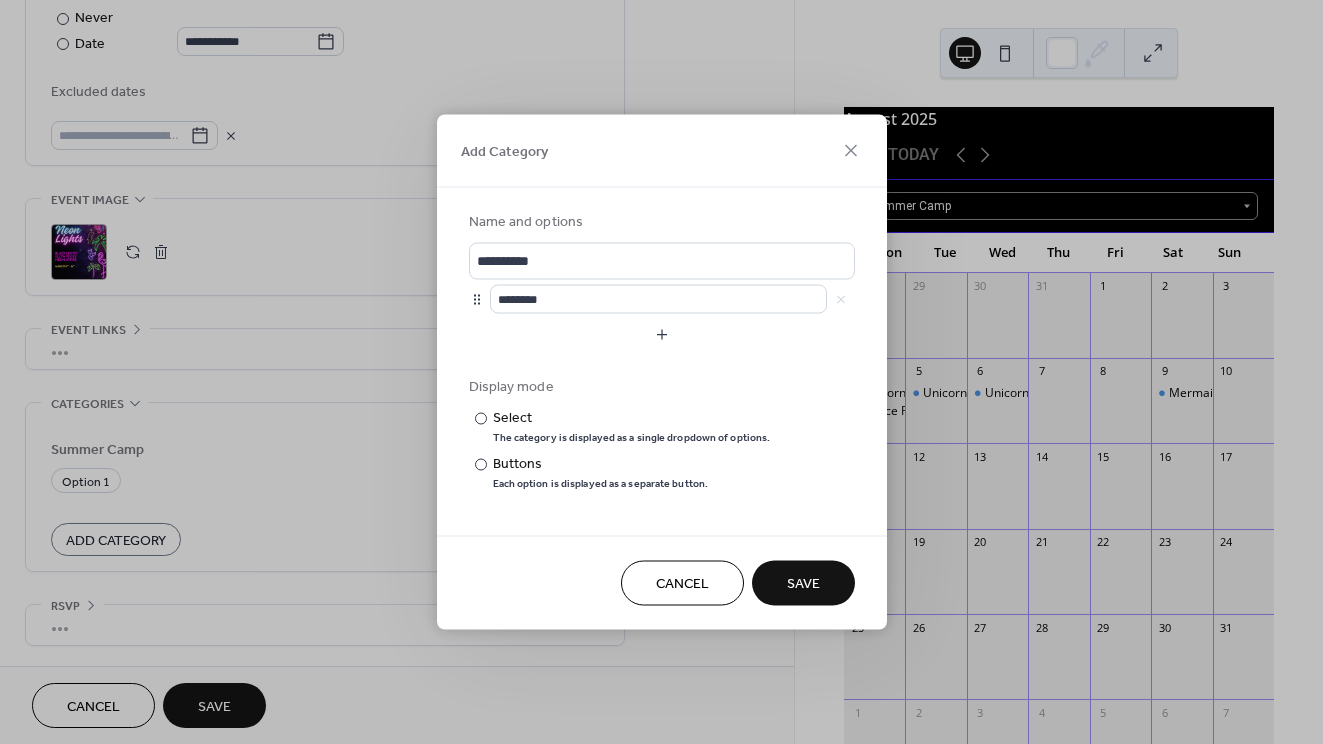 click on "Save" at bounding box center (803, 583) 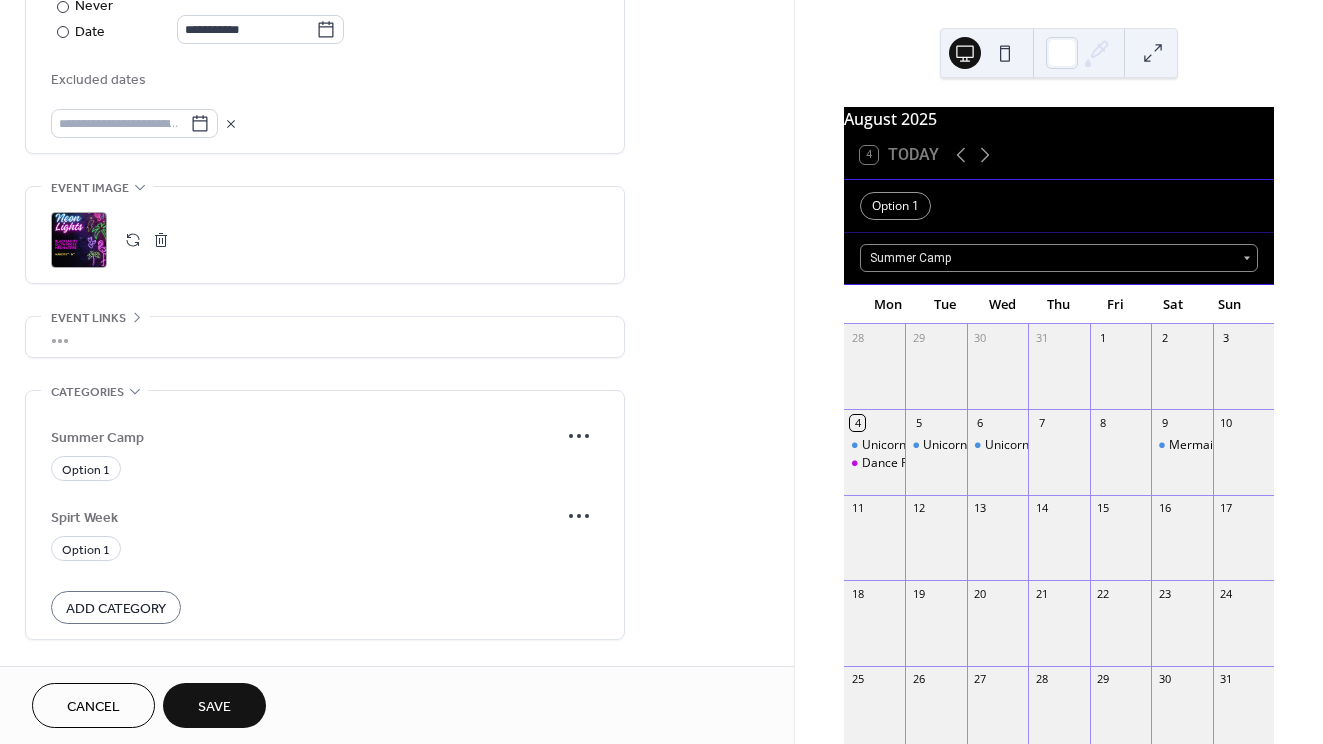 click on "Spirt Week" at bounding box center [305, 517] 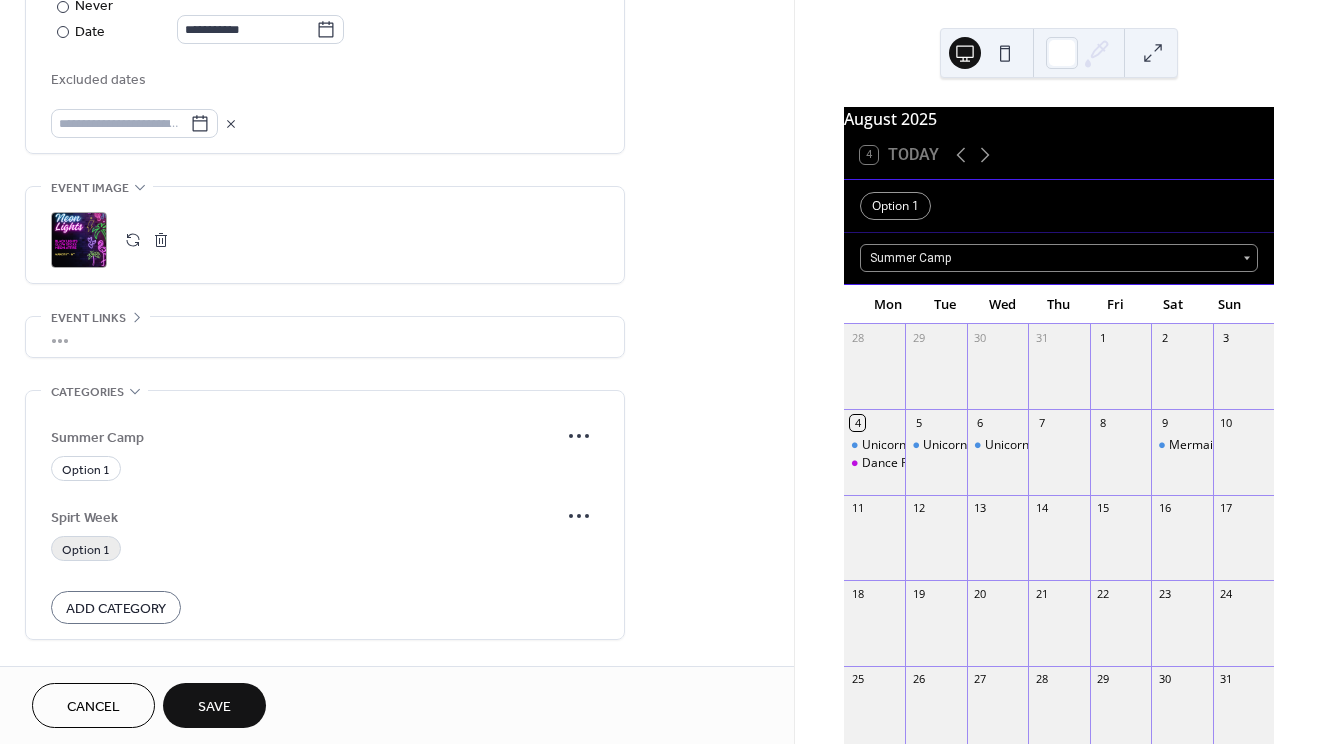 click on "Option 1" at bounding box center [86, 550] 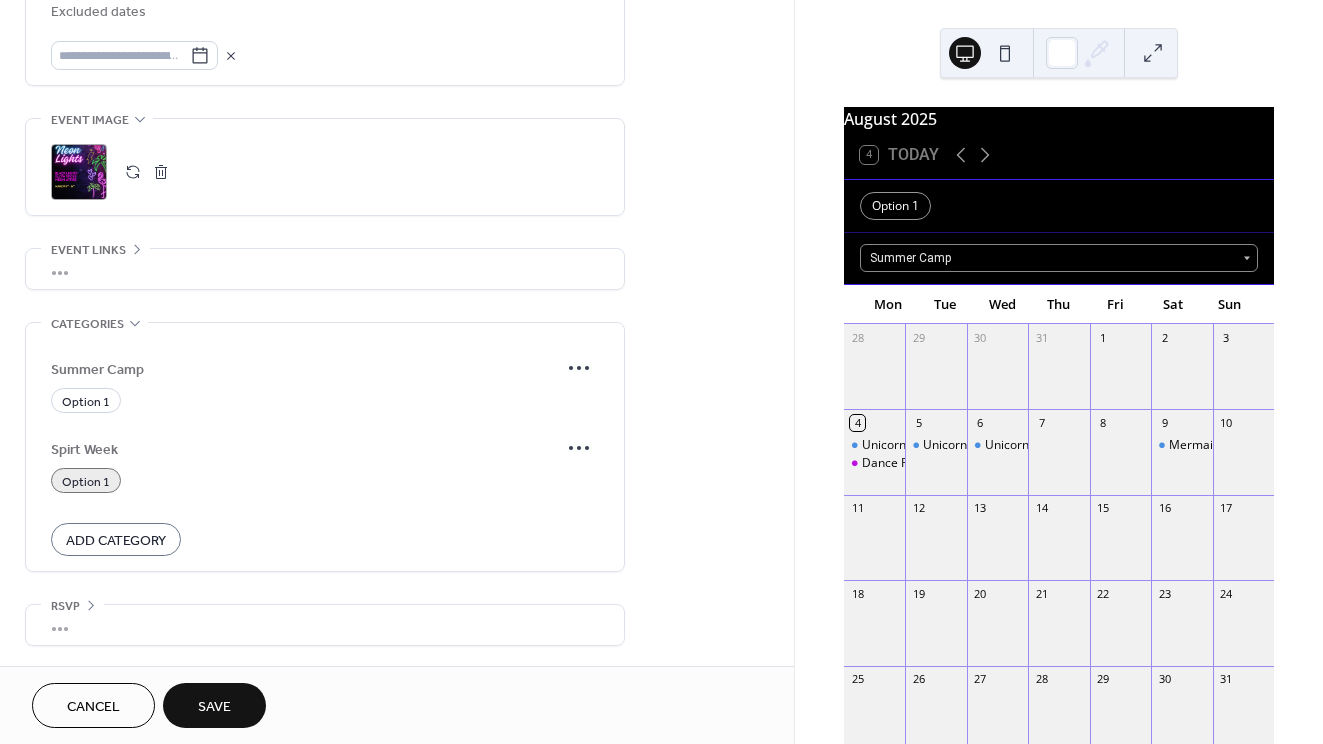 scroll, scrollTop: 1168, scrollLeft: 0, axis: vertical 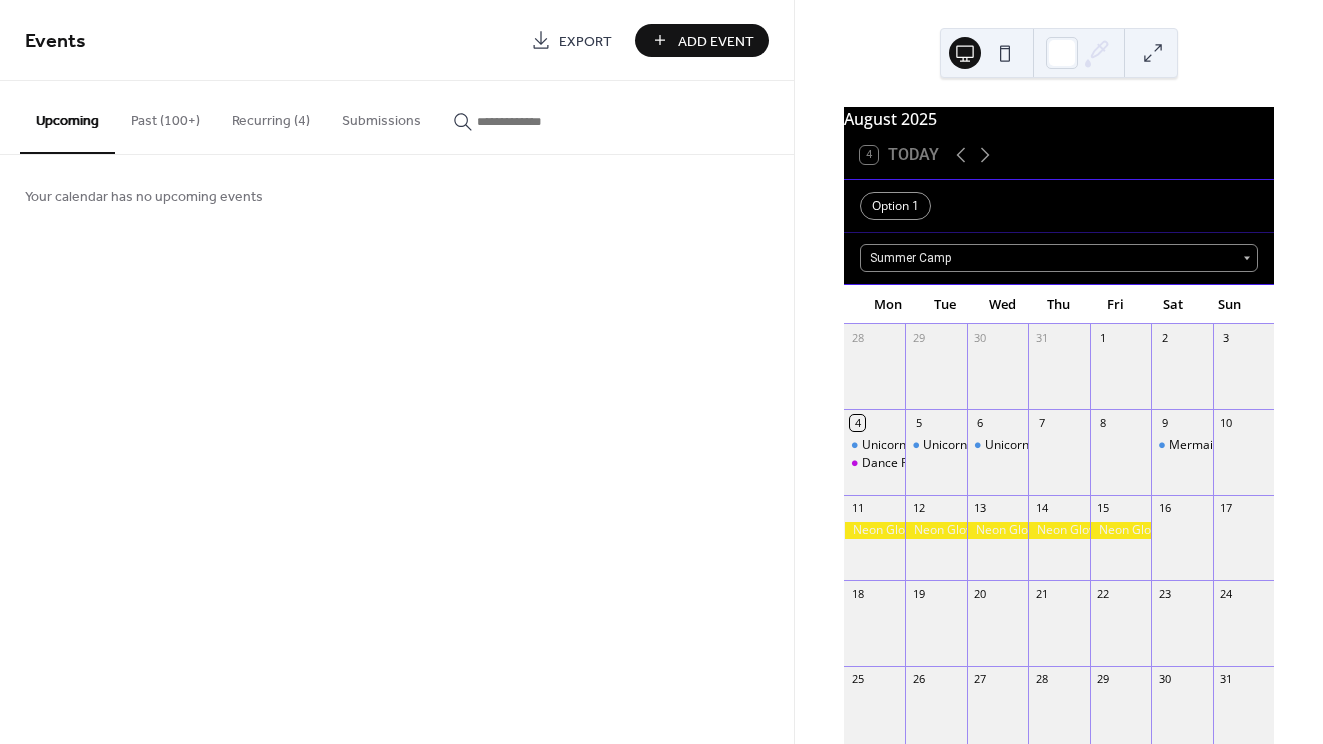 click on "Recurring (4)" at bounding box center (271, 116) 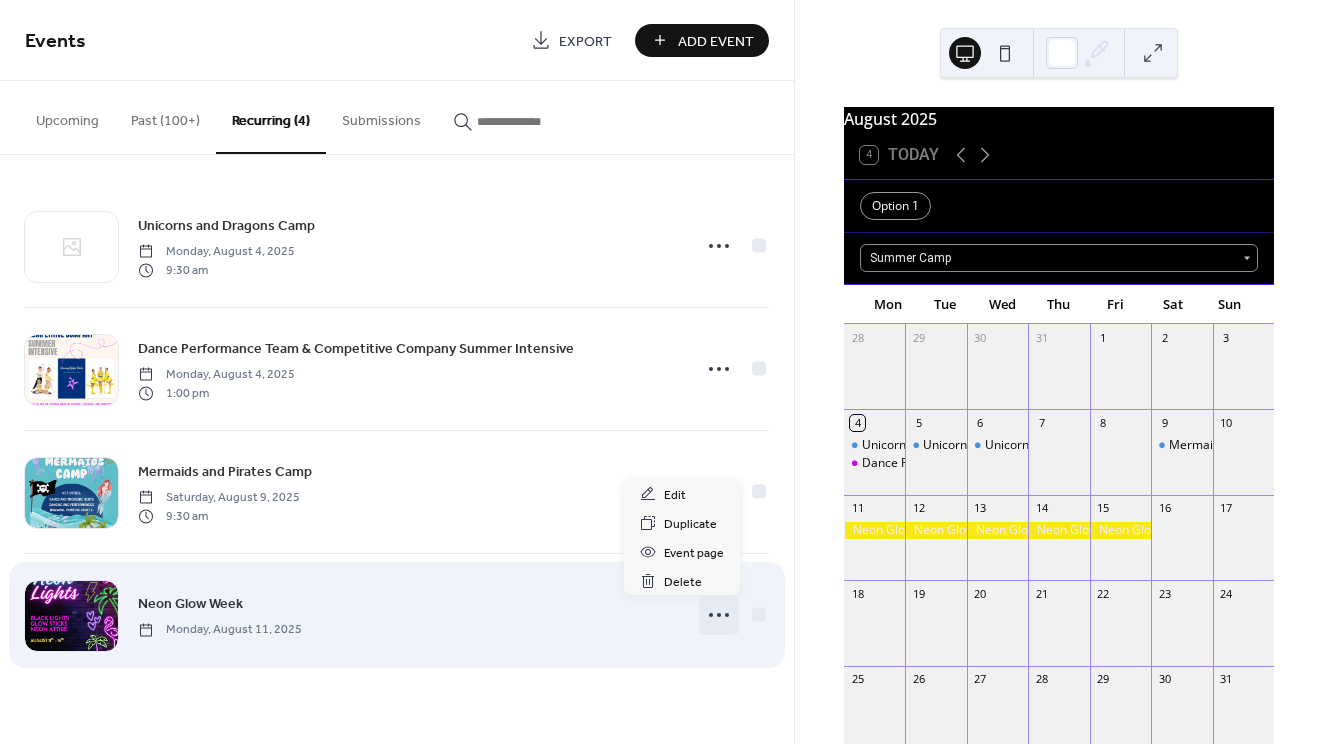 click 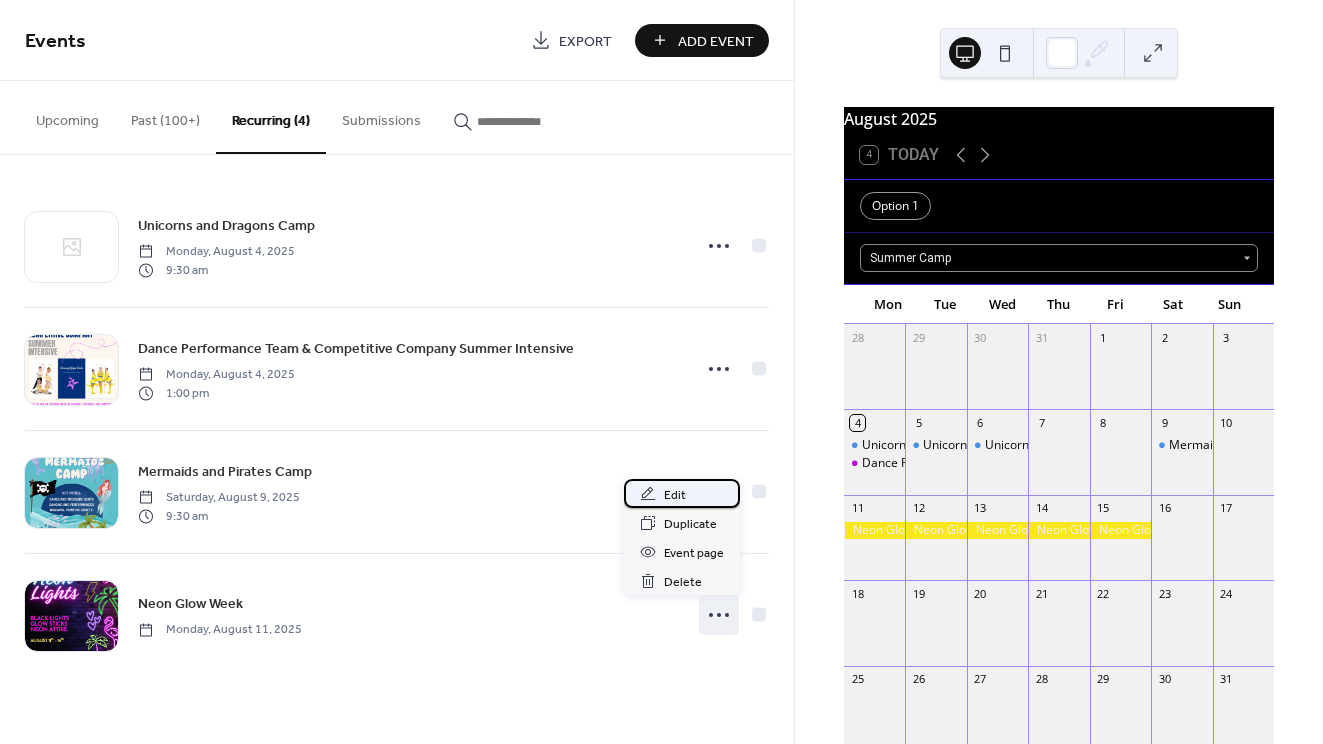 click on "Edit" at bounding box center [675, 495] 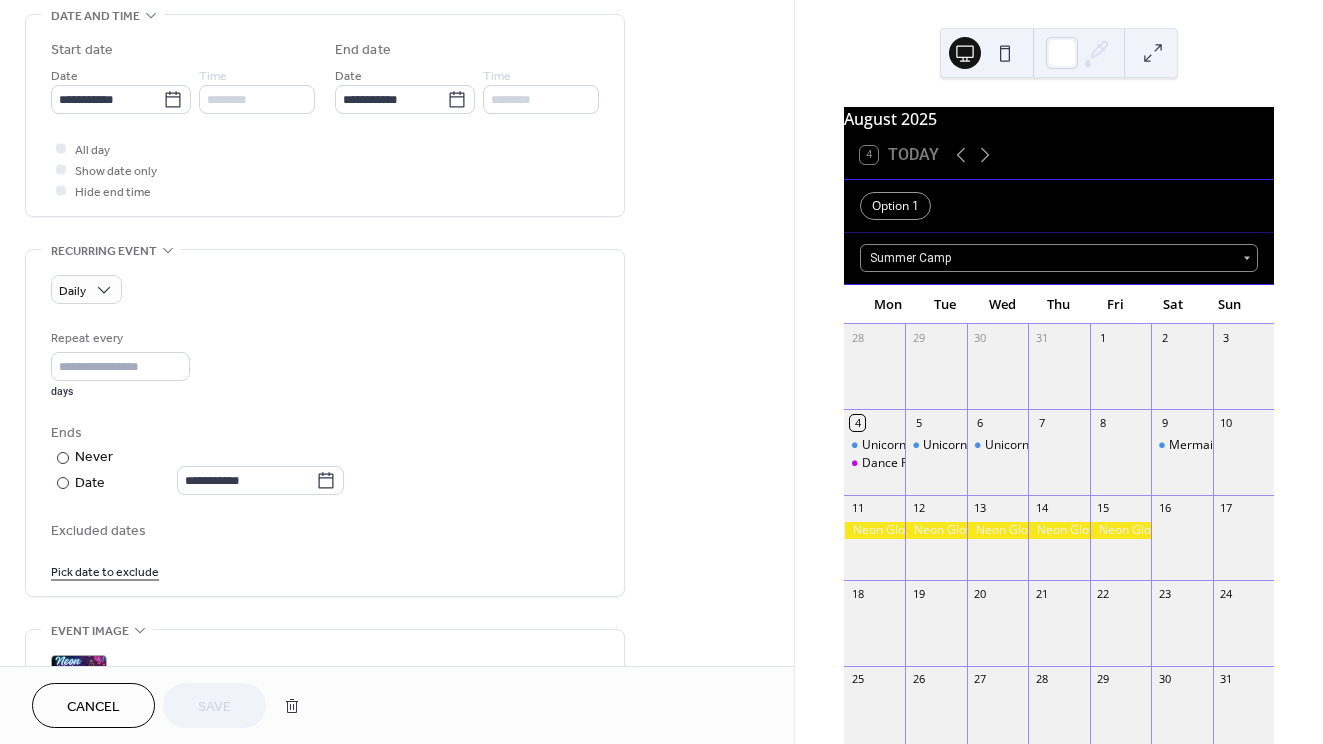 scroll, scrollTop: 687, scrollLeft: 0, axis: vertical 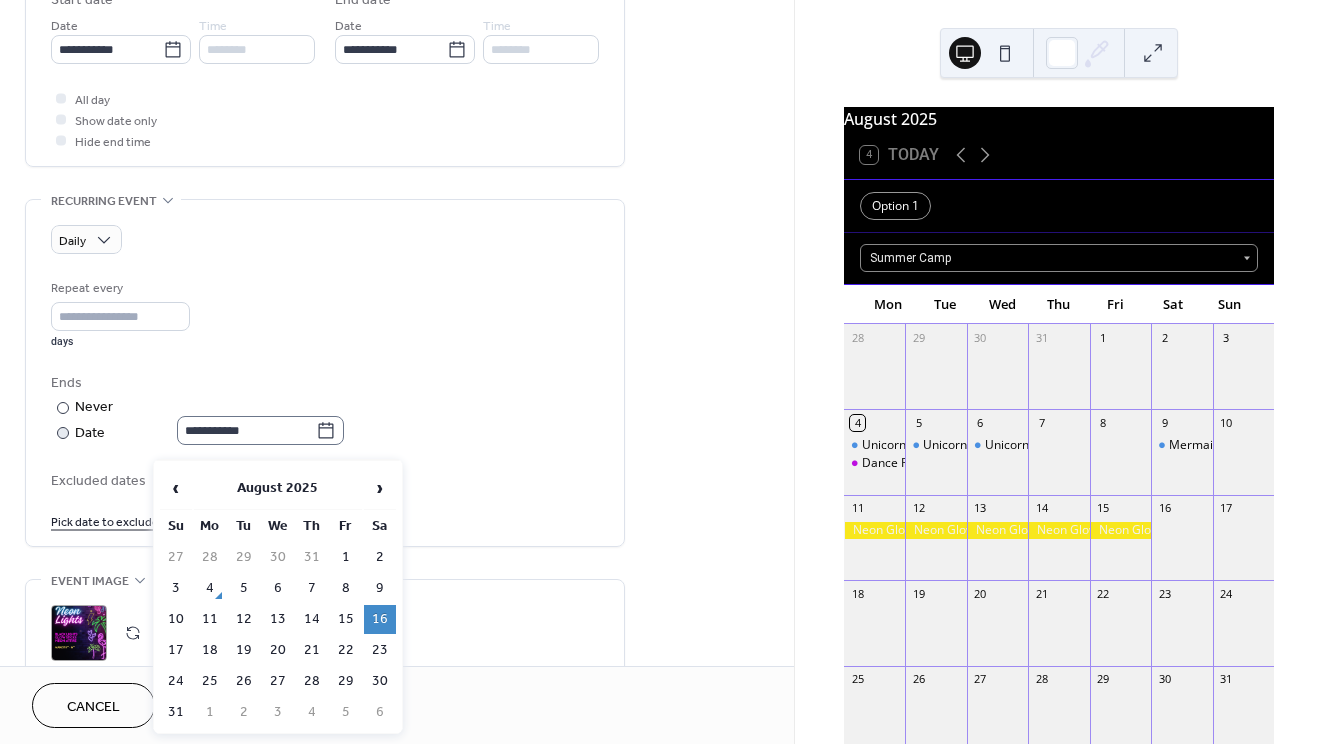 click 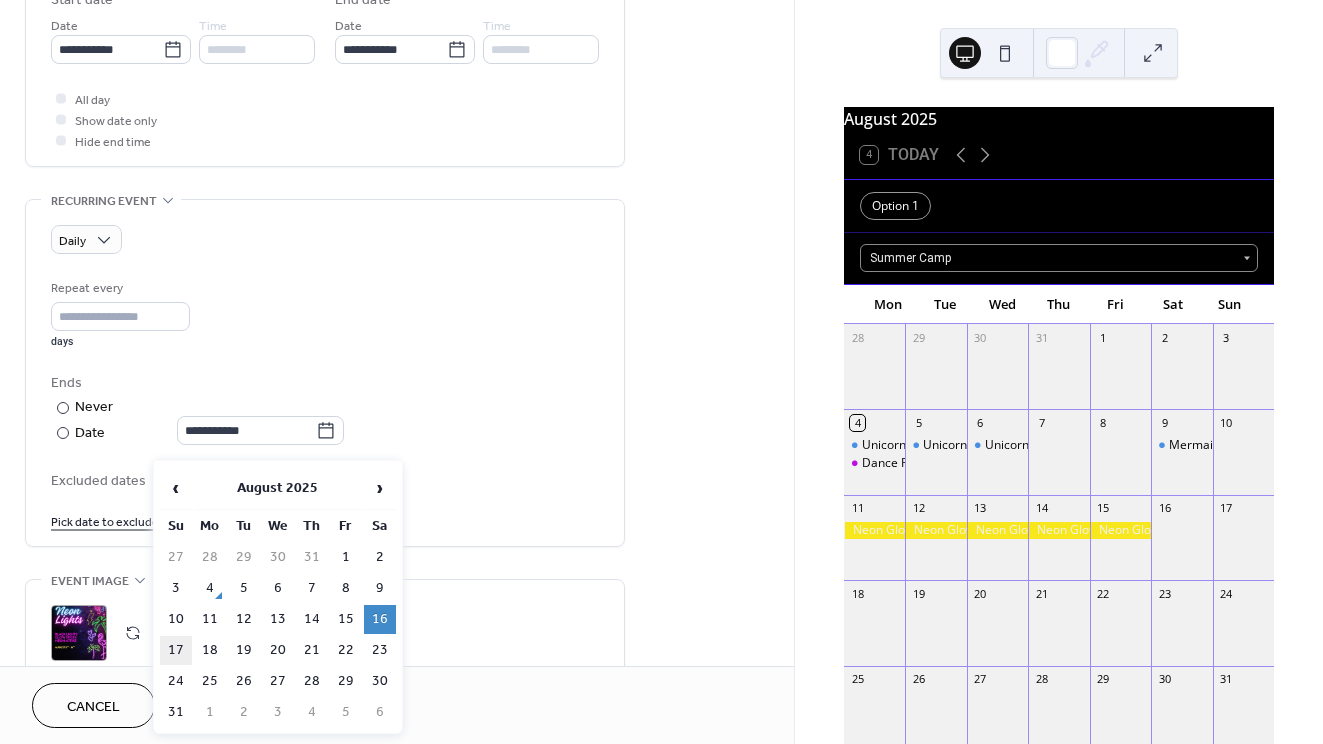 click on "17" at bounding box center (176, 650) 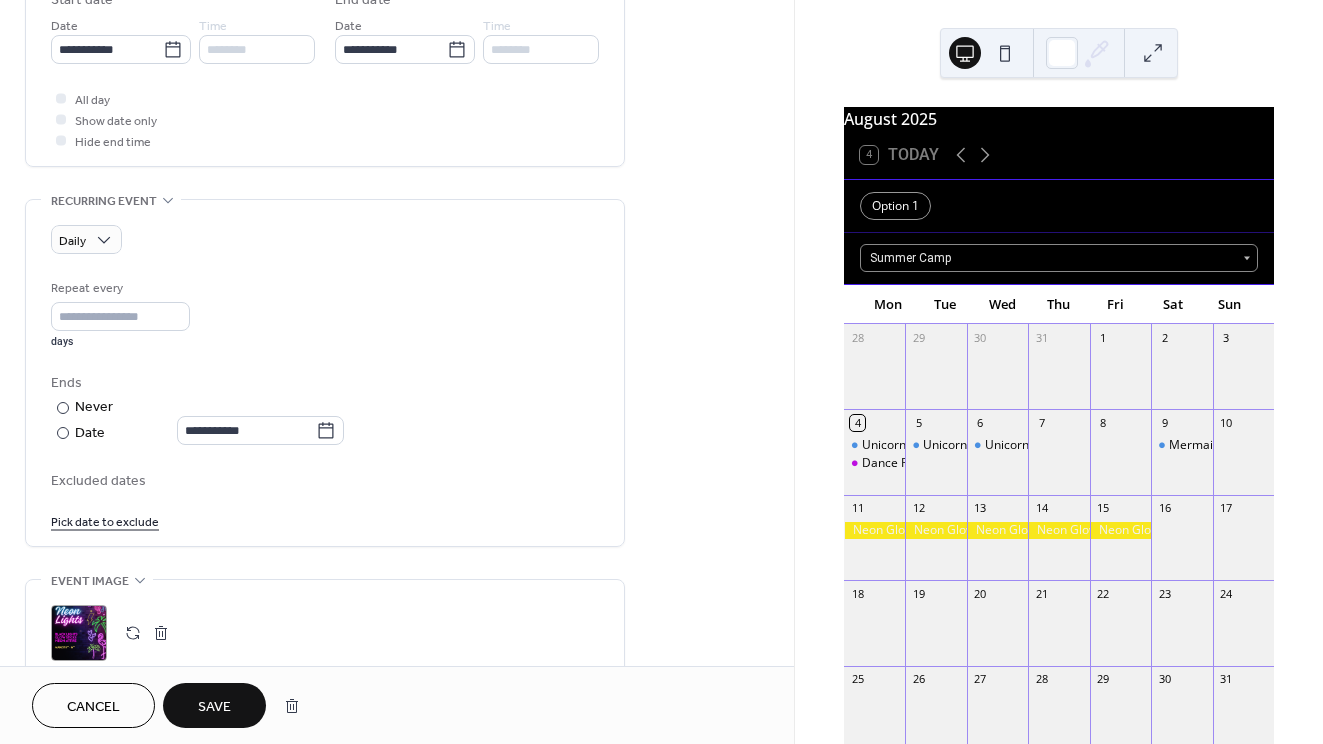 click on "Save" at bounding box center (214, 707) 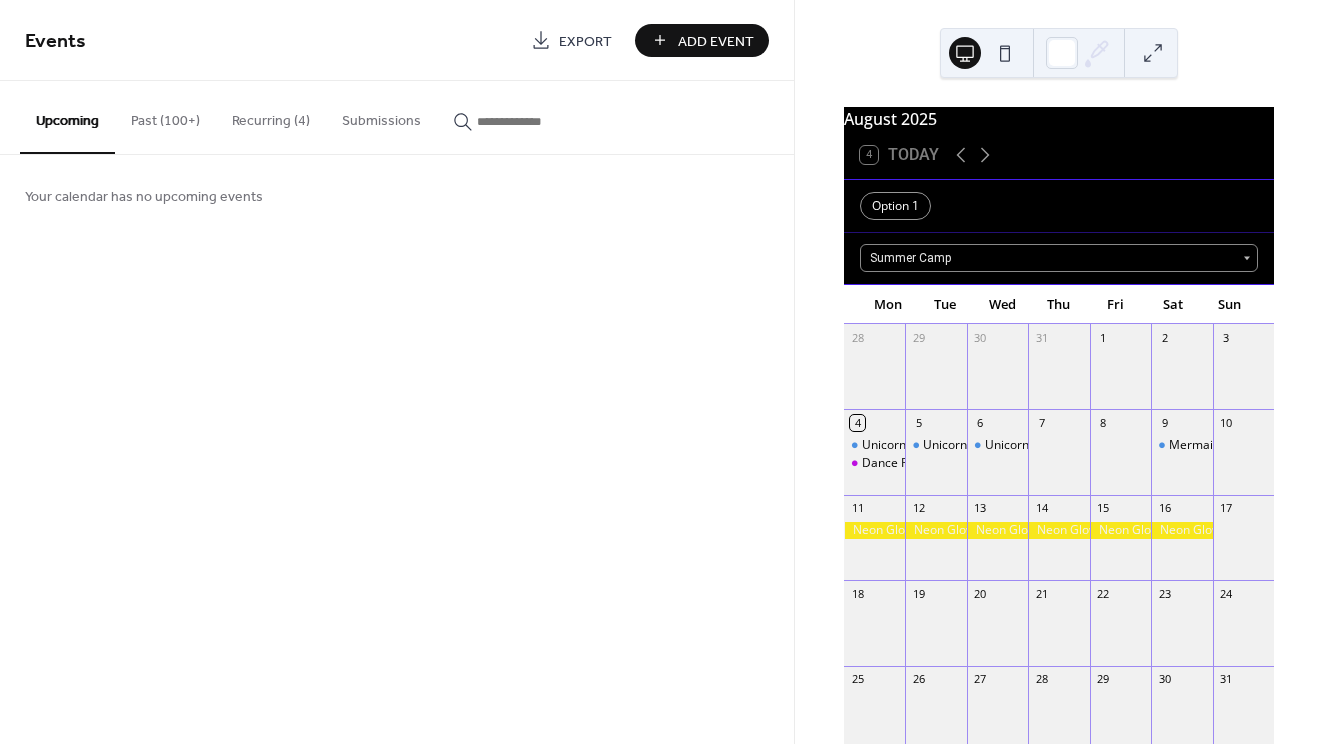 click on "Recurring (4)" at bounding box center [271, 116] 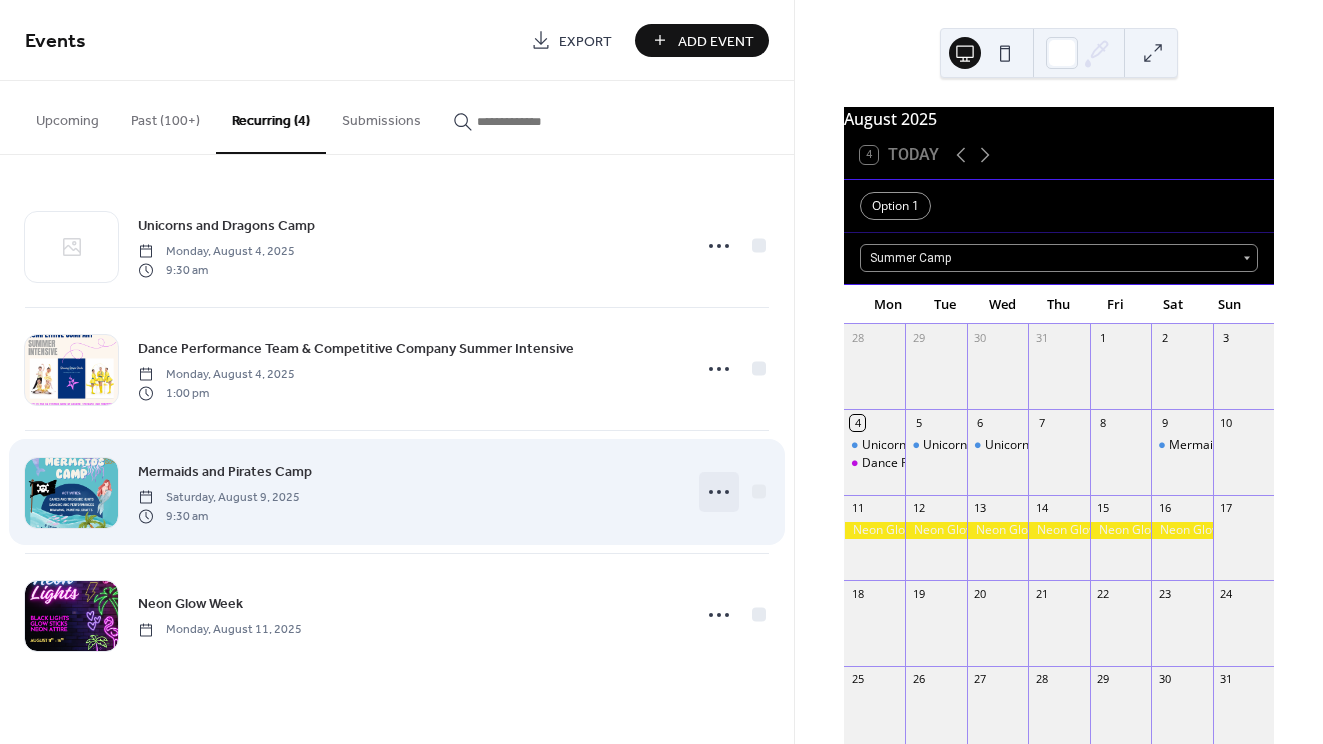 click 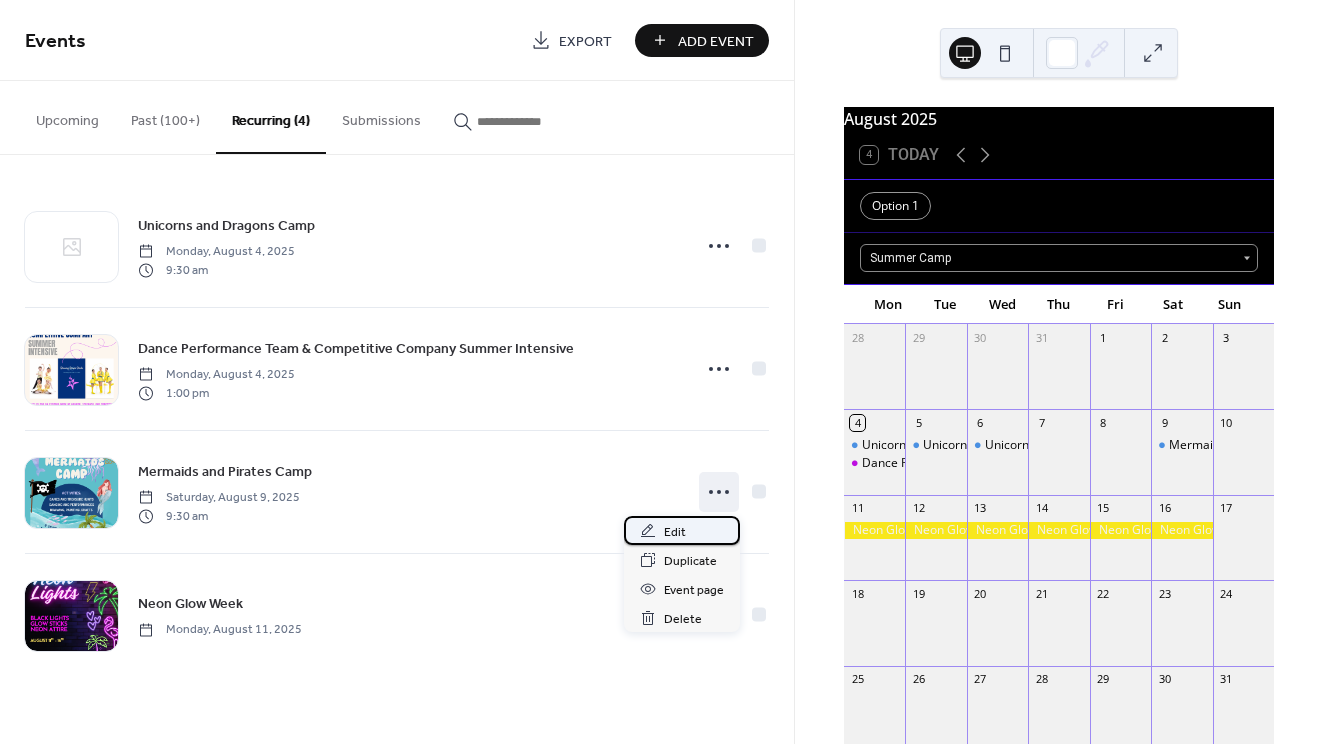 click on "Edit" at bounding box center (675, 532) 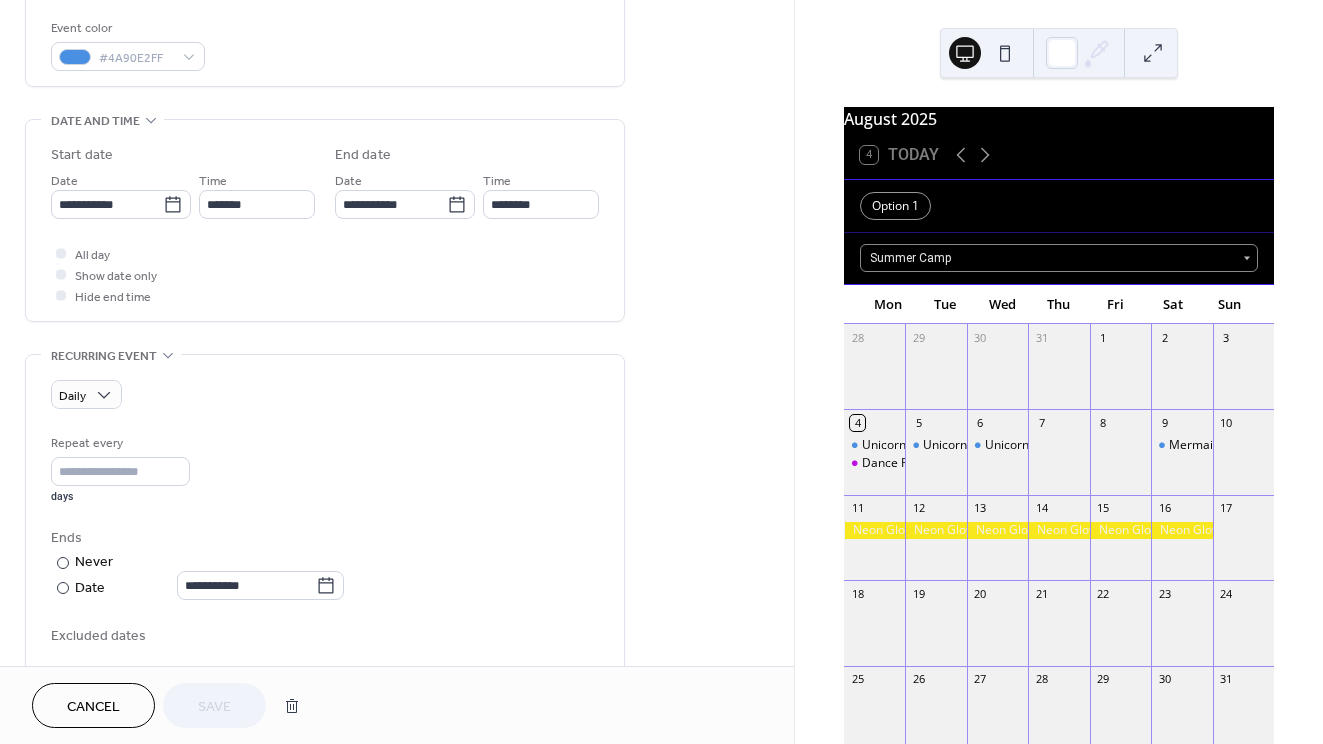 scroll, scrollTop: 552, scrollLeft: 0, axis: vertical 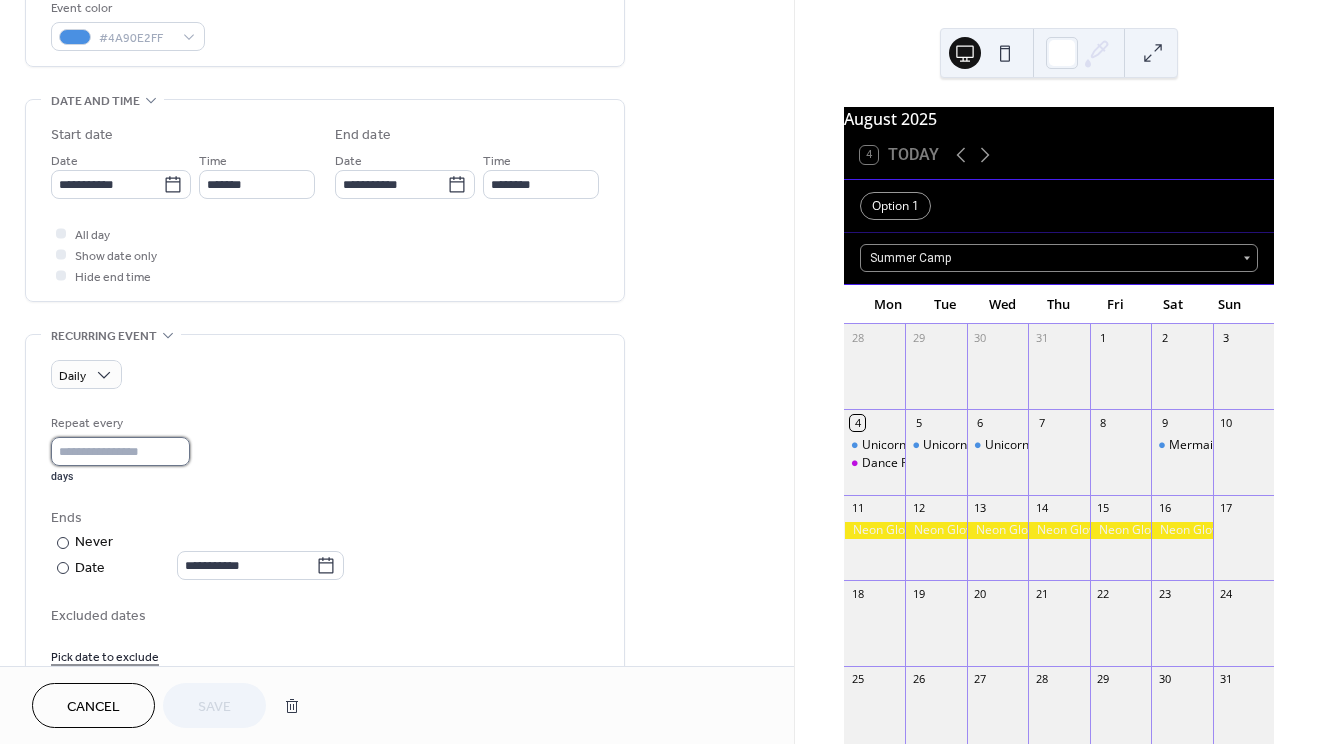 click on "*" at bounding box center (120, 451) 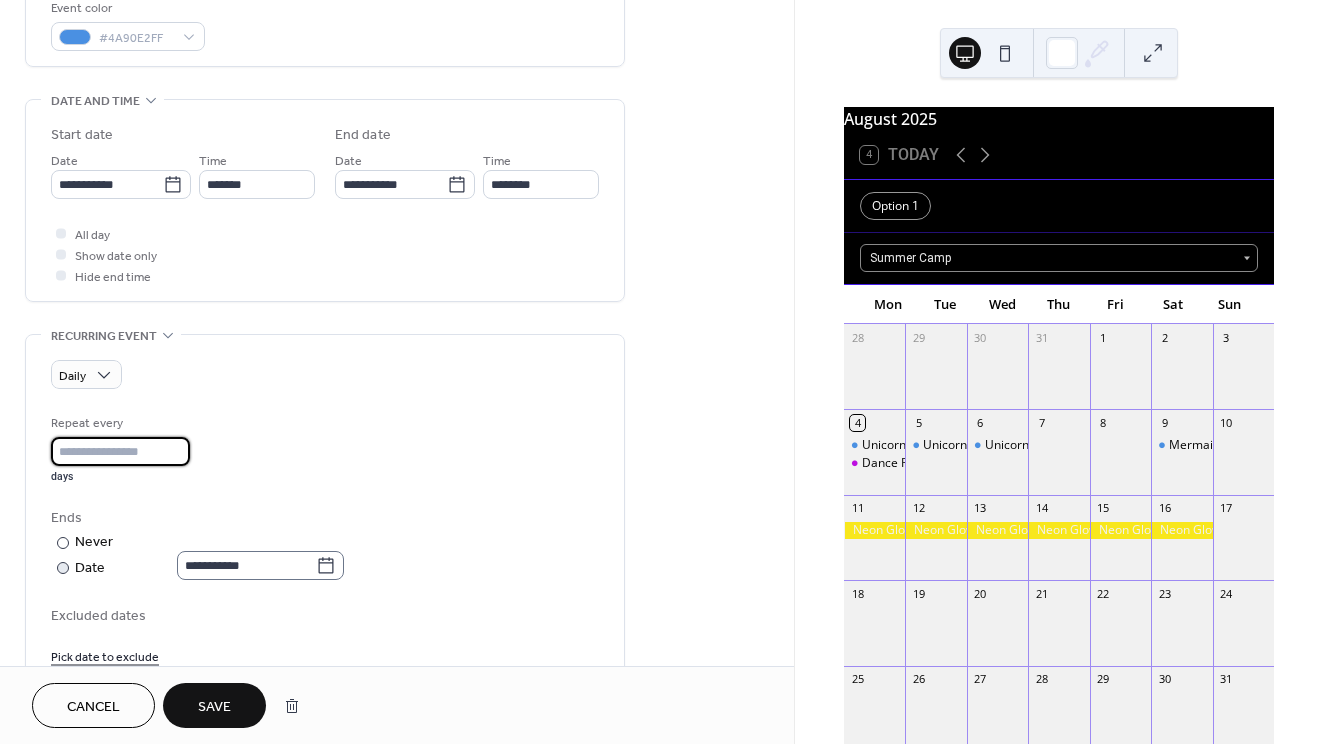 type on "*" 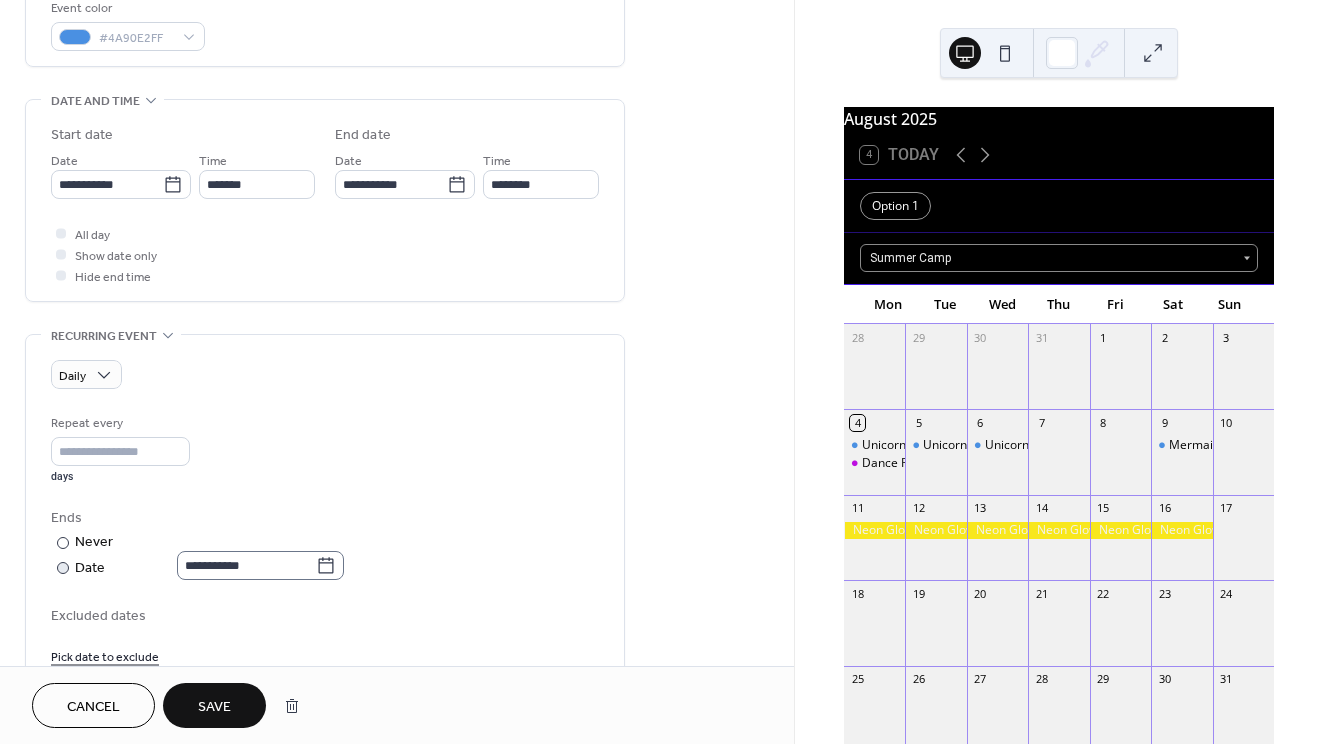 click 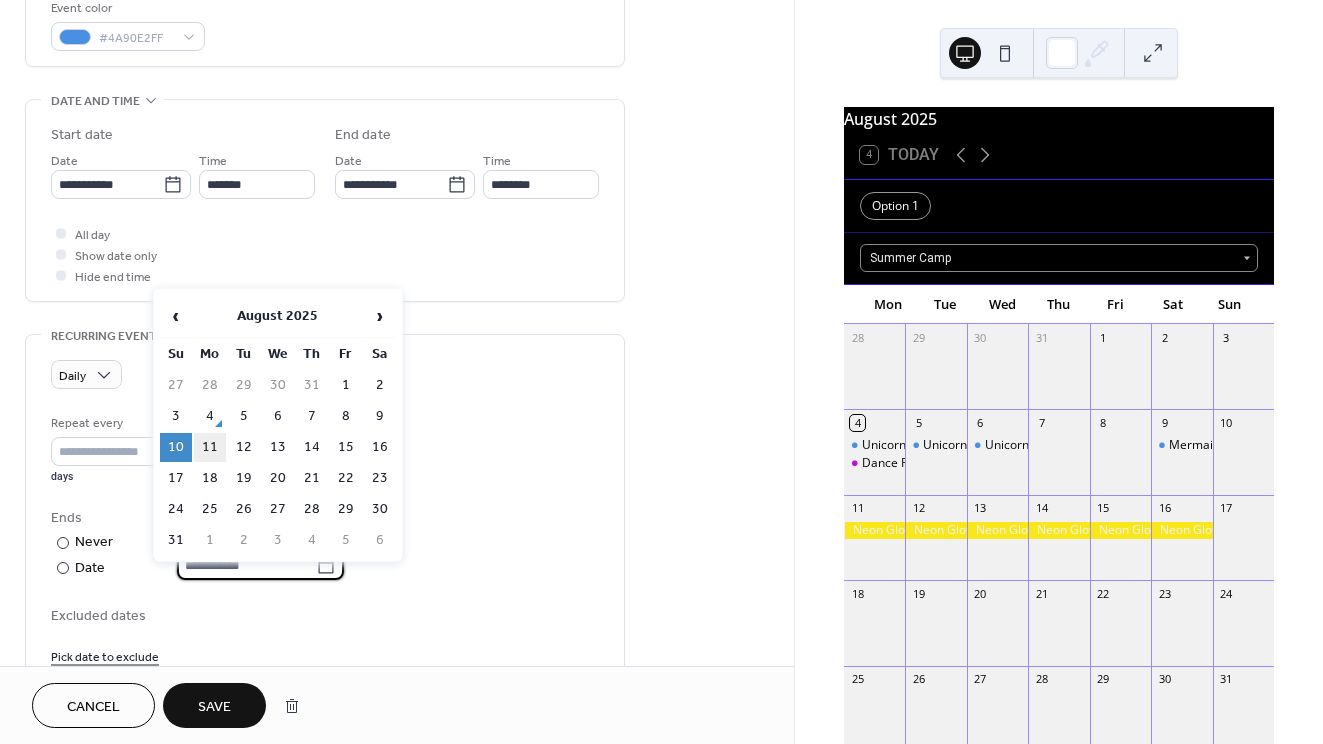 click on "11" at bounding box center (210, 447) 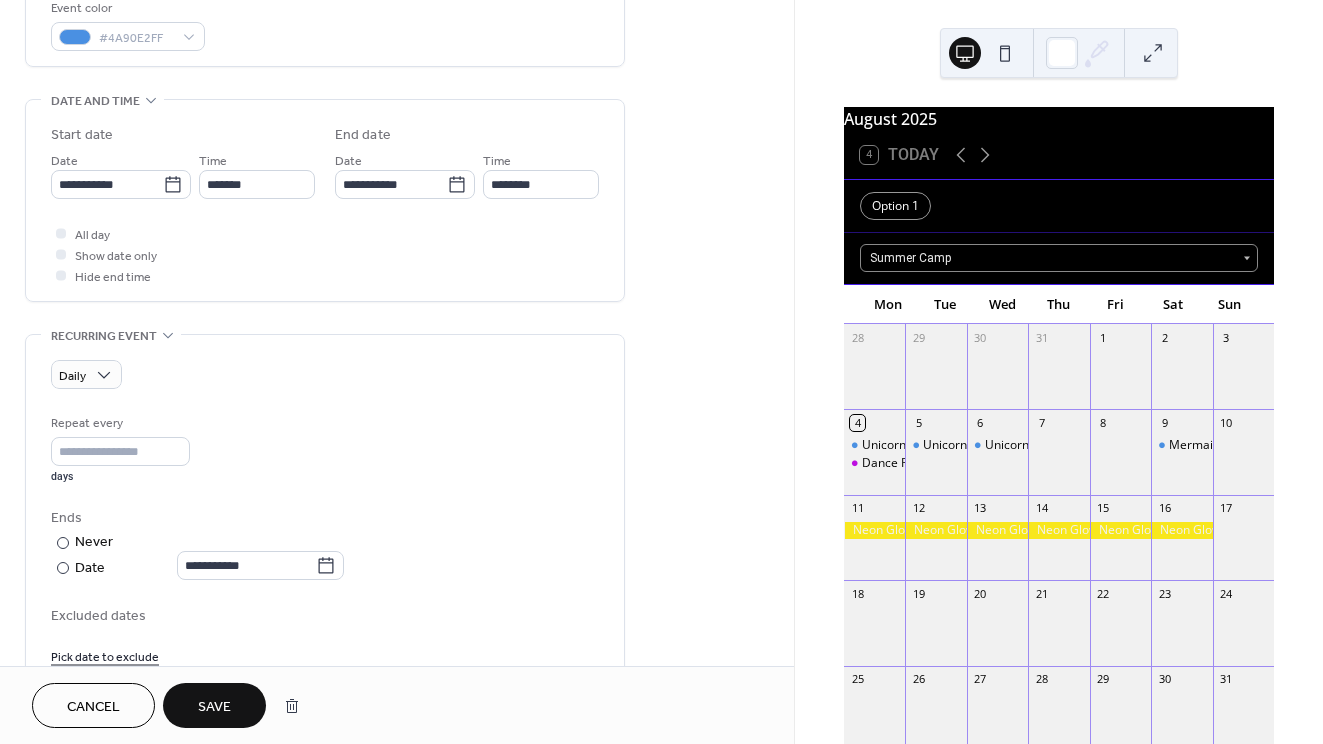 click on "Save" at bounding box center (214, 707) 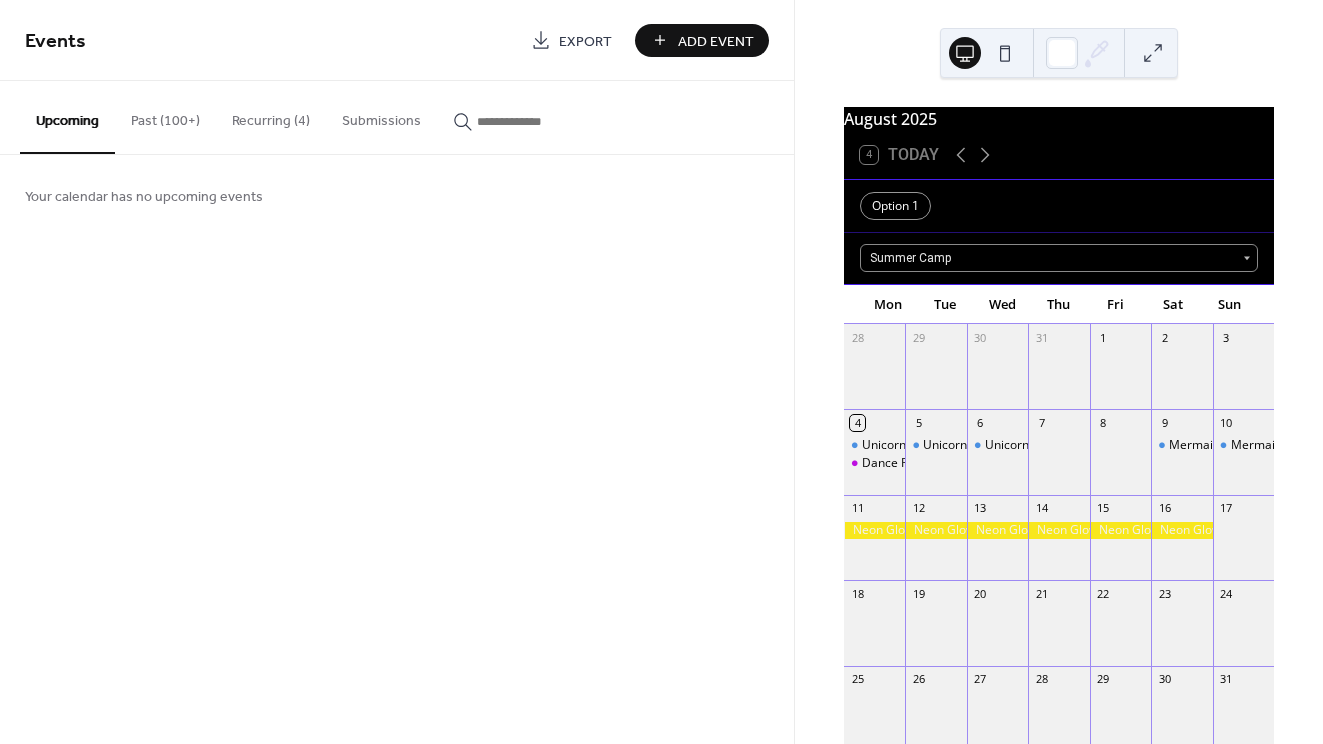 click on "Recurring (4)" at bounding box center (271, 116) 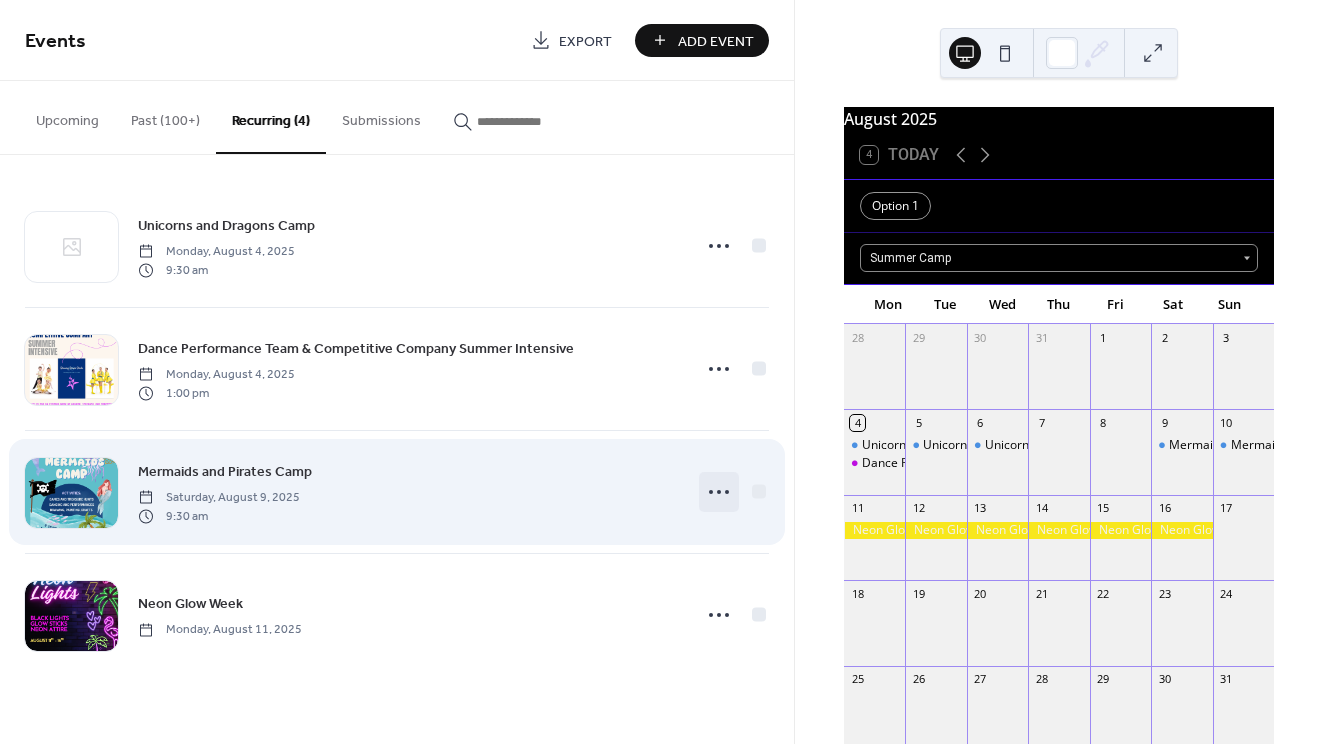 click 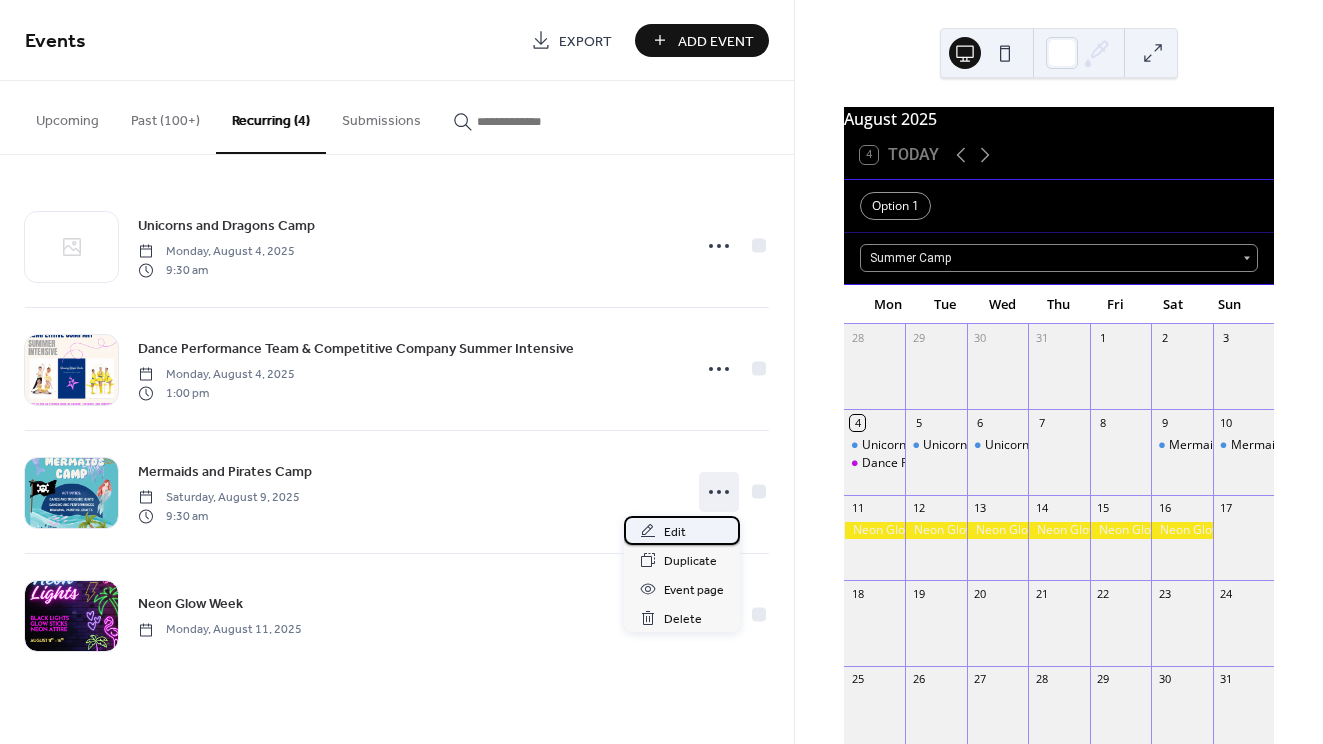 click on "Edit" at bounding box center (675, 532) 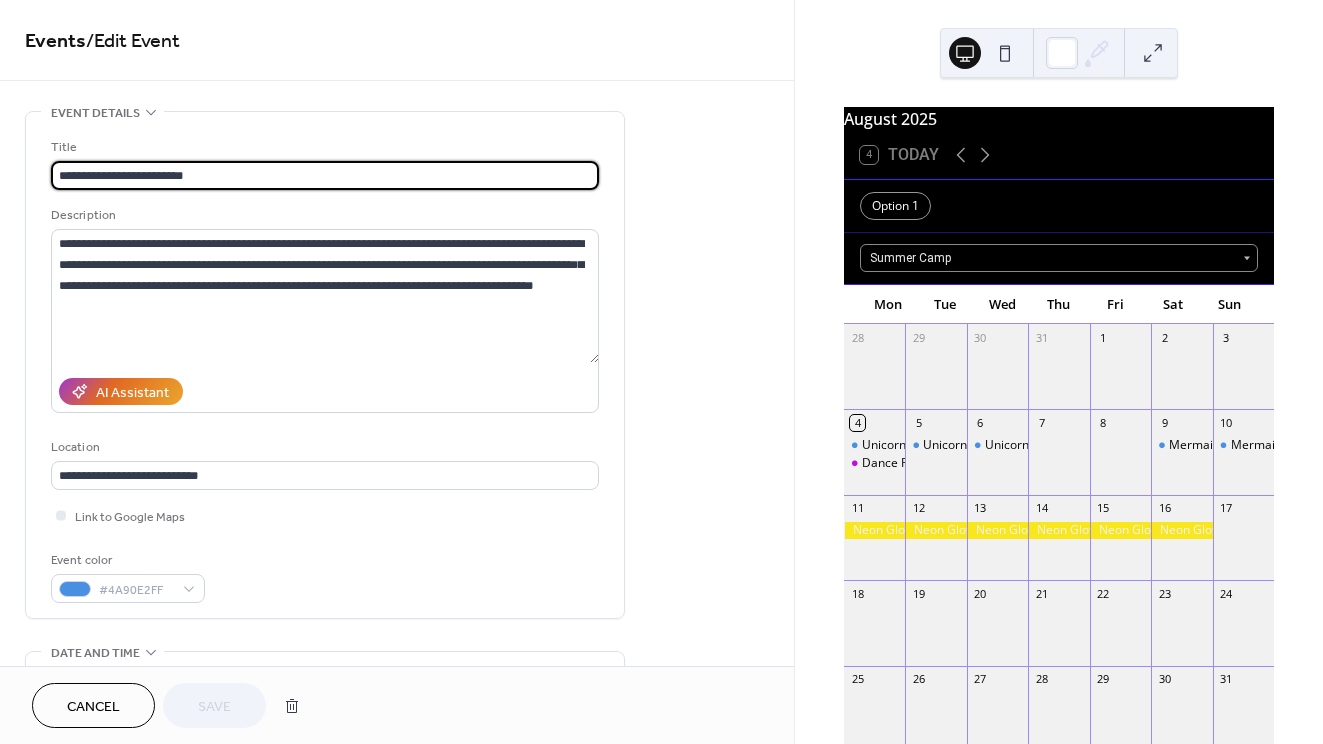 type on "**********" 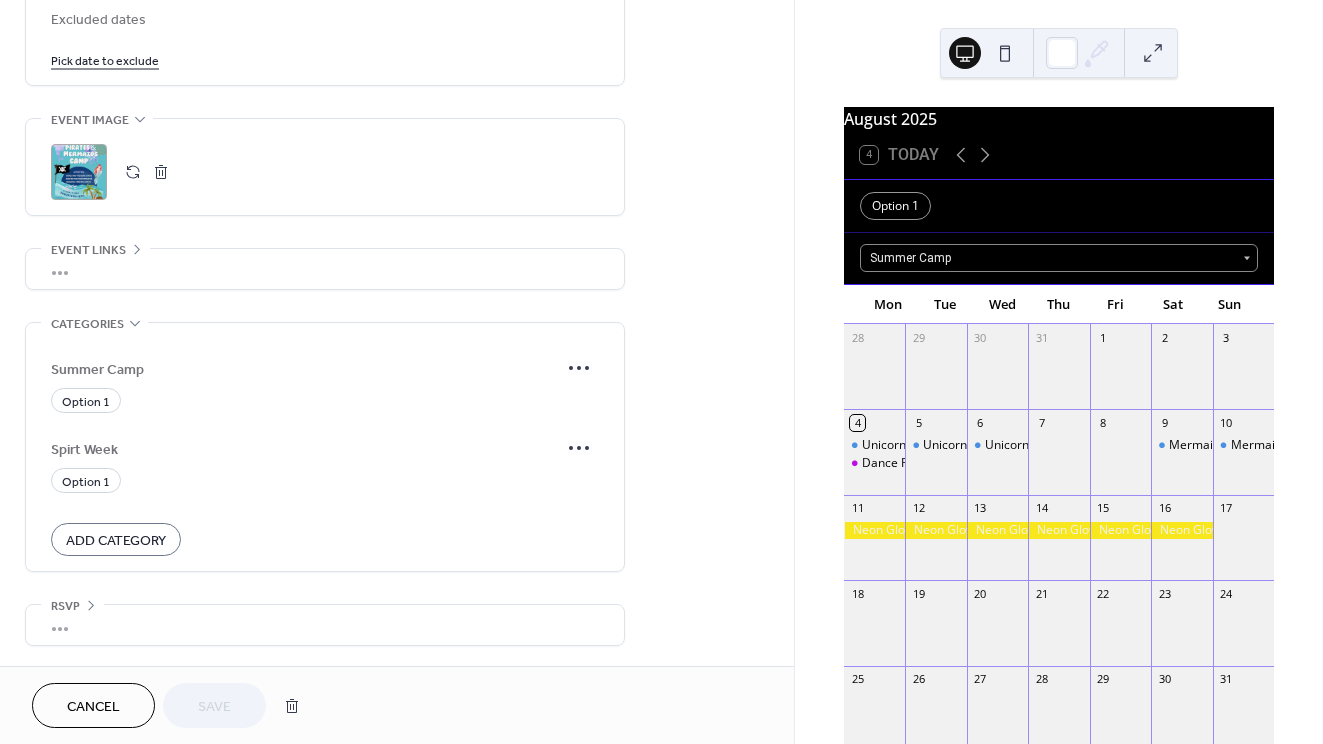 scroll, scrollTop: 1158, scrollLeft: 0, axis: vertical 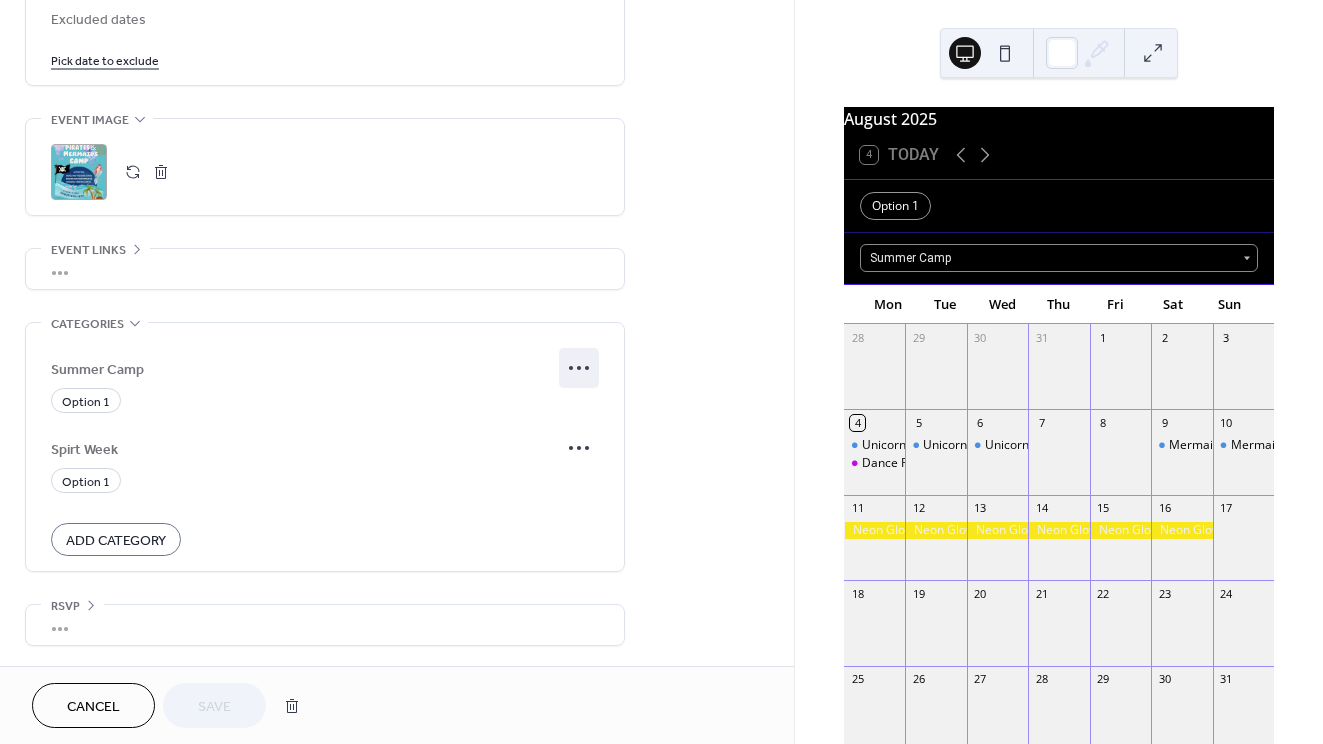 click 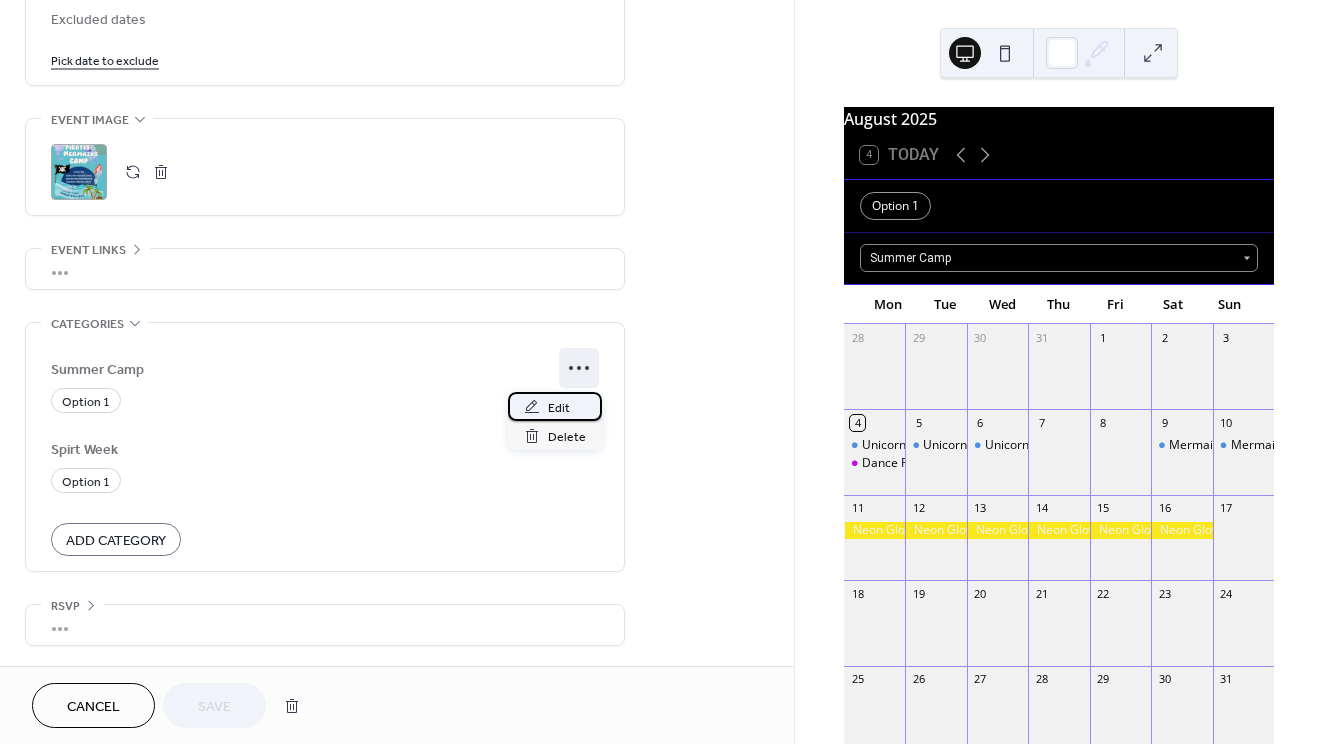 click on "Edit" at bounding box center [559, 408] 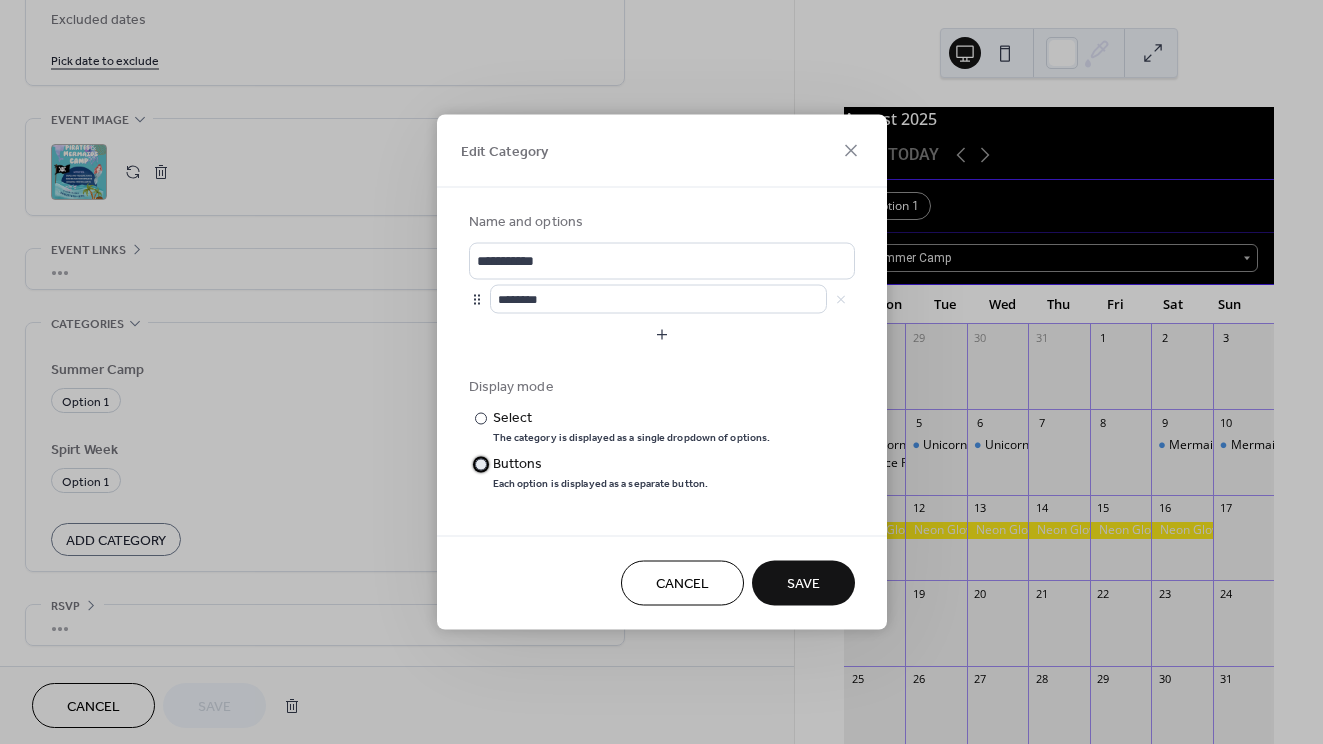 click at bounding box center (481, 464) 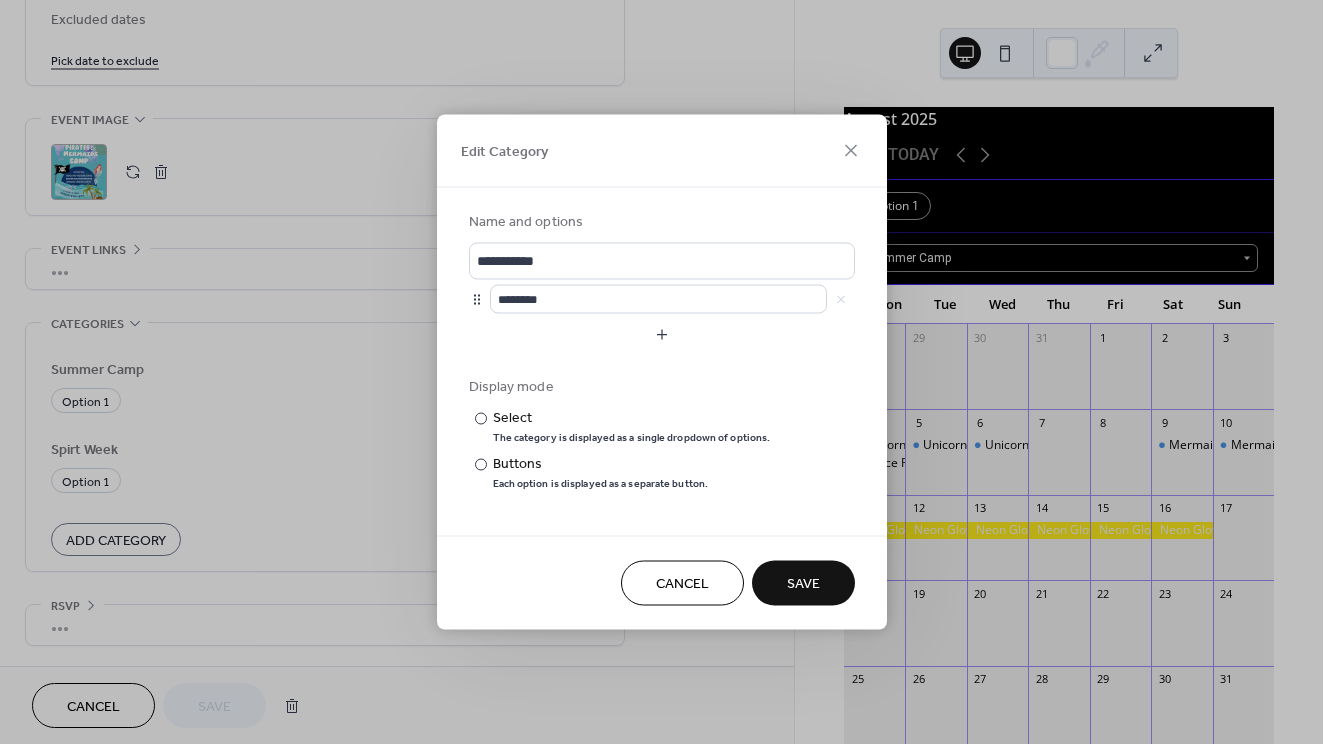 click on "Save" at bounding box center (803, 583) 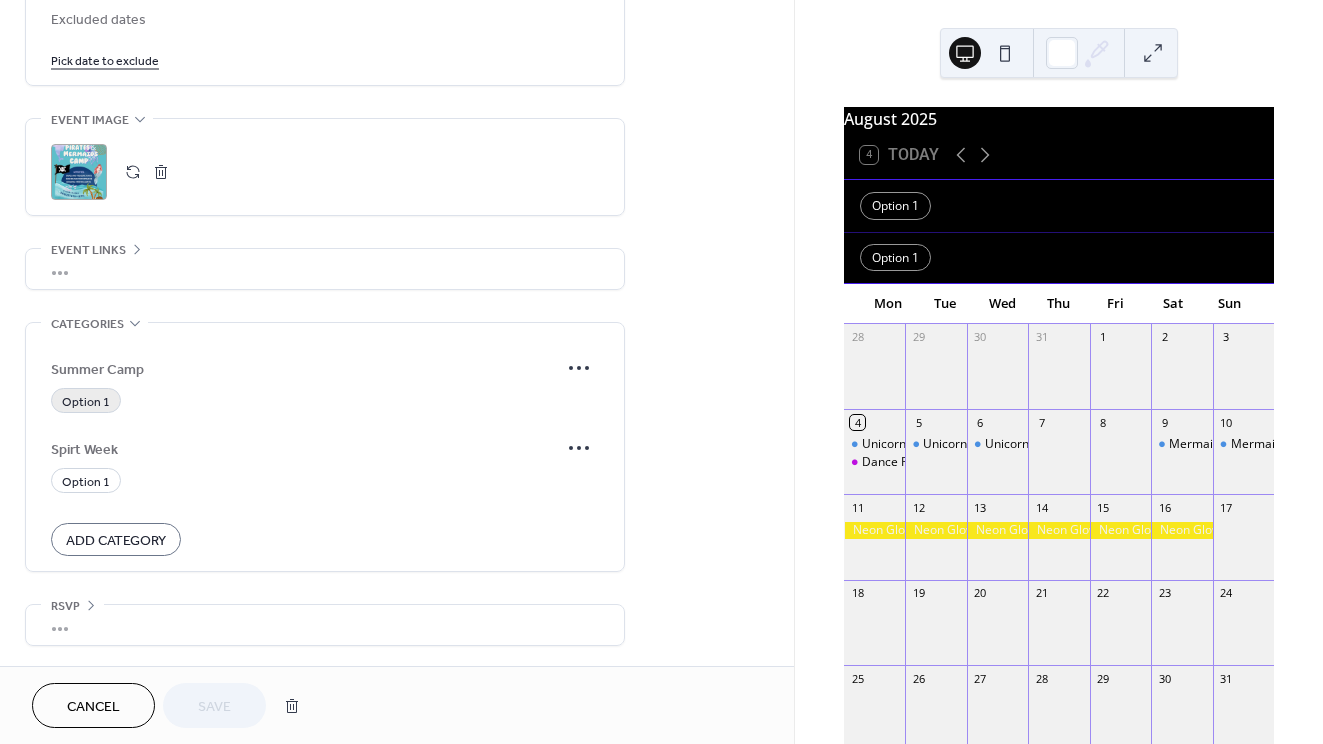 click on "Option 1" at bounding box center [86, 400] 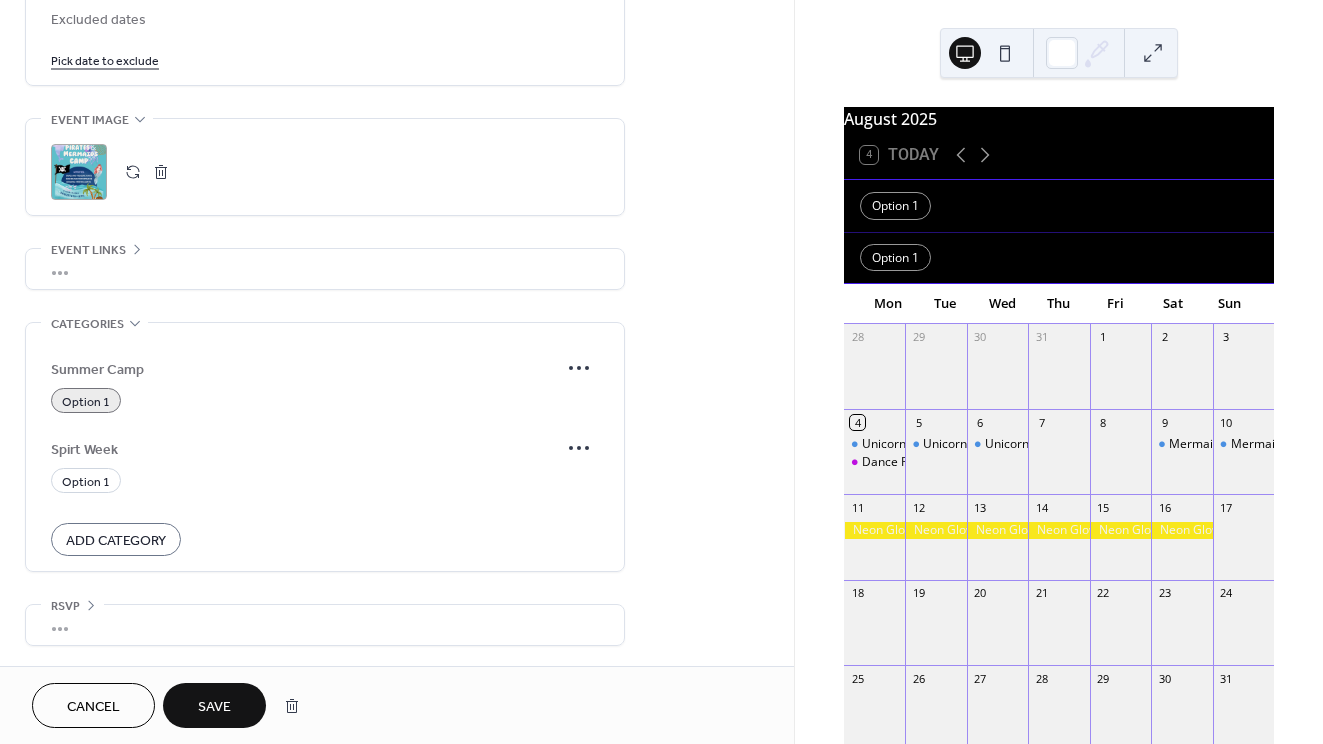 click on "Save" at bounding box center [214, 707] 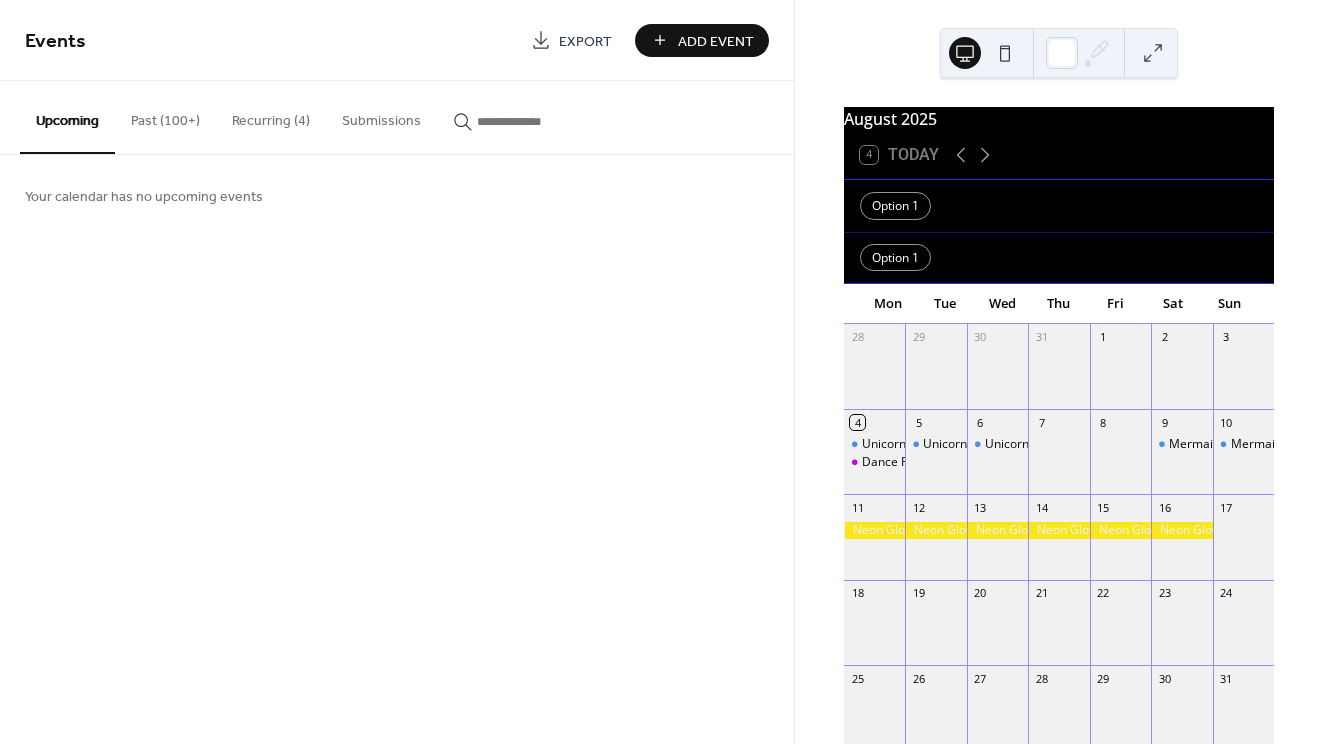 click on "Recurring (4)" at bounding box center (271, 116) 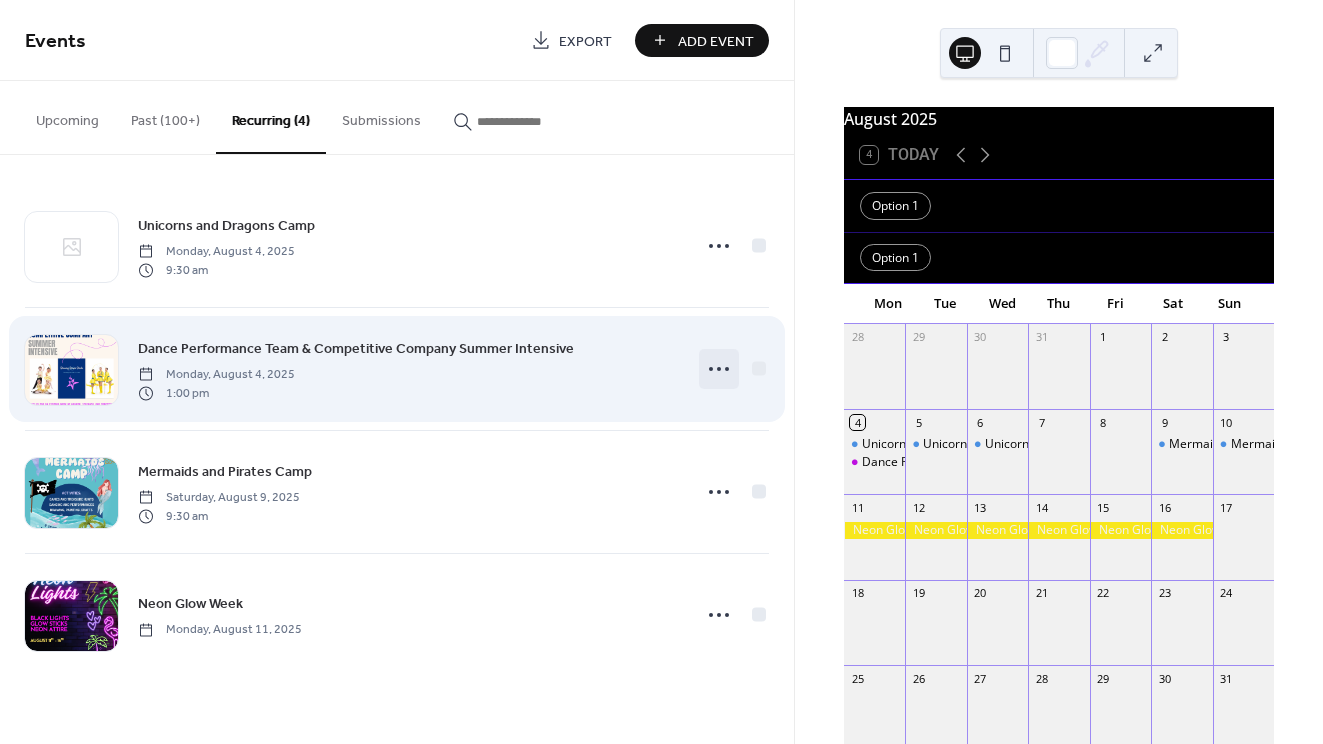click 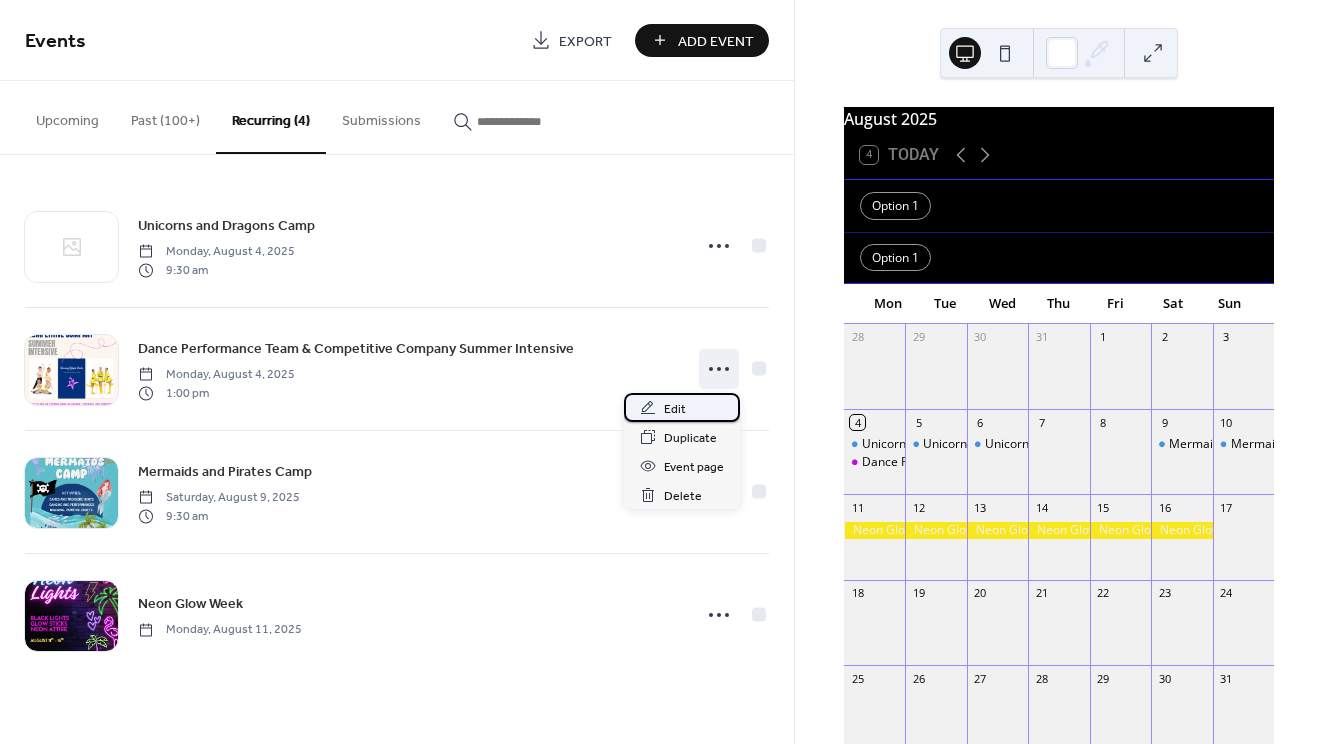 click on "Edit" at bounding box center (682, 407) 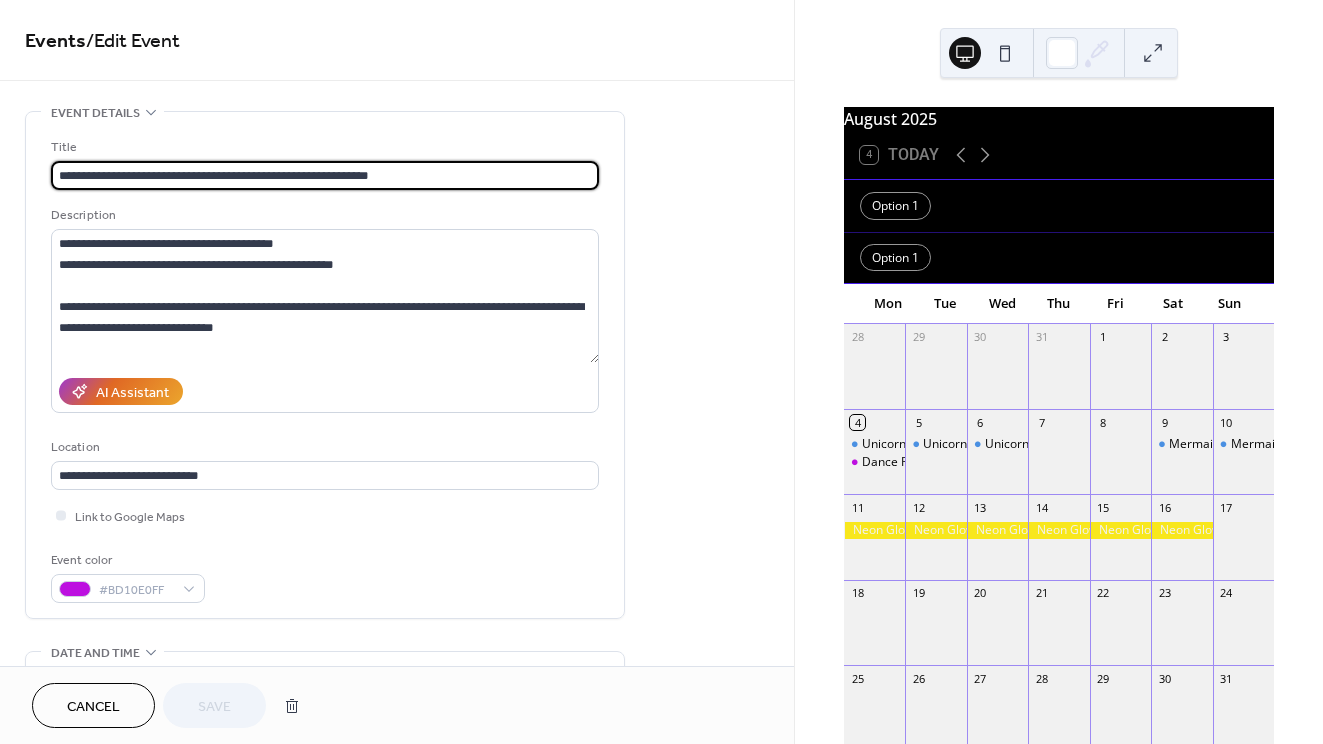 type on "**********" 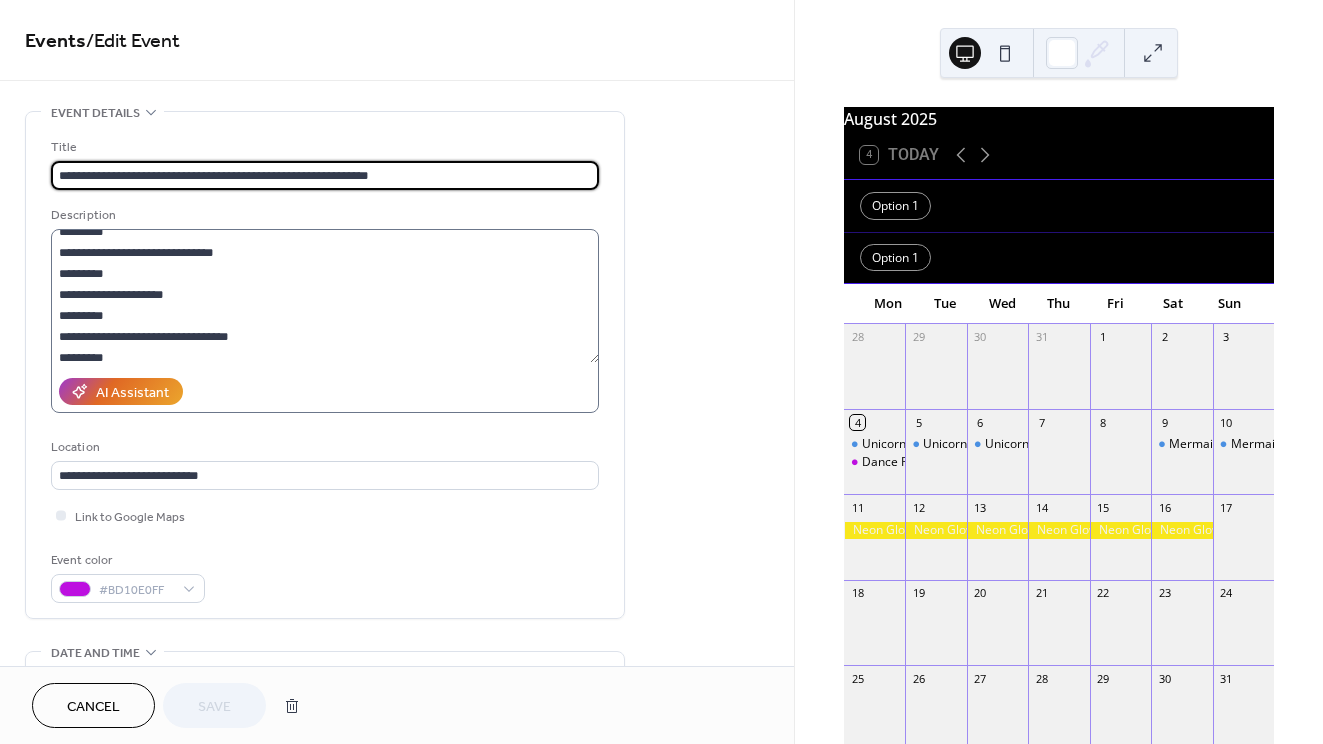 scroll, scrollTop: 299, scrollLeft: 0, axis: vertical 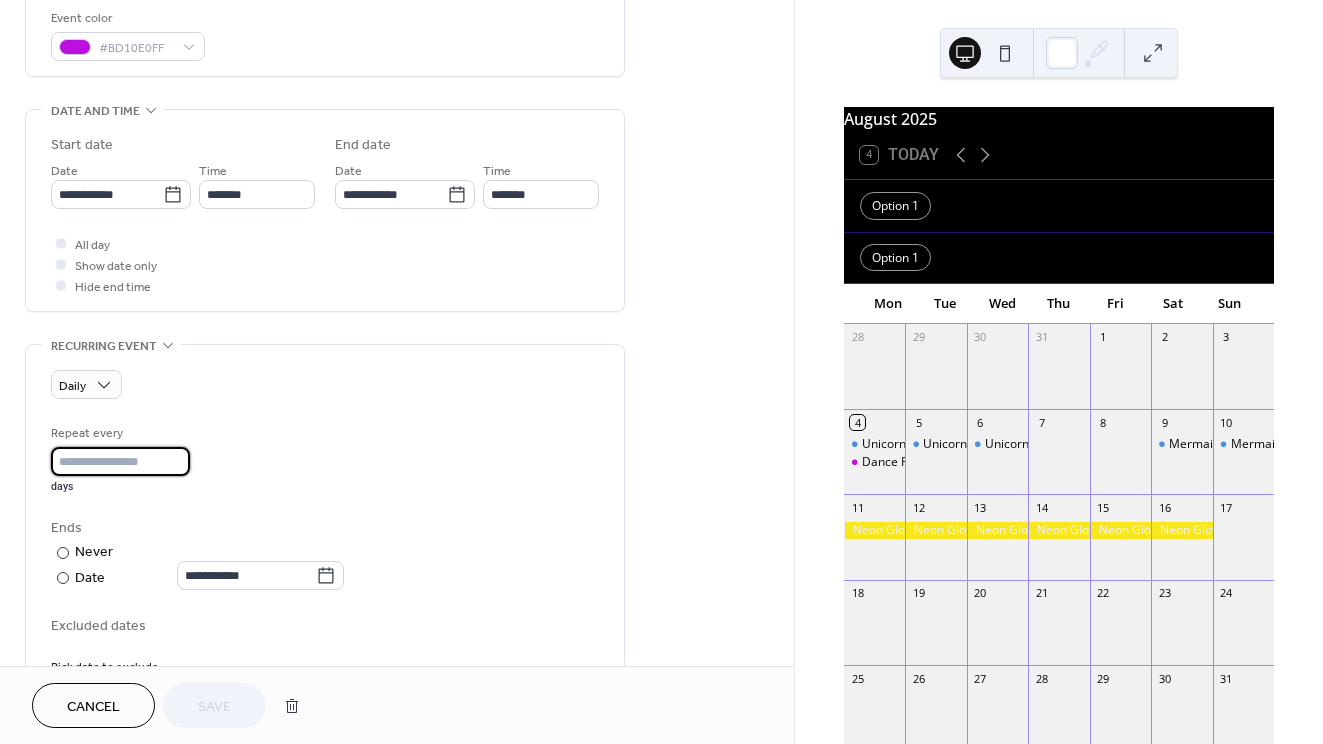 click on "*" at bounding box center (120, 461) 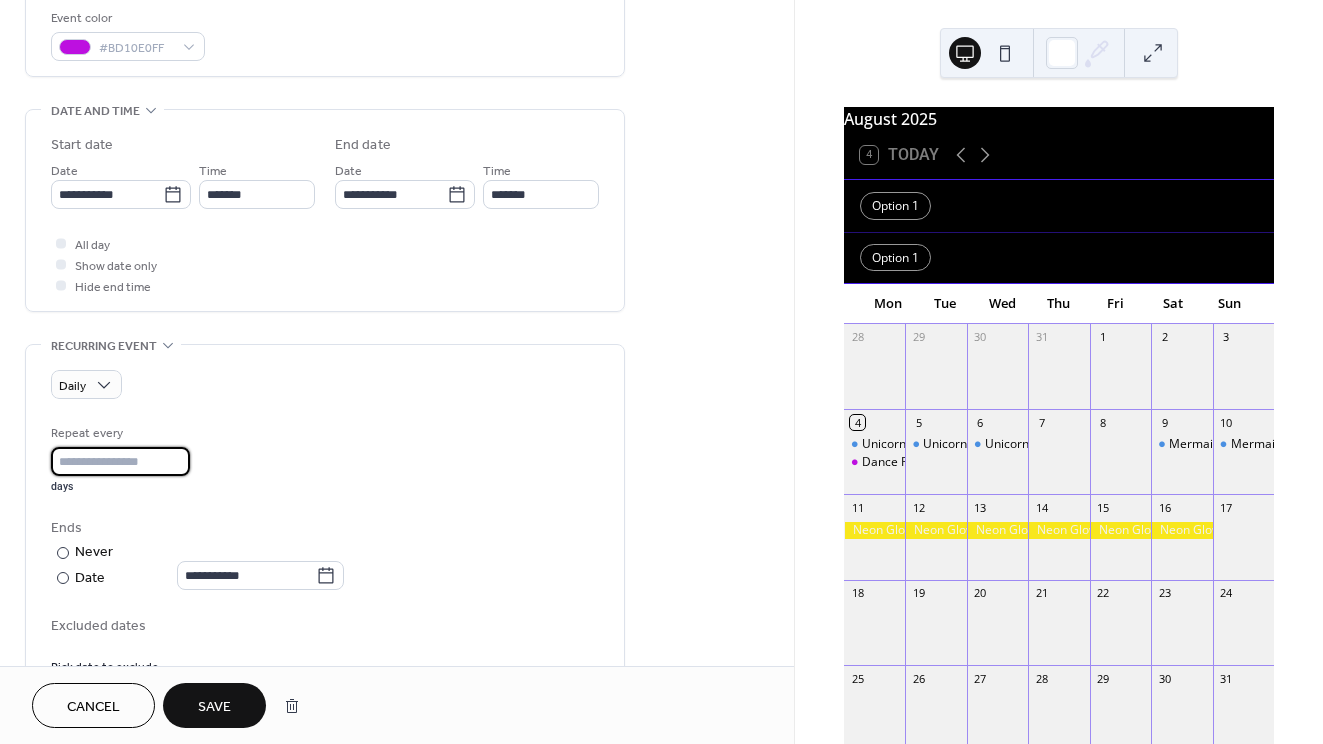 type on "*" 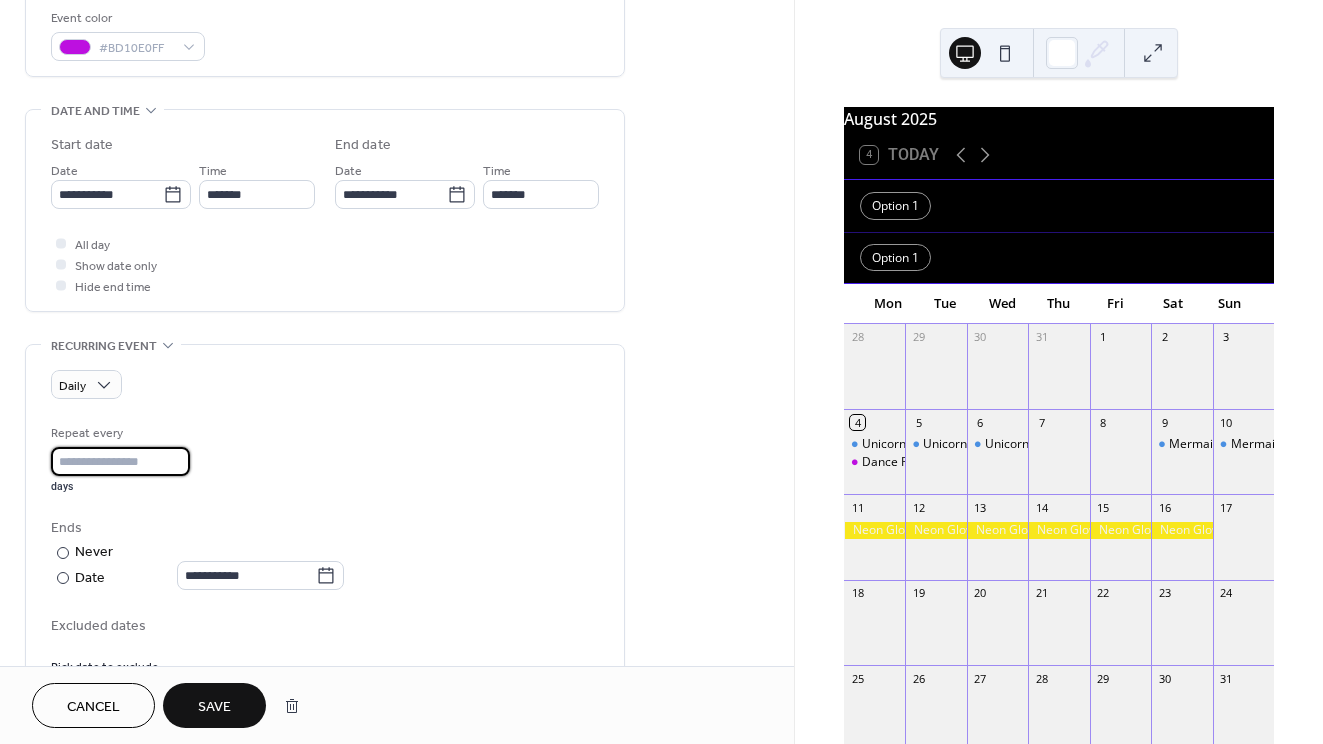 click on "Repeat every * days" at bounding box center [325, 458] 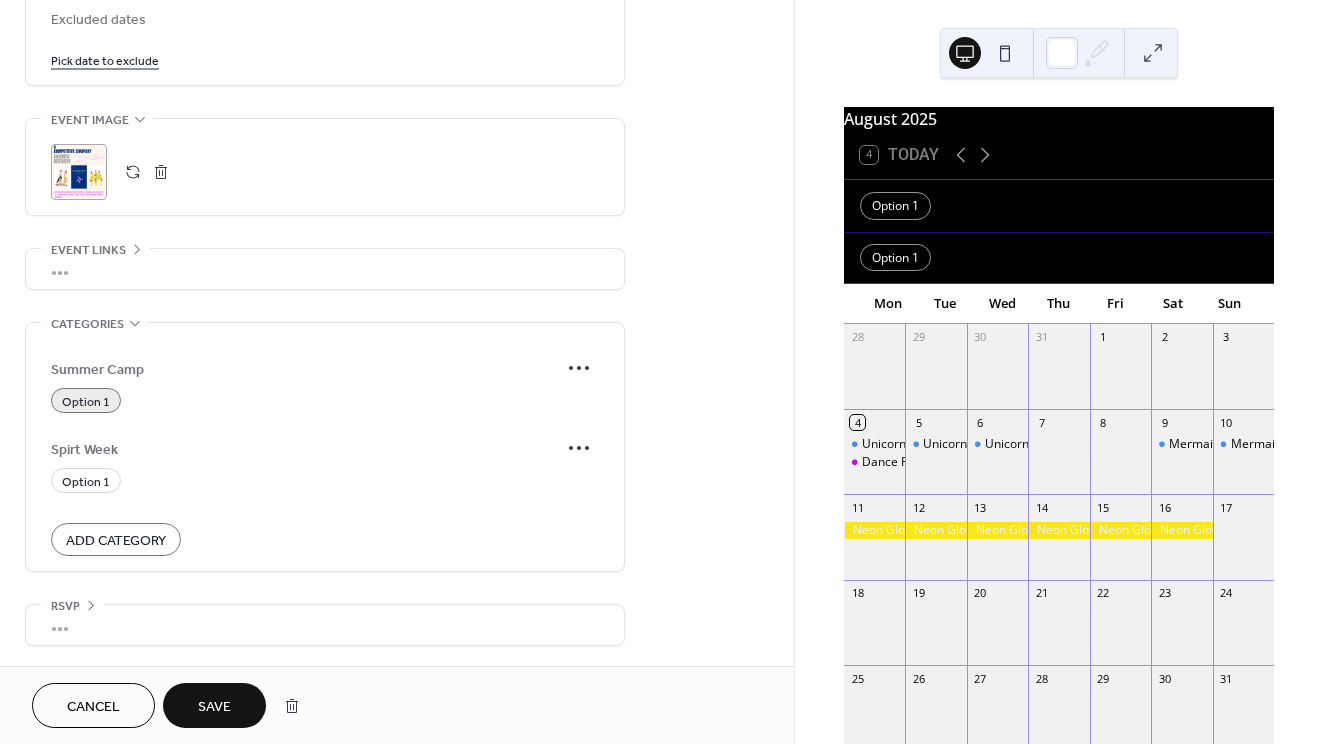scroll, scrollTop: 1158, scrollLeft: 0, axis: vertical 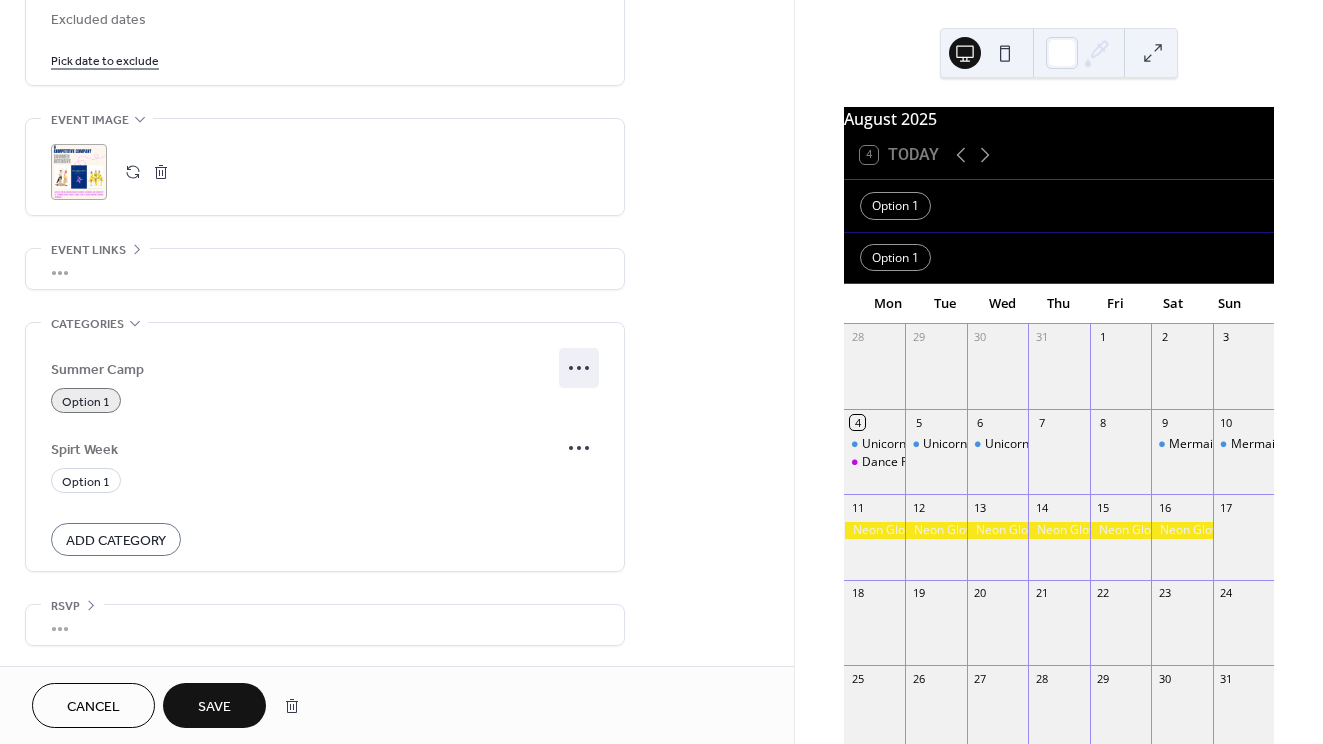 click 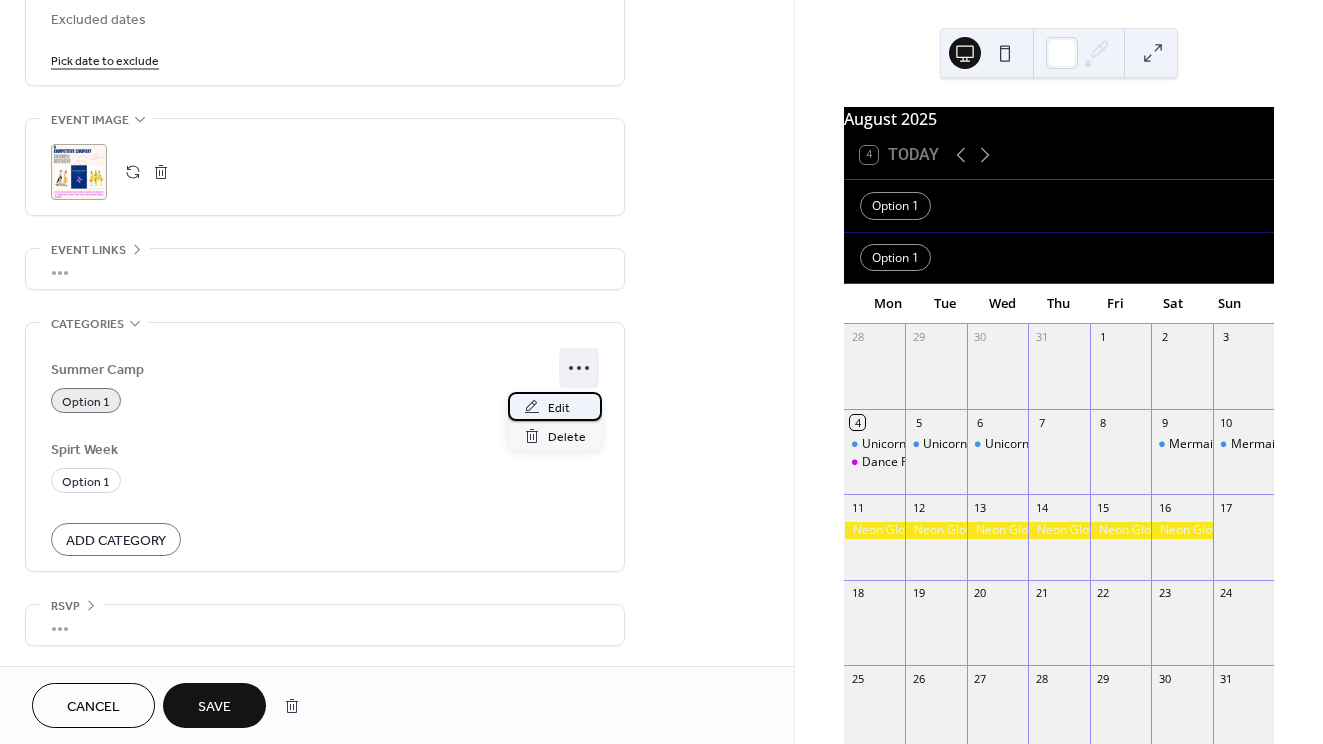 click on "Edit" at bounding box center [555, 406] 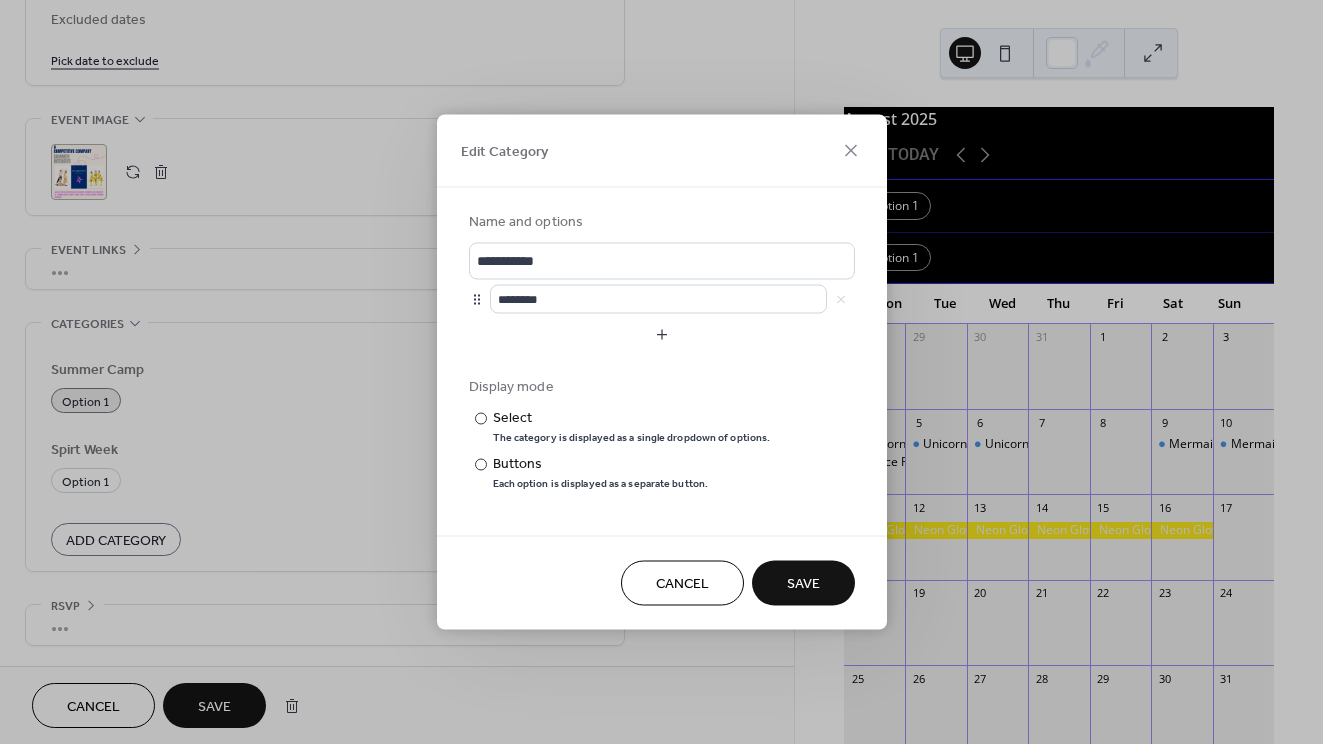 click on "Save" at bounding box center (803, 583) 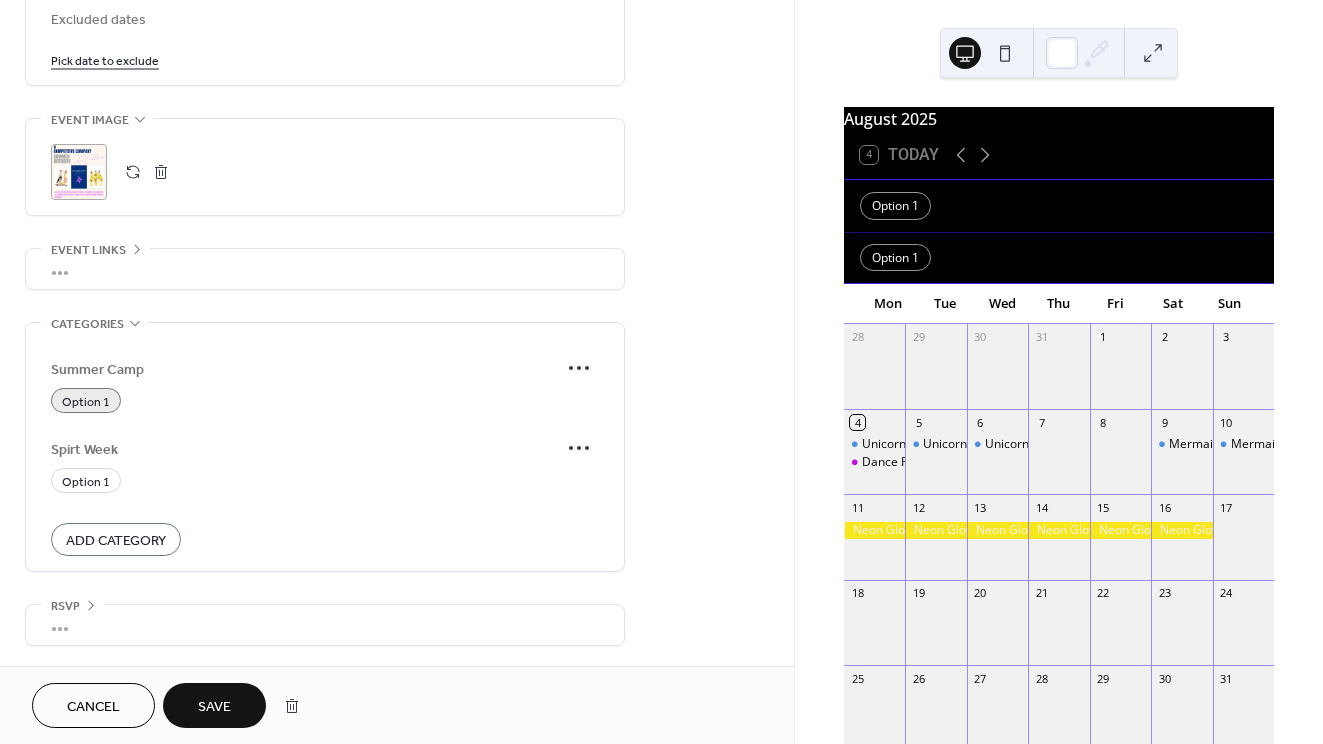 click on "Save" at bounding box center (214, 705) 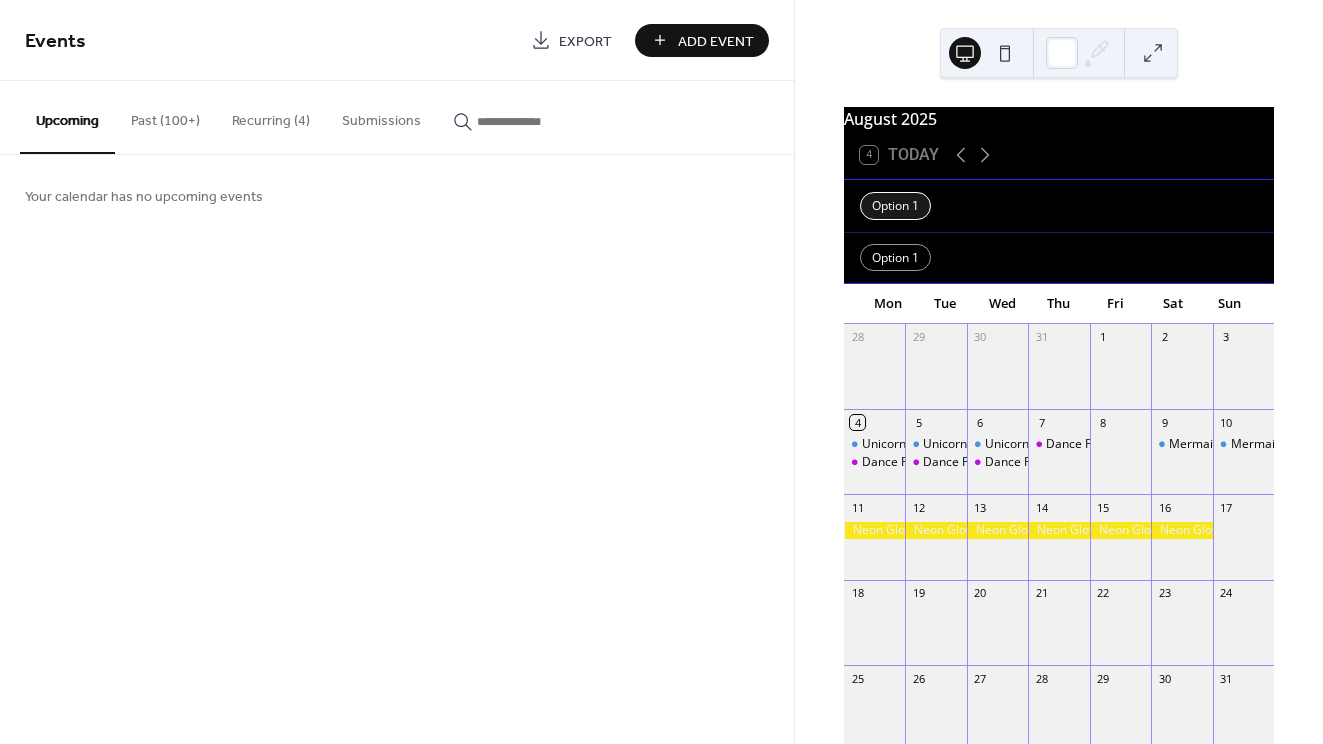 click on "Option 1" at bounding box center [895, 206] 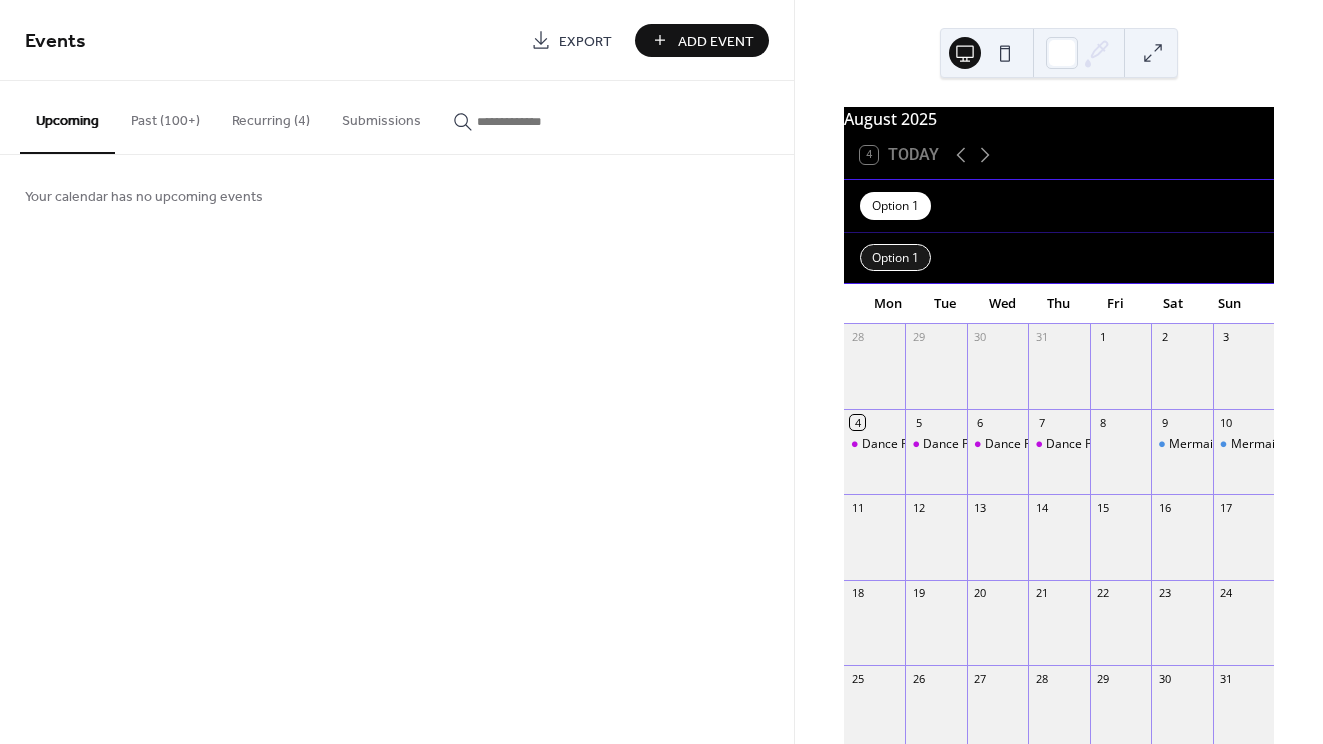 click on "Option 1" at bounding box center [895, 258] 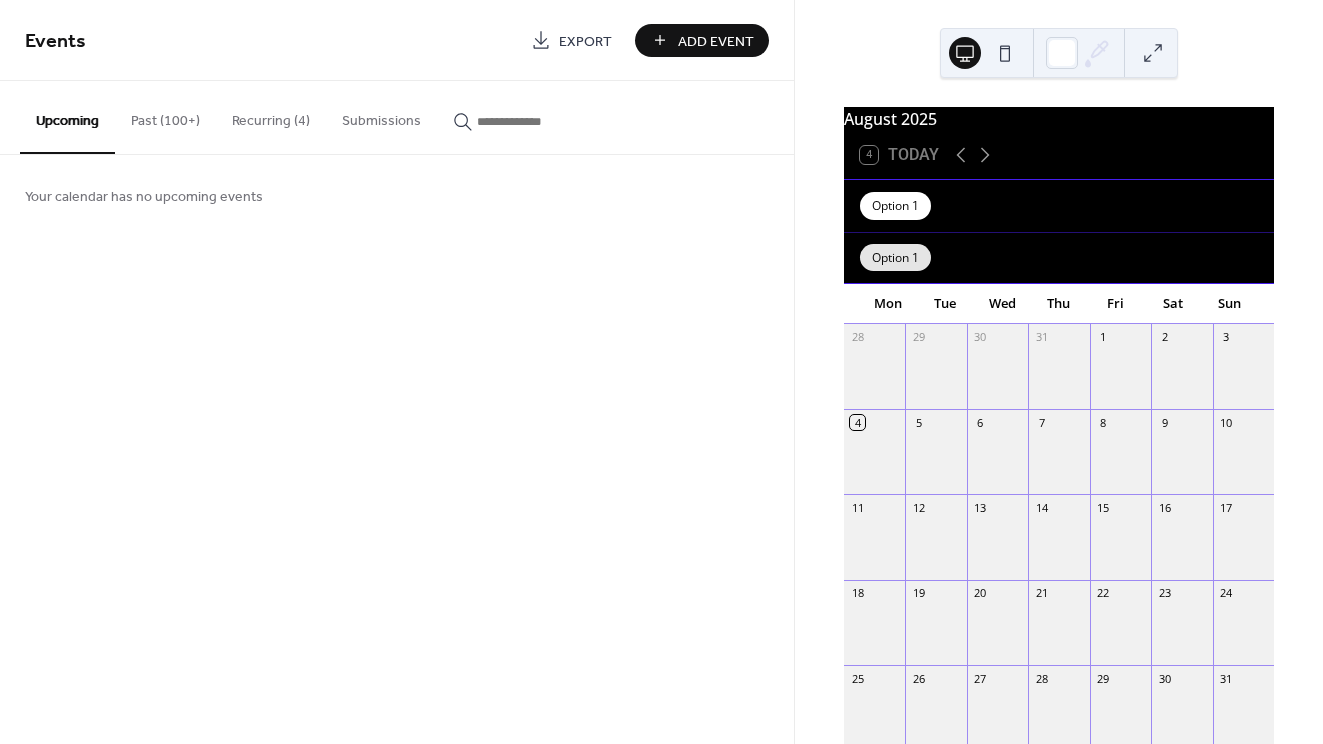 click on "Option 1" at bounding box center (895, 258) 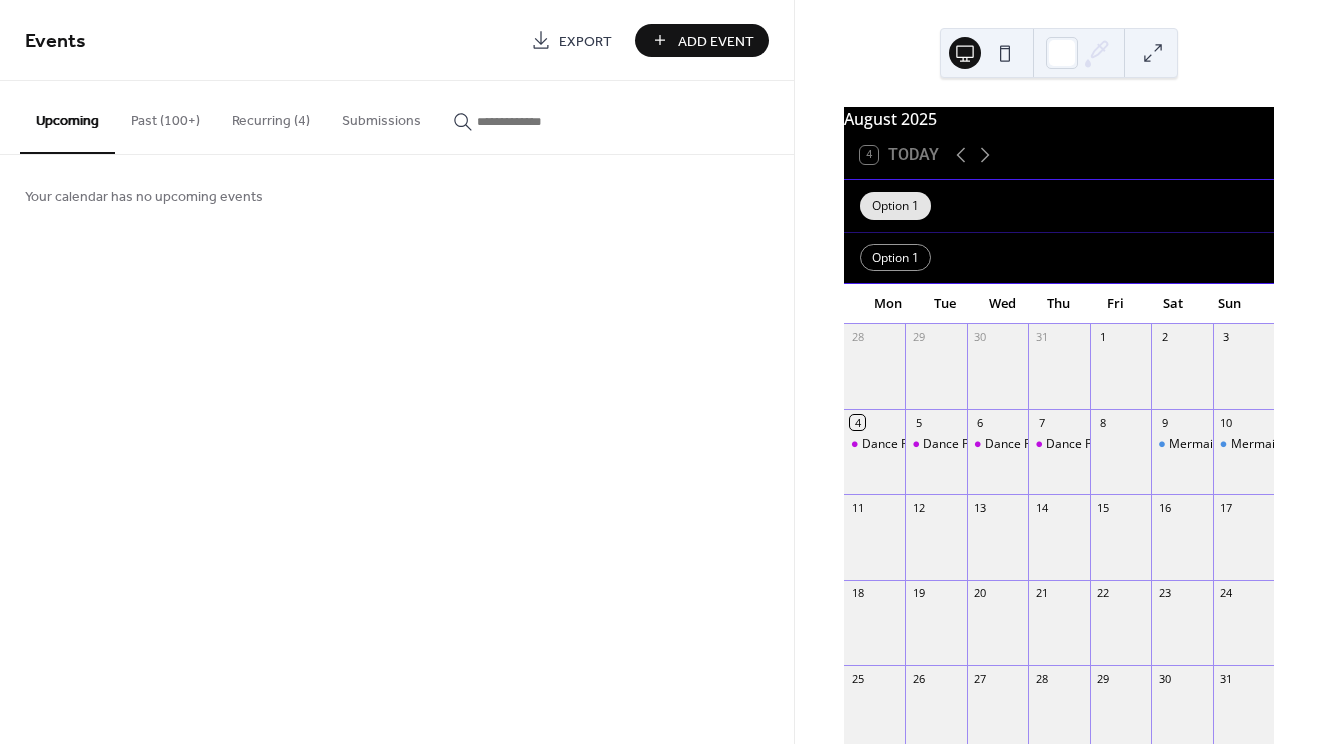click on "Option 1" at bounding box center (895, 206) 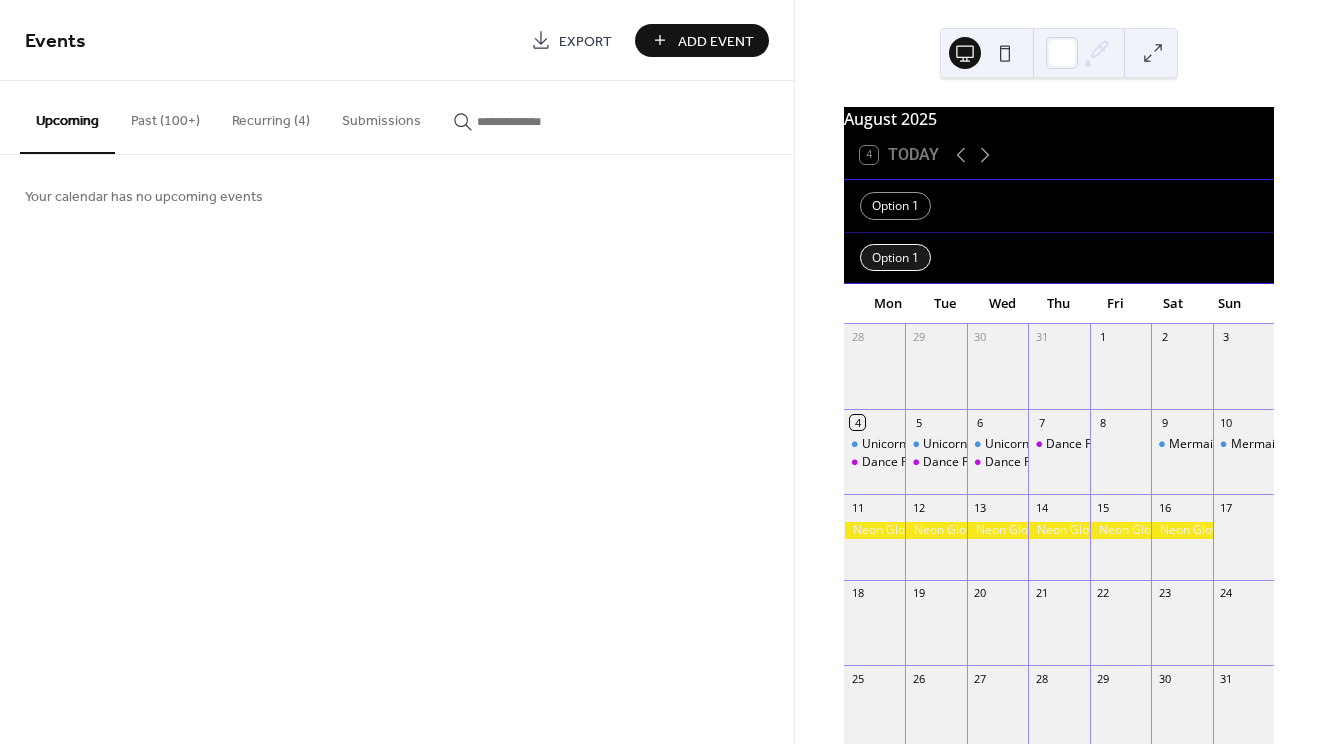 click on "Option 1" at bounding box center [895, 258] 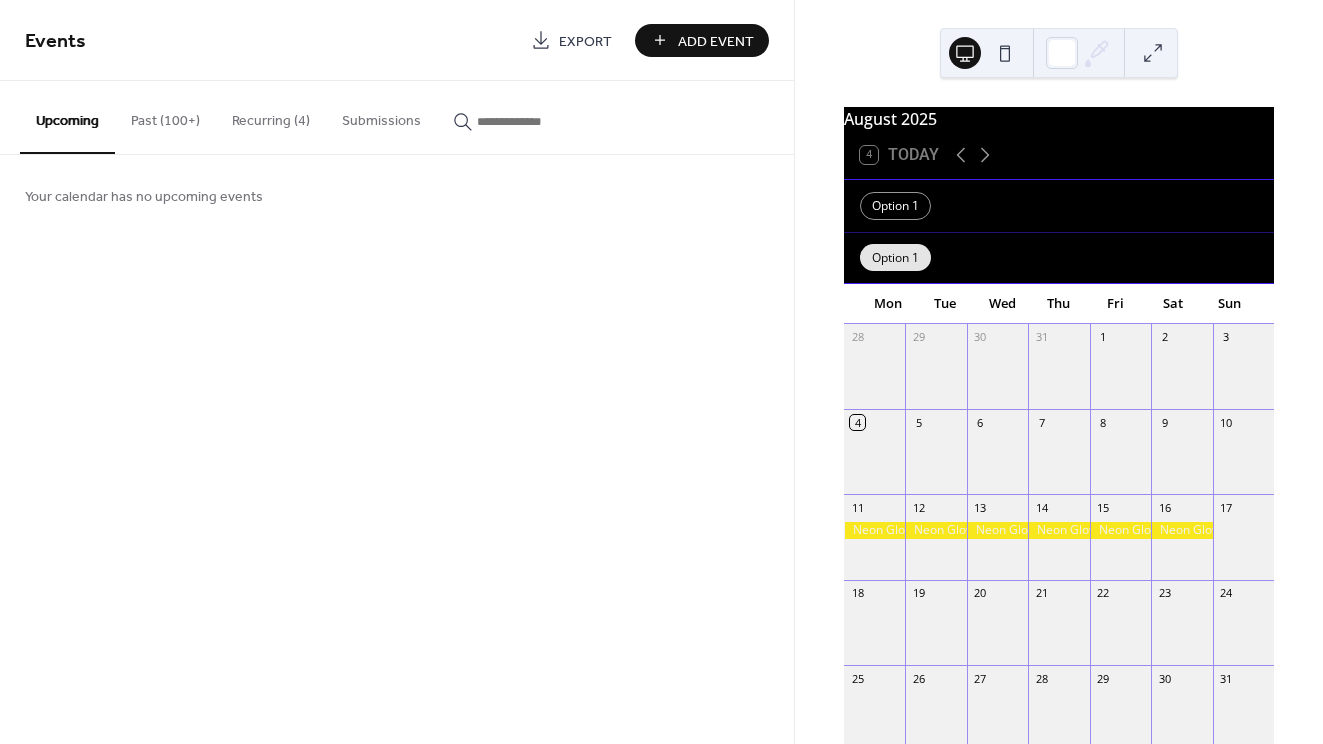 click on "Option 1" at bounding box center (895, 258) 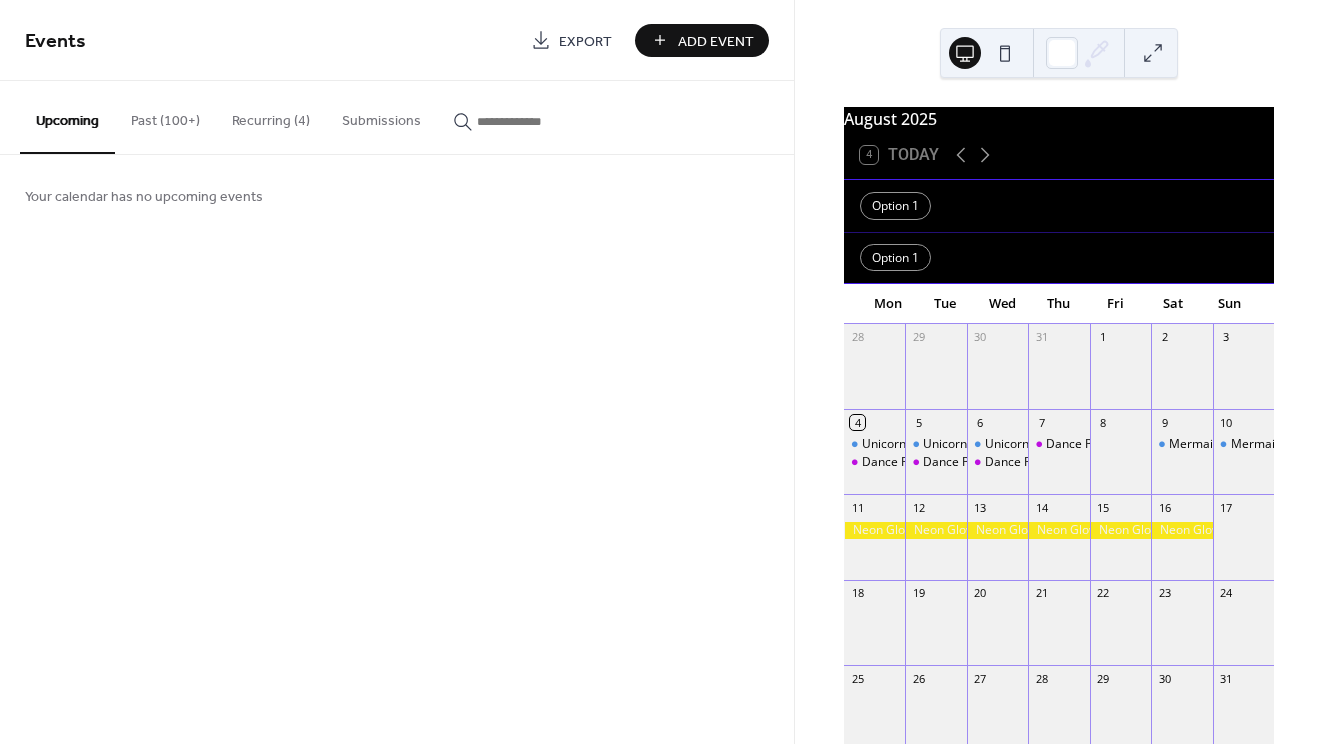 click on "Recurring (4)" at bounding box center [271, 116] 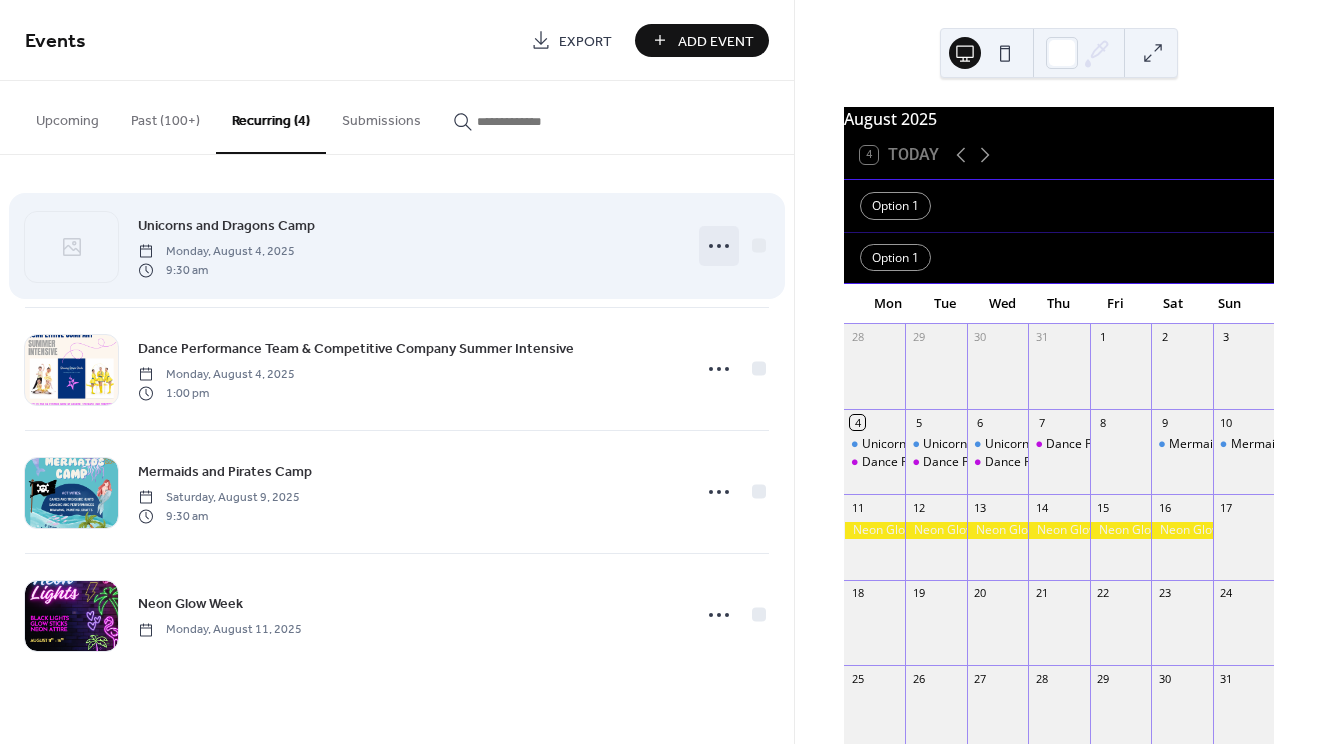 click 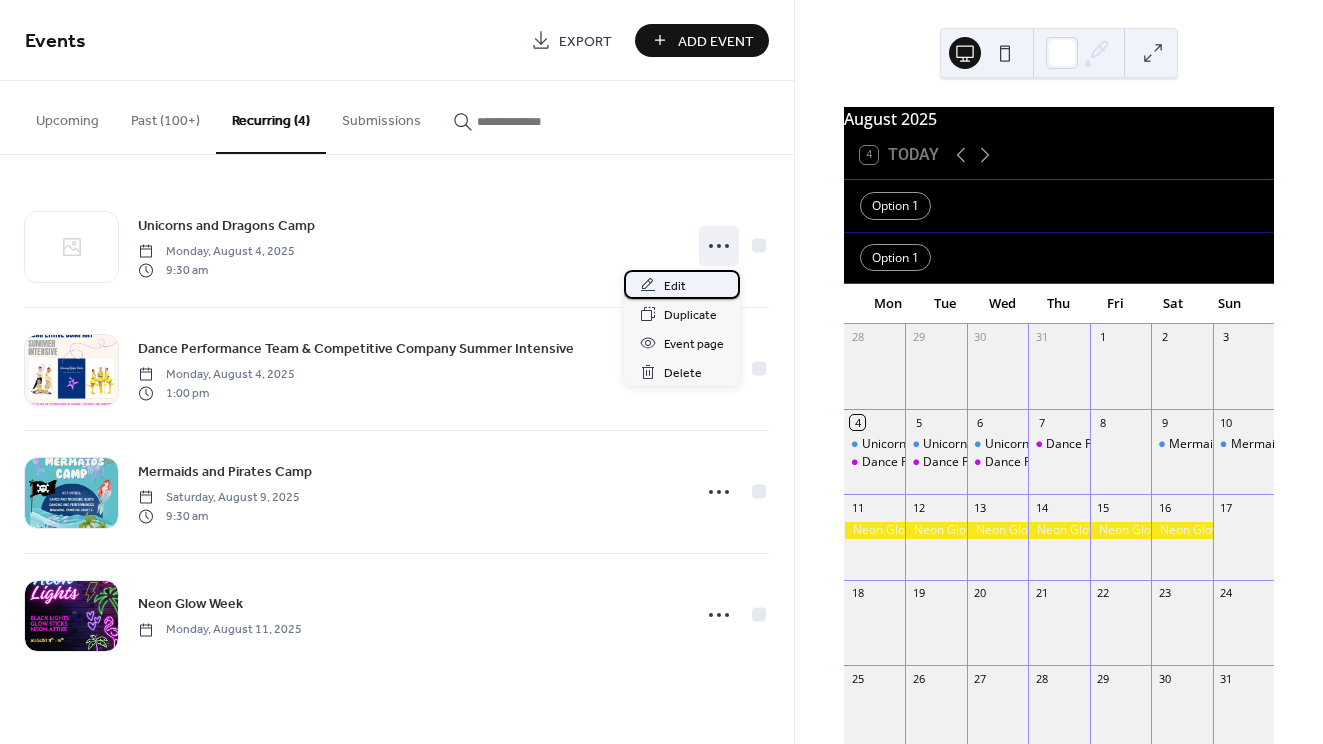 click on "Edit" at bounding box center (682, 284) 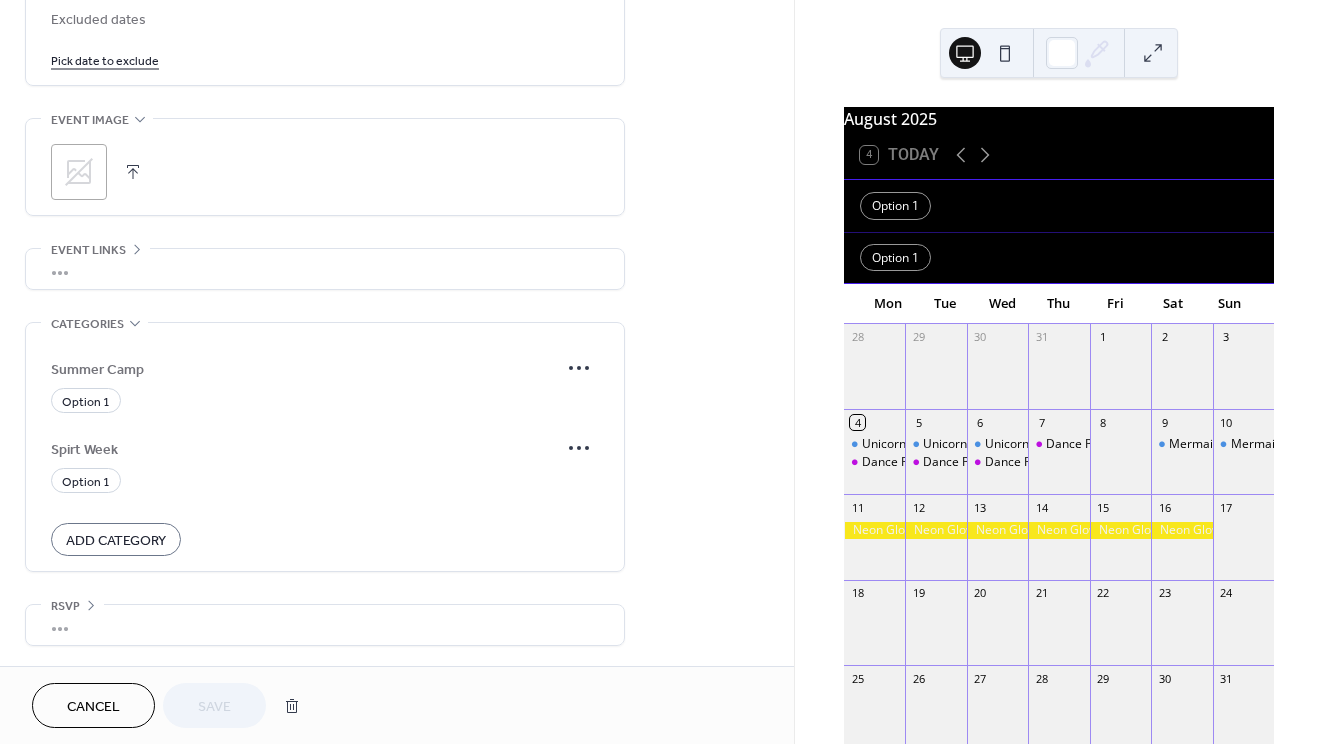 scroll, scrollTop: 1158, scrollLeft: 0, axis: vertical 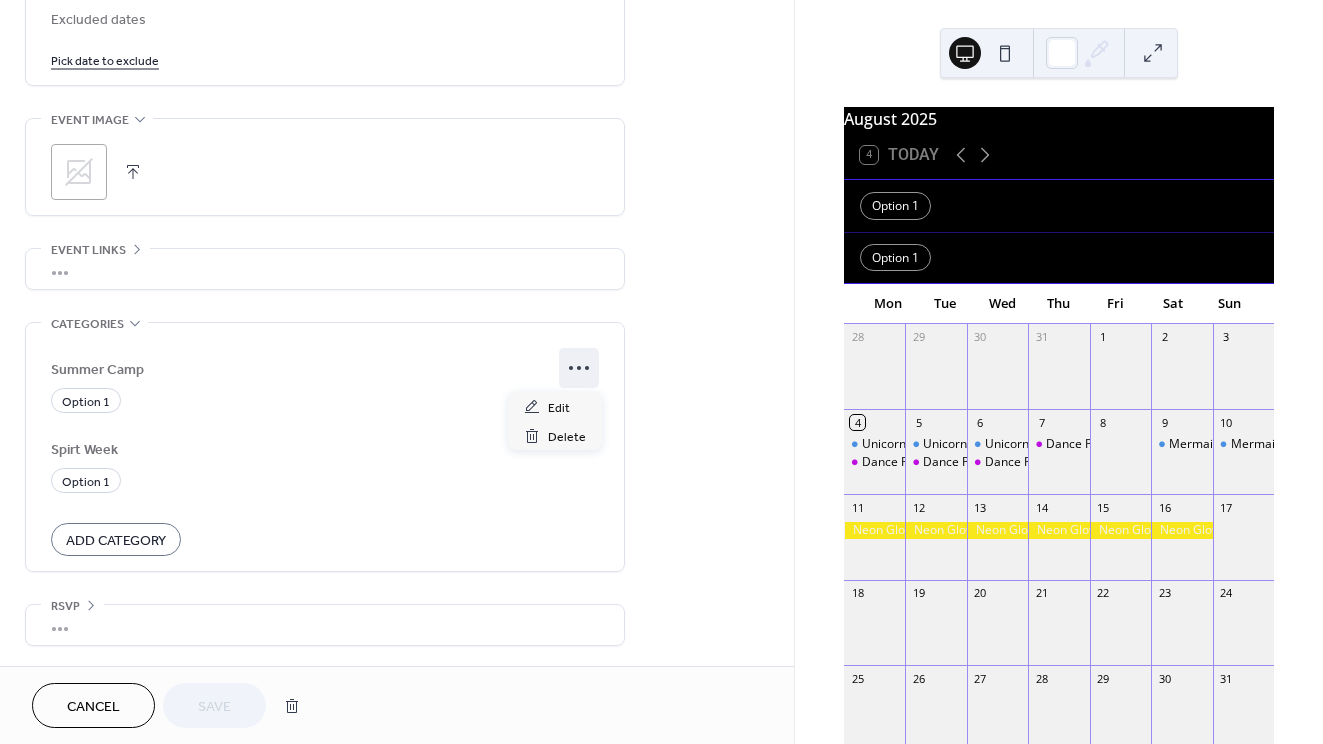 click 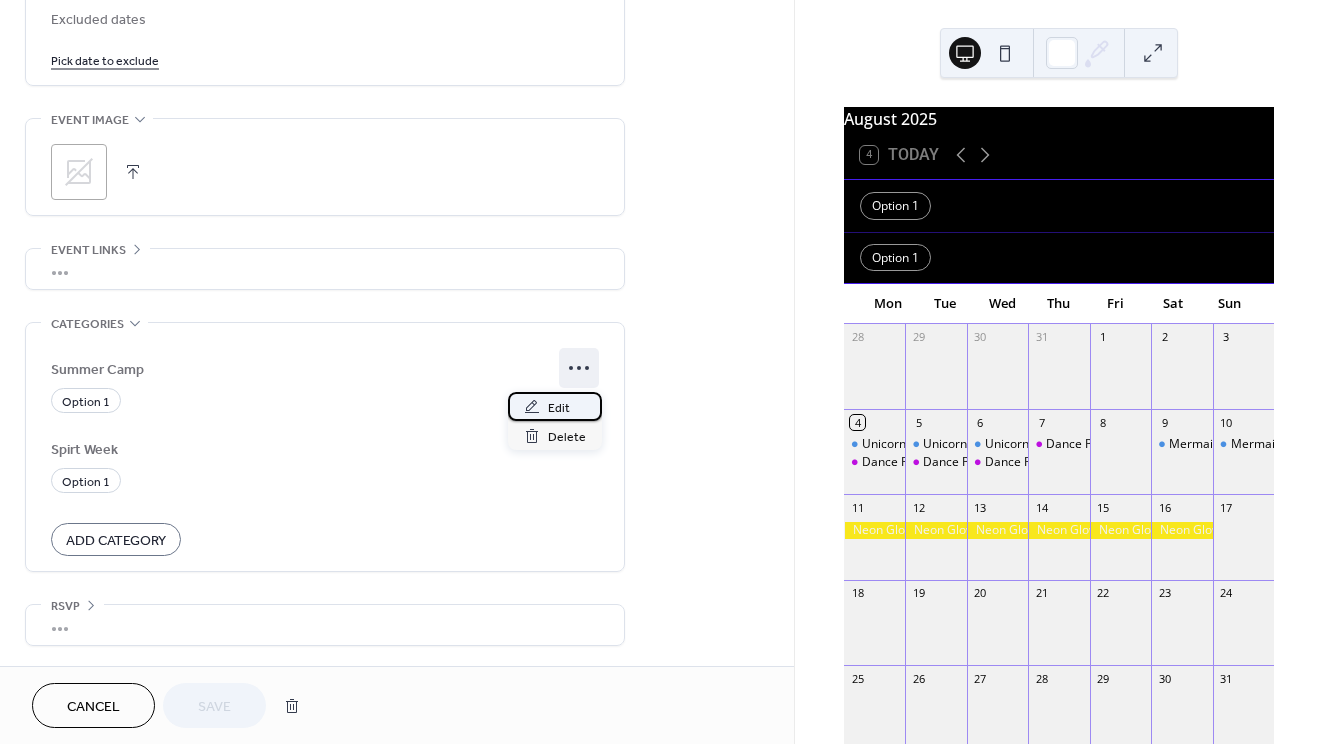 click on "Edit" at bounding box center (559, 408) 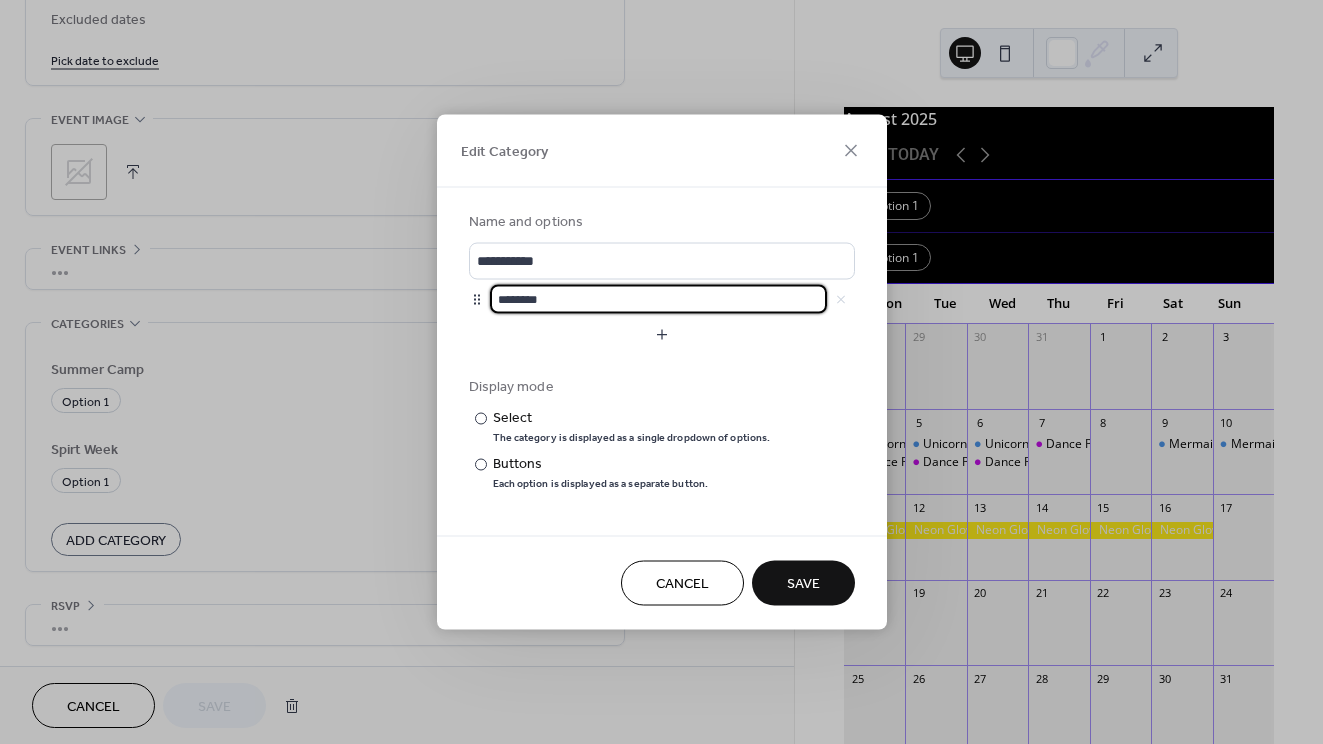 click on "********" at bounding box center (658, 299) 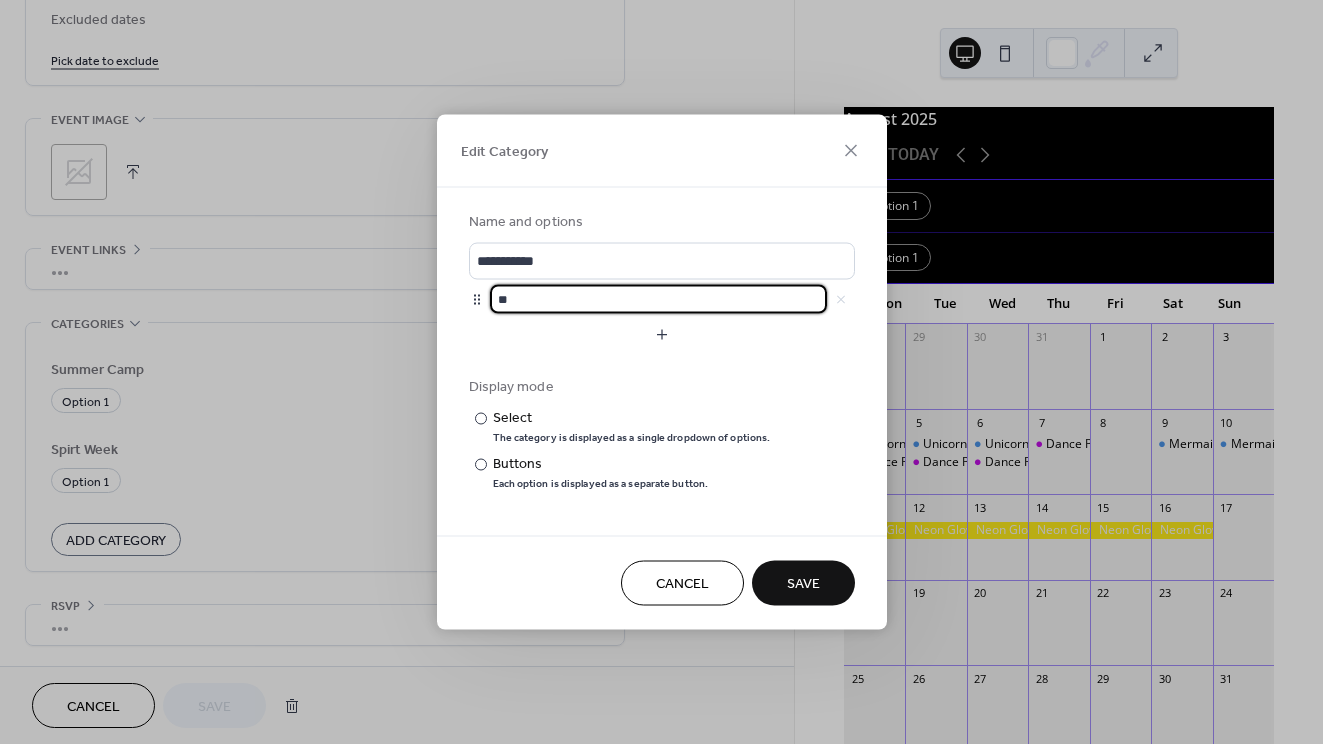 type on "*" 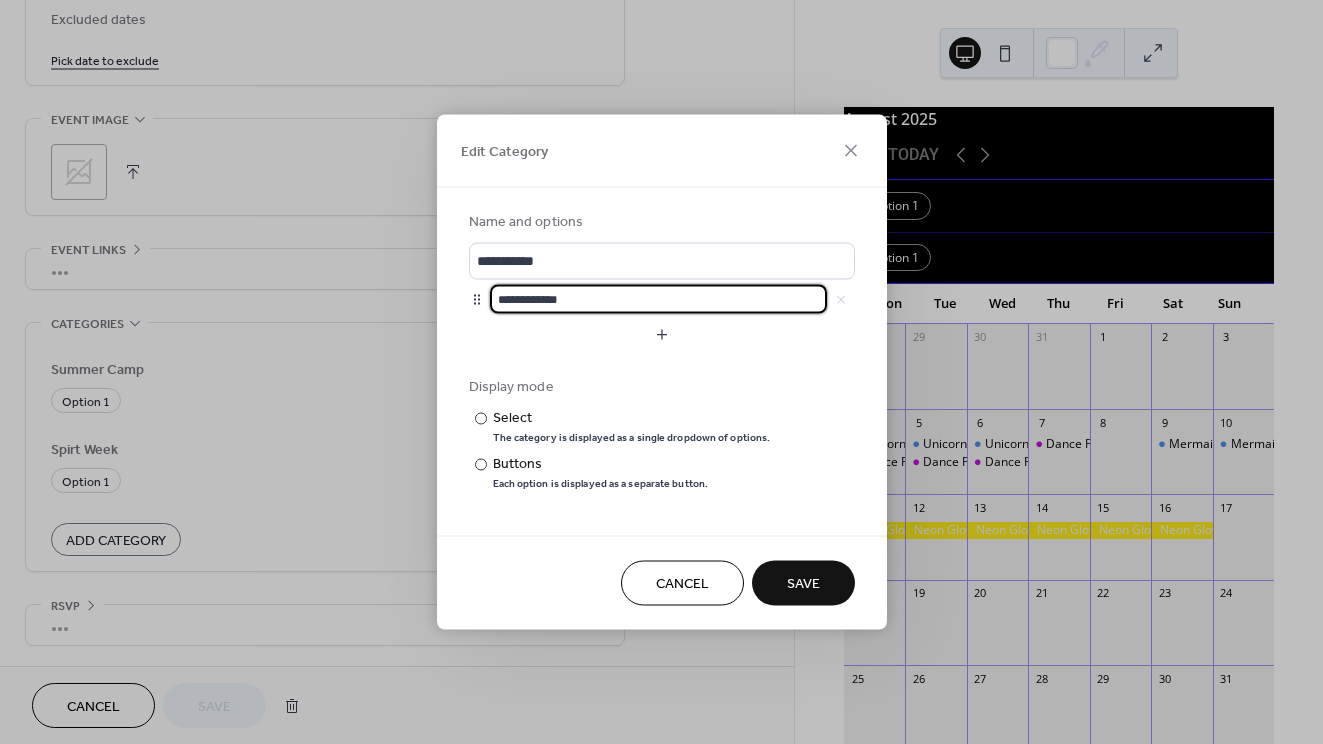 type on "**********" 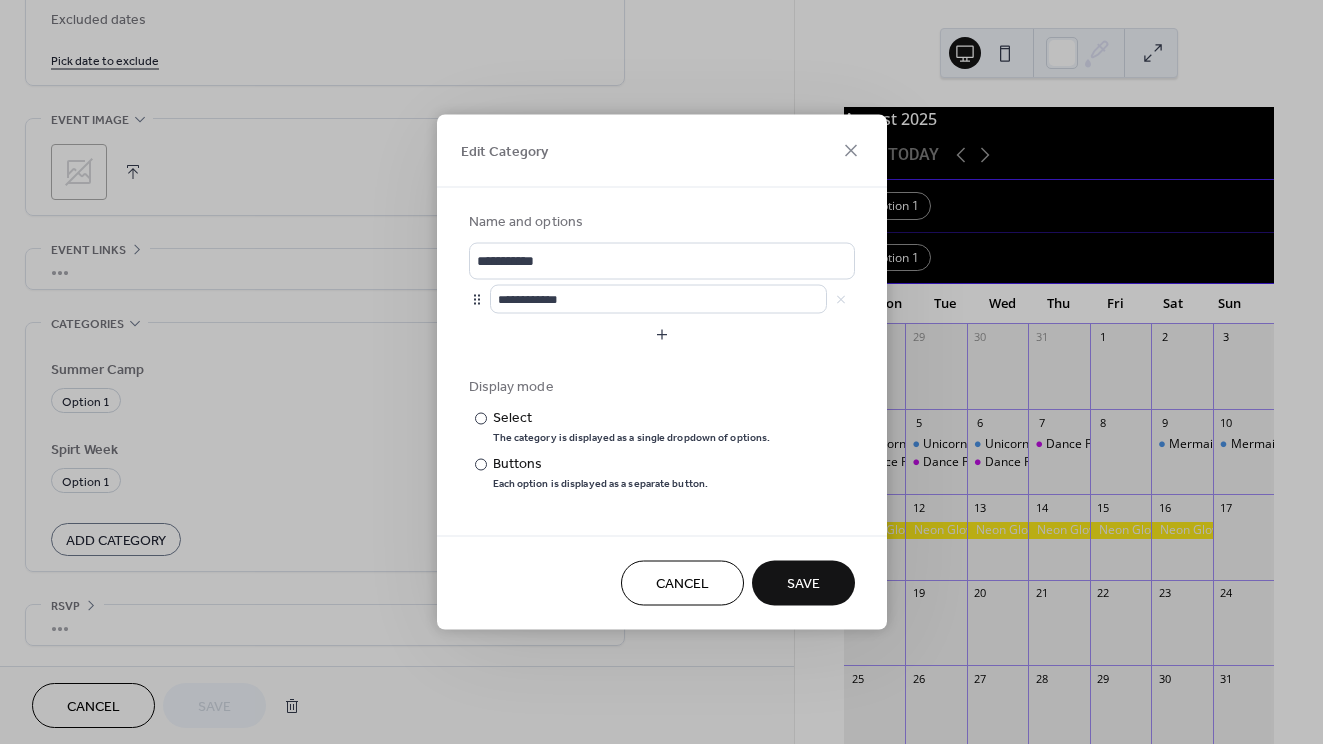 click on "**********" at bounding box center [662, 350] 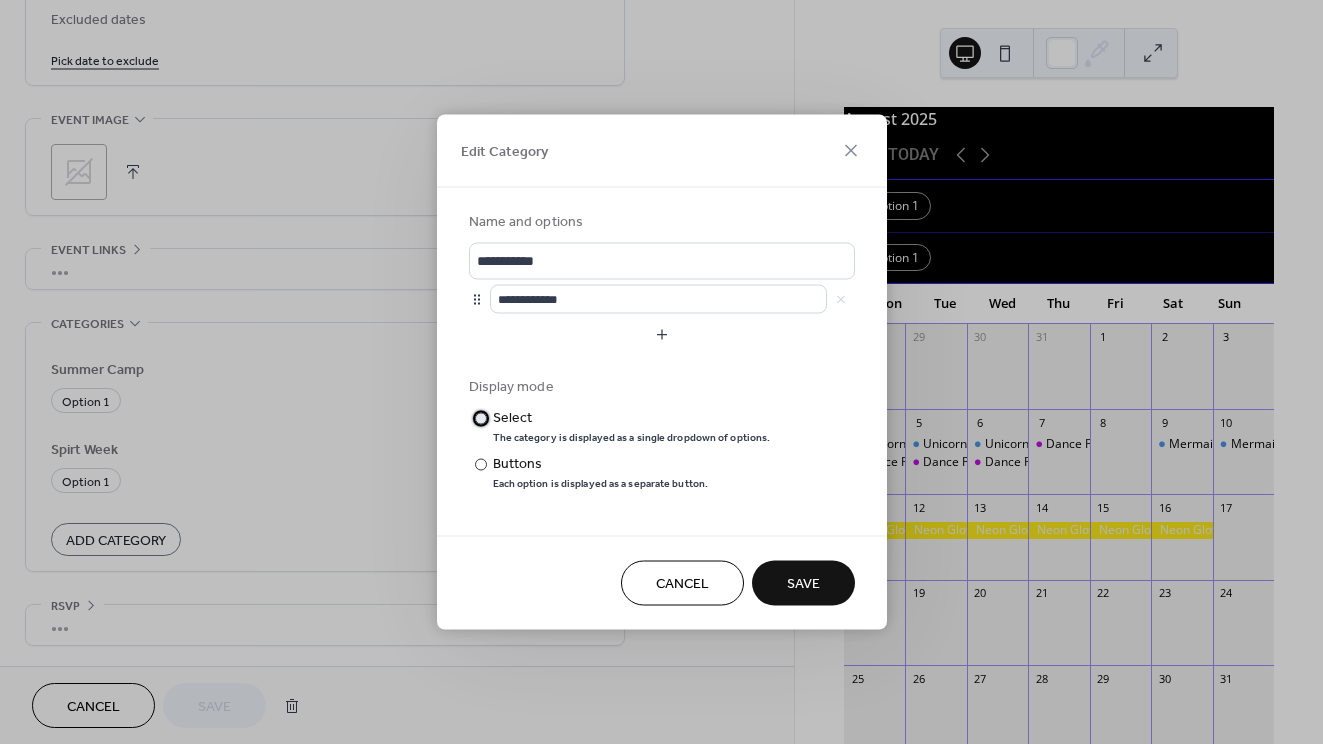 click on "​" at bounding box center (479, 418) 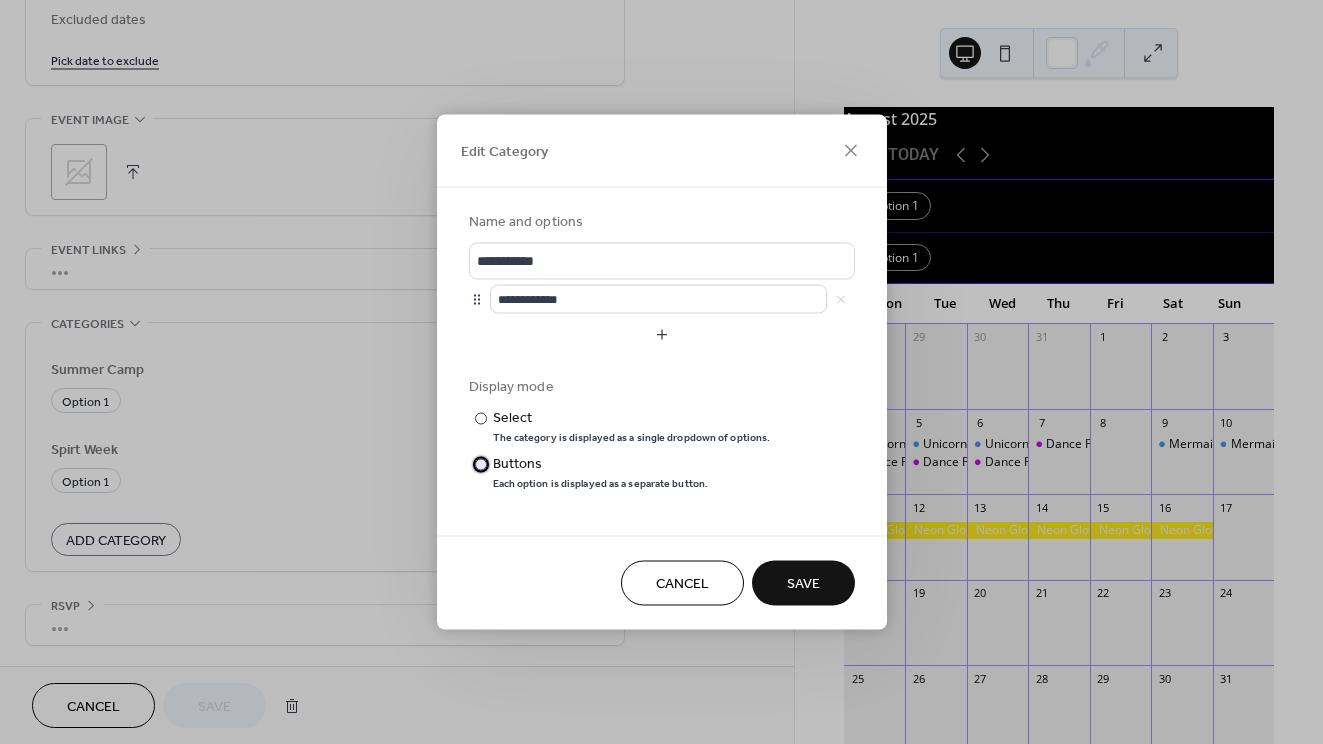 click on "​" at bounding box center [479, 464] 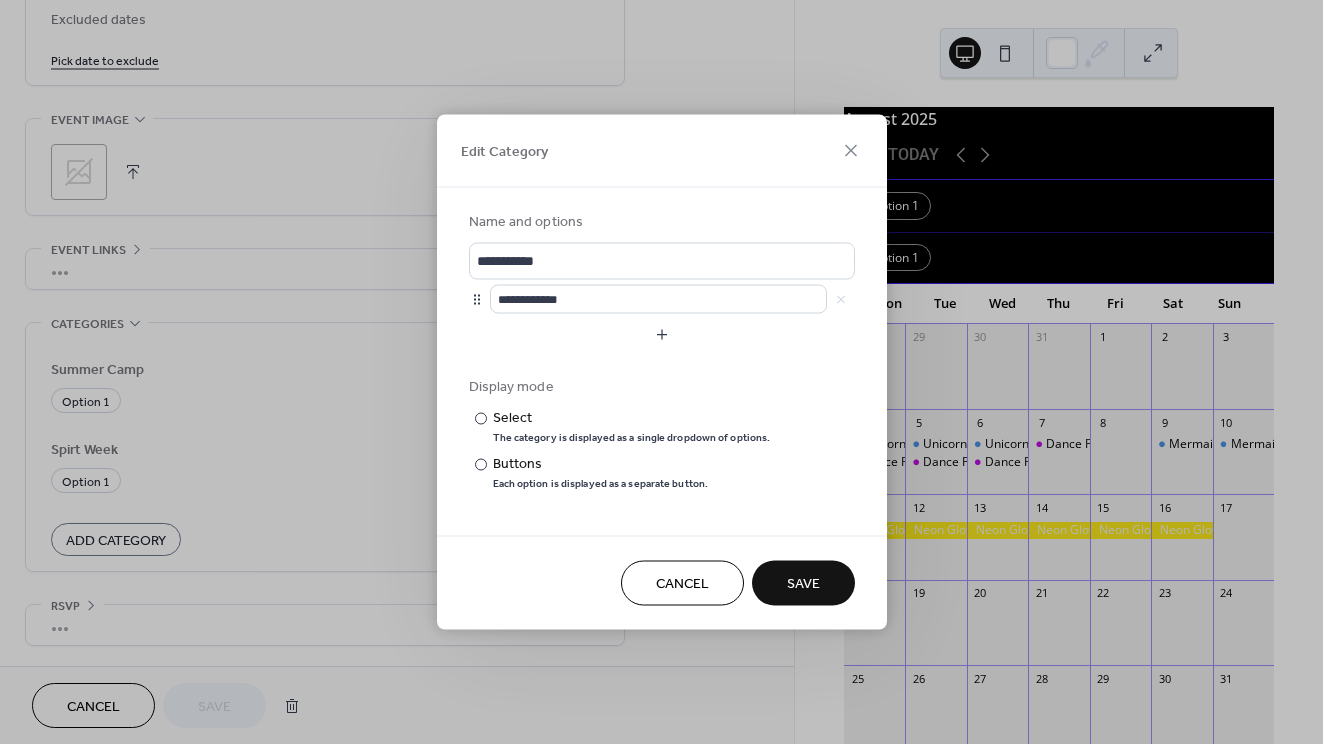 click on "Save" at bounding box center (803, 584) 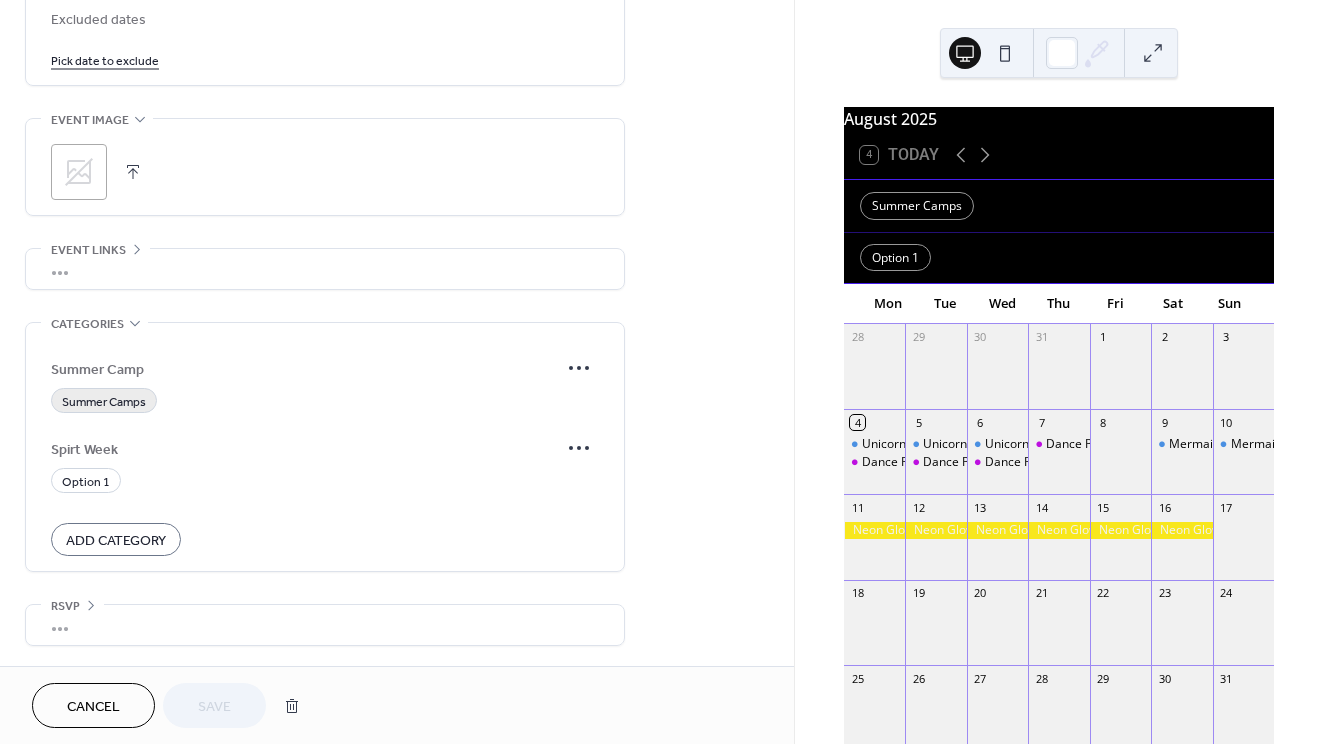 click on "Summer Camps" at bounding box center [104, 402] 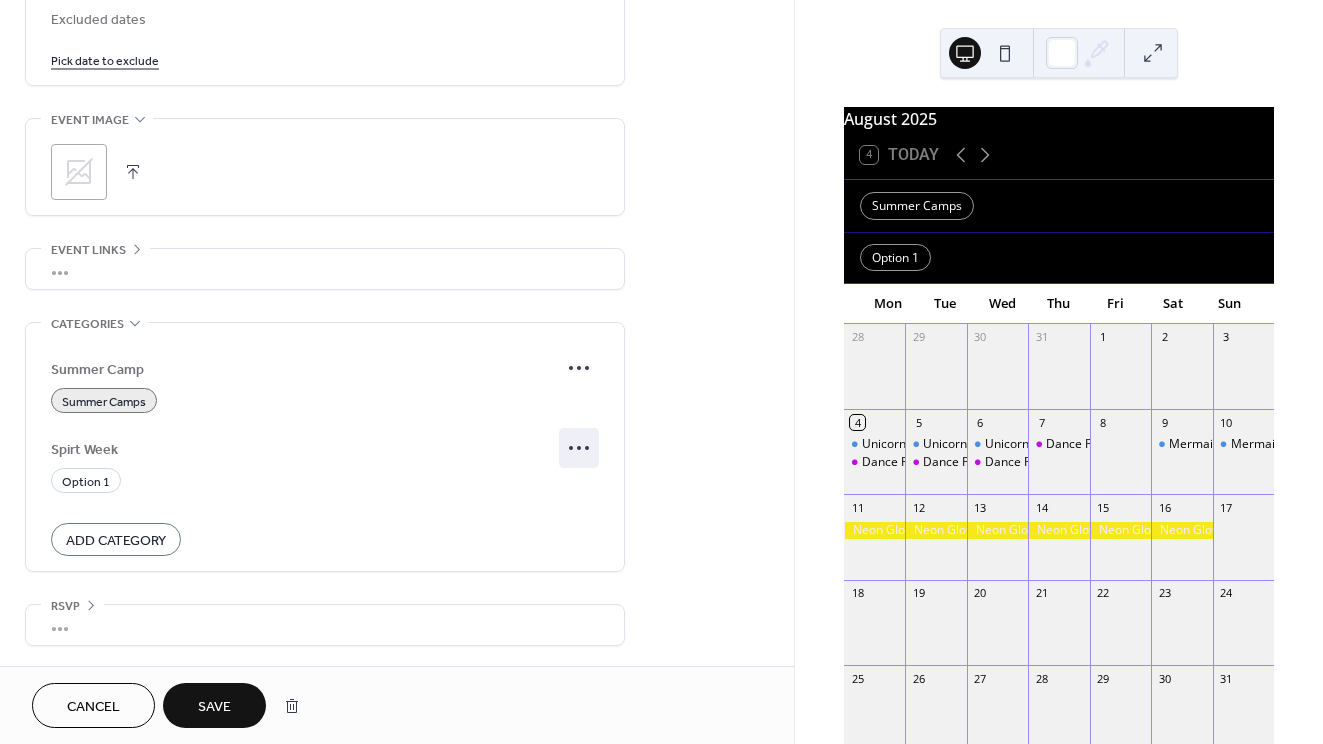 click 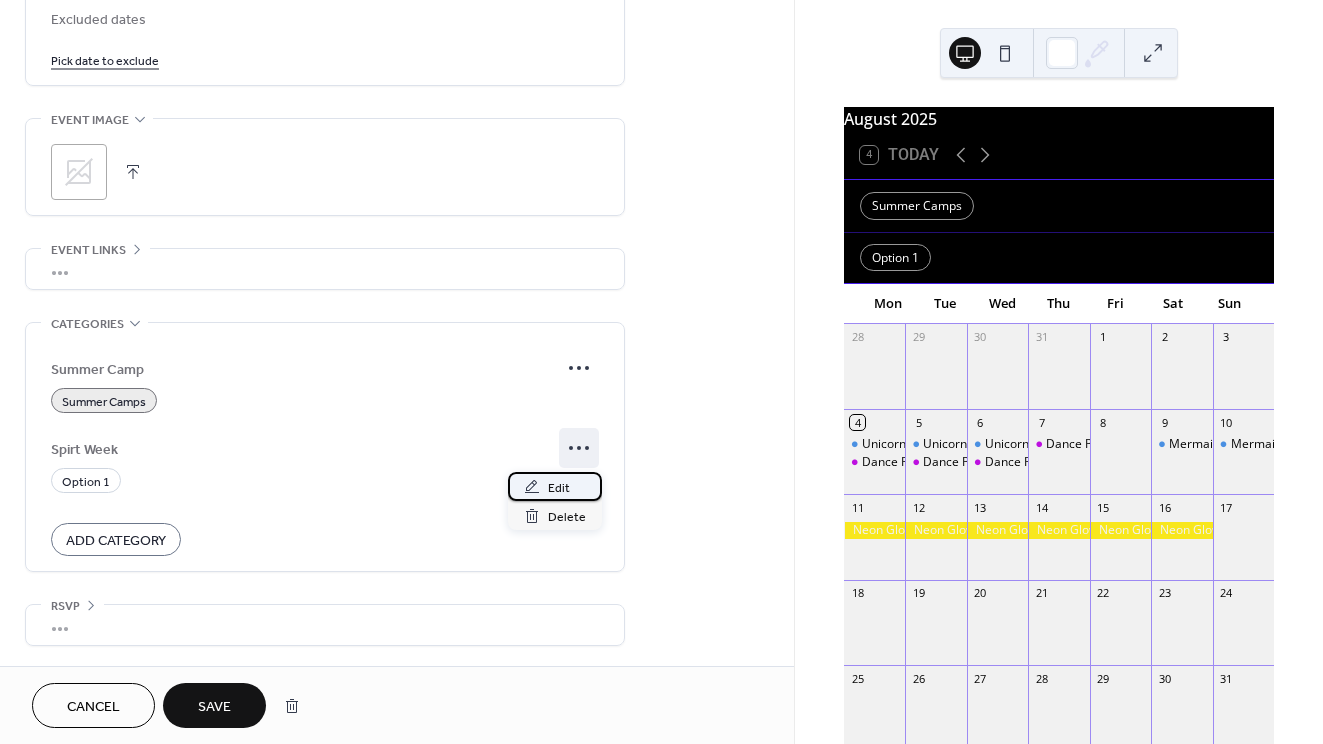 click on "Edit" at bounding box center (559, 488) 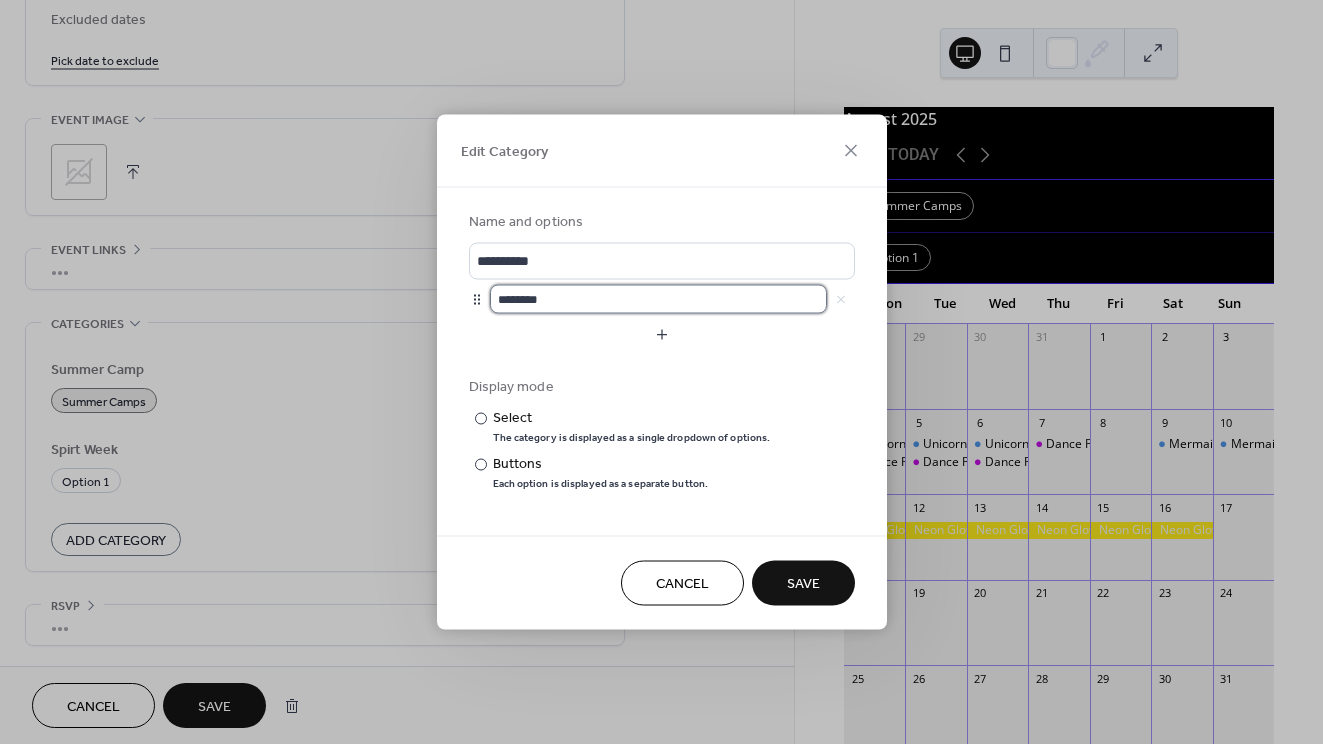 click on "********" at bounding box center (658, 299) 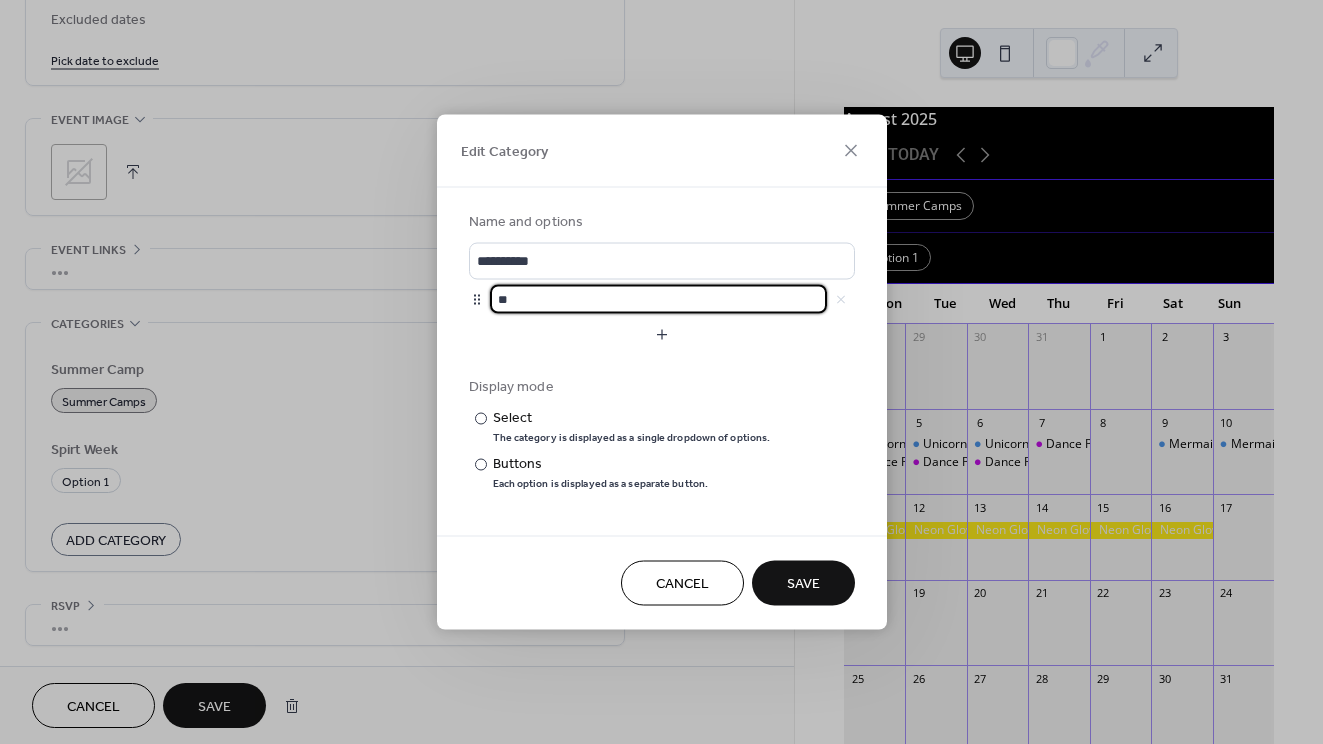 type on "*" 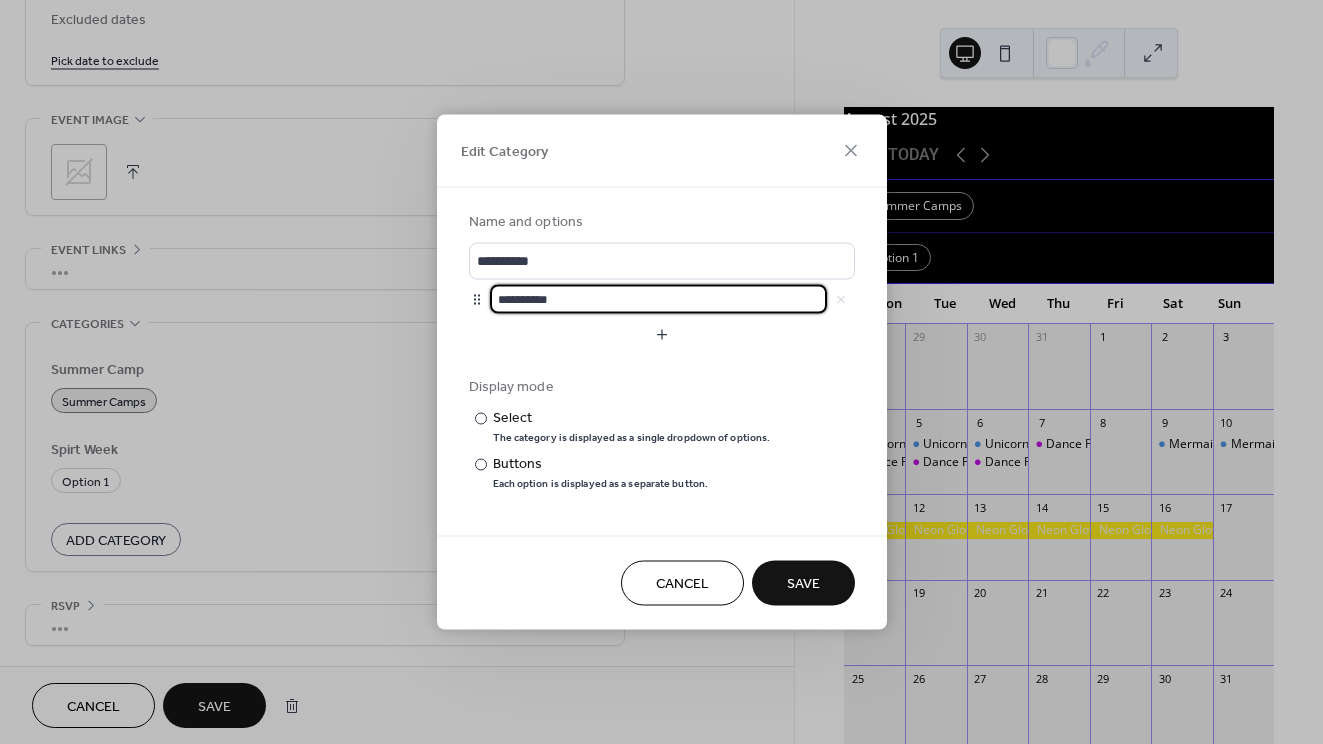 type on "**********" 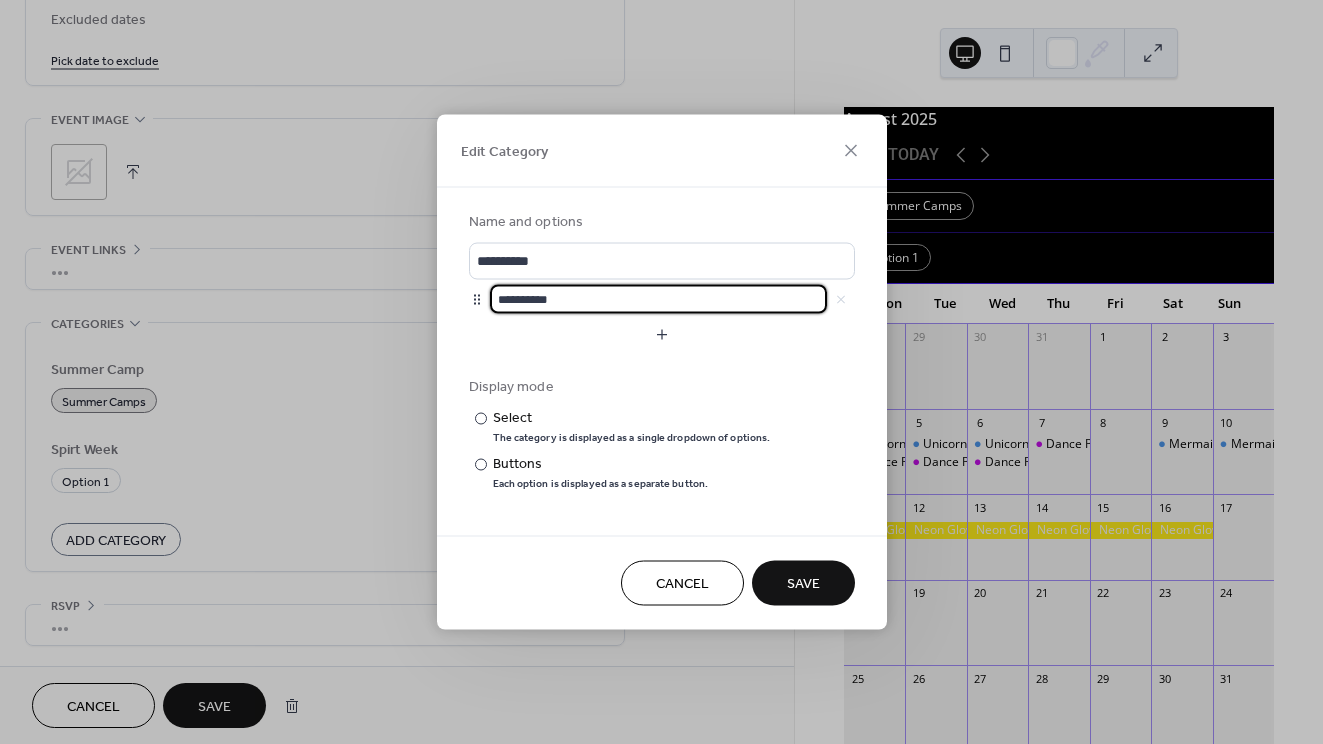 click at bounding box center (662, 524) 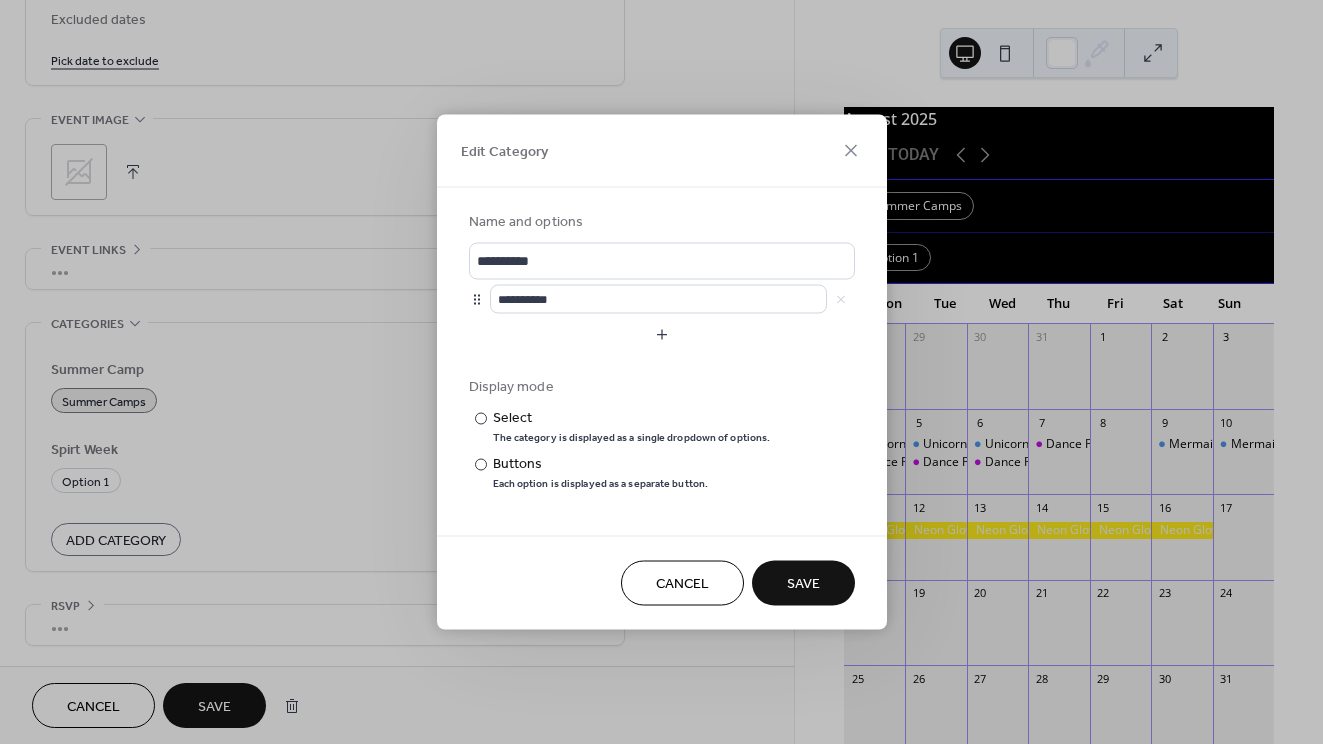click on "Save" at bounding box center [803, 584] 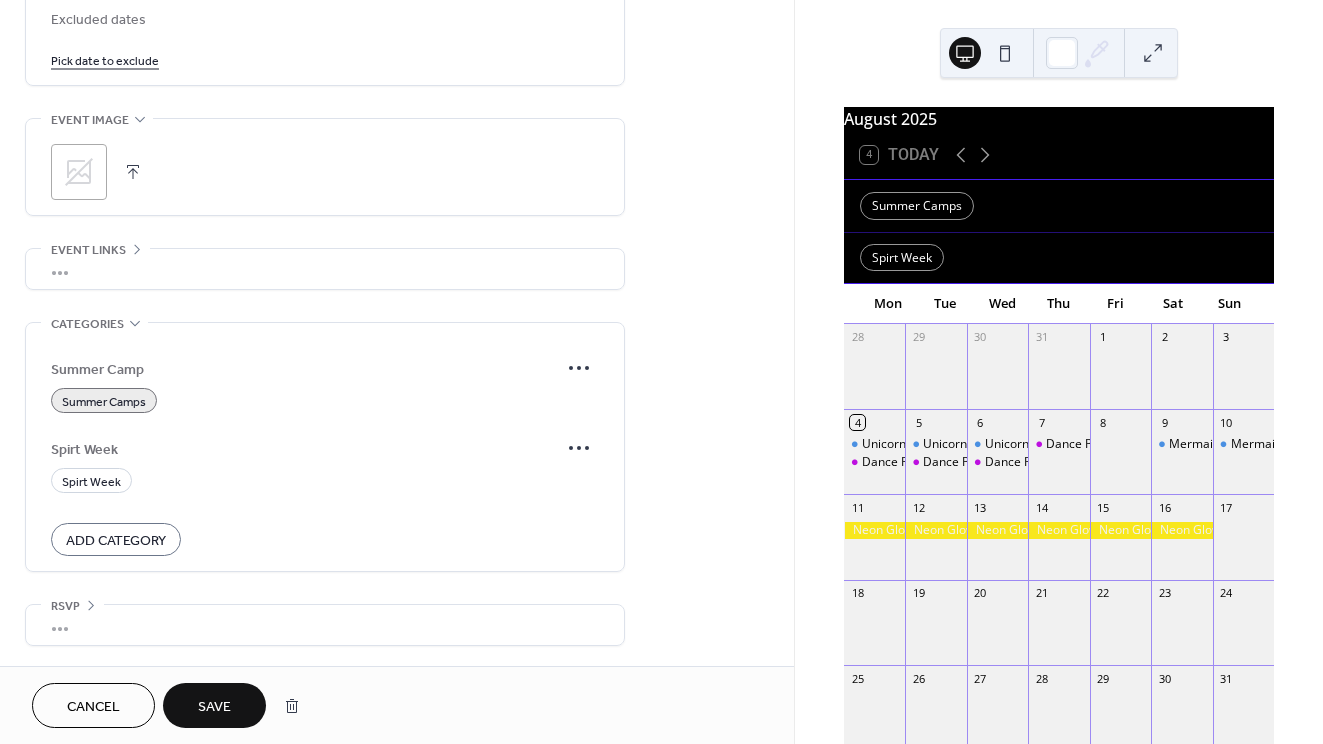 click on "Save" at bounding box center [214, 707] 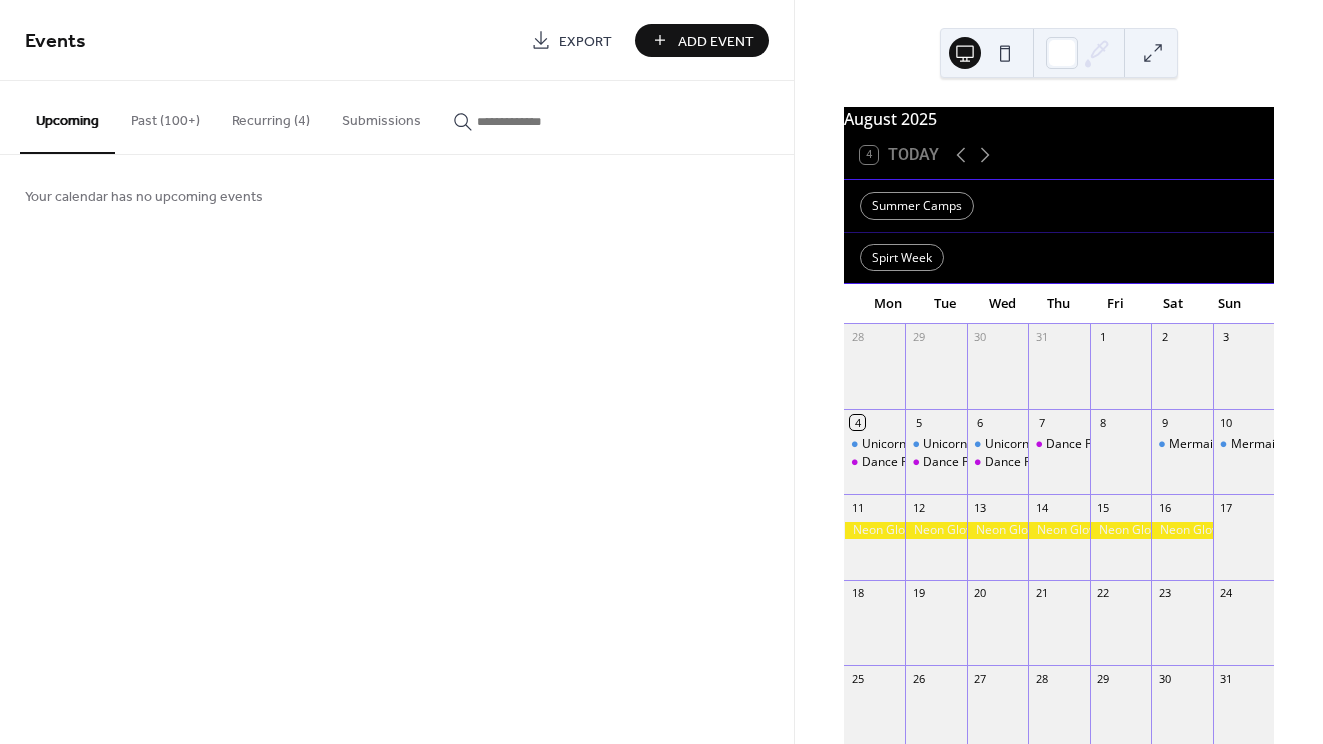 click on "Recurring (4)" at bounding box center (271, 116) 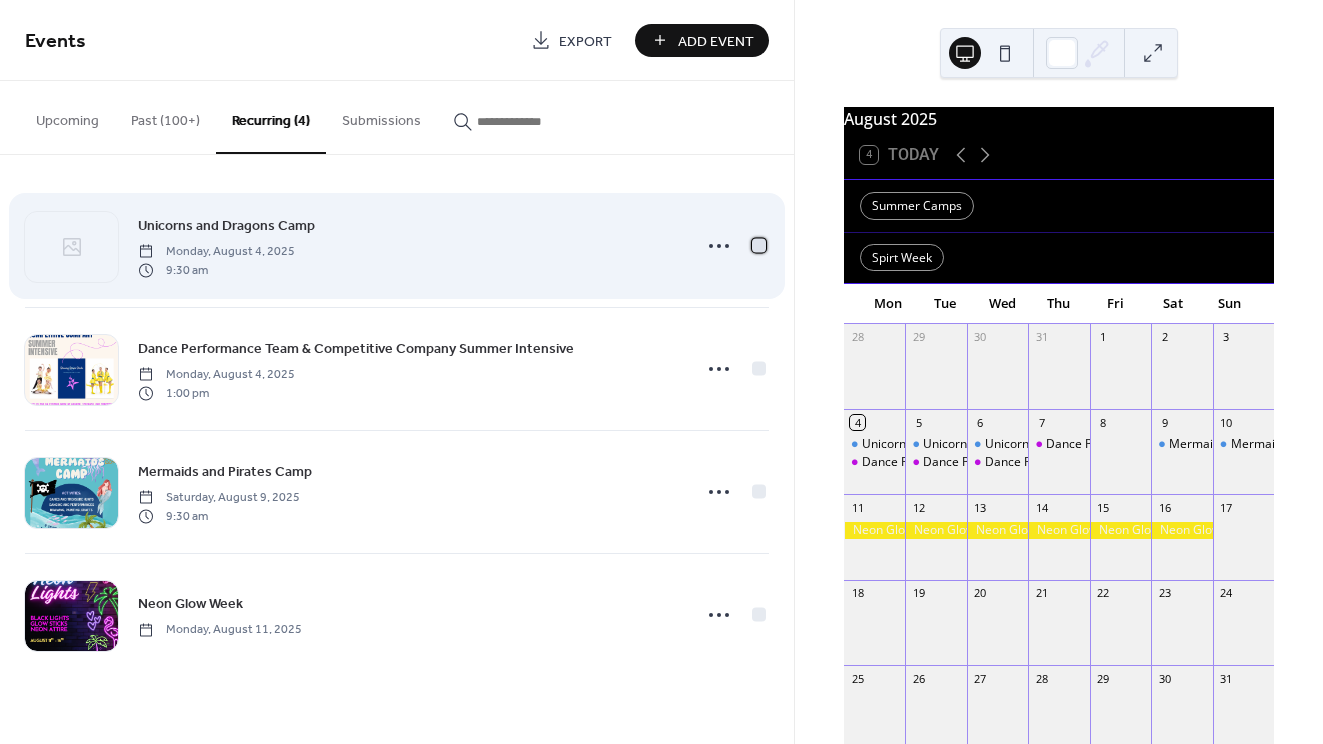 click at bounding box center (759, 245) 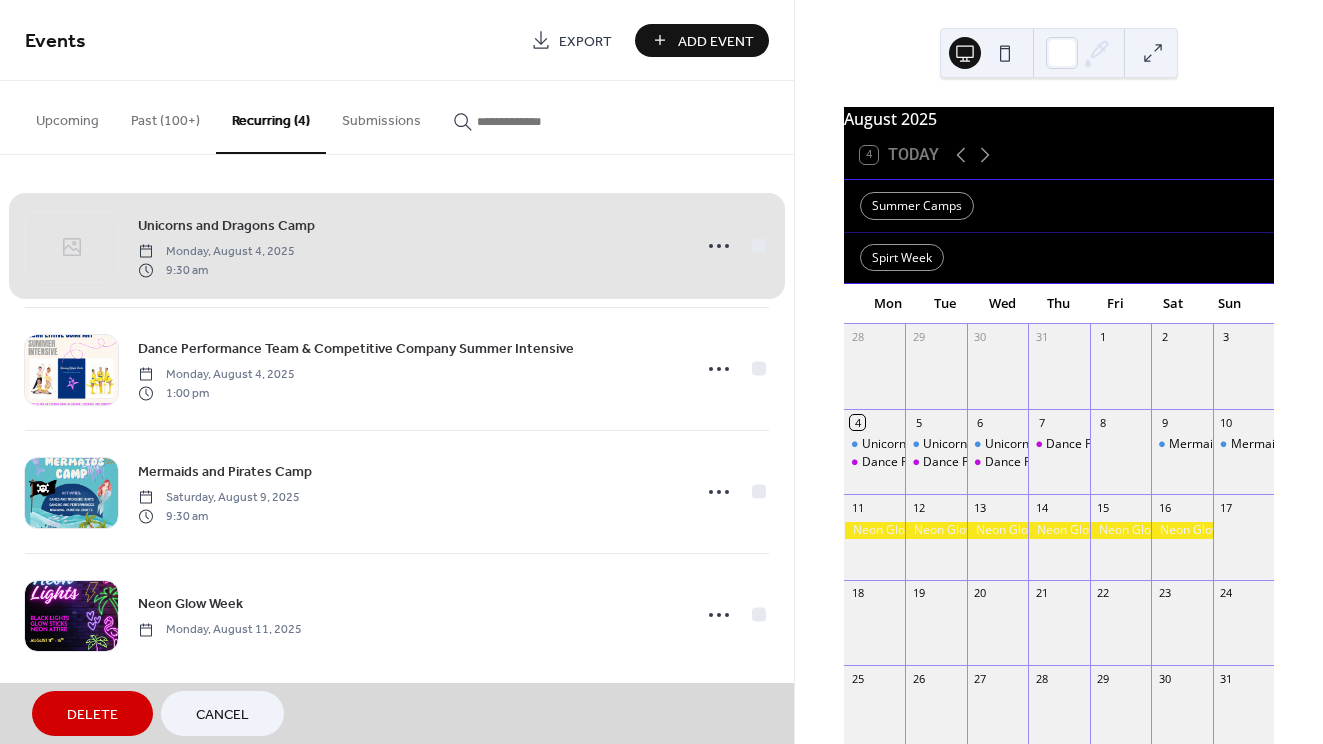 click on "Unicorns and Dragons Camp Monday, [MONTH] [DAY], [YEAR] [TIME]" at bounding box center [397, 246] 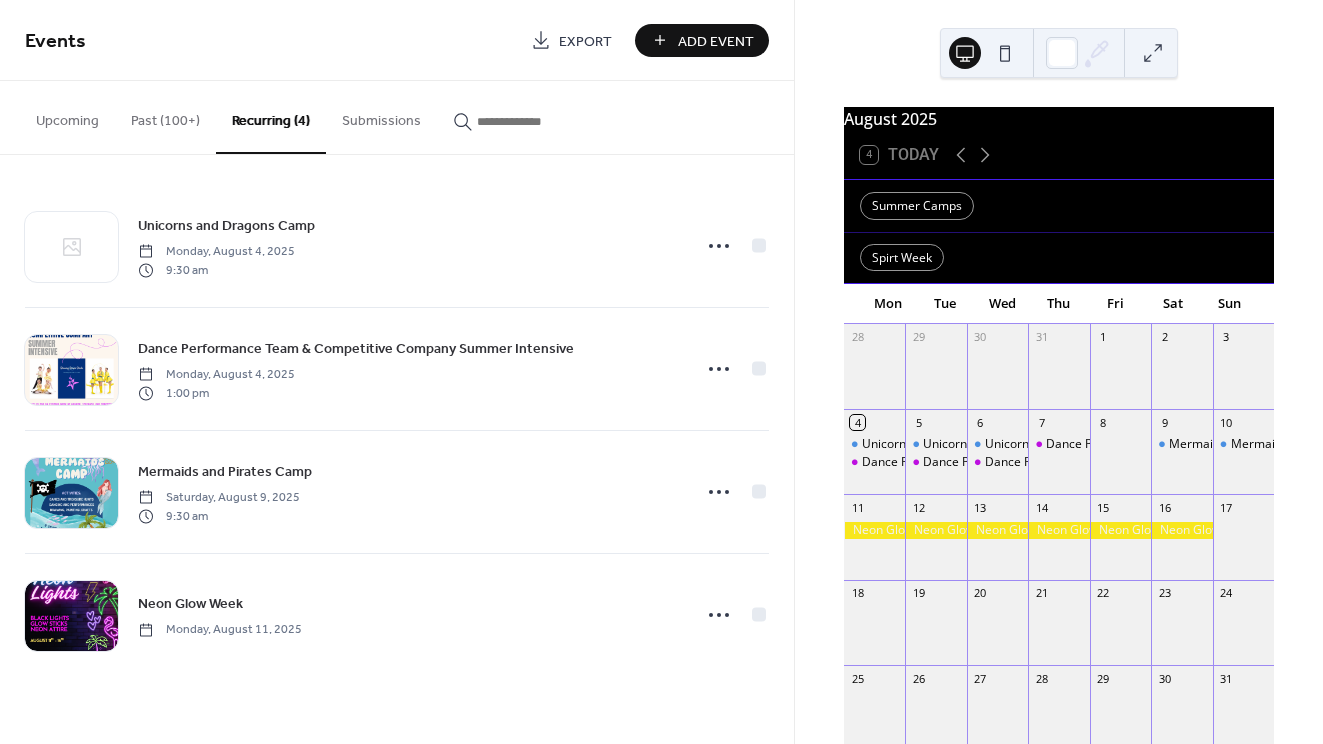 click on "Upcoming" at bounding box center (67, 116) 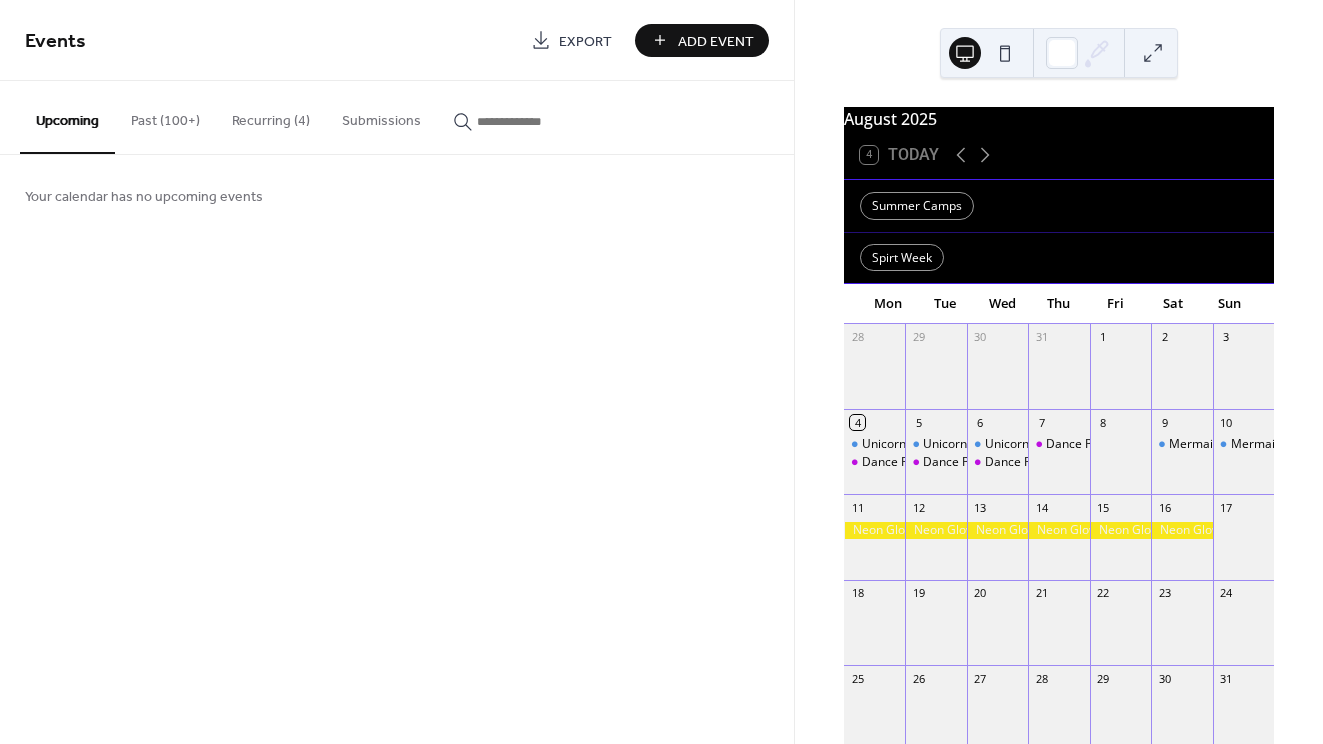click on "Add Event" at bounding box center (716, 41) 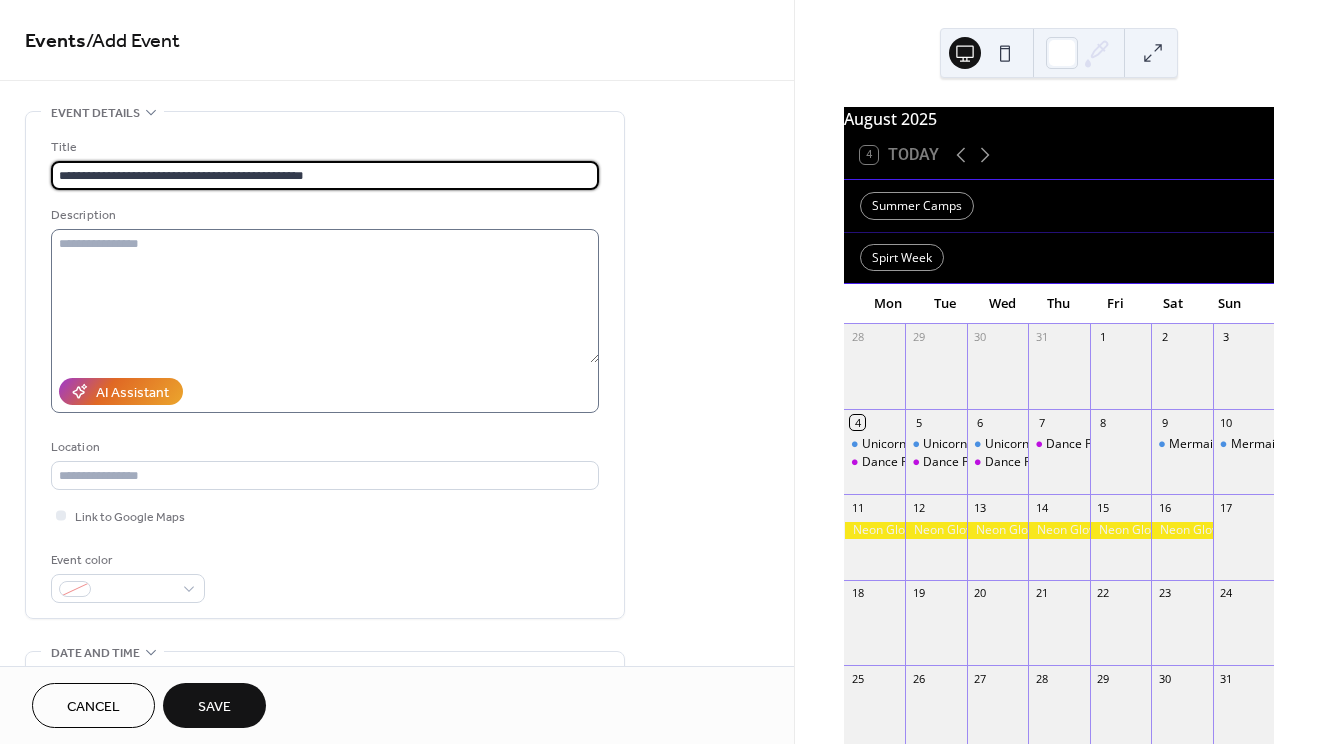 type on "**********" 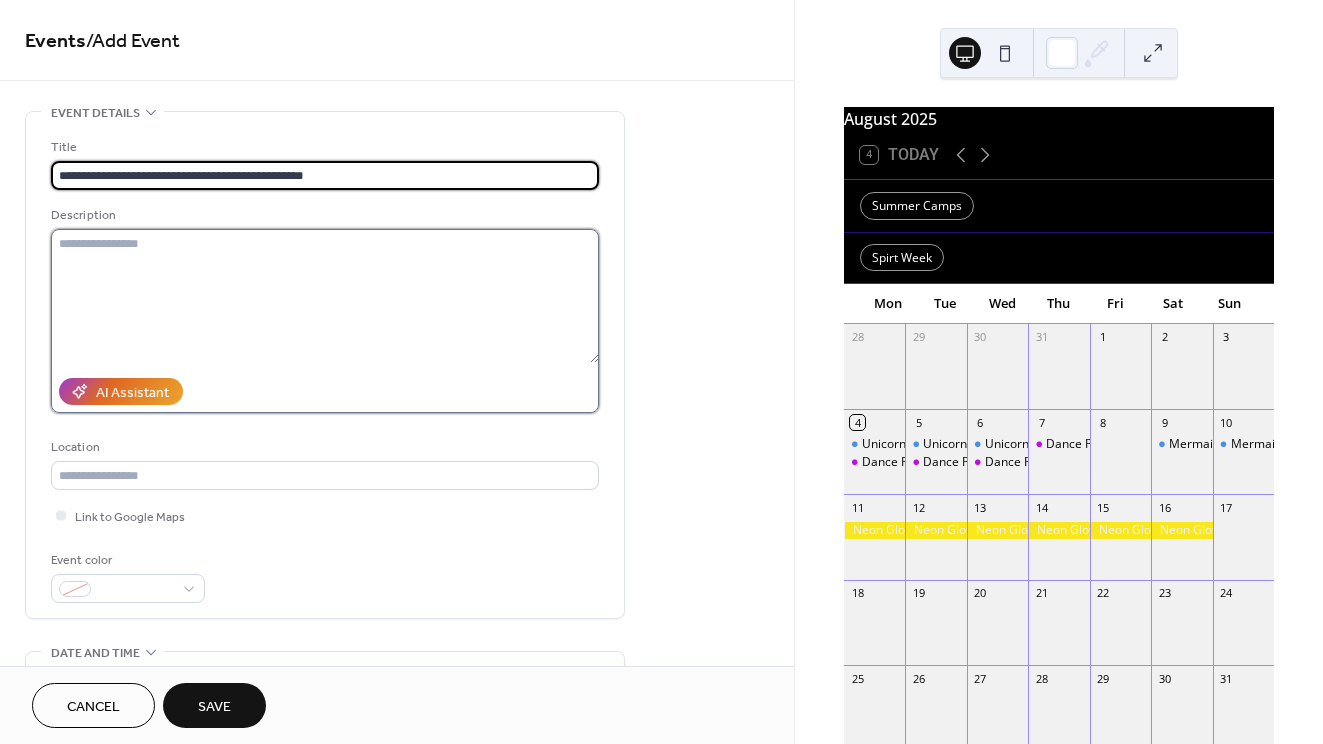 click at bounding box center [325, 296] 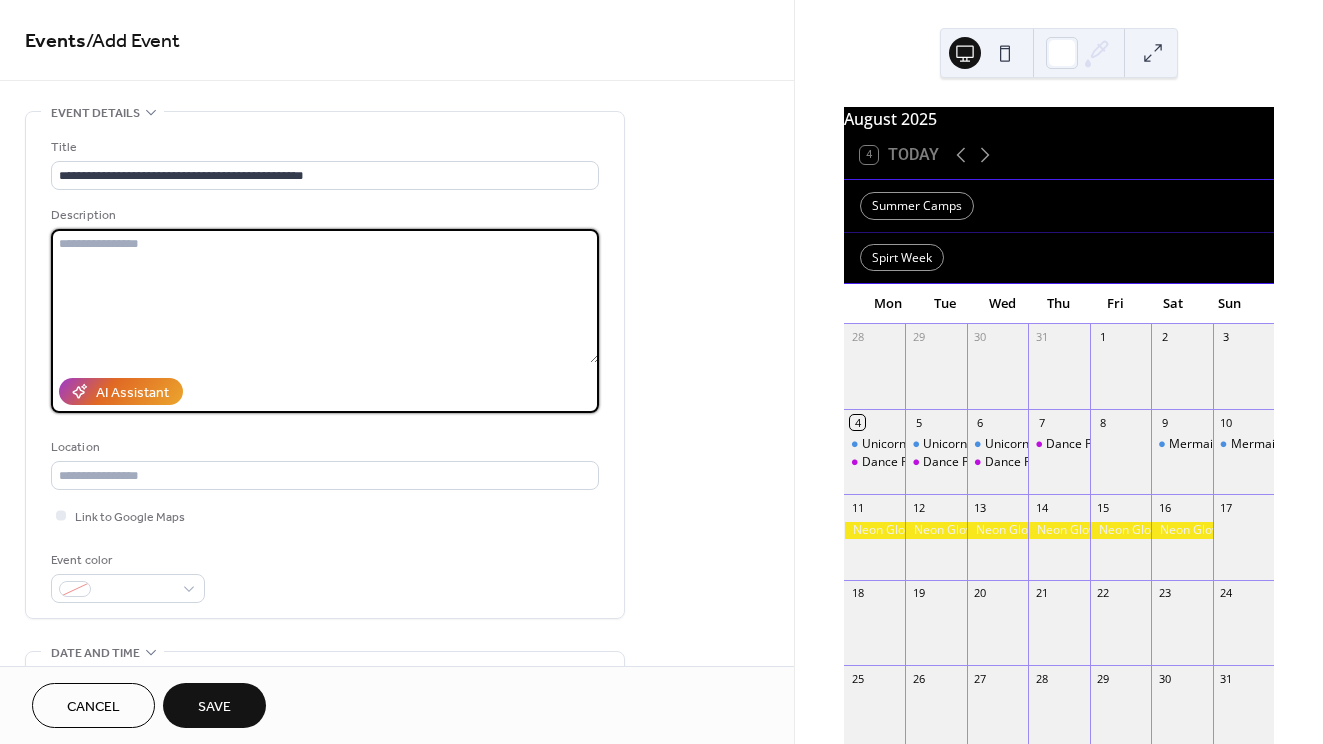 paste on "**********" 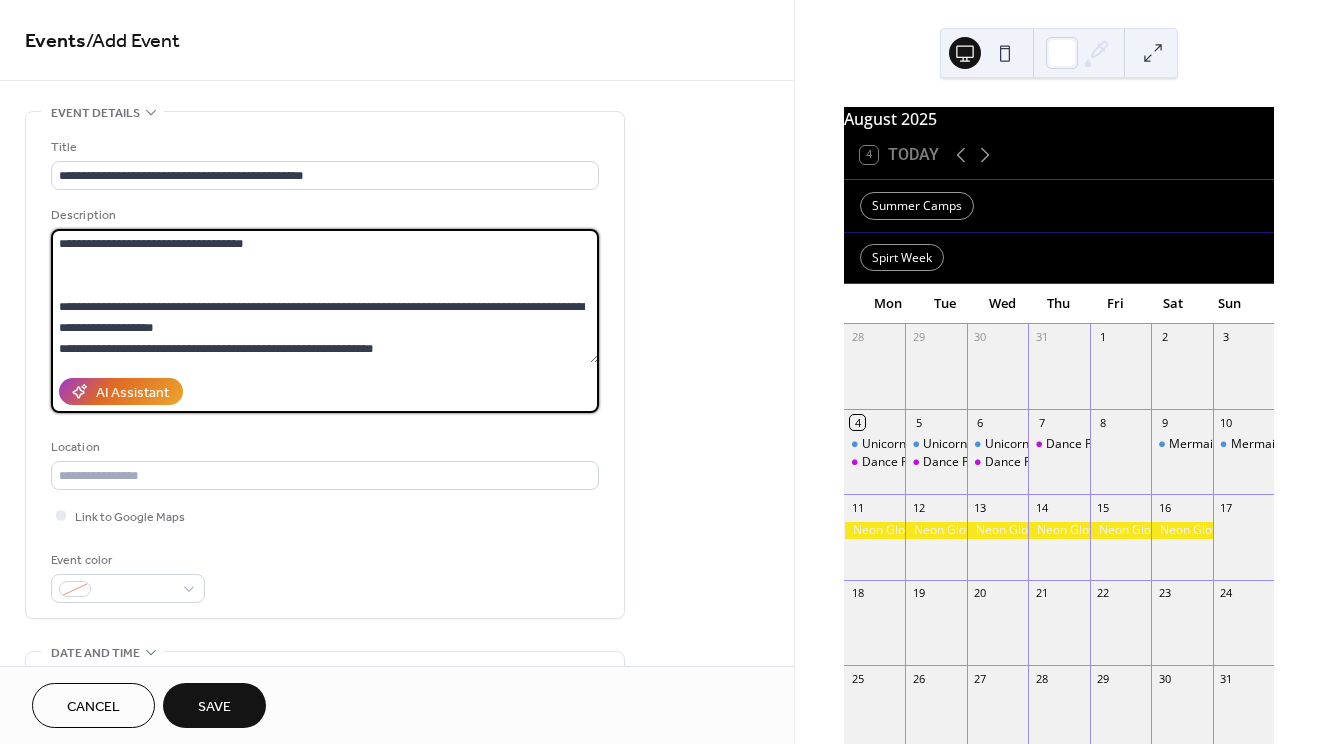 scroll, scrollTop: 336, scrollLeft: 0, axis: vertical 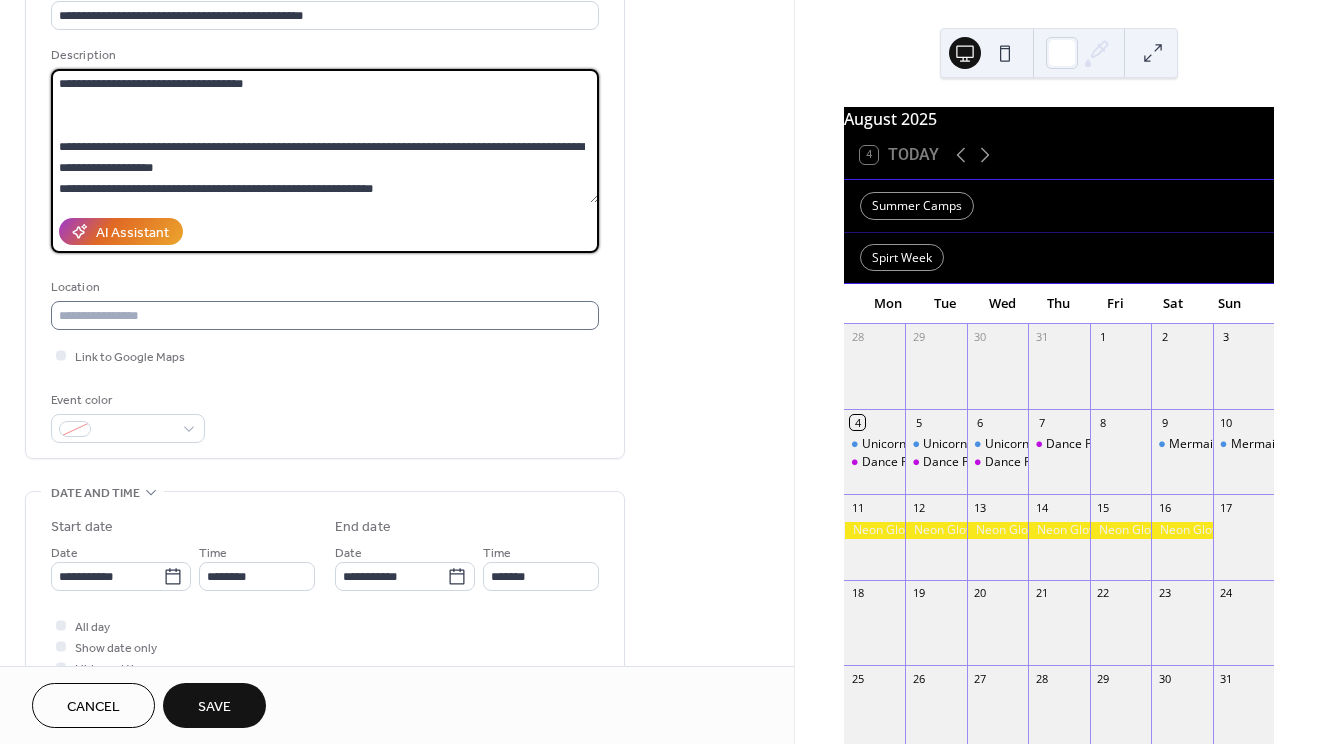 type on "**********" 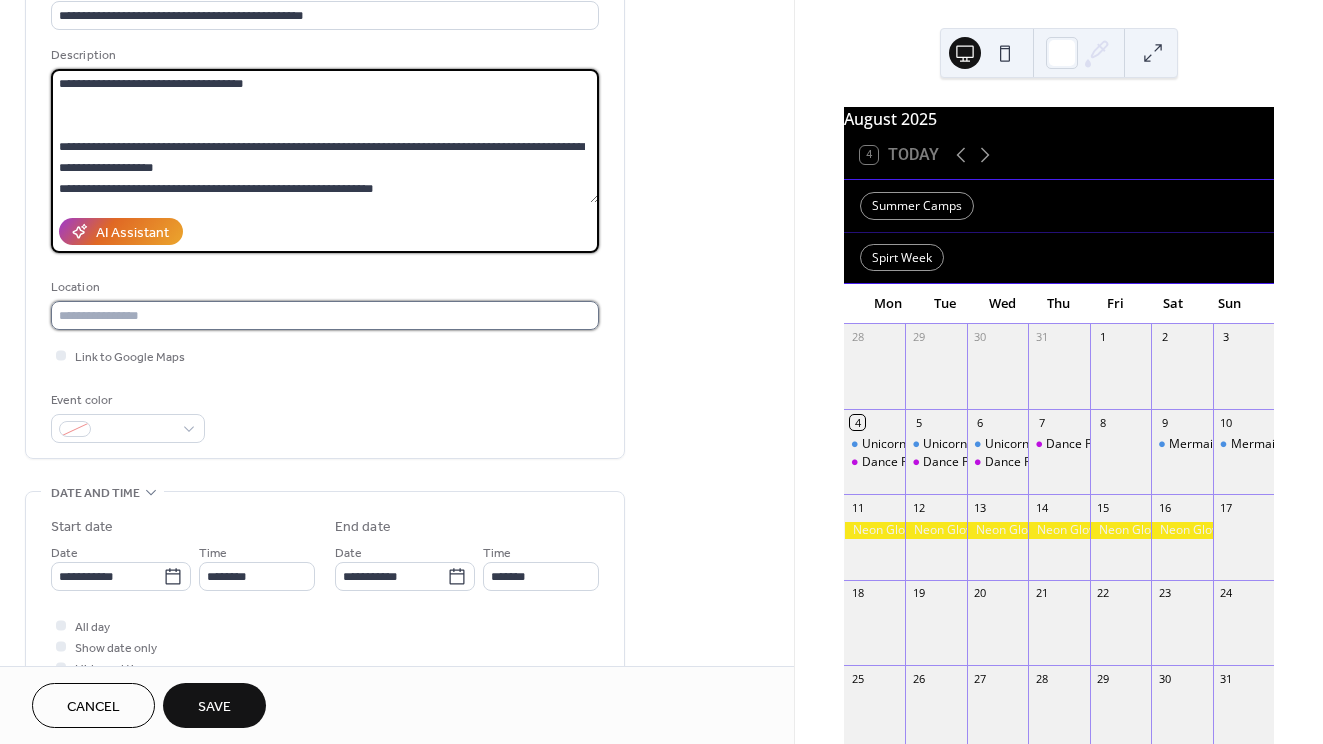 click at bounding box center [325, 315] 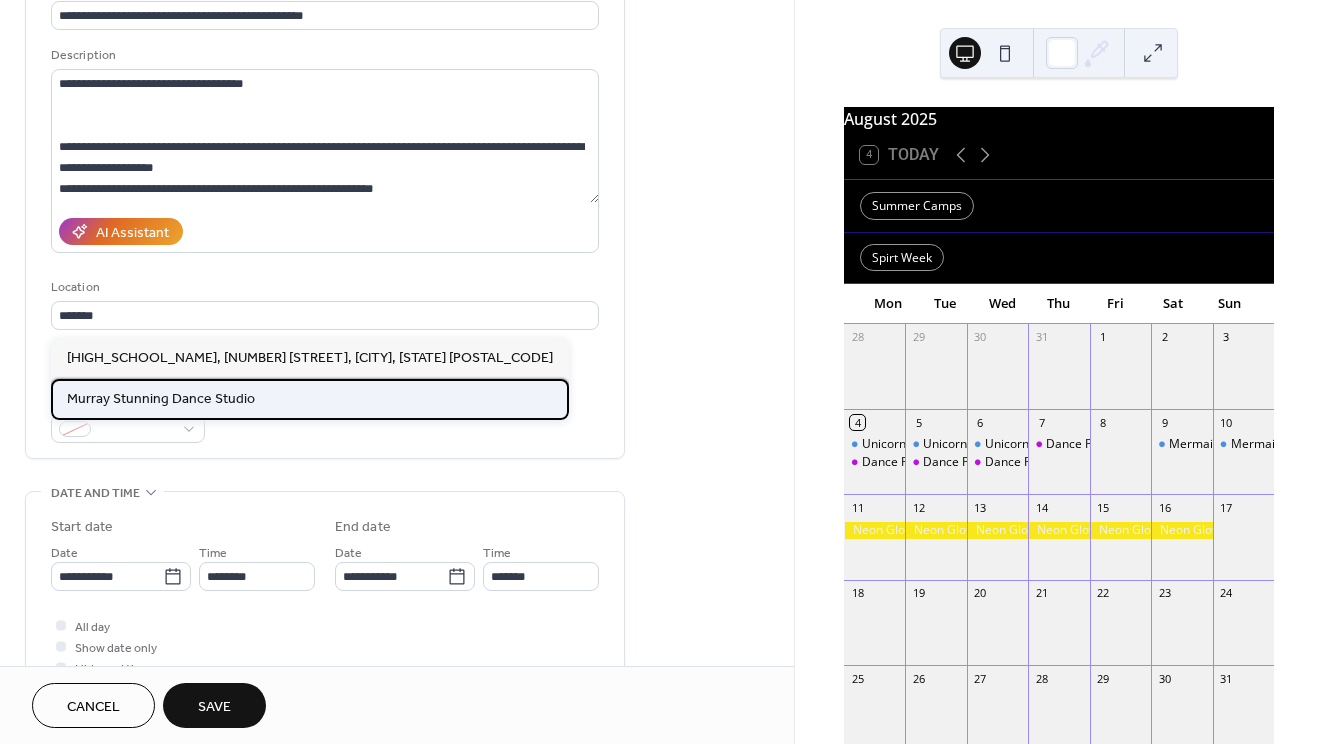 click on "[PERSON] [LAST] Dance Studio" at bounding box center [161, 399] 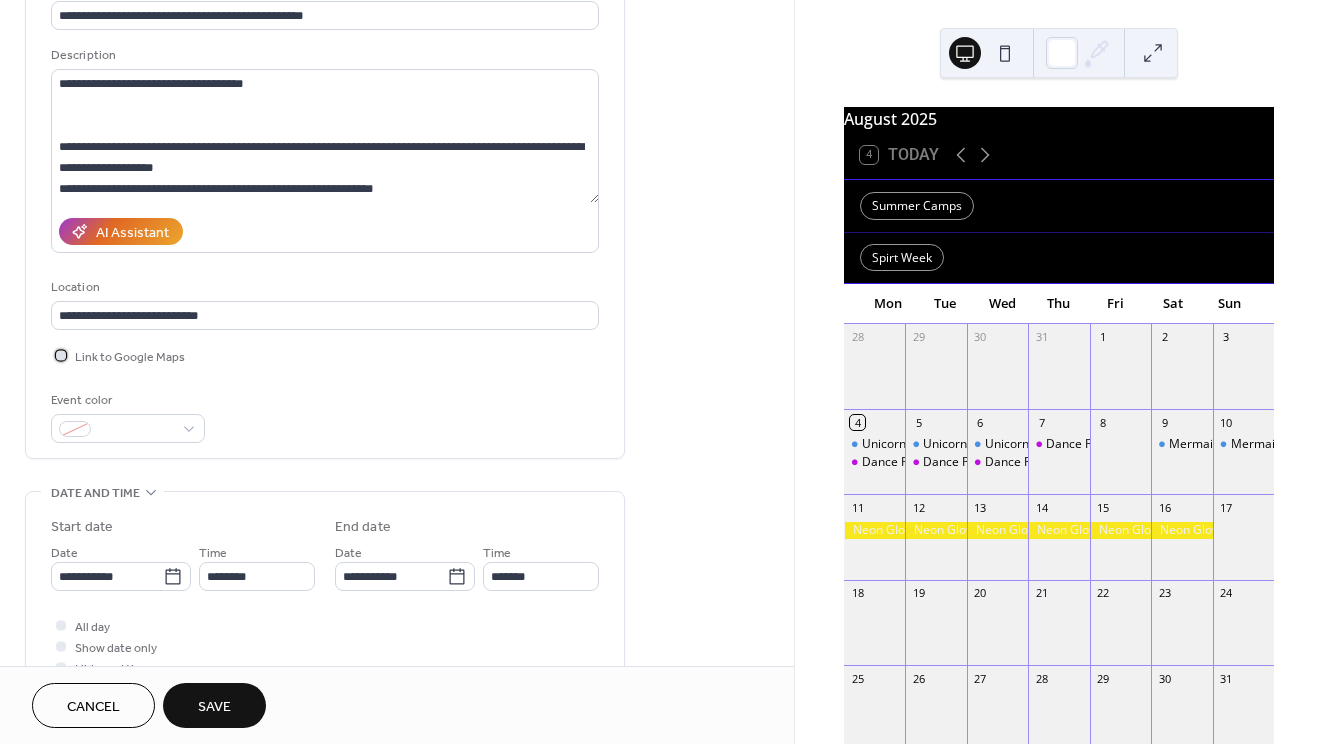 click on "Link to Google Maps" at bounding box center [130, 357] 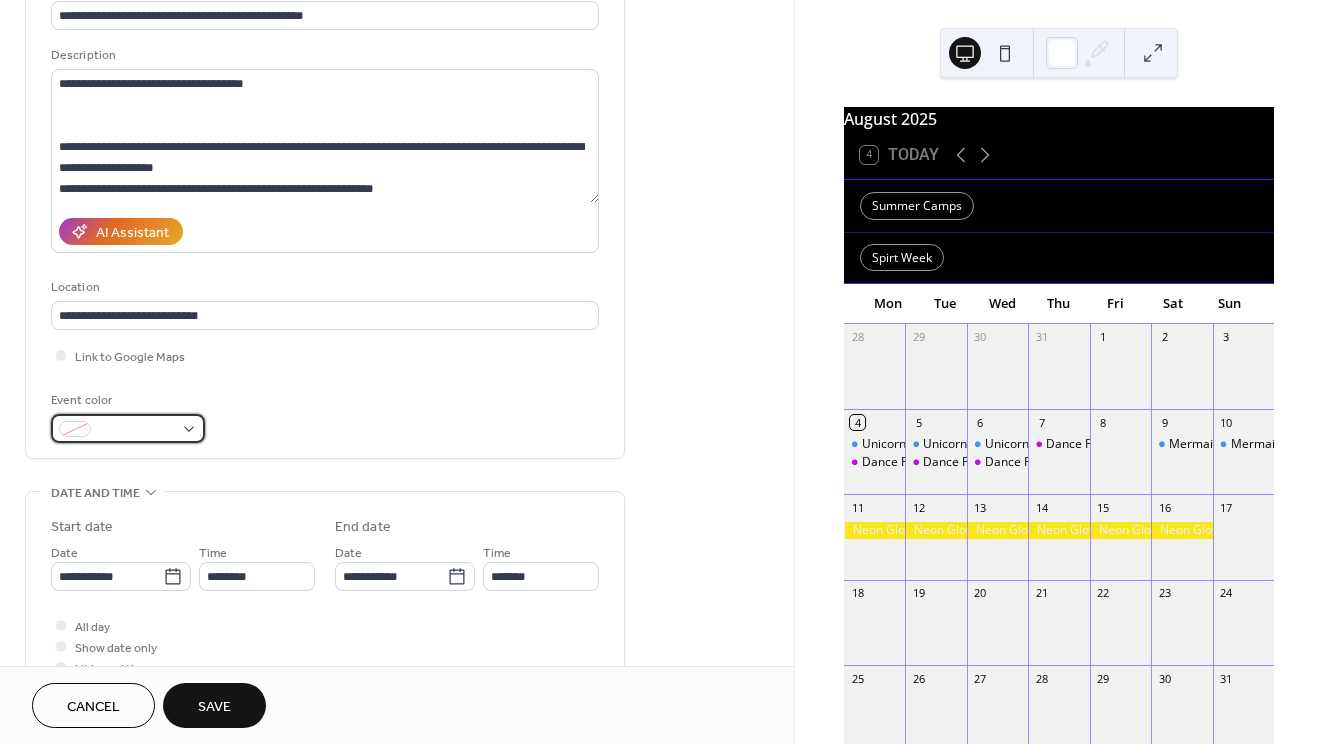 click at bounding box center (136, 430) 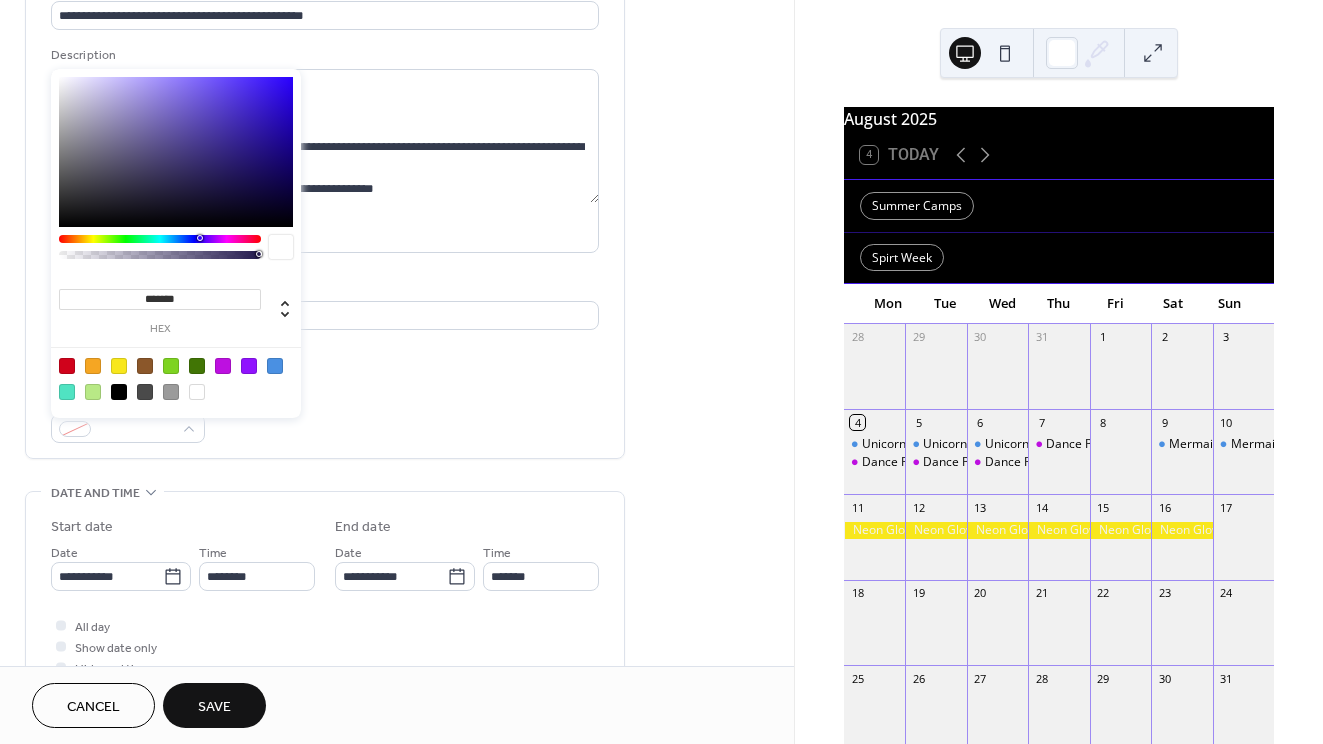 click at bounding box center (160, 239) 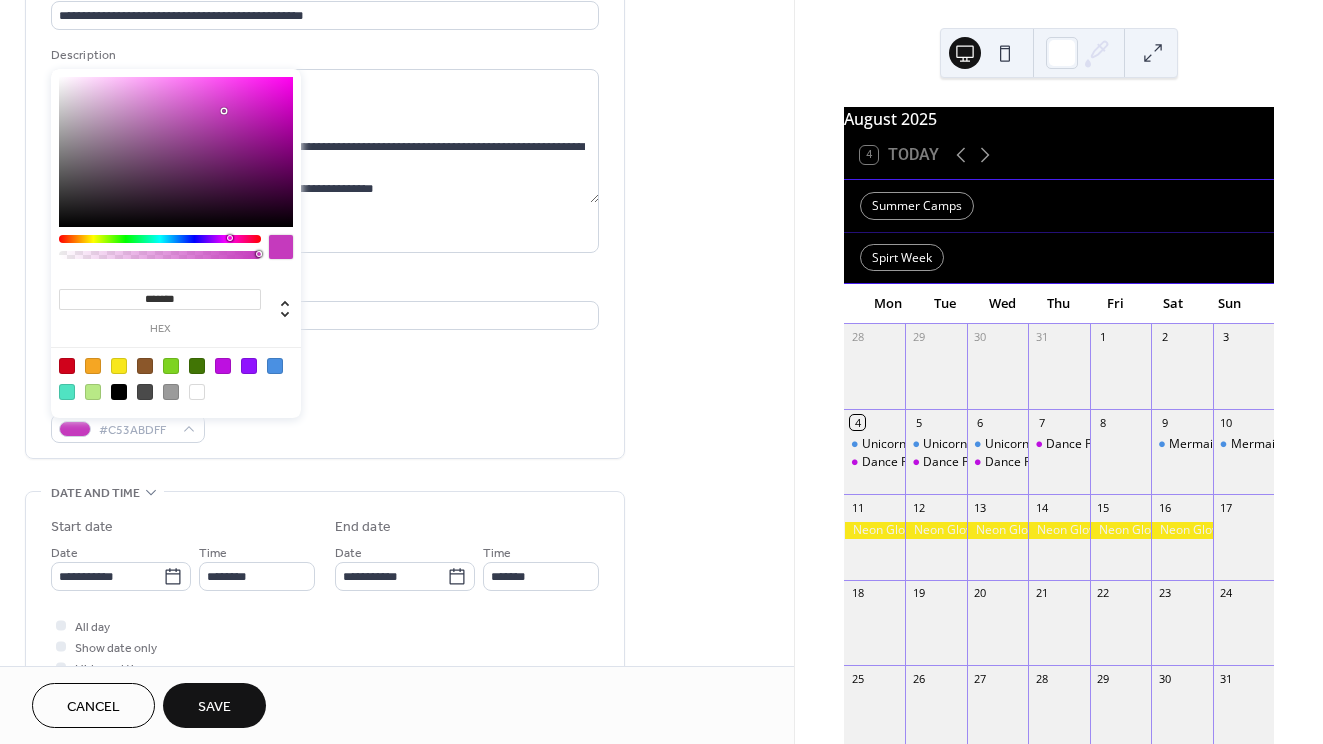 click at bounding box center [176, 152] 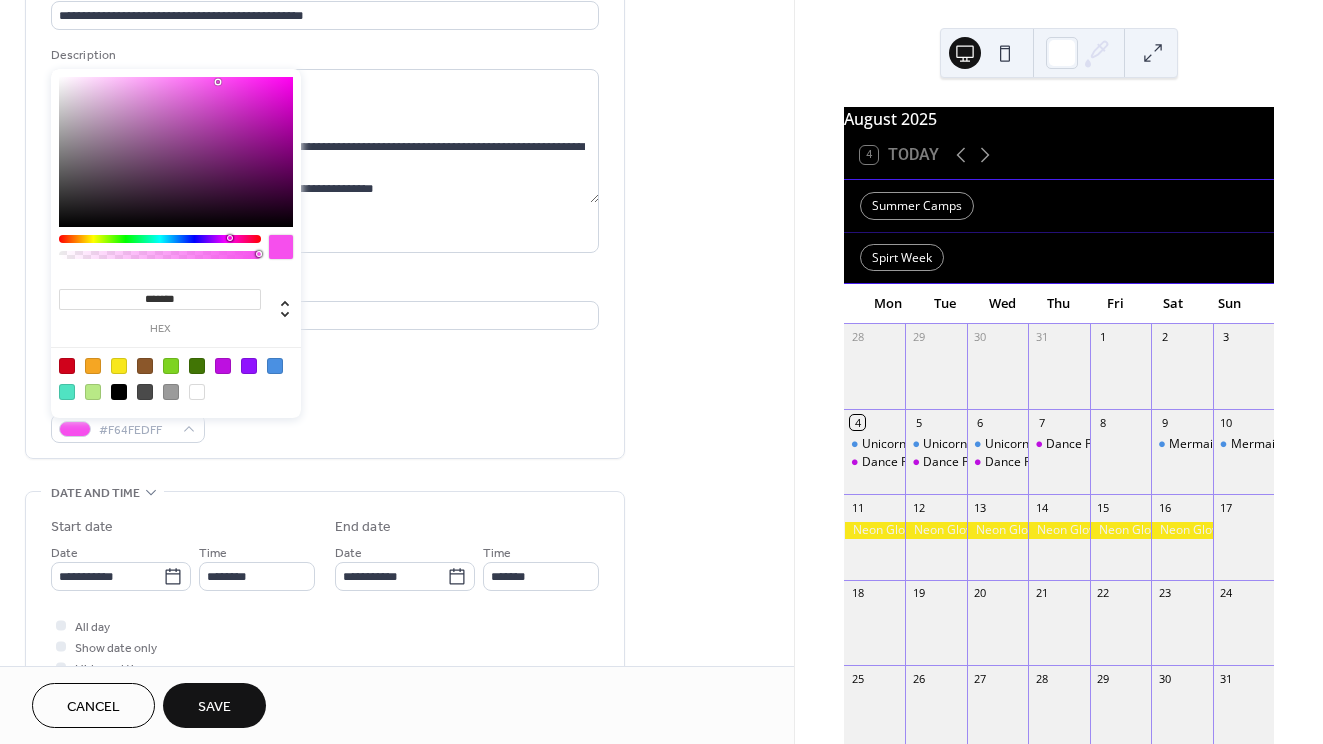 click at bounding box center [176, 152] 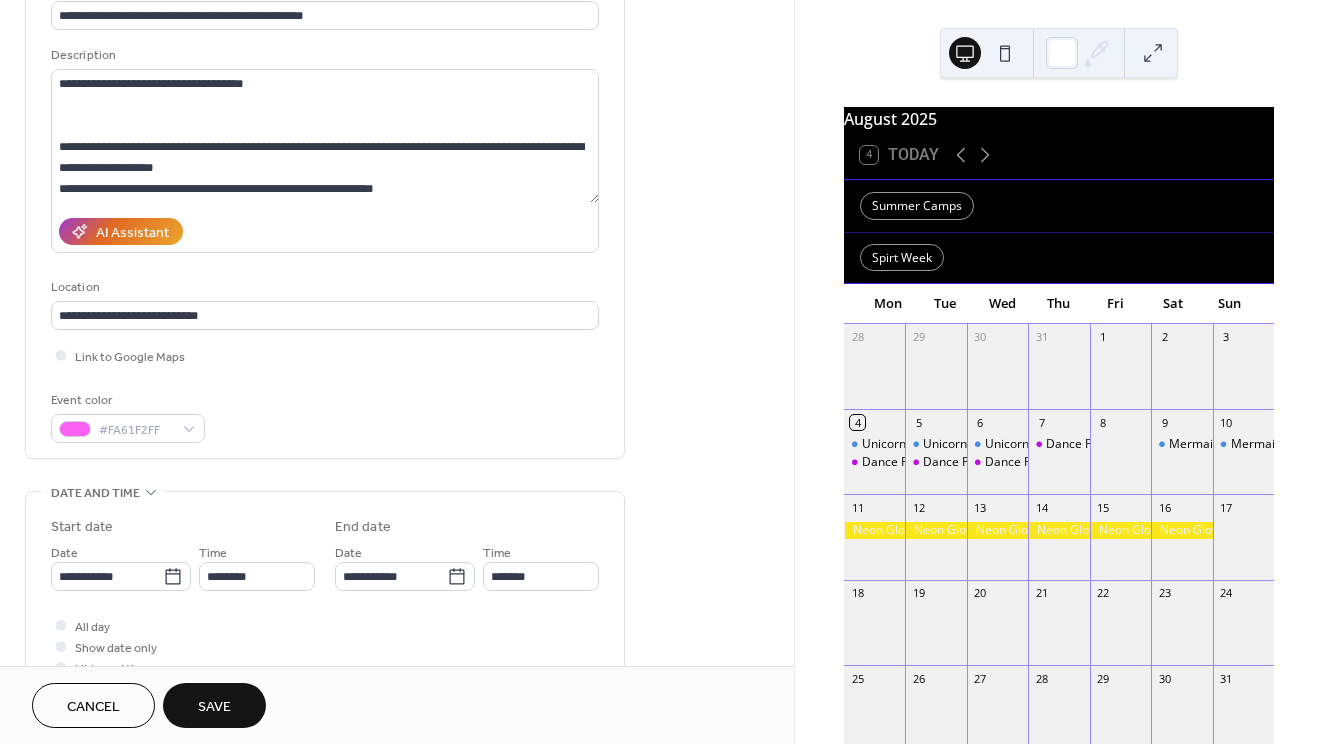 click on "Event color #FA61F2FF" at bounding box center [325, 416] 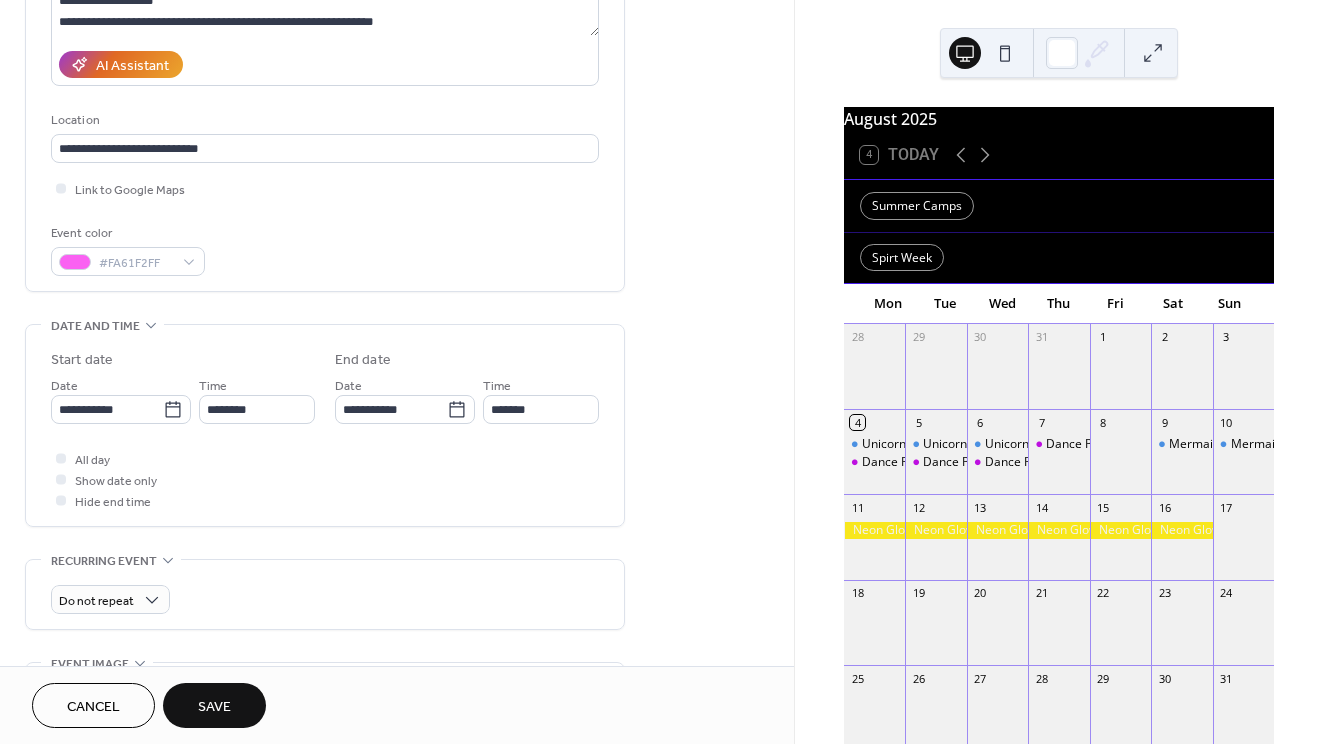 scroll, scrollTop: 333, scrollLeft: 0, axis: vertical 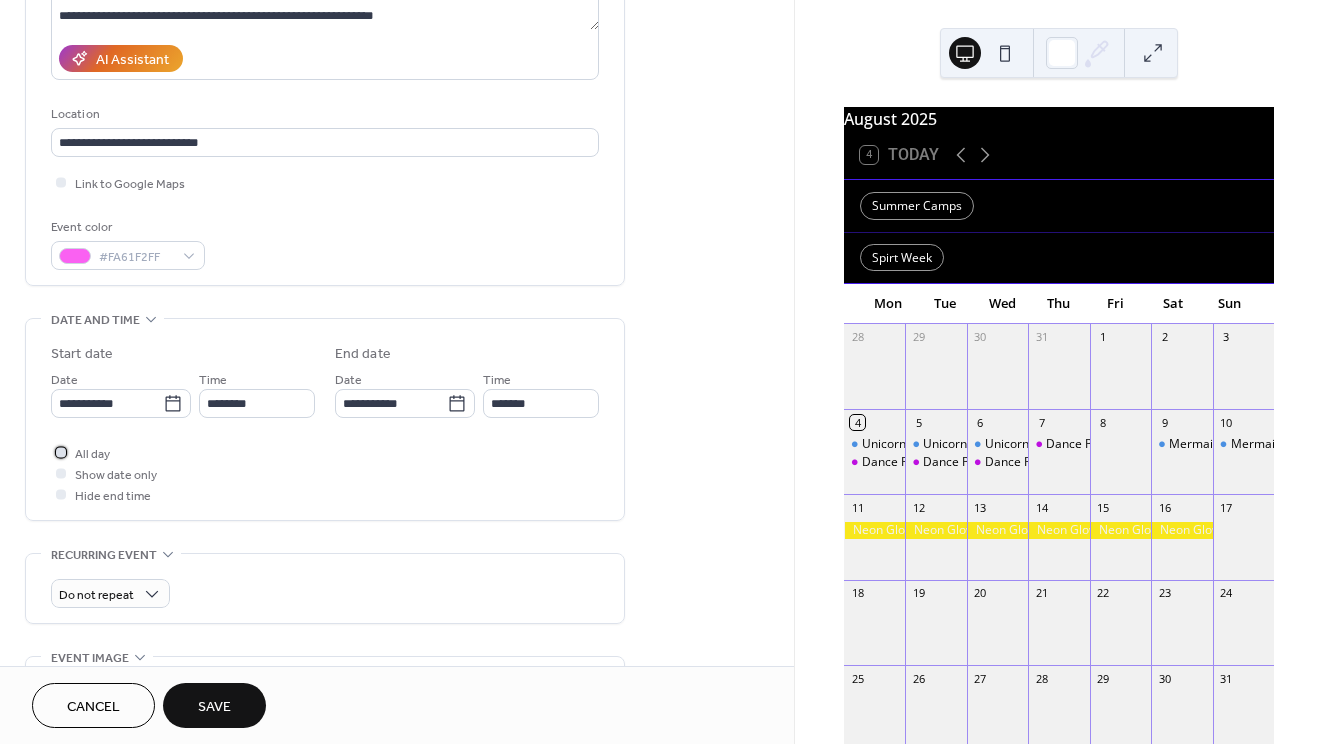 click on "All day" at bounding box center [92, 454] 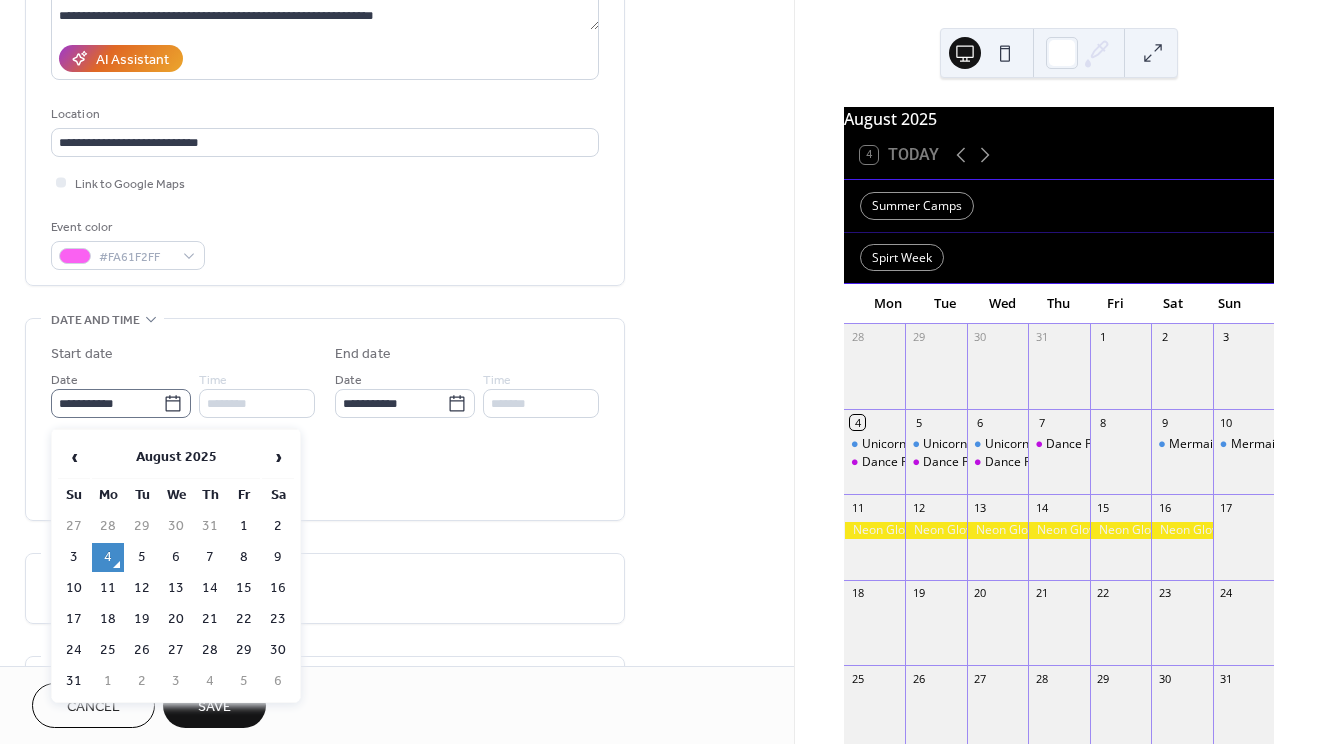click 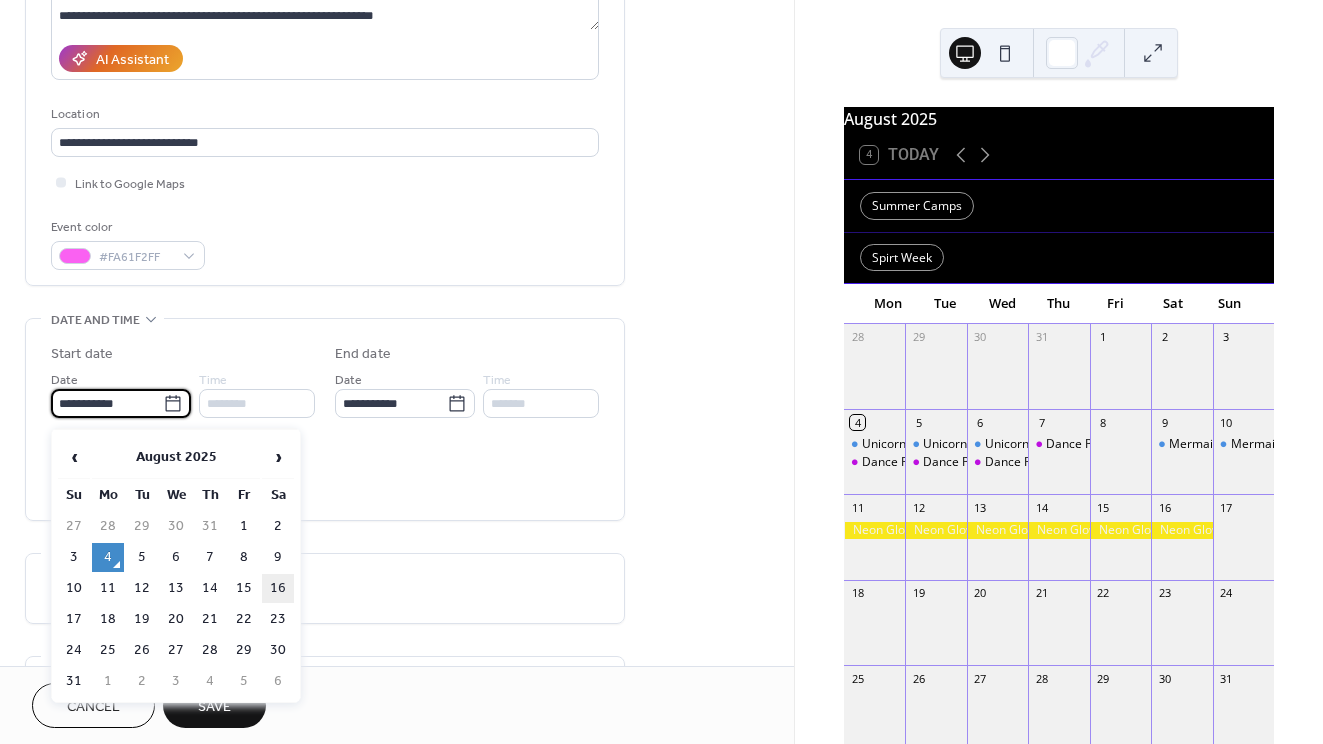 click on "16" at bounding box center [278, 588] 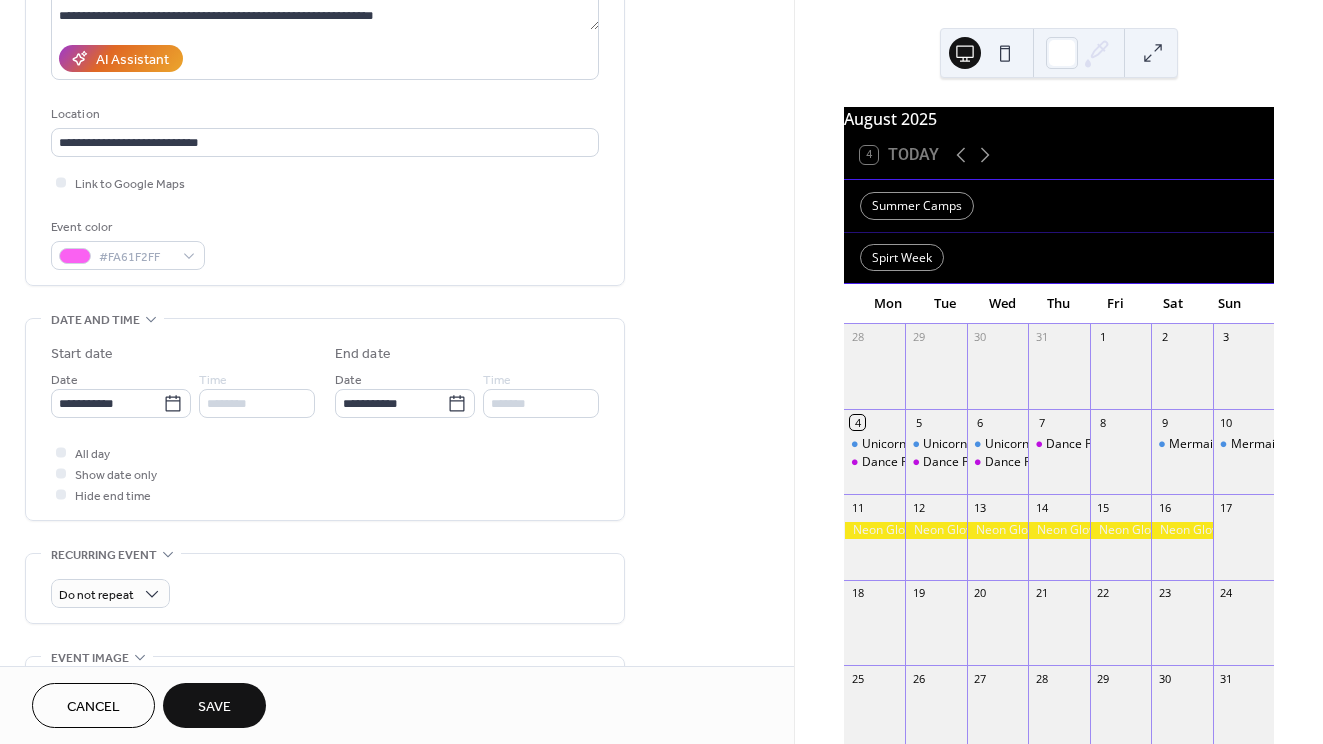 type on "**********" 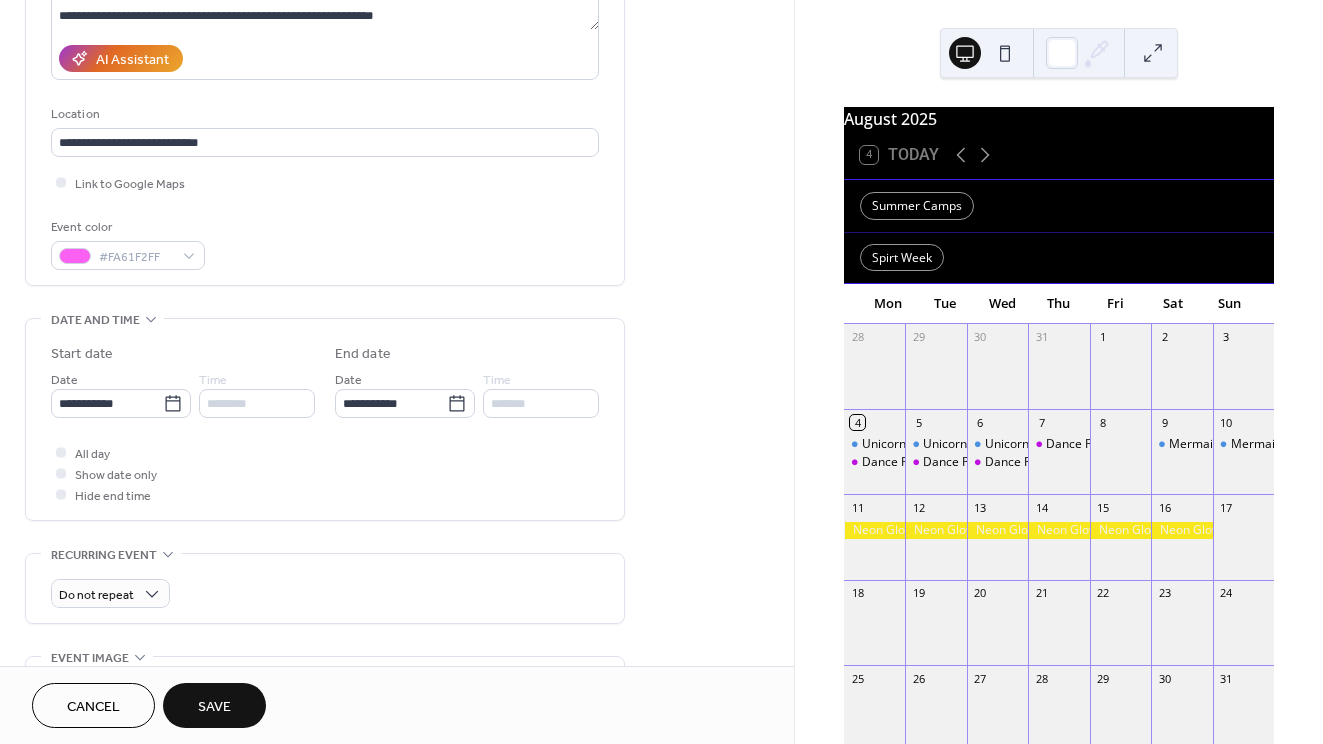 type on "**********" 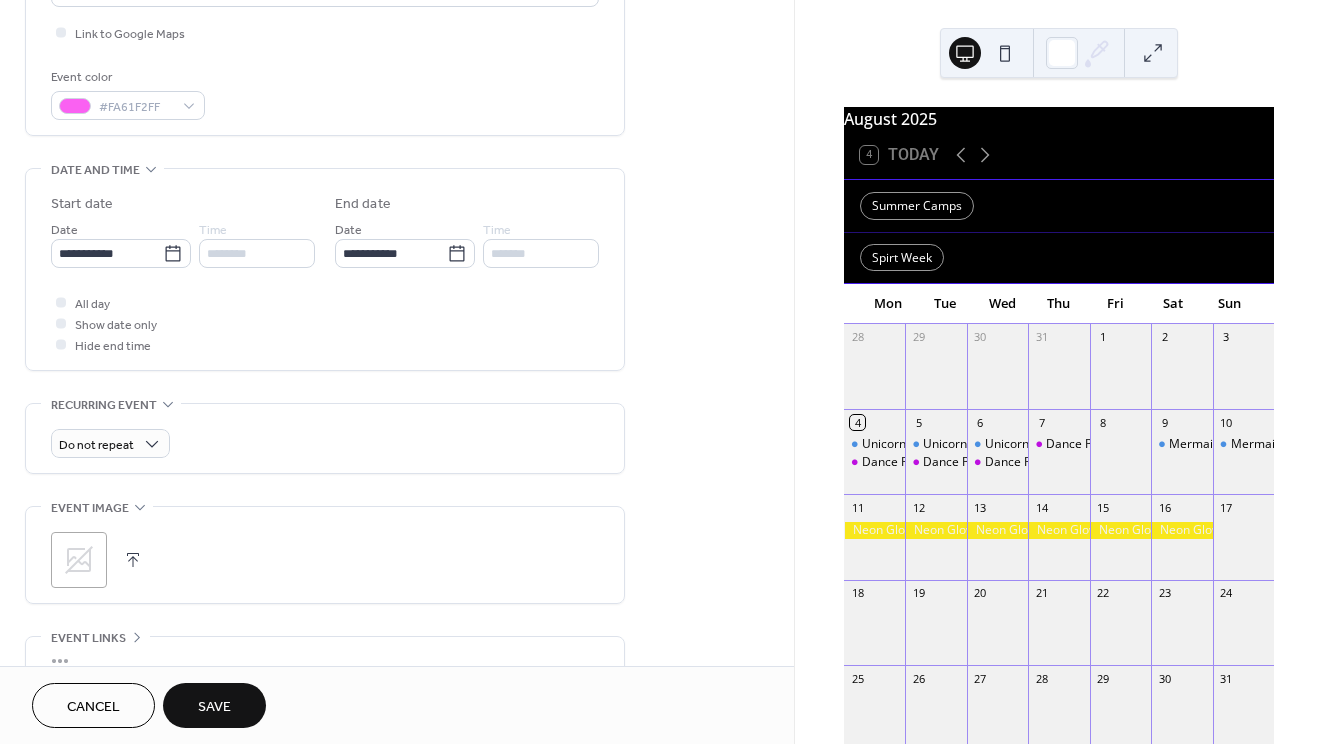 scroll, scrollTop: 486, scrollLeft: 0, axis: vertical 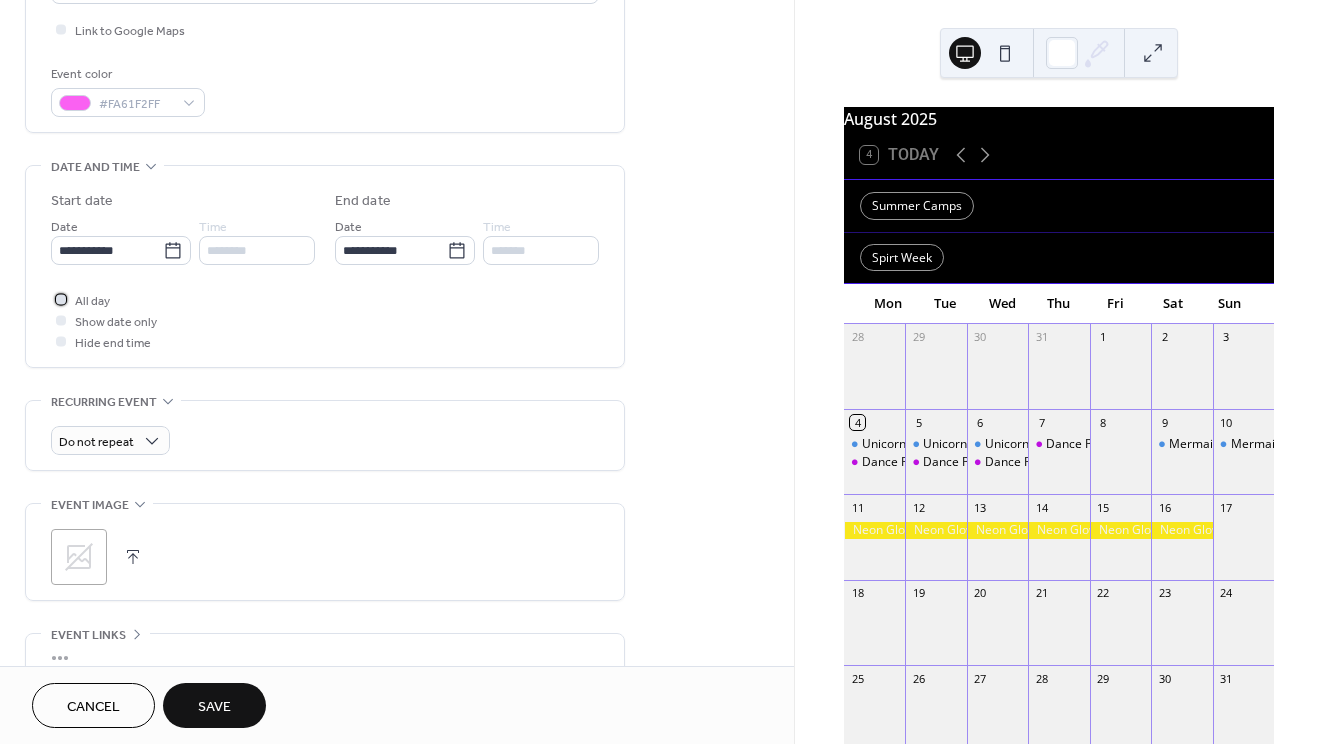 click 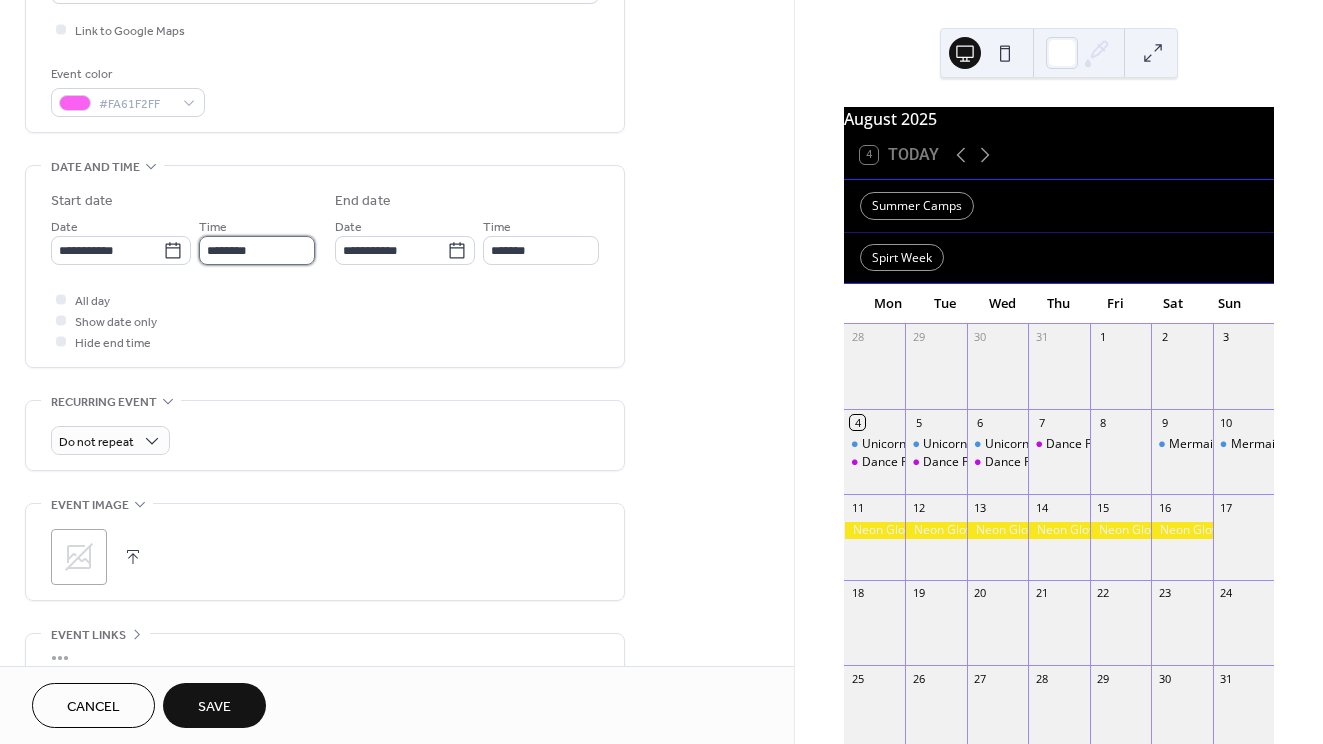 click on "********" at bounding box center [257, 250] 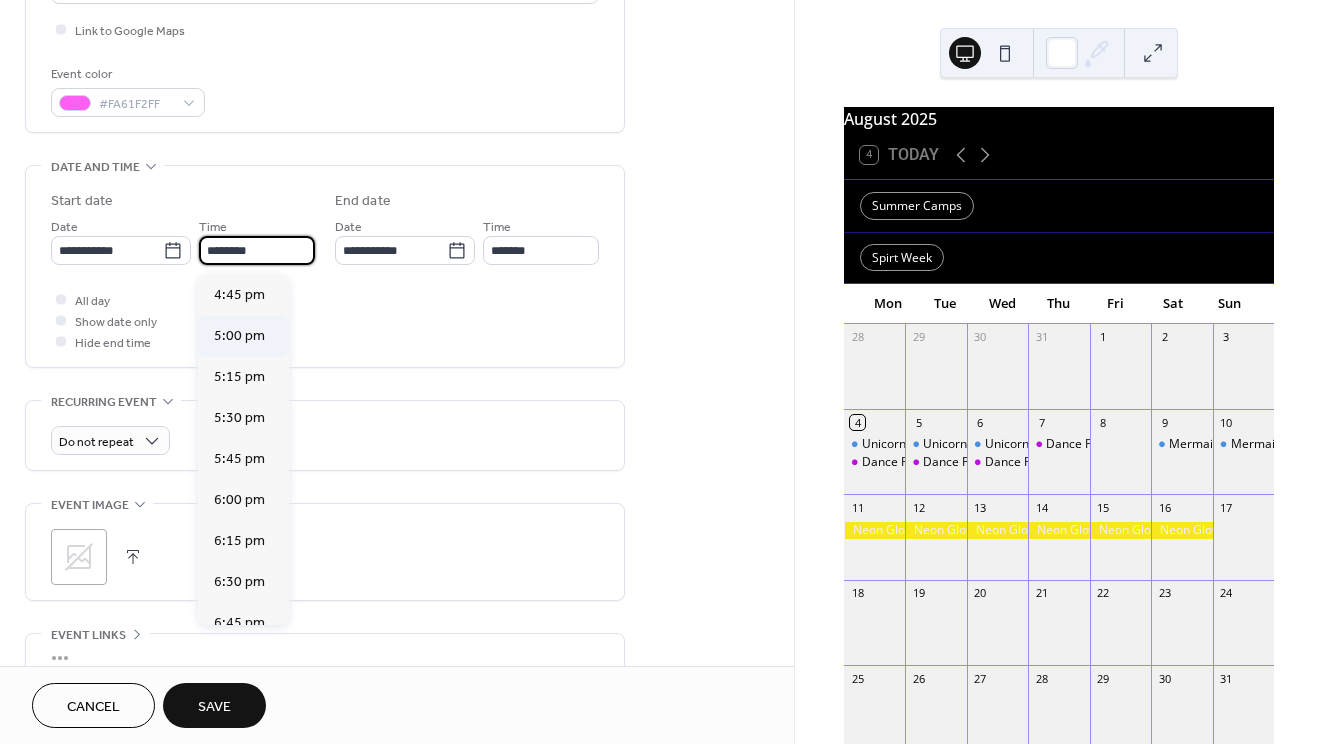 scroll, scrollTop: 2767, scrollLeft: 0, axis: vertical 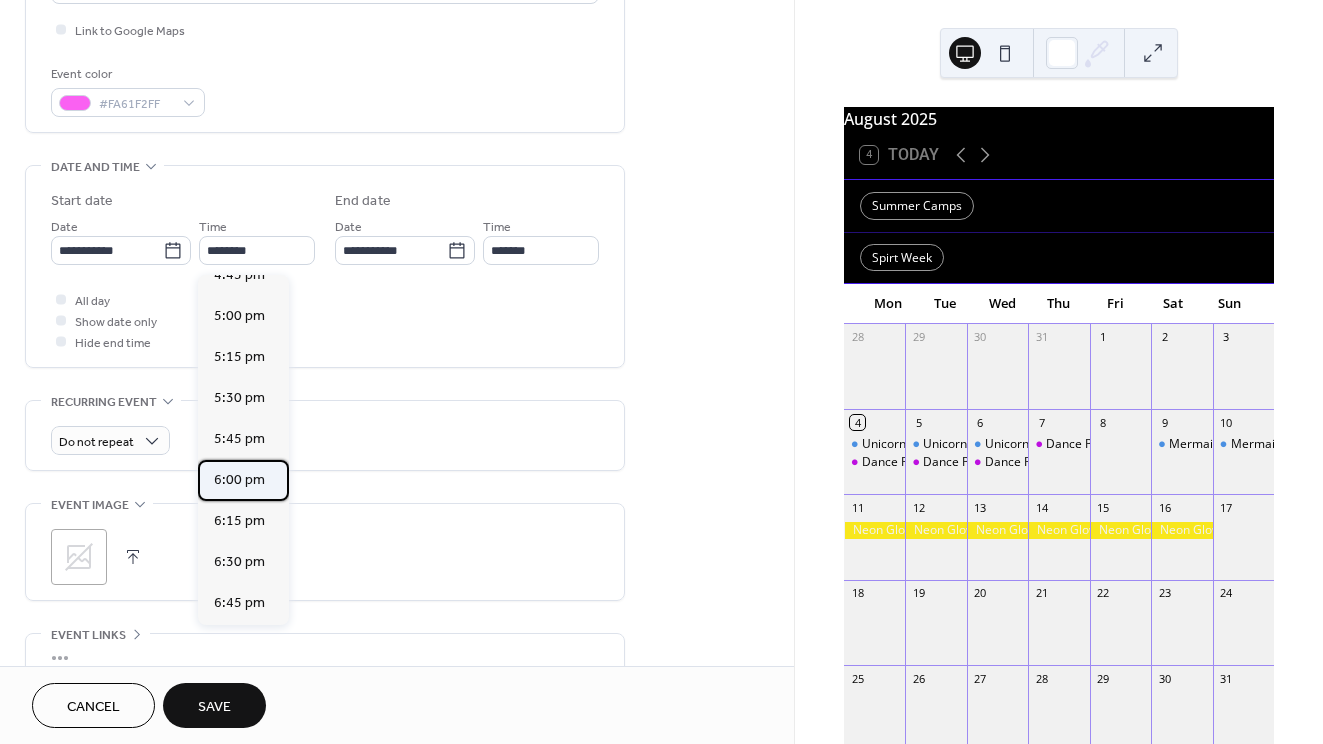 click on "6:00 pm" at bounding box center [239, 480] 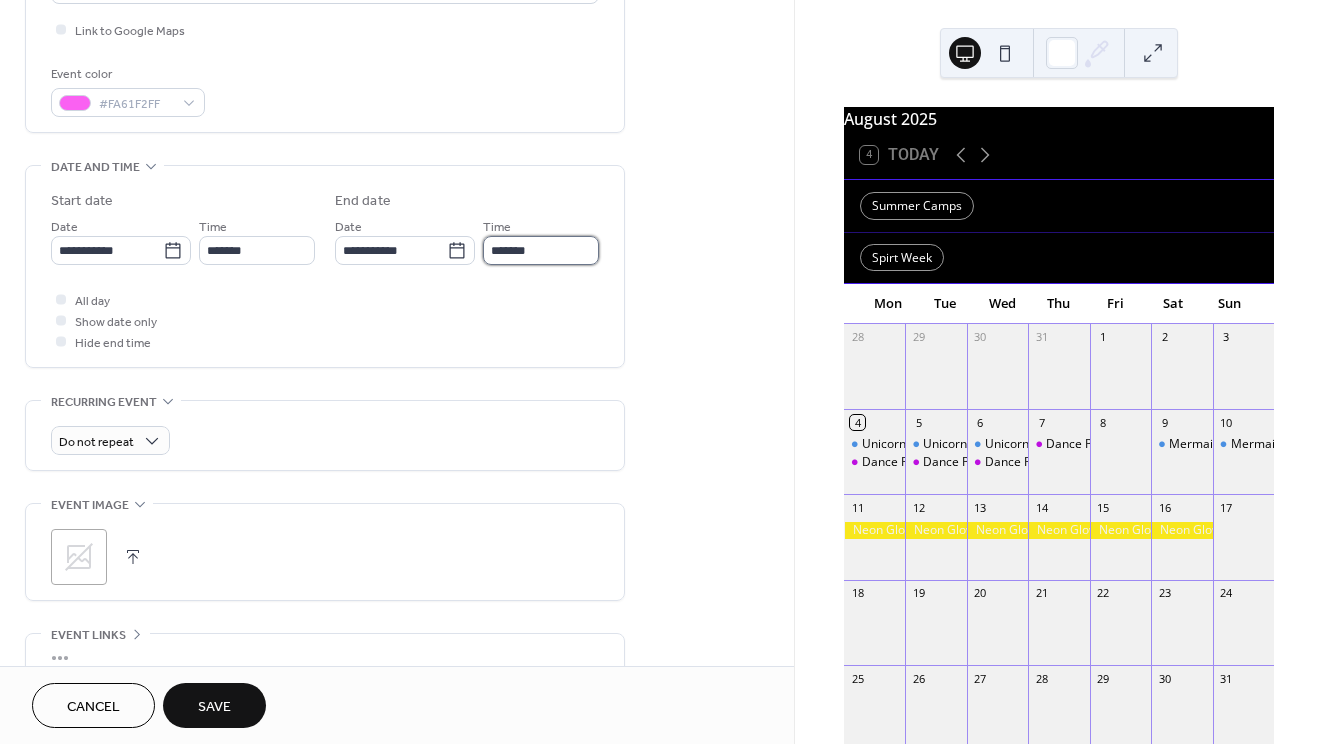 click on "*******" at bounding box center (541, 250) 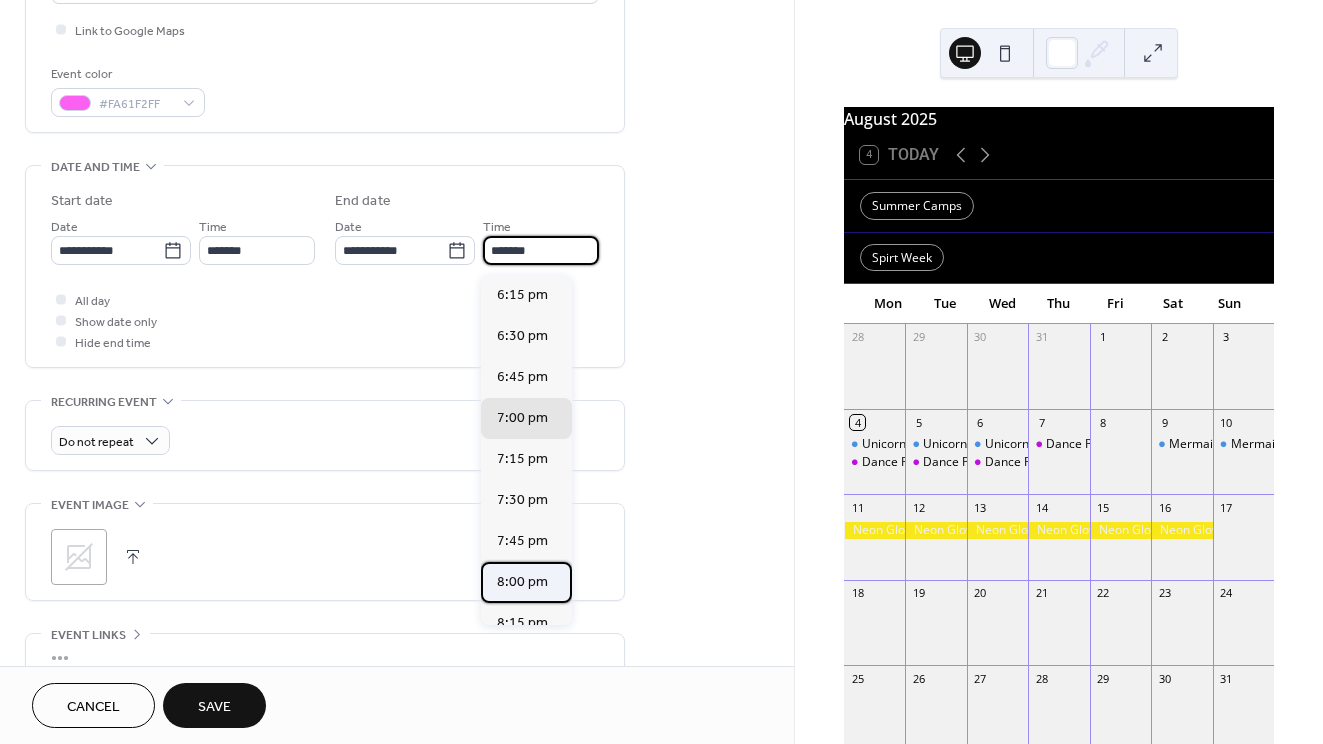 click on "8:00 pm" at bounding box center [522, 582] 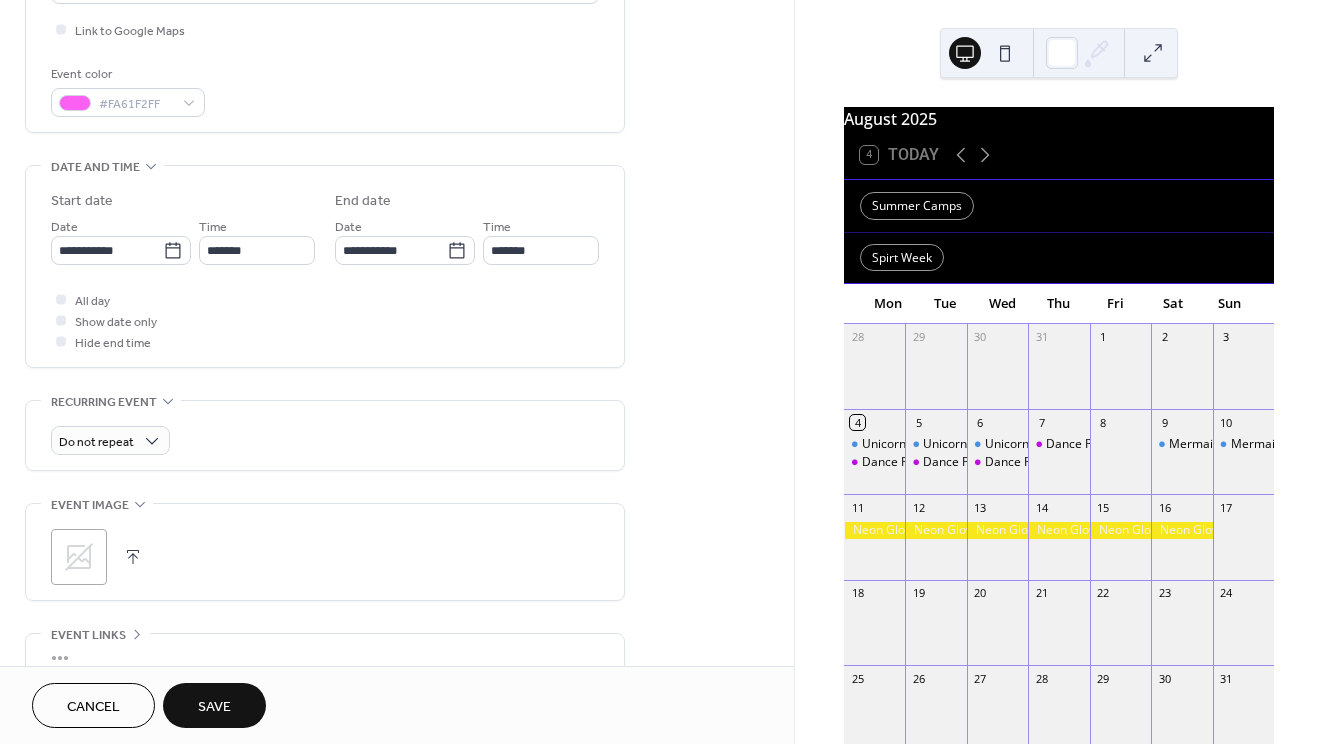 click on "All day Show date only Hide end time" at bounding box center [325, 320] 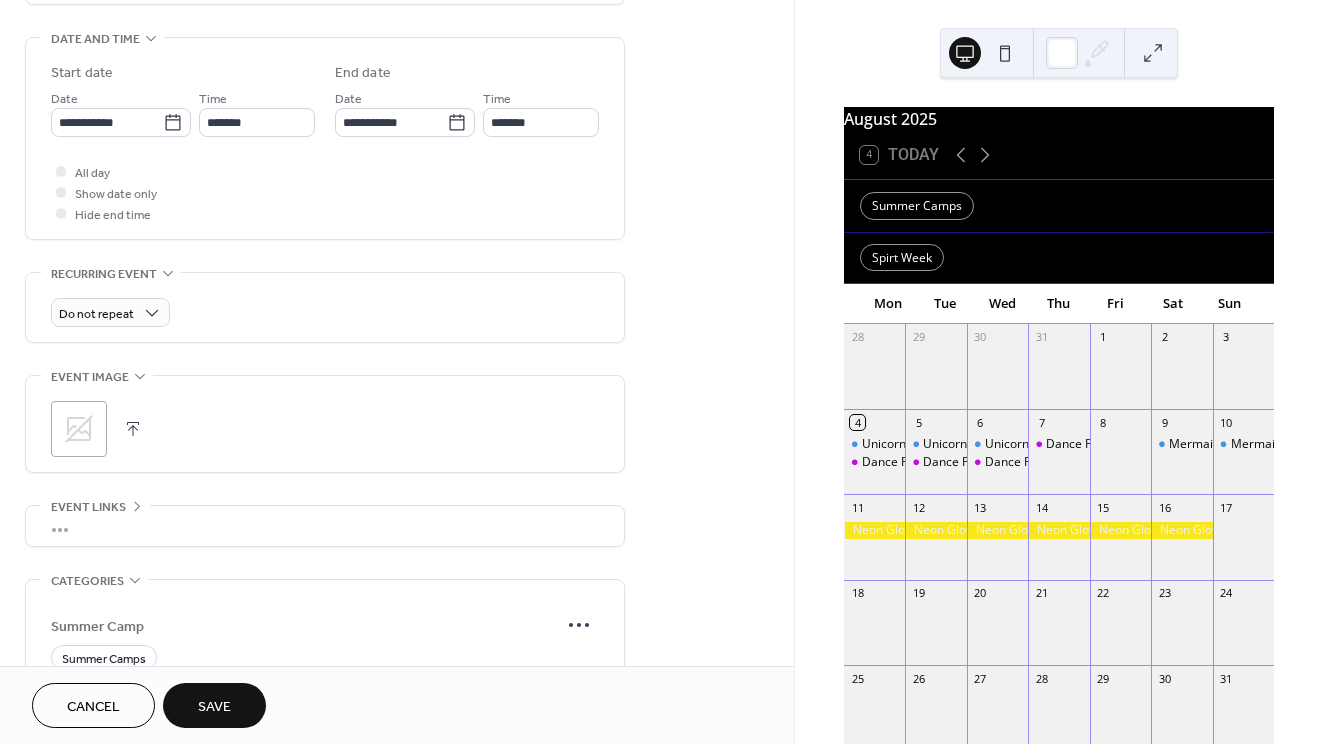 scroll, scrollTop: 621, scrollLeft: 0, axis: vertical 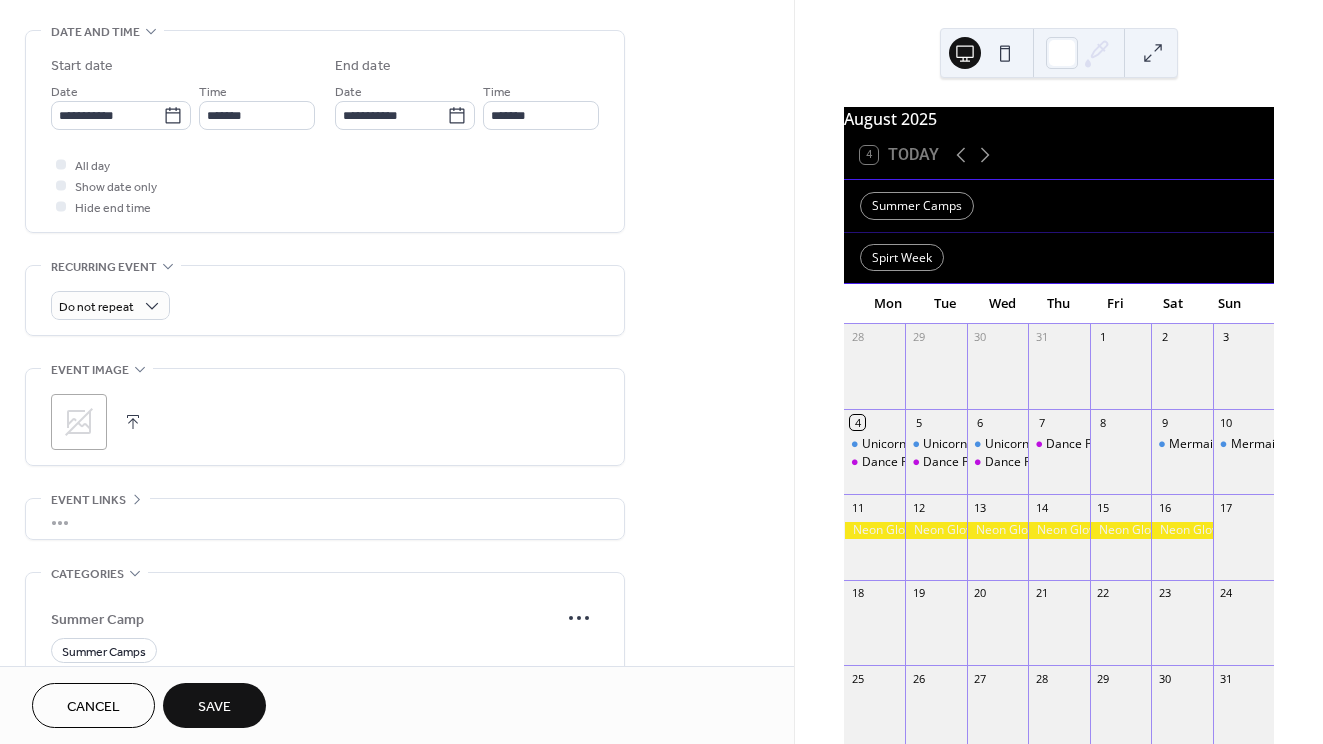 click at bounding box center [133, 422] 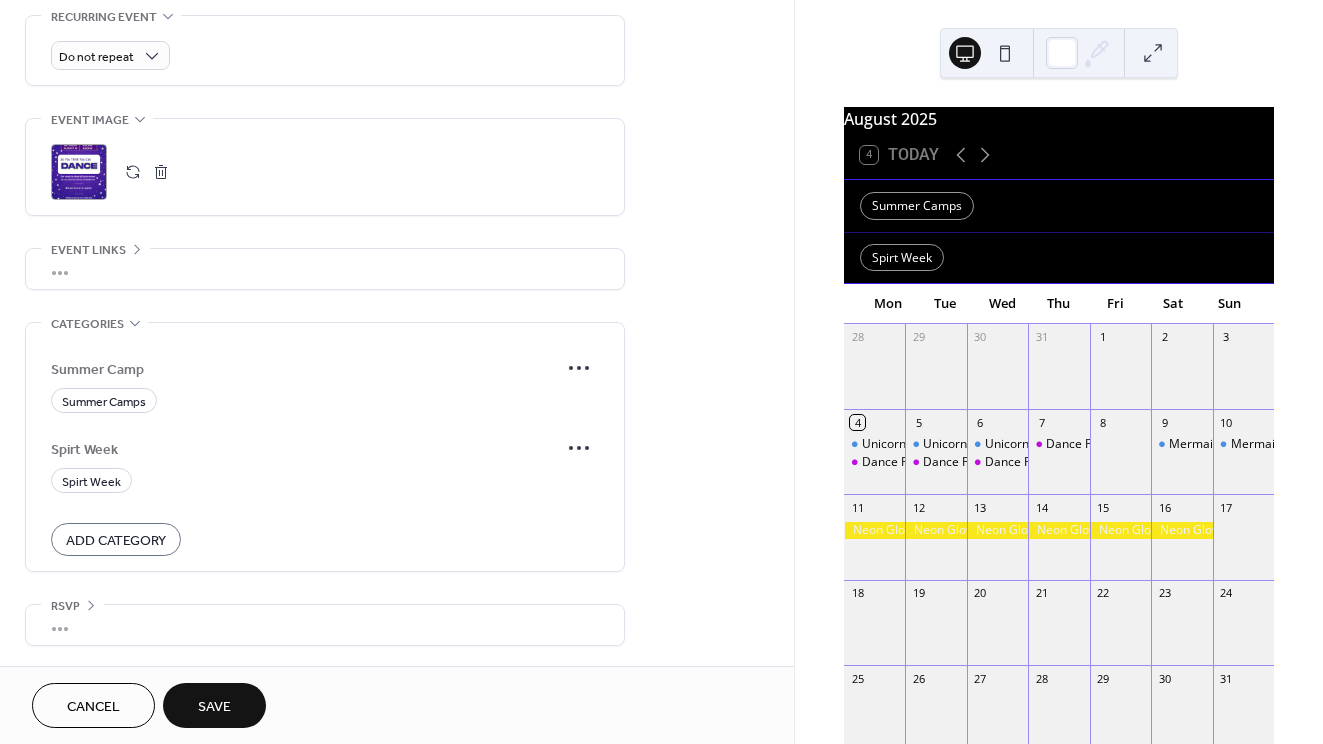 scroll, scrollTop: 877, scrollLeft: 0, axis: vertical 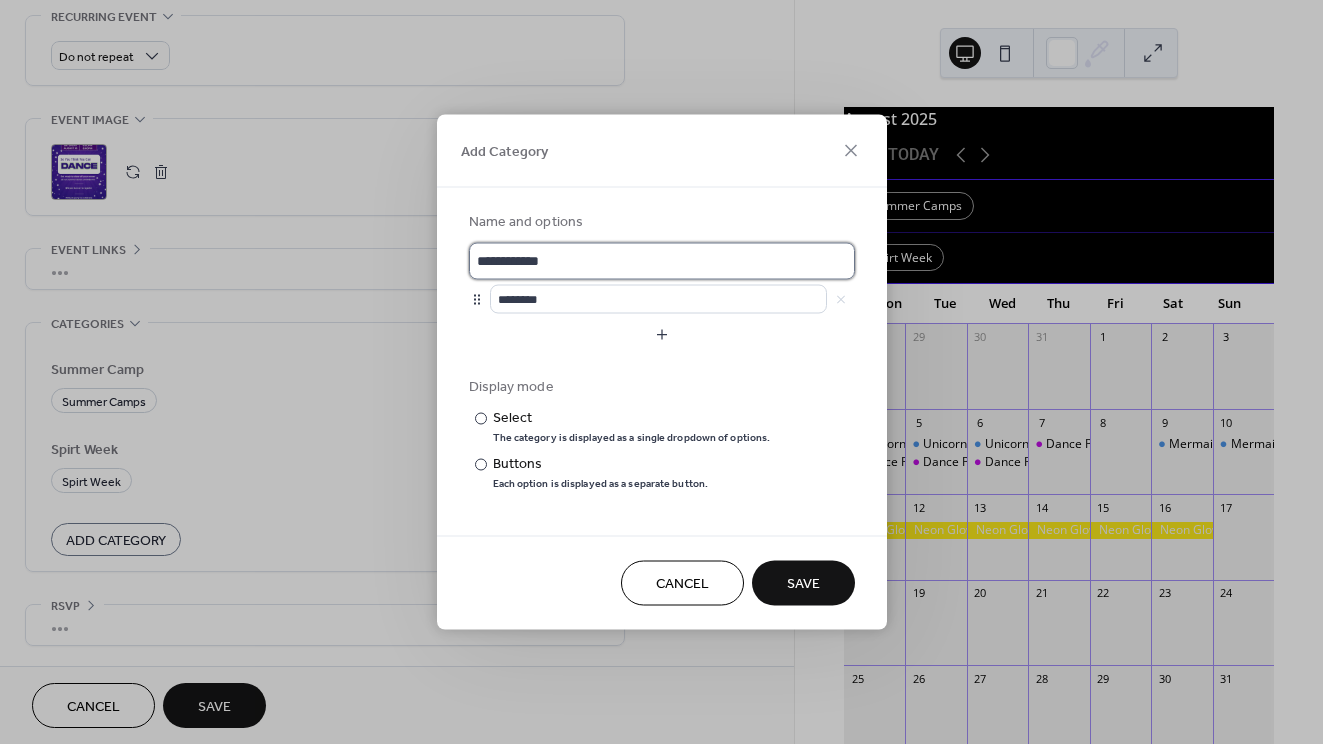 click on "**********" at bounding box center [662, 261] 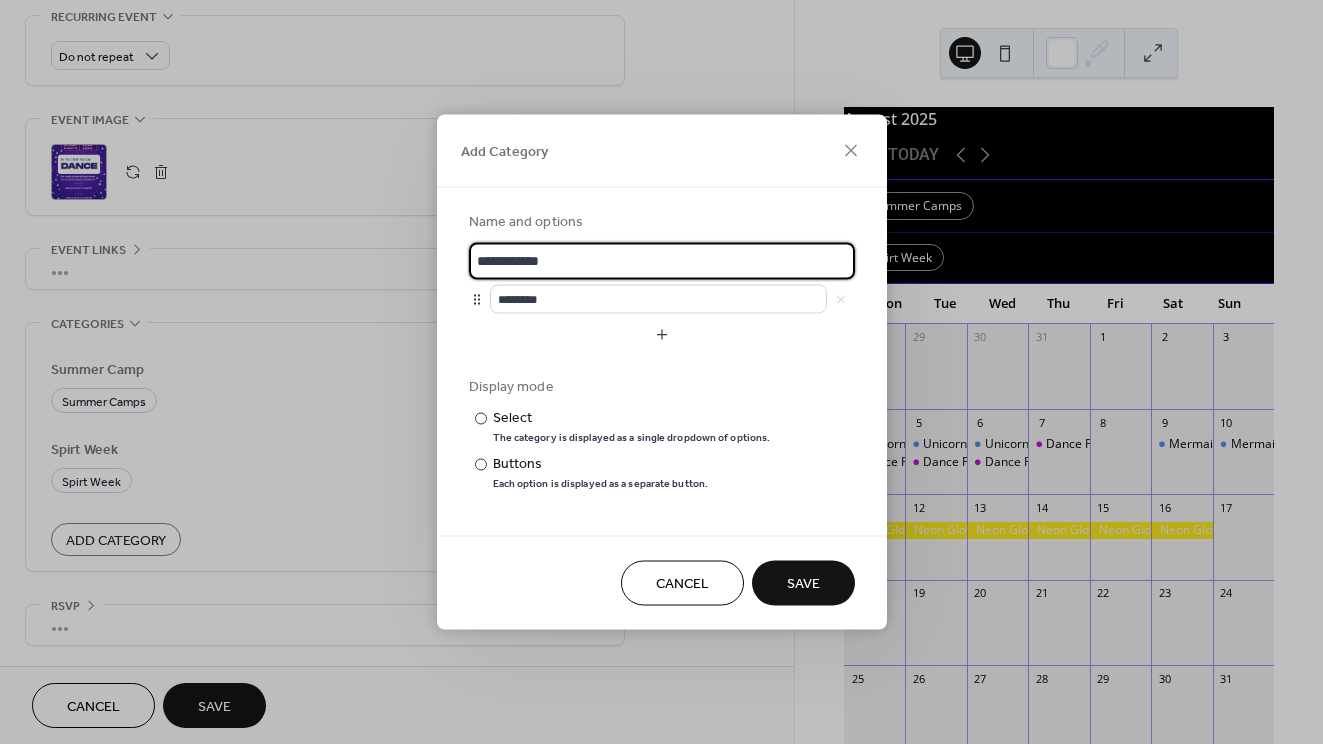 click on "**********" at bounding box center [662, 261] 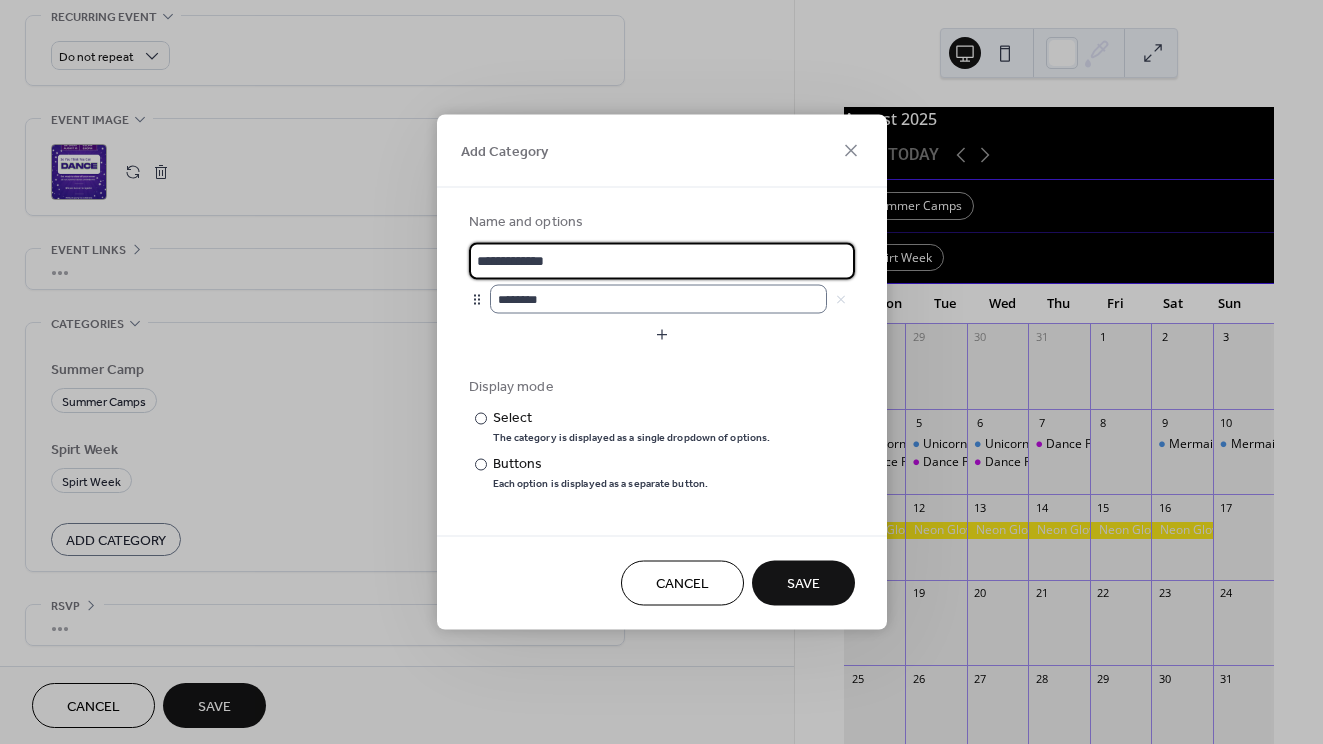 type on "**********" 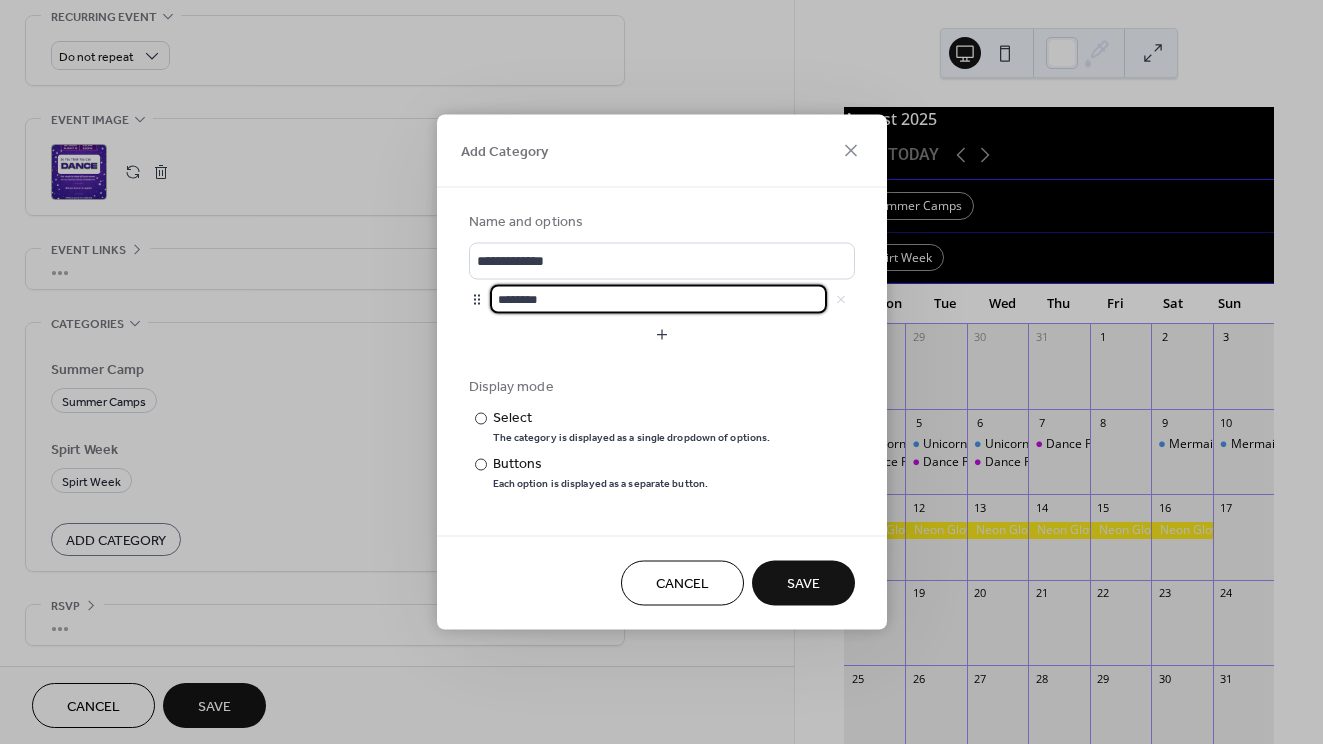 click on "********" at bounding box center [658, 299] 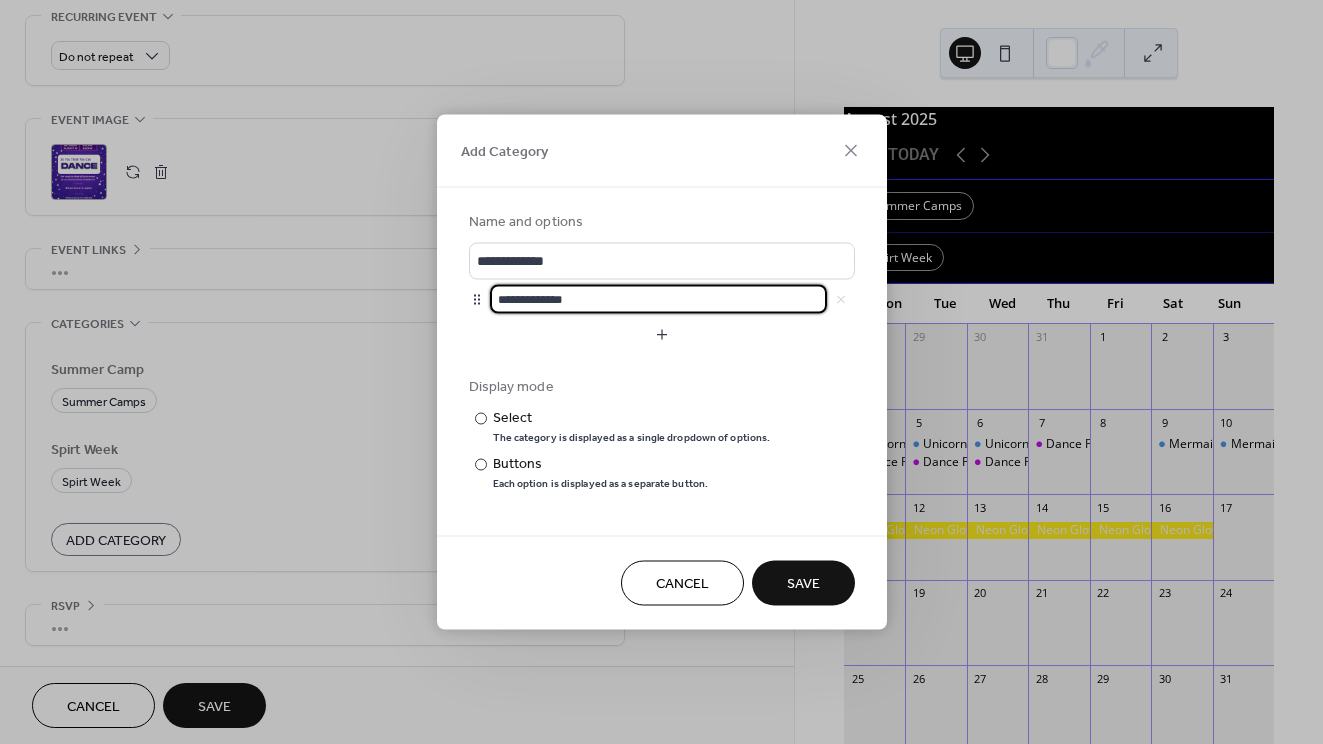 type on "**********" 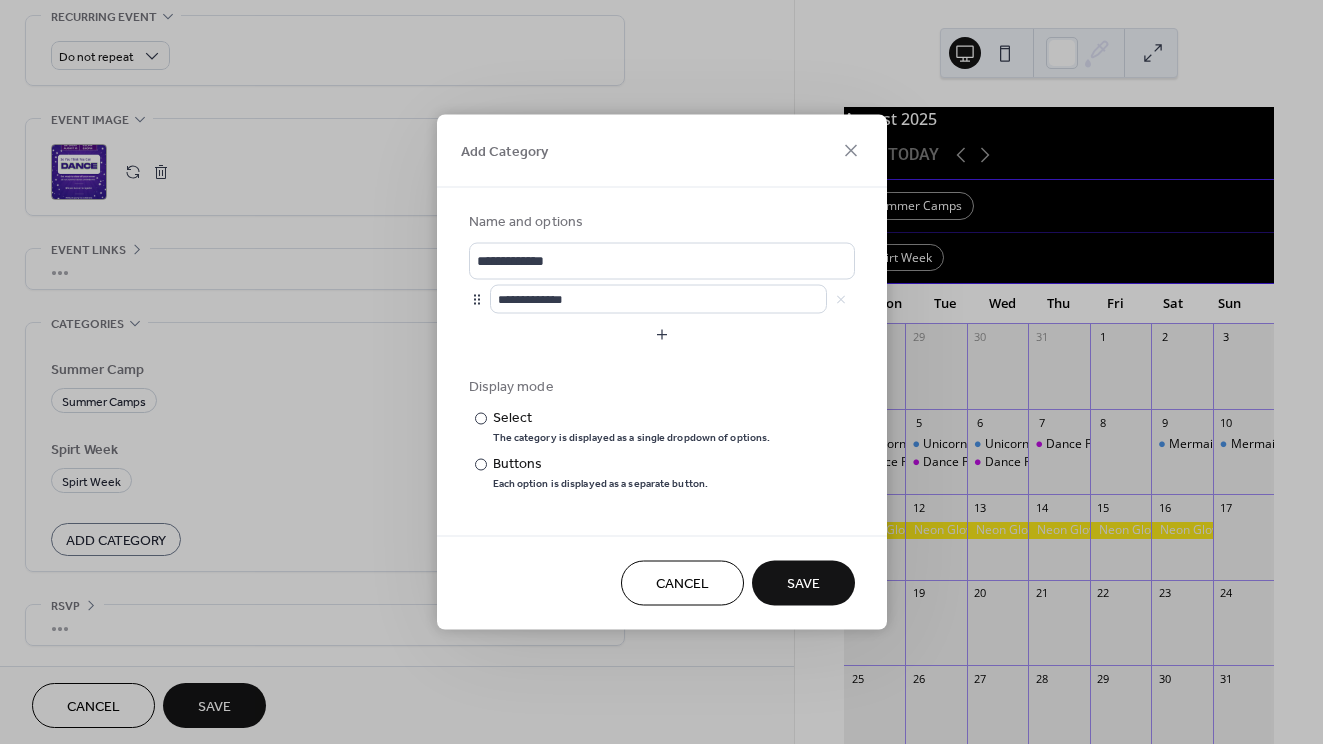 click at bounding box center [662, 364] 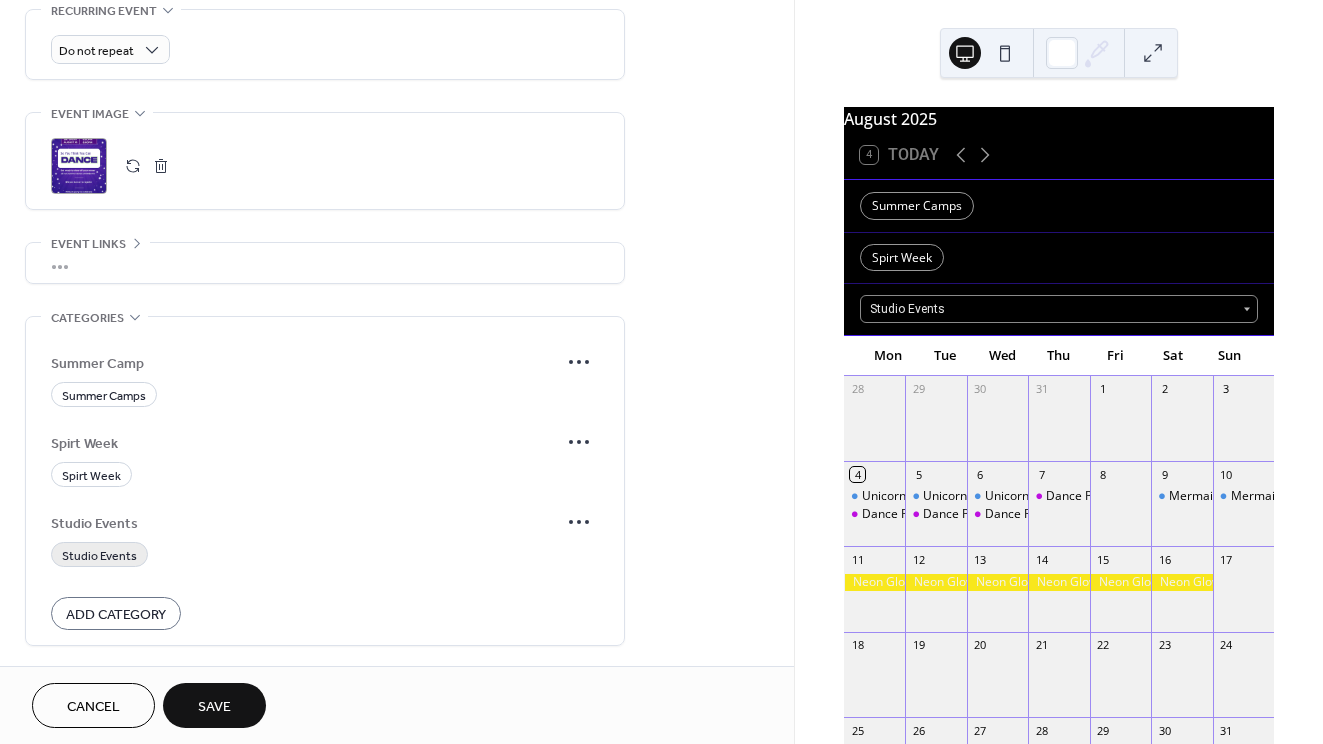 click on "Studio Events" at bounding box center [99, 556] 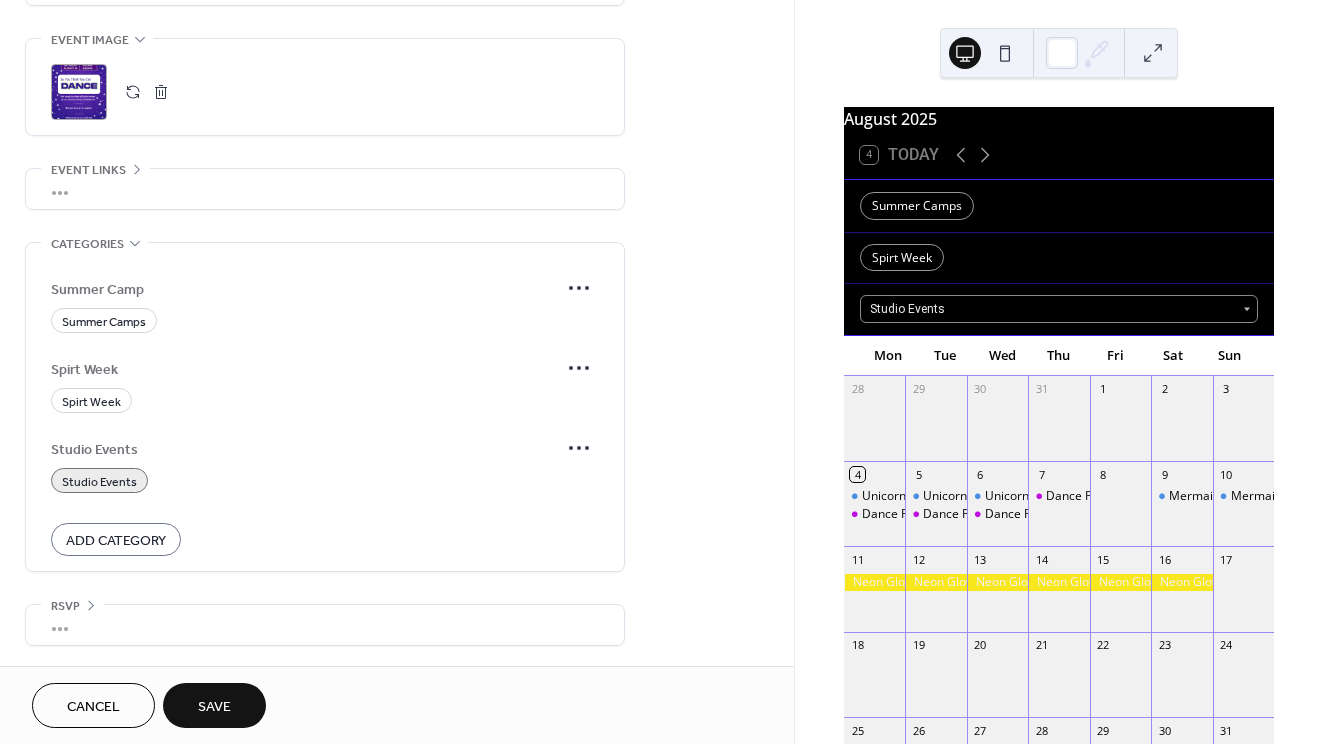 scroll, scrollTop: 957, scrollLeft: 0, axis: vertical 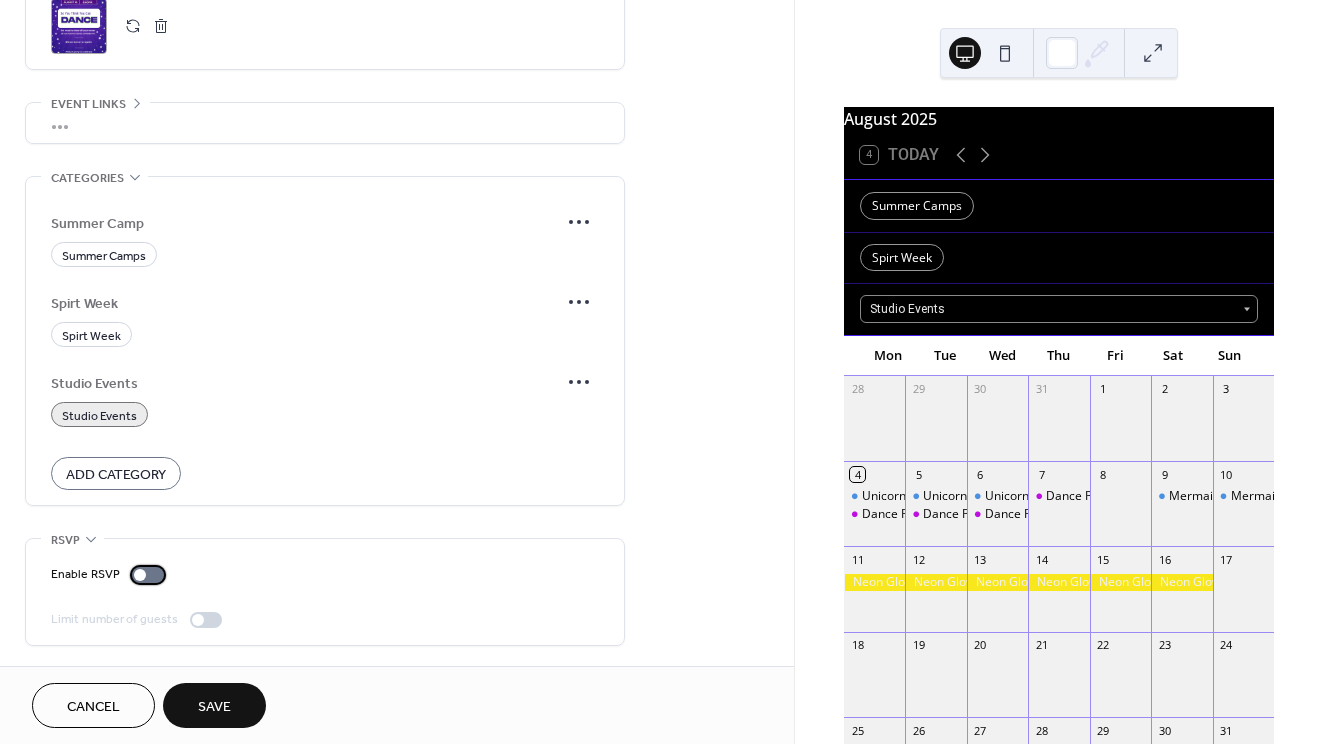click at bounding box center [140, 575] 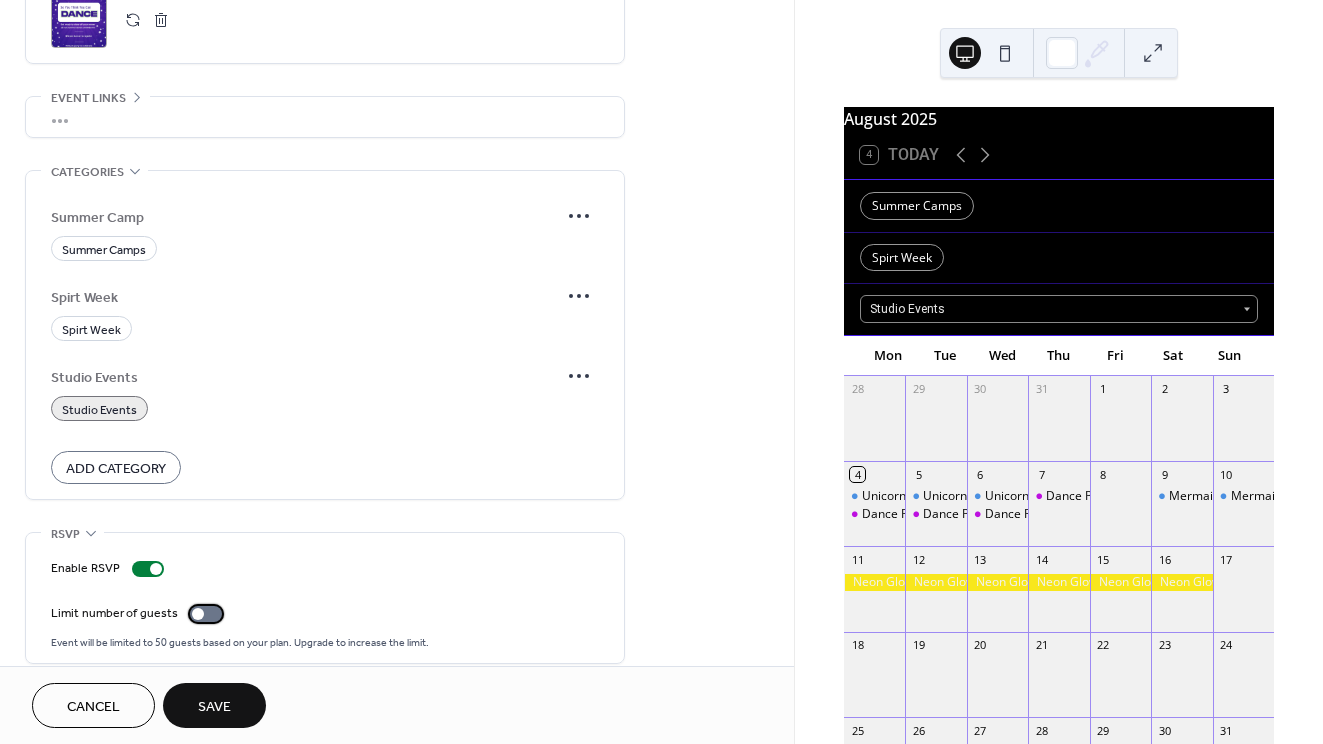 click at bounding box center (206, 614) 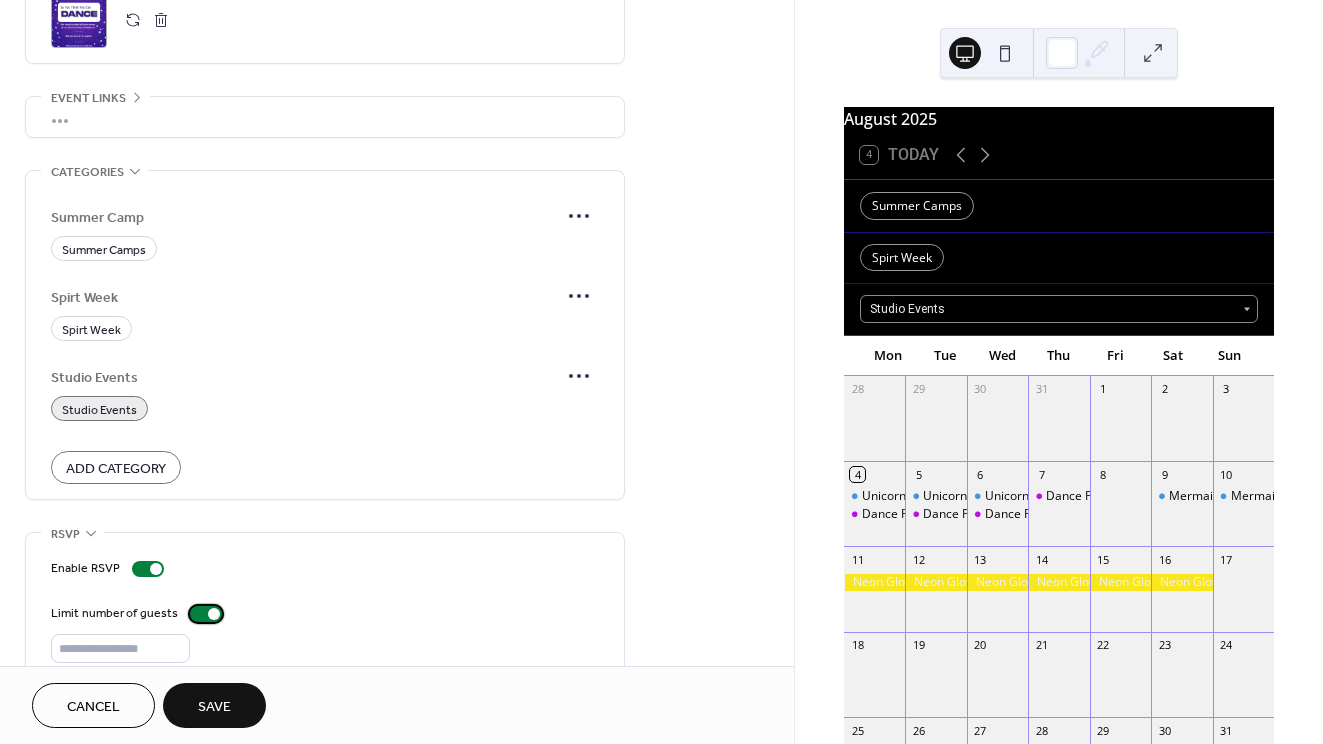click at bounding box center [206, 614] 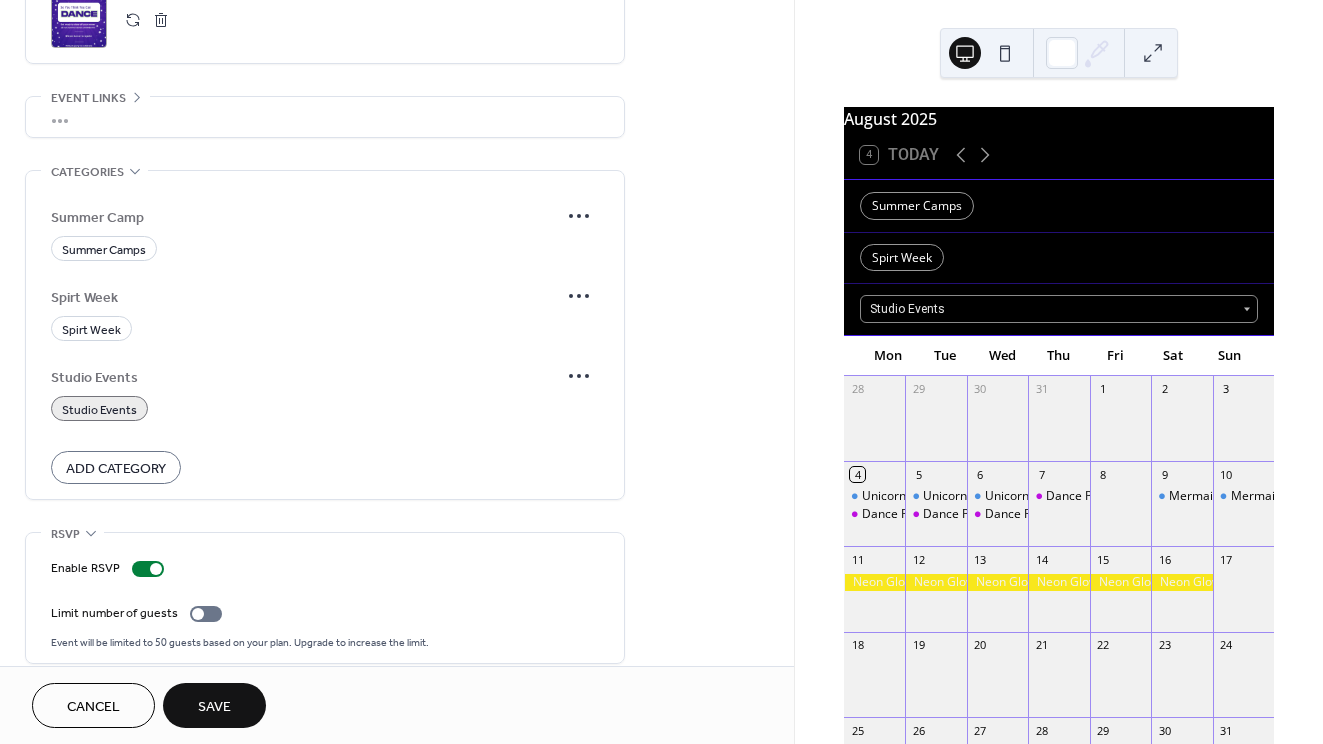 click on "Save" at bounding box center (214, 705) 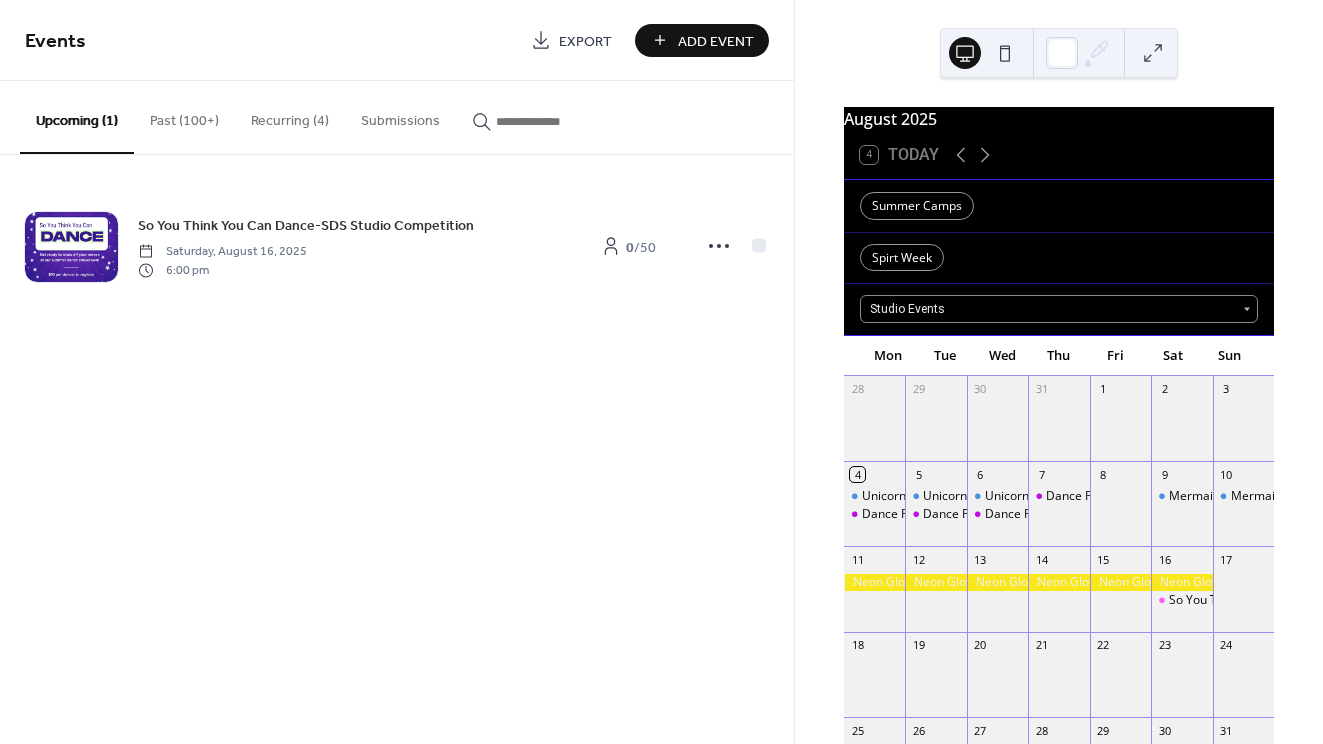 click on "Recurring (4)" at bounding box center (290, 116) 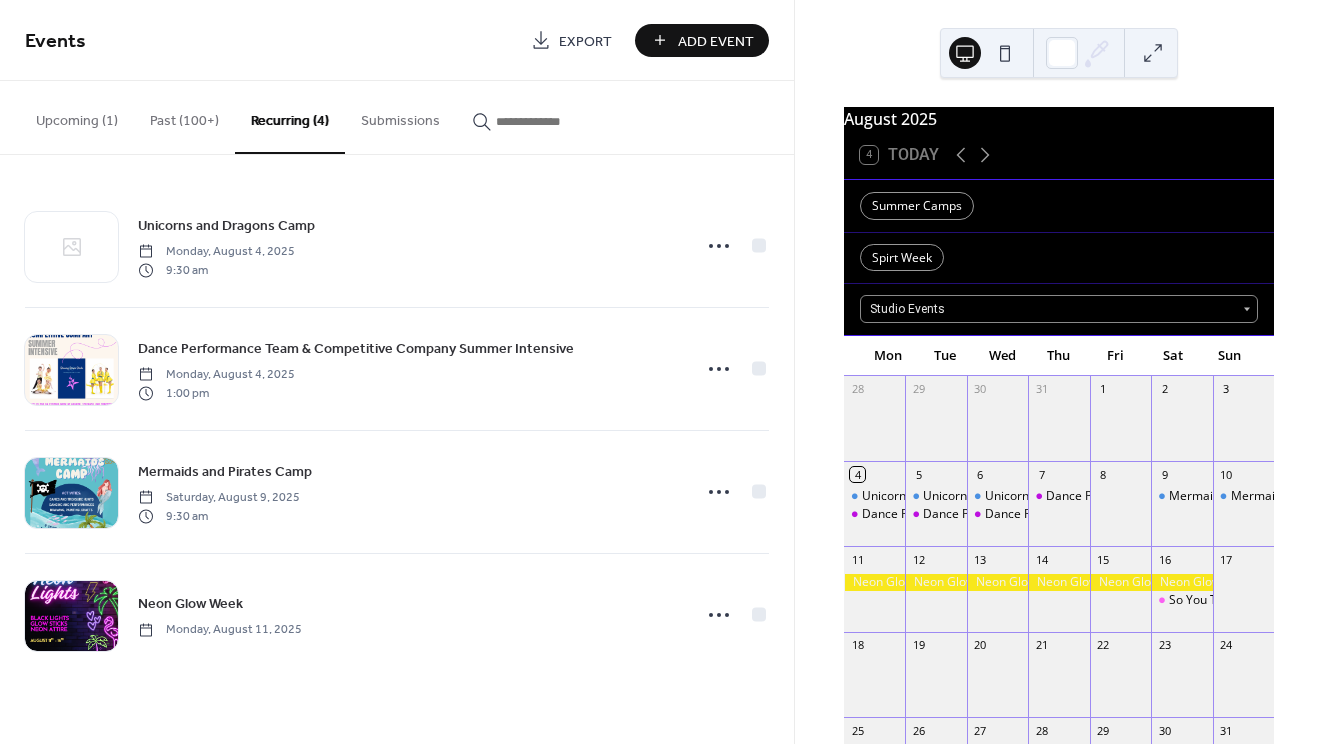click on "Upcoming (1)" at bounding box center (77, 116) 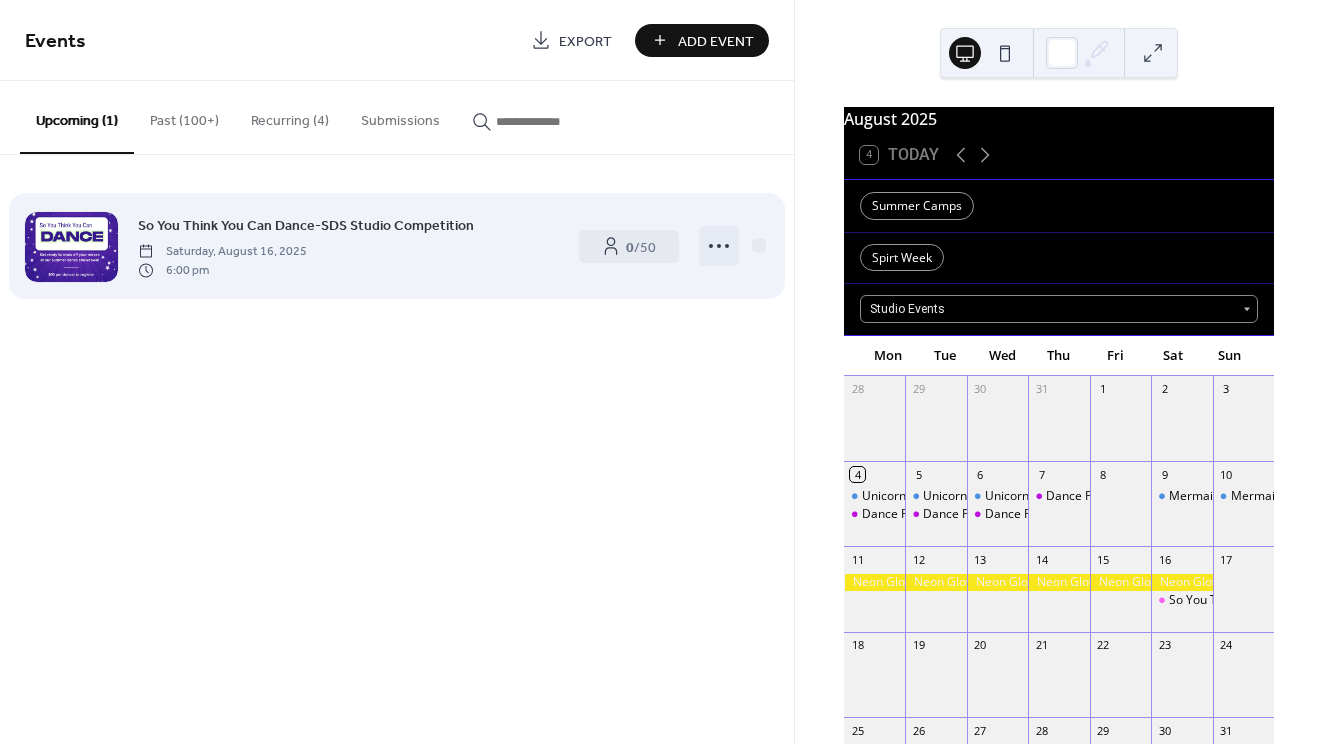 click 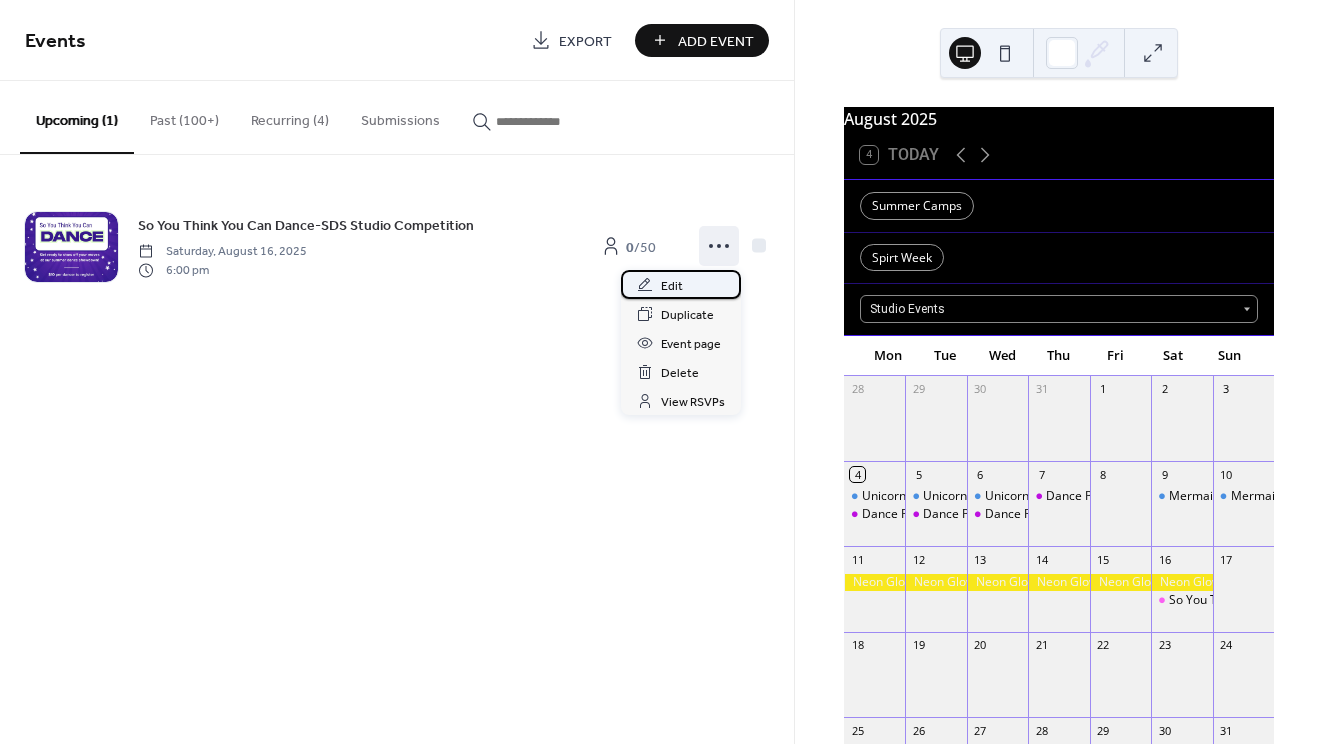 click on "Edit" at bounding box center [681, 284] 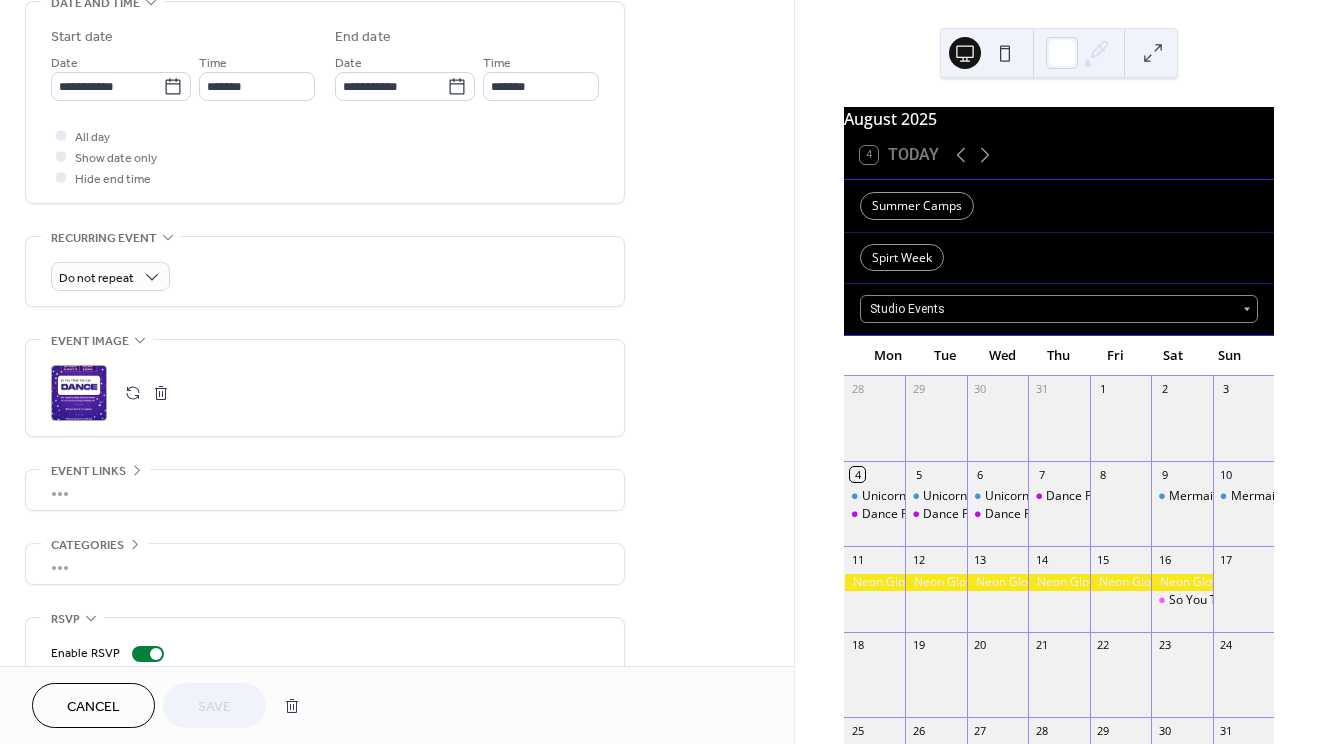 scroll, scrollTop: 692, scrollLeft: 0, axis: vertical 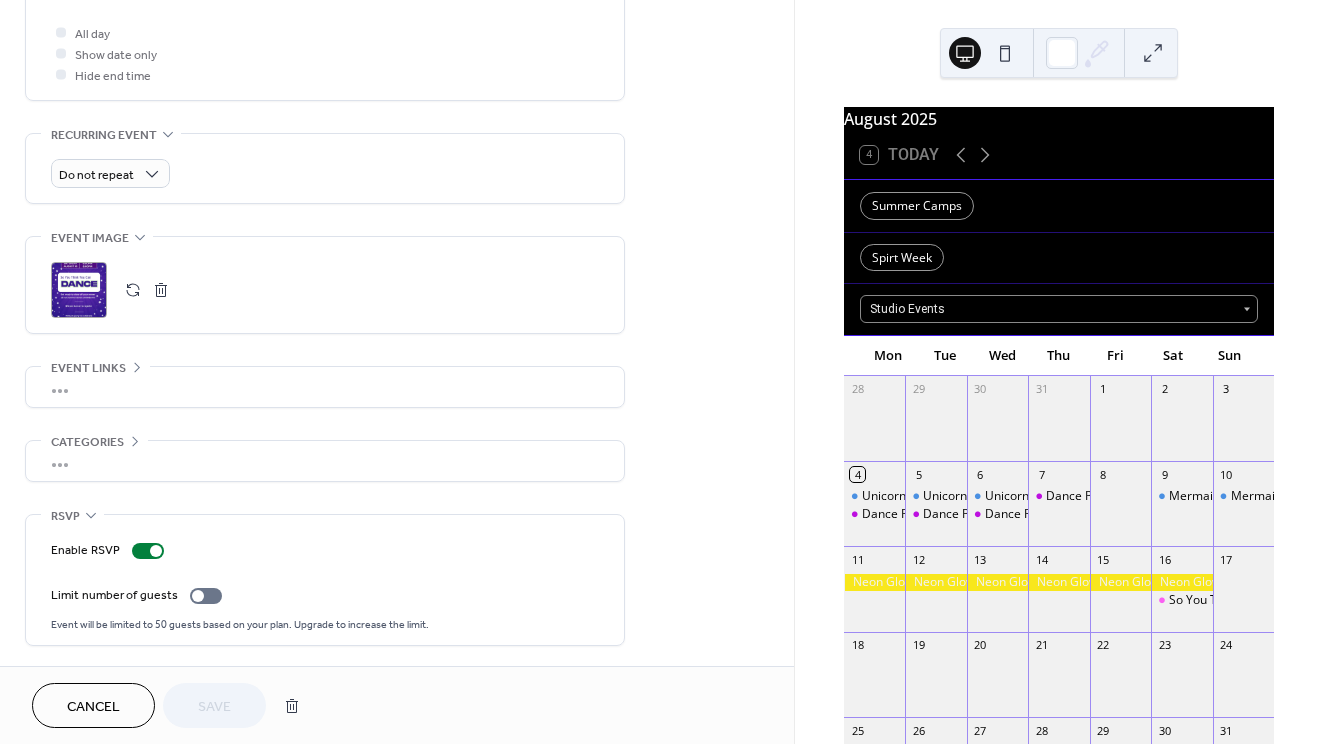 click on "•••" at bounding box center (325, 461) 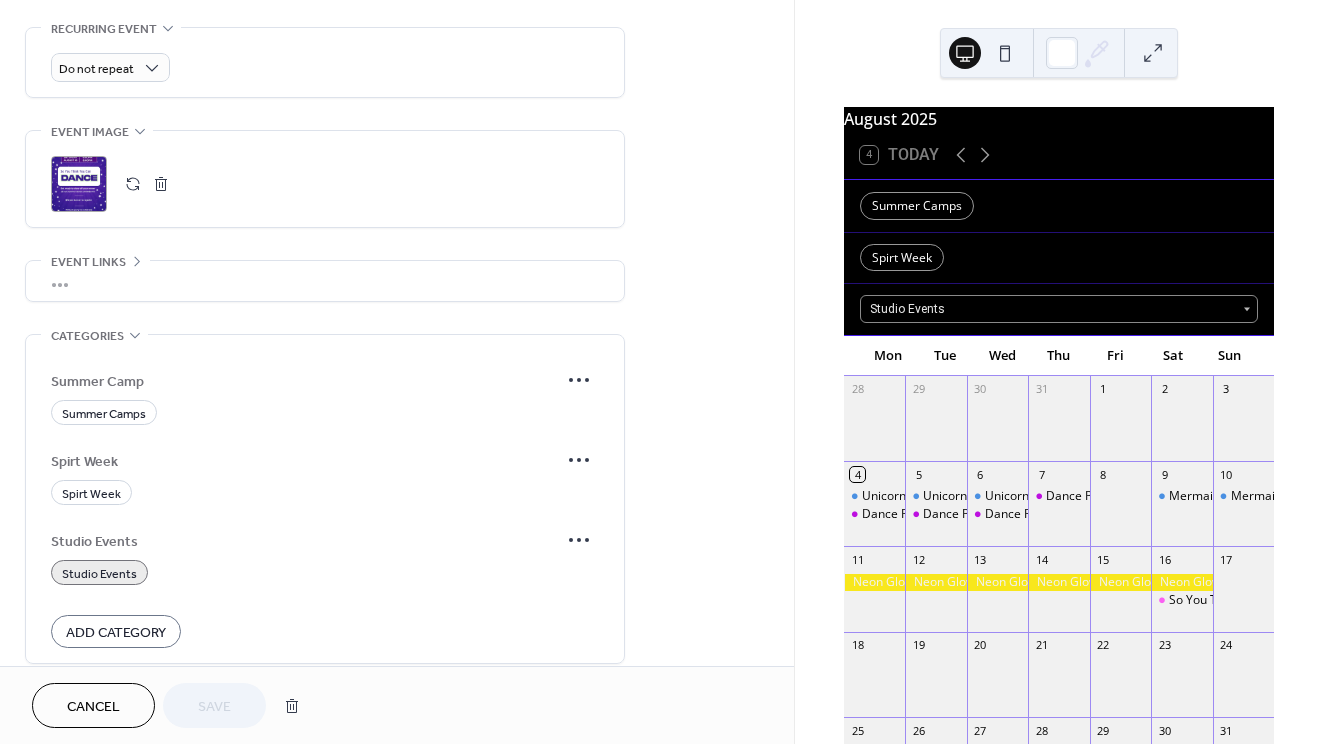 scroll, scrollTop: 895, scrollLeft: 0, axis: vertical 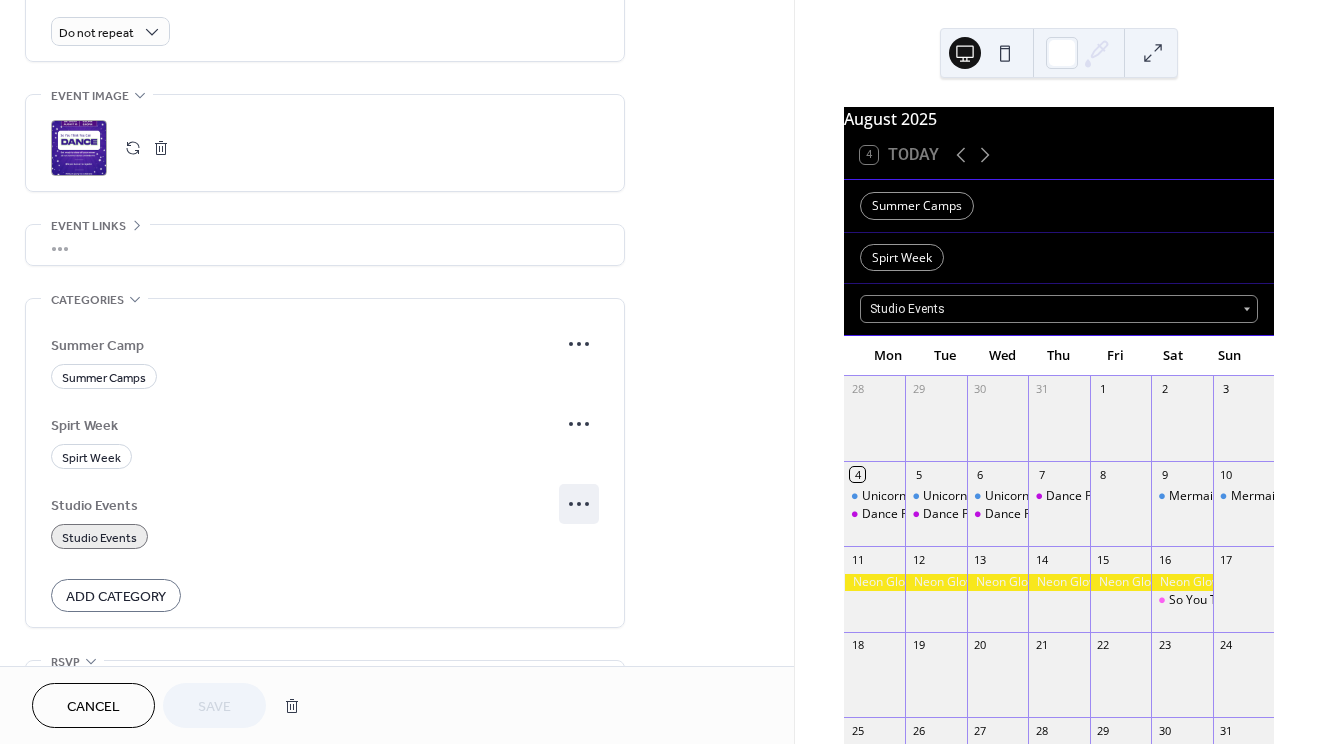 click at bounding box center [579, 504] 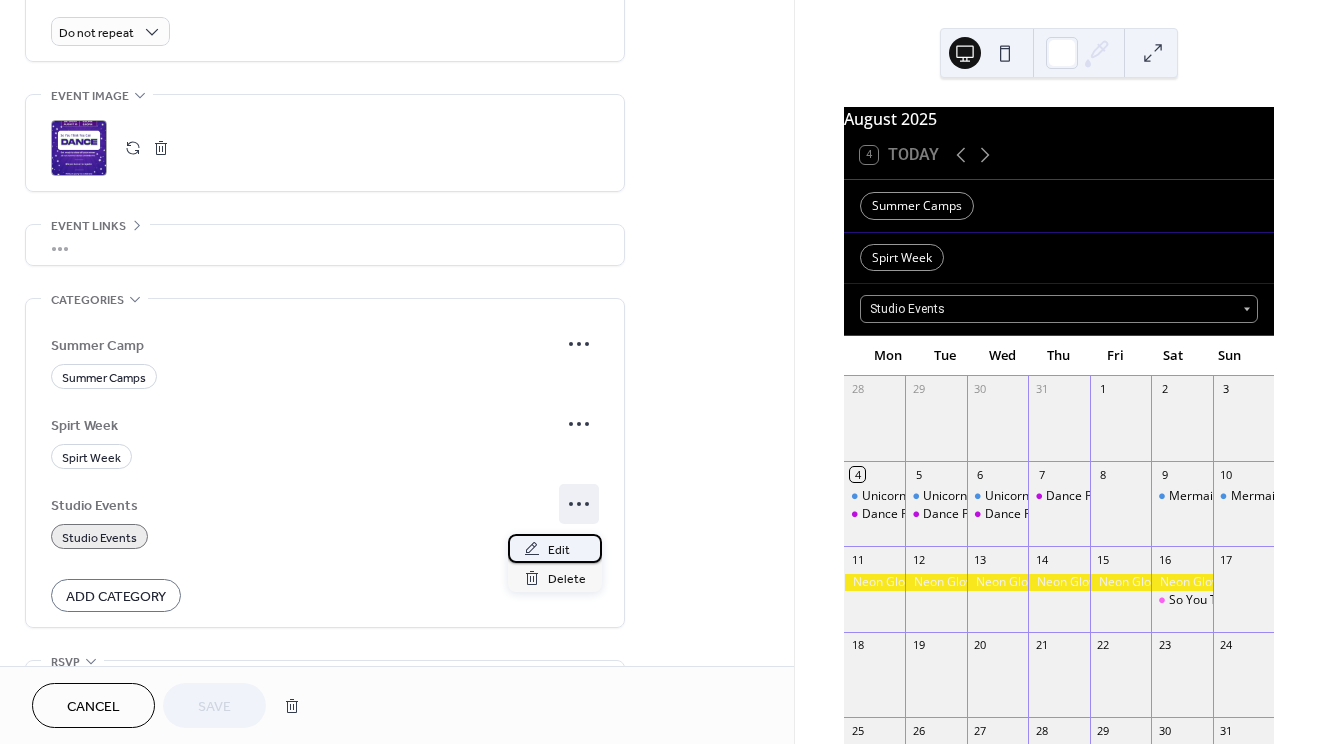 click on "Edit" at bounding box center [559, 550] 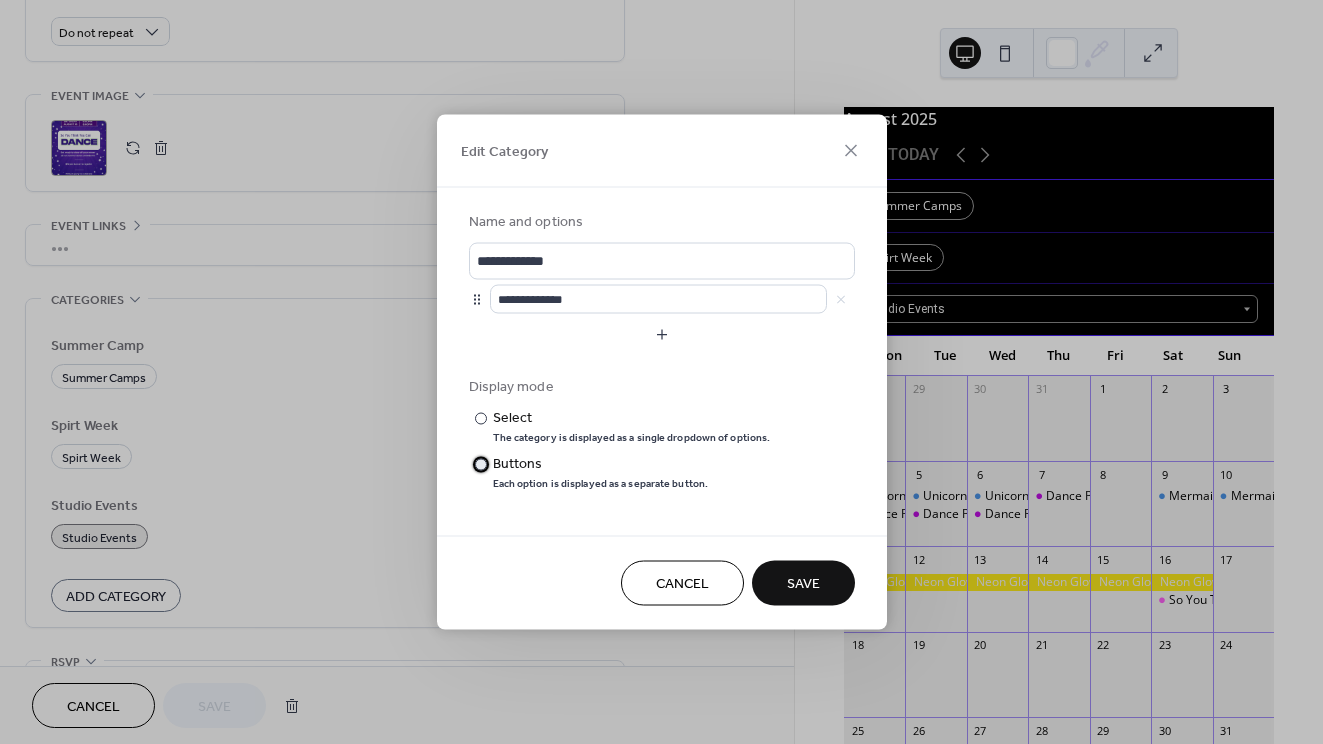 click on "​ Buttons Each option is displayed as a separate button." at bounding box center [620, 472] 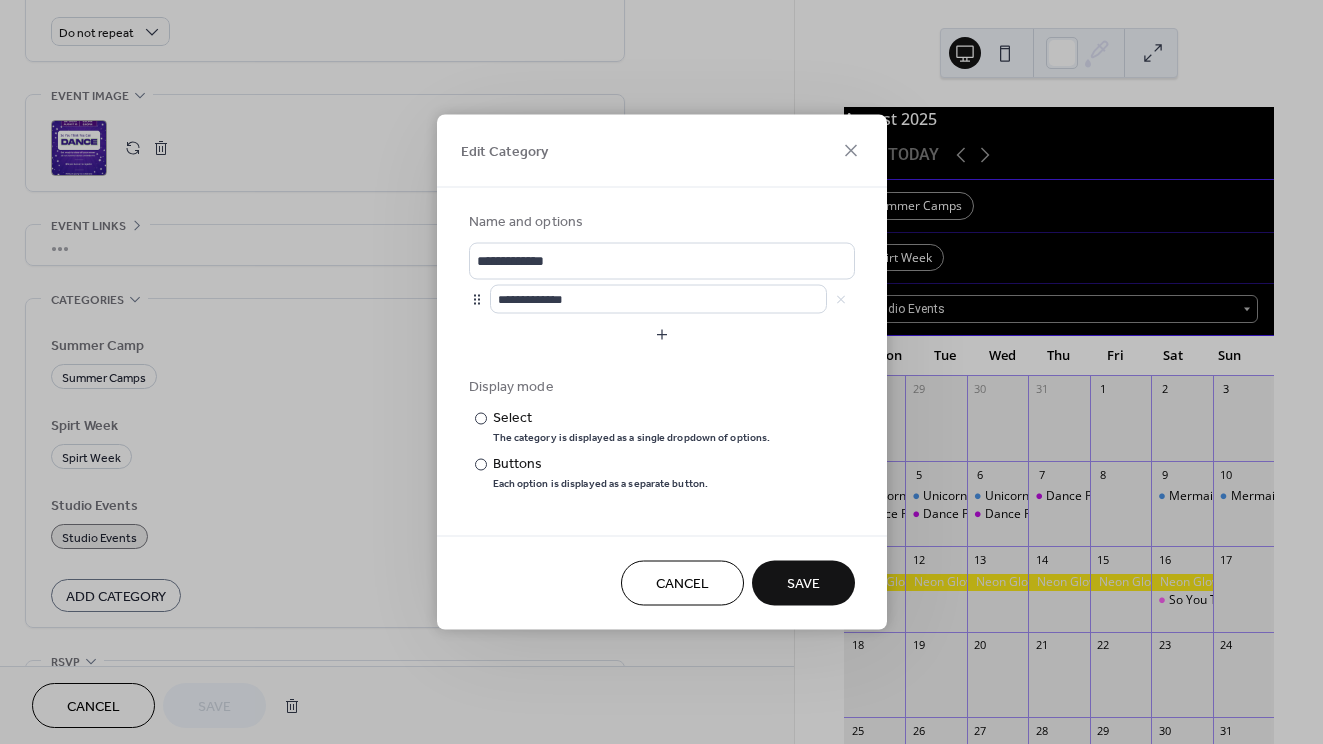 click on "Save" at bounding box center [803, 584] 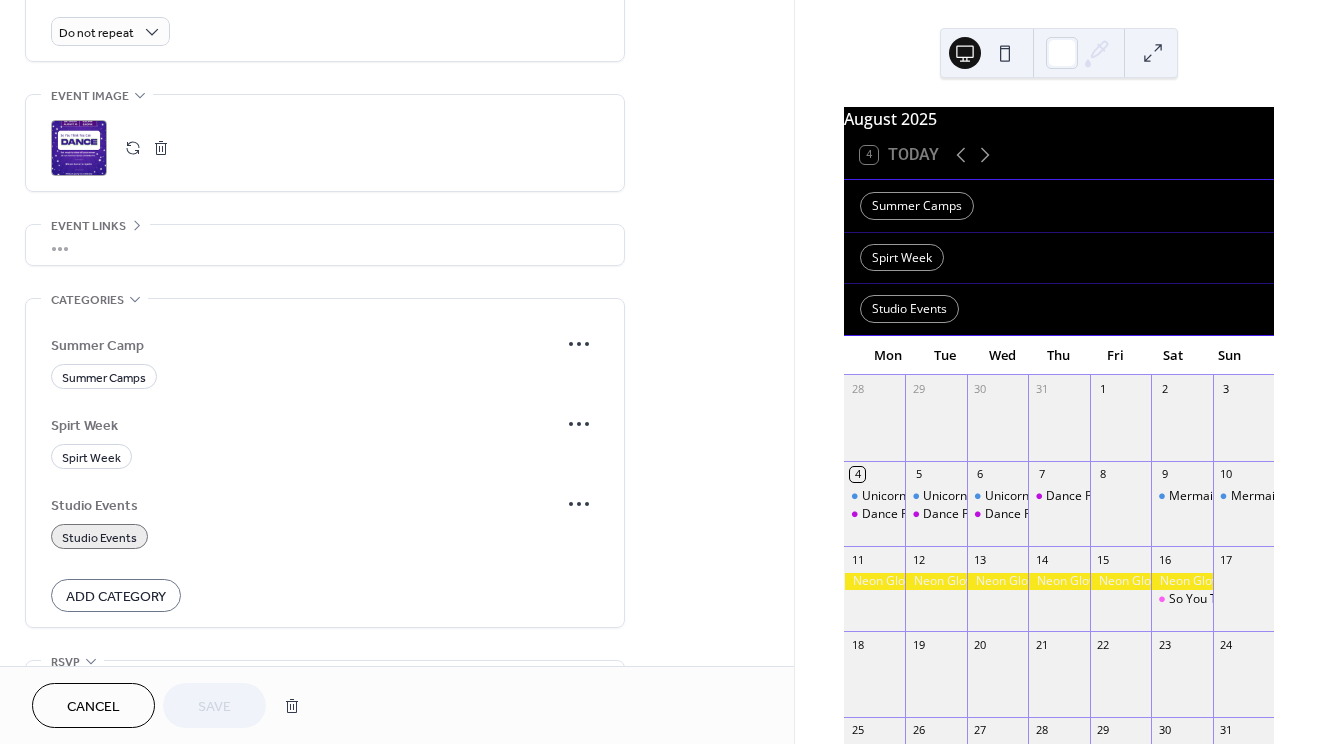click on "Studio Events" at bounding box center (99, 538) 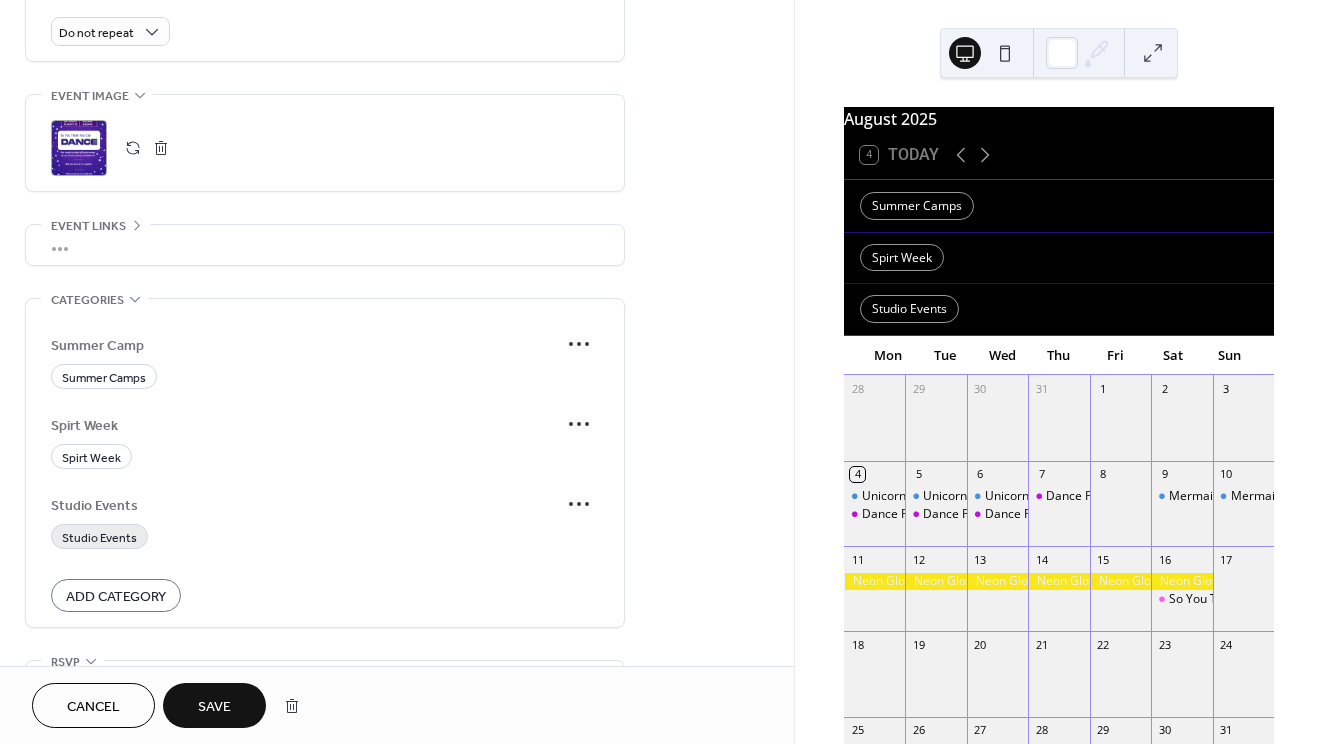 click on "Studio Events" at bounding box center [99, 538] 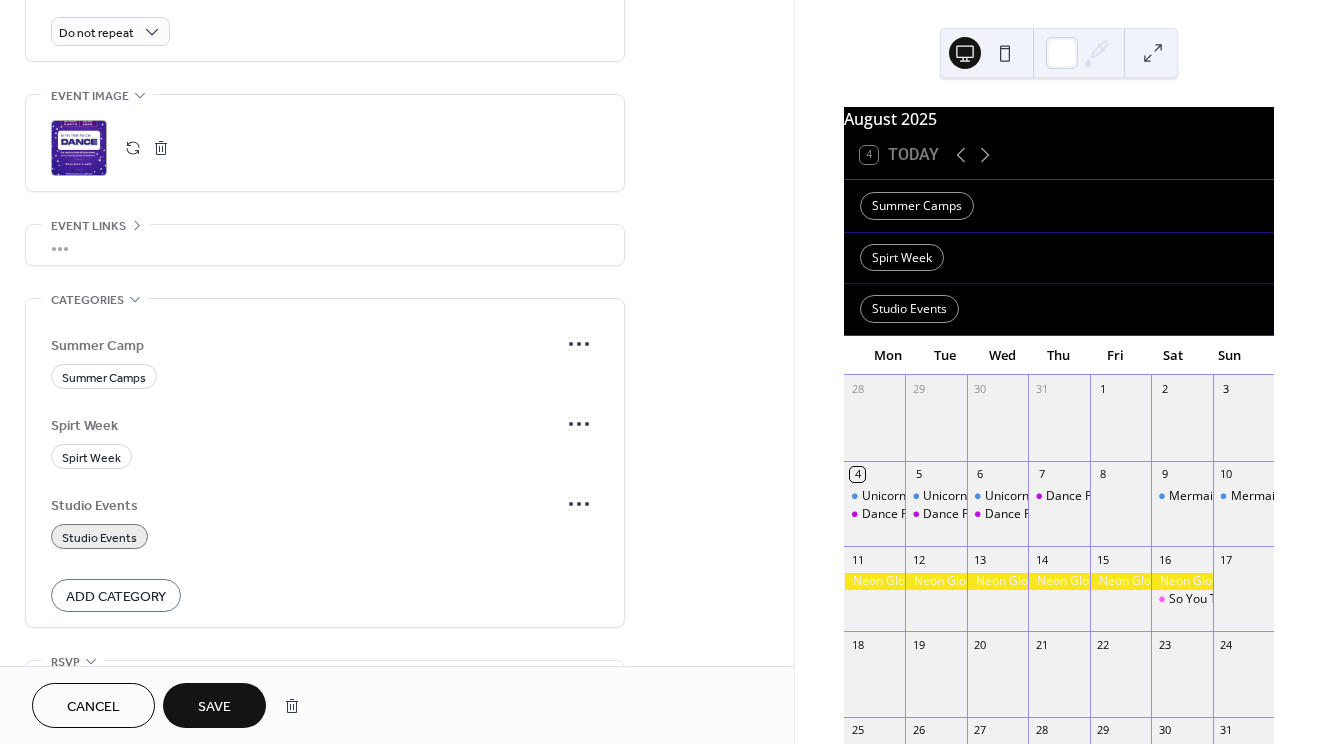 click on "Save" at bounding box center (214, 707) 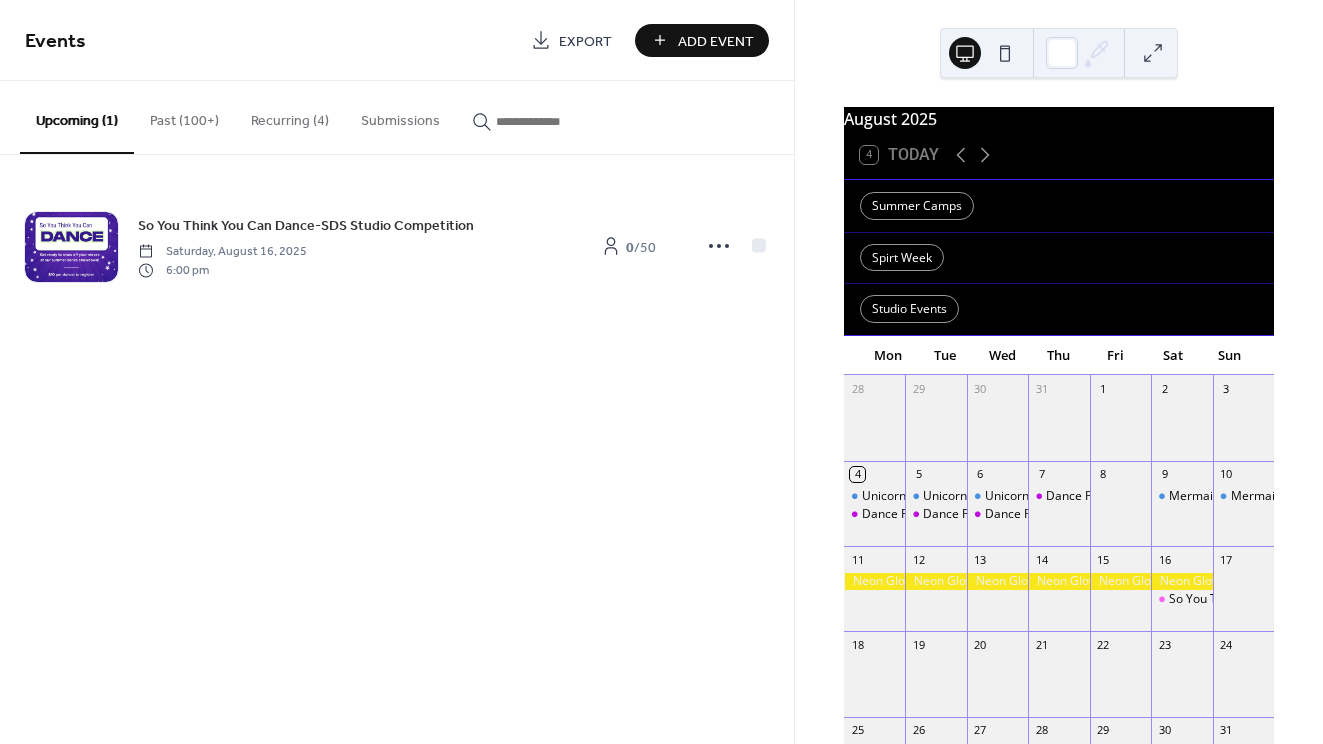 click on "Add Event" at bounding box center (702, 40) 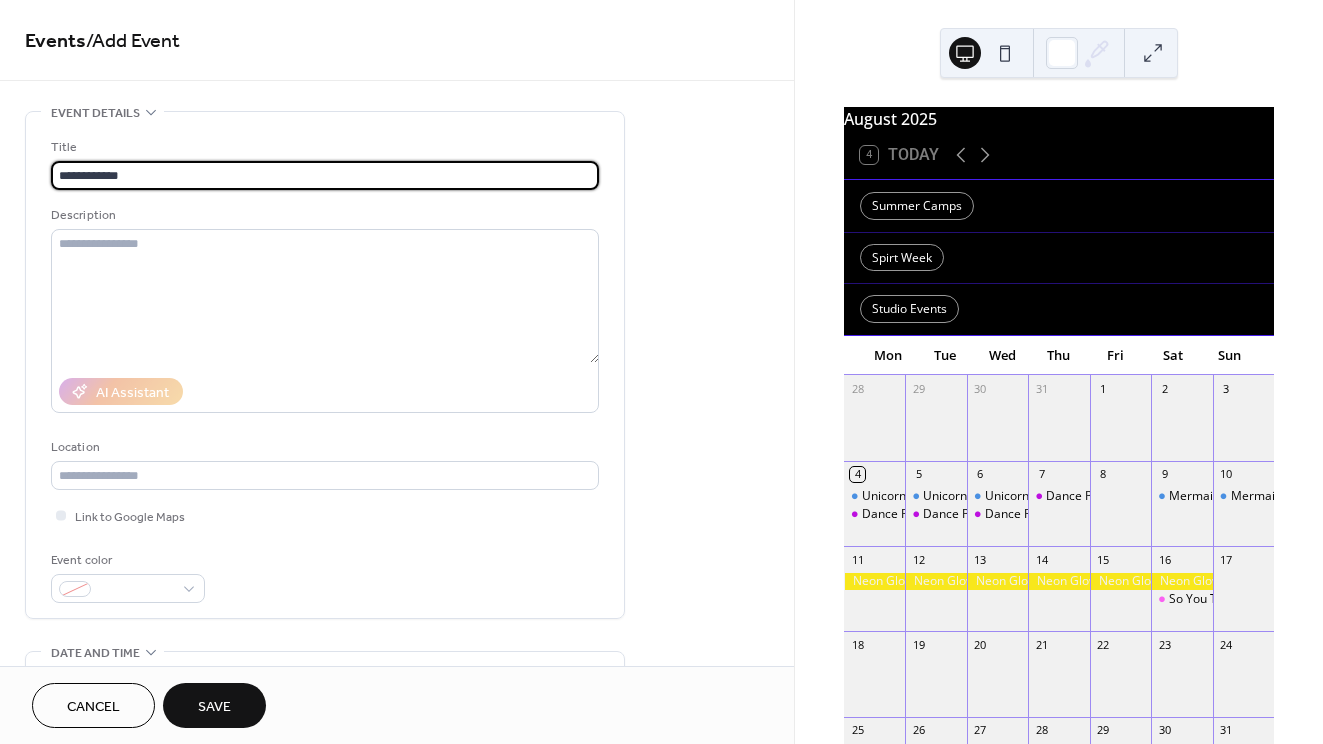 type on "**********" 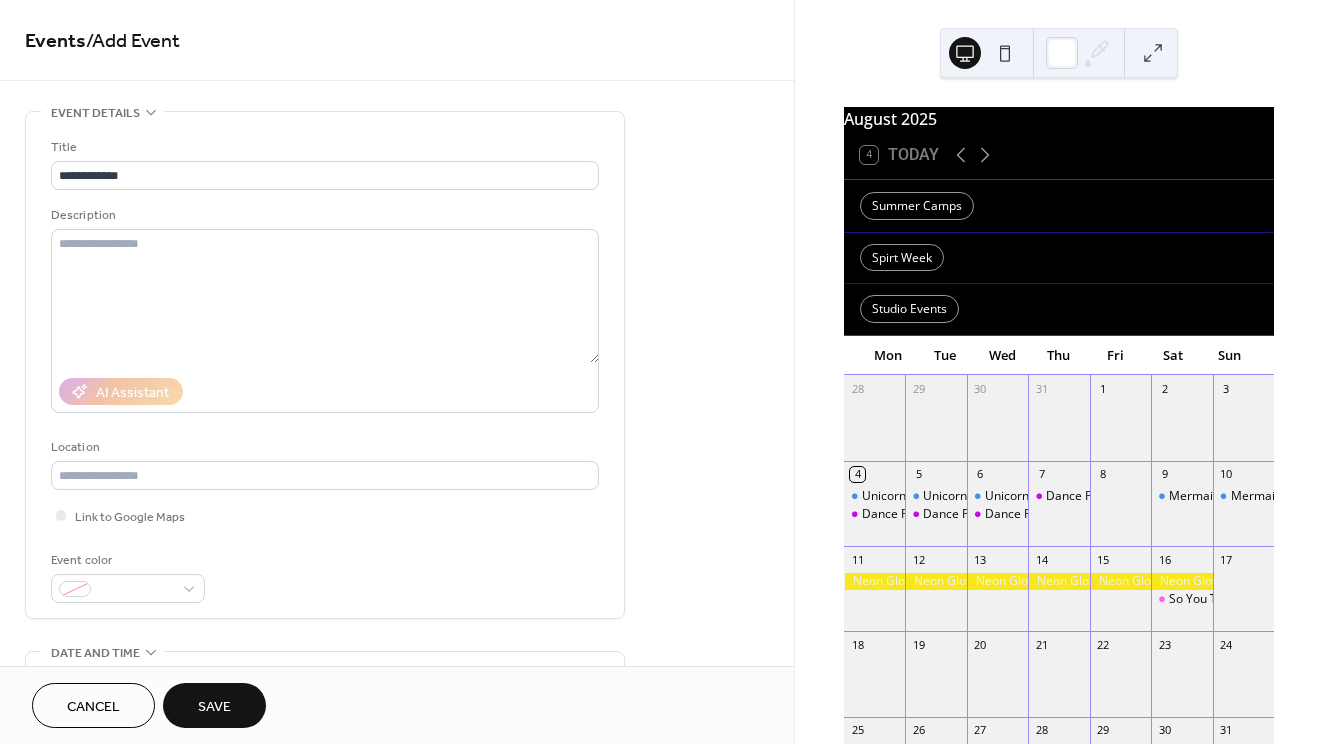 click on "Description" at bounding box center (323, 215) 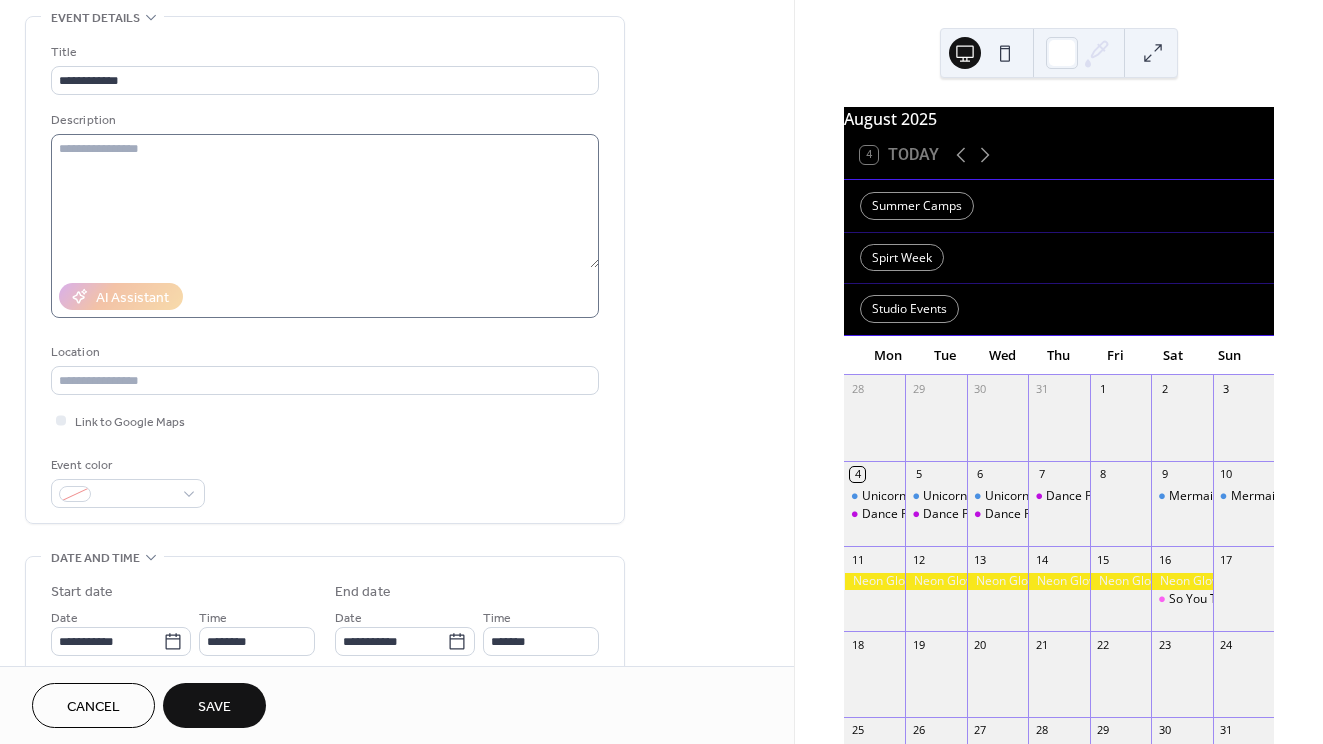 scroll, scrollTop: 96, scrollLeft: 0, axis: vertical 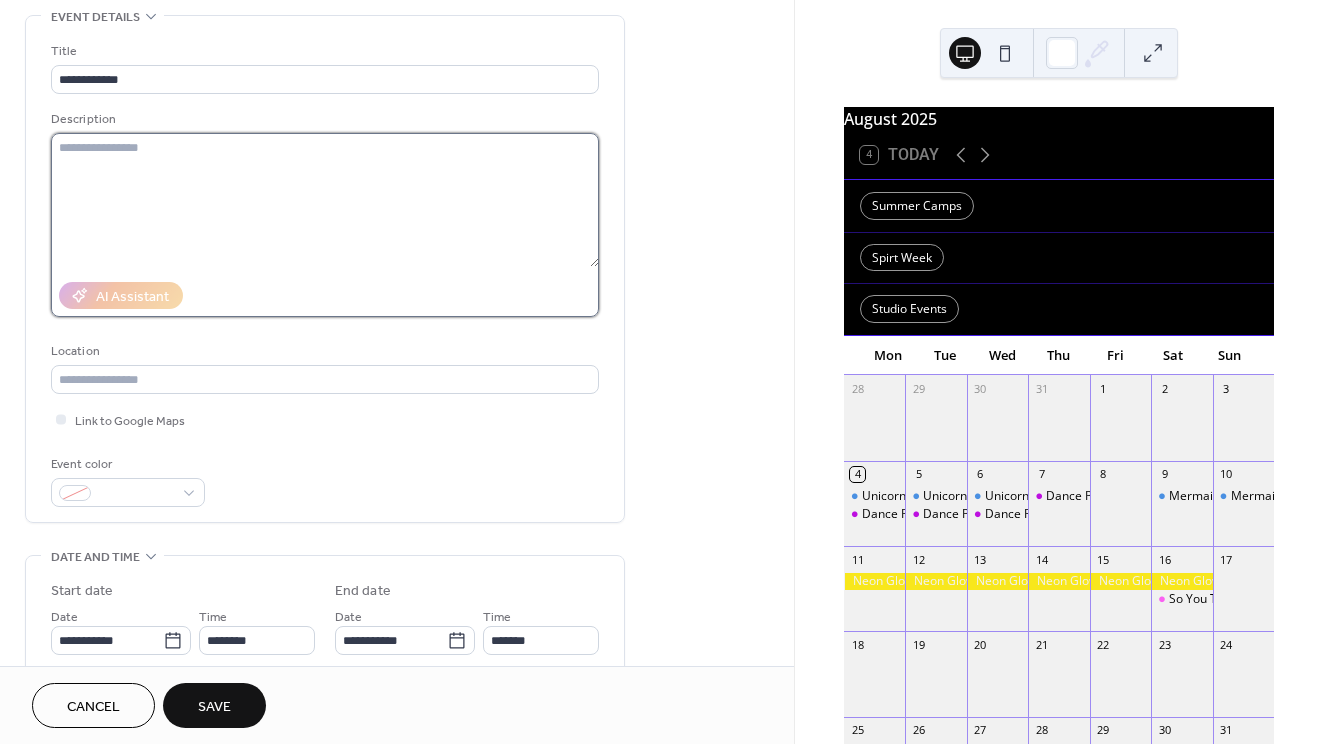 click at bounding box center (325, 200) 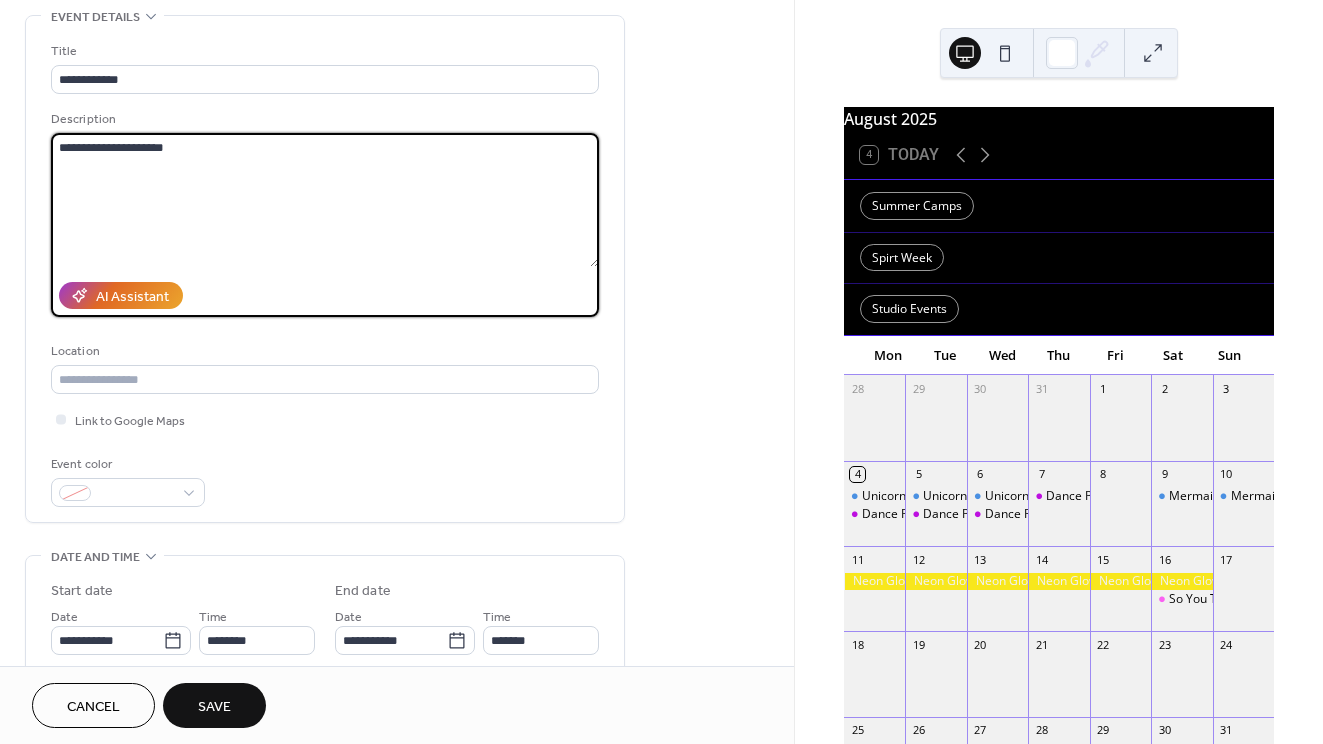 click on "**********" at bounding box center (325, 200) 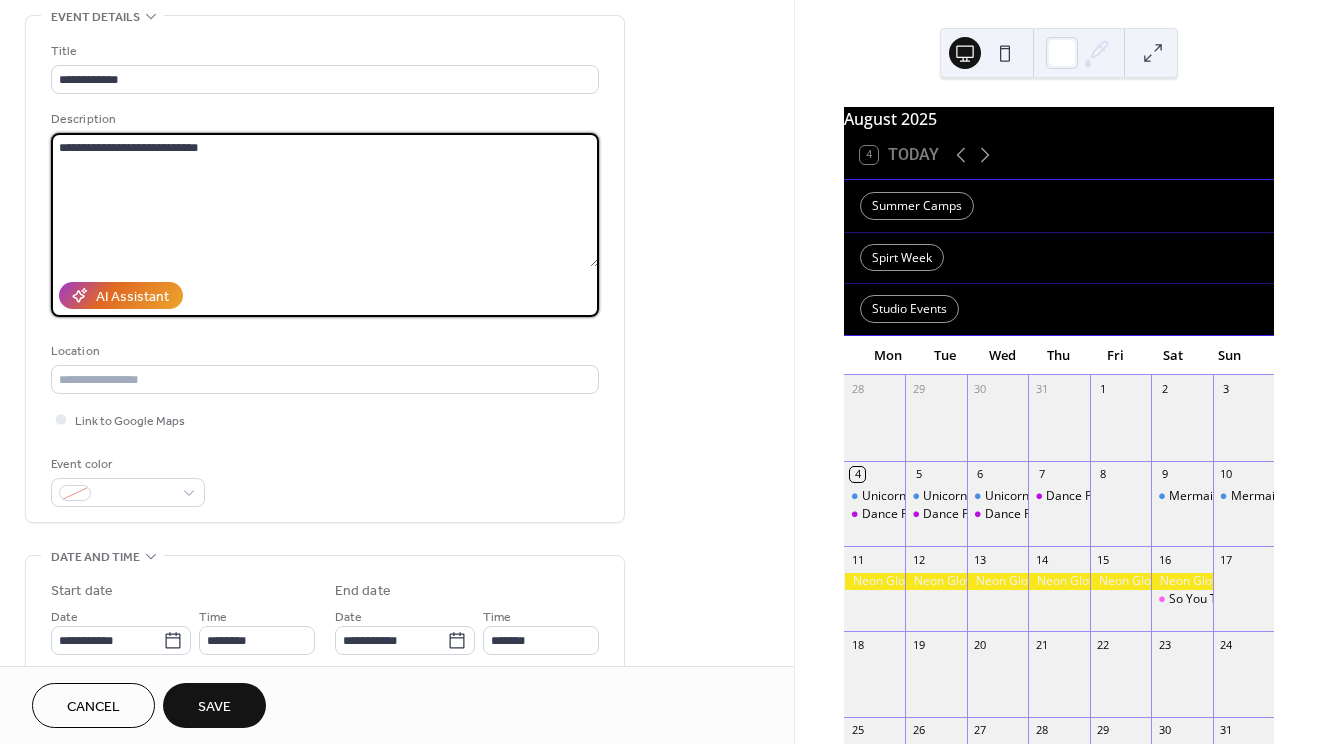 click on "**********" at bounding box center [325, 200] 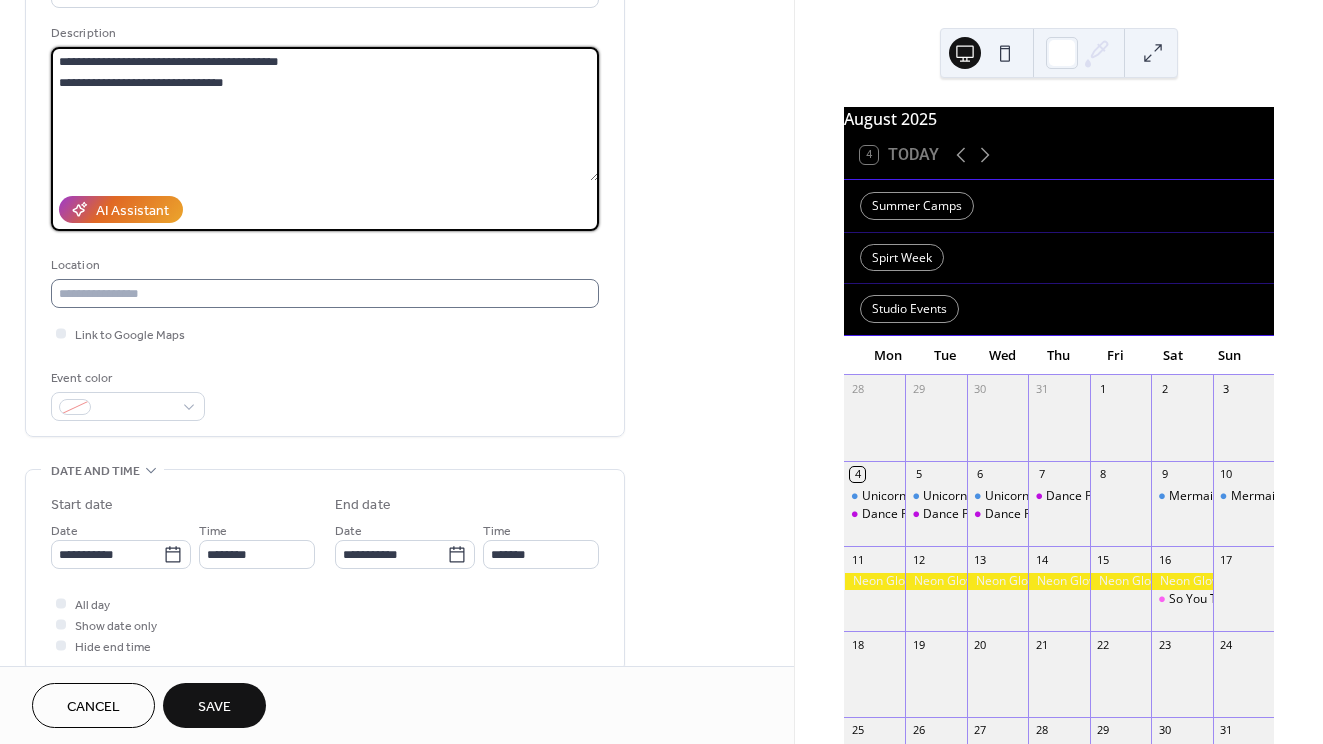 type on "**********" 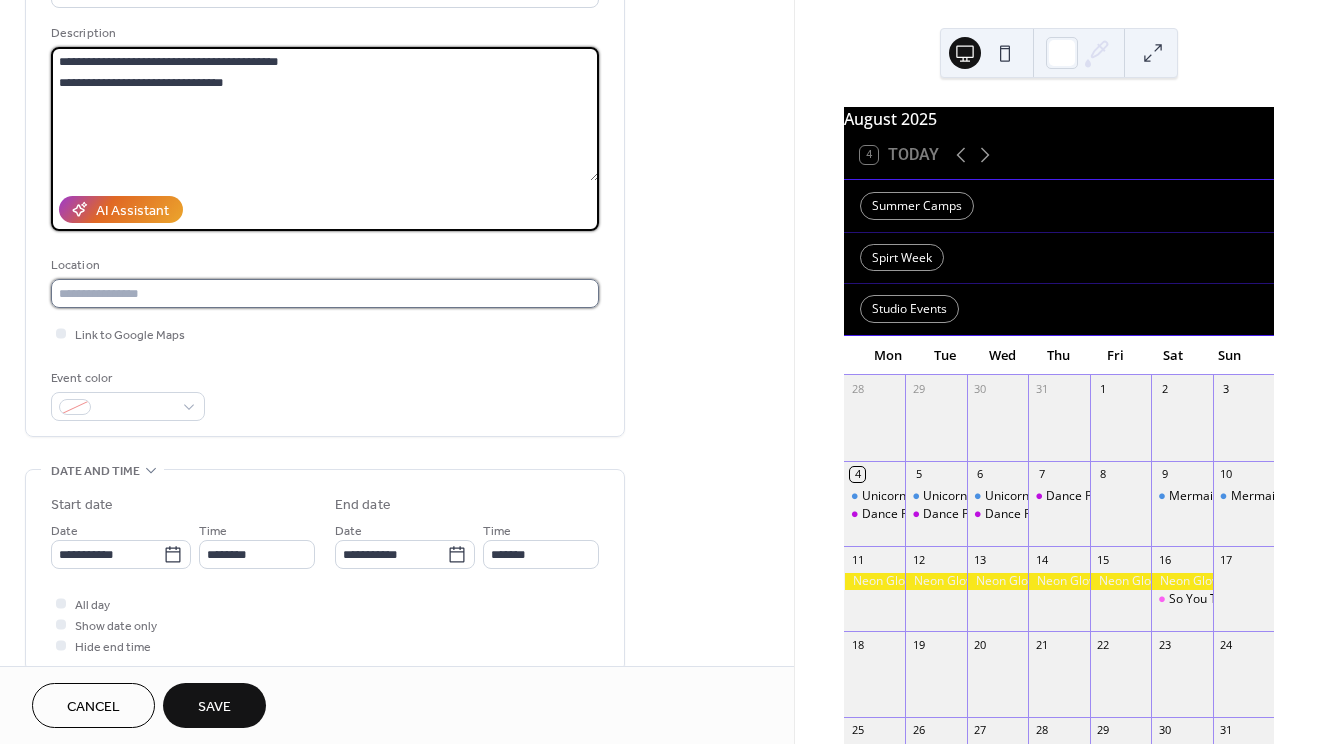 click at bounding box center (325, 293) 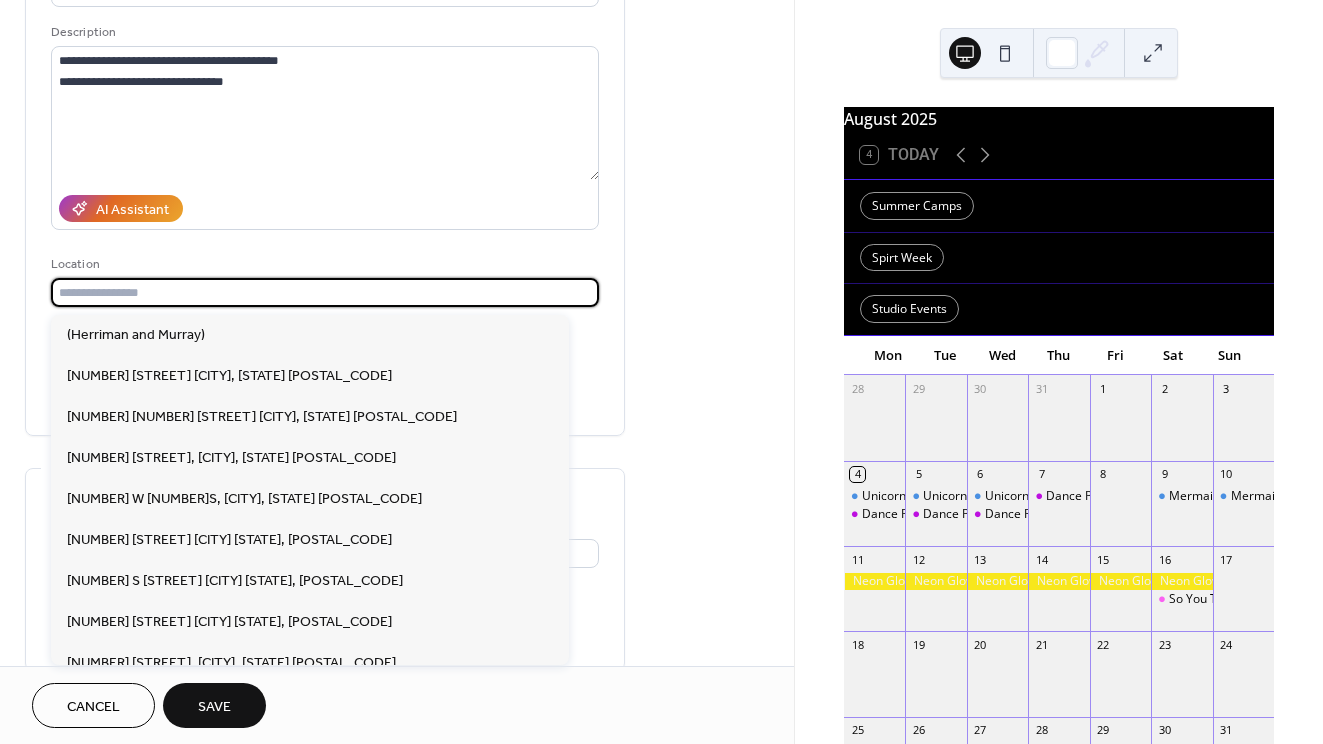 type on "*" 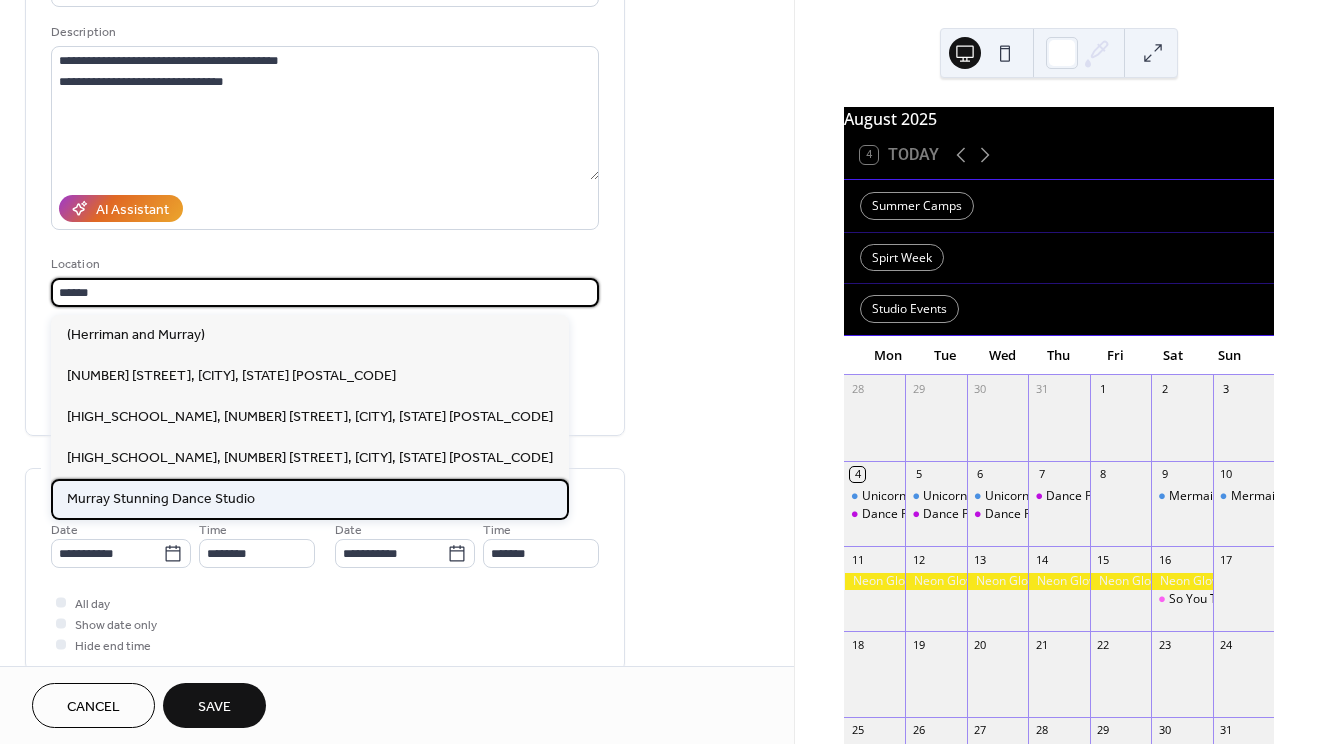click on "[PERSON] [LAST] Dance Studio" at bounding box center [161, 499] 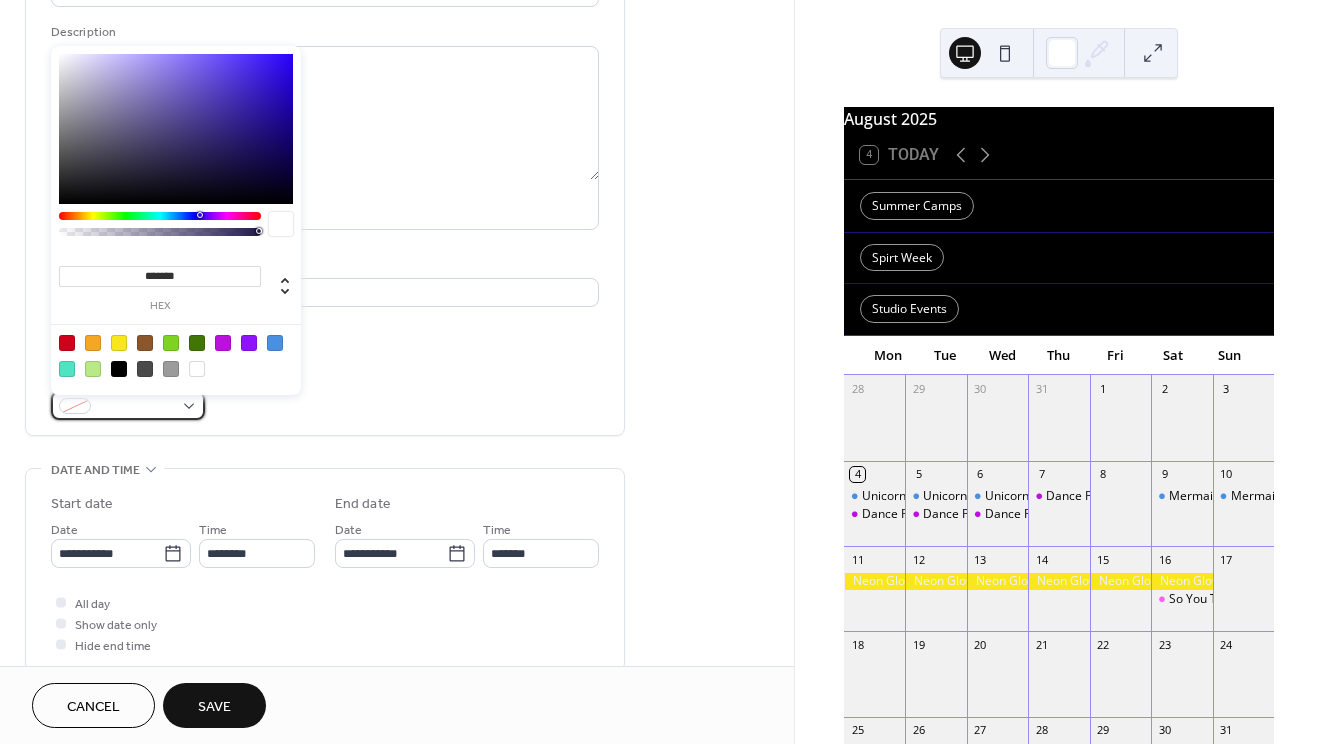 click at bounding box center [128, 405] 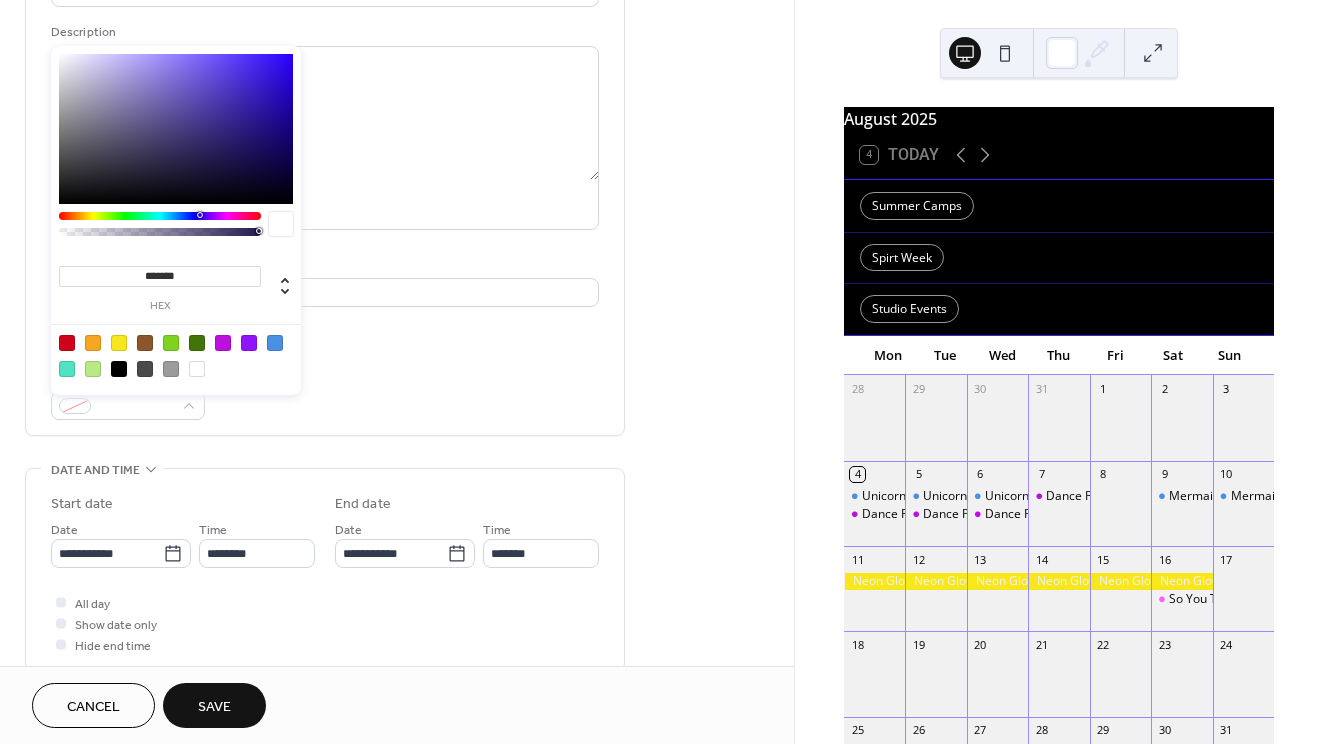 click at bounding box center [93, 343] 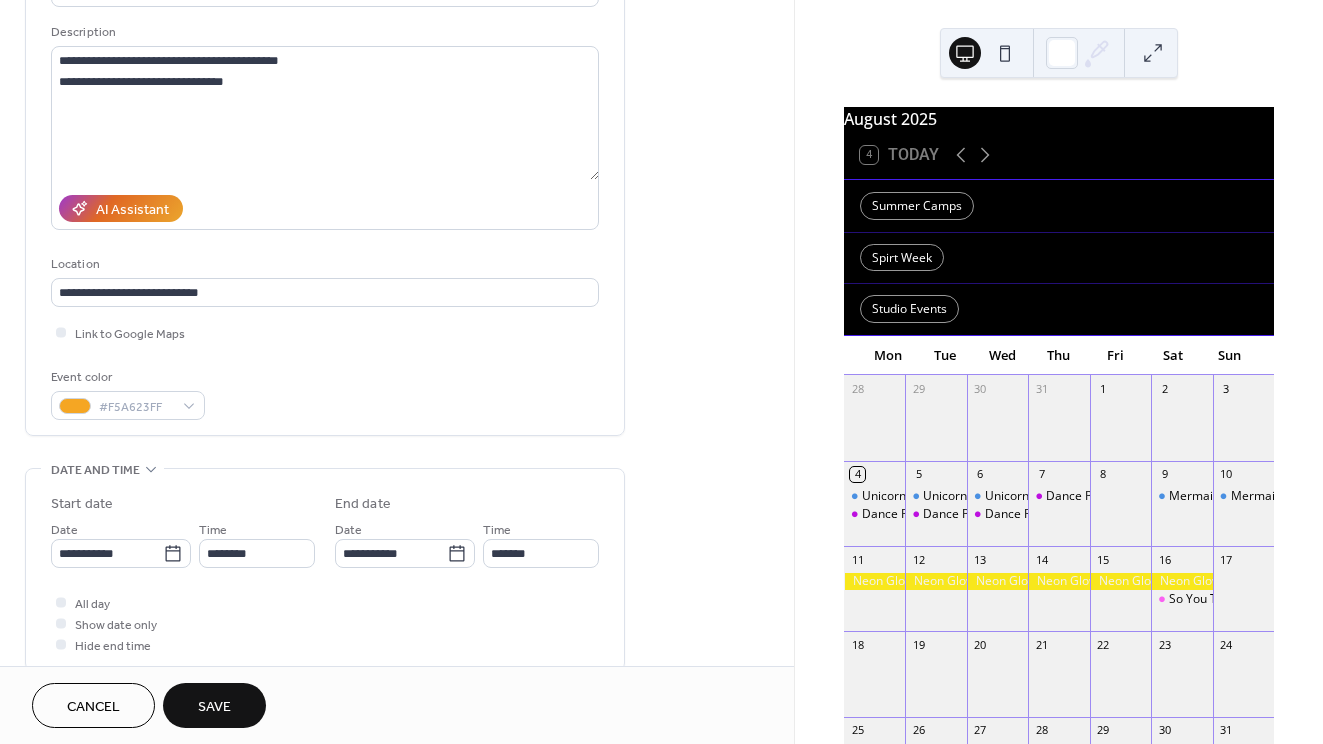 click on "**********" at bounding box center [325, 187] 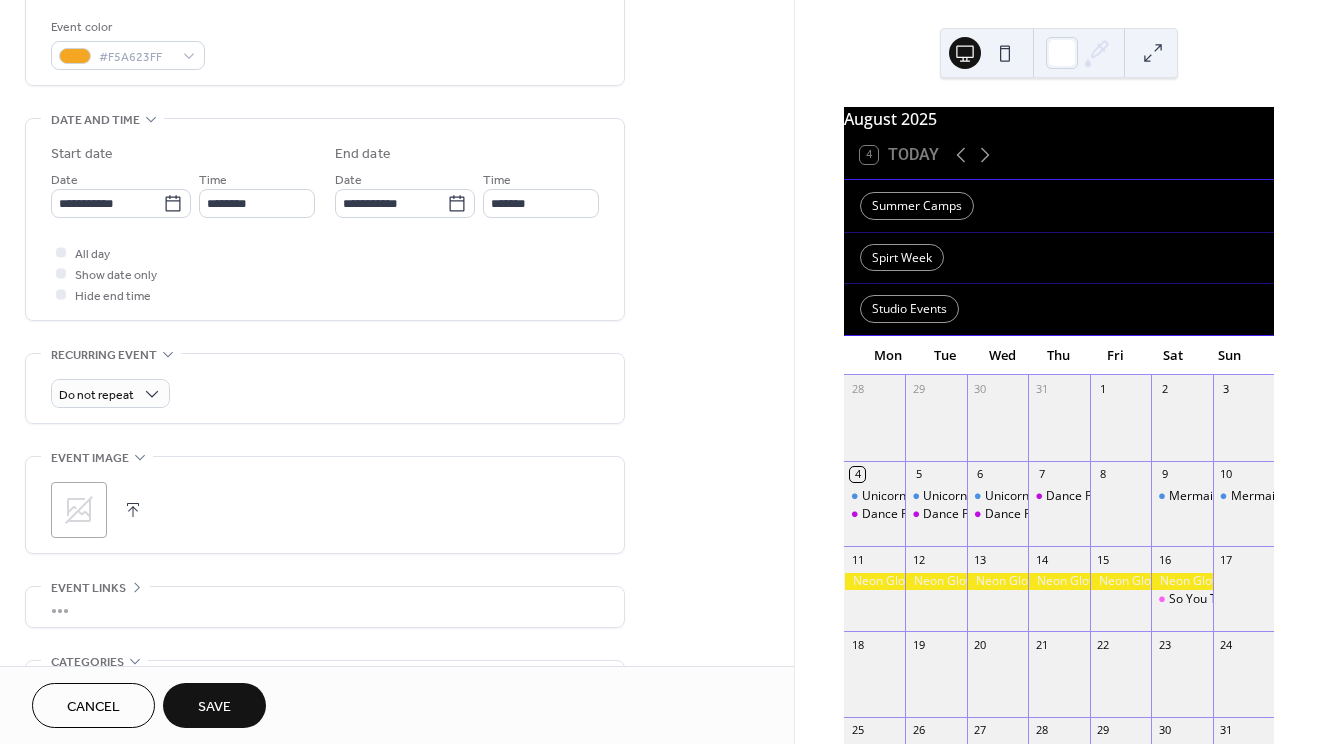 scroll, scrollTop: 537, scrollLeft: 0, axis: vertical 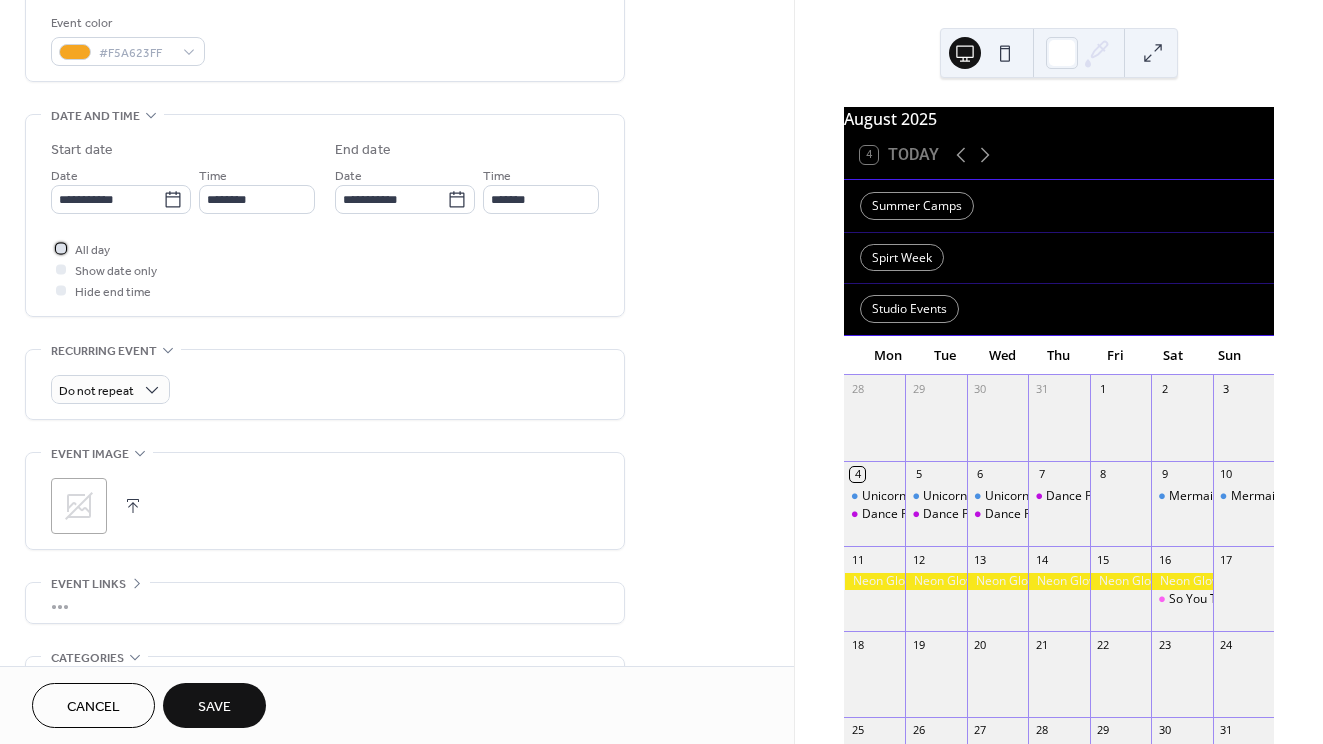 click at bounding box center (61, 248) 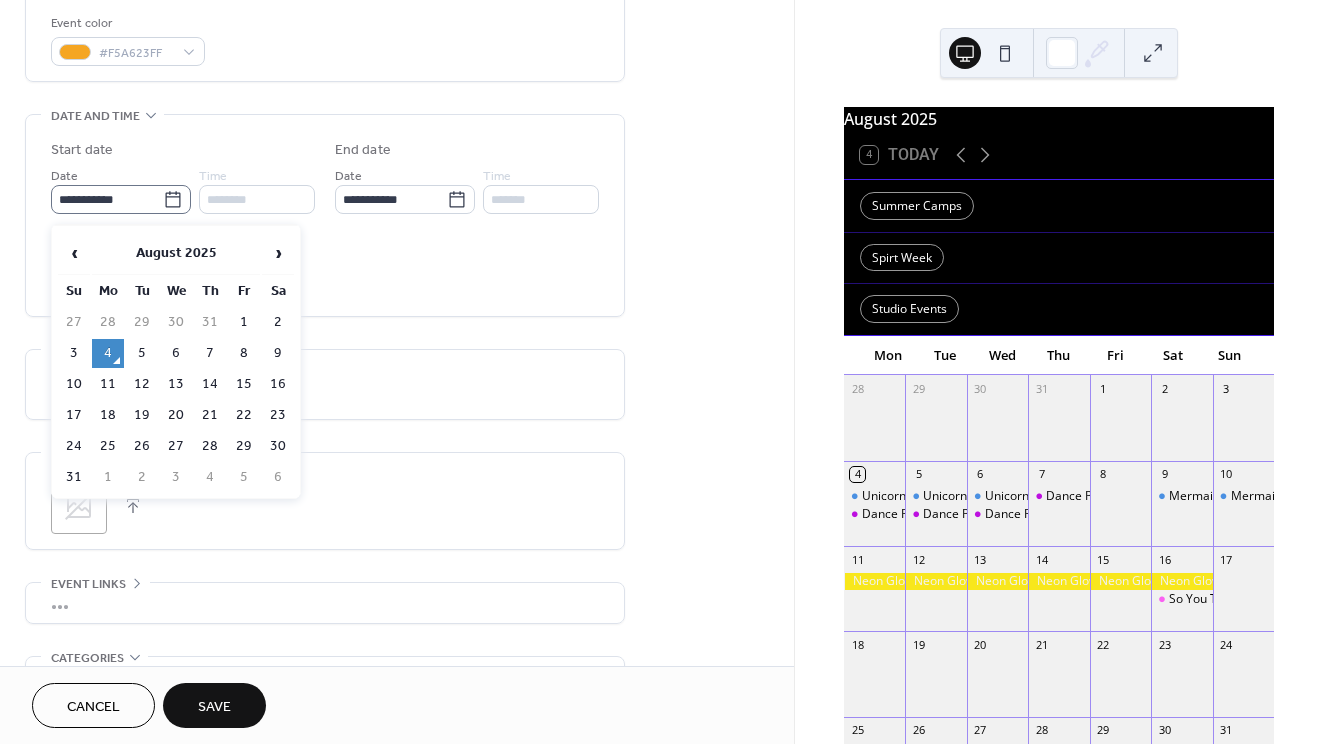 click 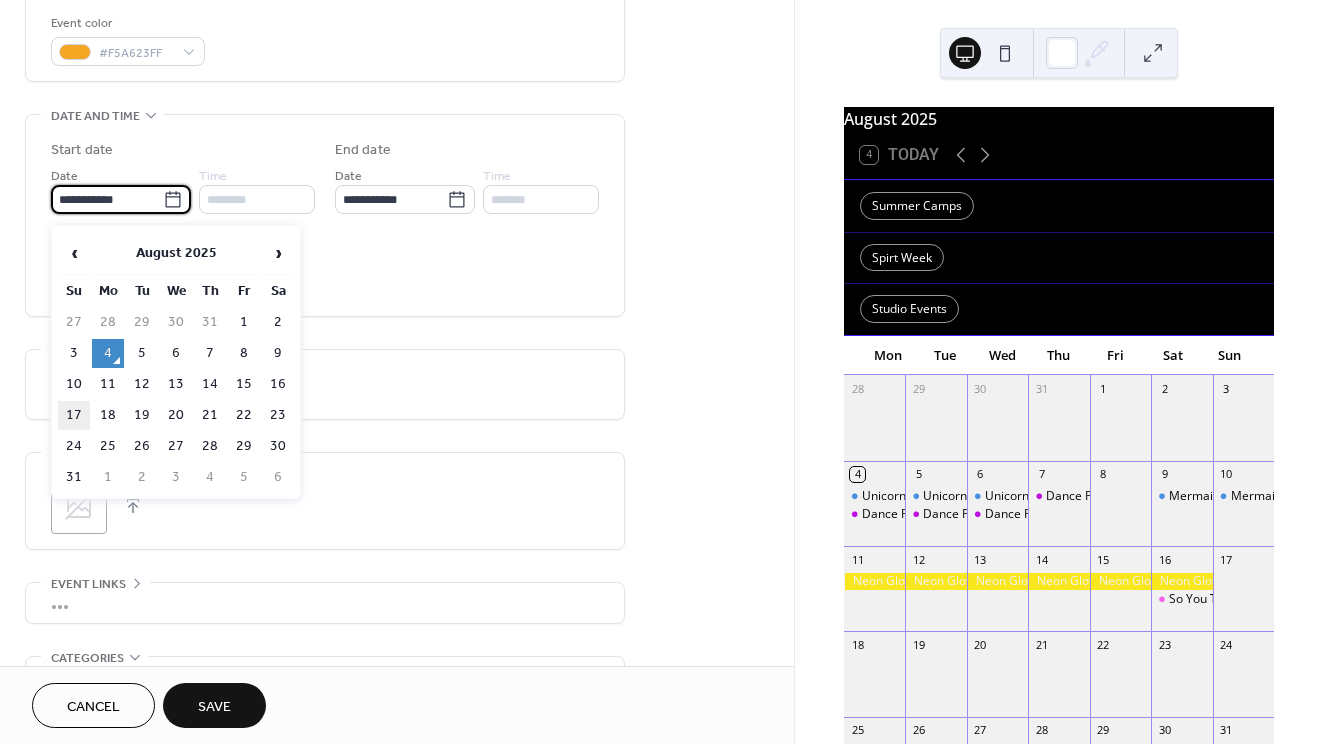 click on "17" at bounding box center [74, 415] 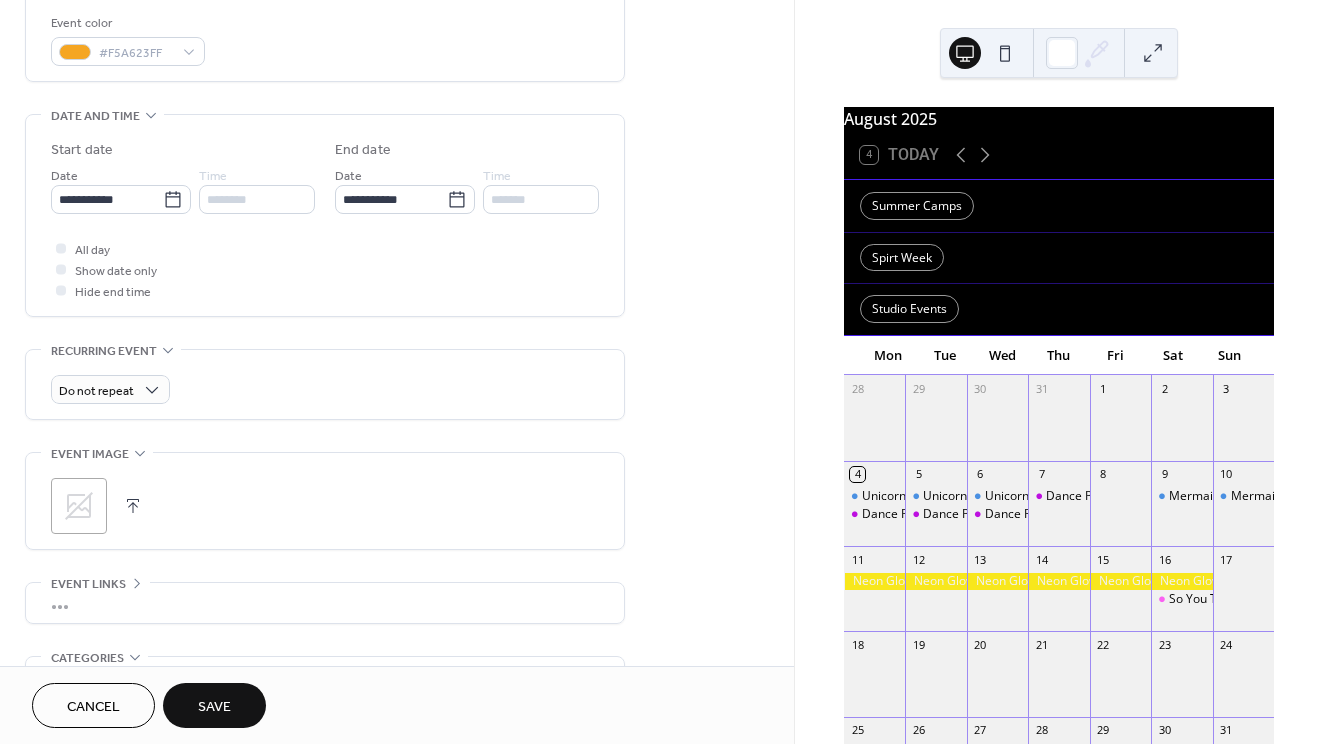 type on "**********" 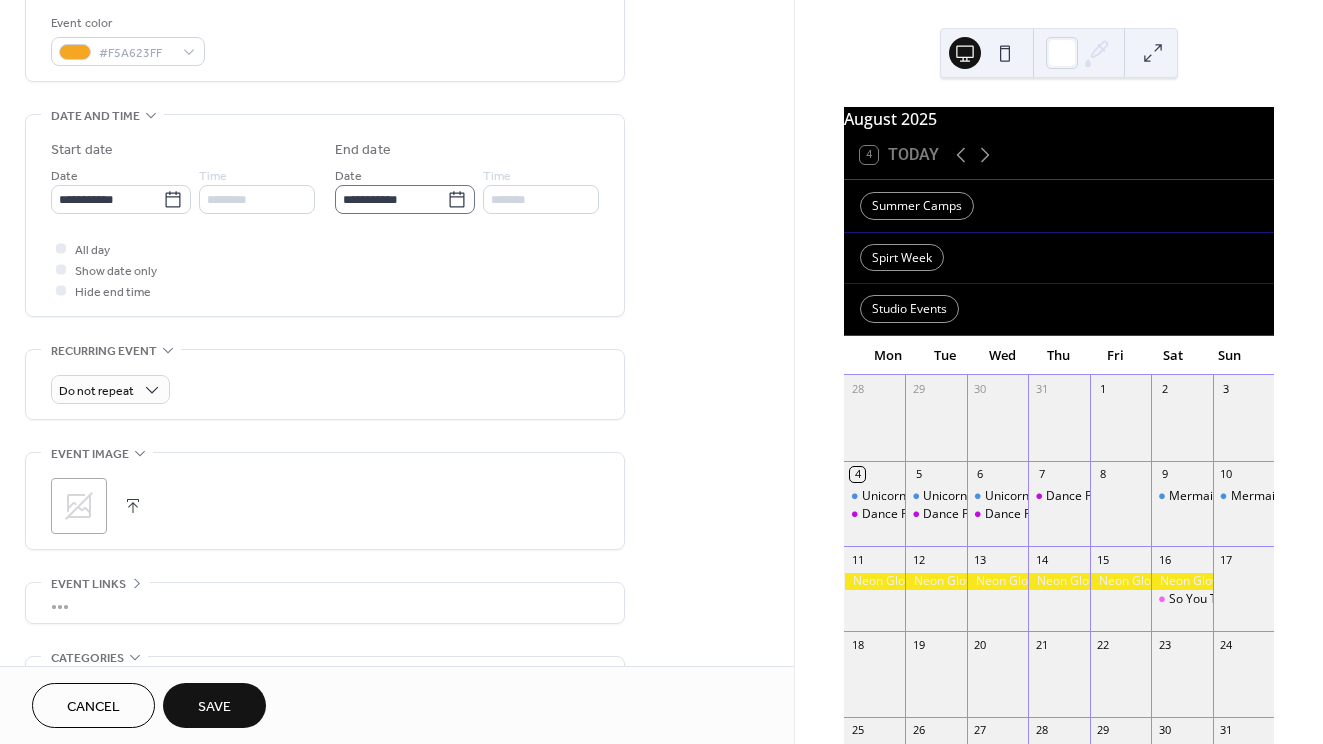 click 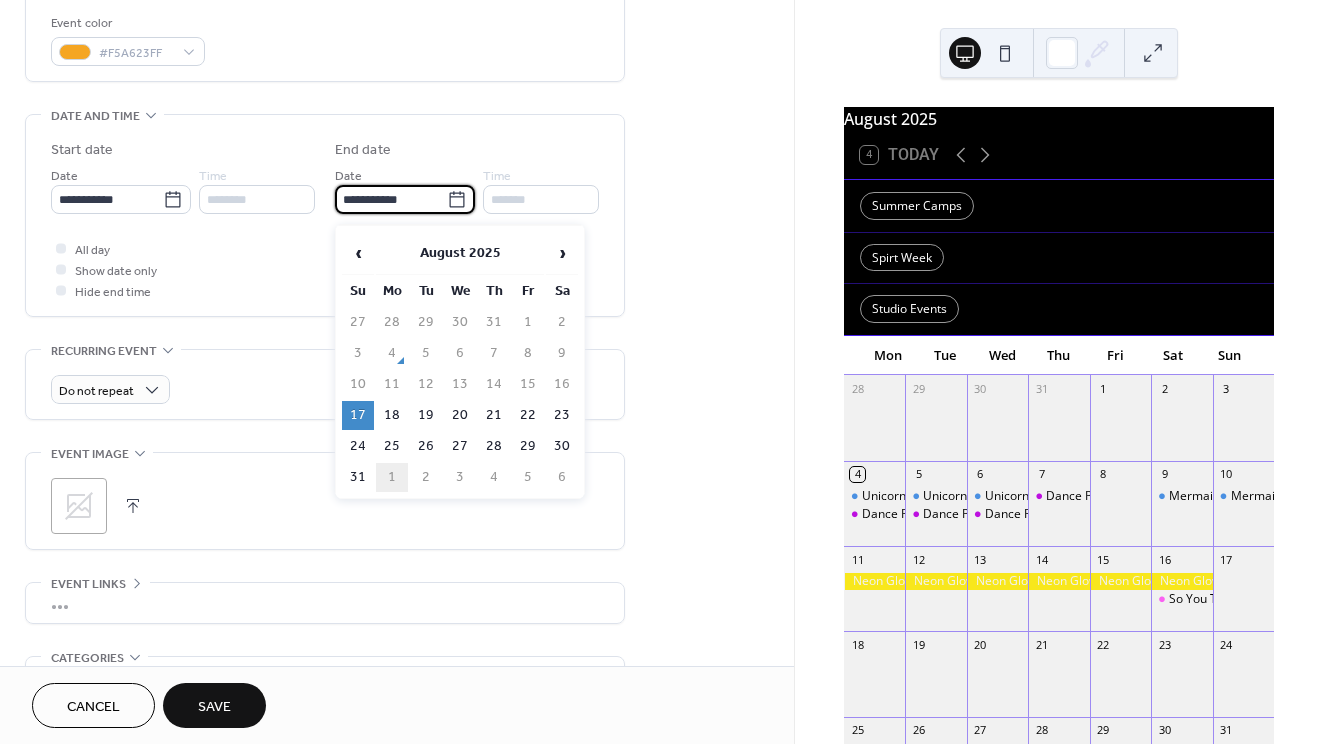 click on "1" at bounding box center [392, 477] 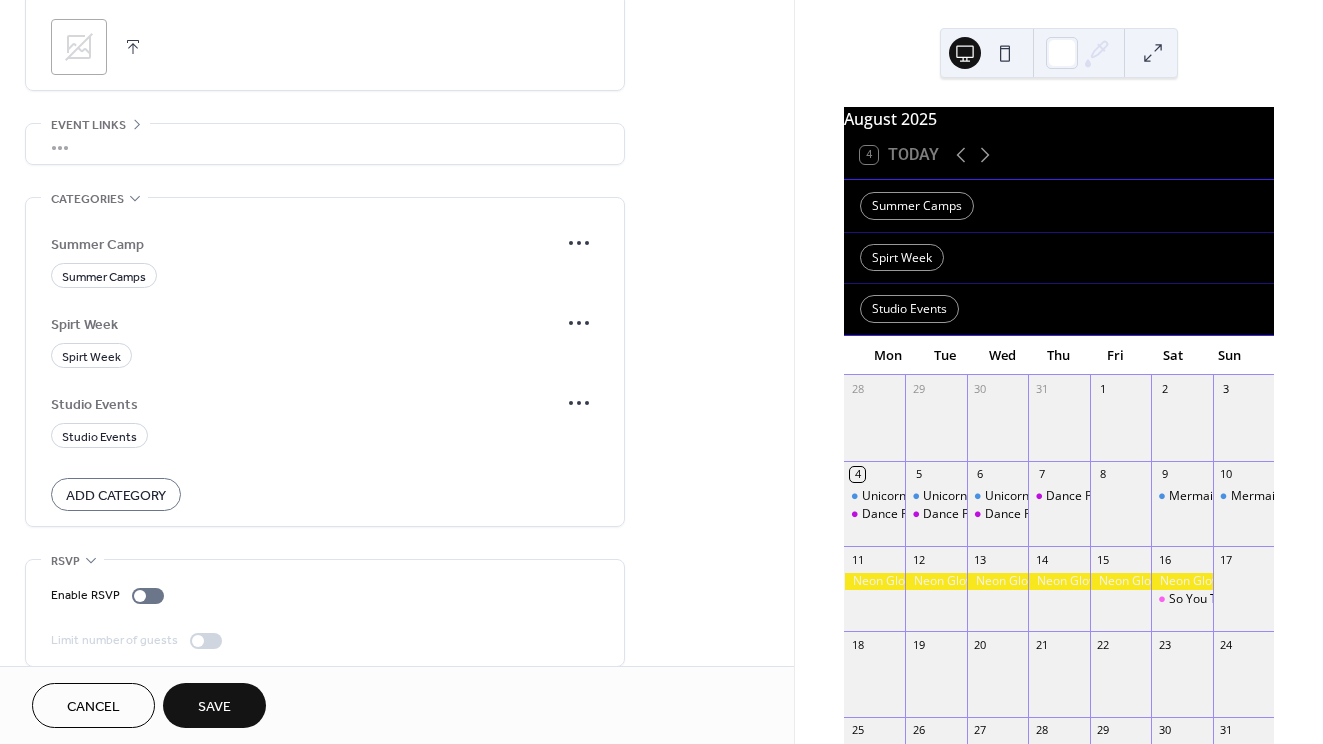 scroll, scrollTop: 998, scrollLeft: 0, axis: vertical 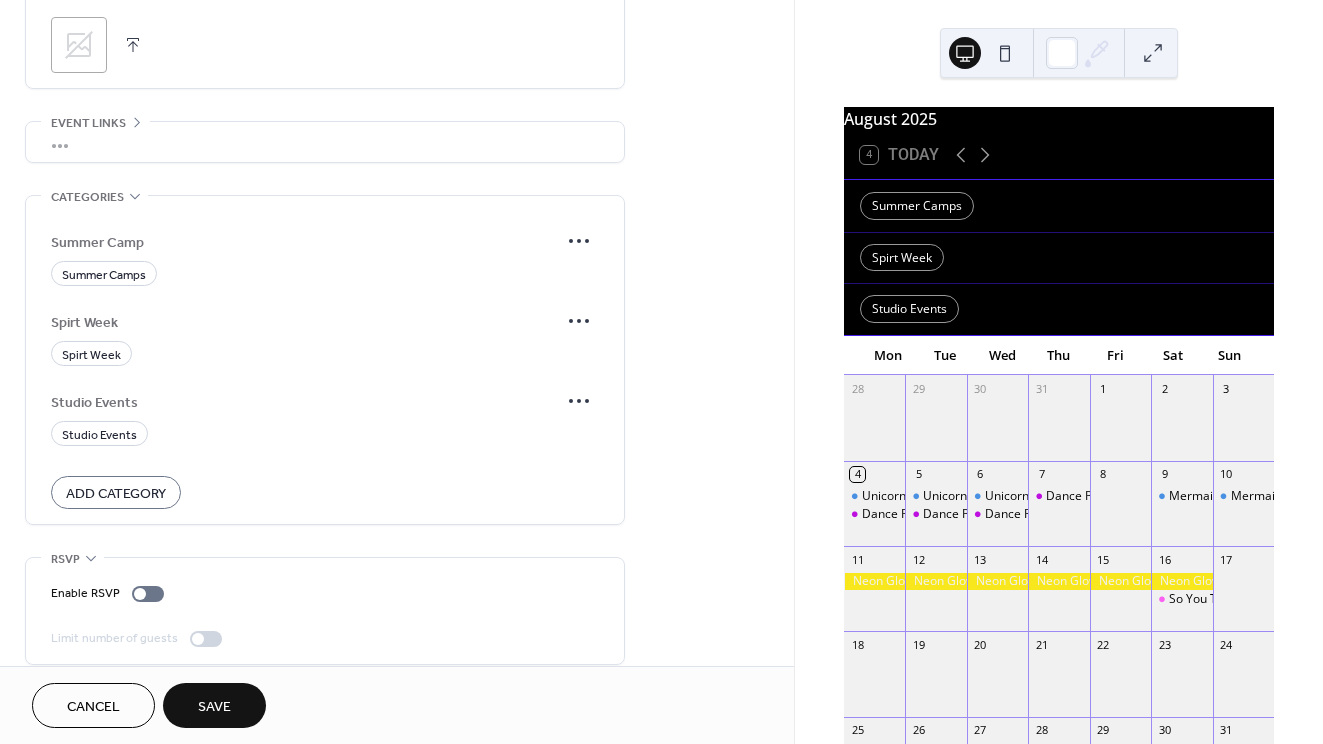 click on "Add Category" at bounding box center [116, 494] 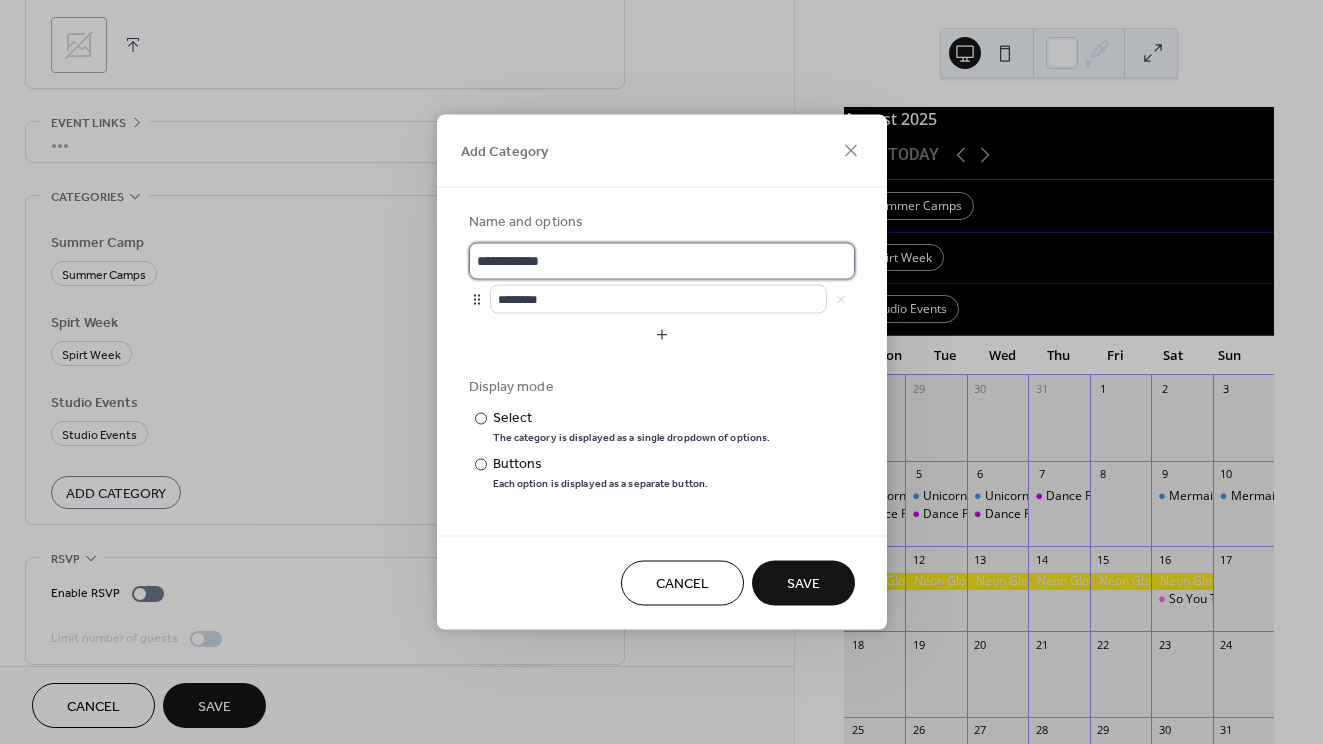 click on "**********" at bounding box center (662, 261) 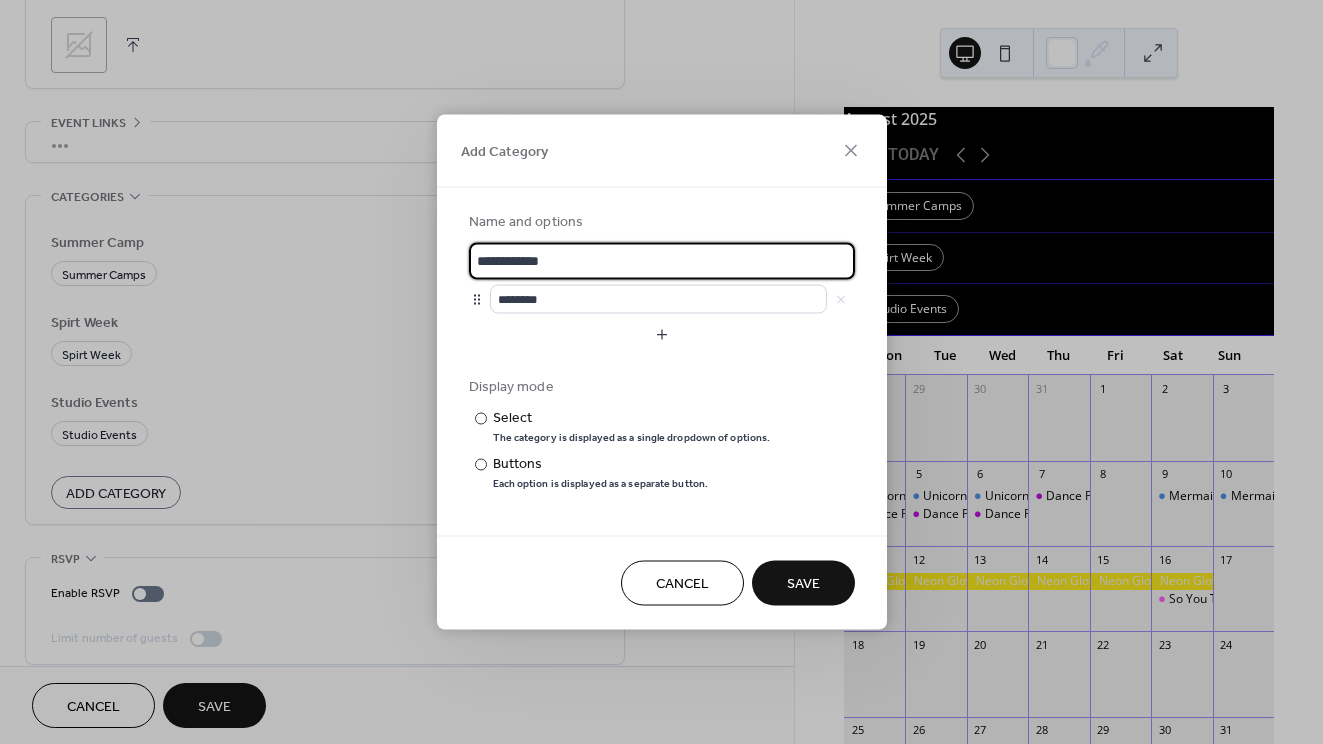click on "**********" at bounding box center (662, 261) 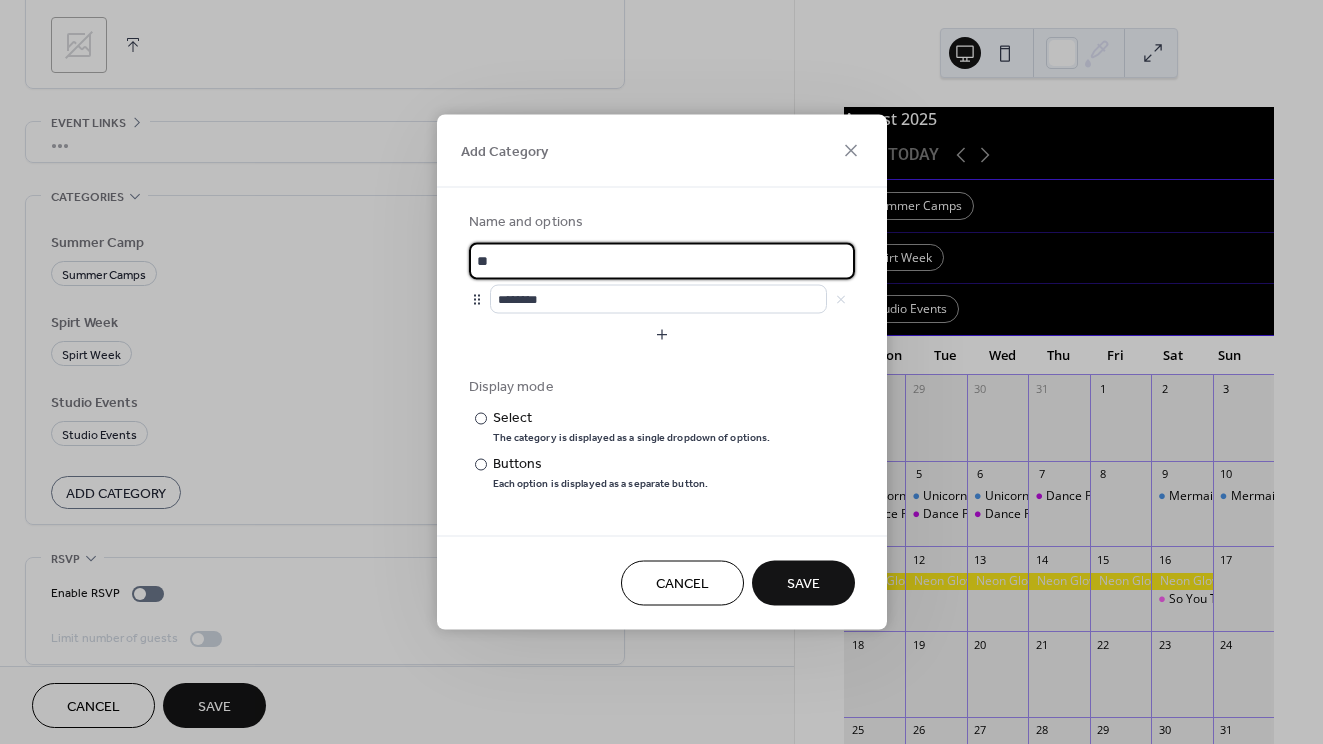 type on "*" 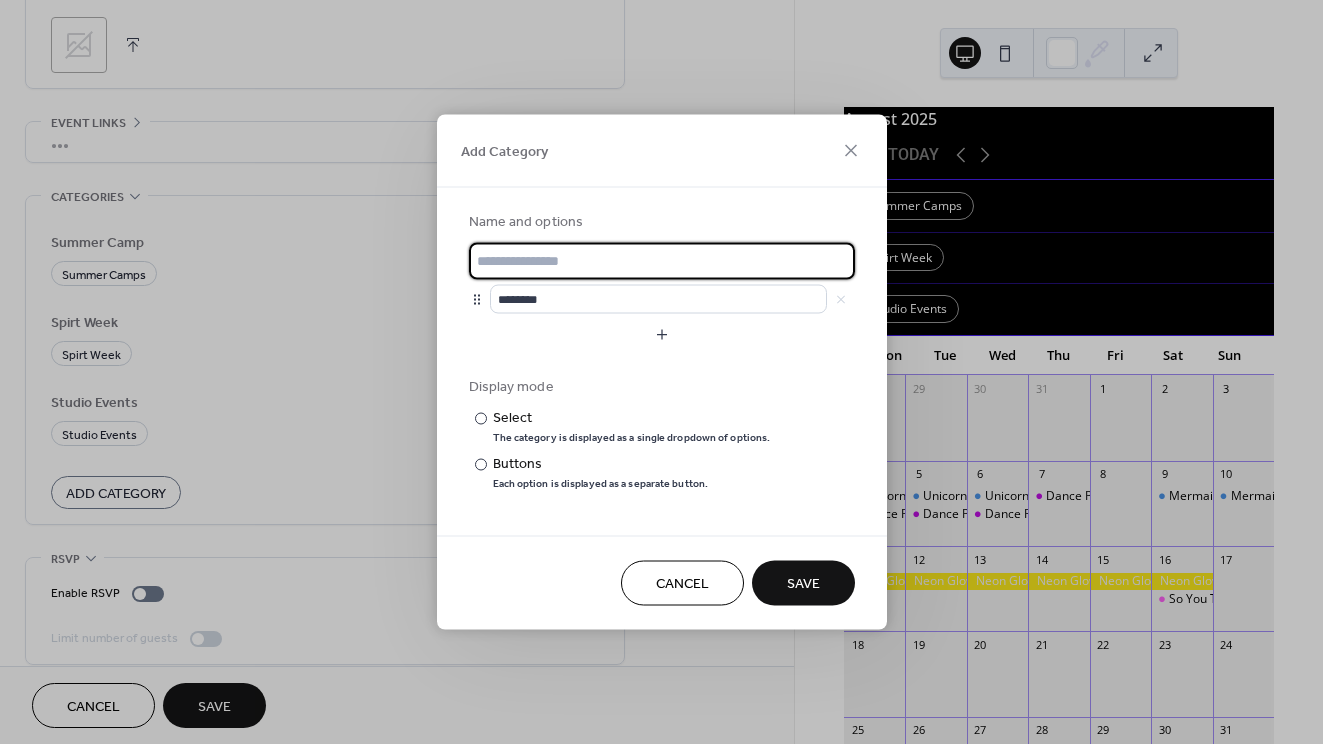 type on "*" 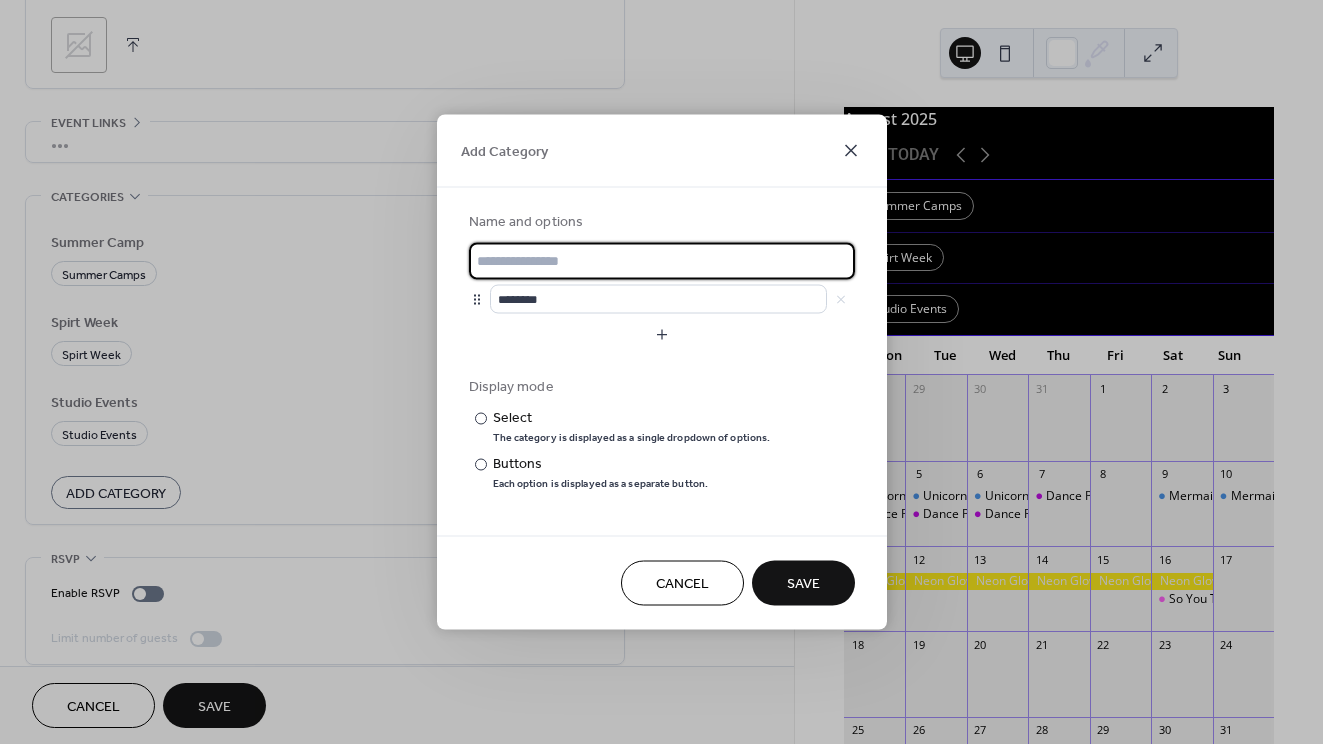 type 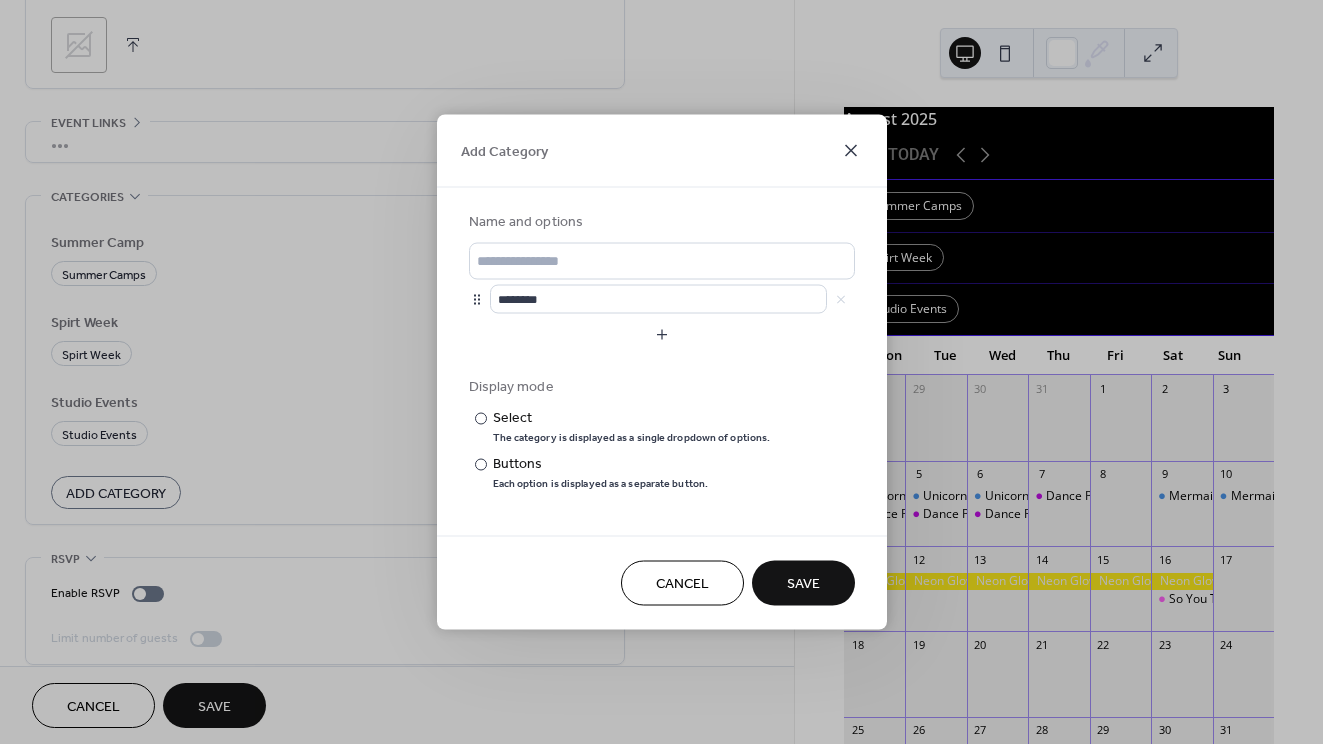 click 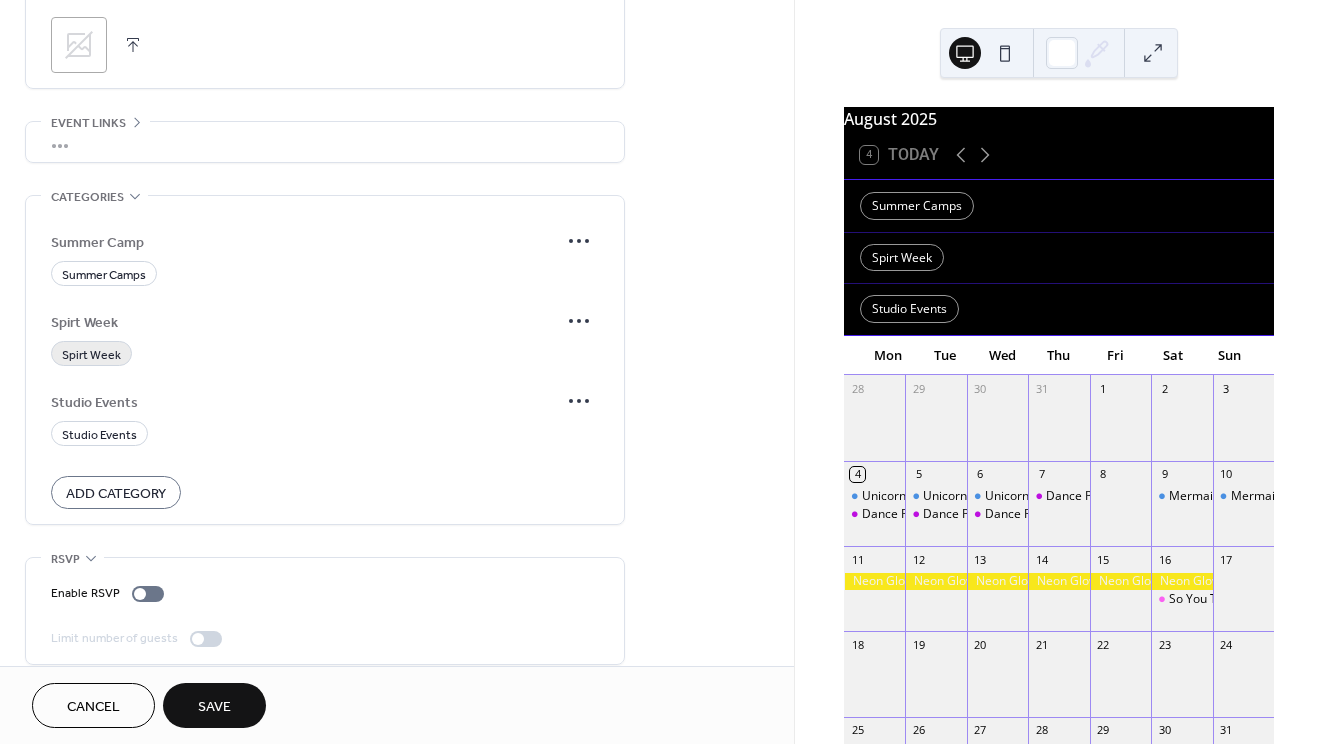 click on "Spirt Week" at bounding box center [91, 355] 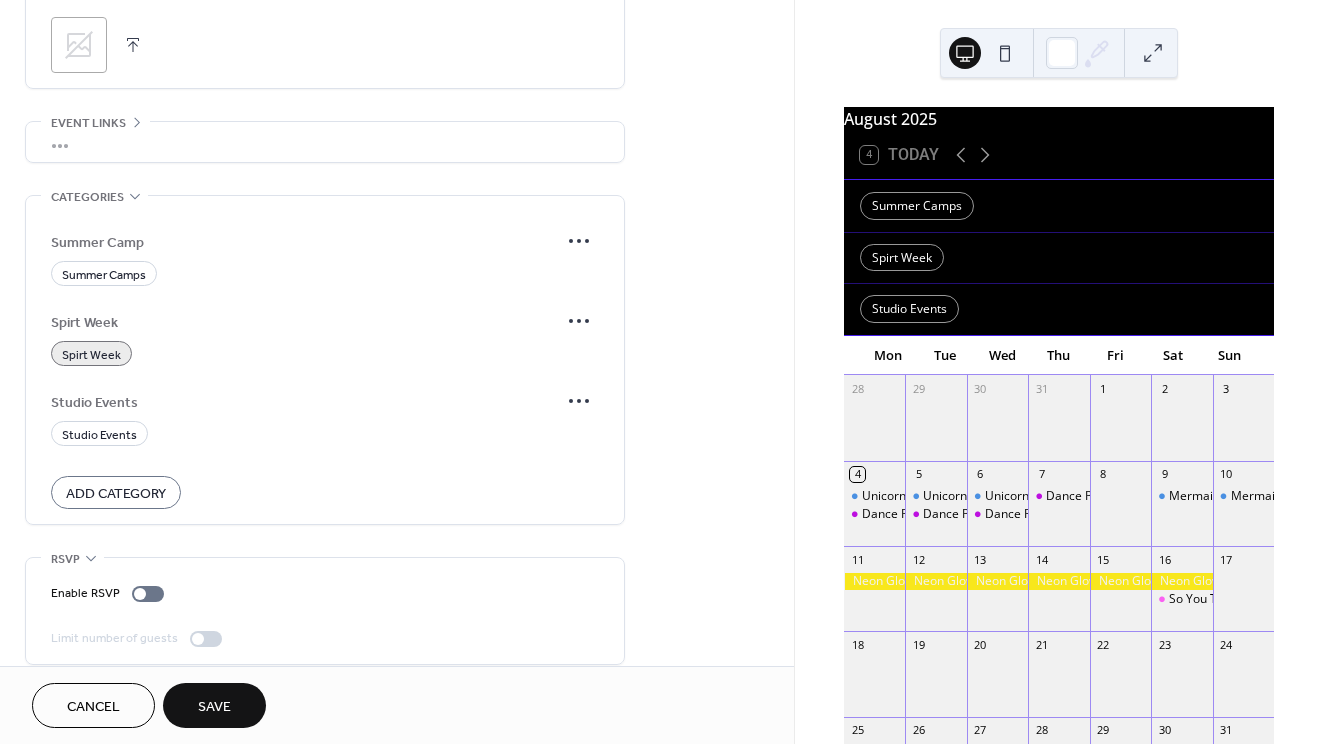 click on "Spirt Week" at bounding box center [91, 355] 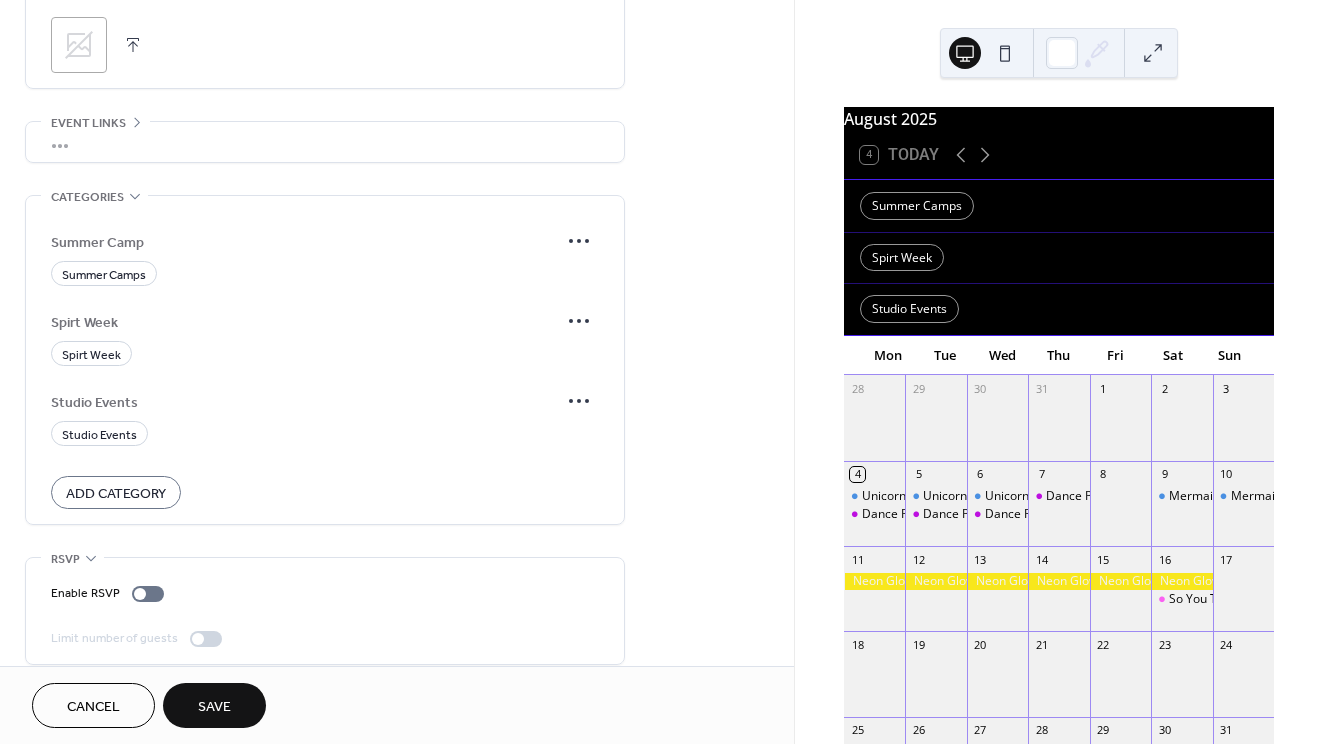 click on "Add Category" at bounding box center (116, 492) 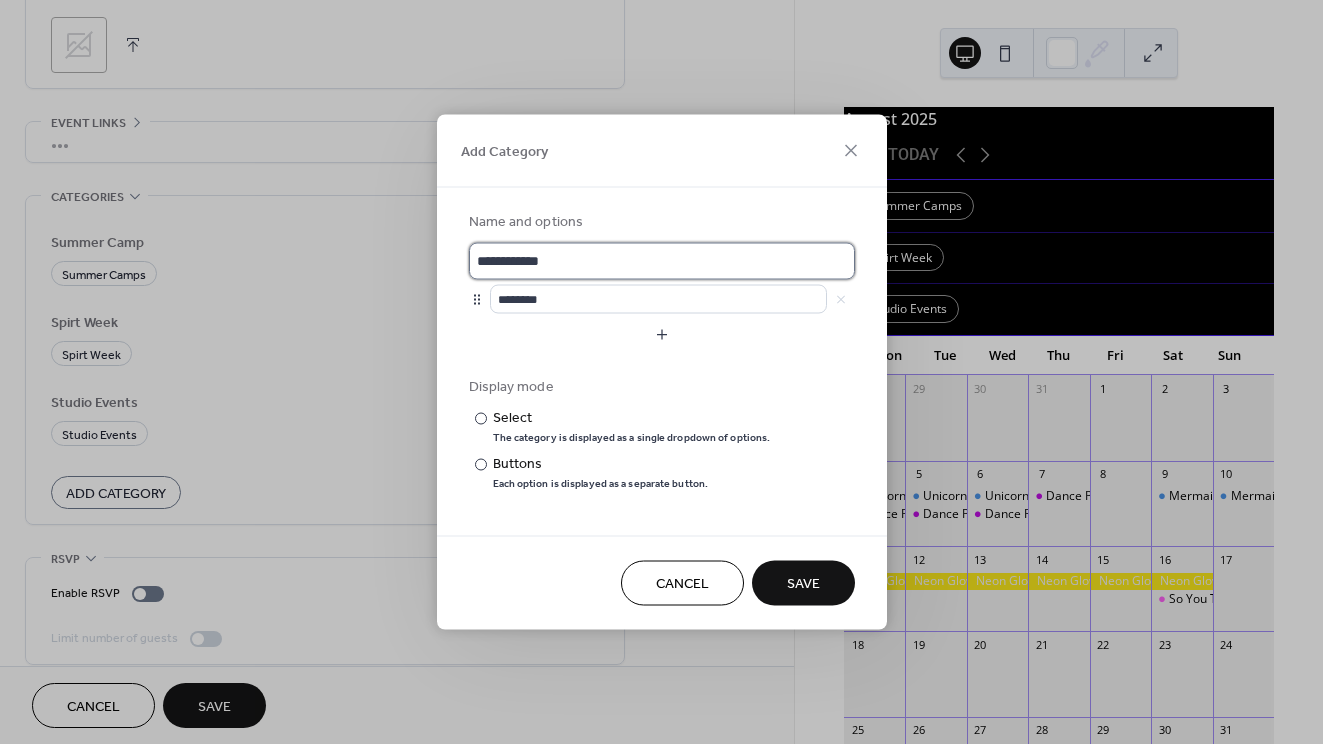 click on "**********" at bounding box center [662, 261] 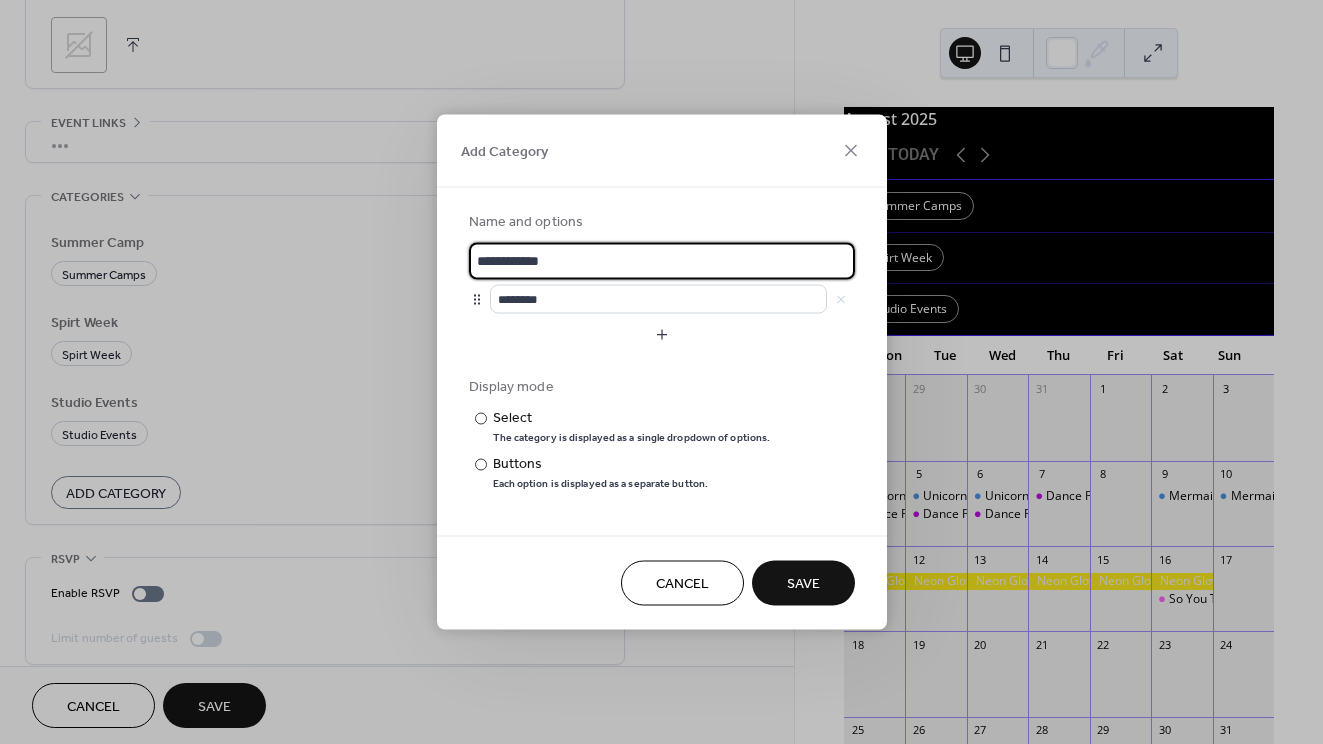 click on "**********" at bounding box center [662, 261] 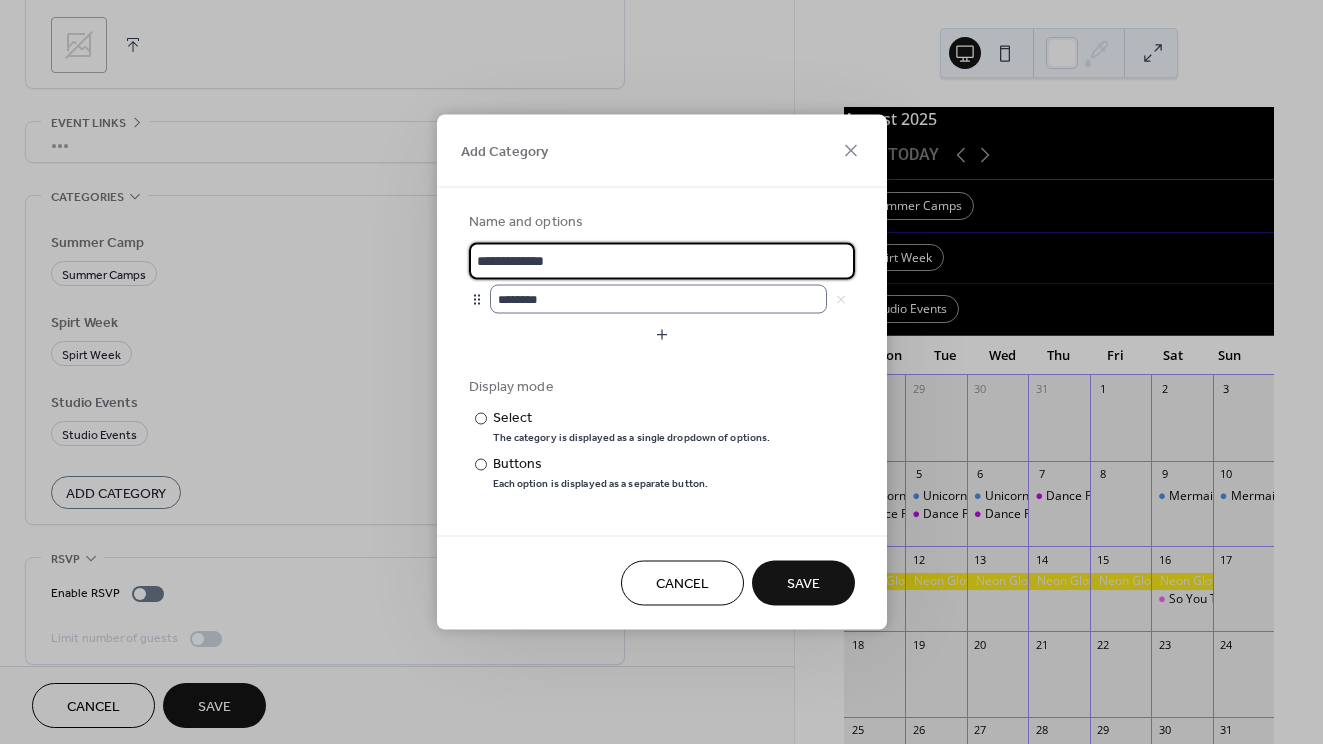 type on "**********" 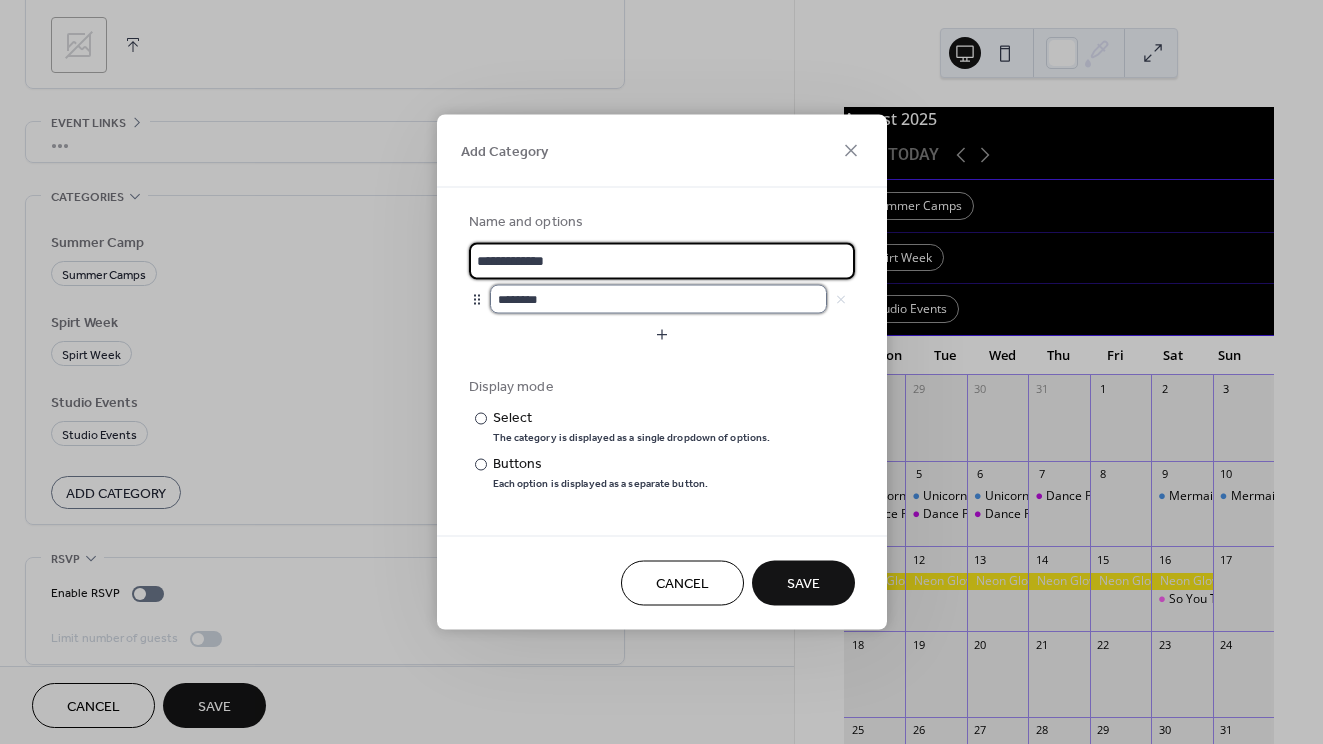 click on "********" at bounding box center (658, 299) 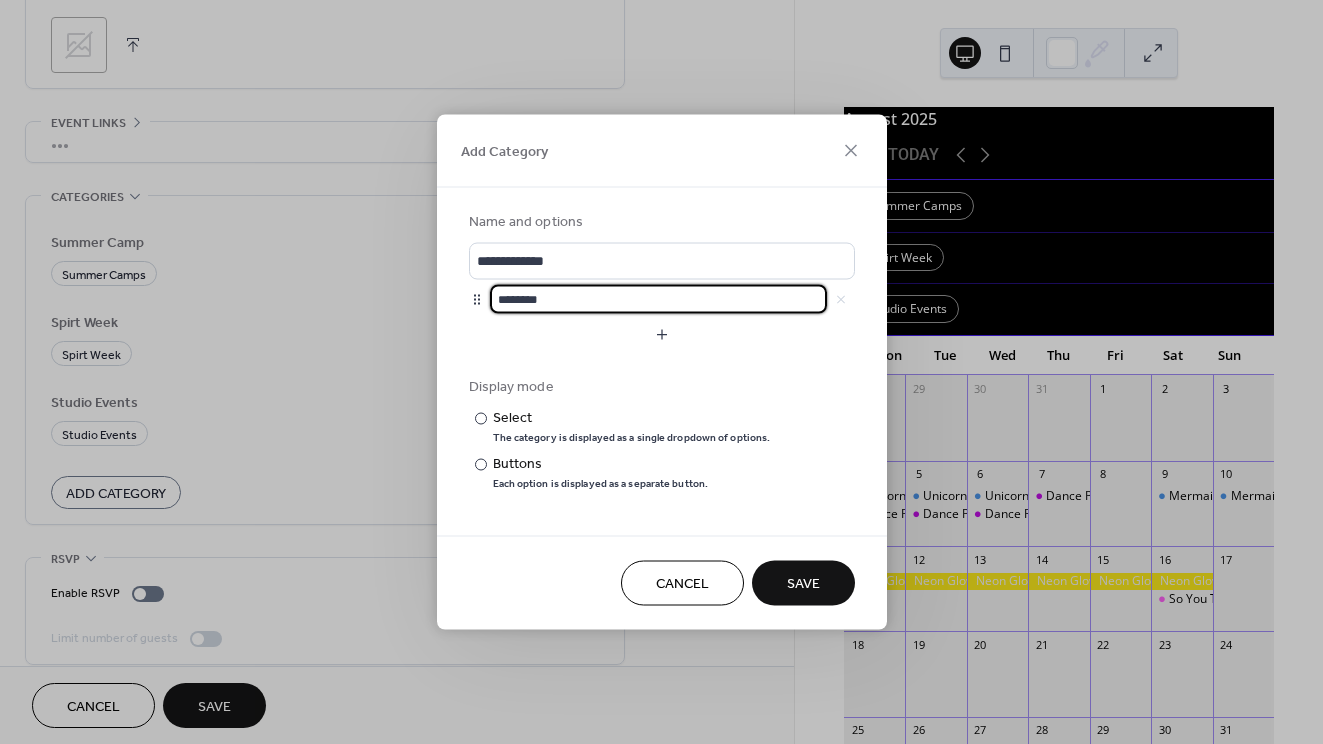 click on "********" at bounding box center [658, 299] 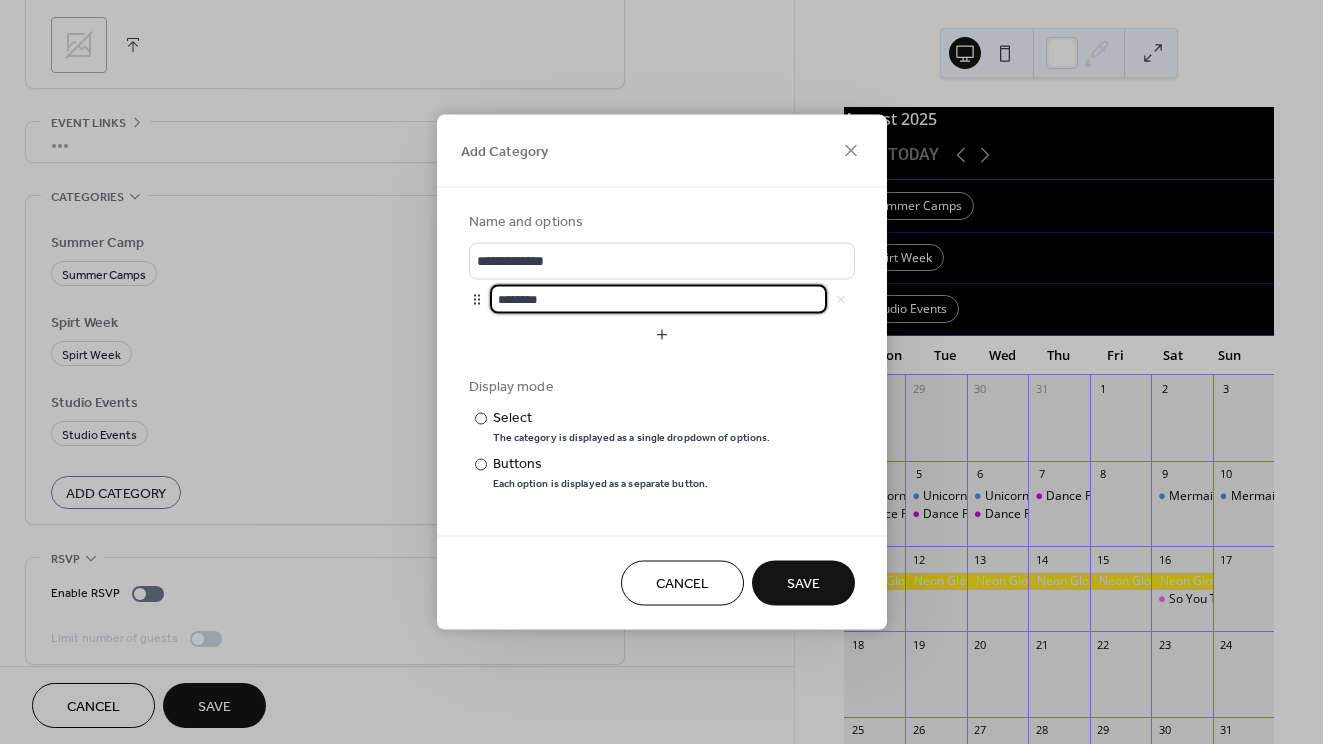 type on "*" 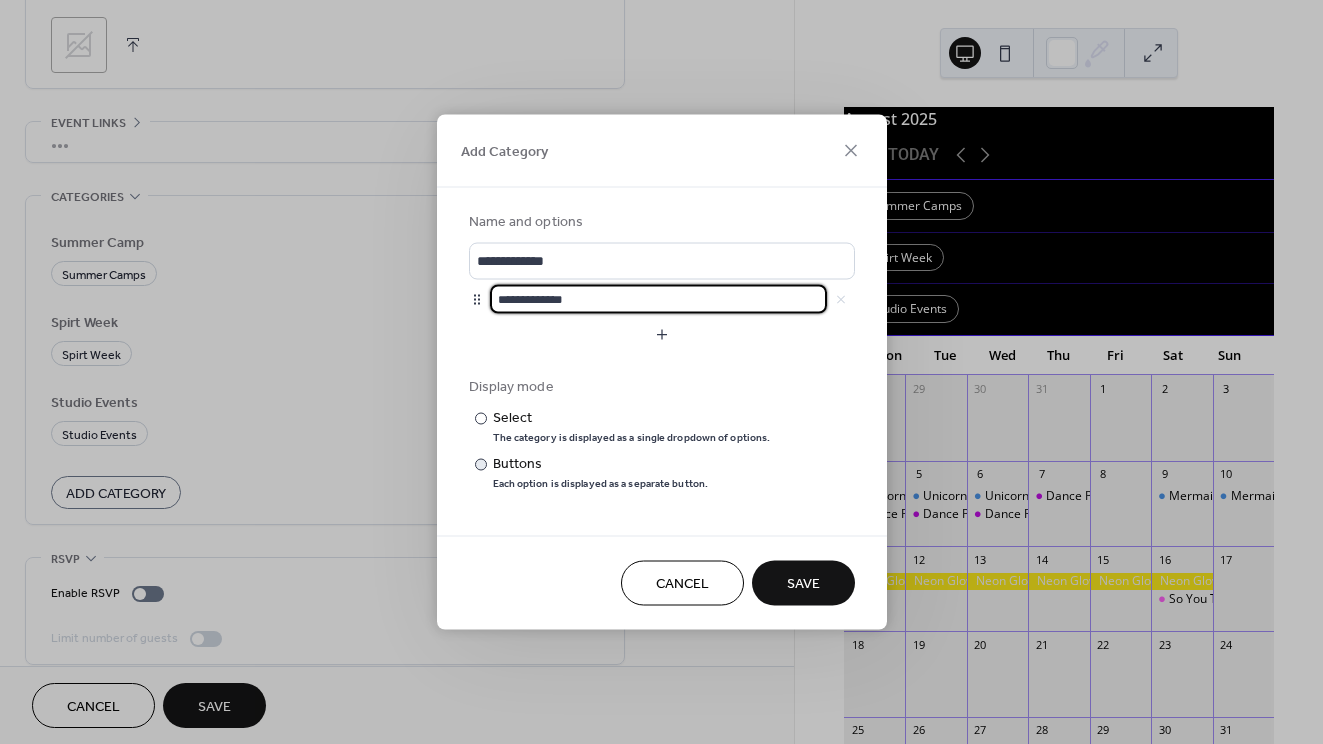type on "**********" 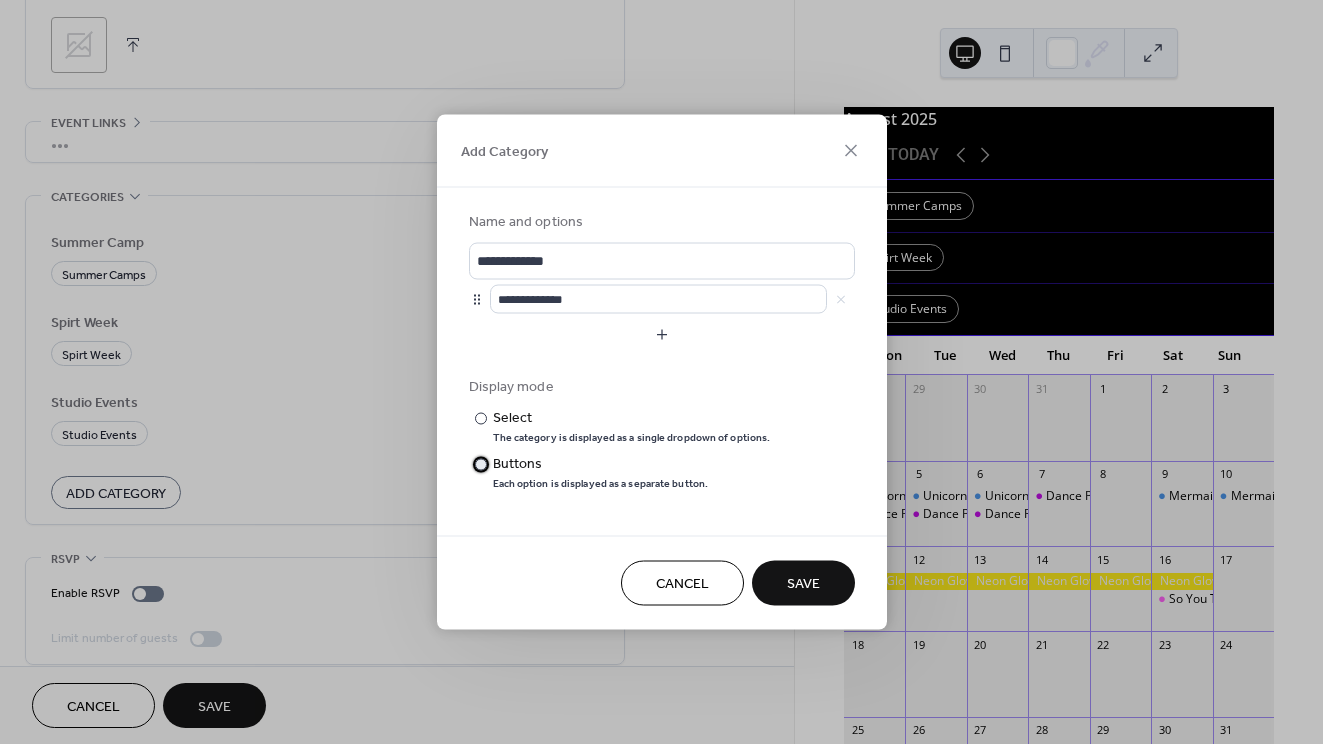 click on "​" at bounding box center (471, 464) 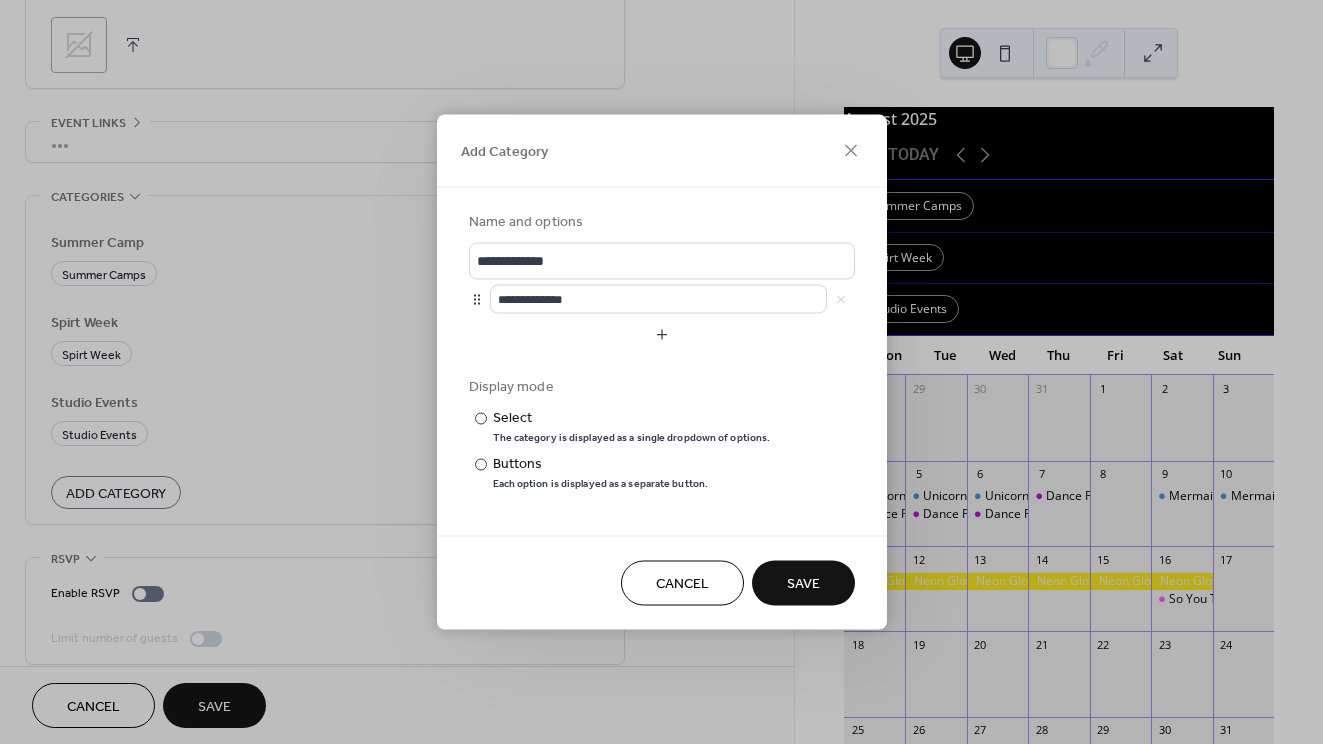 click on "Save" at bounding box center (803, 584) 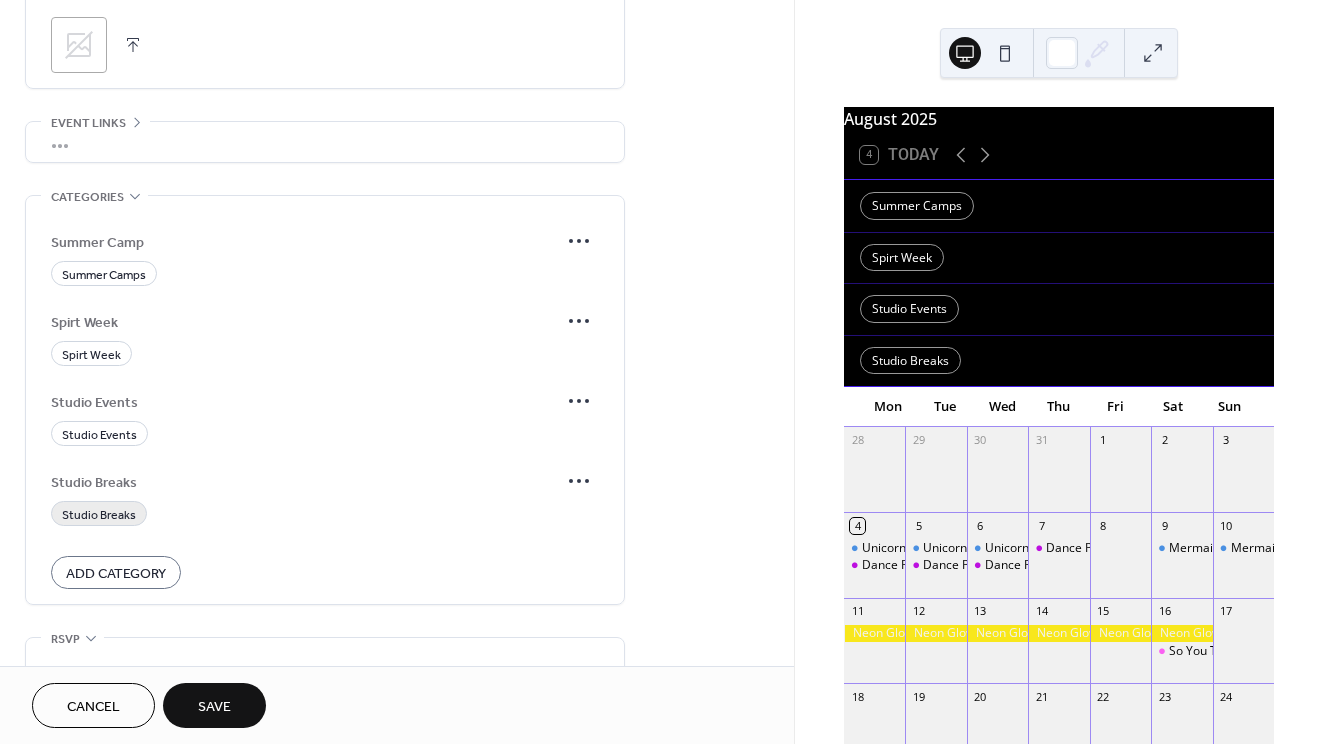 click on "Studio Breaks" at bounding box center (99, 515) 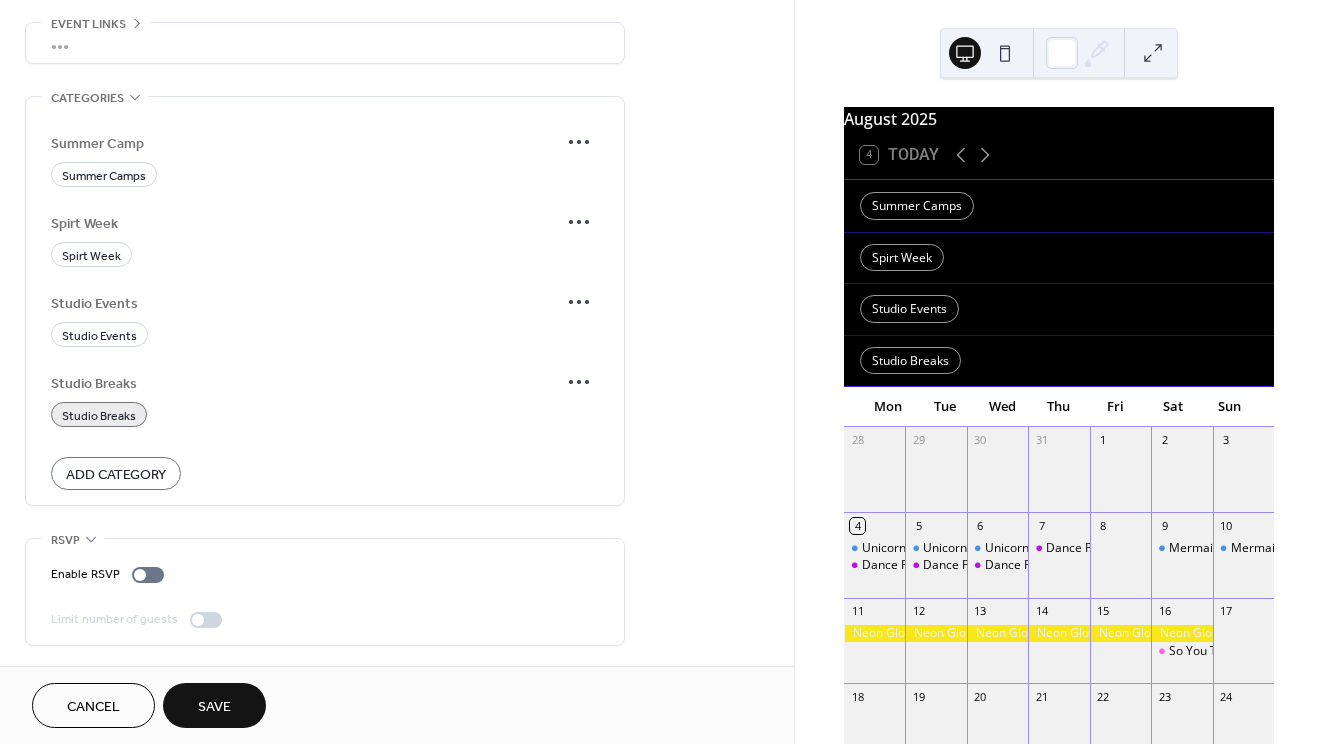 scroll, scrollTop: 1103, scrollLeft: 0, axis: vertical 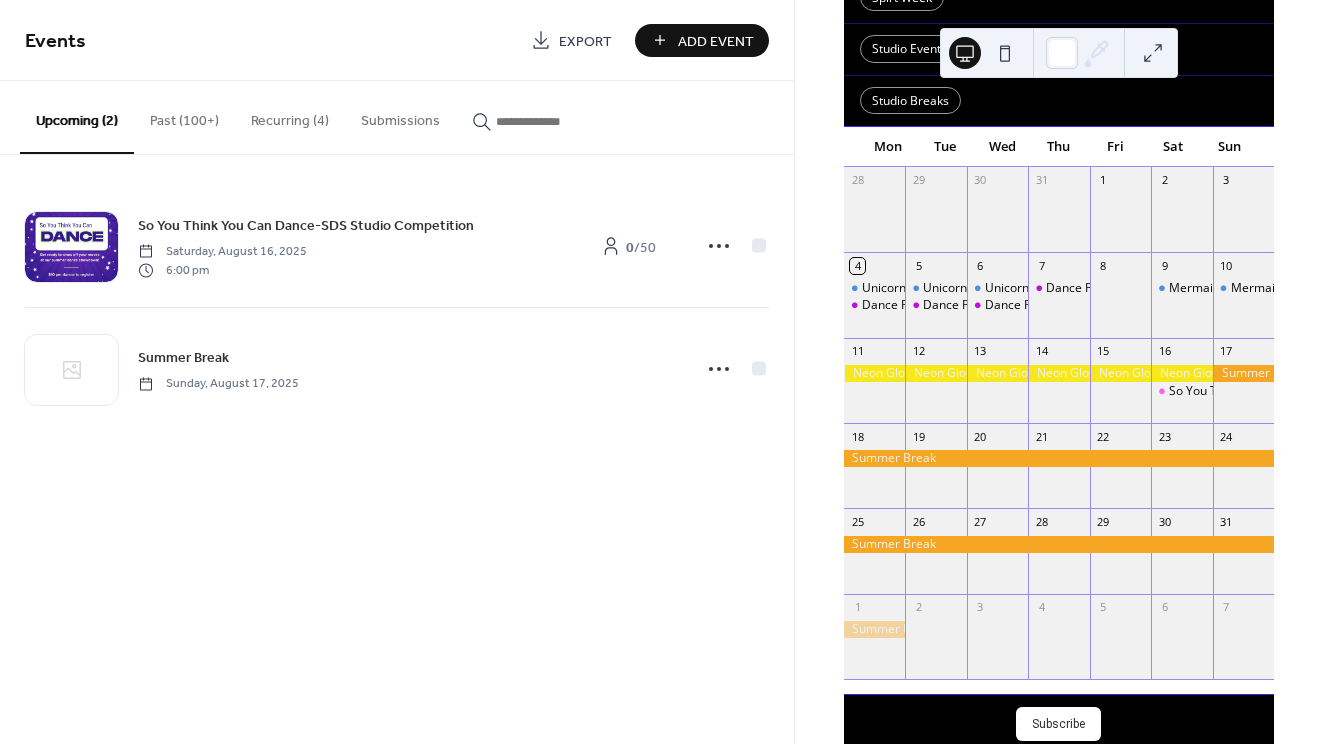 click on "Add Event" at bounding box center [716, 41] 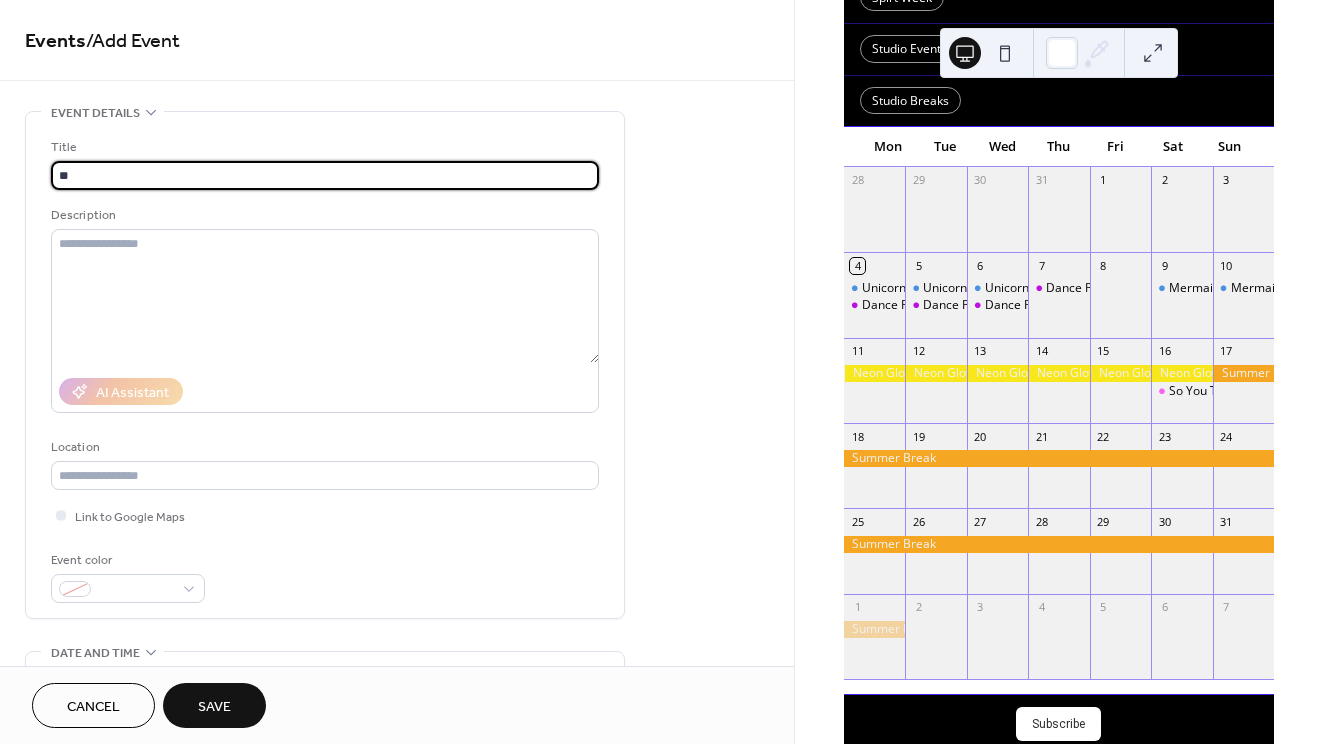 type on "*" 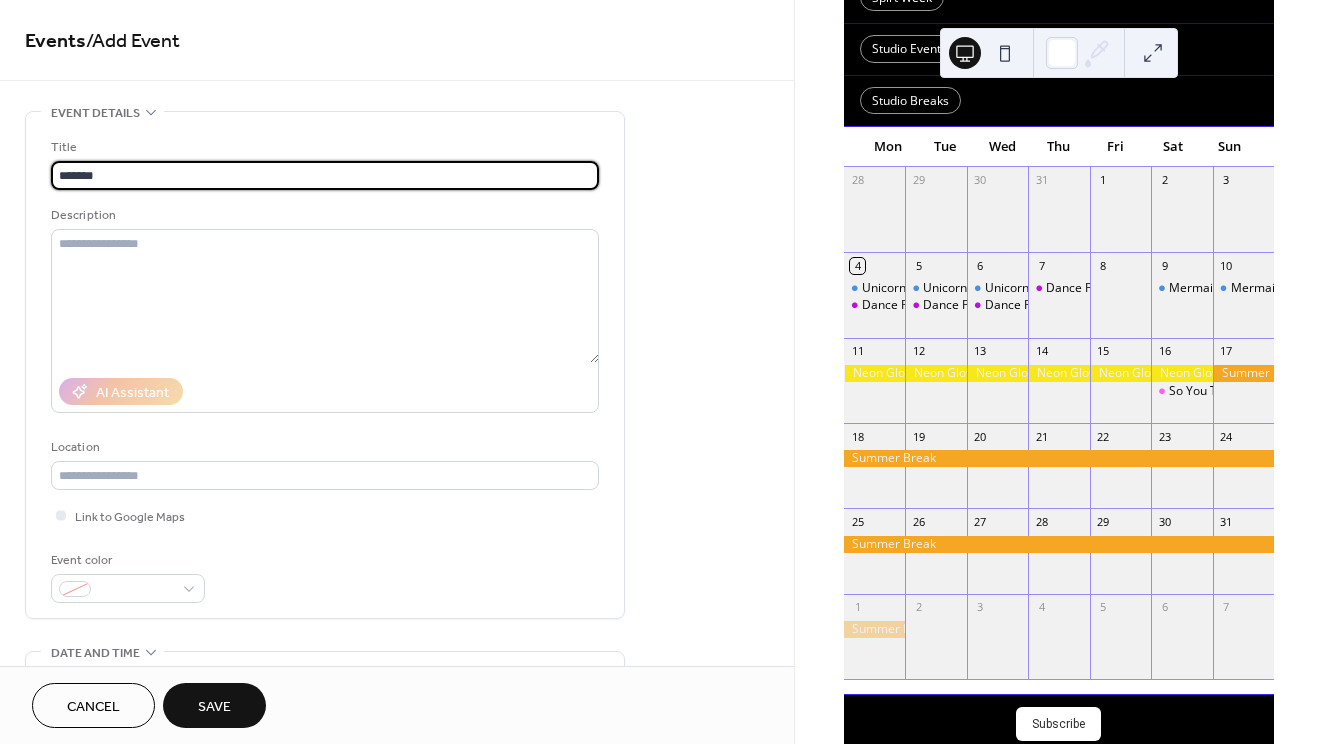 click on "******" at bounding box center [325, 175] 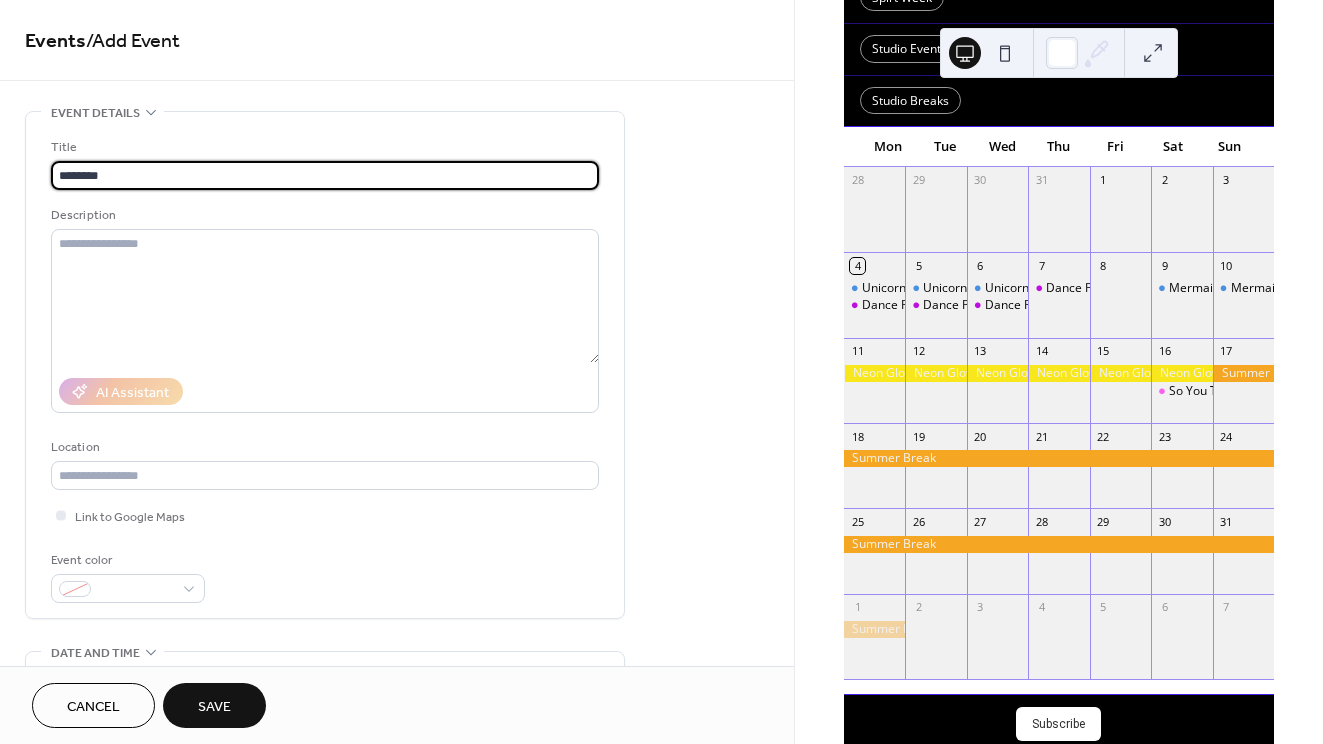click on "*******" at bounding box center (325, 175) 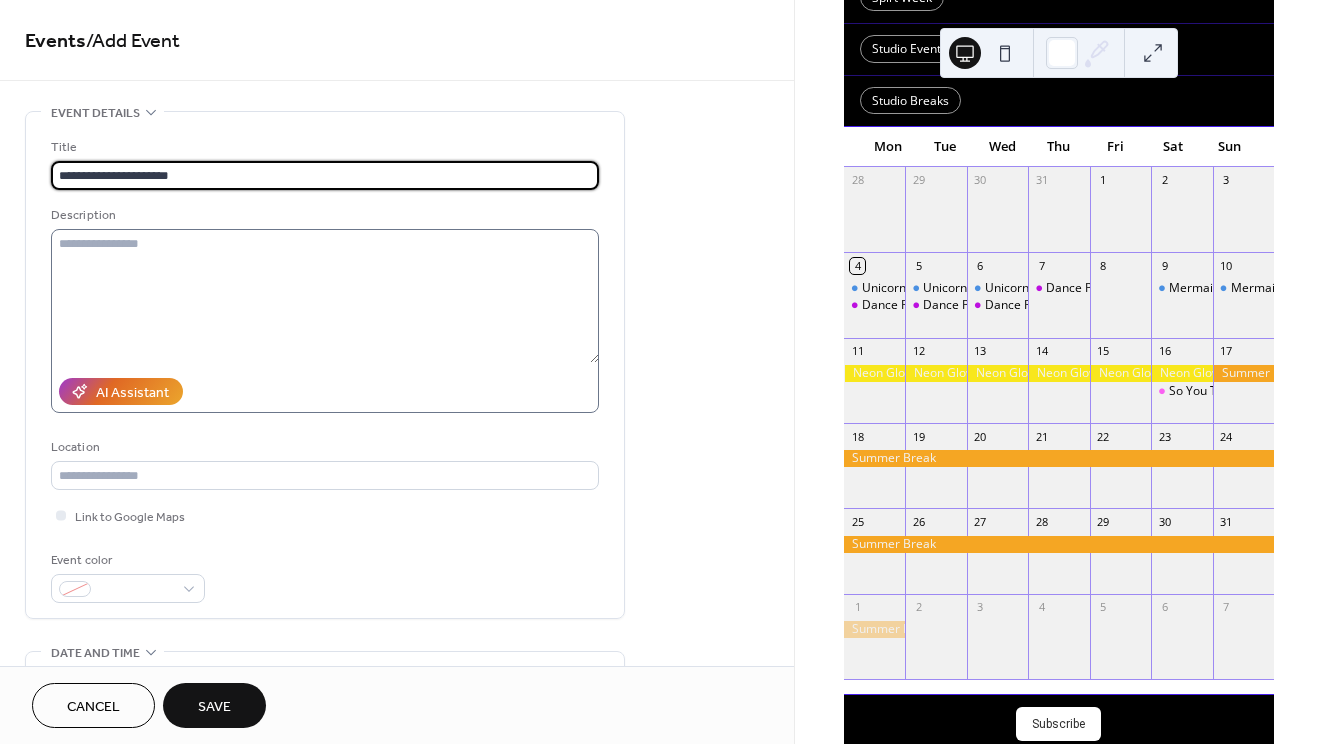 type on "**********" 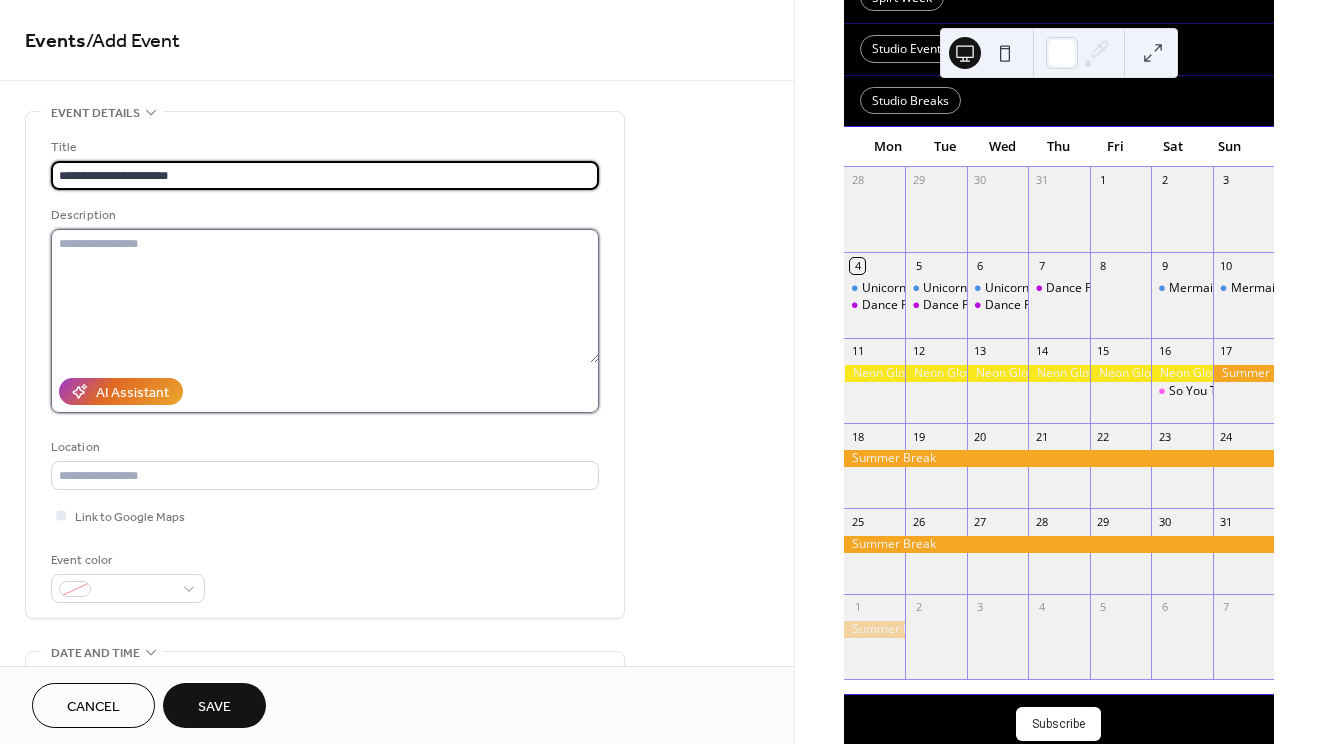 click at bounding box center [325, 296] 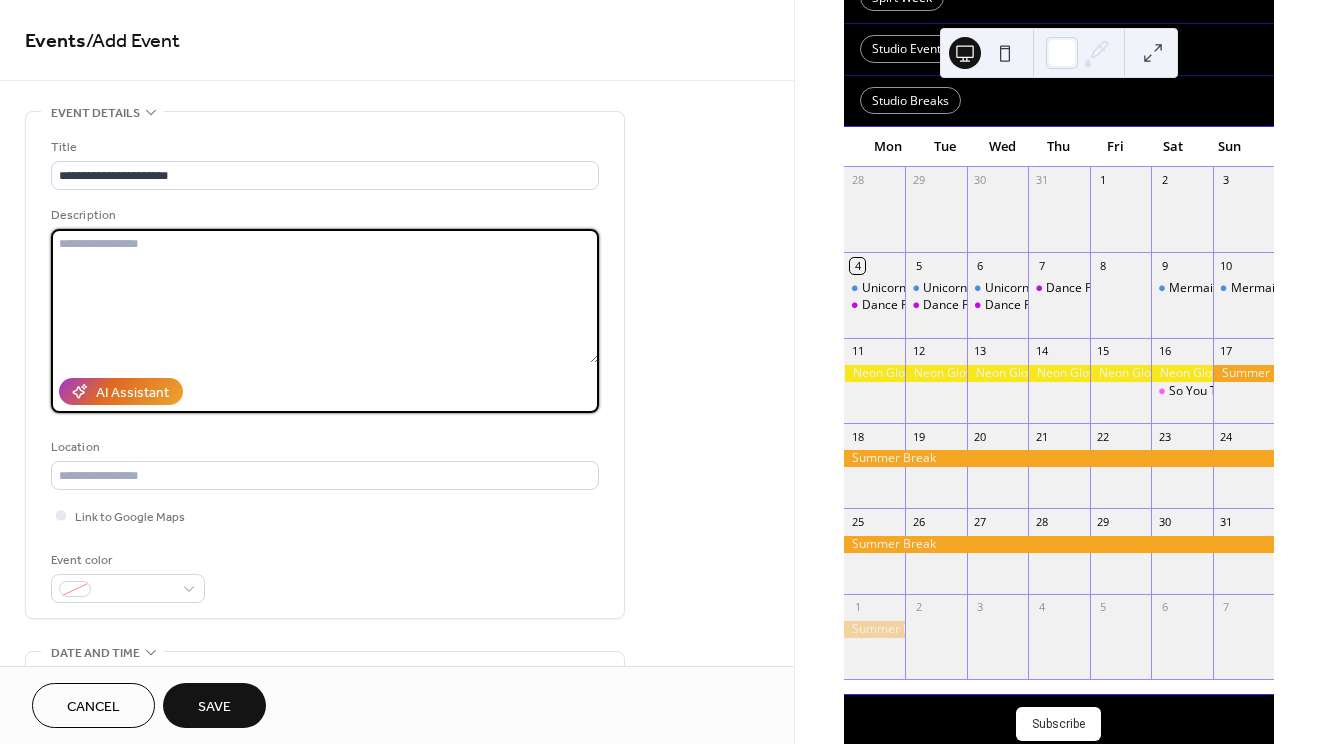 type on "*" 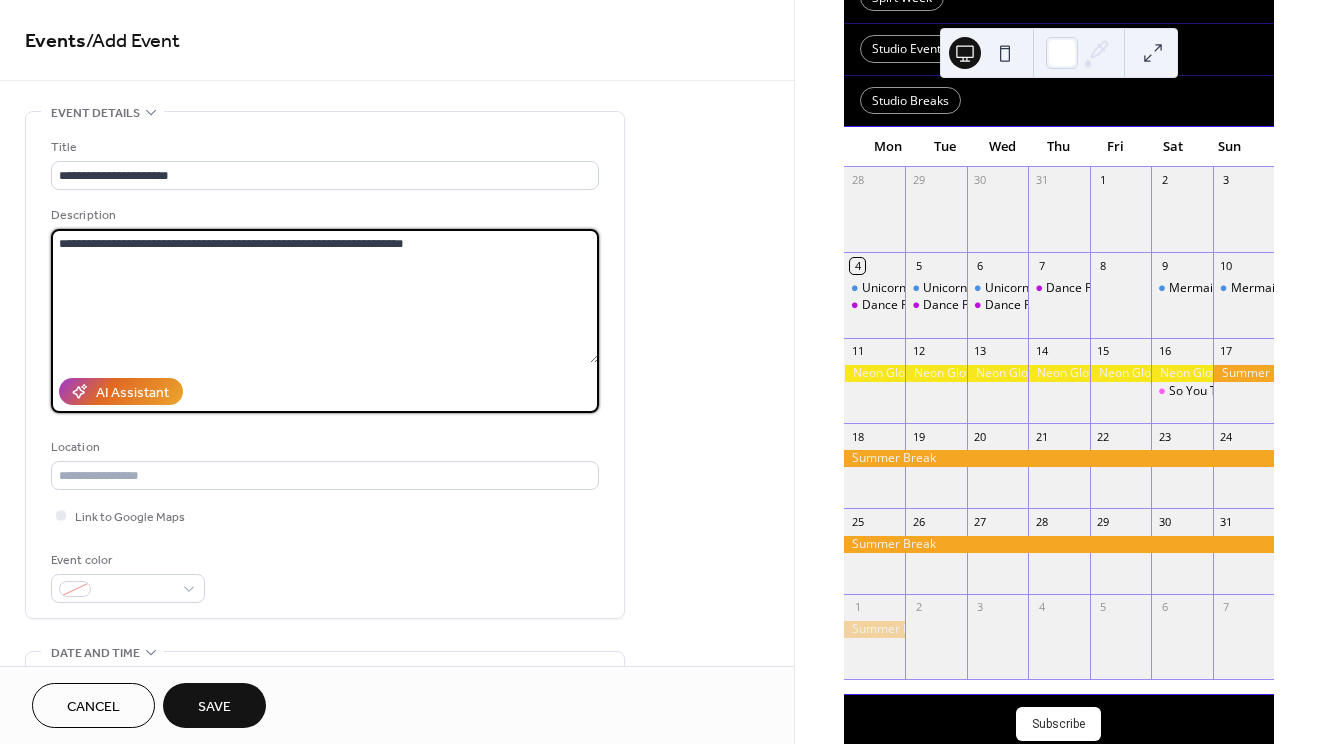 click on "**********" at bounding box center [325, 296] 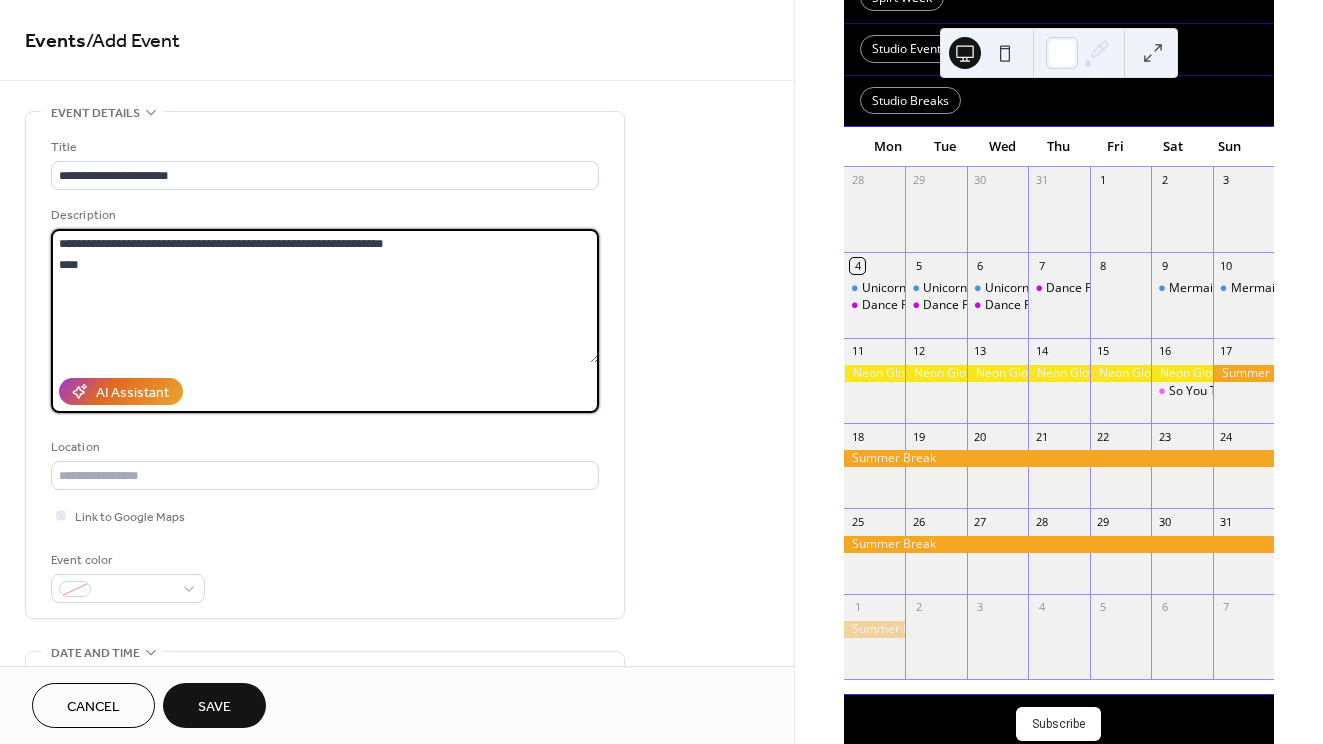 click on "**********" at bounding box center (325, 296) 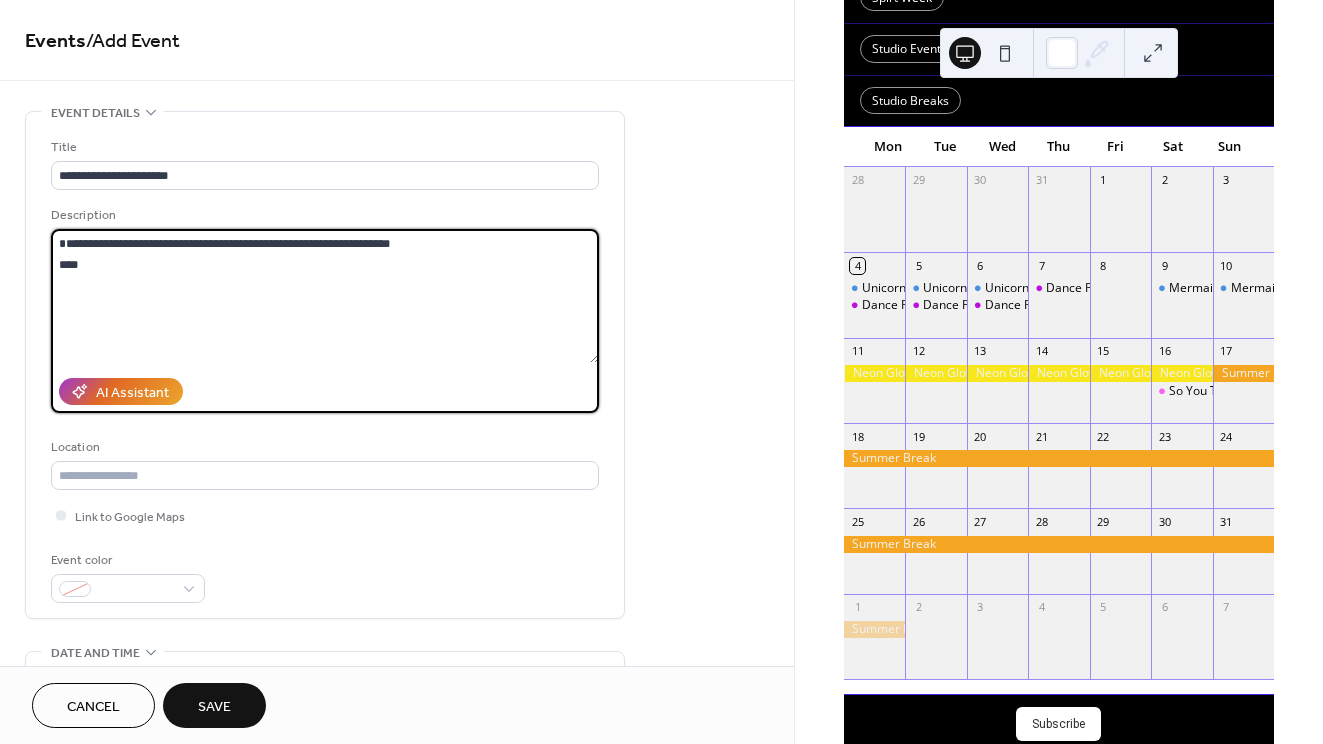 click on "**********" at bounding box center [325, 296] 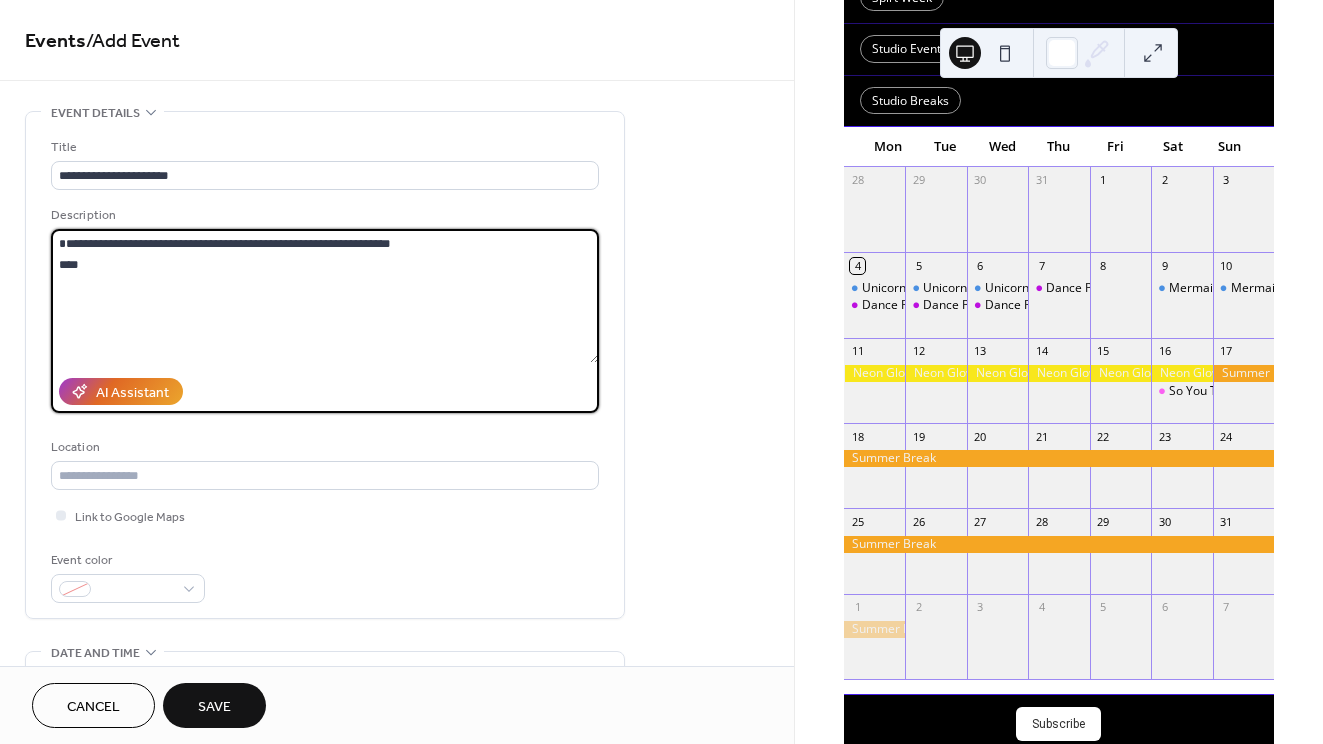 drag, startPoint x: 153, startPoint y: 271, endPoint x: 426, endPoint y: 272, distance: 273.00183 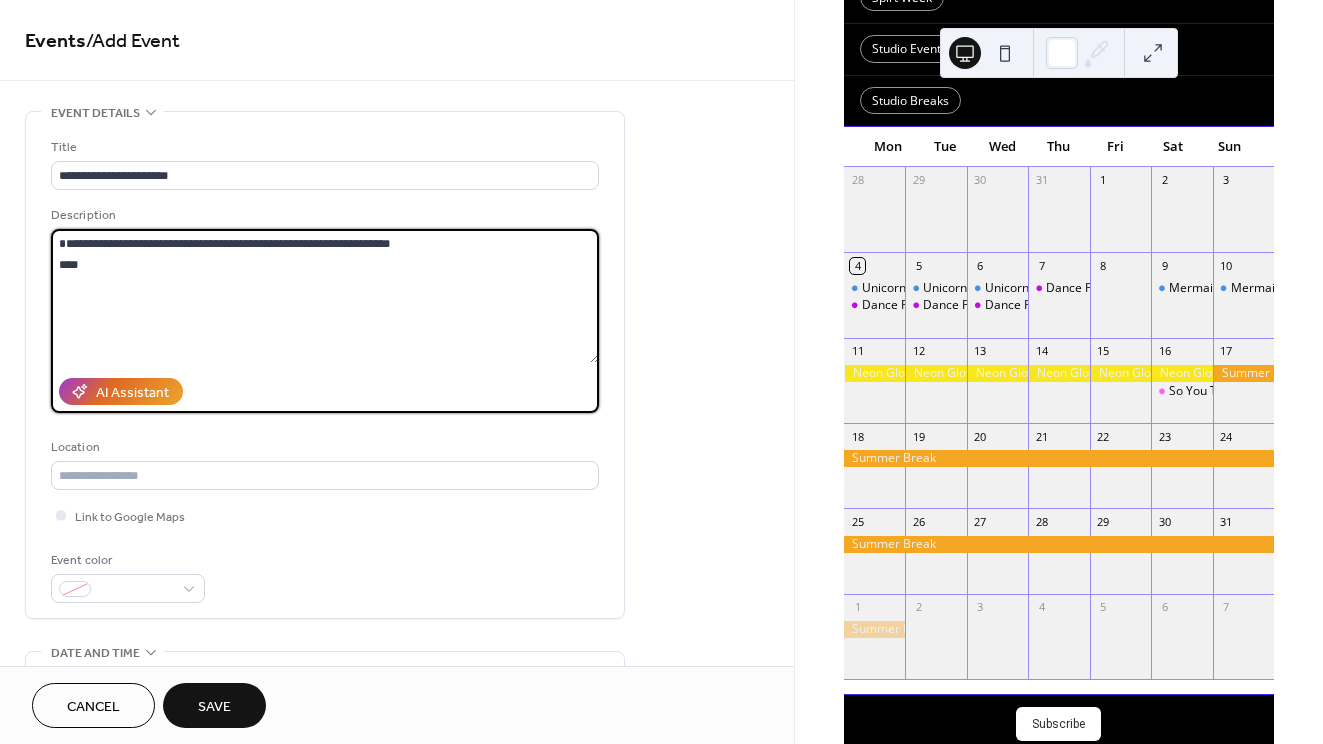 click on "**********" at bounding box center [325, 296] 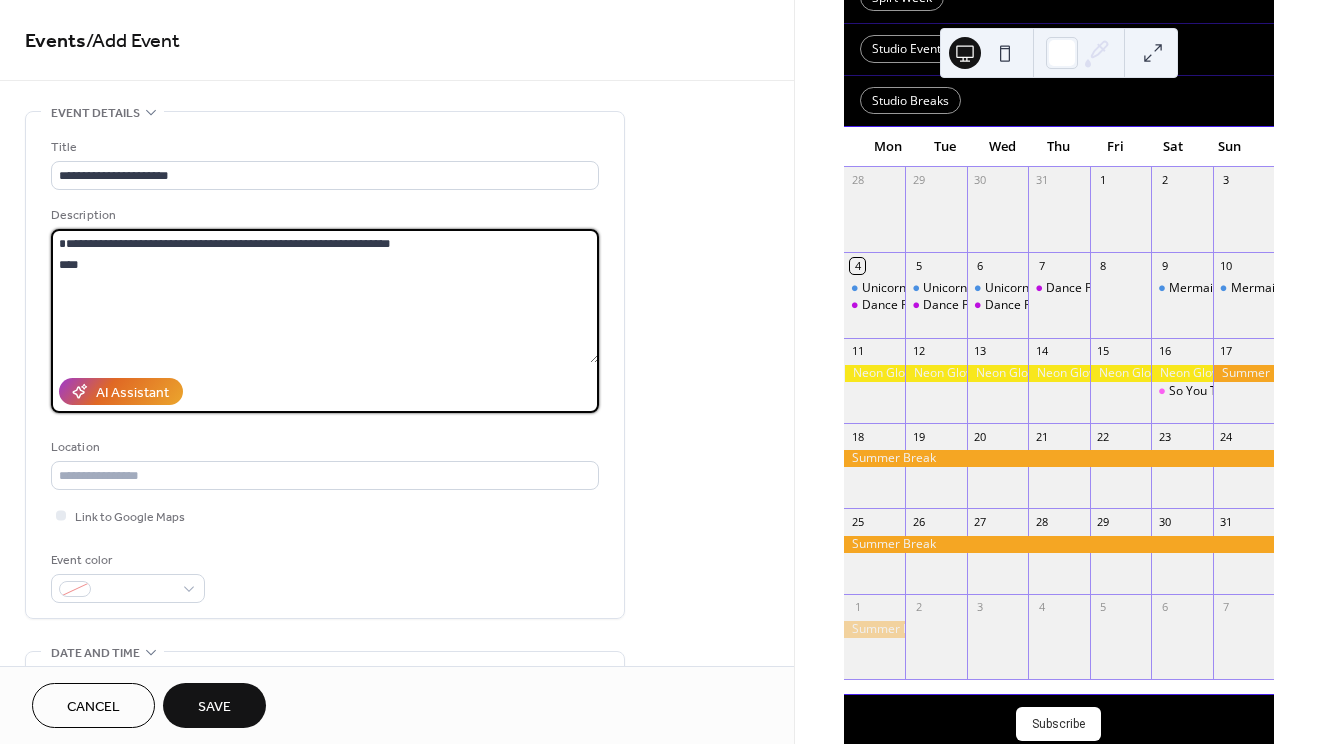 drag, startPoint x: 300, startPoint y: 259, endPoint x: 187, endPoint y: 256, distance: 113.03982 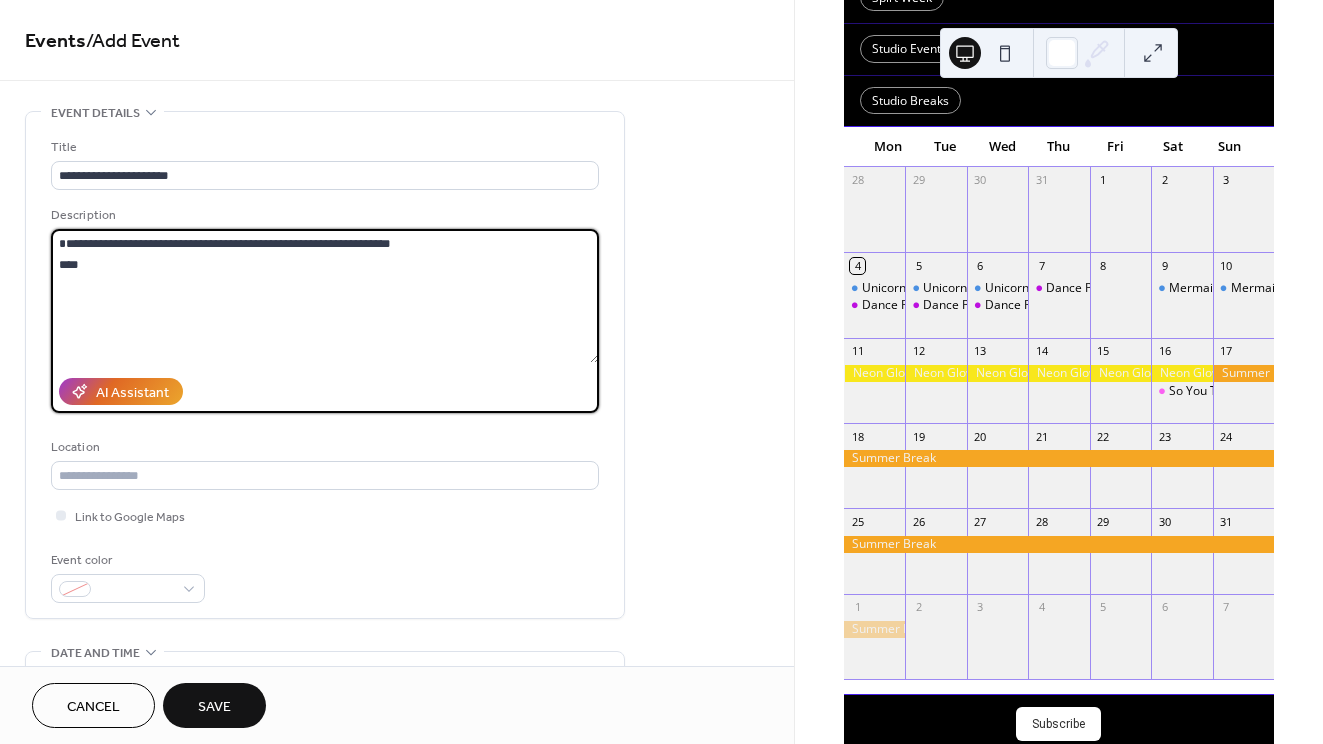 click on "**********" at bounding box center (325, 296) 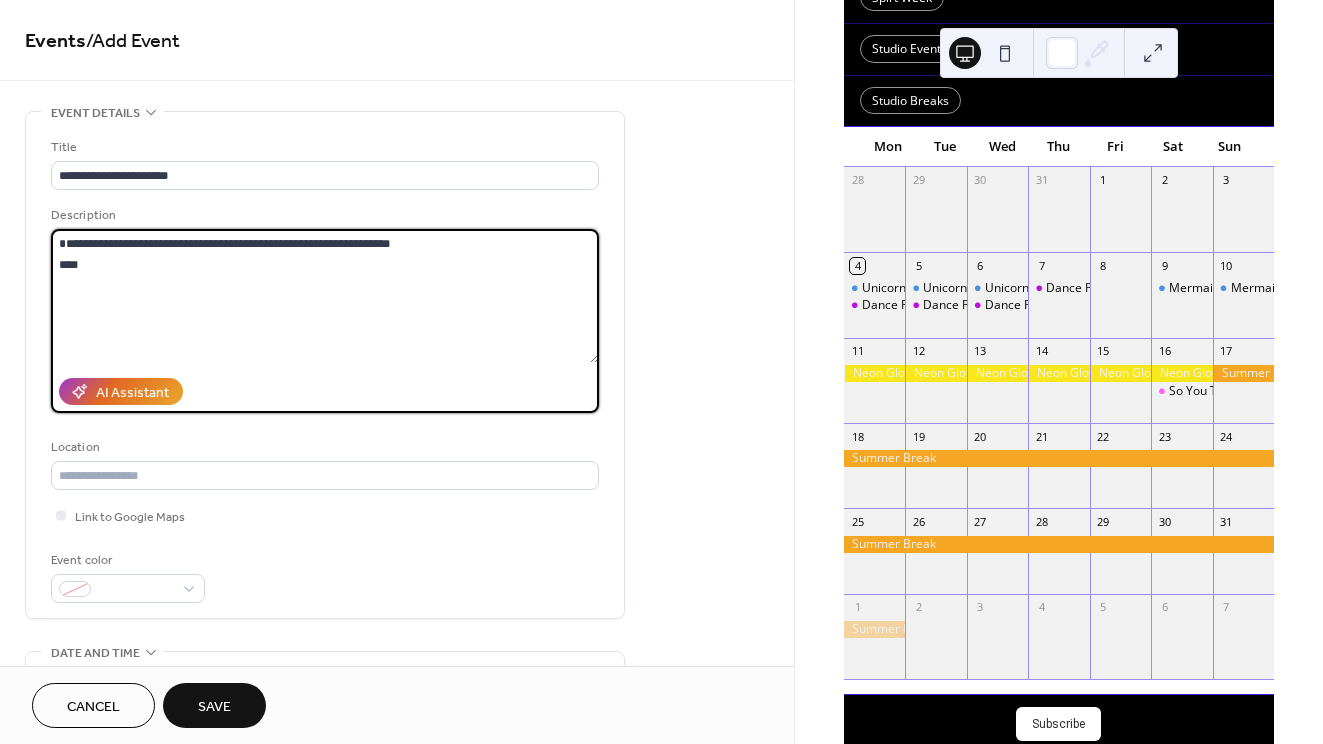 drag, startPoint x: 152, startPoint y: 265, endPoint x: 427, endPoint y: 260, distance: 275.04544 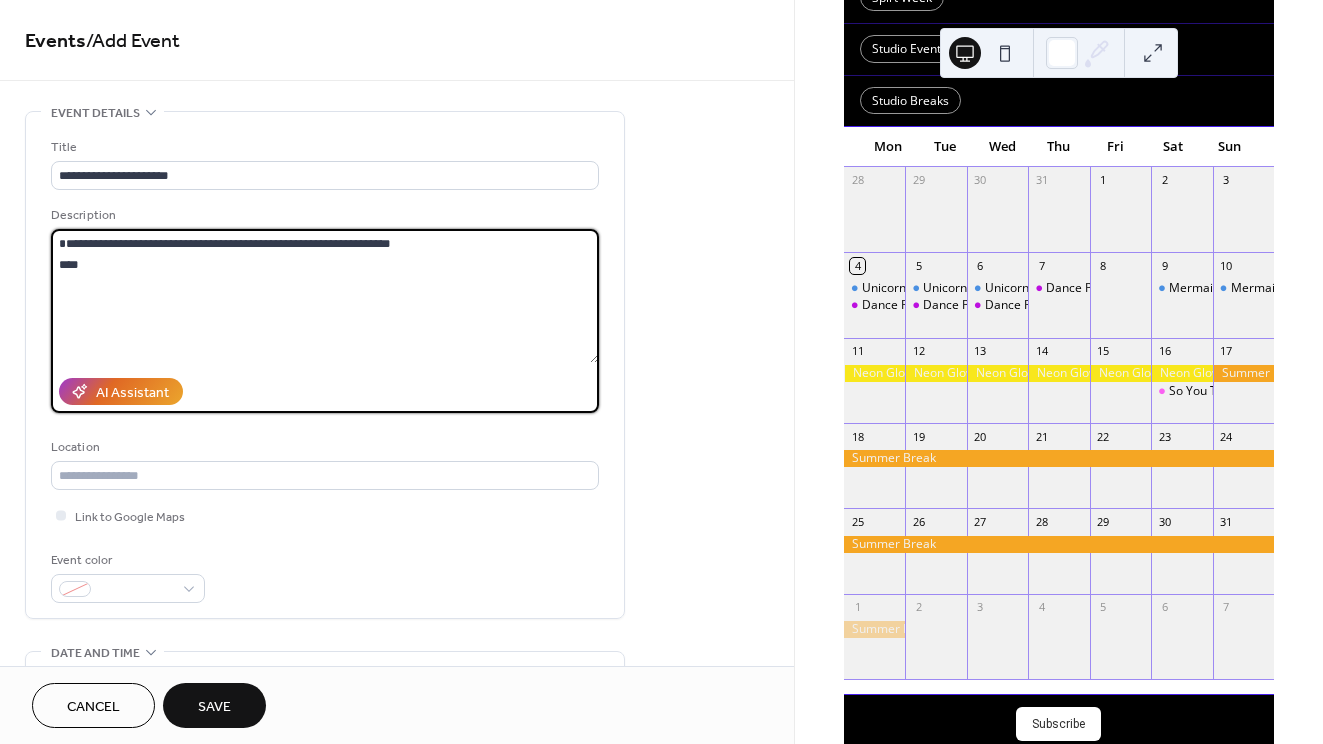click on "**********" at bounding box center (325, 296) 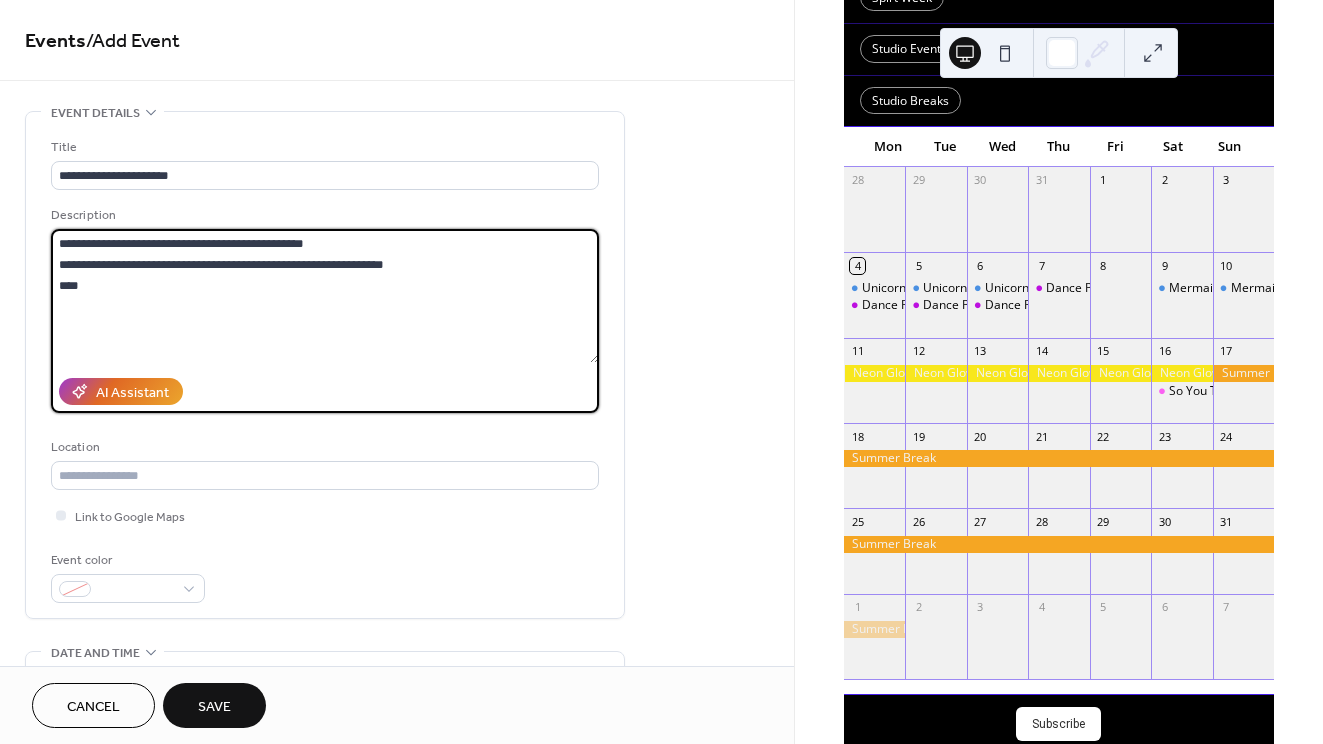 drag, startPoint x: 153, startPoint y: 269, endPoint x: 428, endPoint y: 269, distance: 275 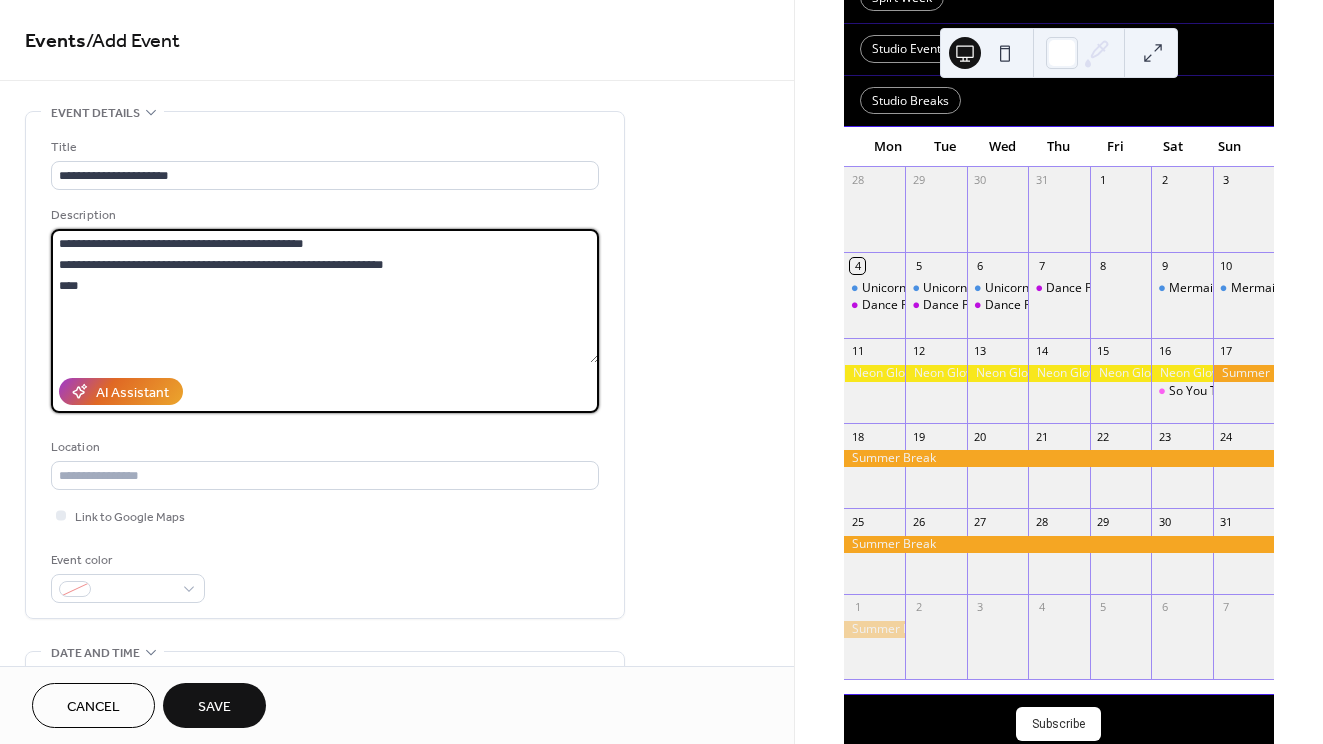 click on "**********" at bounding box center [325, 296] 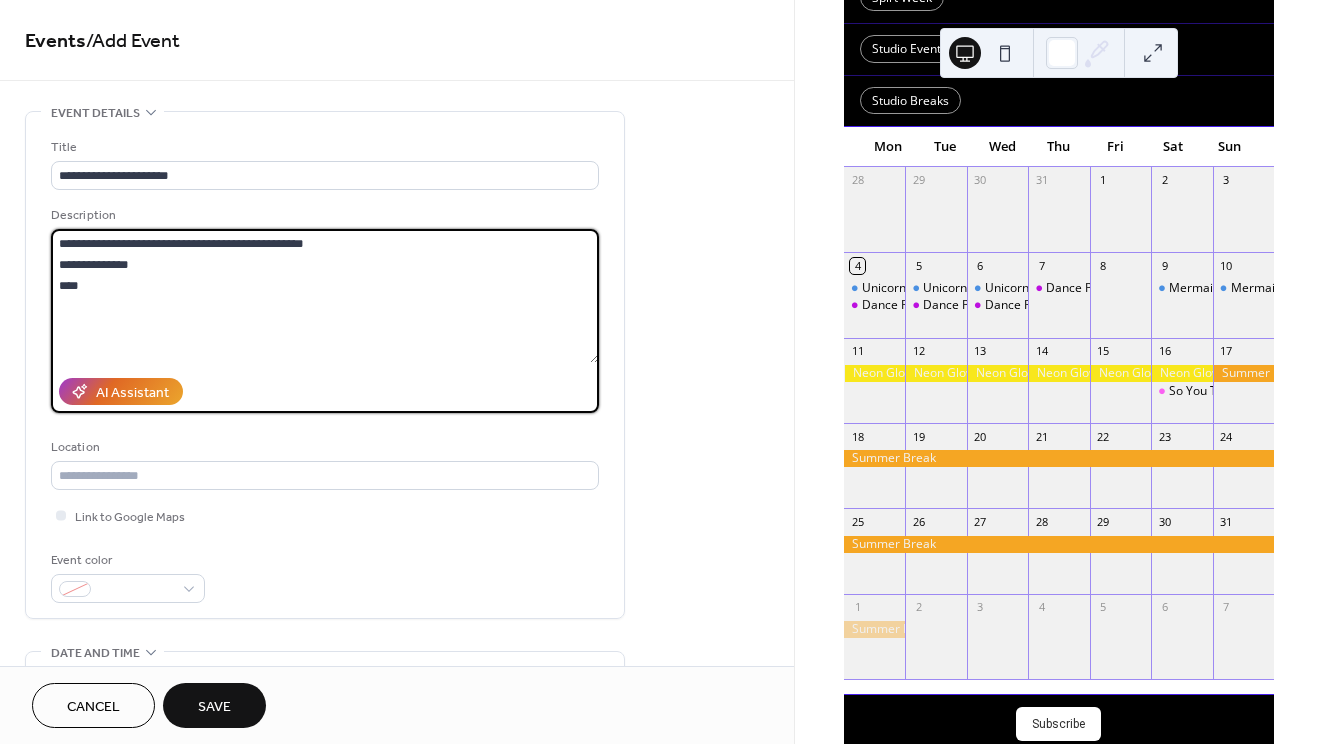 click on "**********" at bounding box center [325, 296] 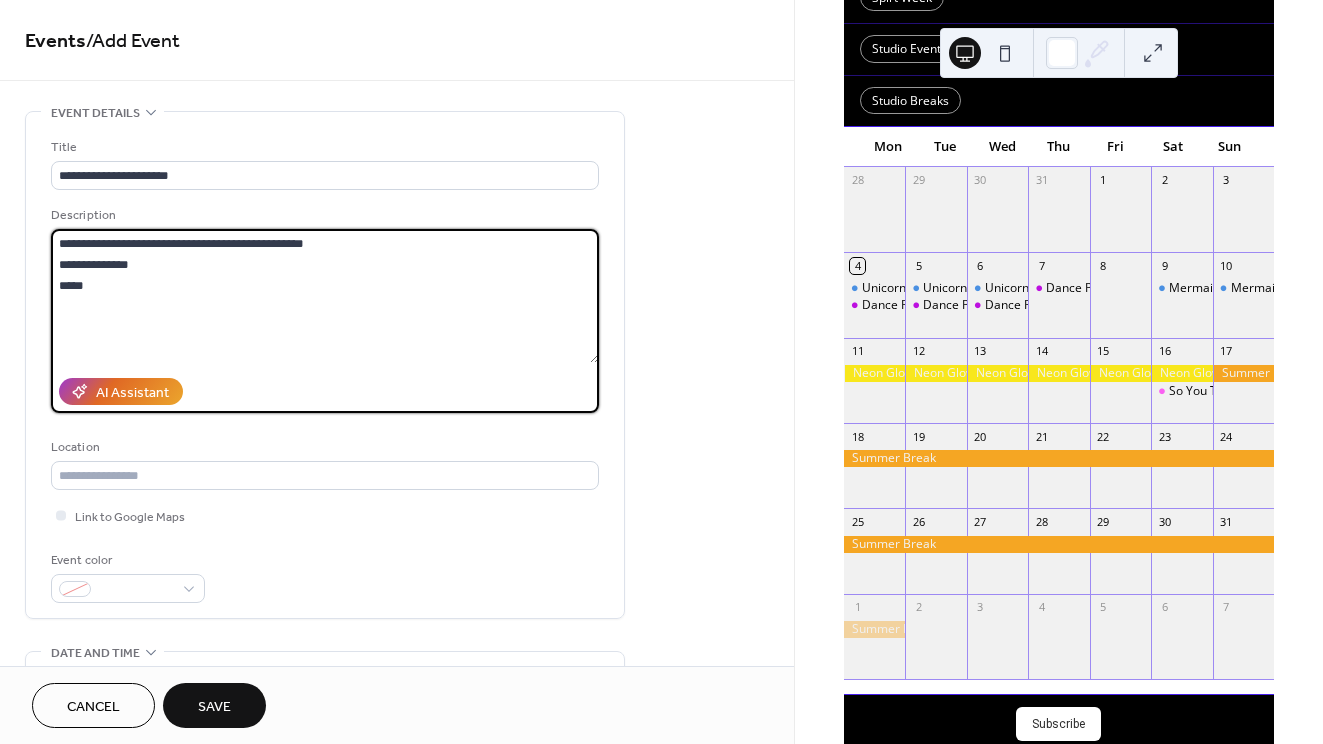 click on "**********" at bounding box center [325, 296] 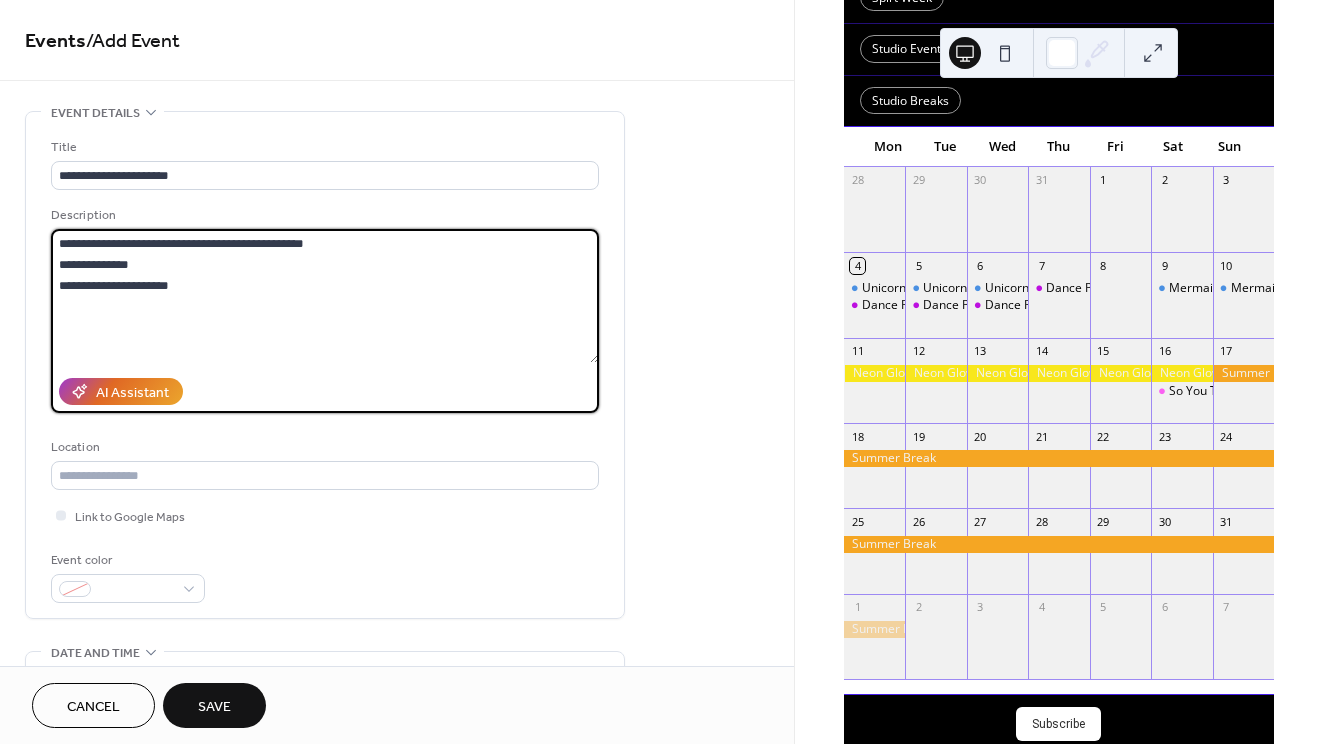 click on "**********" at bounding box center [325, 296] 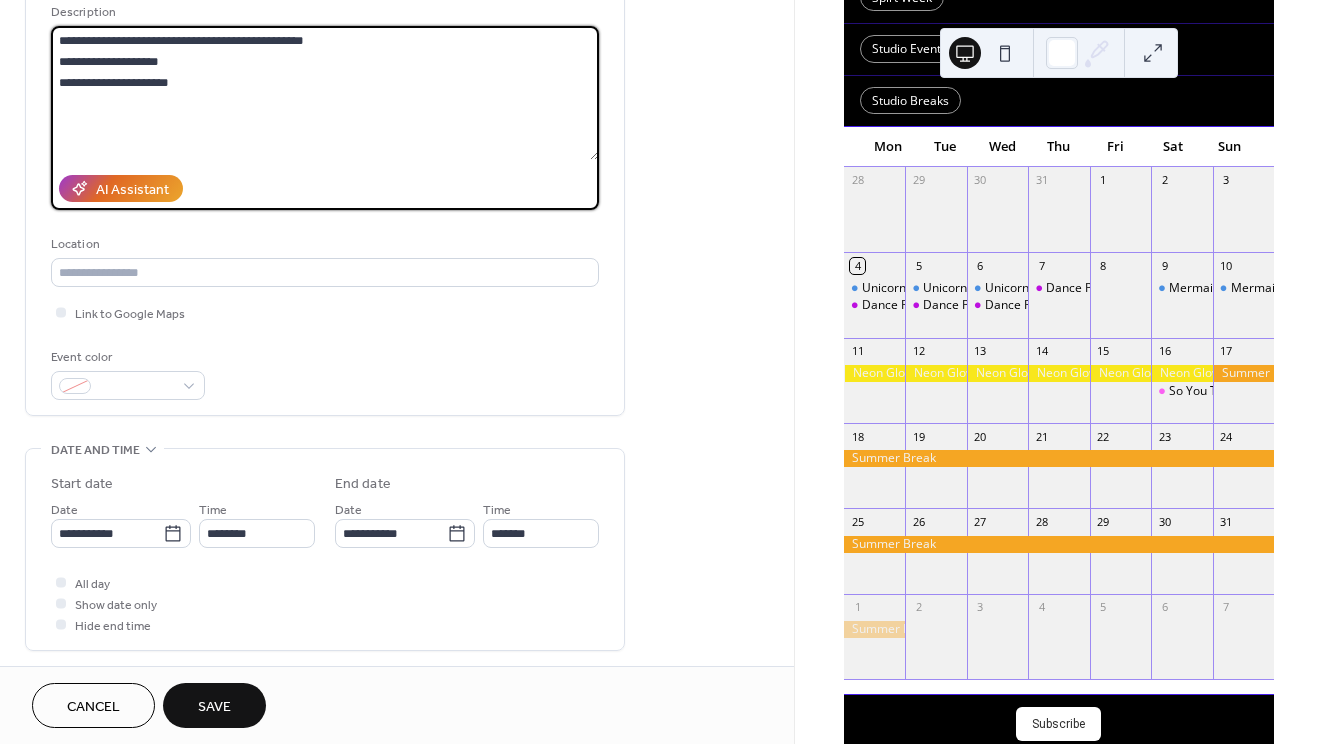 scroll, scrollTop: 210, scrollLeft: 0, axis: vertical 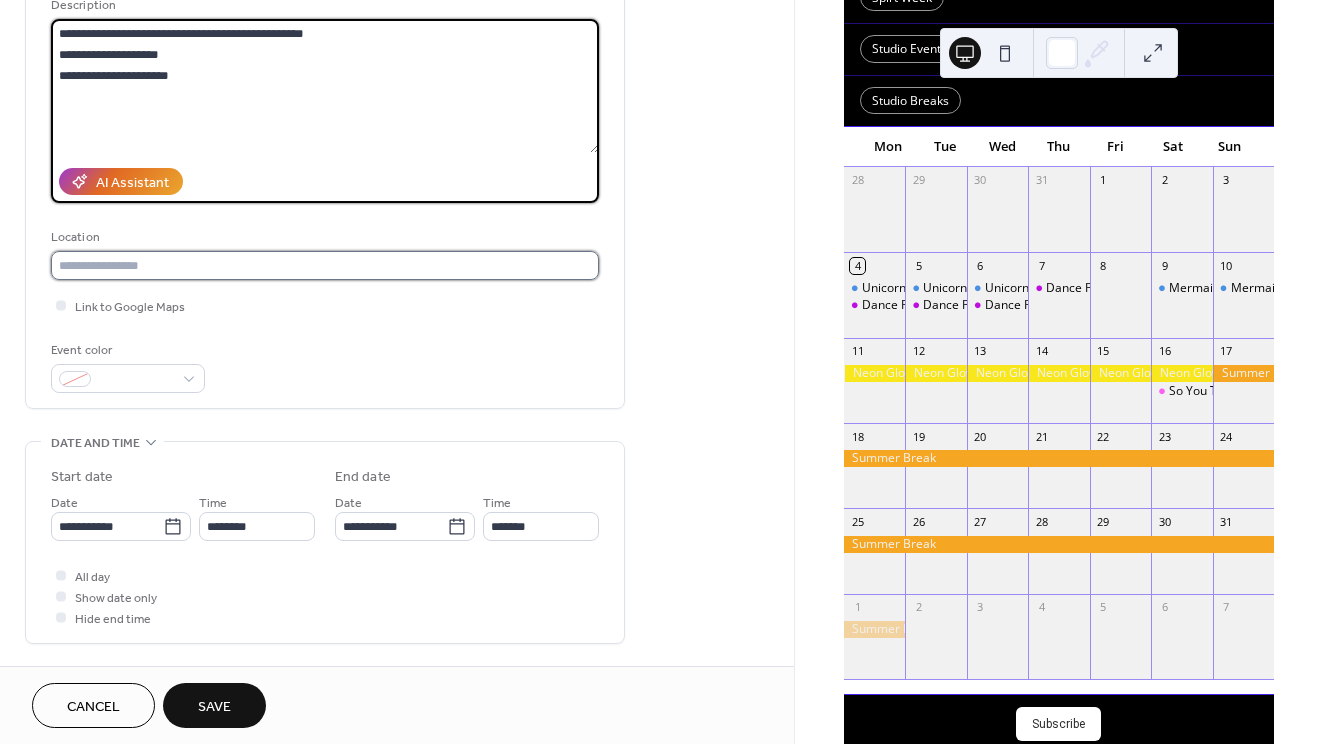 click at bounding box center (325, 265) 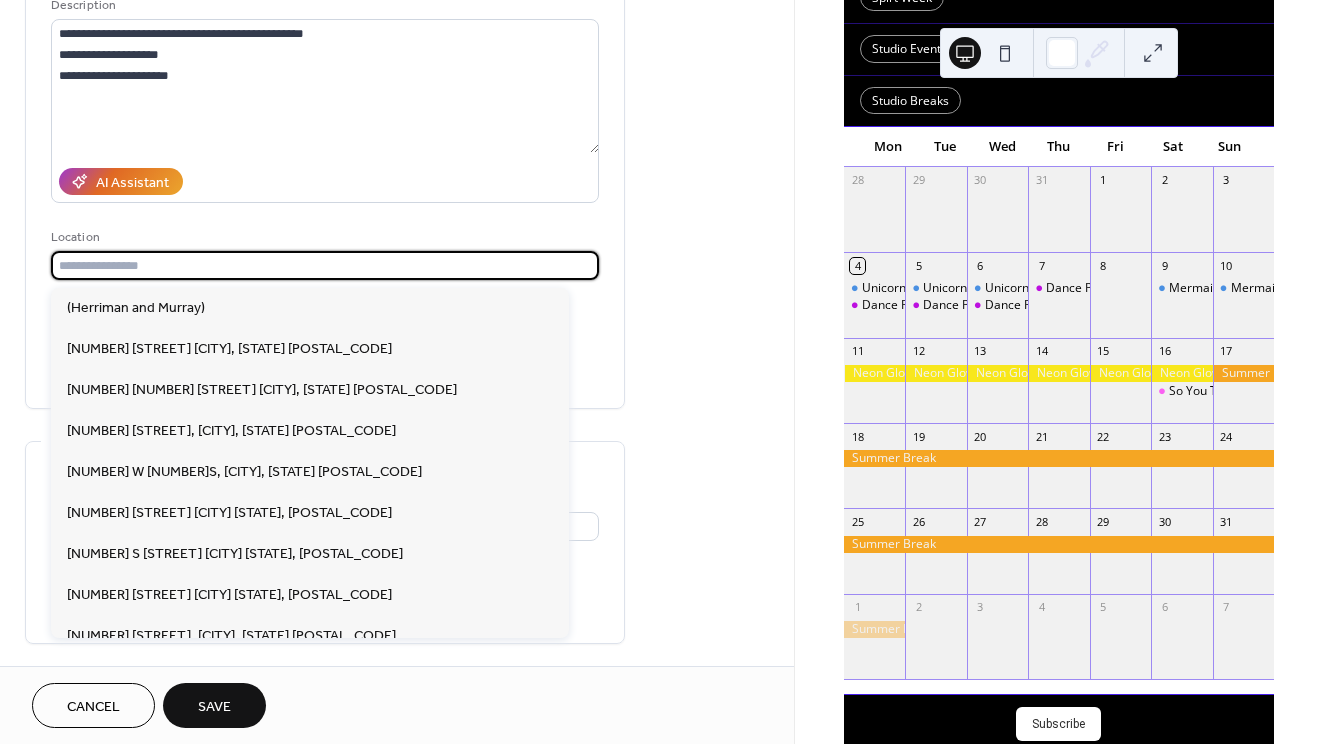 click on "Location" at bounding box center [323, 237] 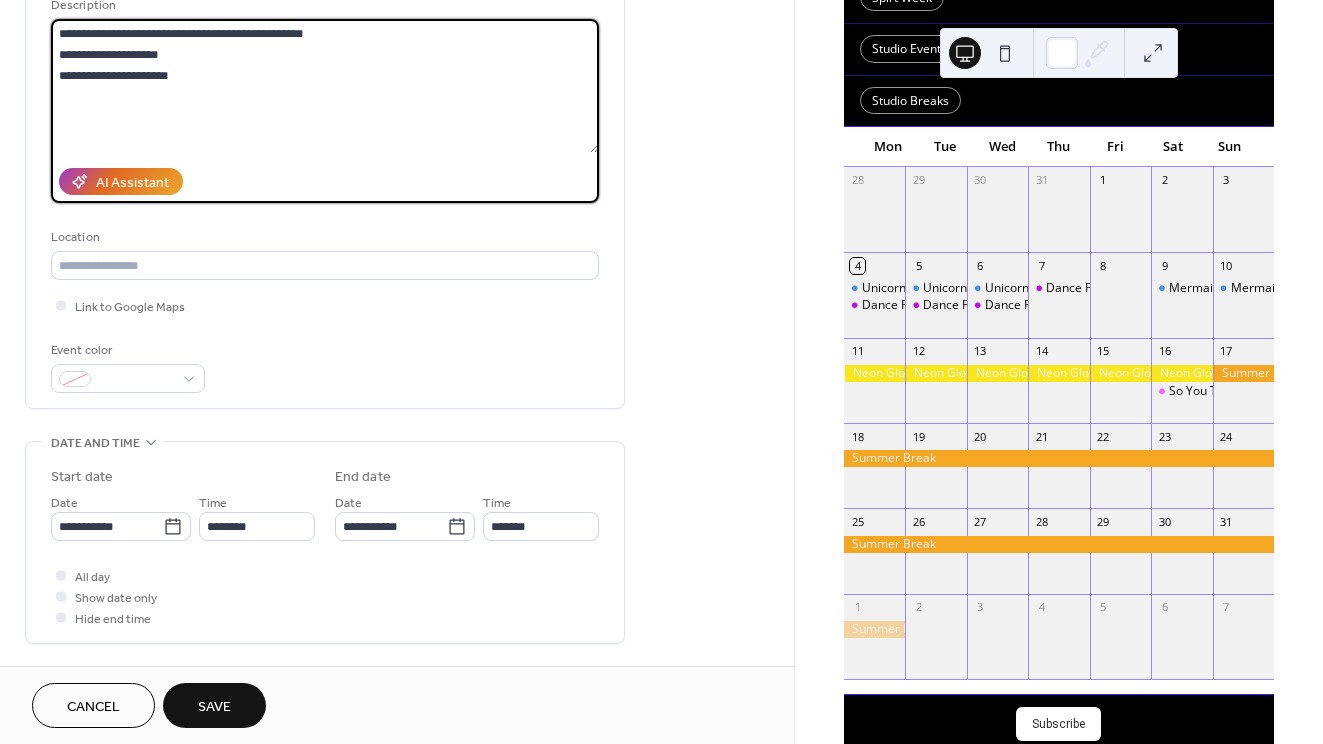 click on "**********" at bounding box center [325, 86] 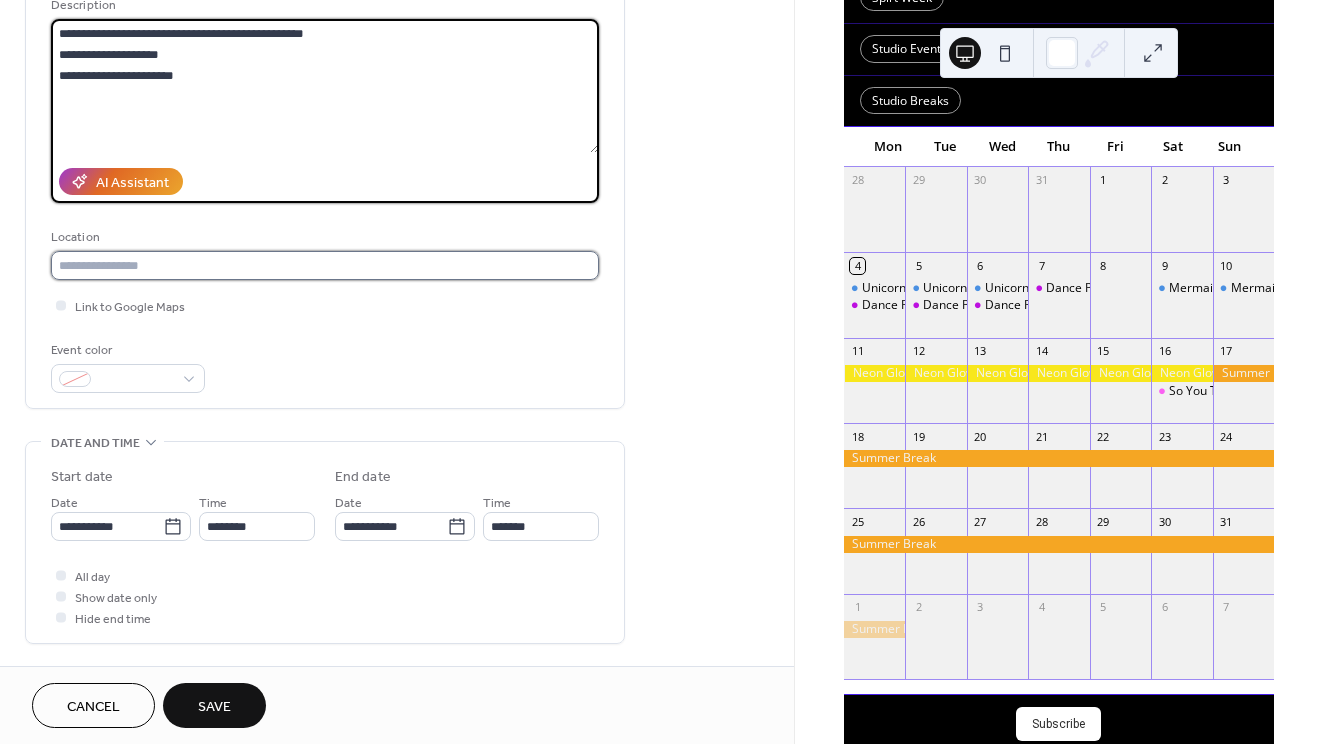click at bounding box center [325, 265] 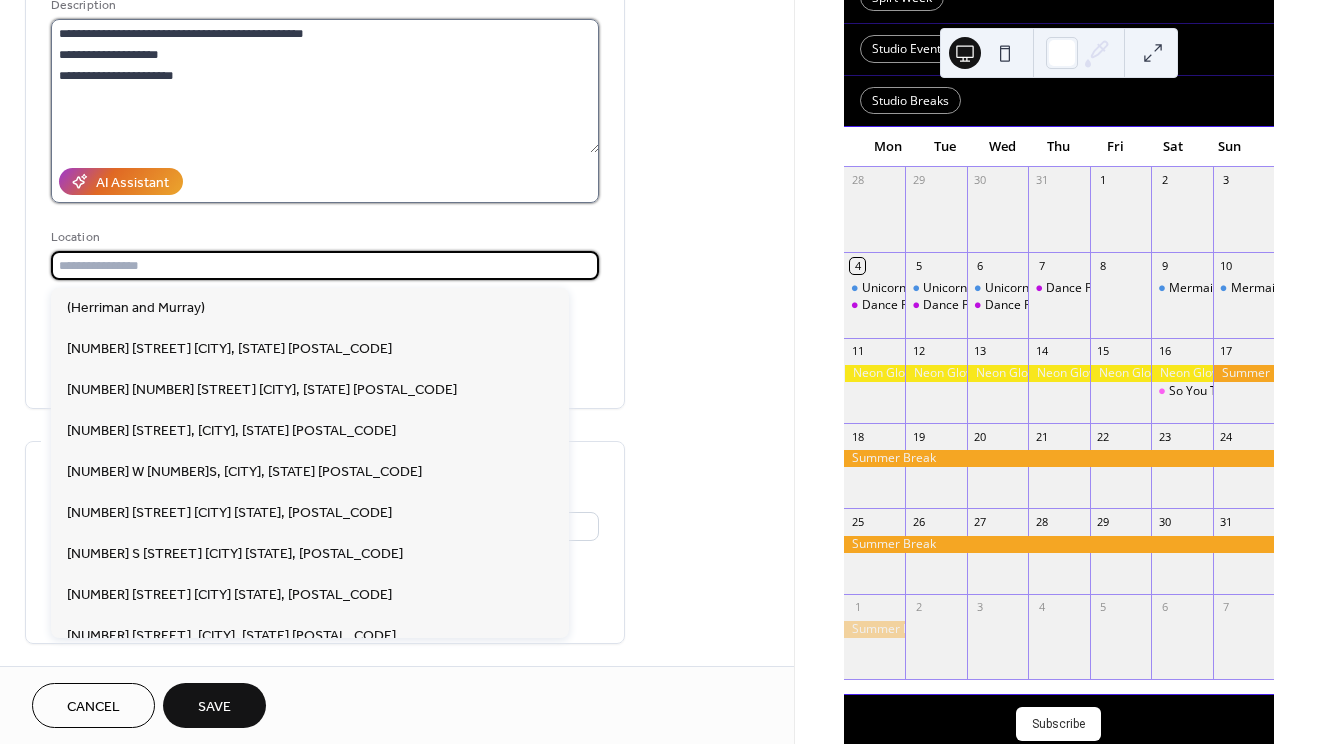 click on "**********" at bounding box center (325, 86) 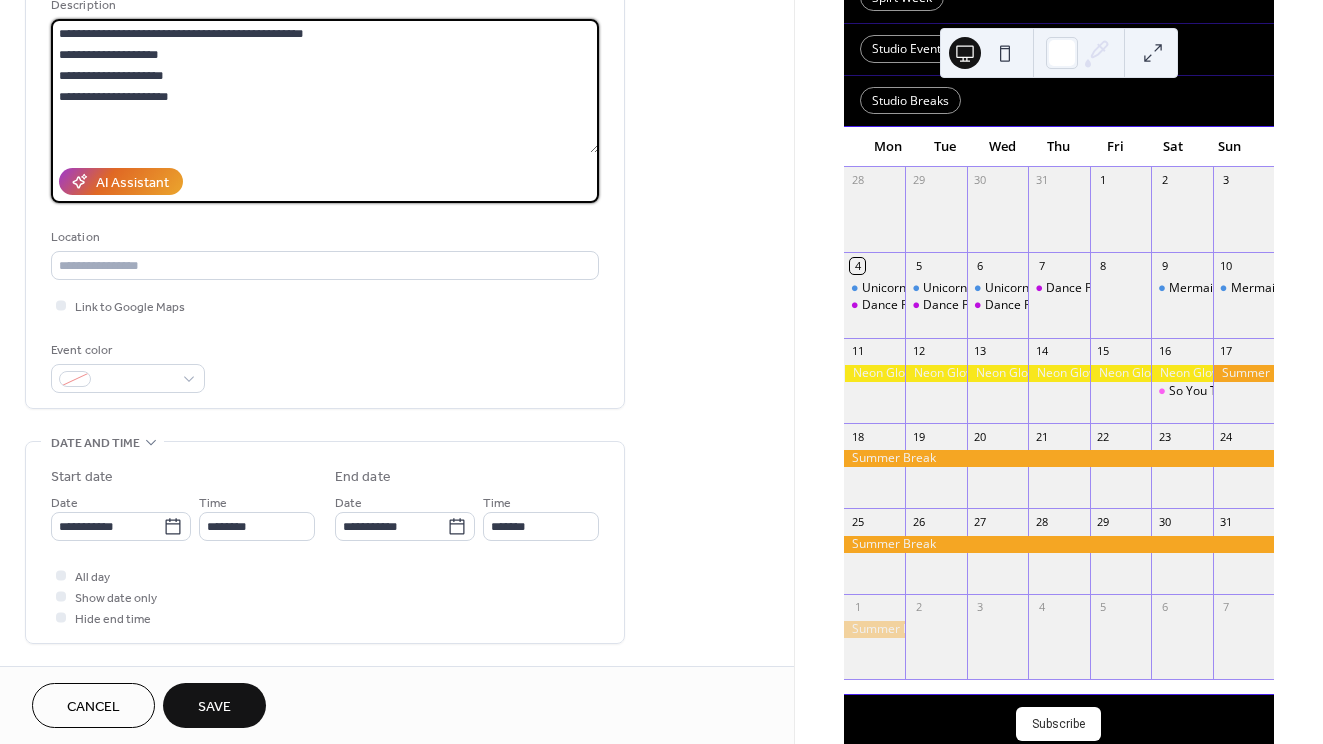 click on "**********" at bounding box center (325, 86) 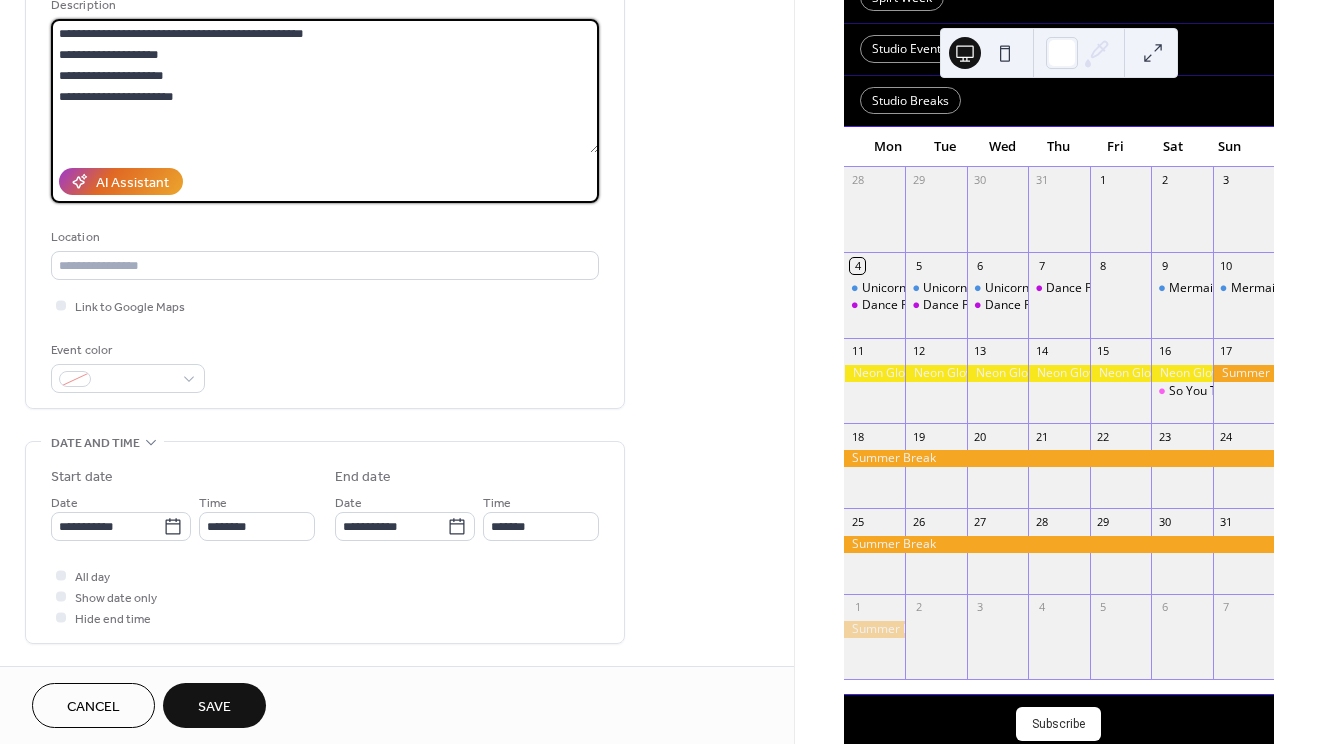 click on "**********" at bounding box center [325, 86] 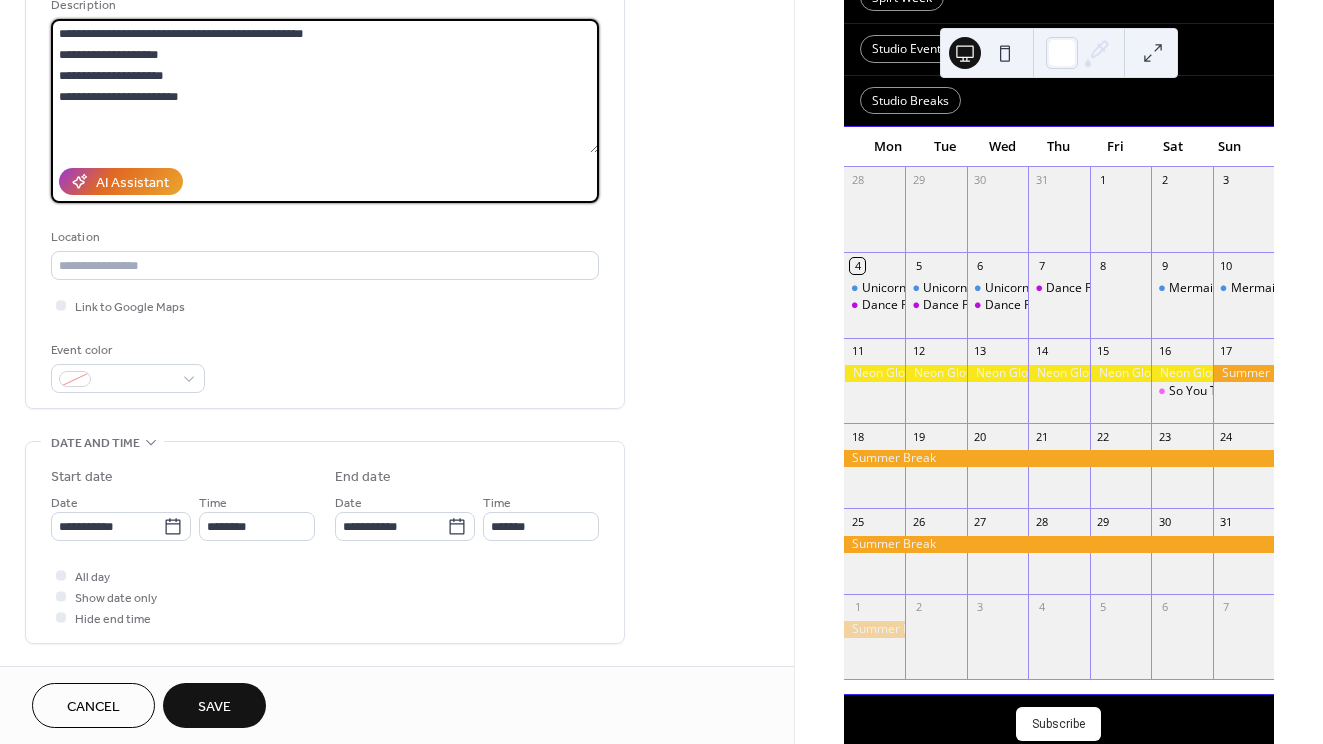 click on "**********" at bounding box center [325, 86] 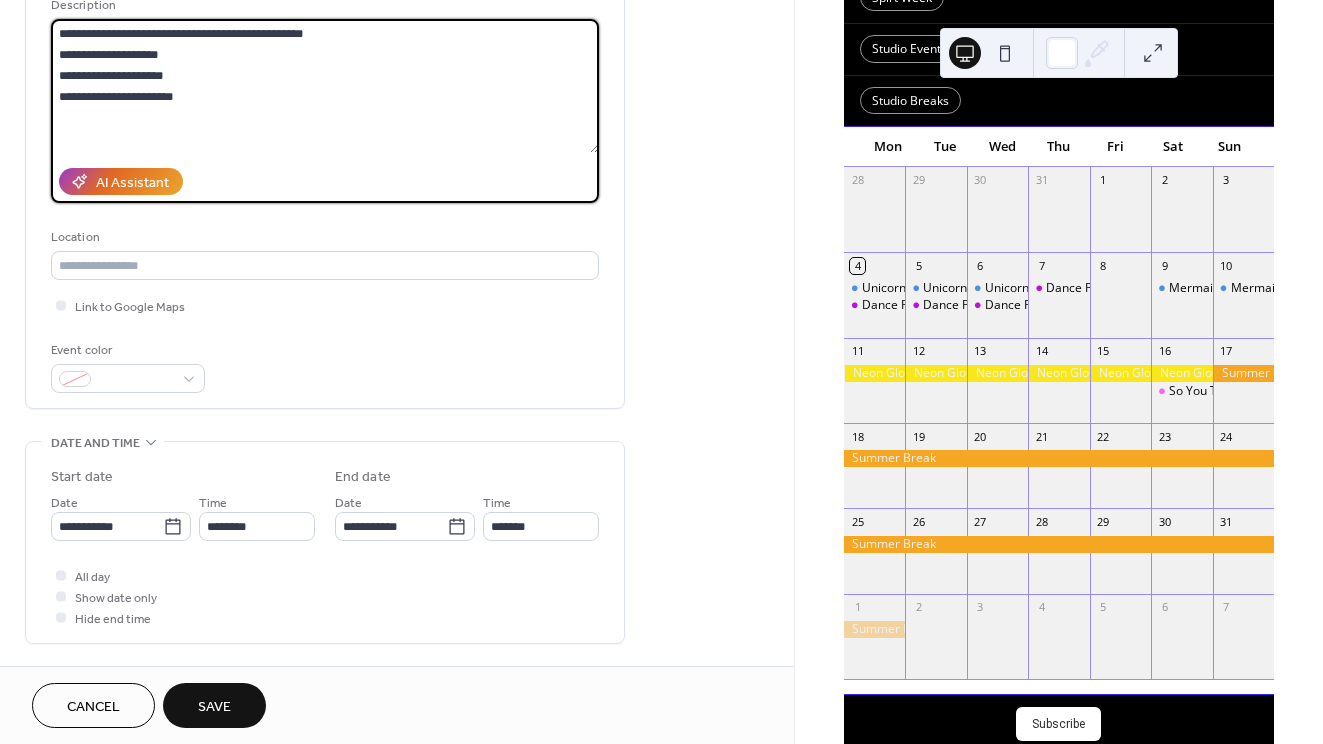 click on "**********" at bounding box center (325, 86) 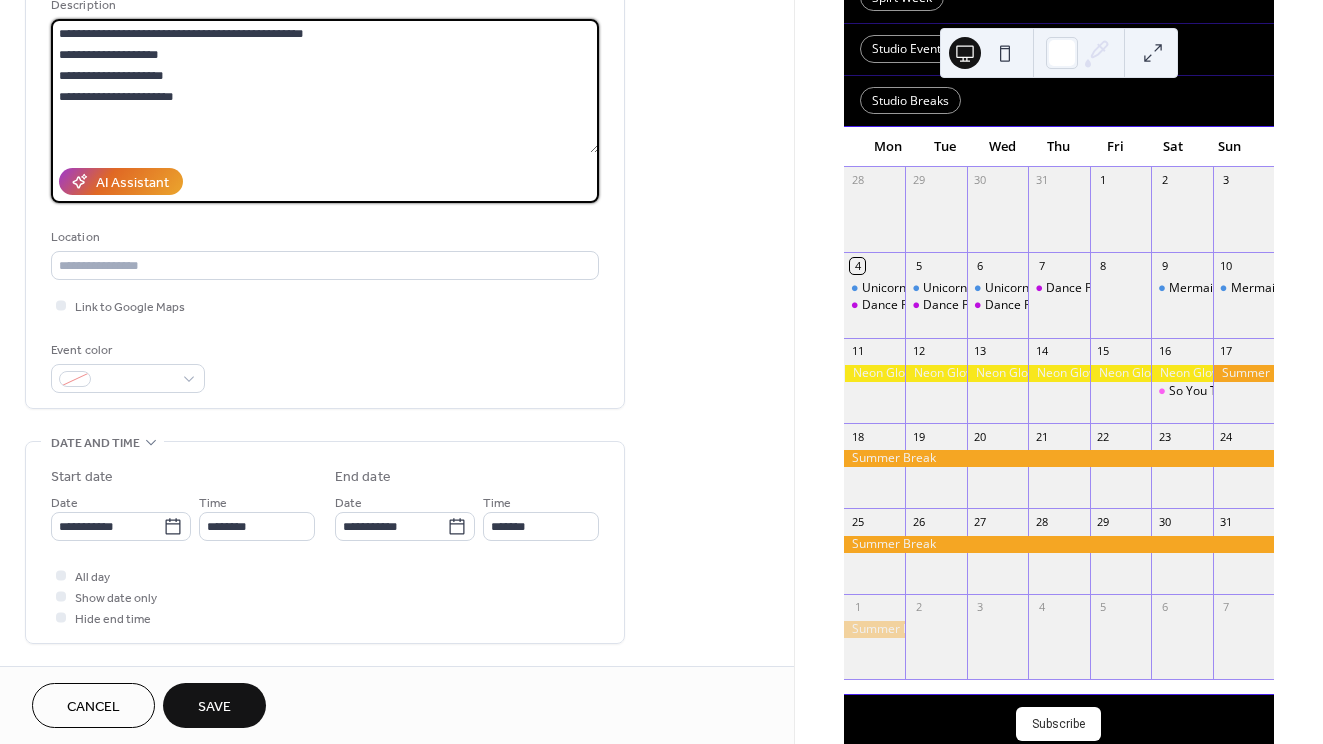 click on "**********" at bounding box center [325, 86] 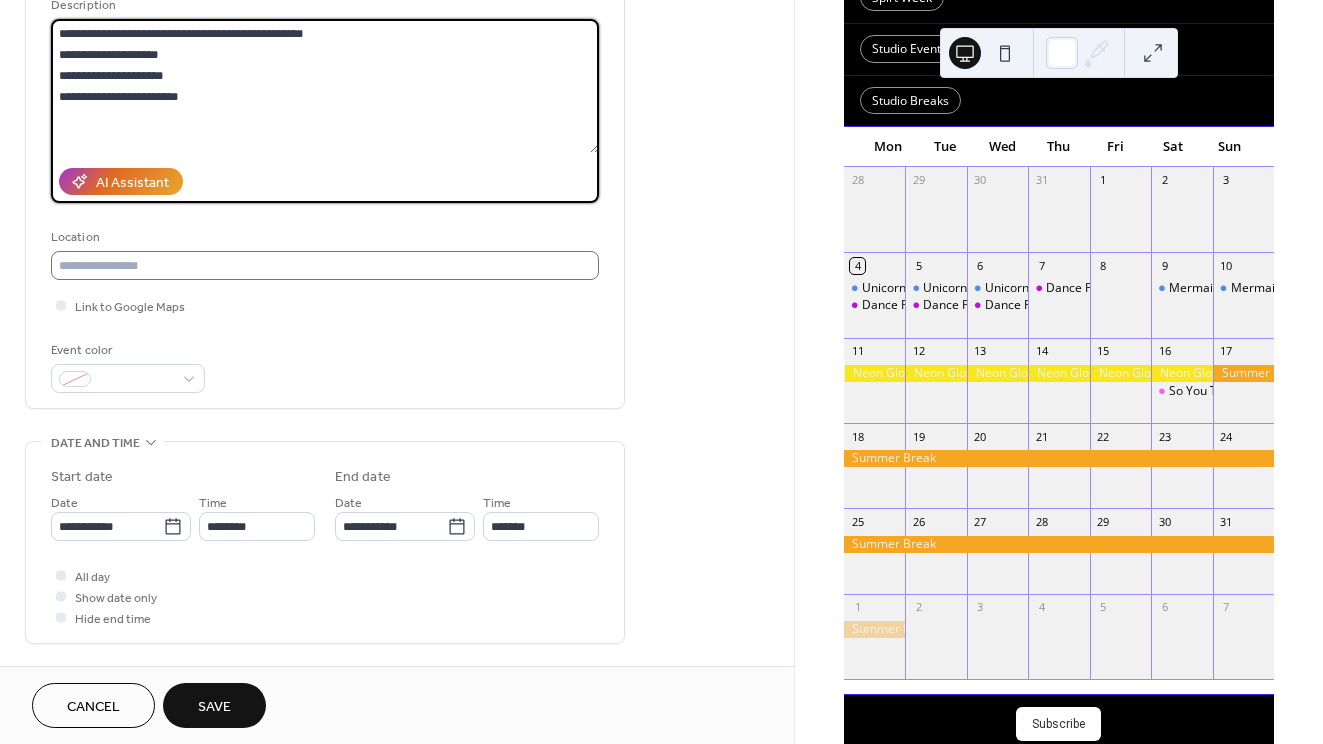 type on "**********" 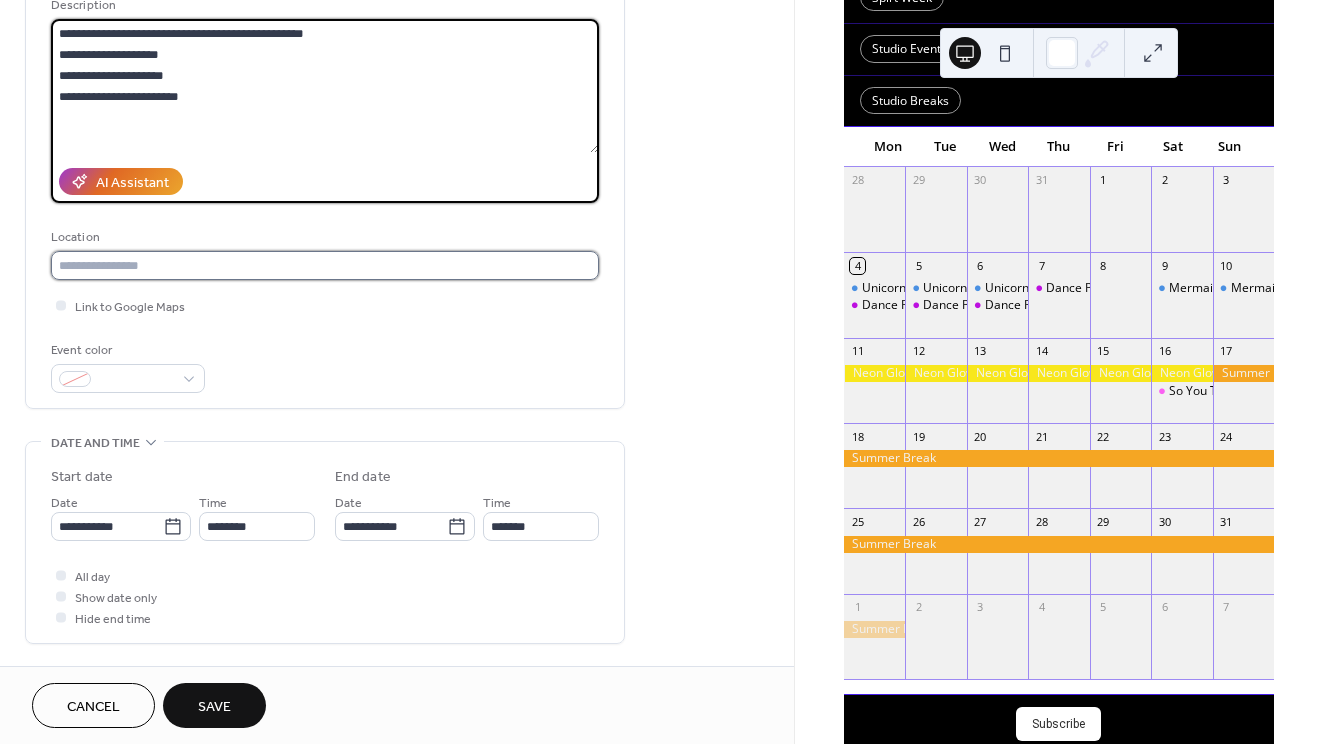 click at bounding box center (325, 265) 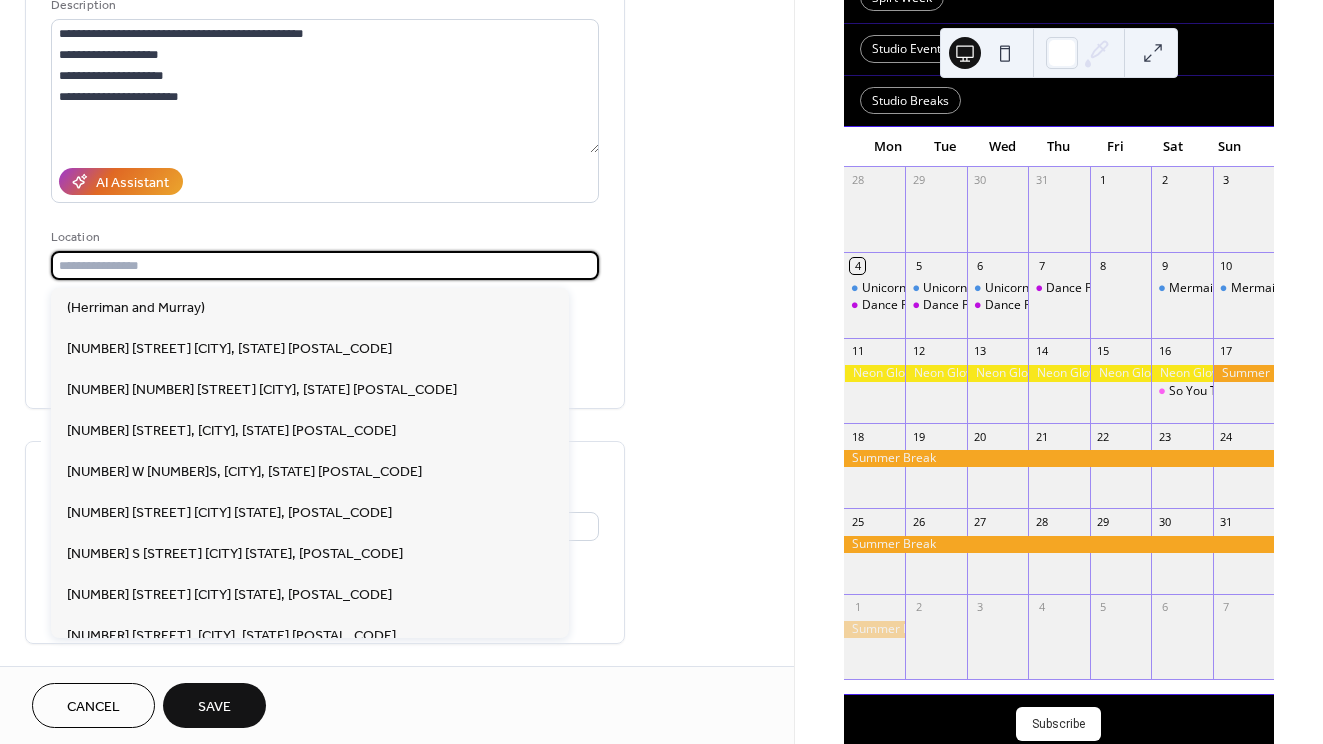 paste on "**********" 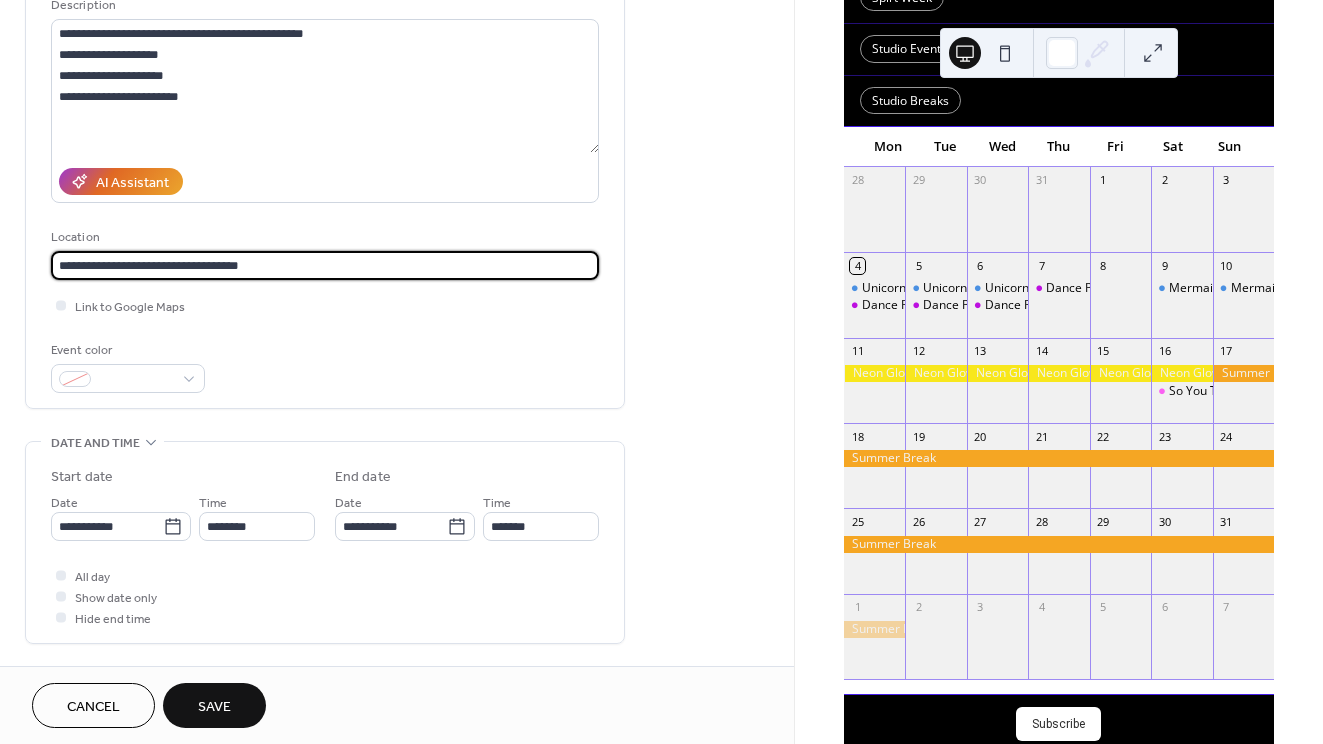 type on "**********" 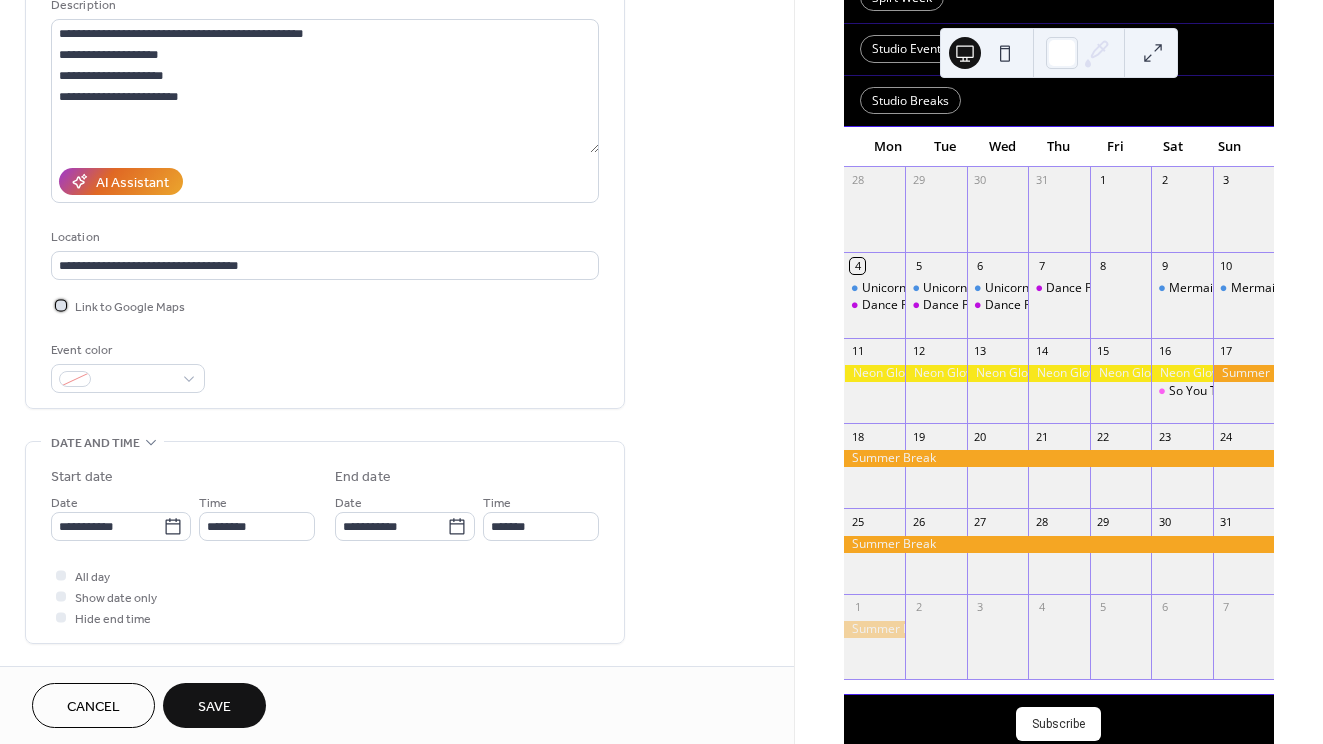 click at bounding box center (61, 305) 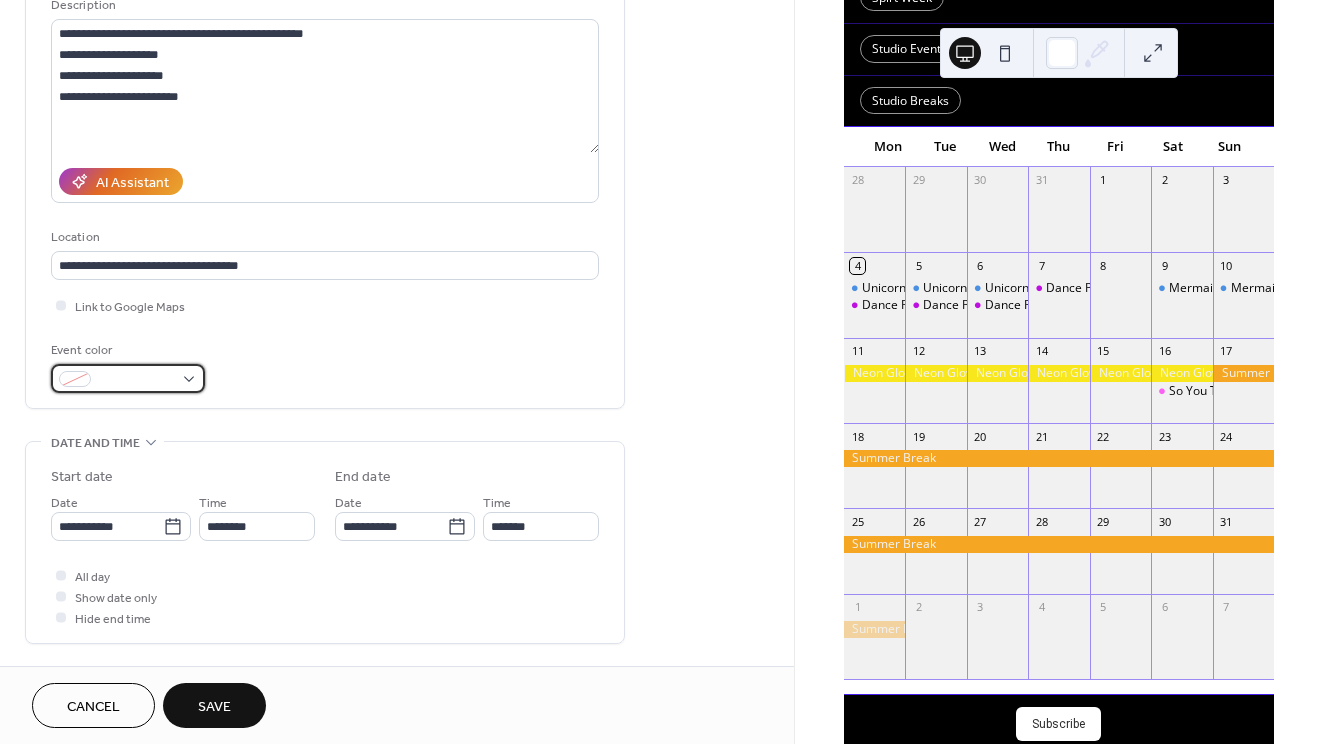 click at bounding box center [136, 380] 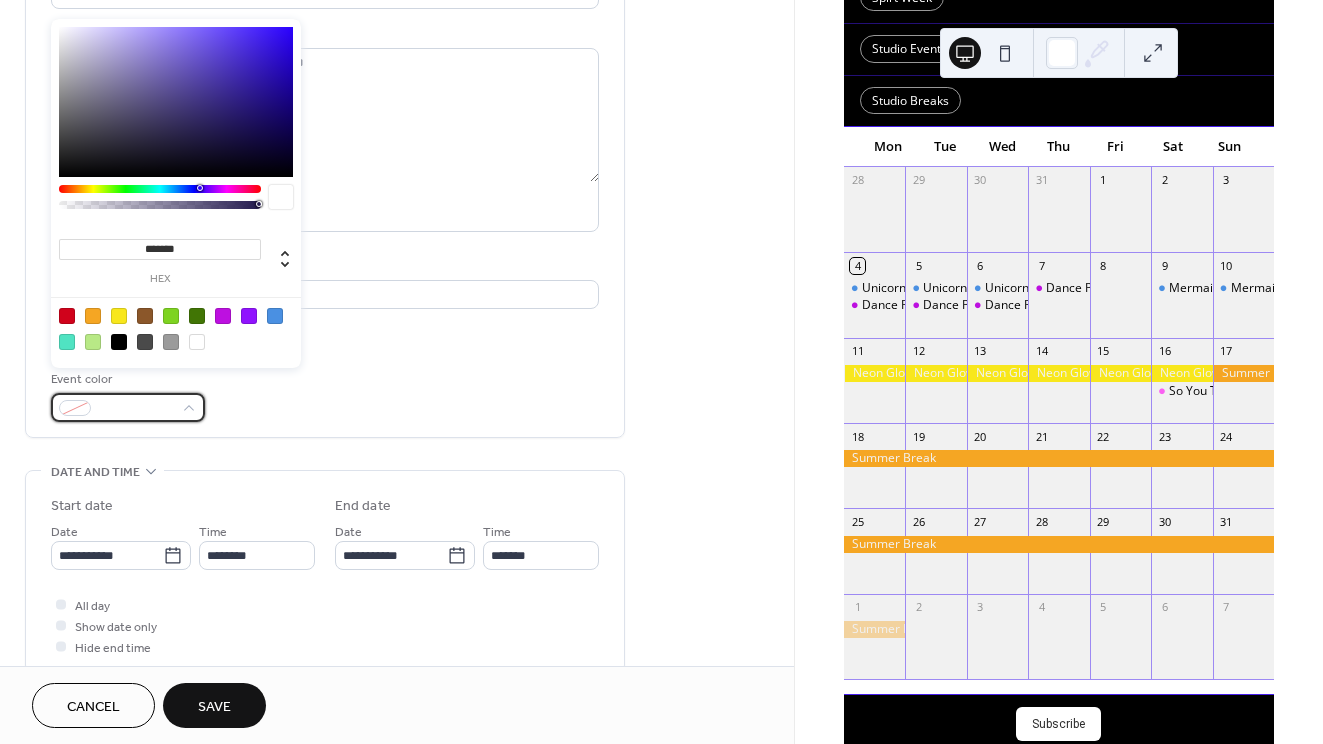 scroll, scrollTop: 206, scrollLeft: 0, axis: vertical 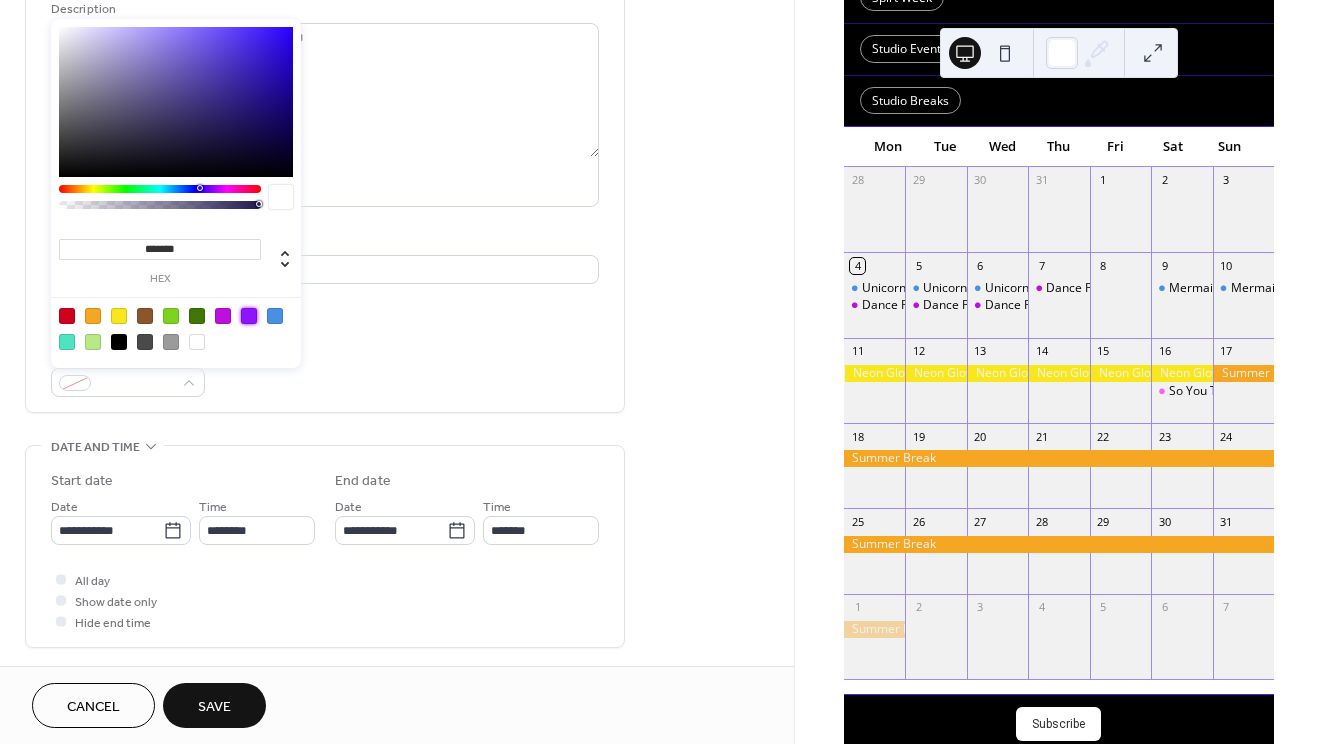 click at bounding box center (249, 316) 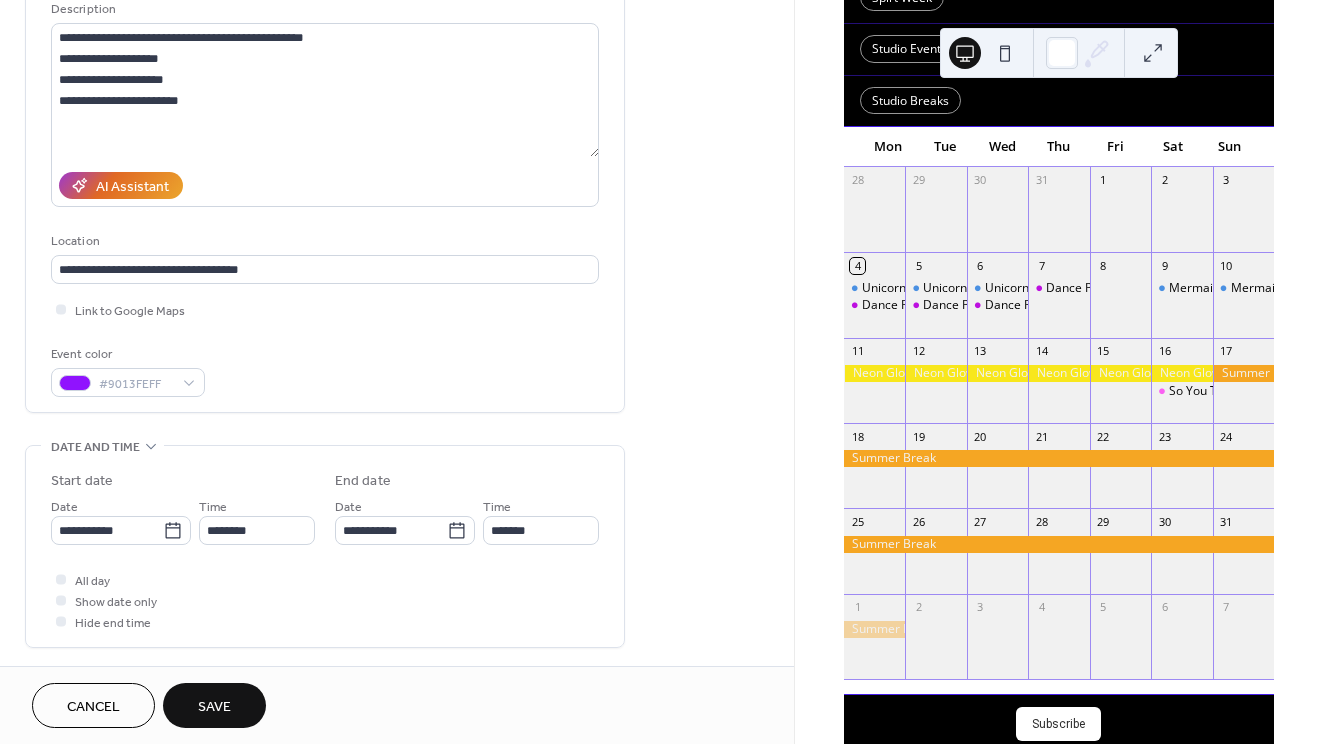 click on "Link to Google Maps" at bounding box center (325, 309) 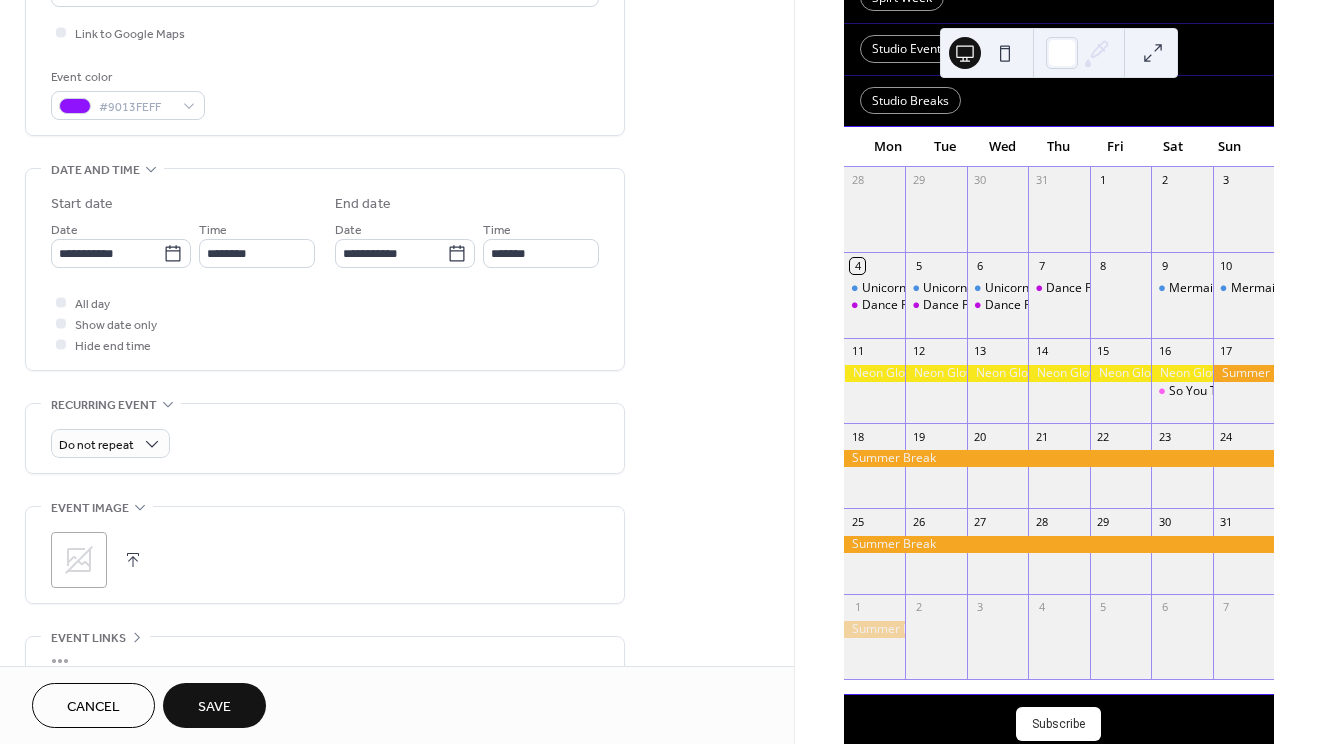 scroll, scrollTop: 485, scrollLeft: 0, axis: vertical 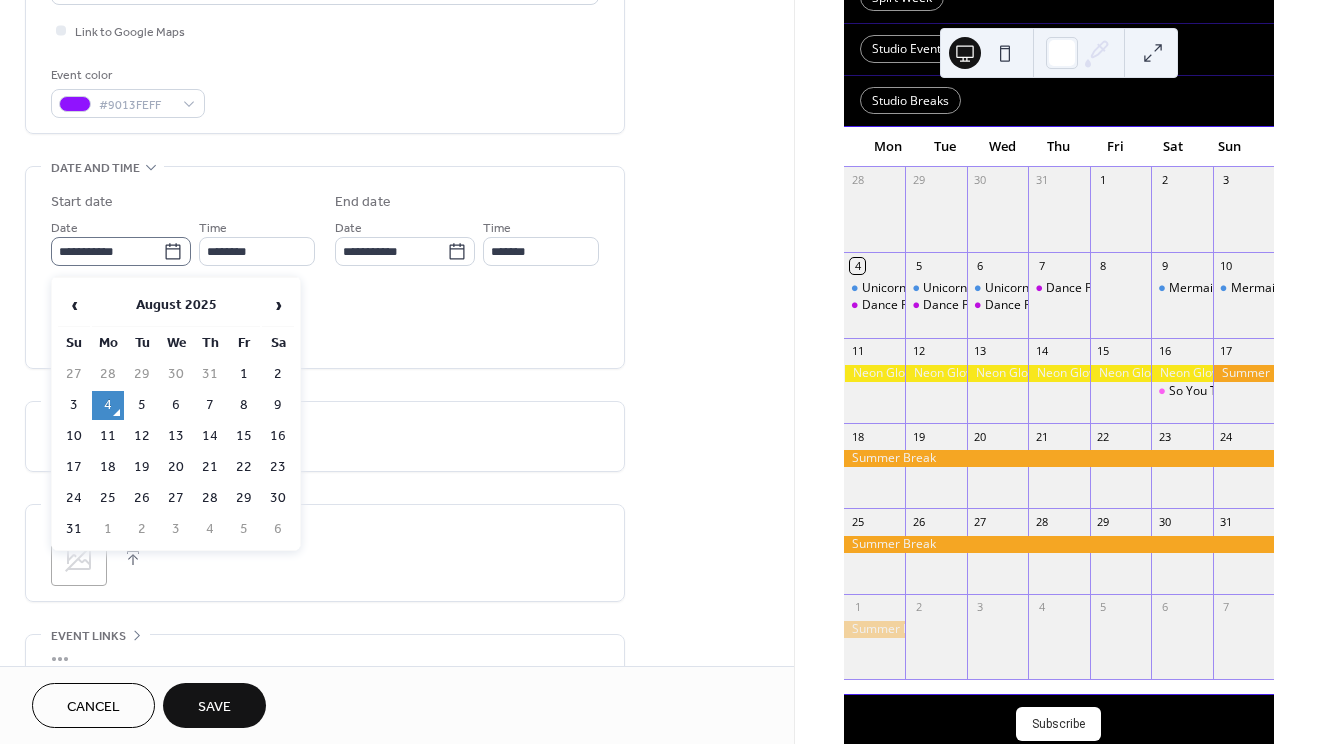 click 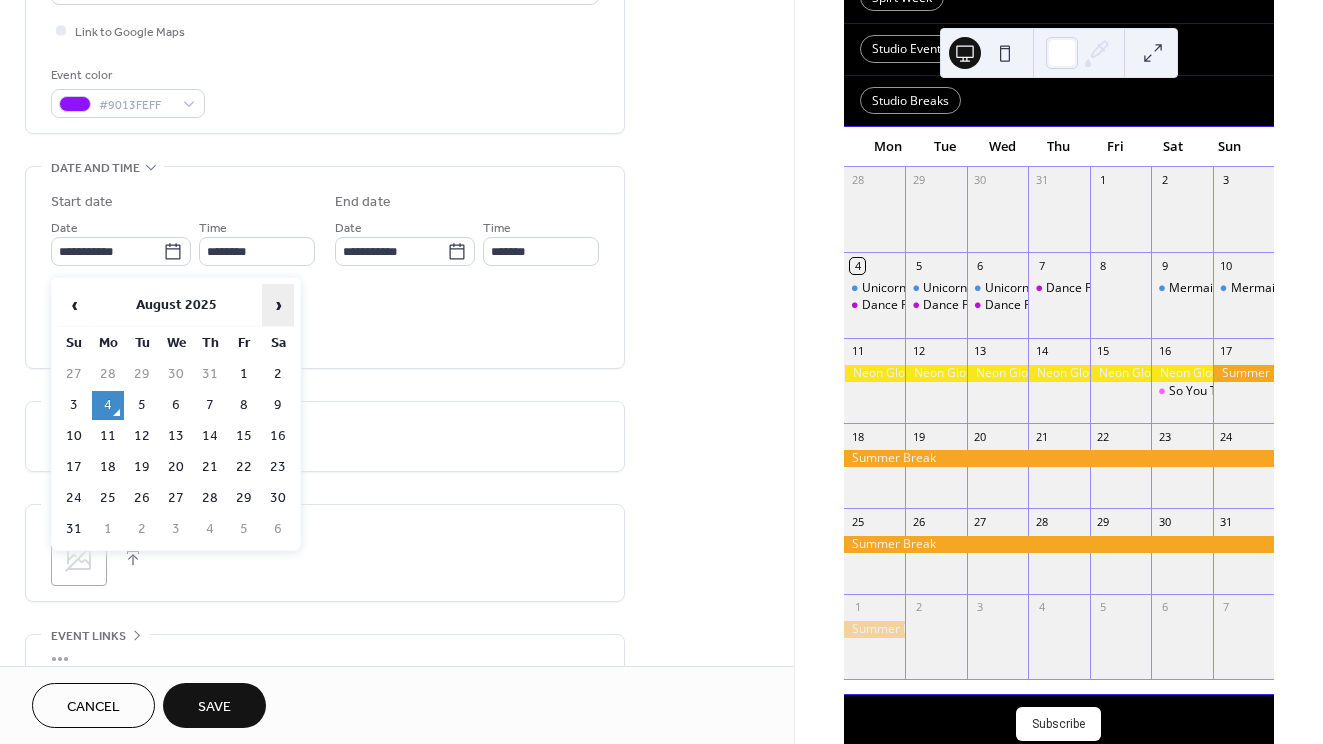 click on "›" at bounding box center (278, 305) 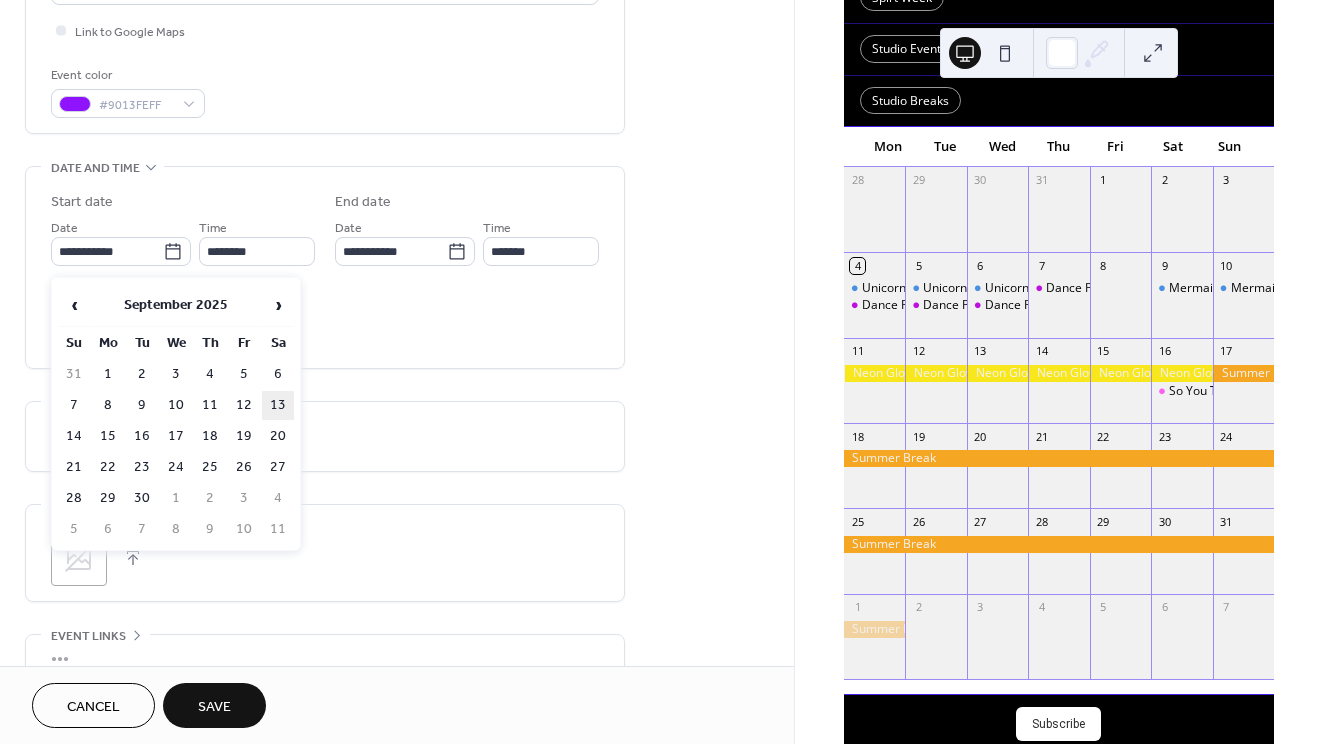 click on "13" at bounding box center (278, 405) 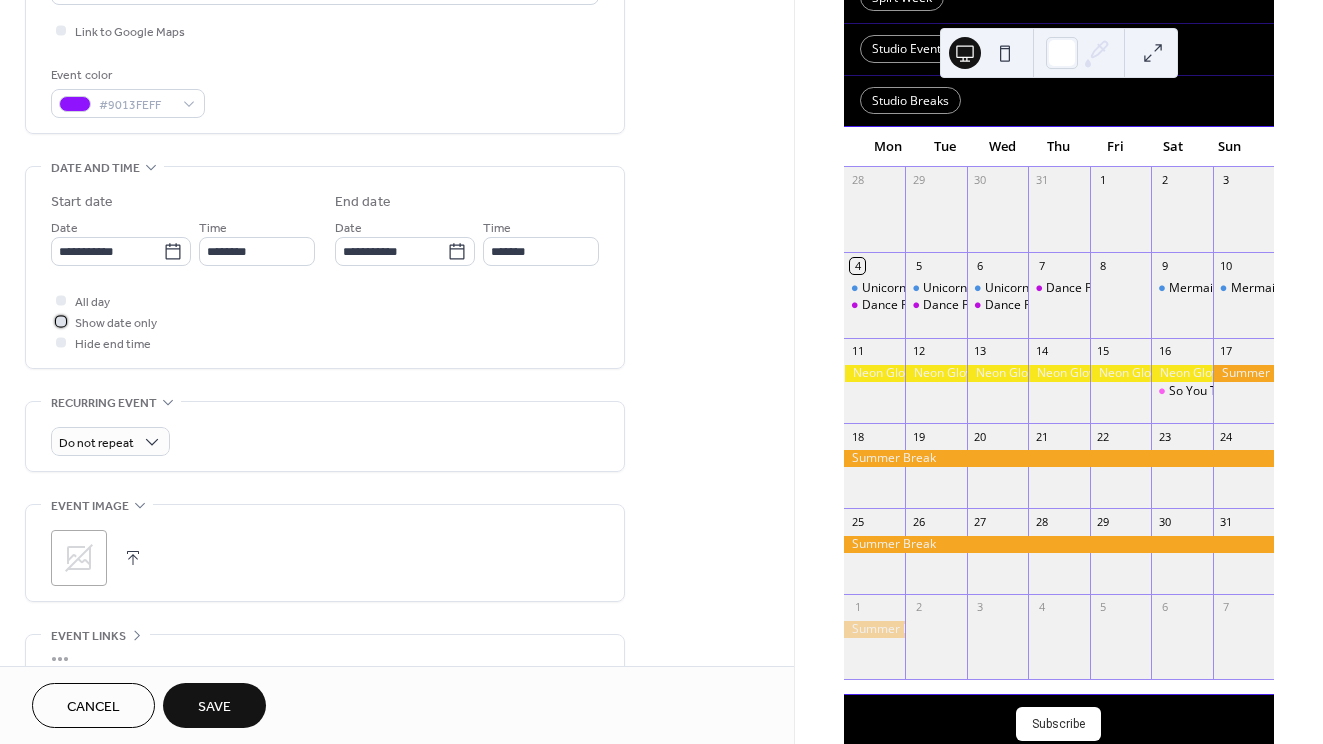 click at bounding box center [61, 321] 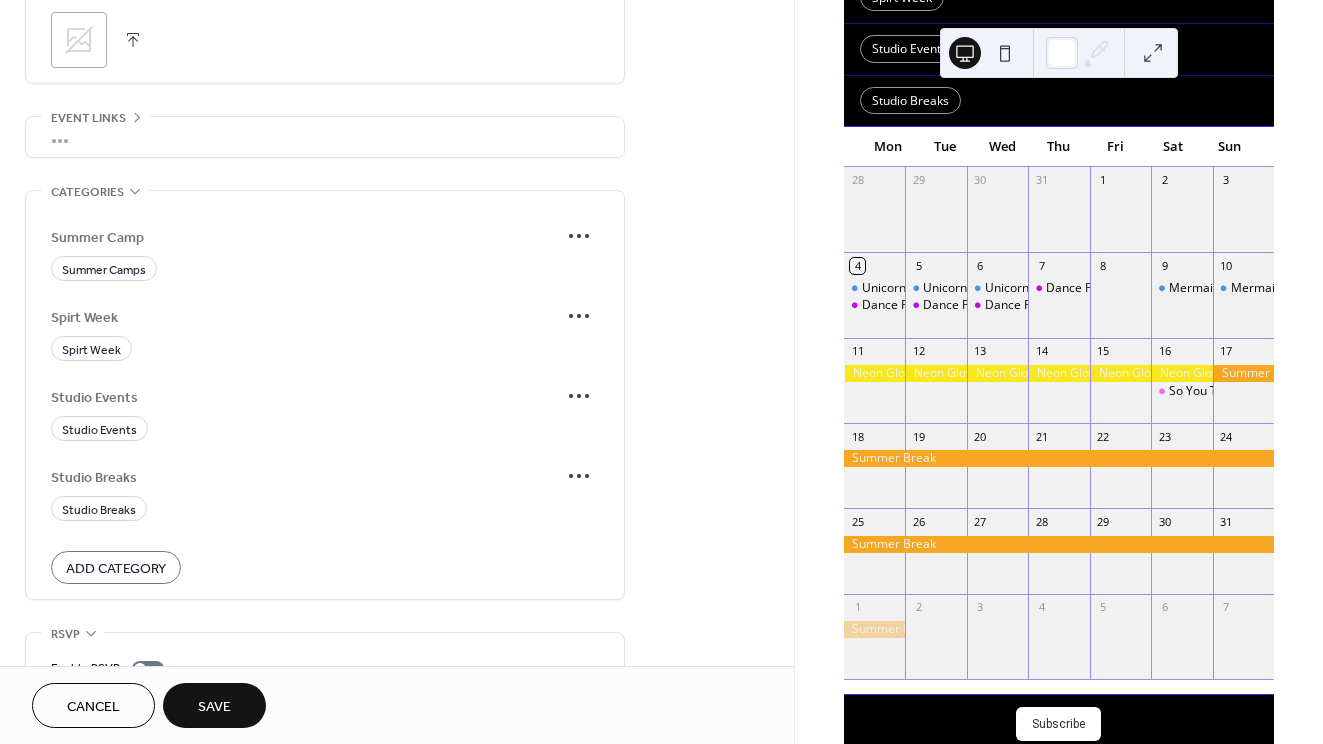 scroll, scrollTop: 1013, scrollLeft: 0, axis: vertical 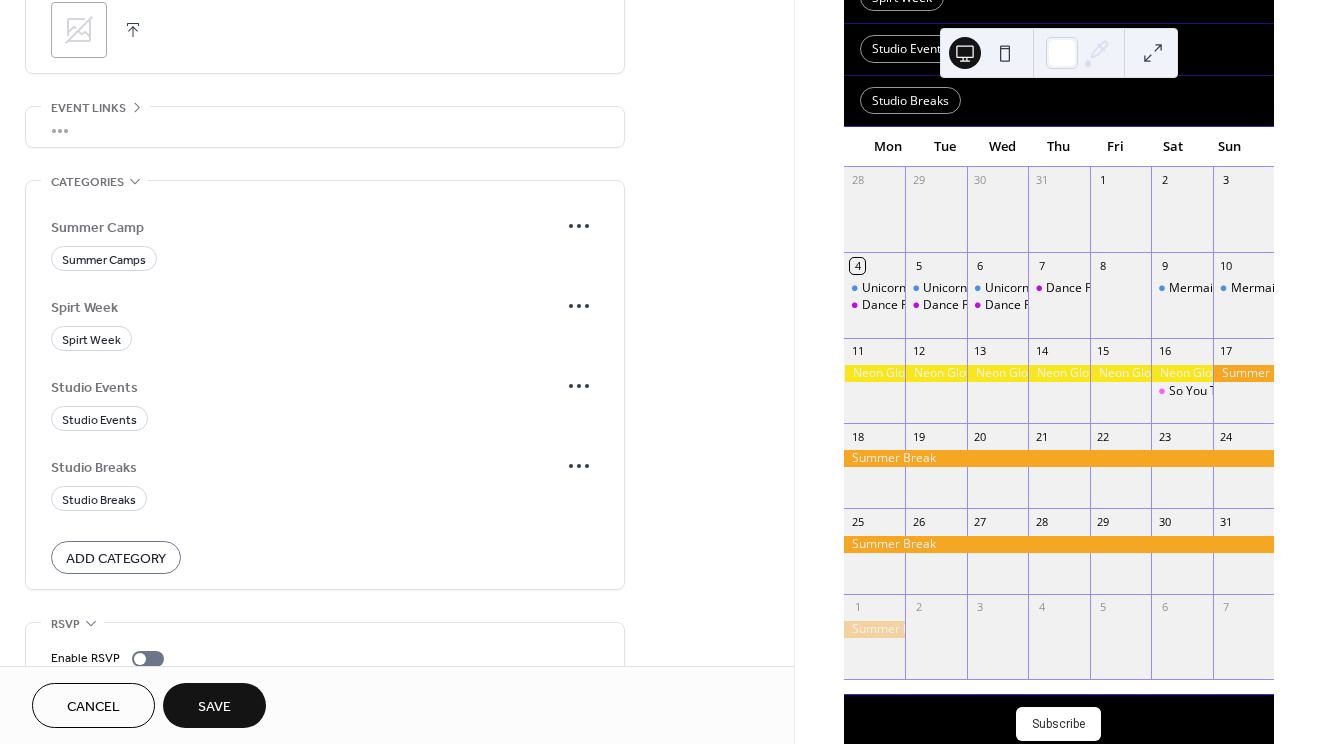 click on "Add Category" at bounding box center (116, 559) 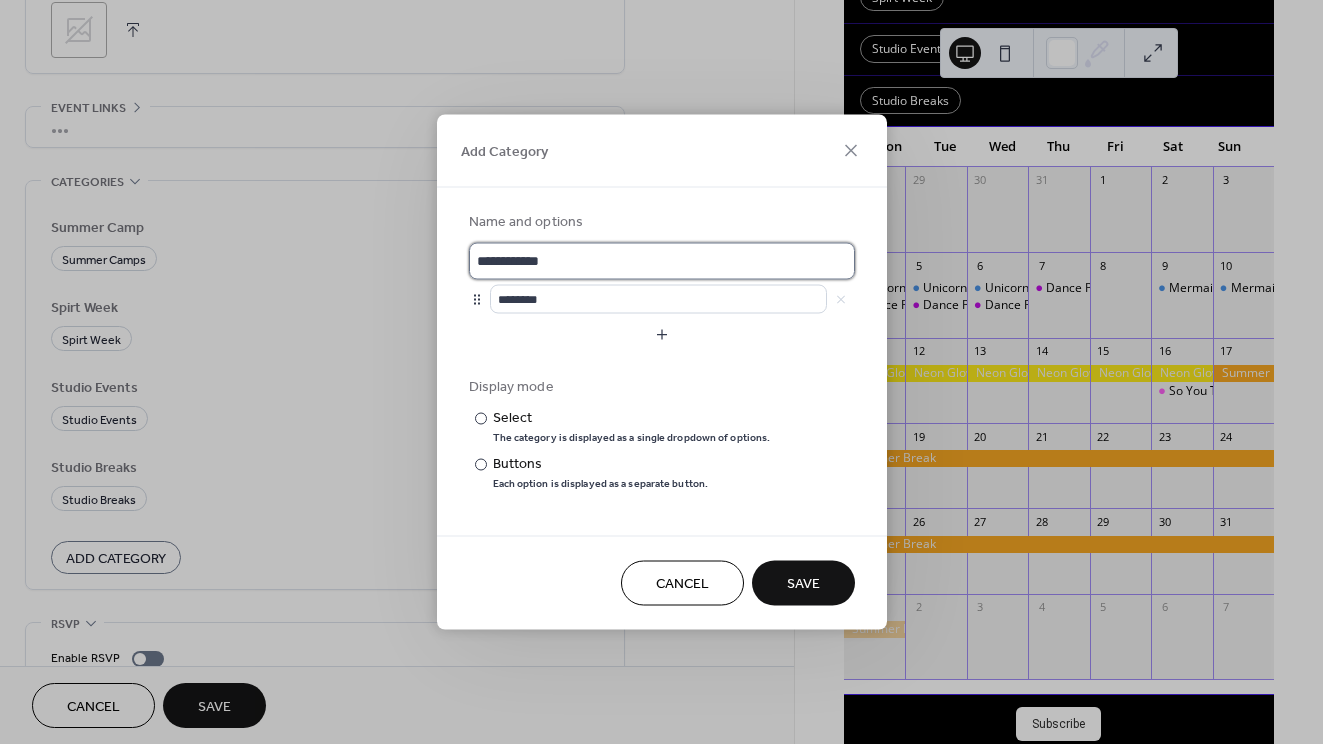 click on "**********" at bounding box center [662, 261] 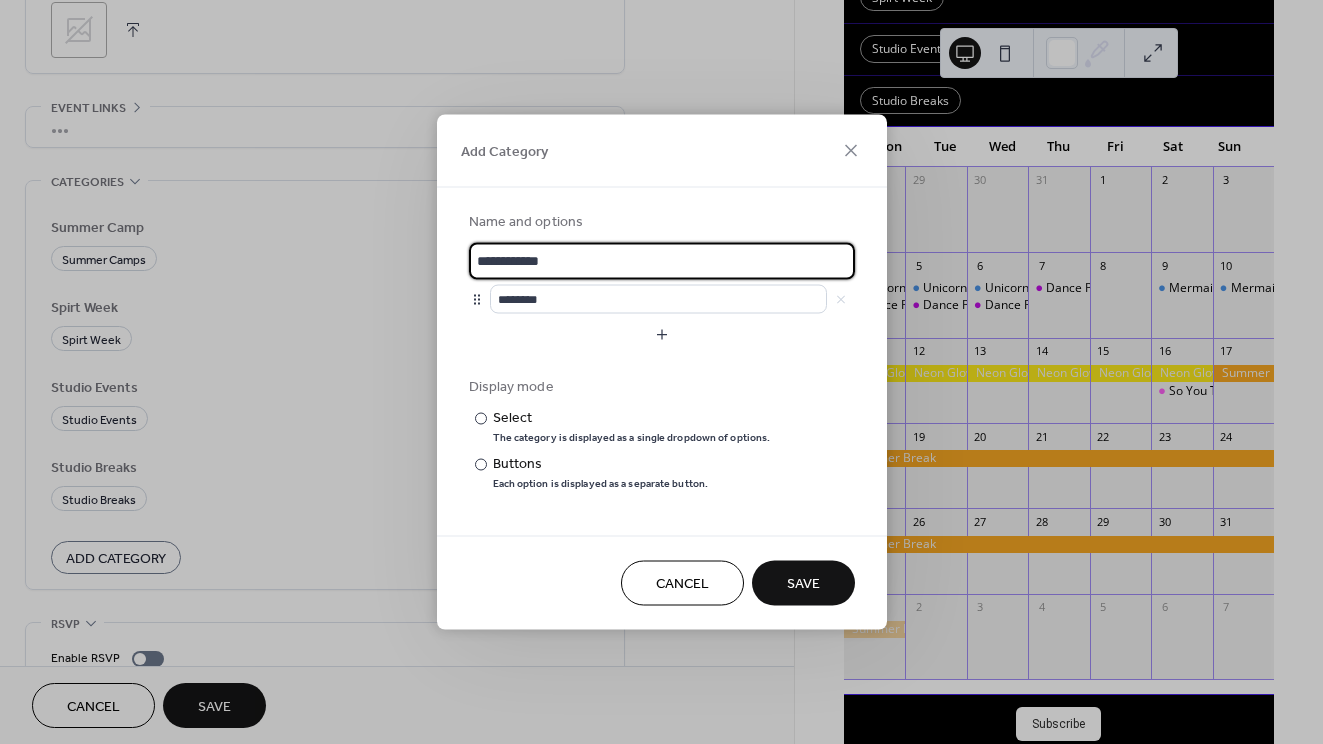 click on "**********" at bounding box center [662, 261] 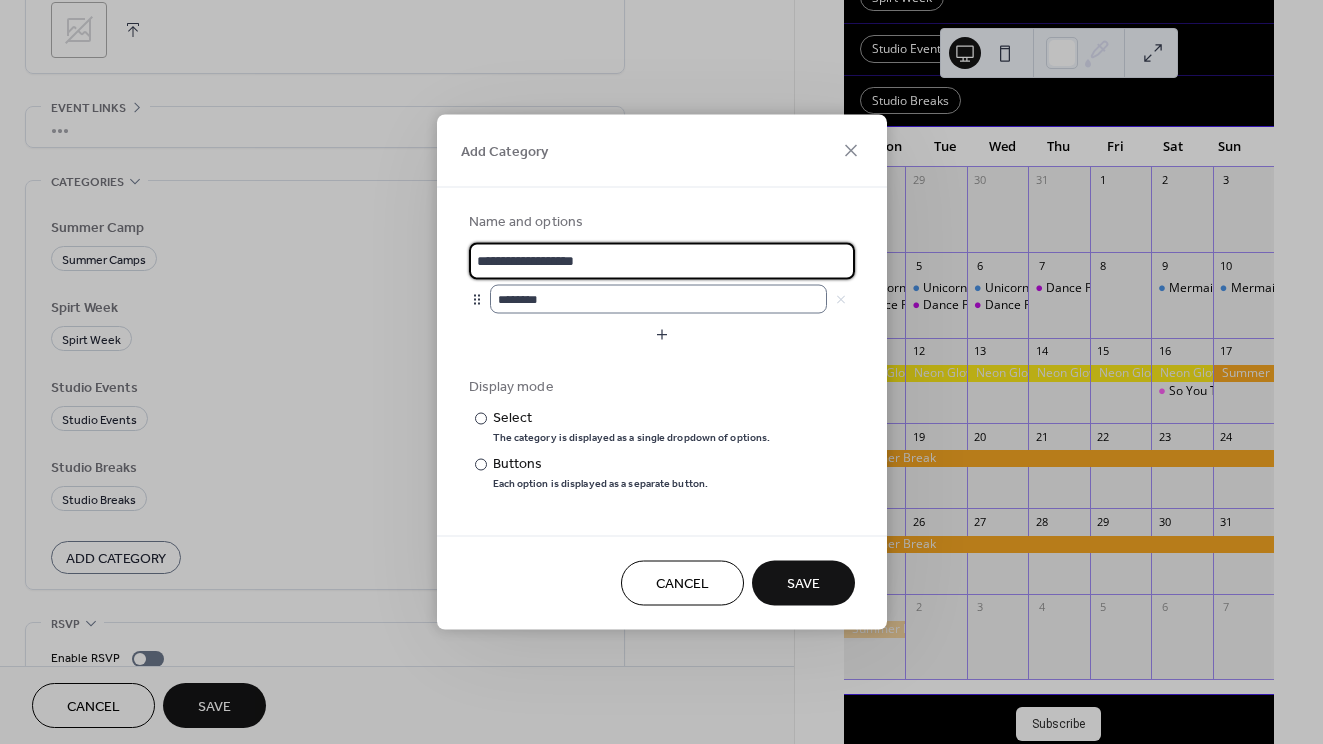 type on "**********" 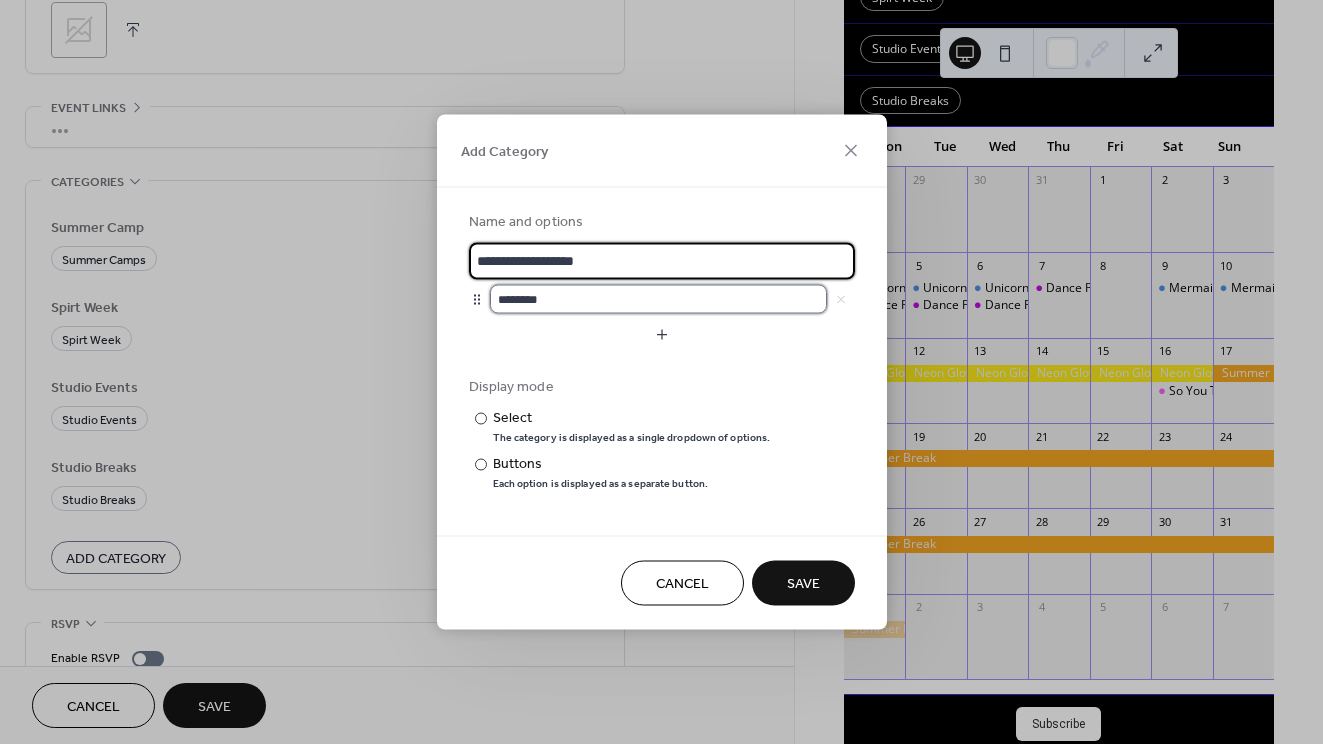 click on "********" at bounding box center [658, 299] 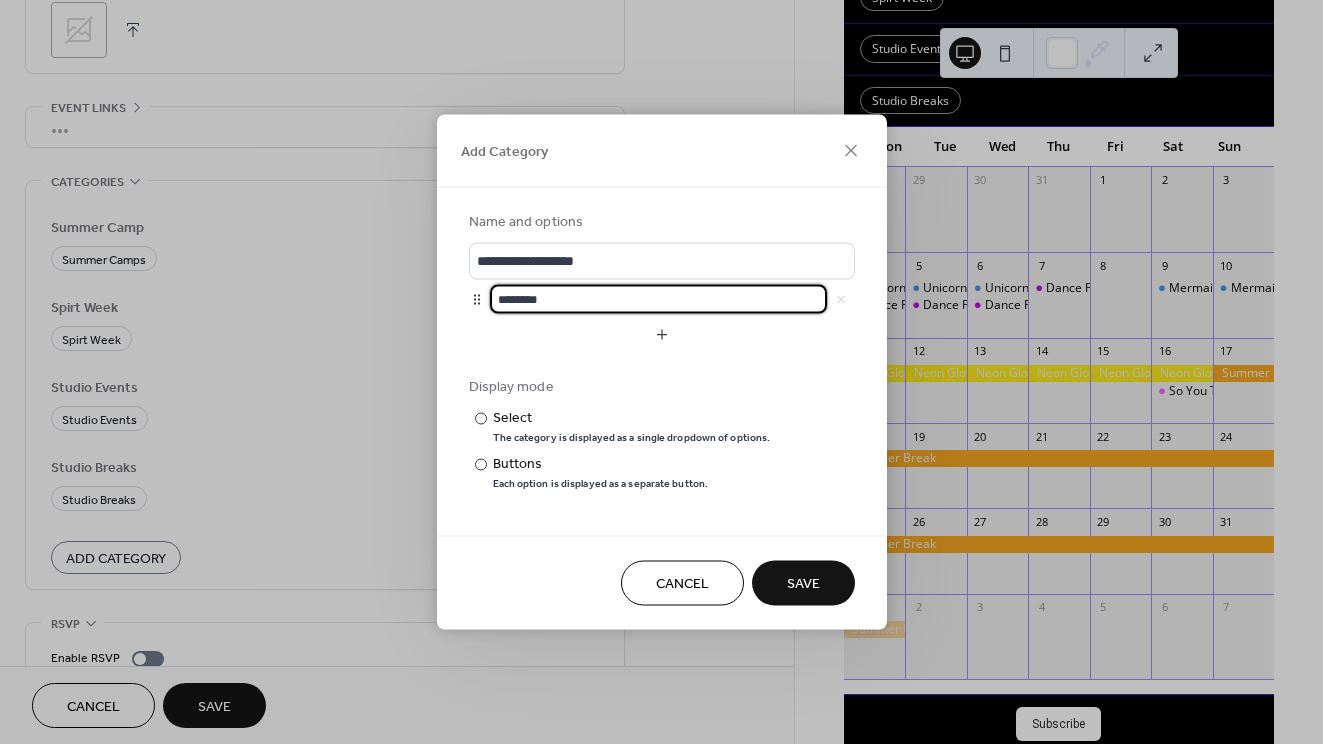 click on "********" at bounding box center [658, 299] 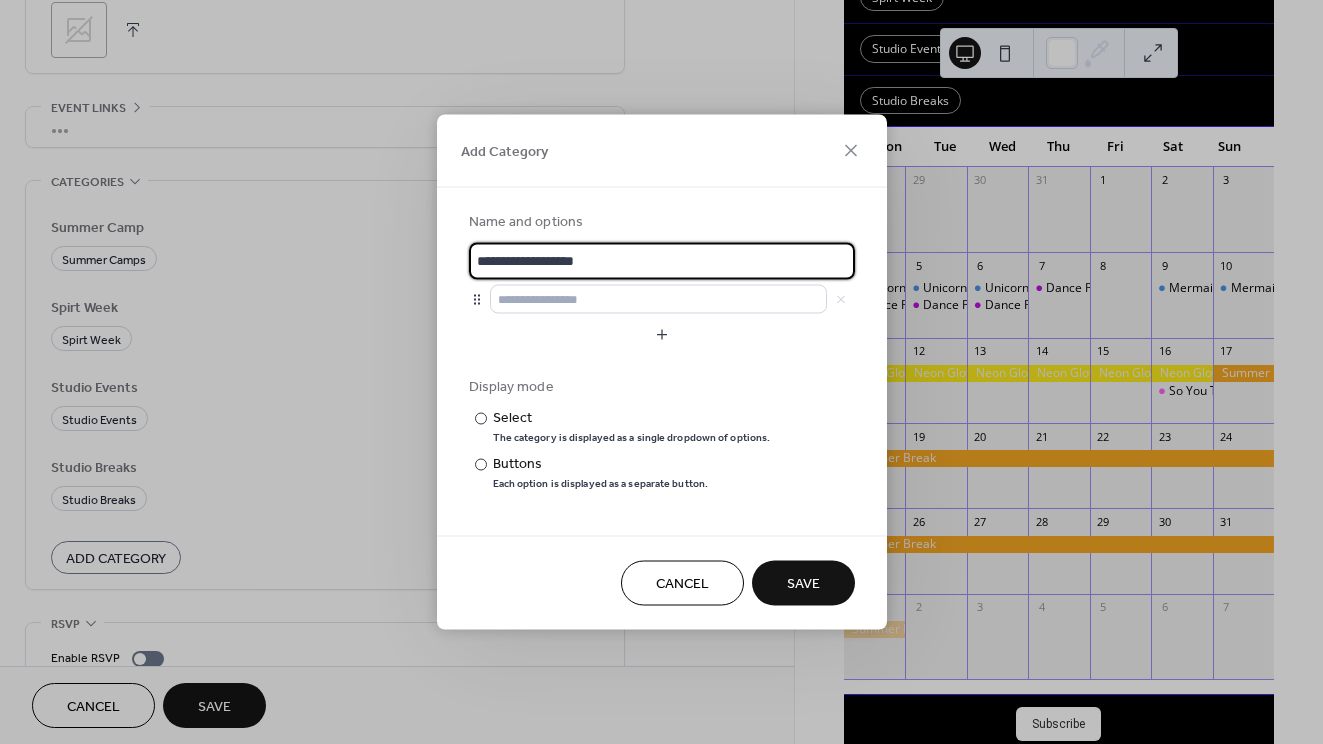 drag, startPoint x: 477, startPoint y: 260, endPoint x: 624, endPoint y: 270, distance: 147.33974 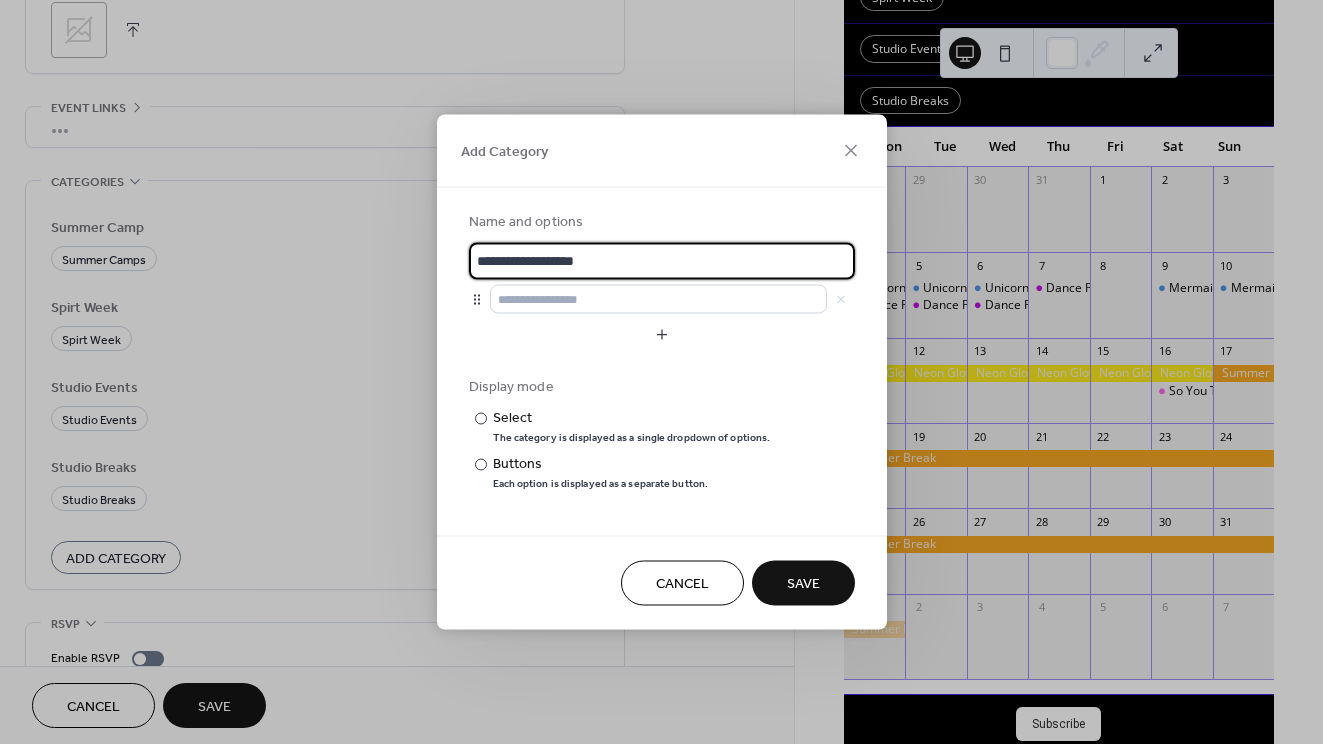 click on "**********" at bounding box center [662, 261] 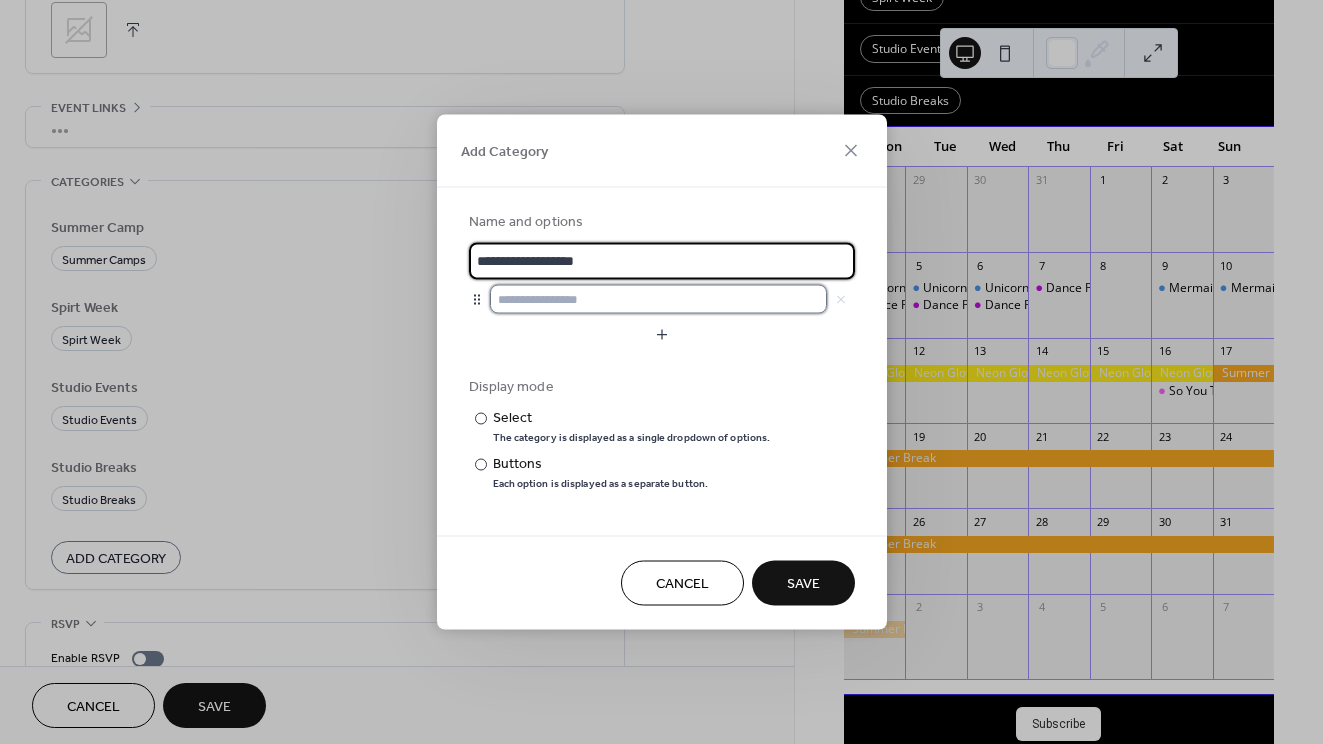 click at bounding box center (658, 299) 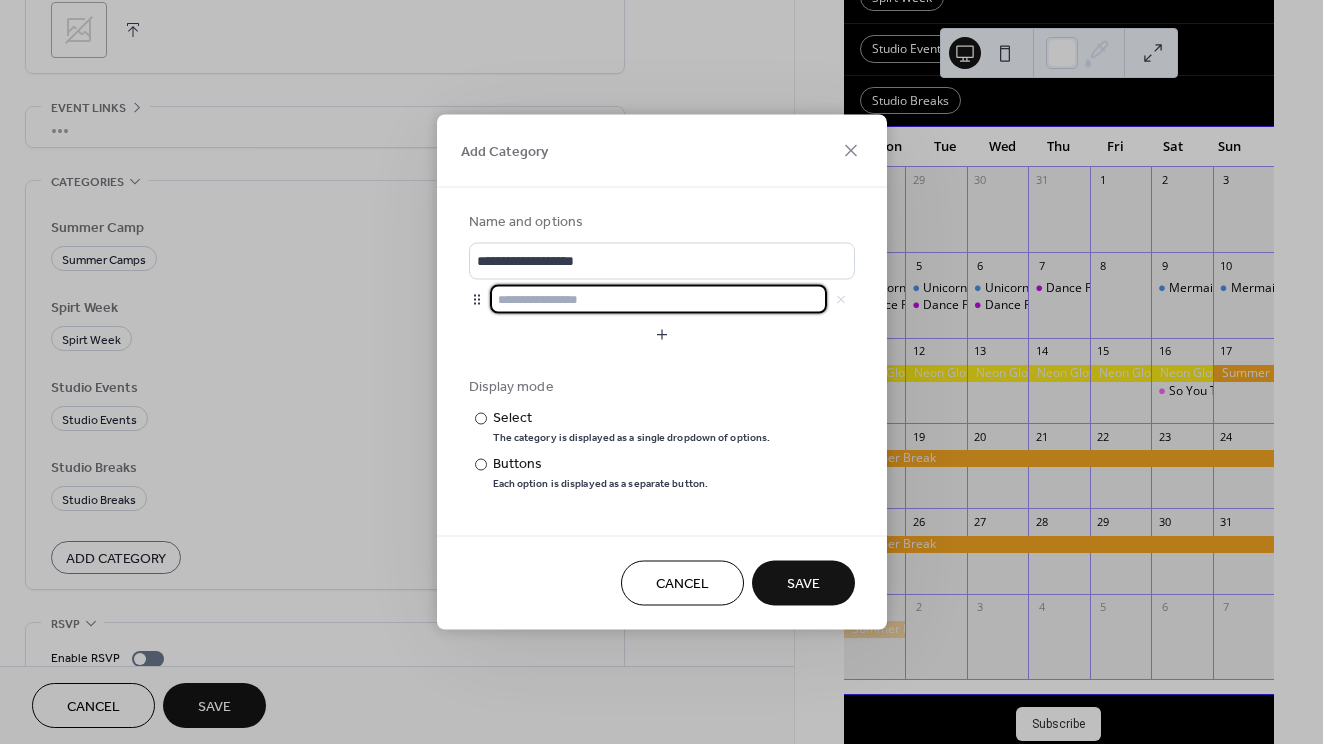 paste on "**********" 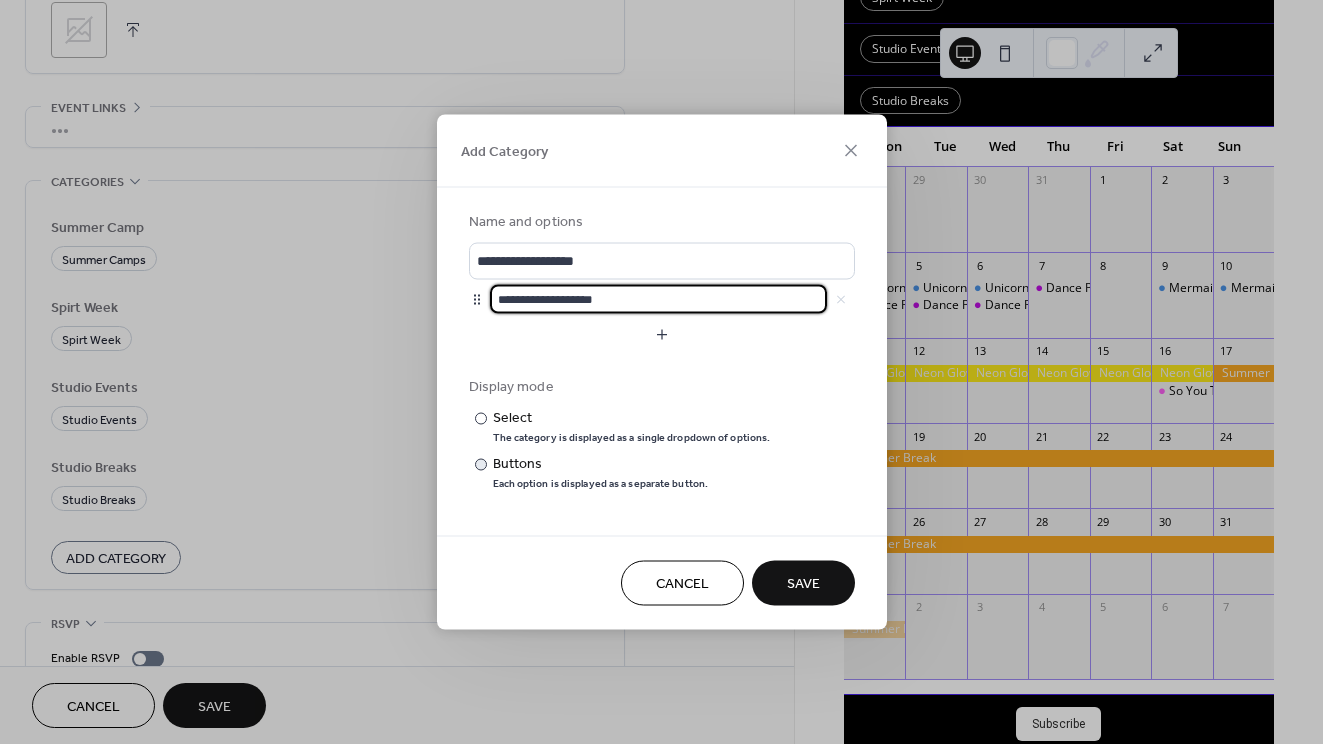 type on "**********" 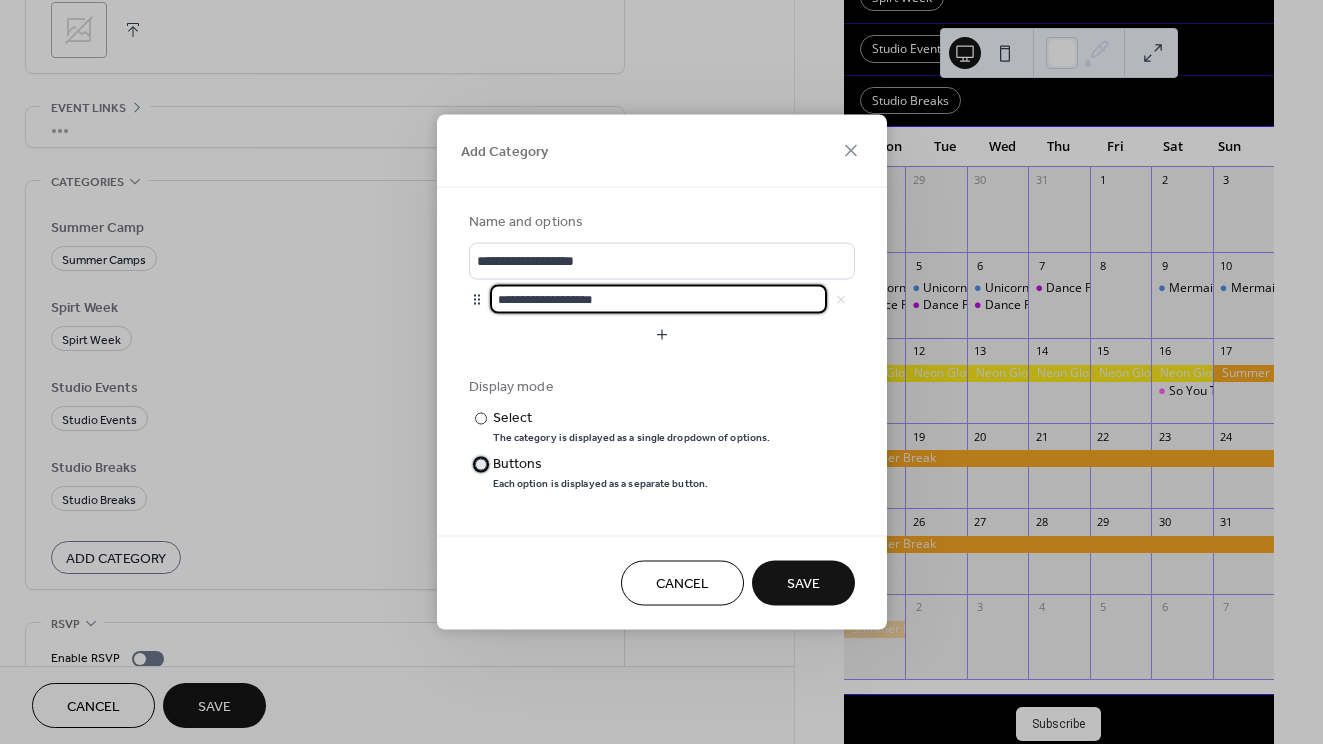 click on "Buttons" at bounding box center (599, 464) 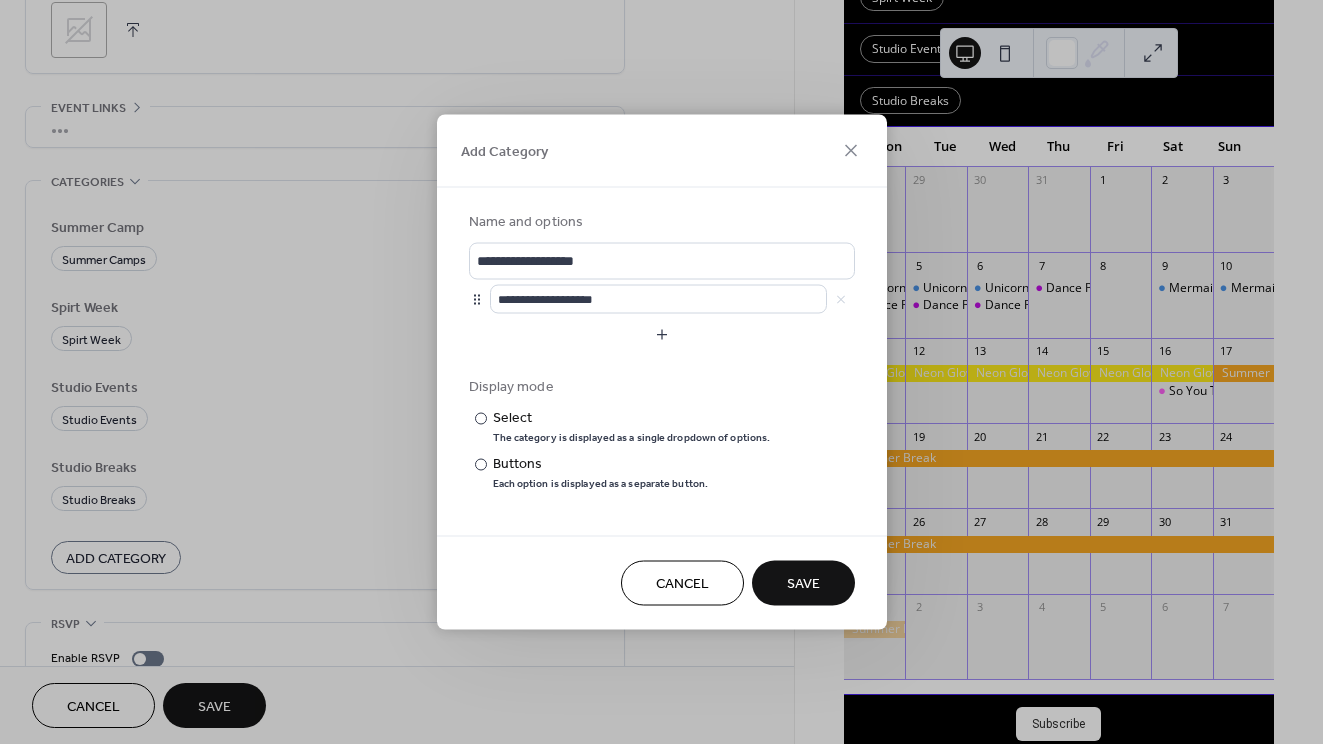 click on "Save" at bounding box center [803, 583] 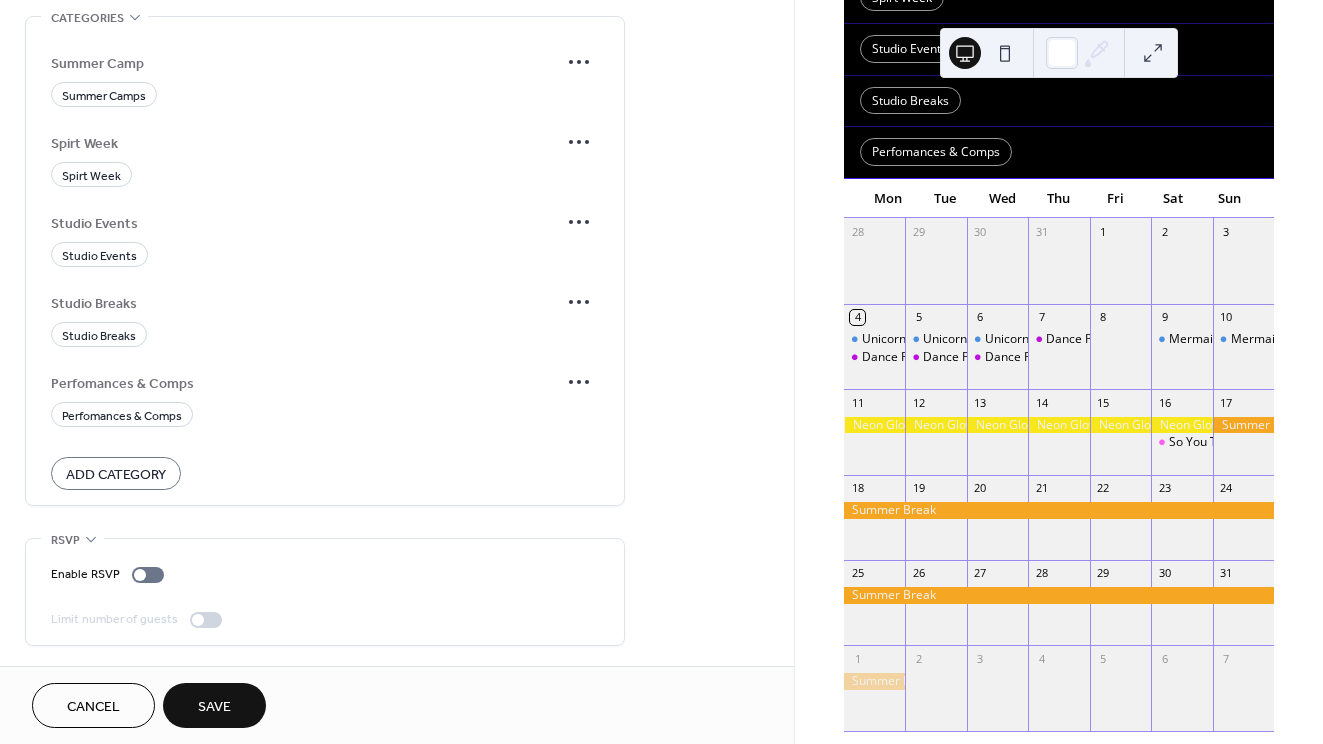 scroll, scrollTop: 1183, scrollLeft: 0, axis: vertical 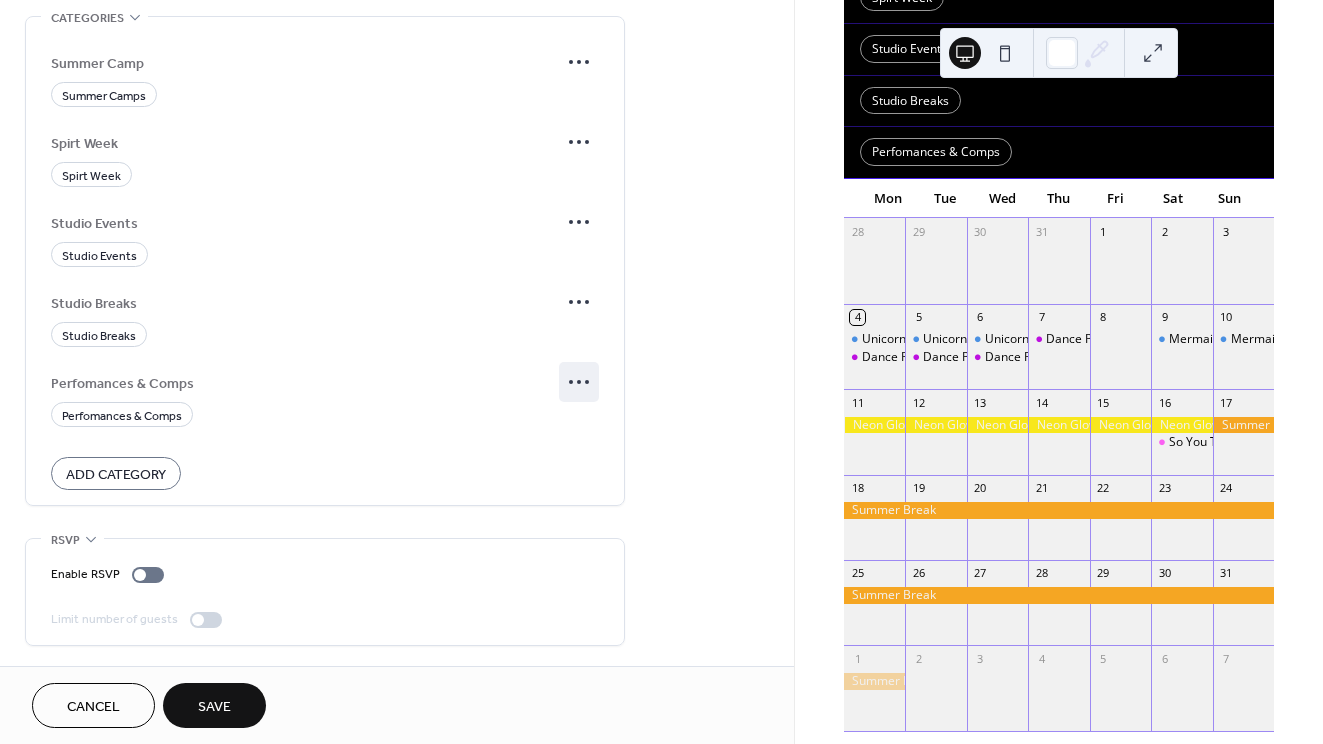 click 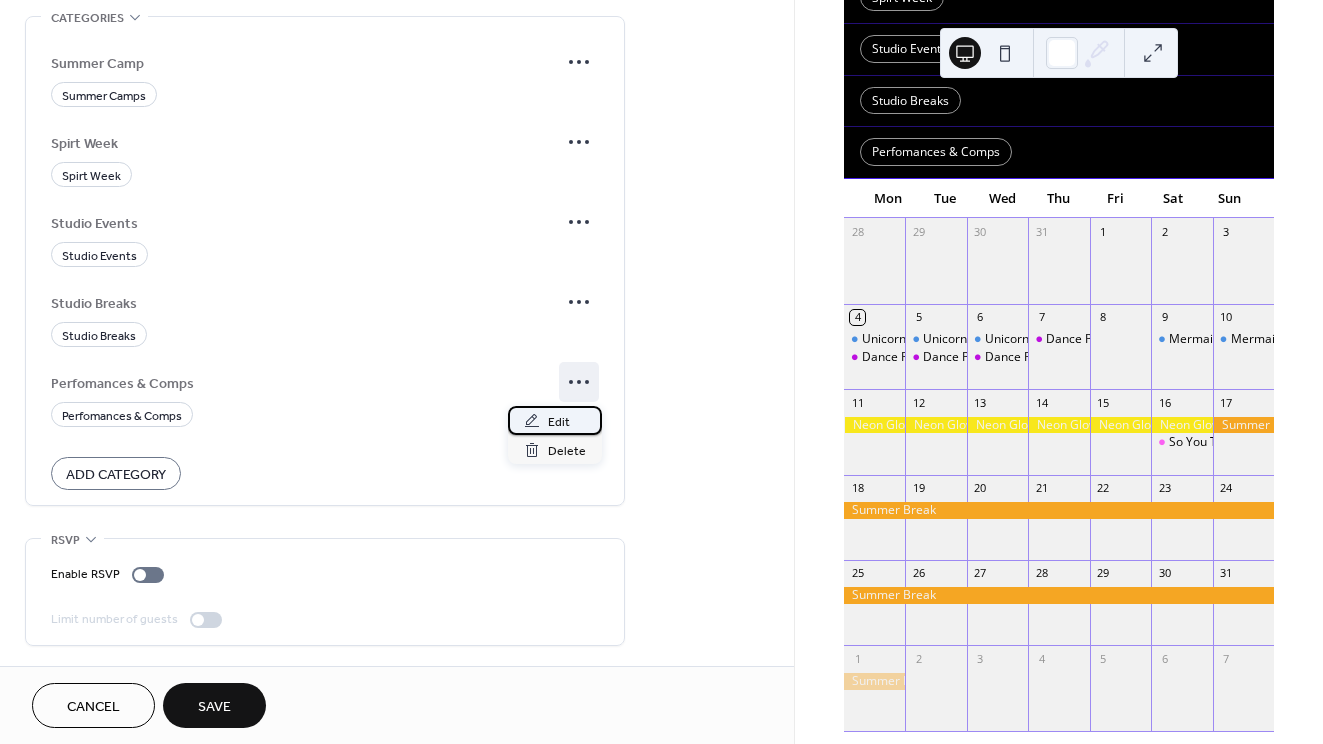 click on "Edit" at bounding box center (555, 420) 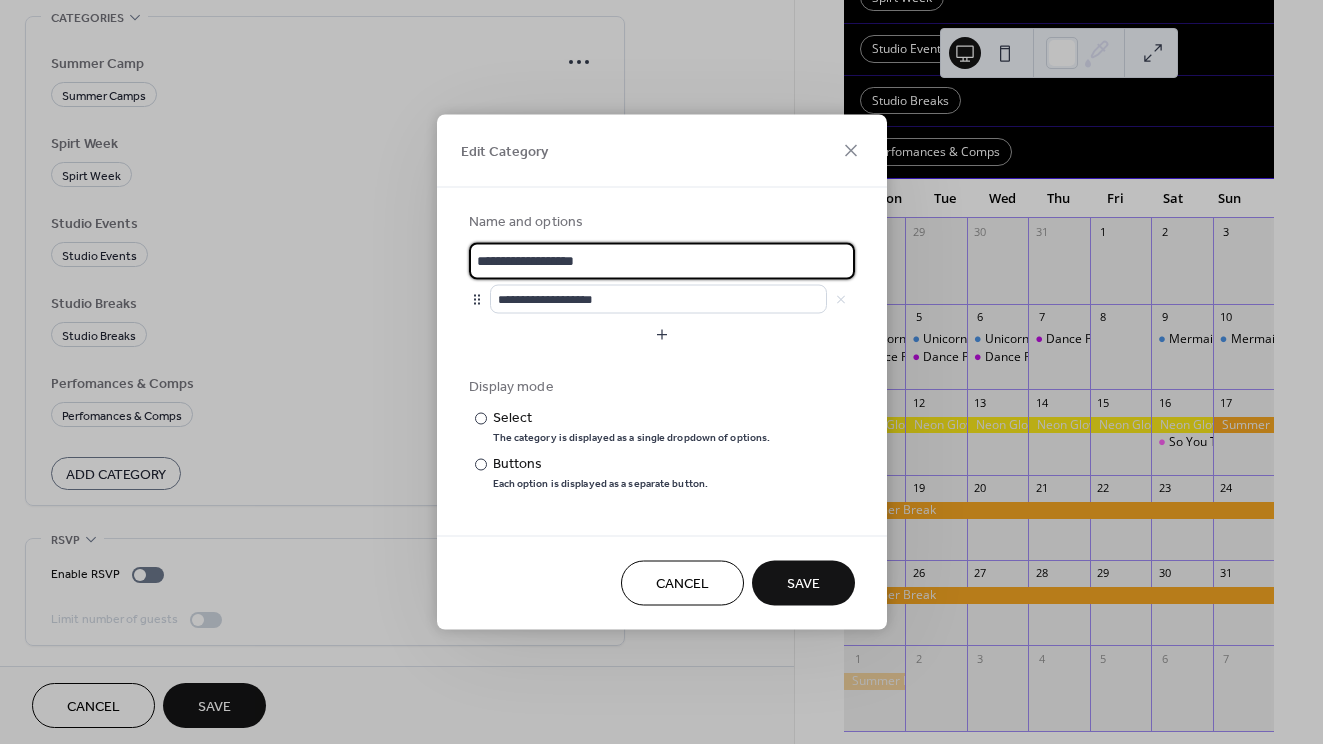 click on "**********" at bounding box center (662, 261) 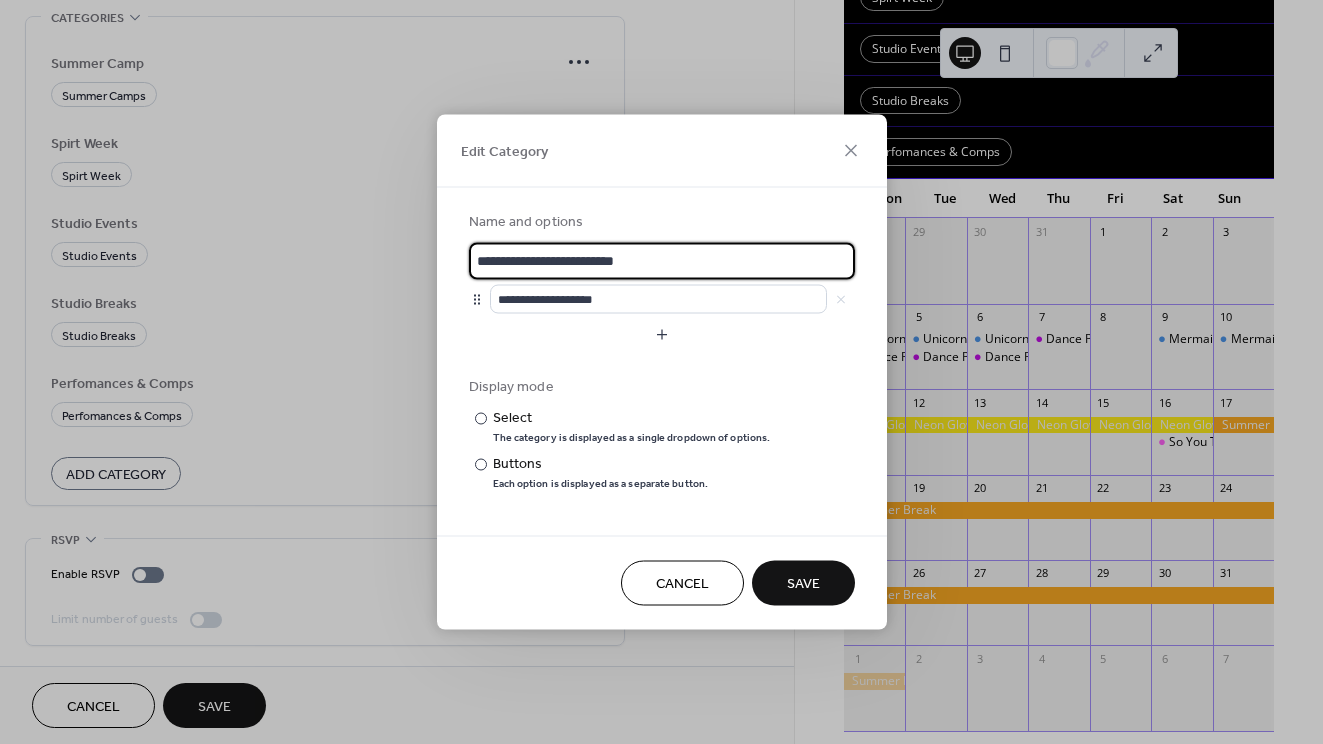 type on "**********" 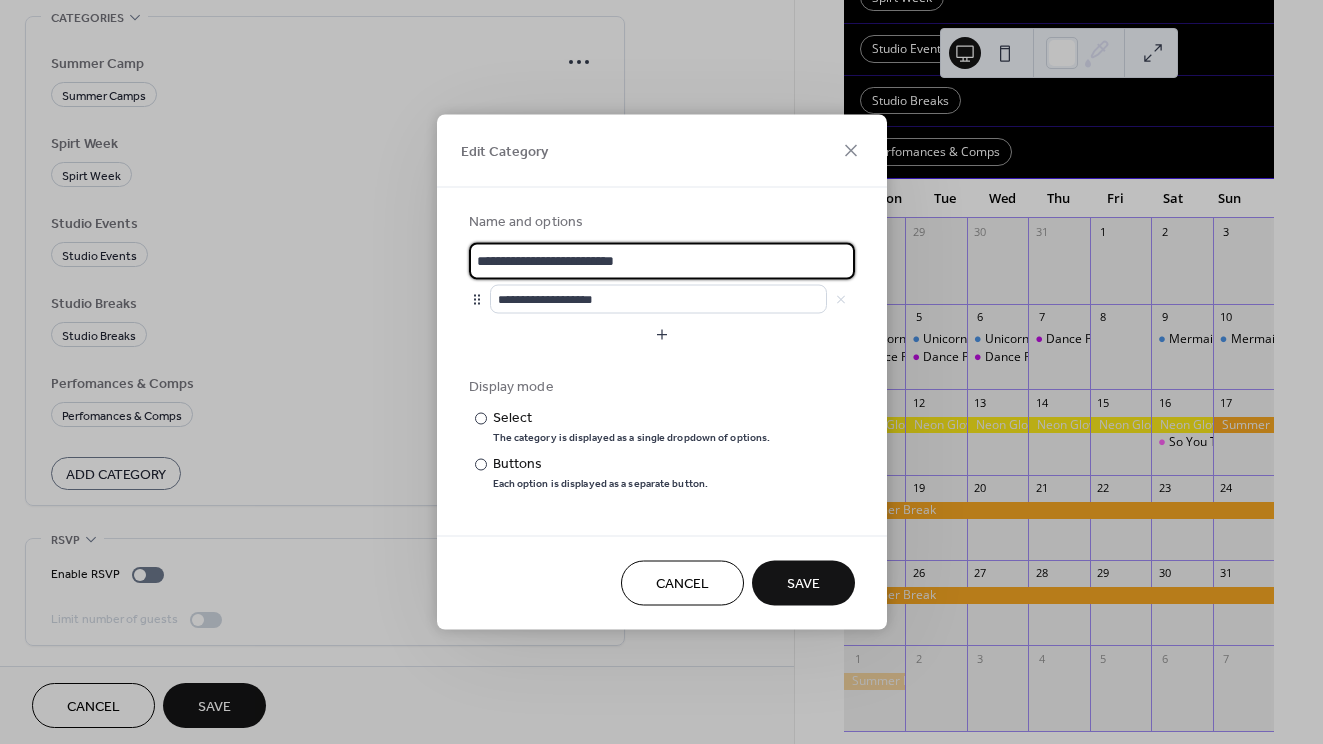 click on "Save" at bounding box center (803, 584) 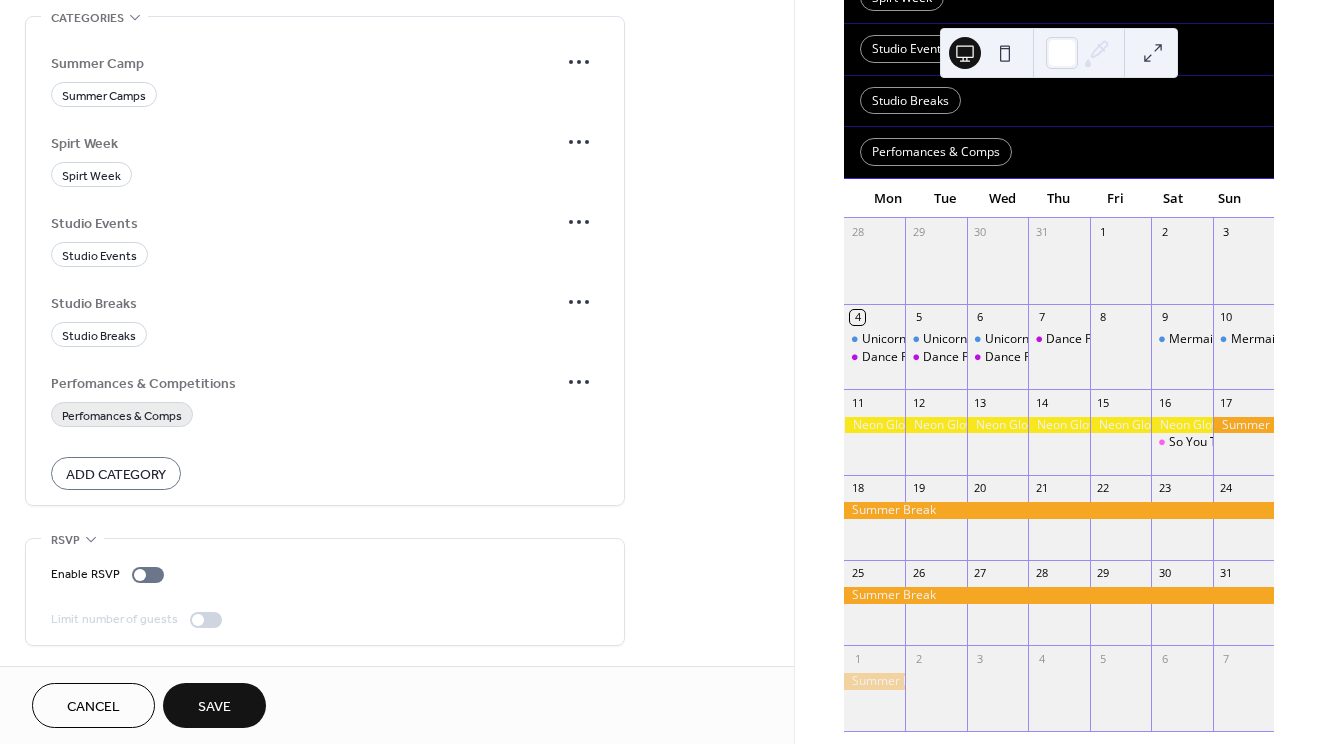 click on "Perfomances & Comps" at bounding box center [122, 416] 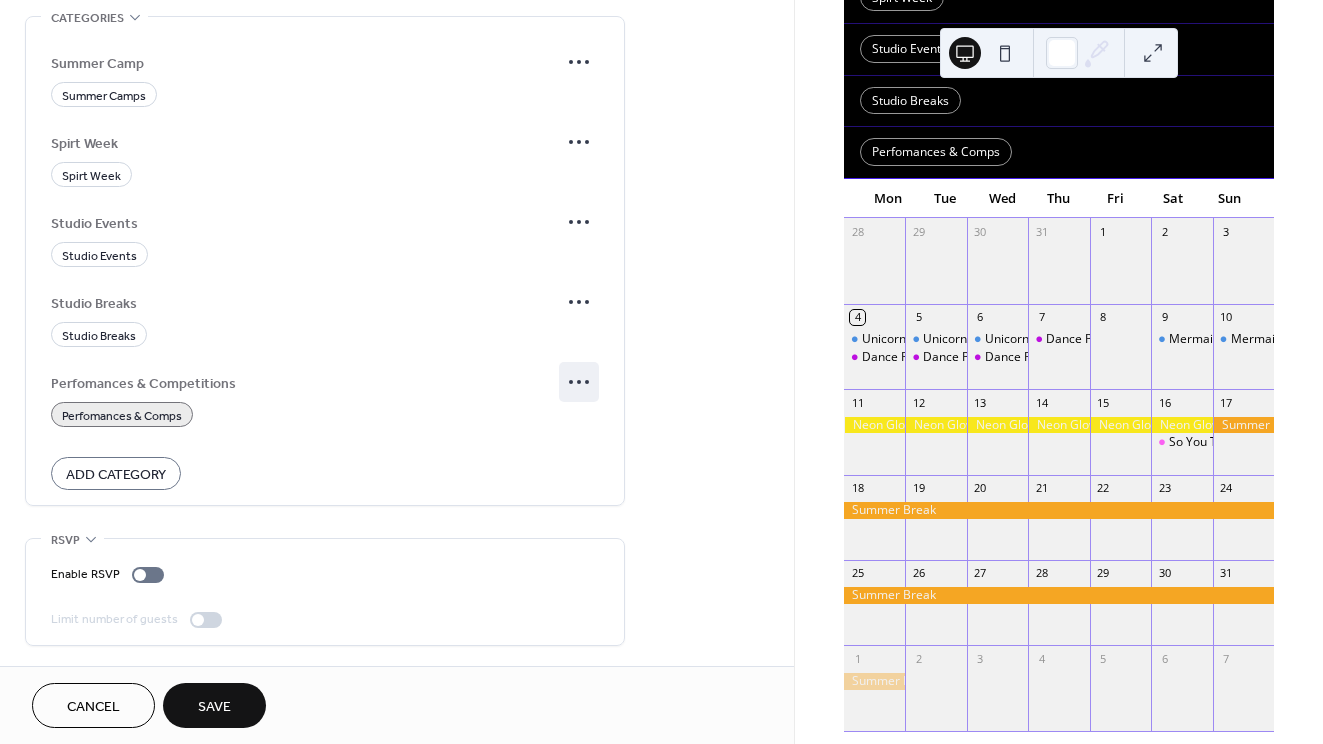 click 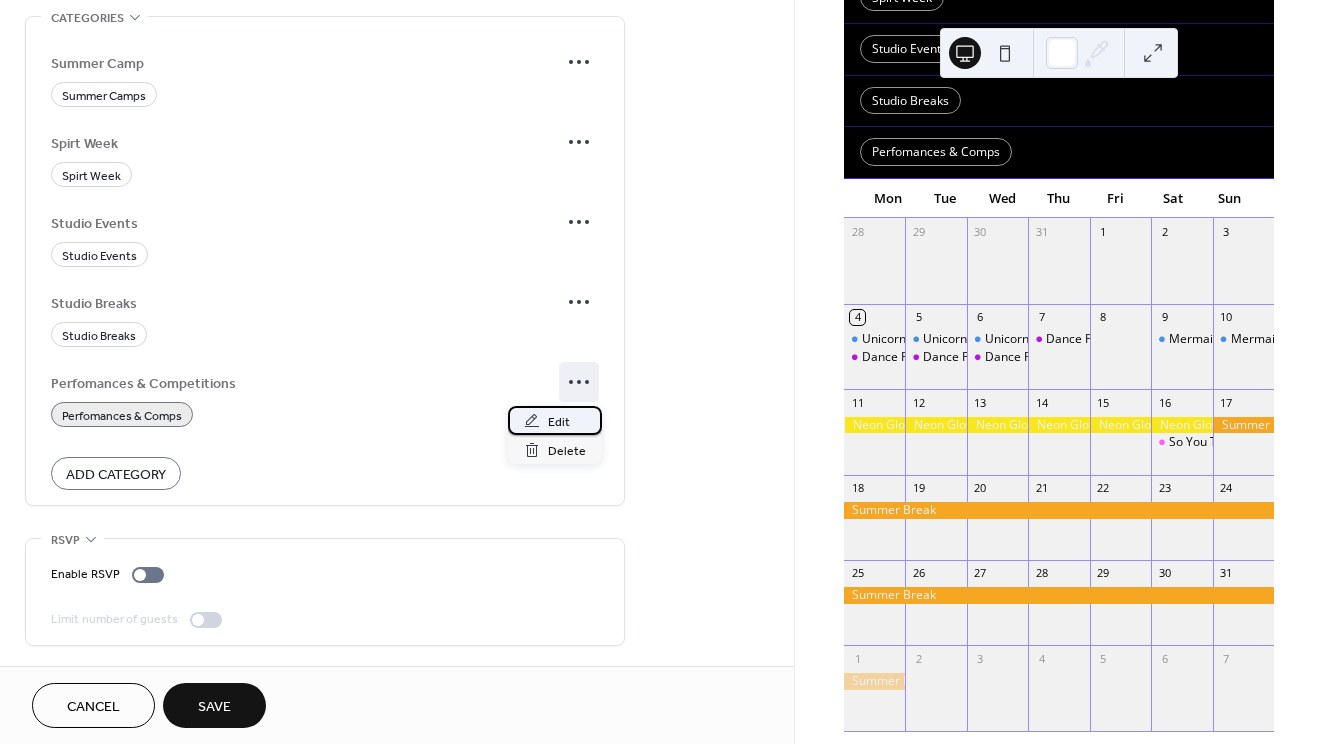 click on "Edit" at bounding box center (555, 420) 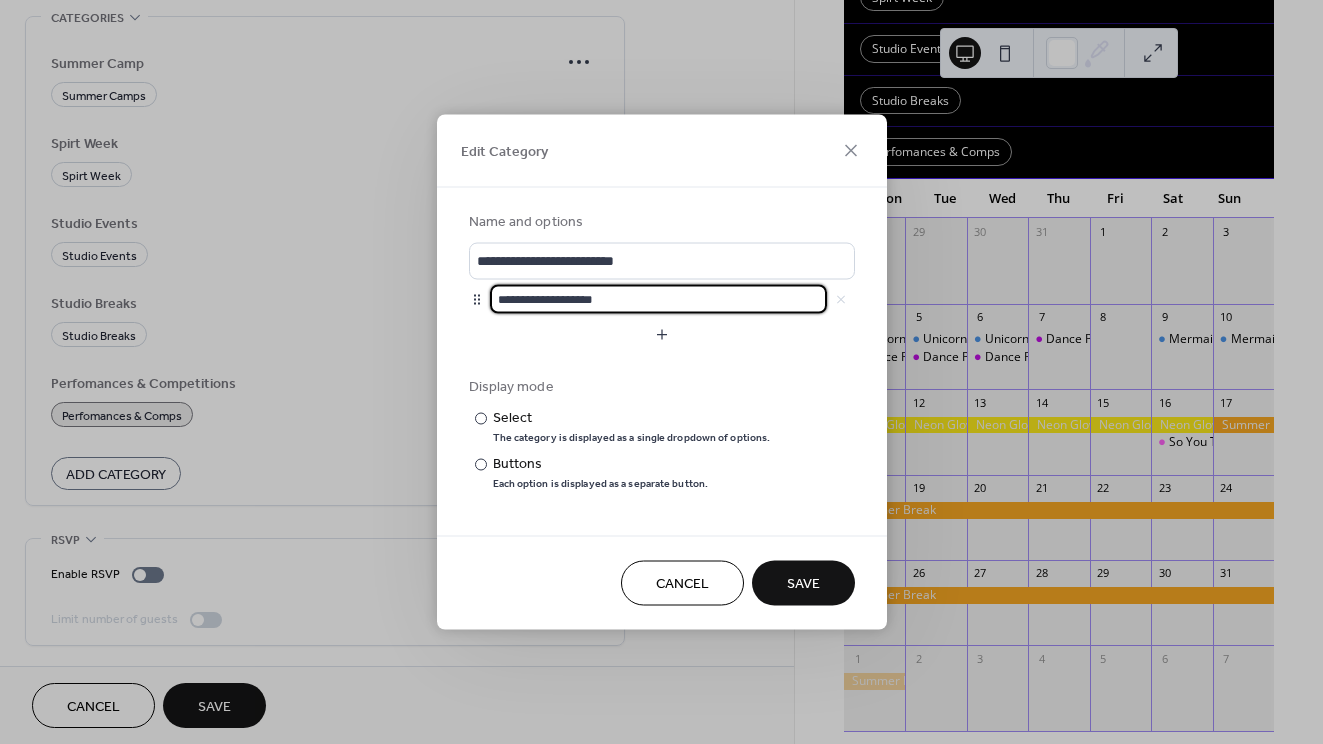 click on "**********" at bounding box center [658, 299] 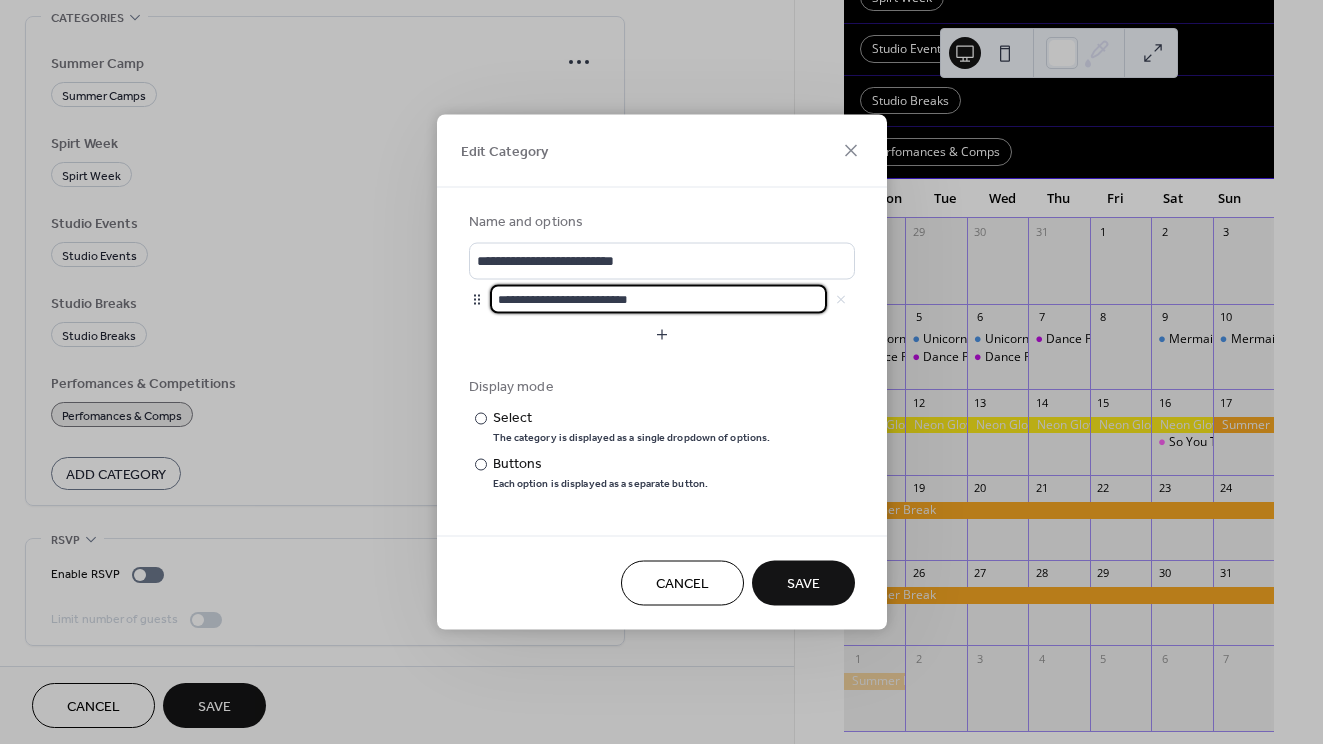 type on "**********" 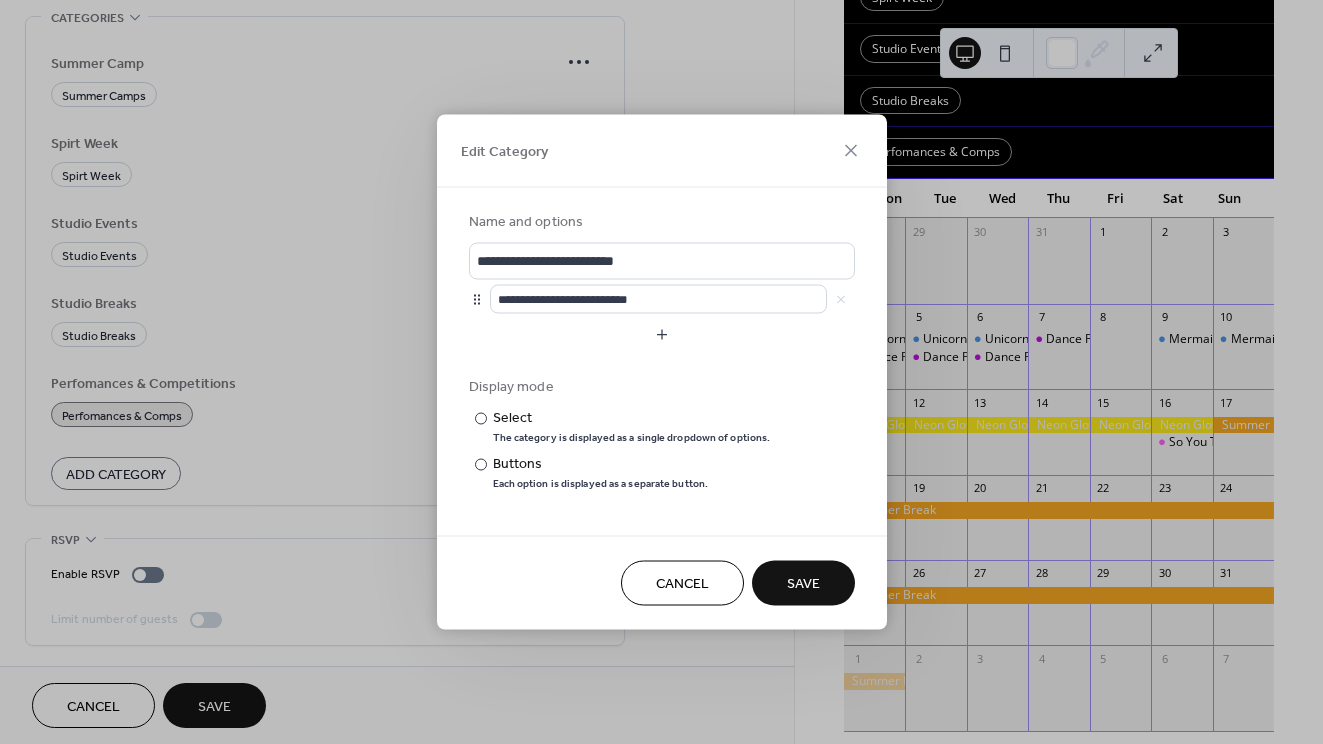 click on "Save" at bounding box center (803, 584) 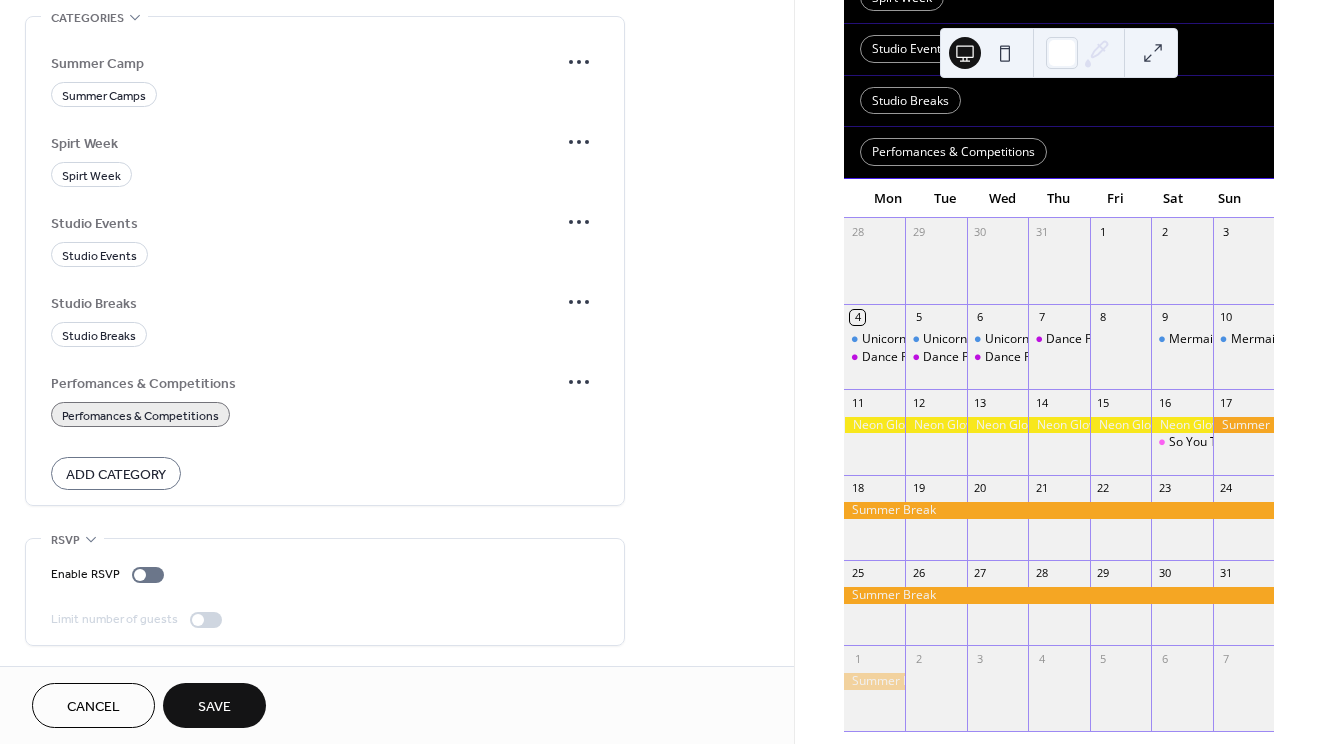 click on "Save" at bounding box center [214, 707] 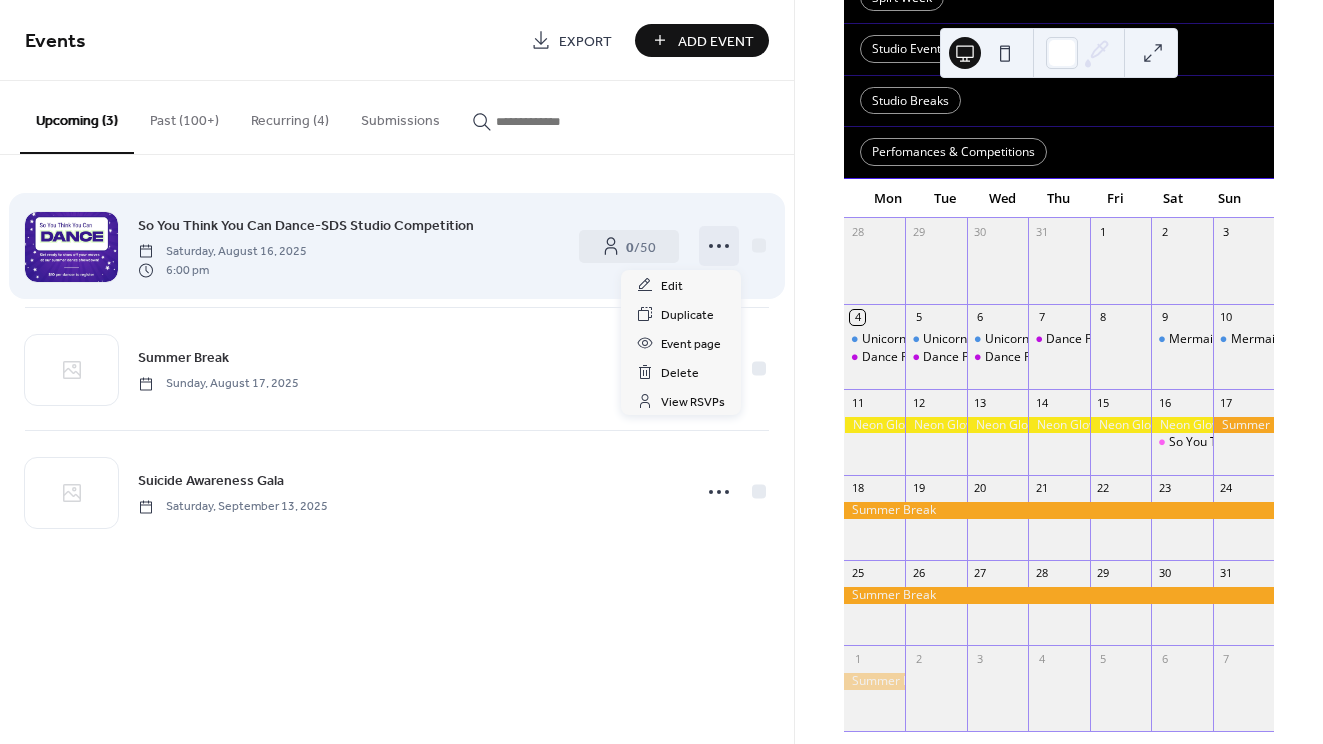 click 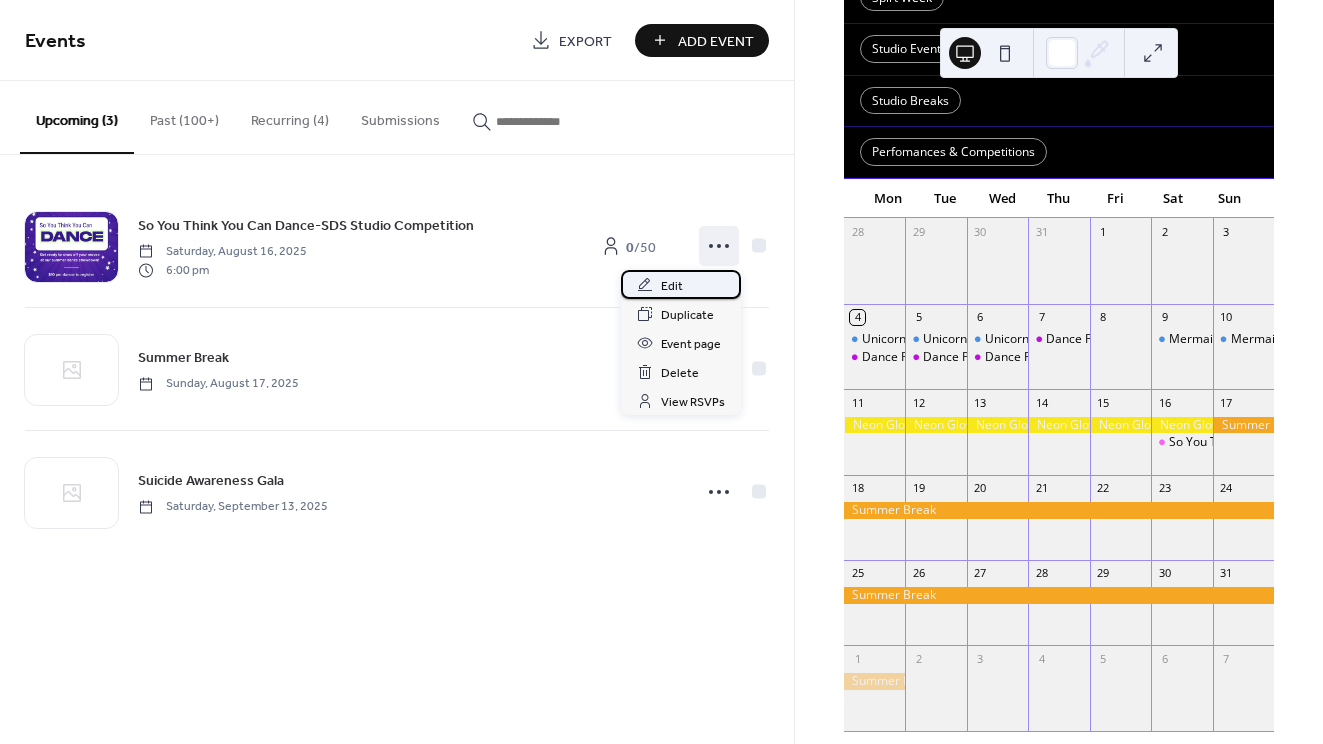 click on "Edit" at bounding box center (681, 284) 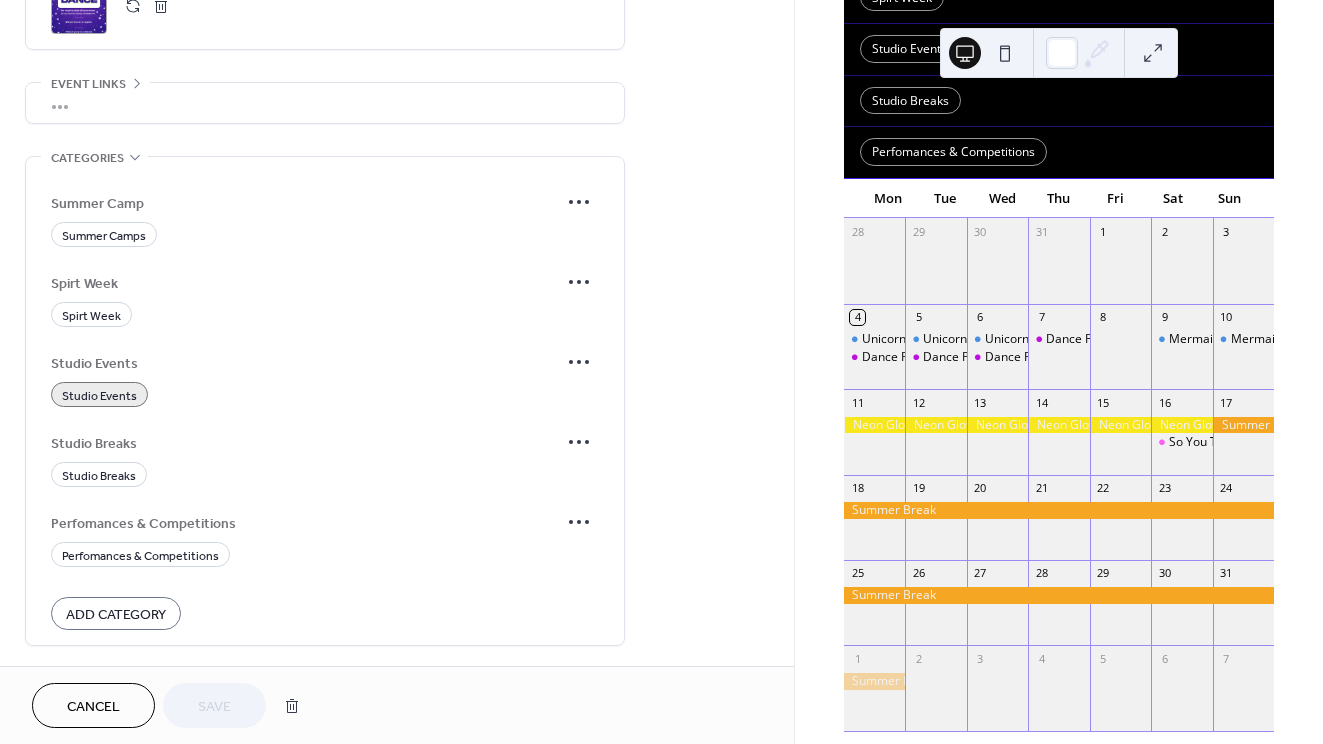 scroll, scrollTop: 1060, scrollLeft: 0, axis: vertical 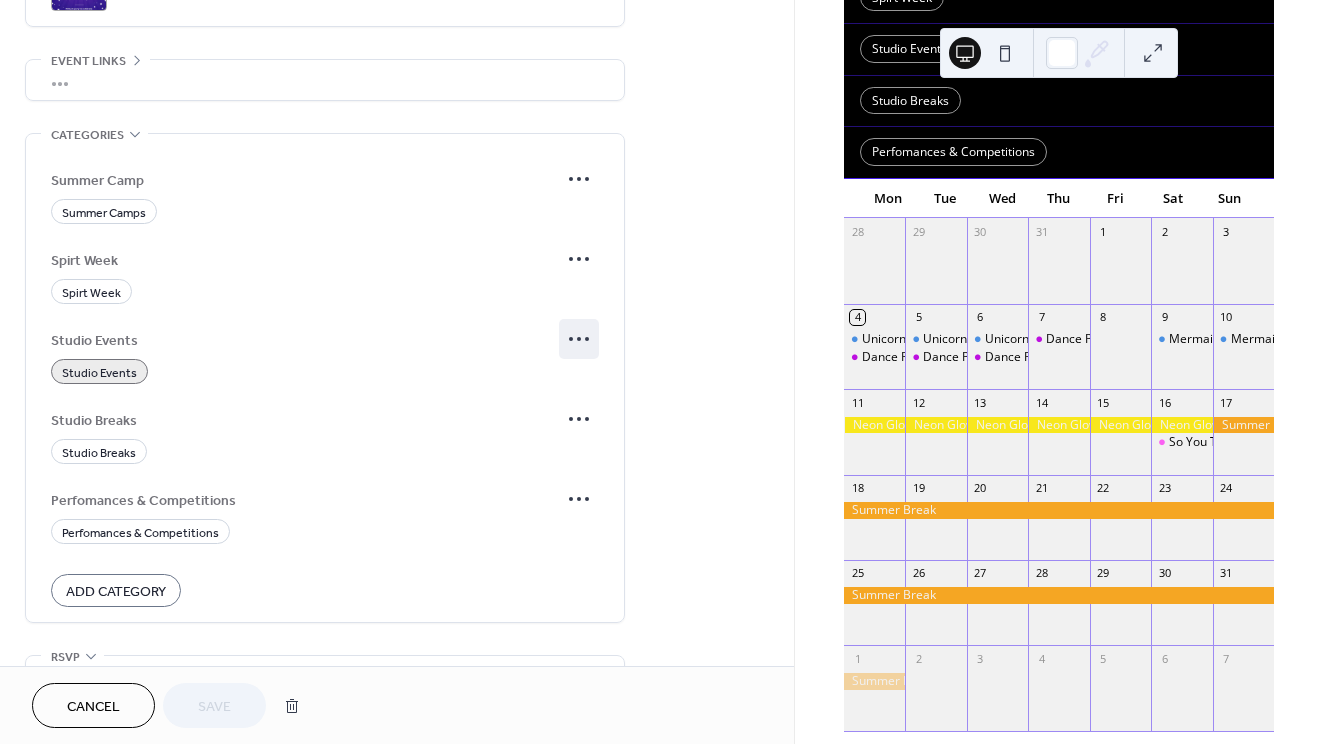 click 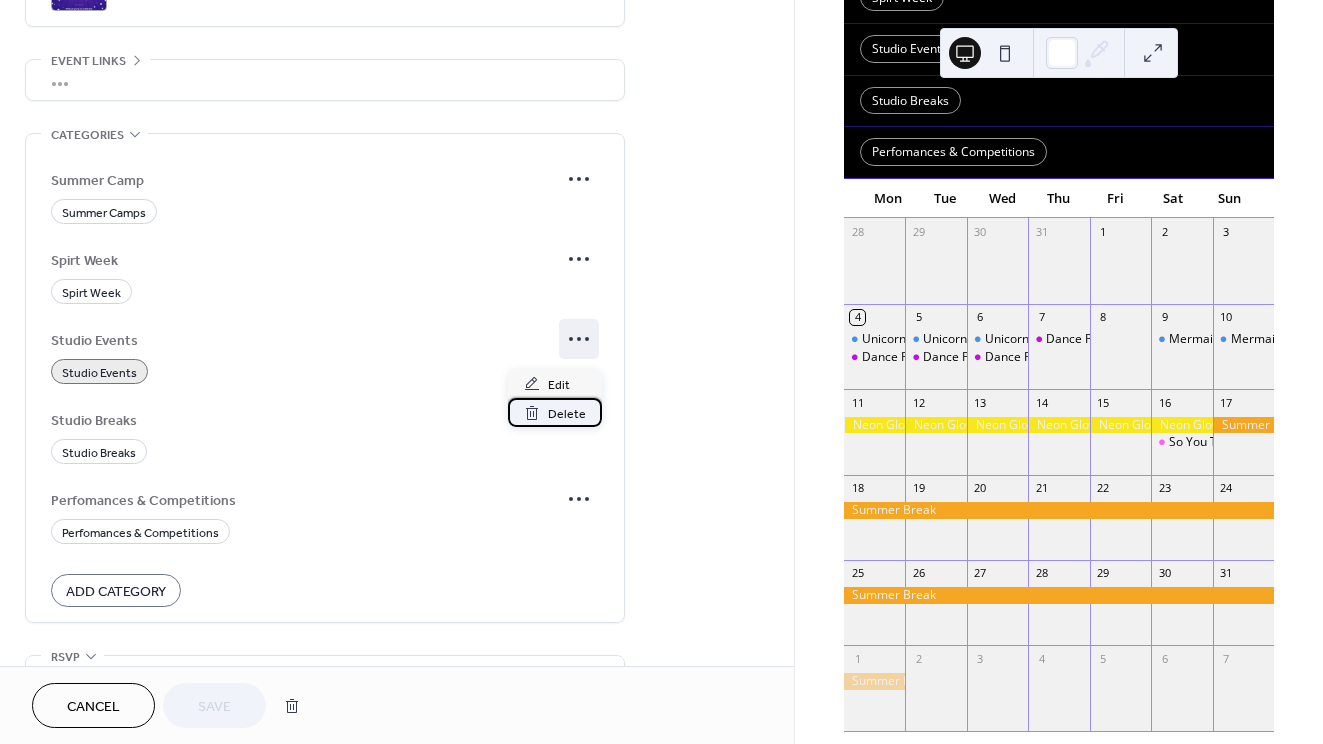 click on "Delete" at bounding box center [567, 414] 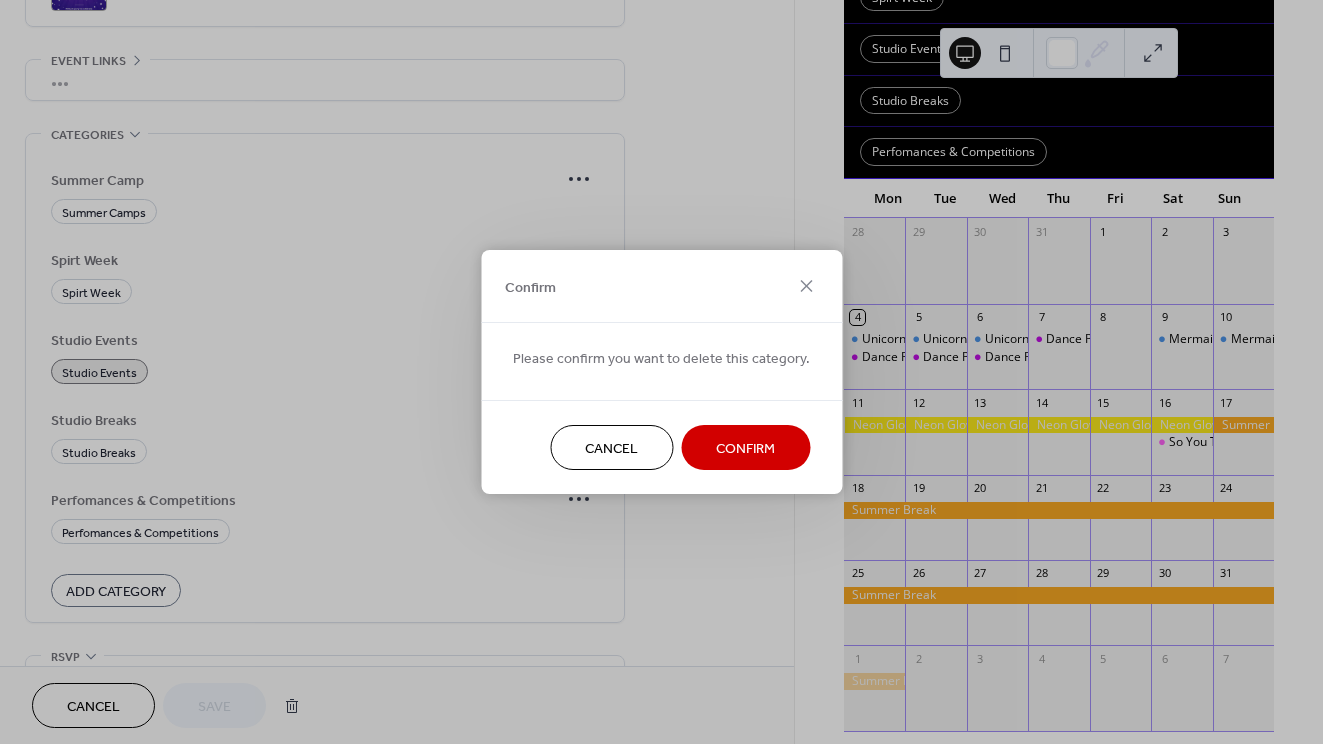 click on "Confirm" at bounding box center [745, 449] 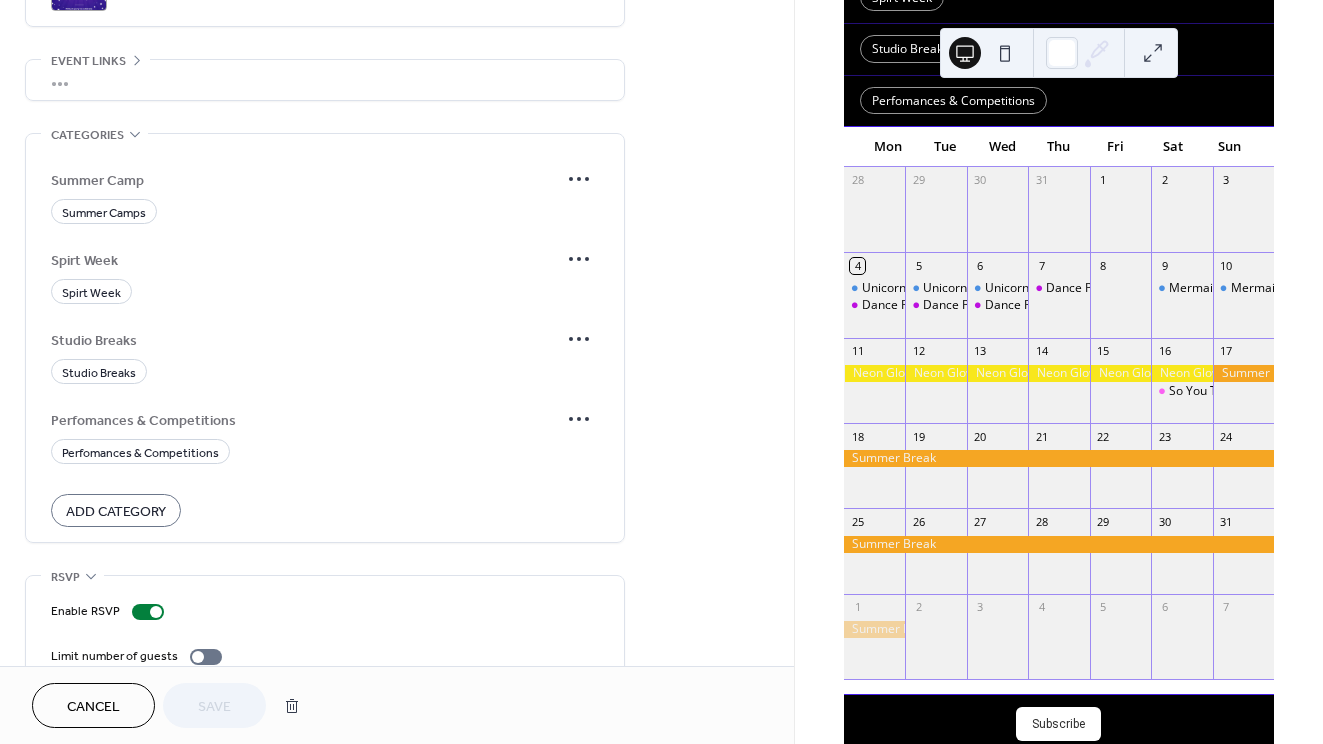 click on "Add Category" at bounding box center (116, 510) 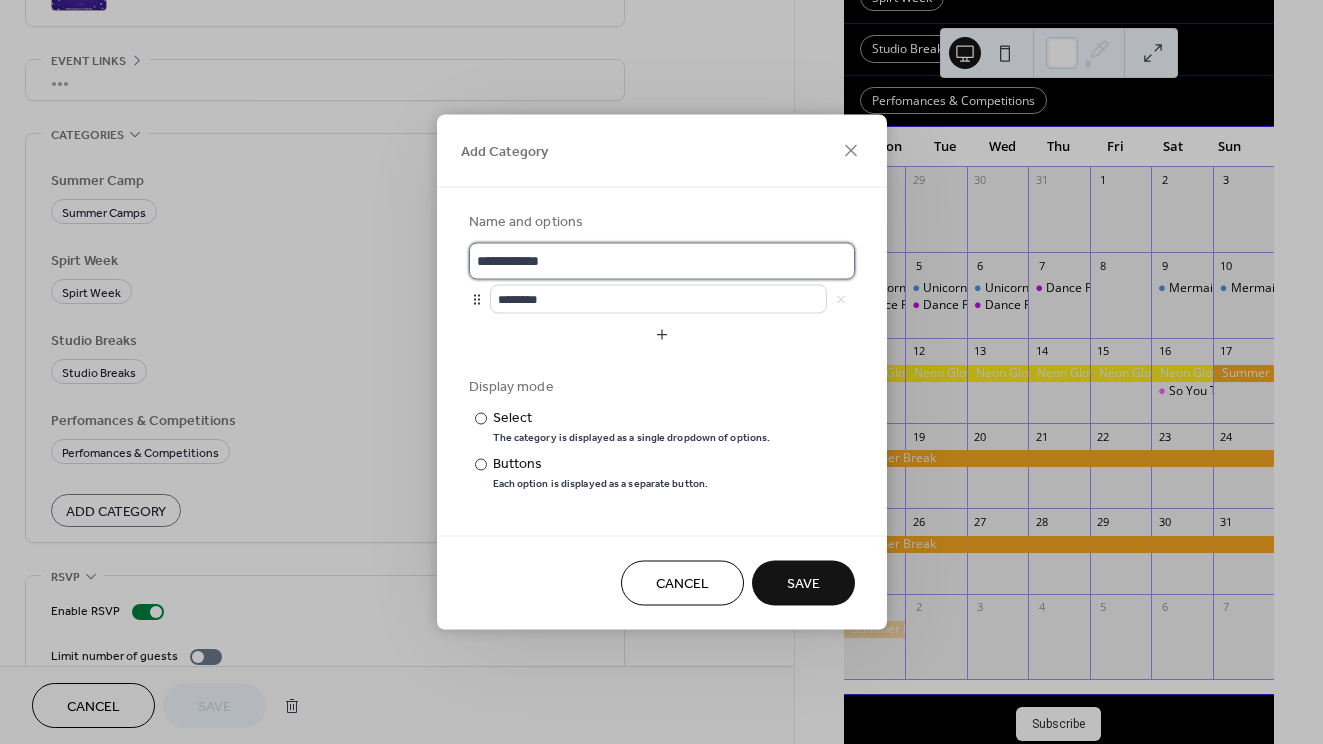 click on "**********" at bounding box center [662, 261] 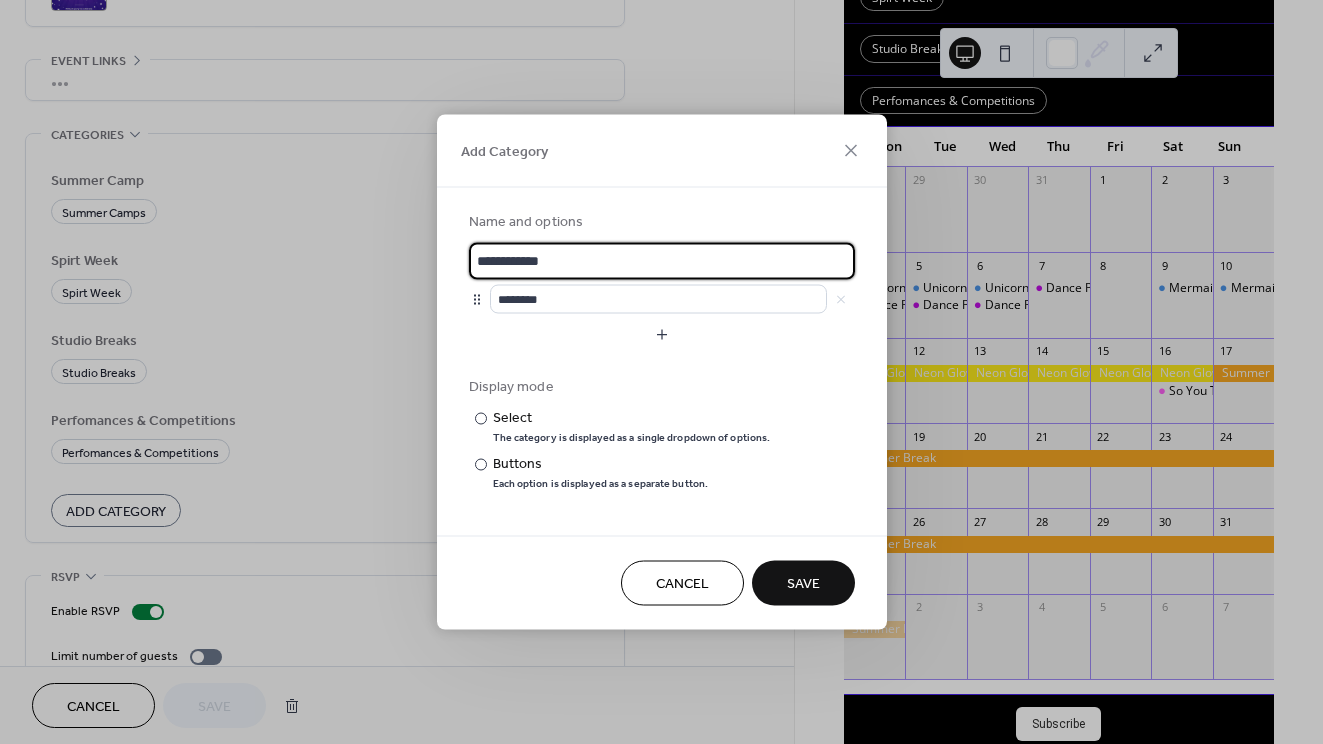 click on "**********" at bounding box center [662, 261] 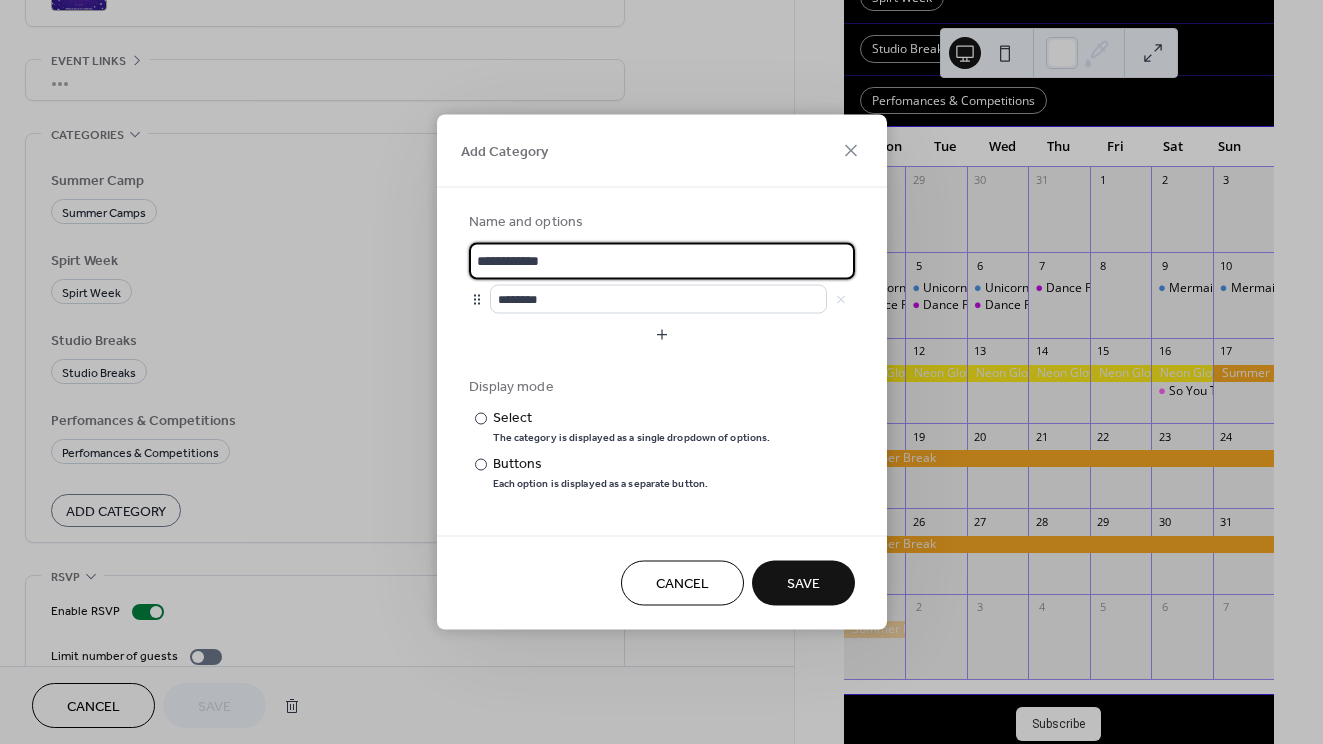 click on "**********" at bounding box center (662, 261) 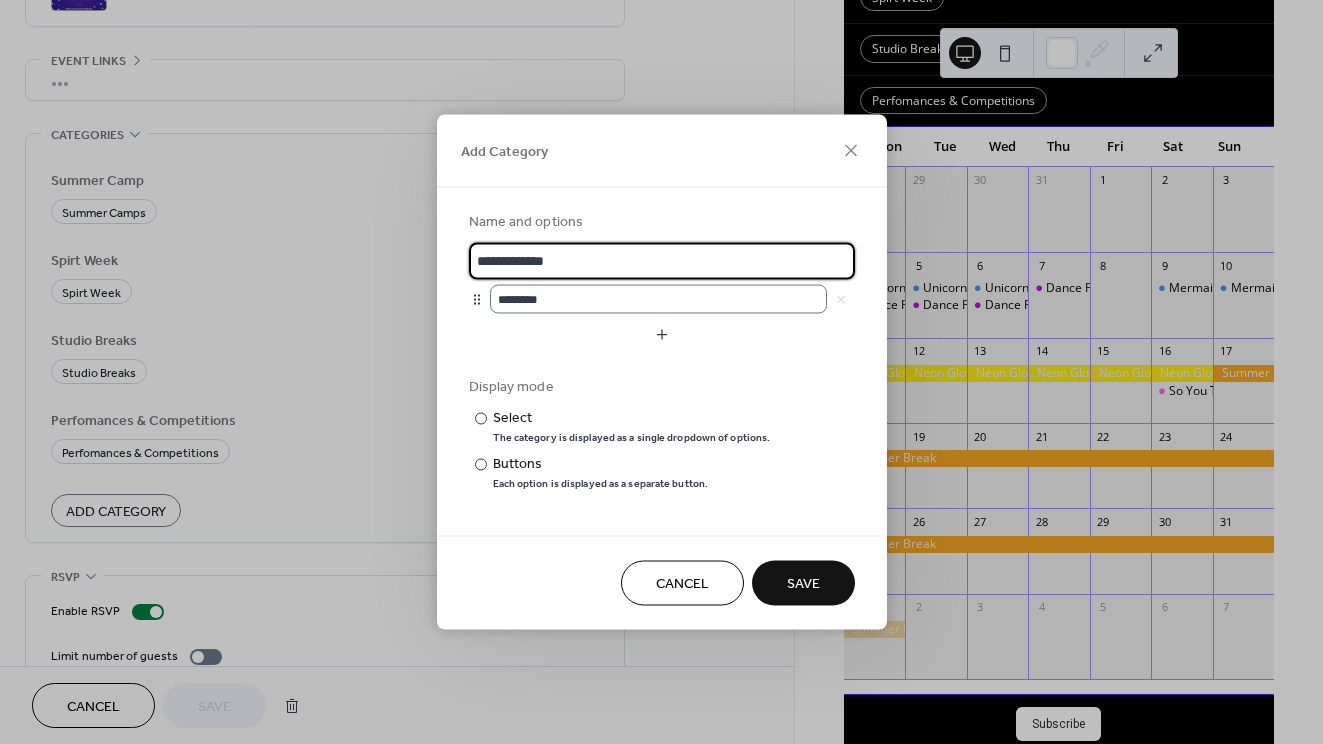 type on "**********" 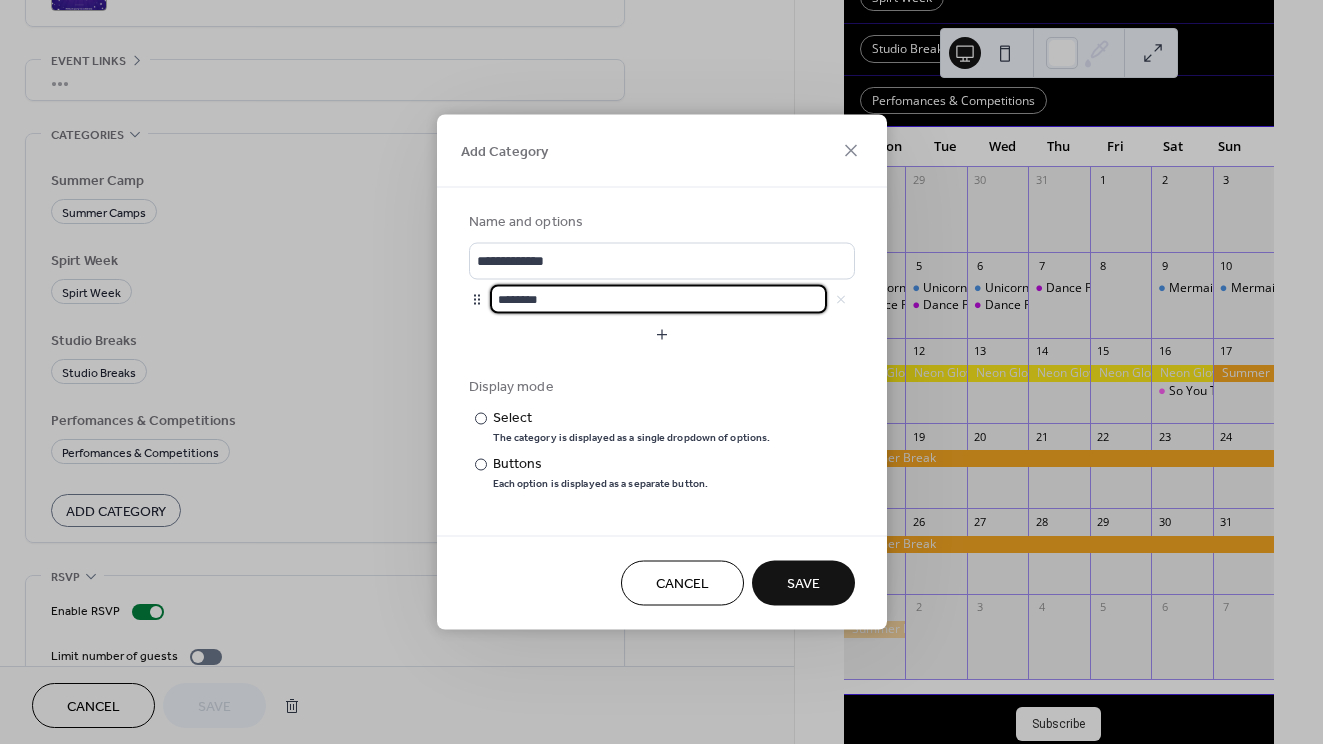 click on "********" at bounding box center [658, 299] 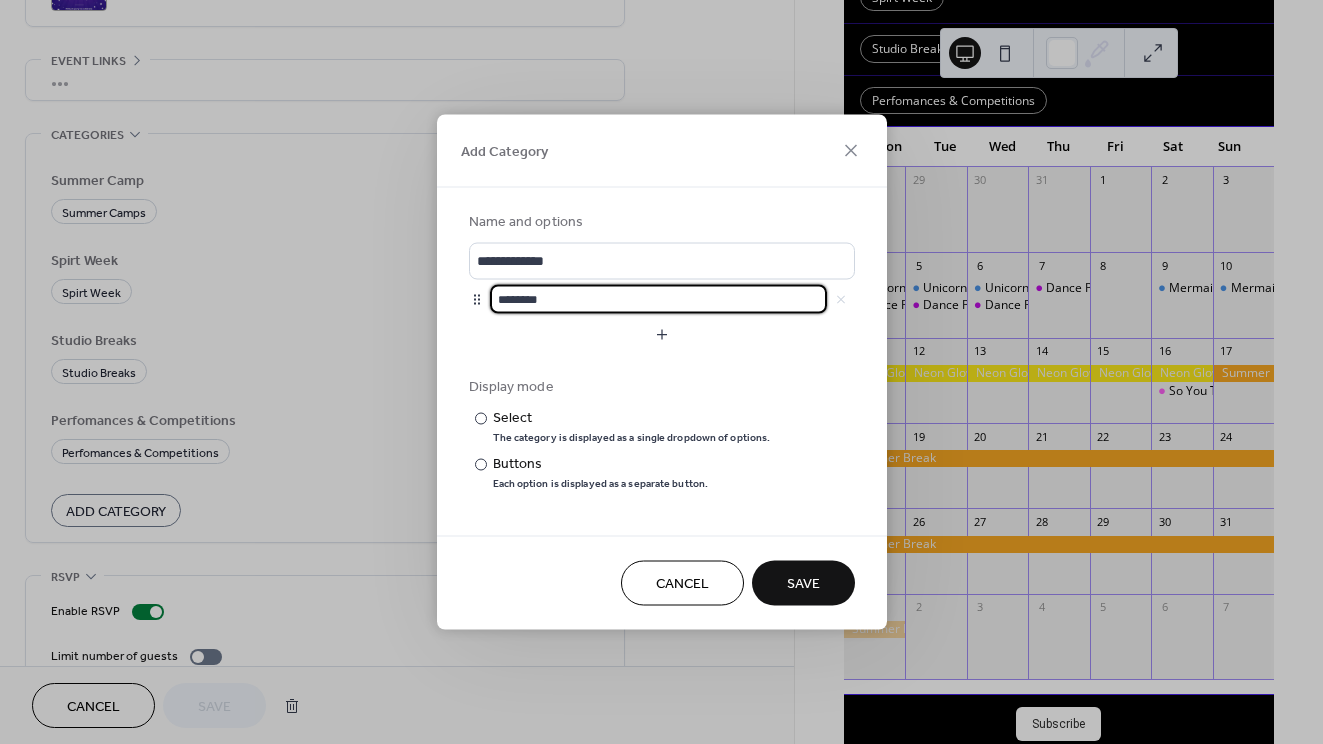click on "********" at bounding box center (658, 299) 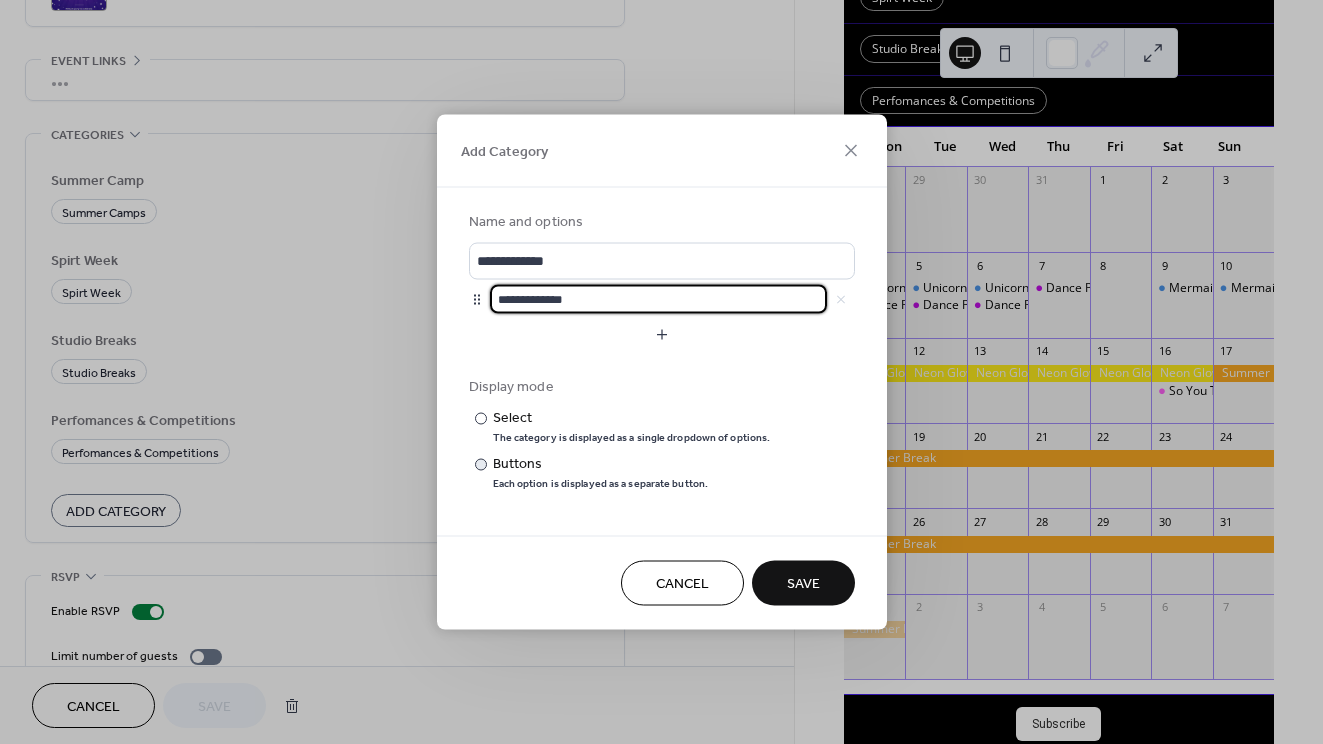 type on "**********" 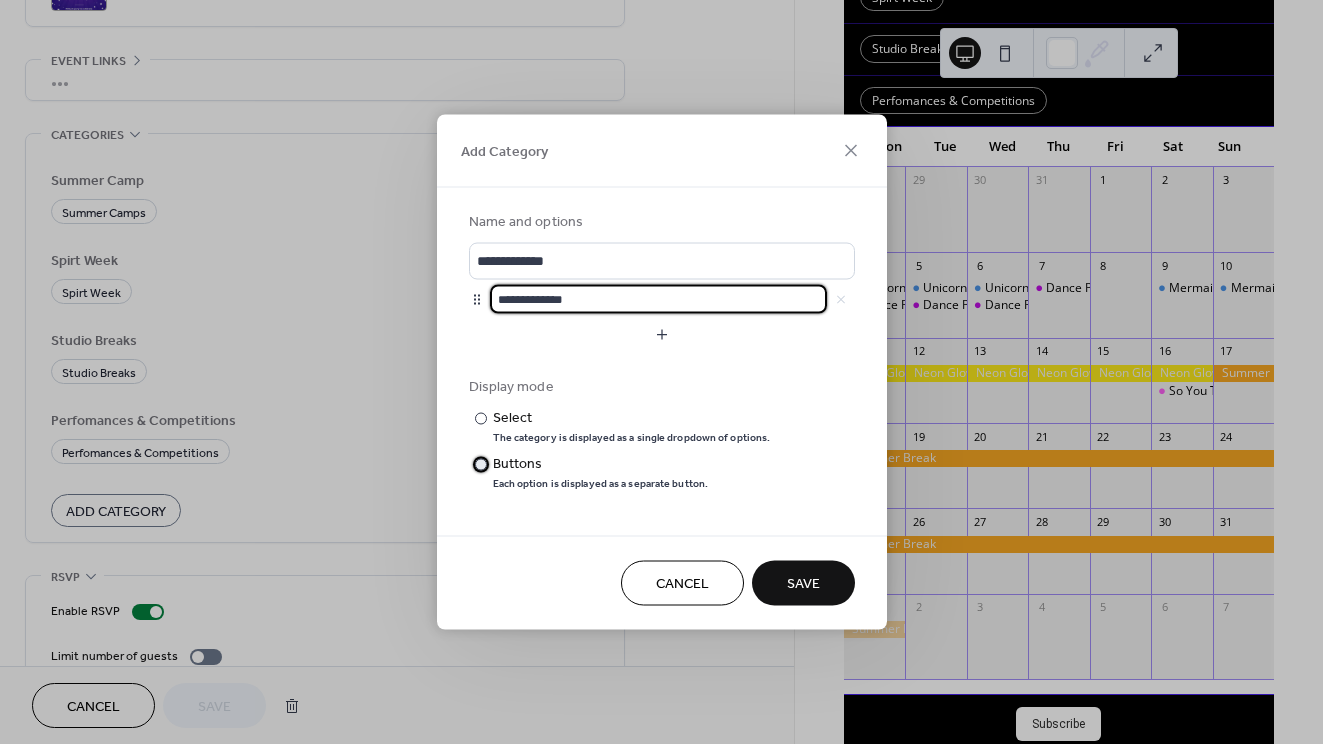 click at bounding box center (481, 464) 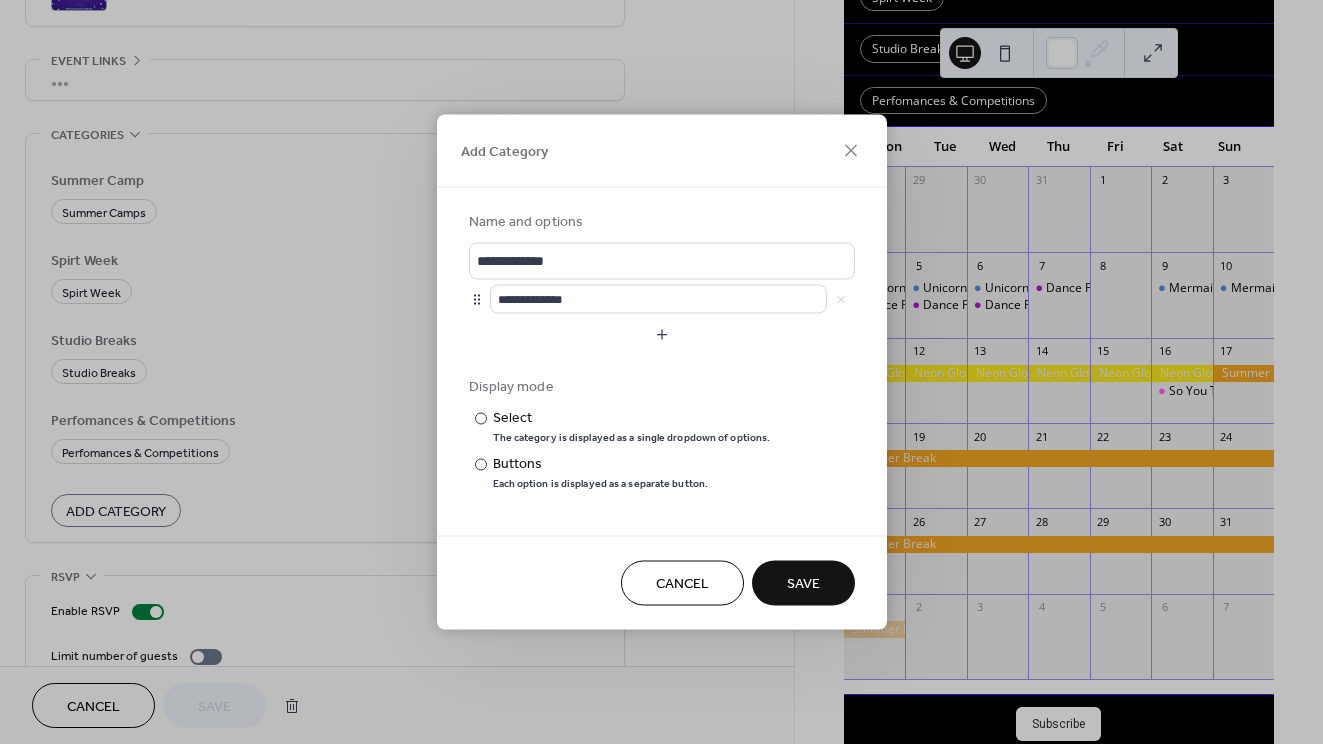 click on "Save" at bounding box center [803, 583] 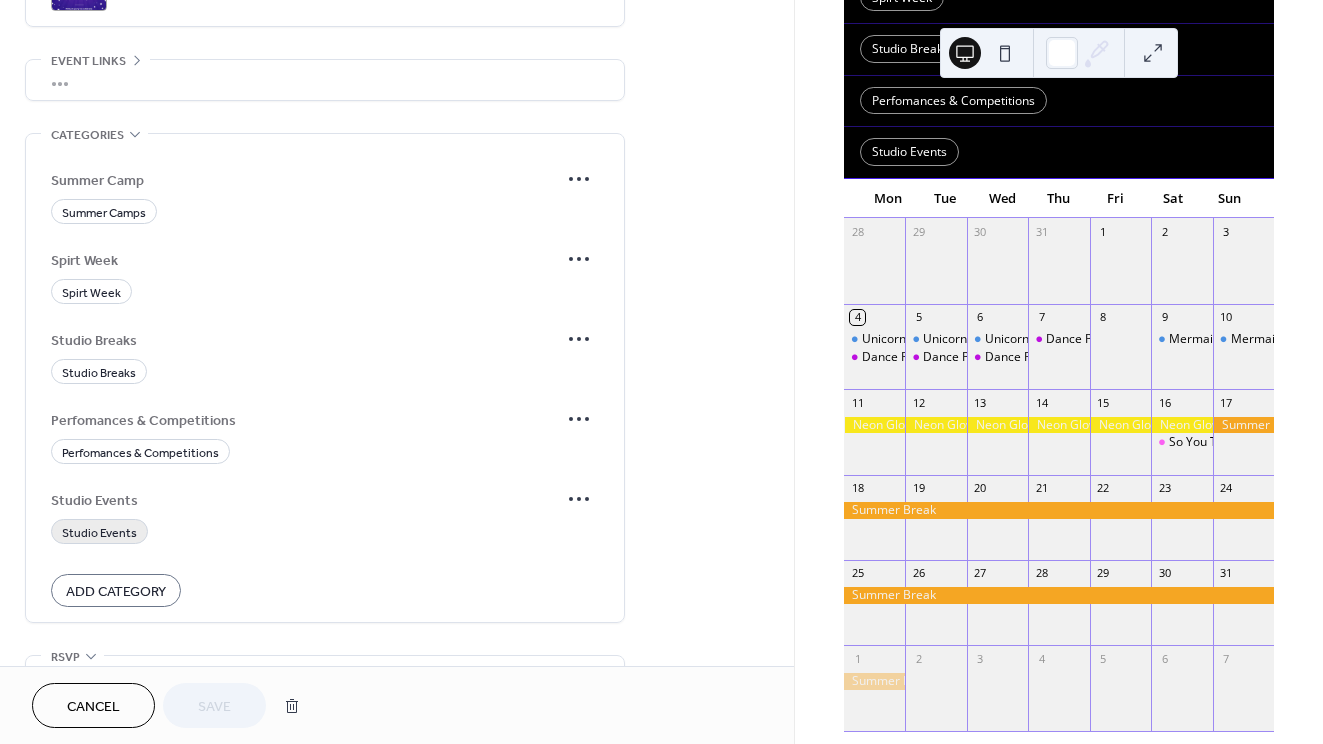 click on "Studio Events" at bounding box center (99, 533) 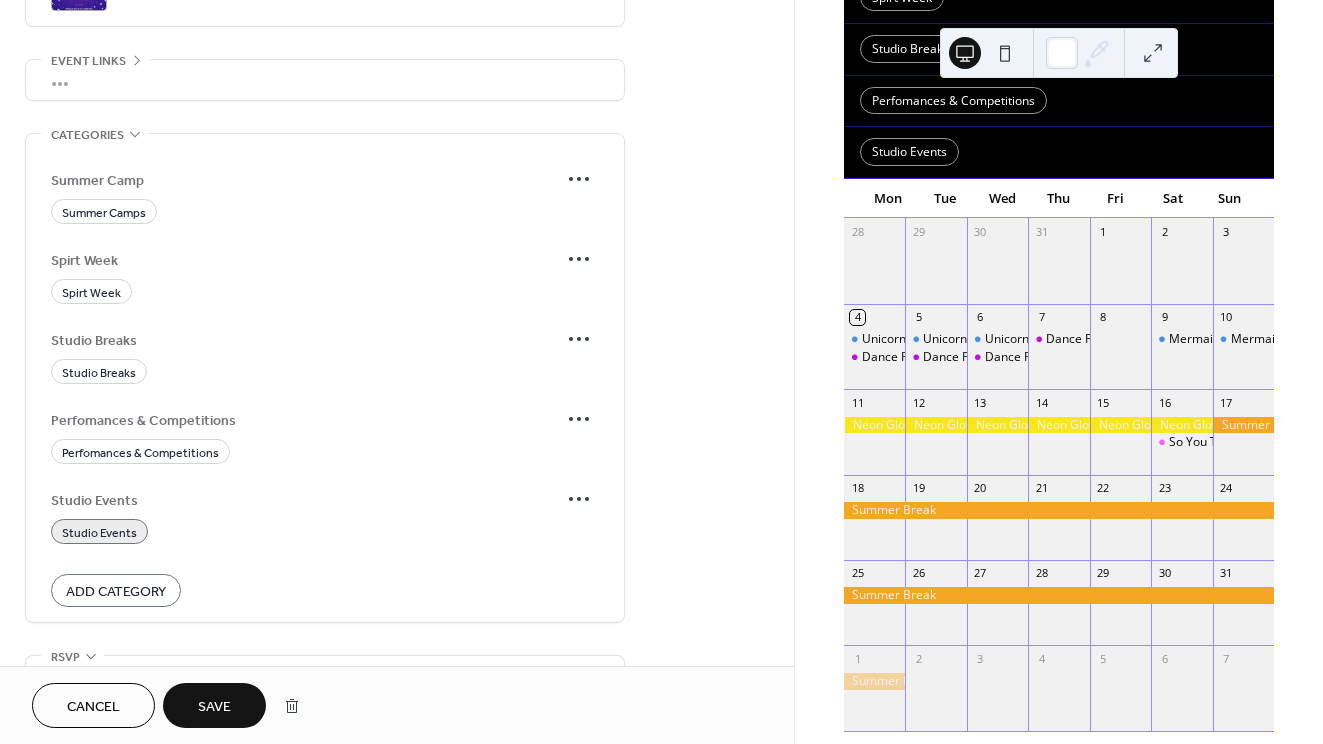 click on "Save" at bounding box center (214, 707) 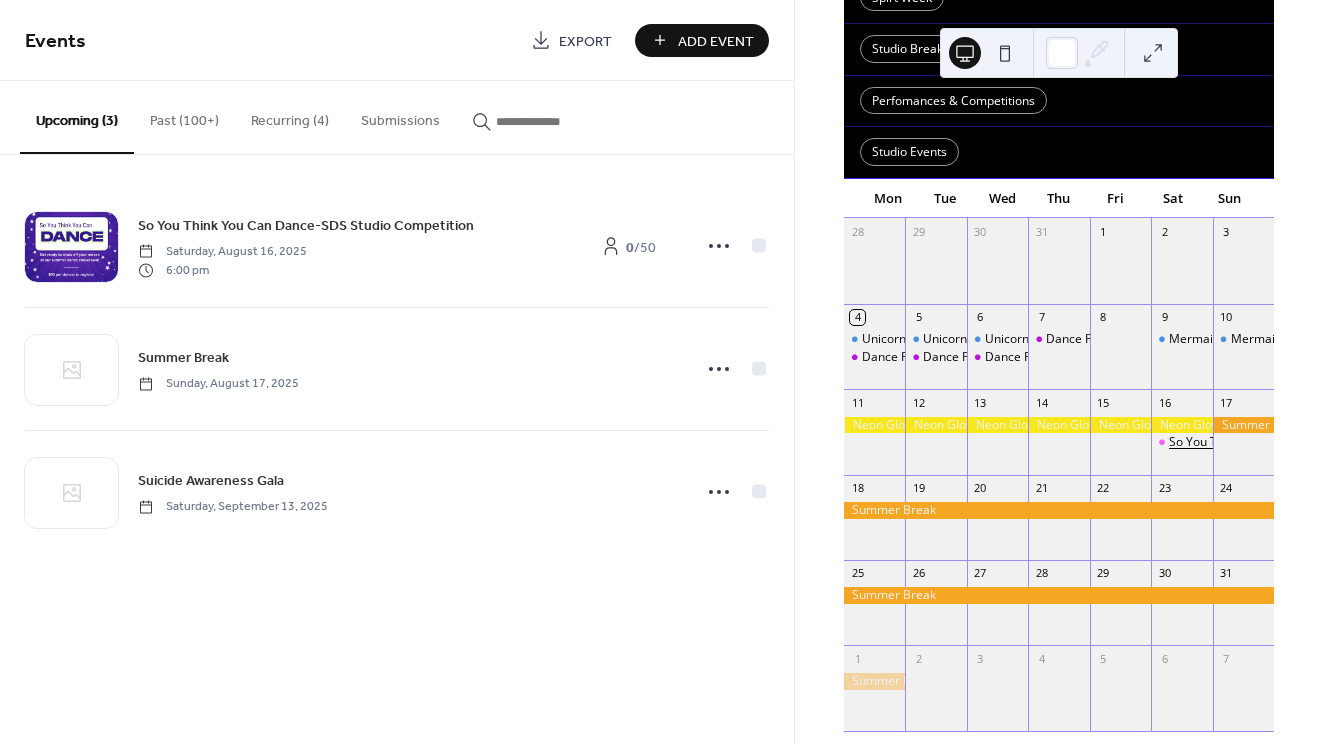 click on "So You Think You Can Dance-SDS Studio Competition" at bounding box center [1316, 442] 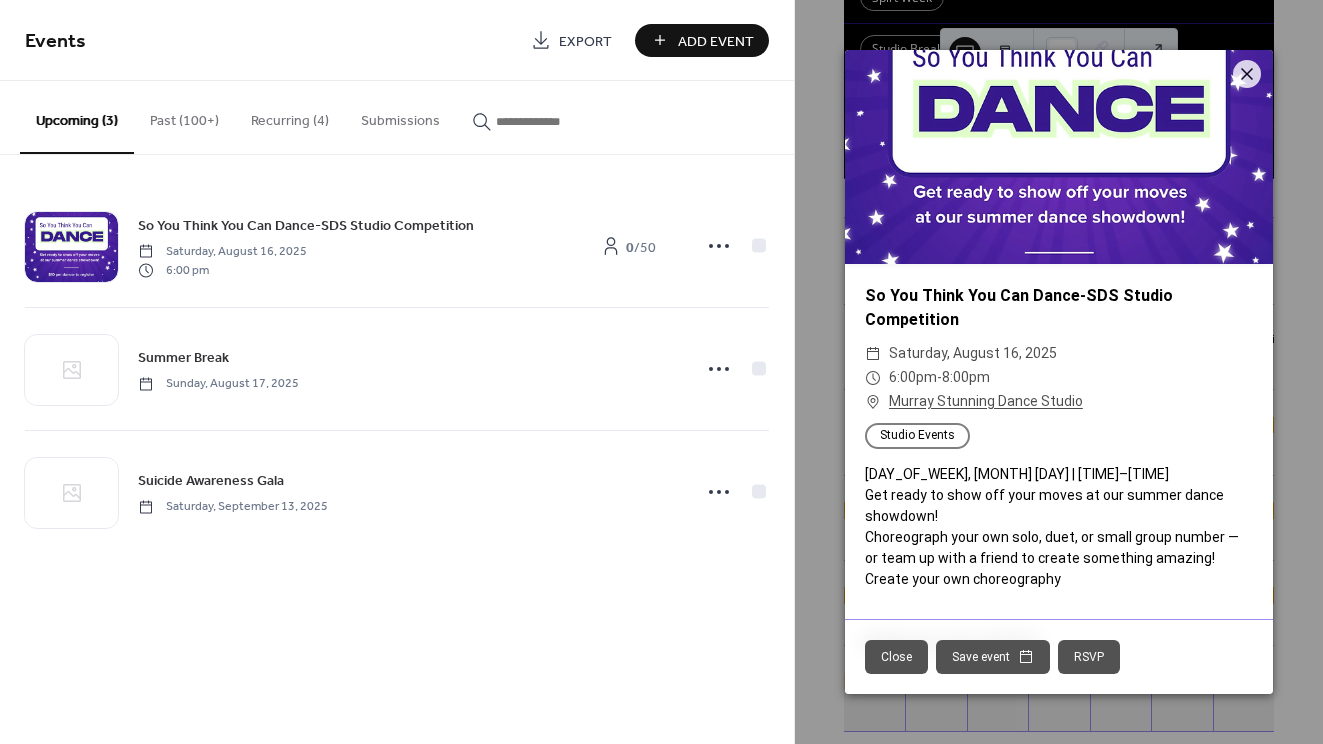 click 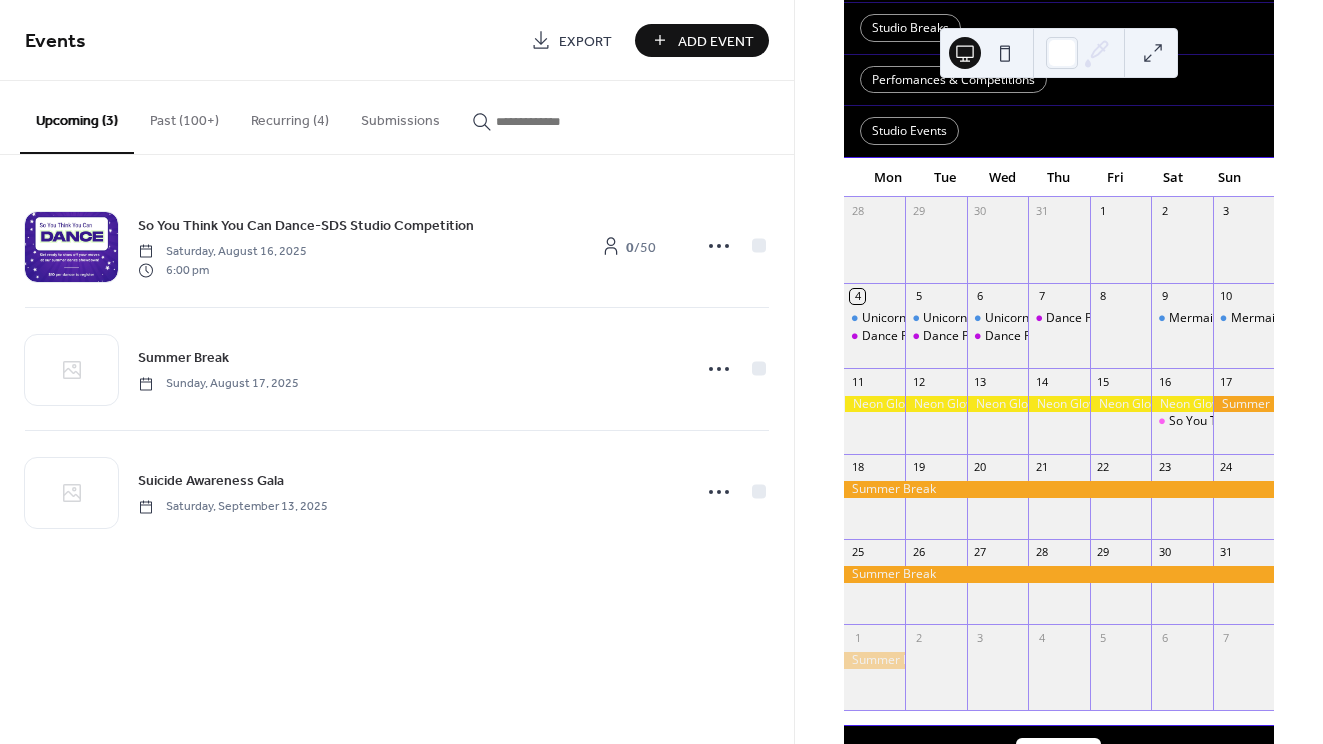 scroll, scrollTop: 305, scrollLeft: 0, axis: vertical 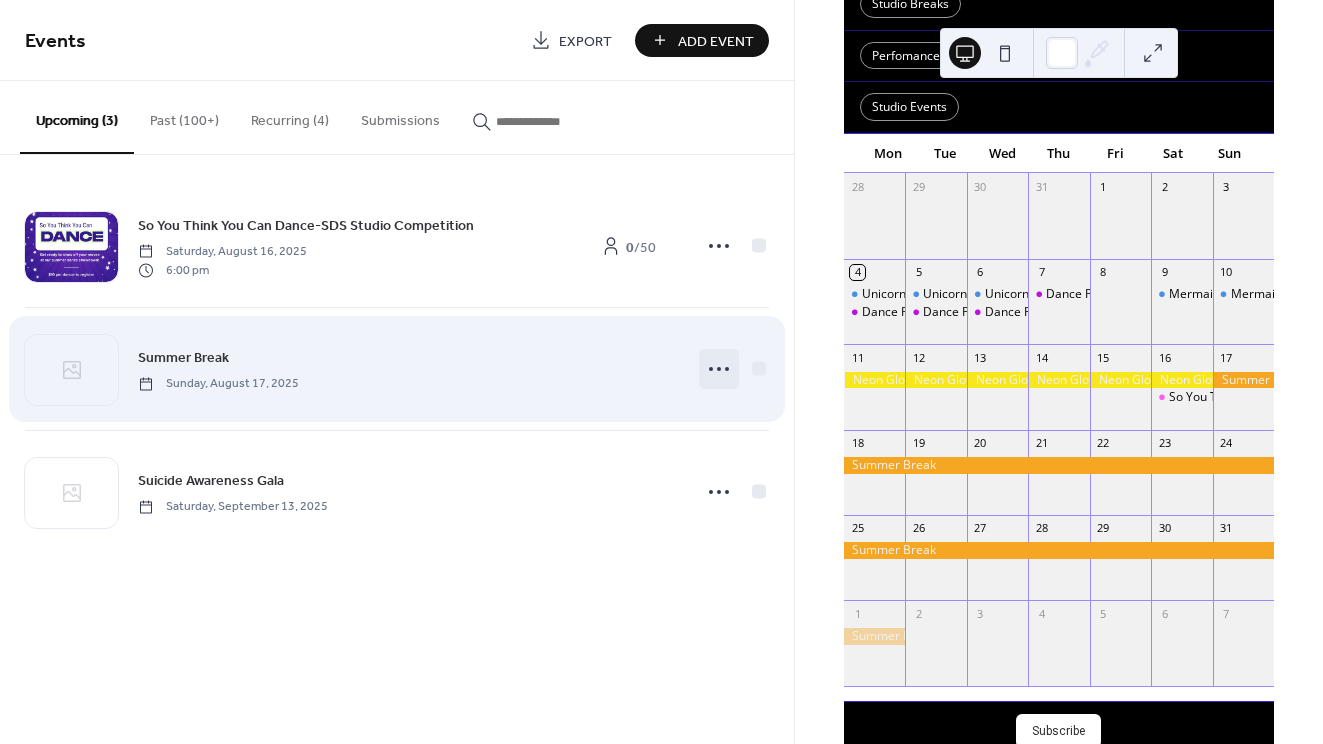 click 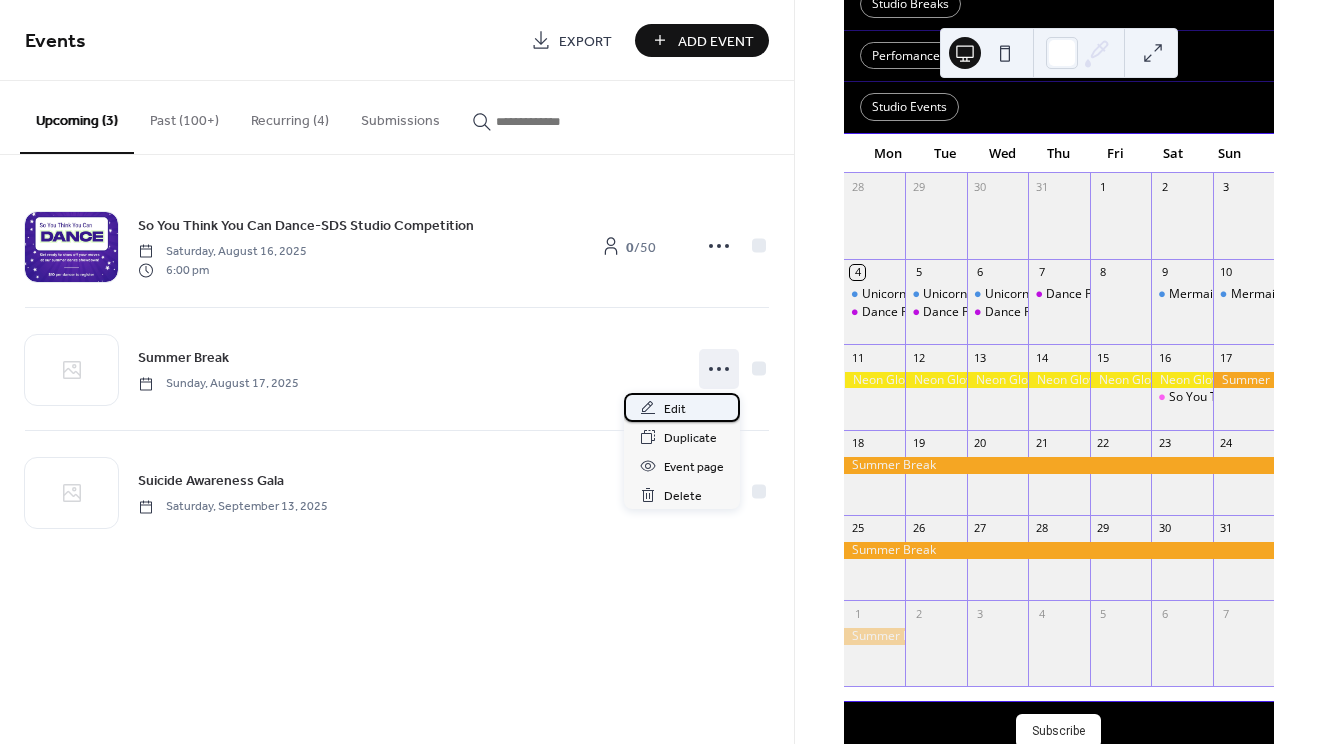 click on "Edit" at bounding box center (675, 409) 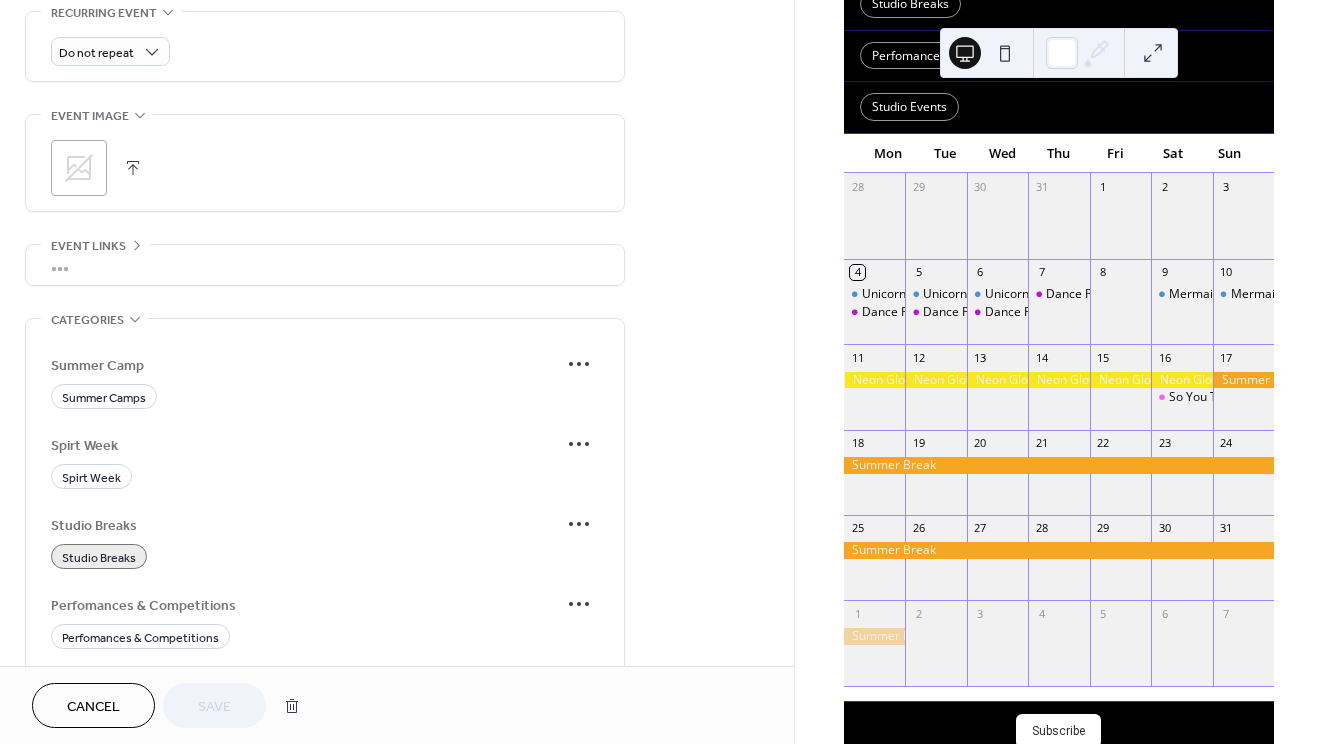 scroll, scrollTop: 909, scrollLeft: 0, axis: vertical 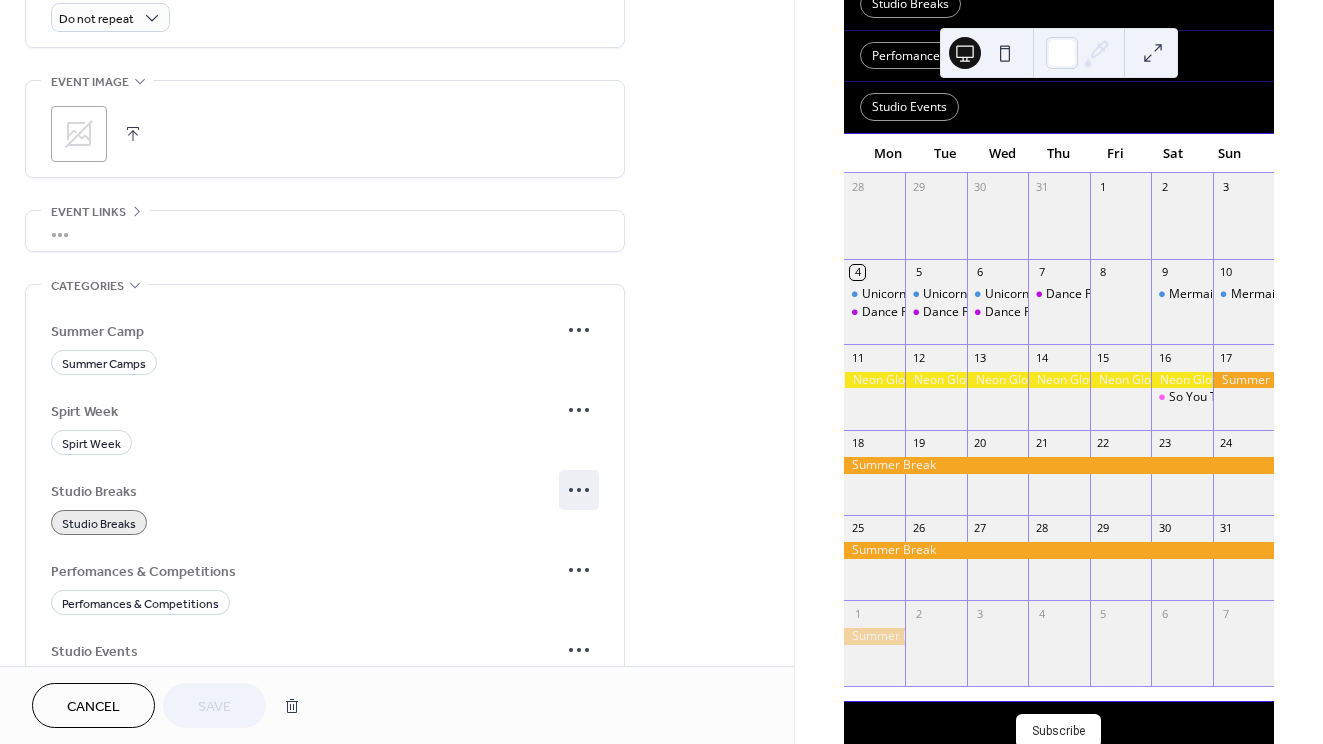 click 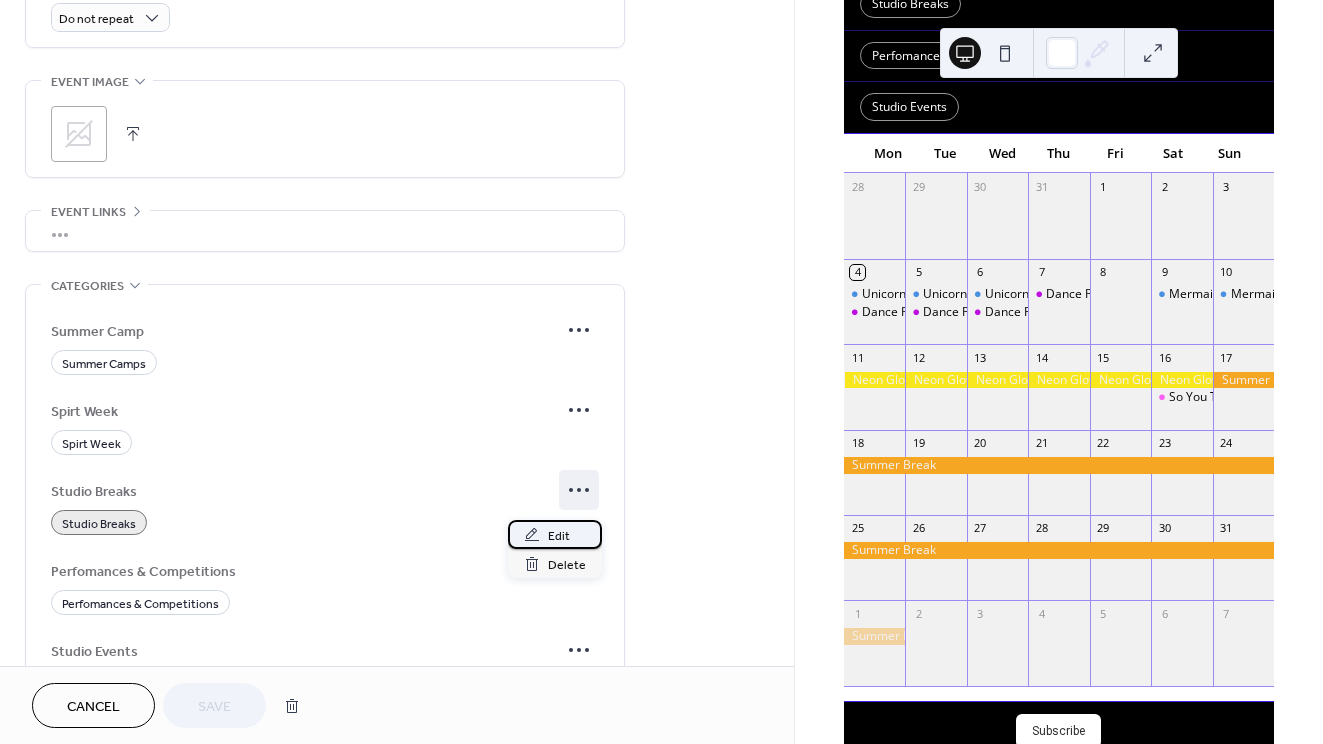 click on "Edit" at bounding box center (555, 534) 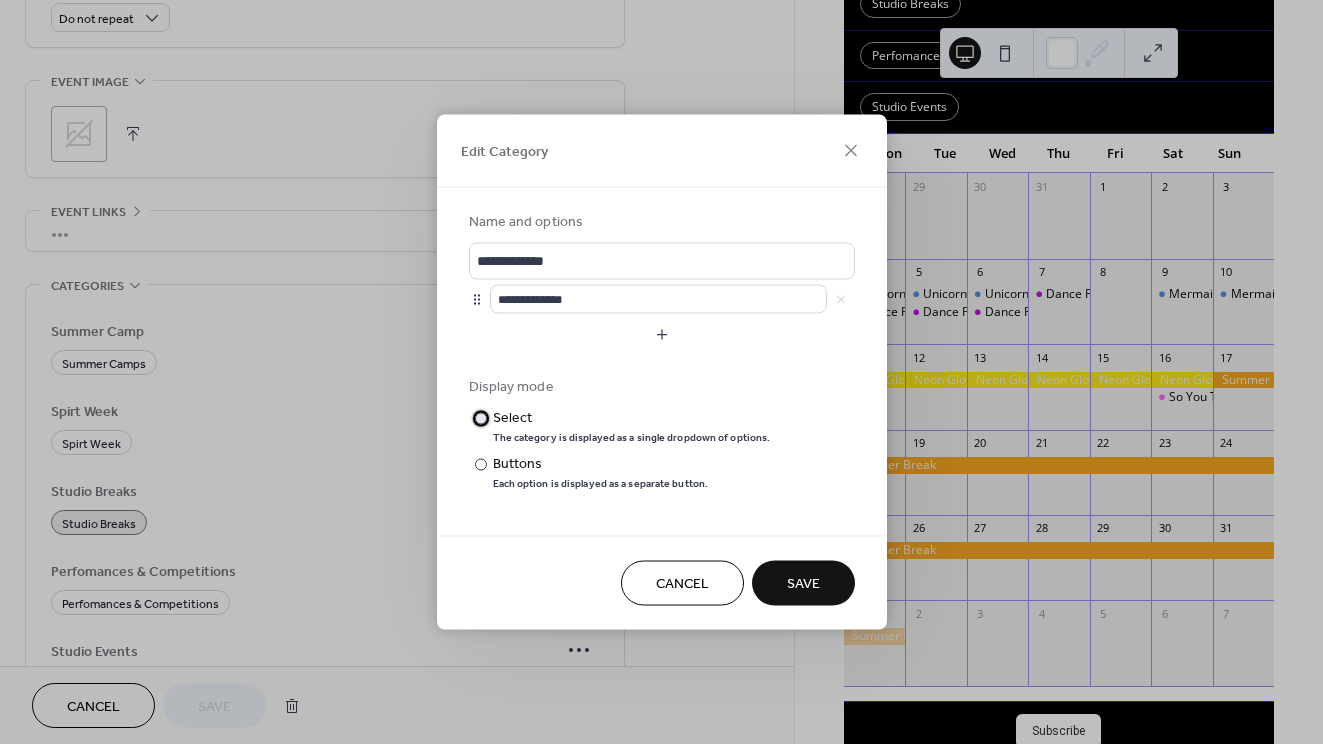 click on "​" at bounding box center [479, 418] 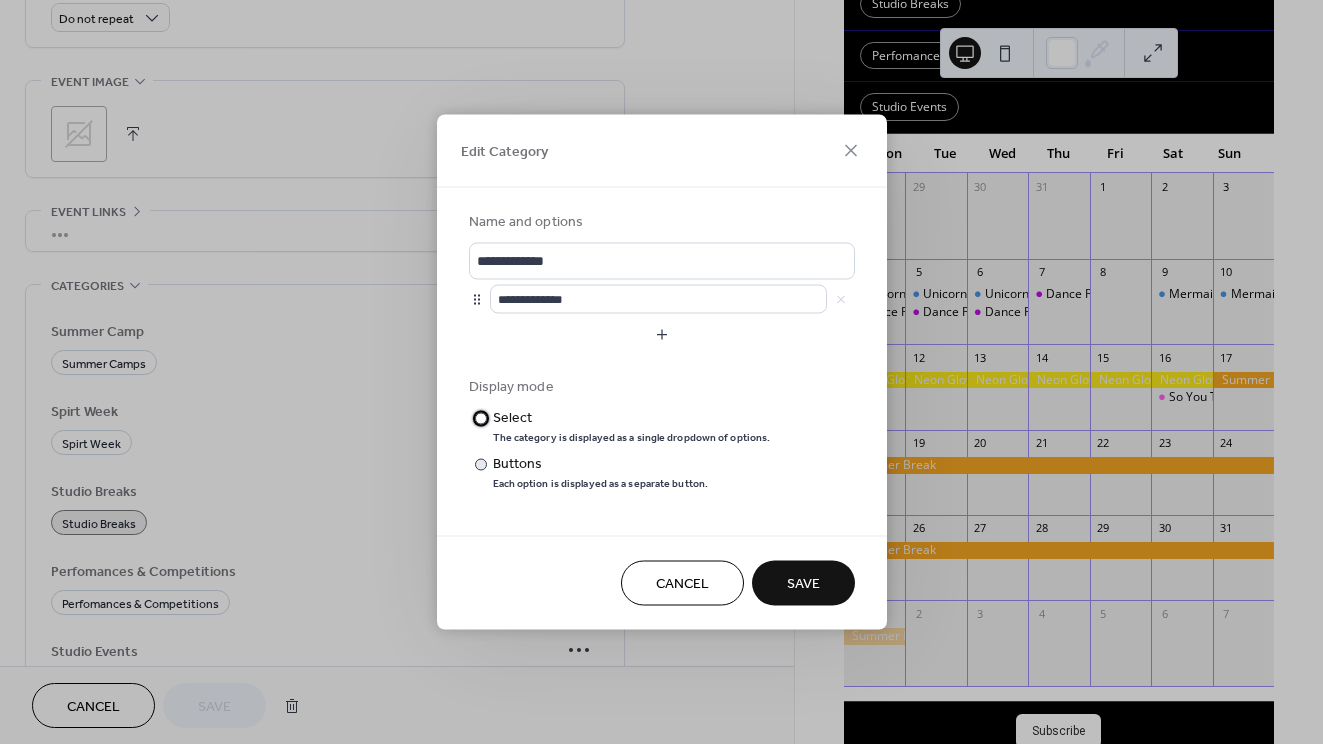 click at bounding box center [481, 418] 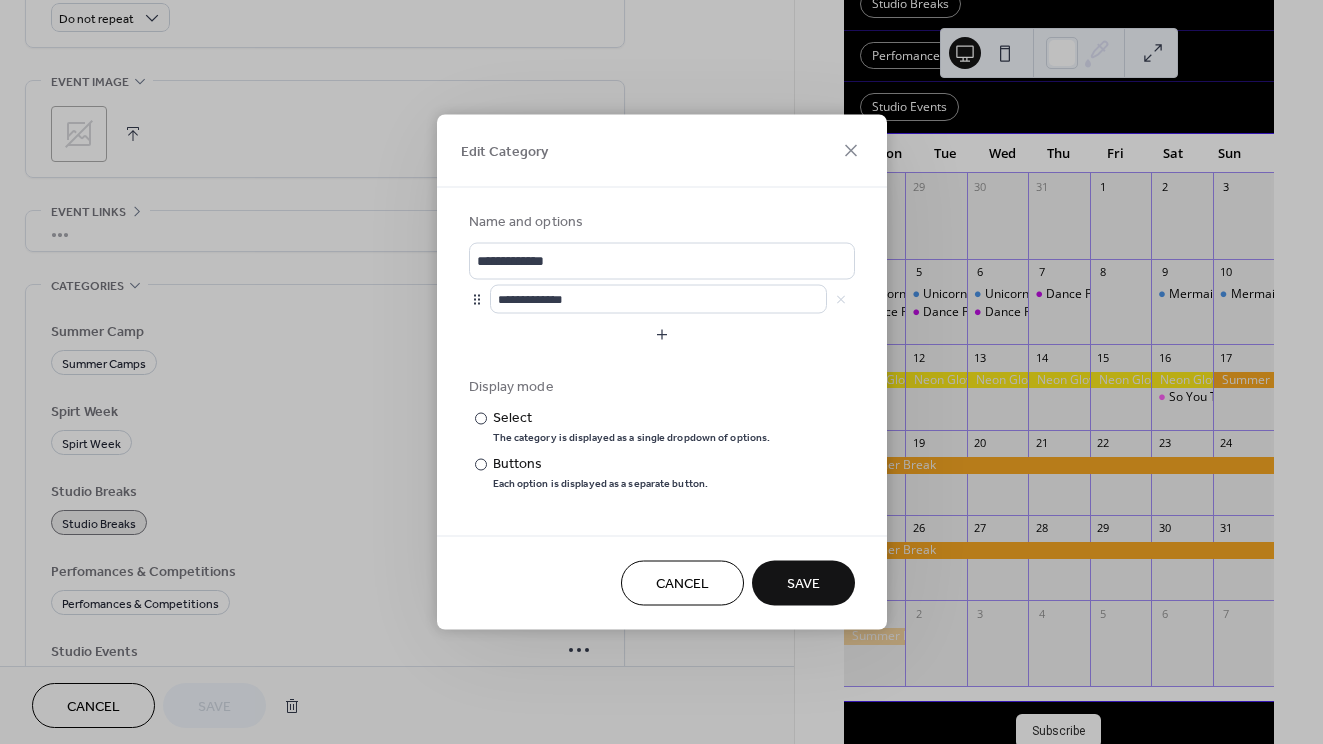 click on "Save" at bounding box center (803, 584) 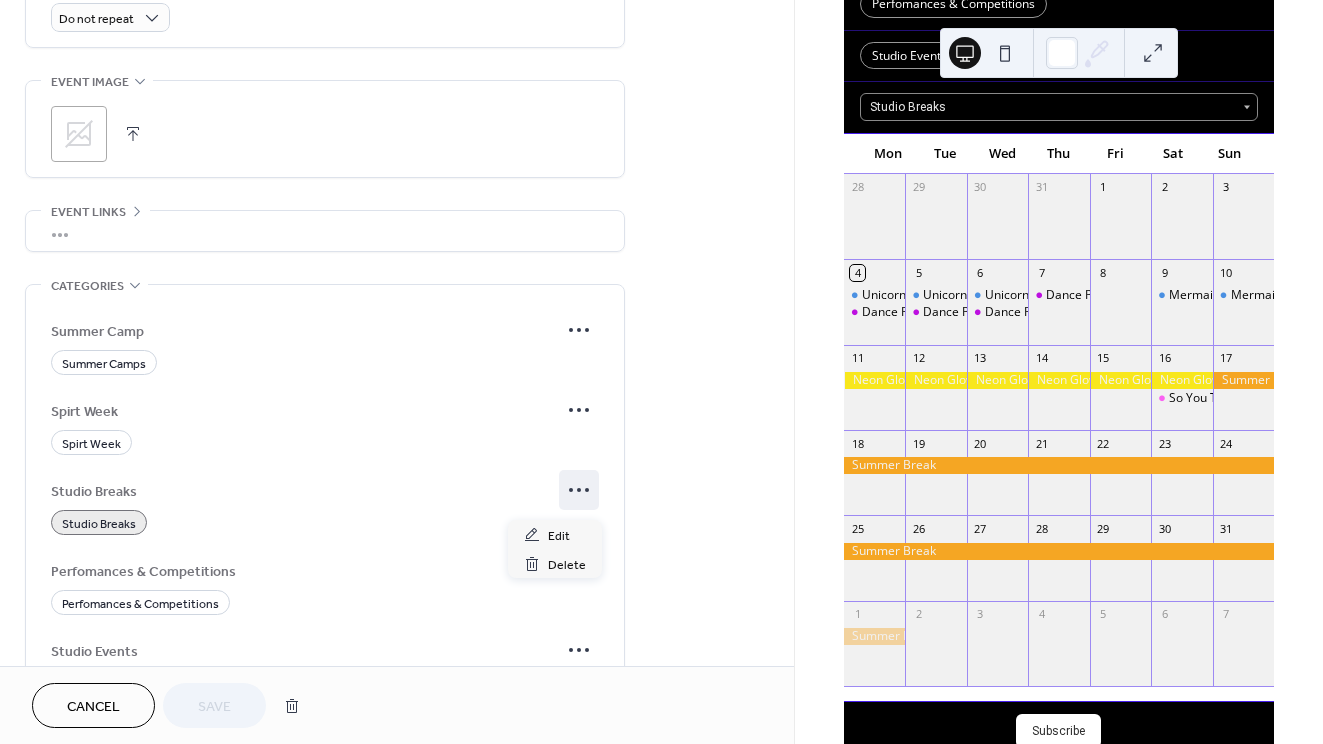 click 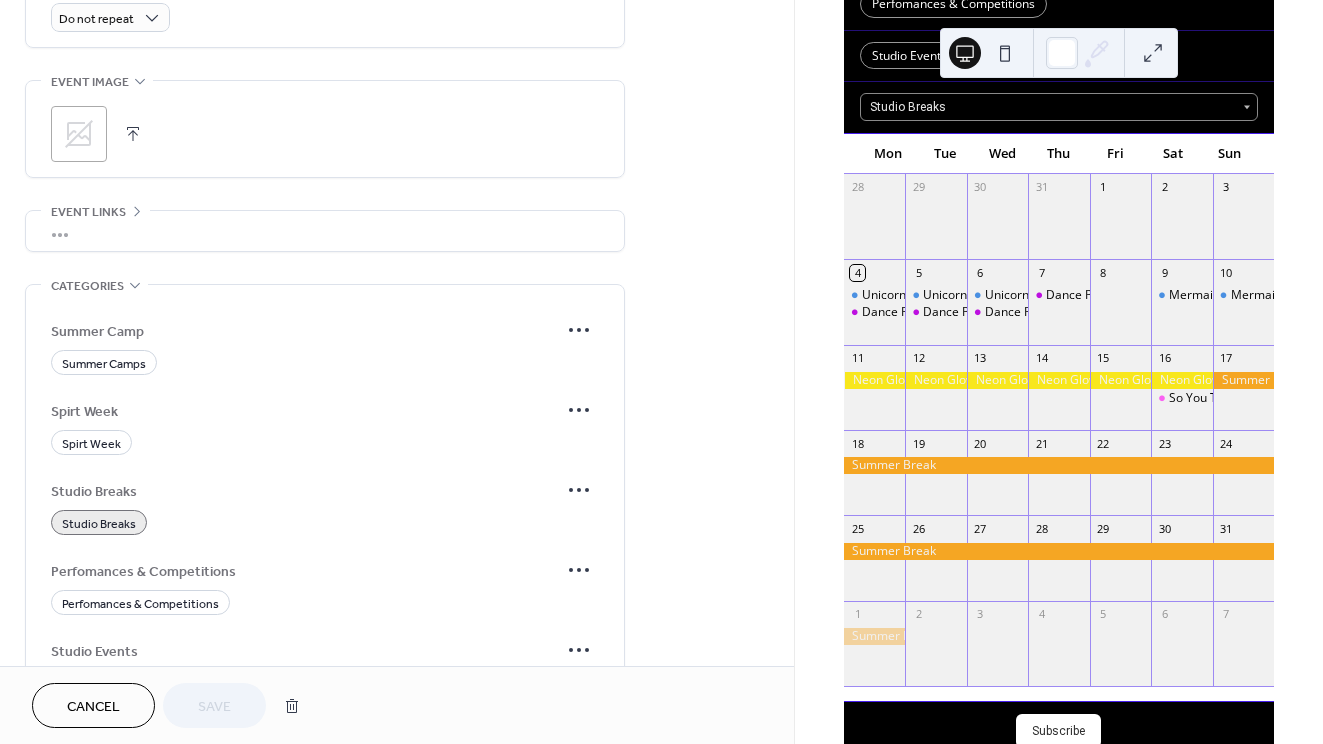 click on "Cancel Save" at bounding box center (171, 705) 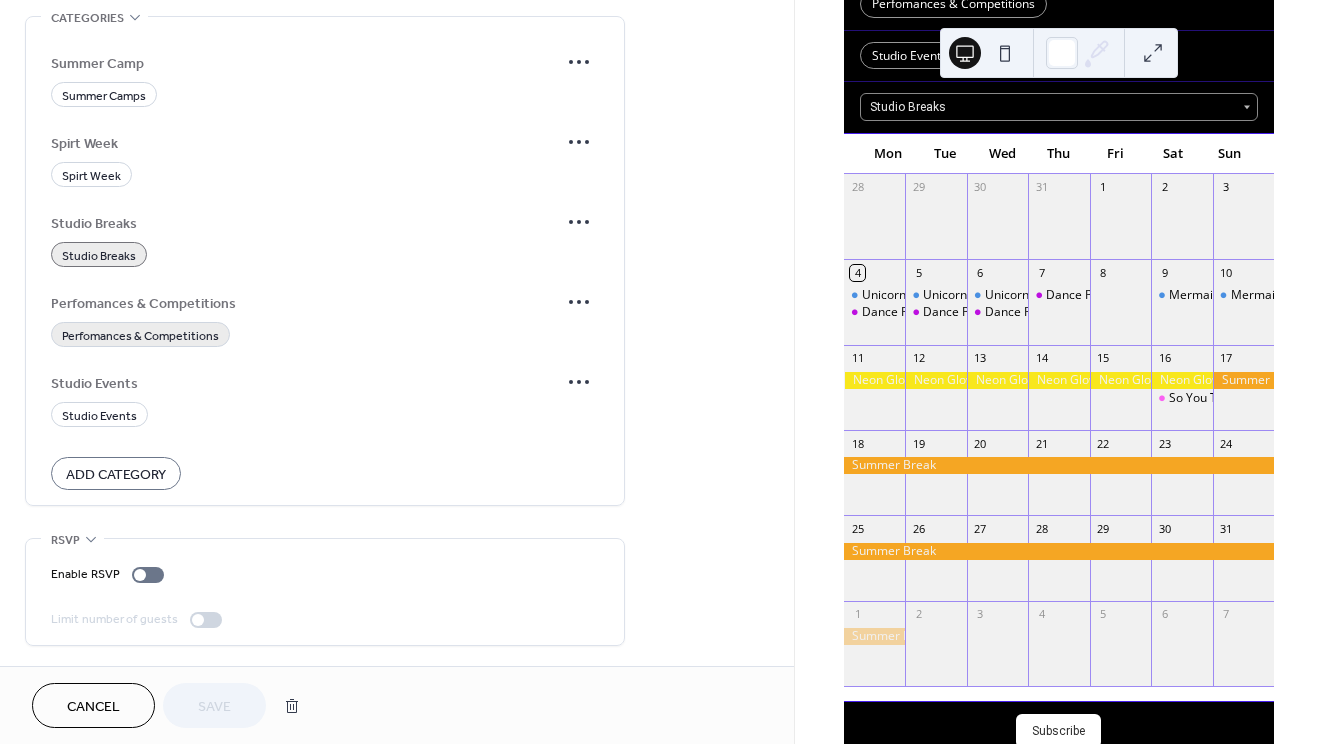 scroll, scrollTop: 1183, scrollLeft: 0, axis: vertical 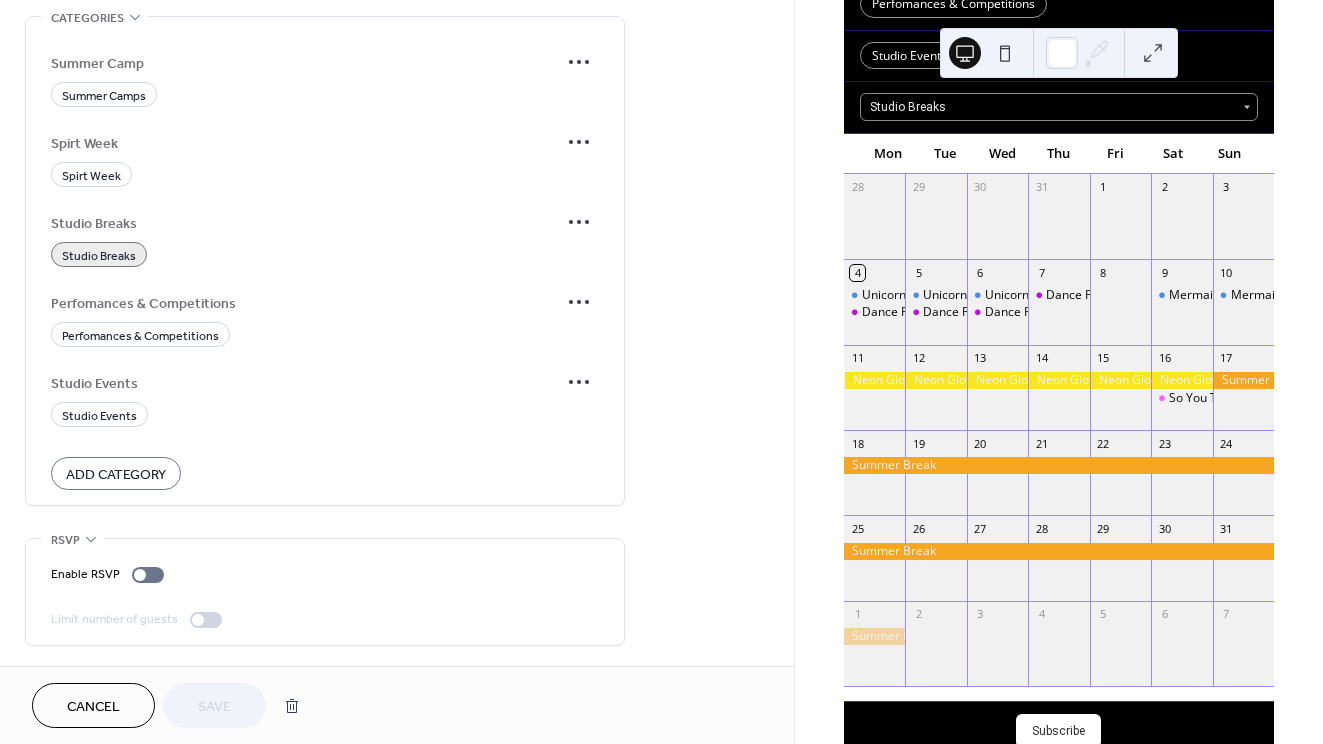 click on "Studio Breaks" at bounding box center (99, 256) 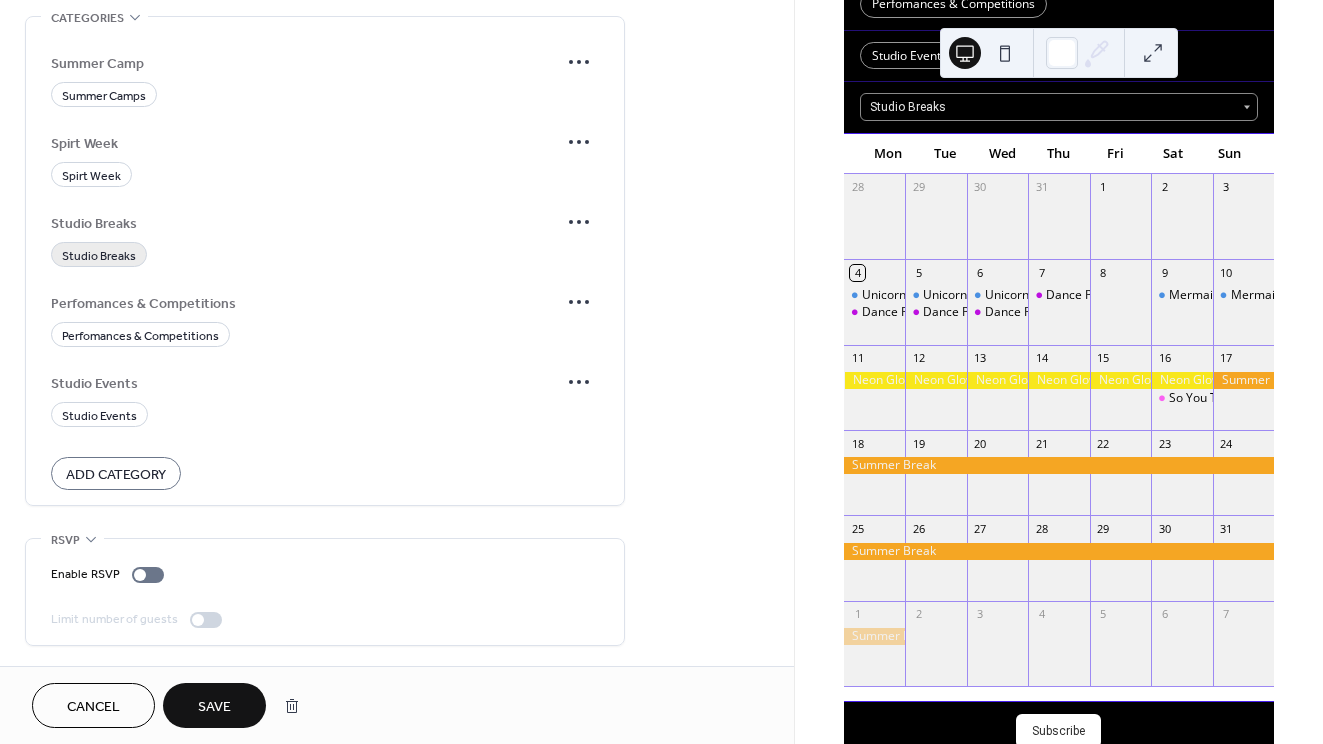 click on "Studio Breaks" at bounding box center (99, 256) 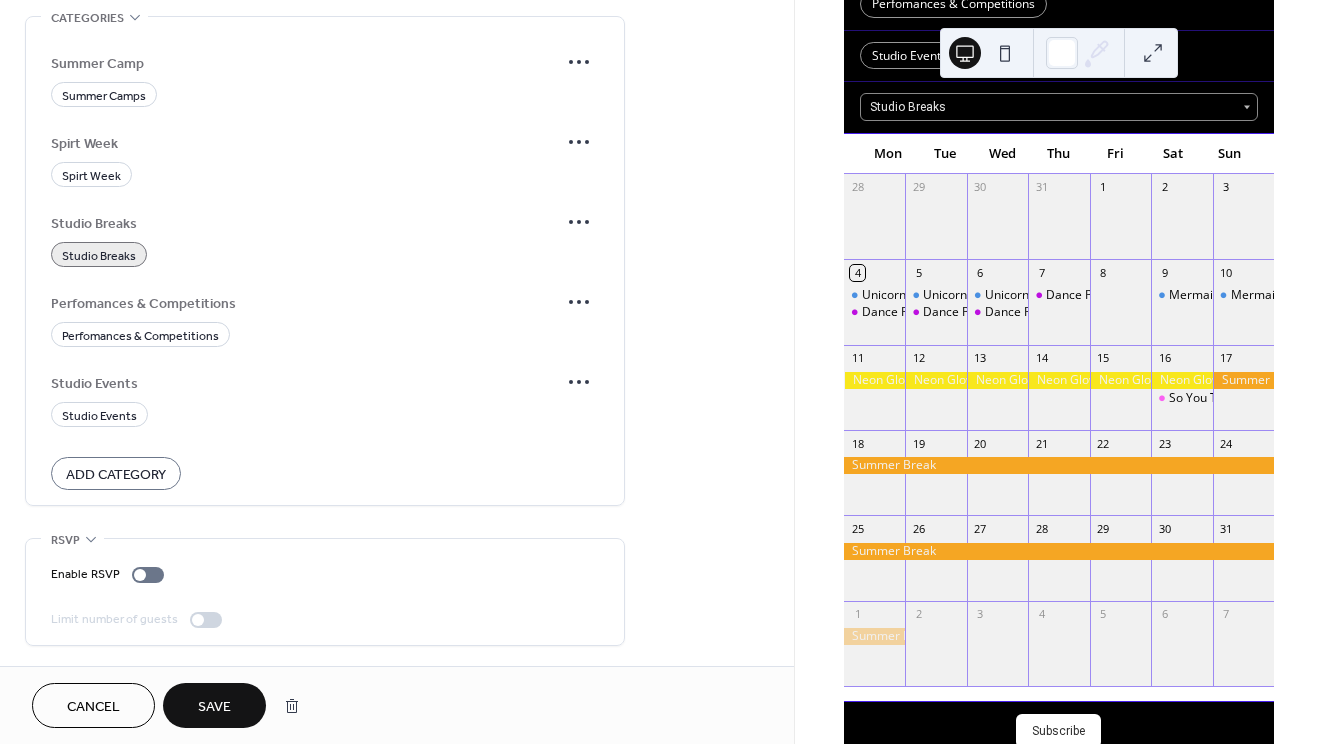 click on "Save" at bounding box center [214, 707] 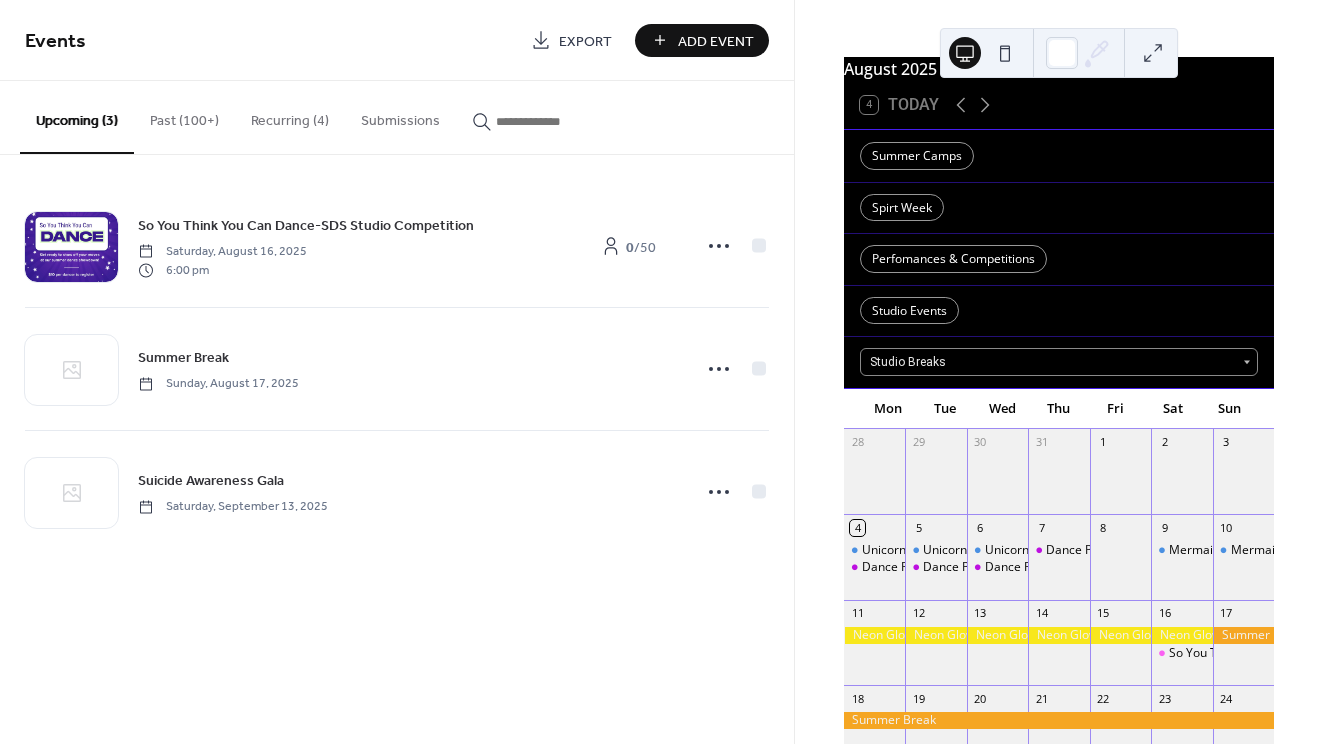 scroll, scrollTop: 47, scrollLeft: 0, axis: vertical 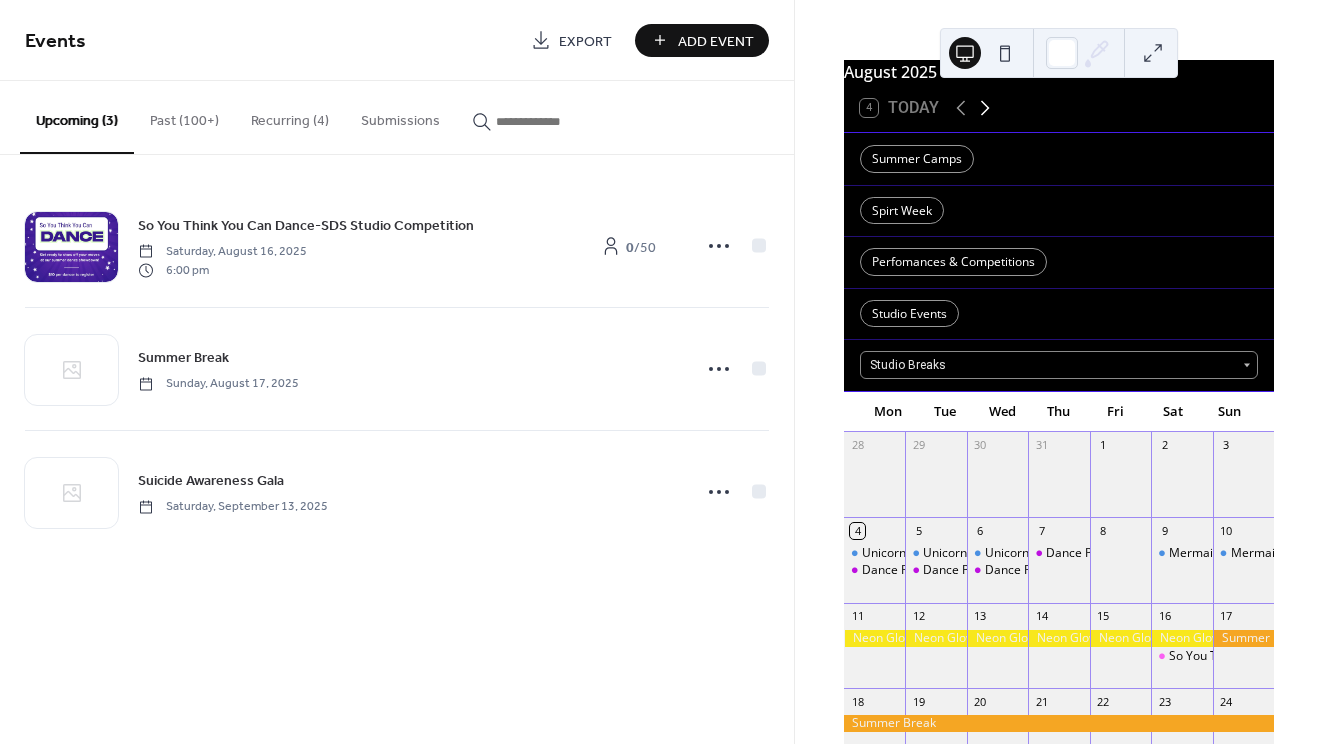 click 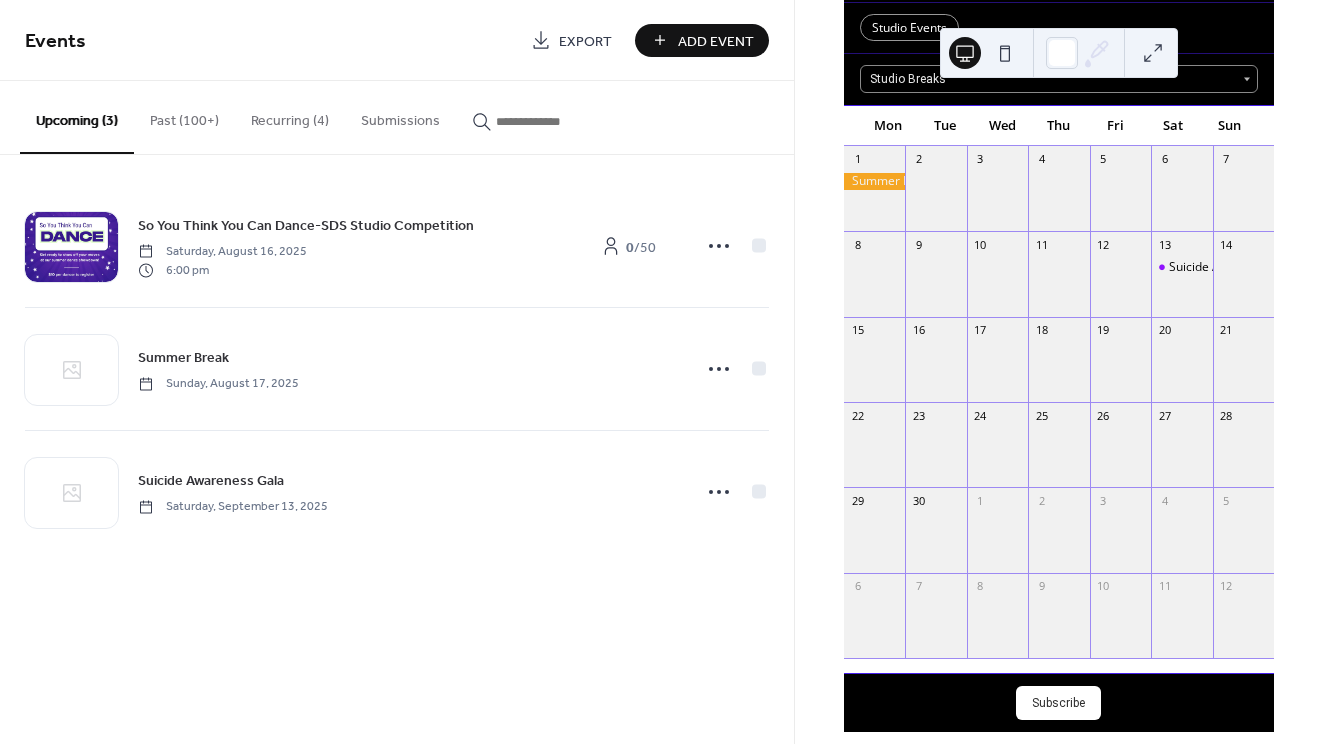 scroll, scrollTop: 335, scrollLeft: 0, axis: vertical 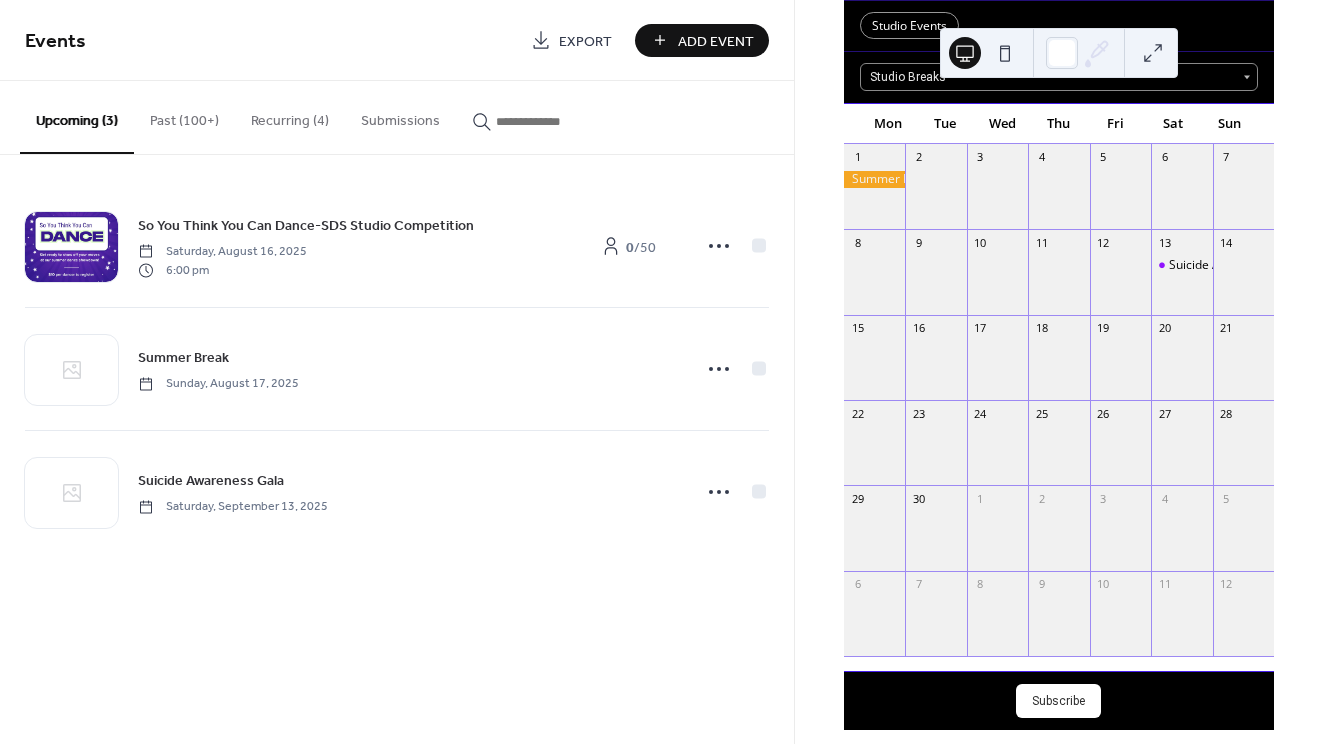 click on "Add Event" at bounding box center (716, 41) 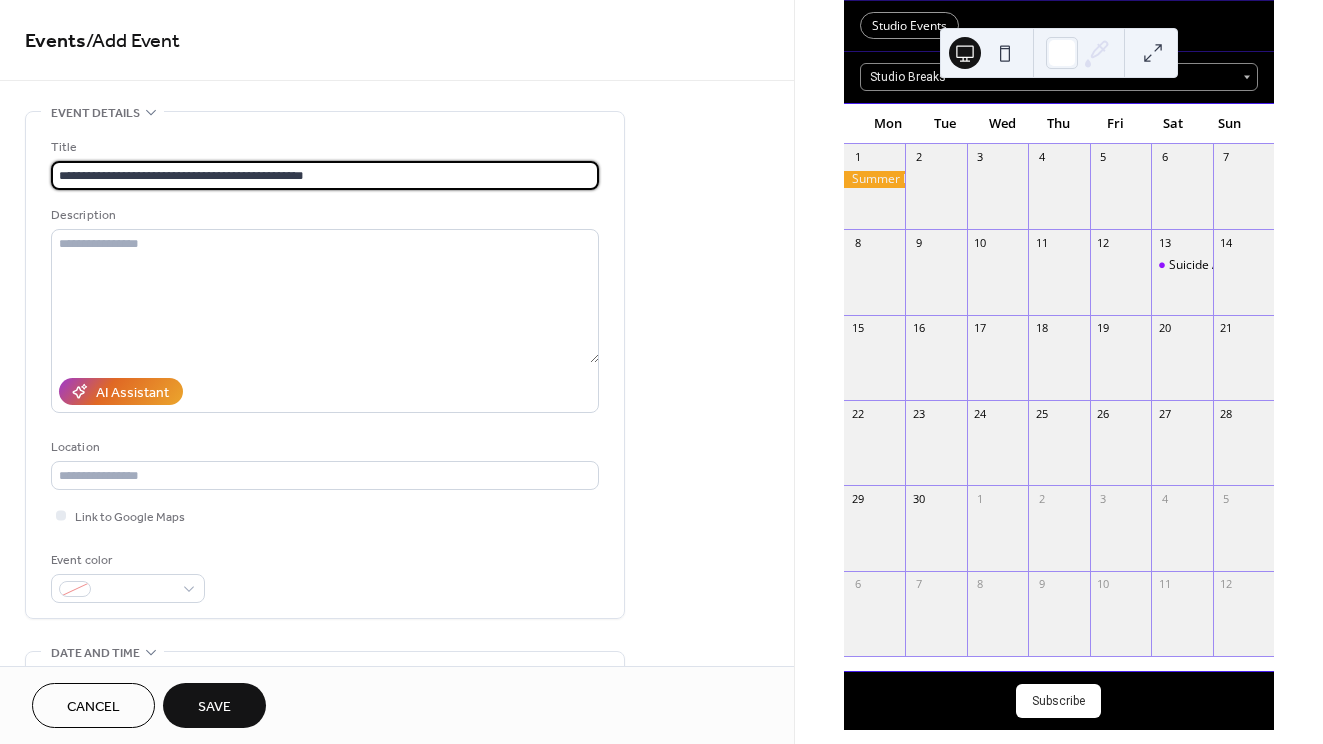 click on "**********" at bounding box center [325, 175] 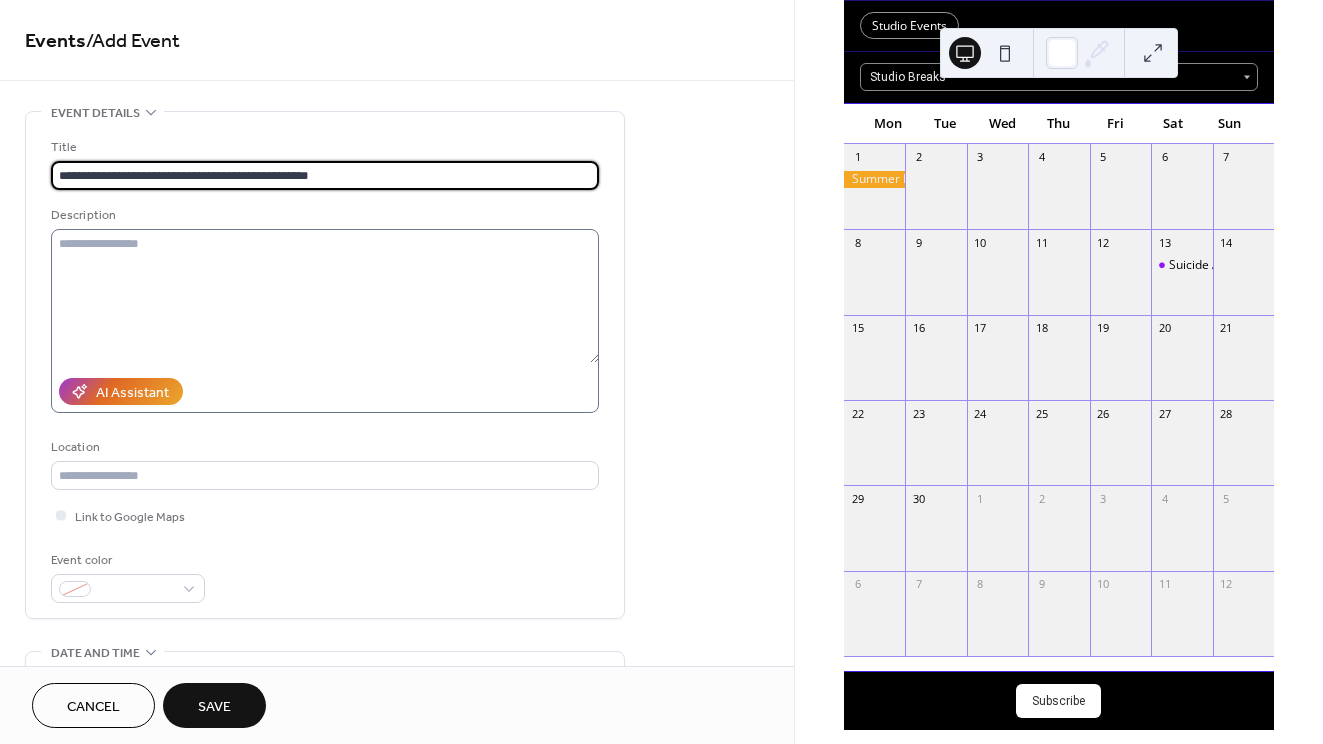 type on "**********" 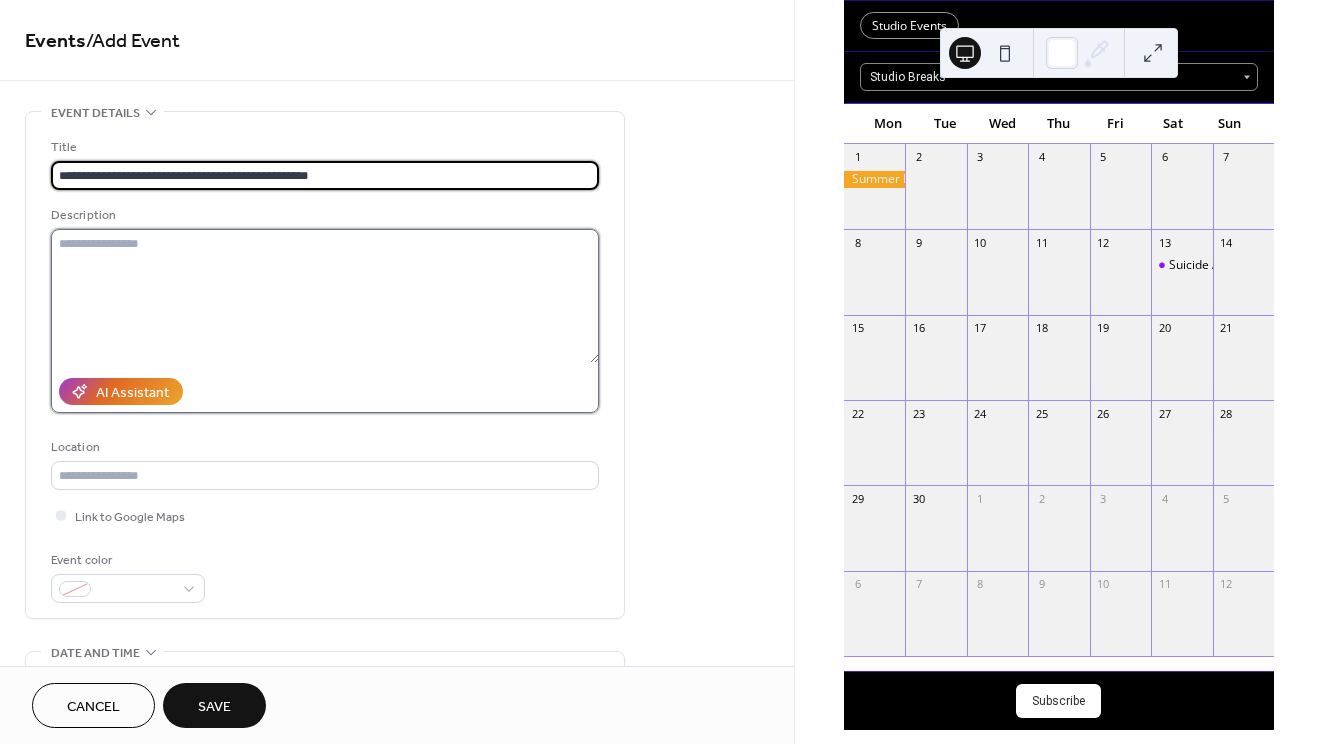click at bounding box center [325, 296] 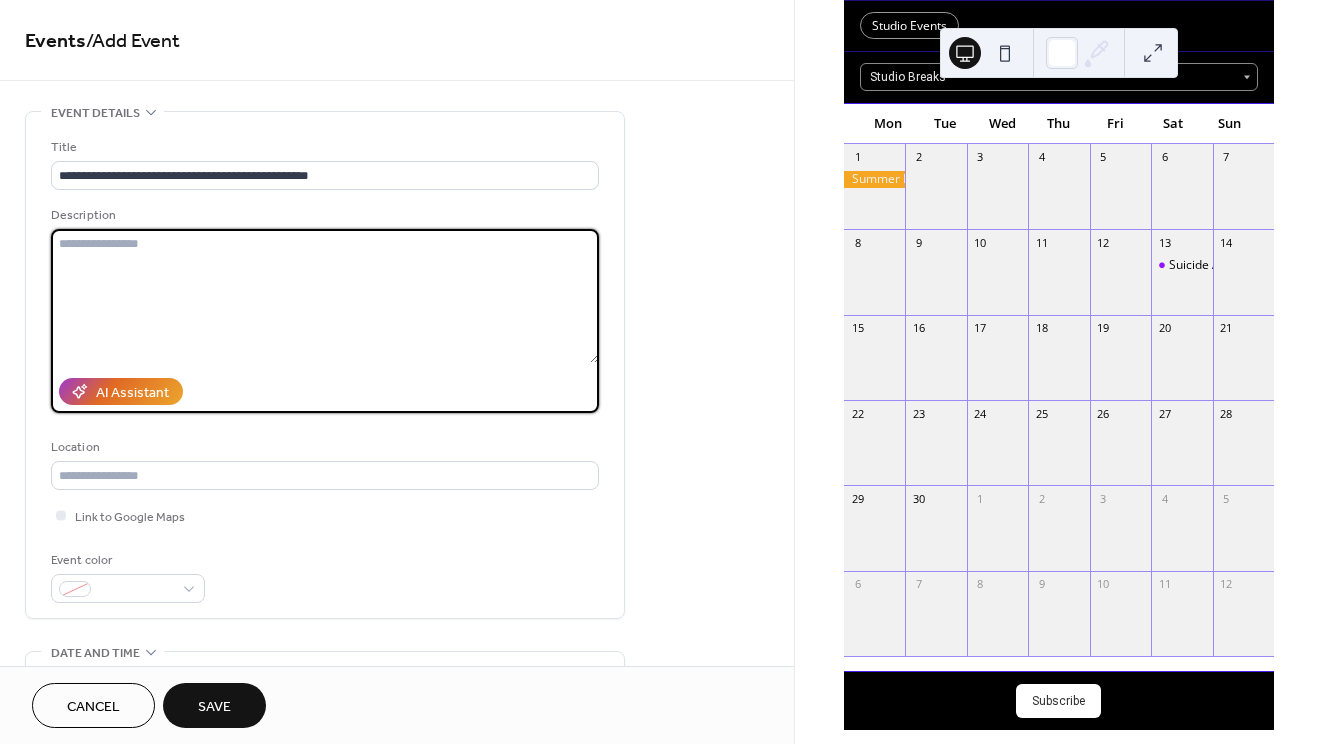 paste on "**********" 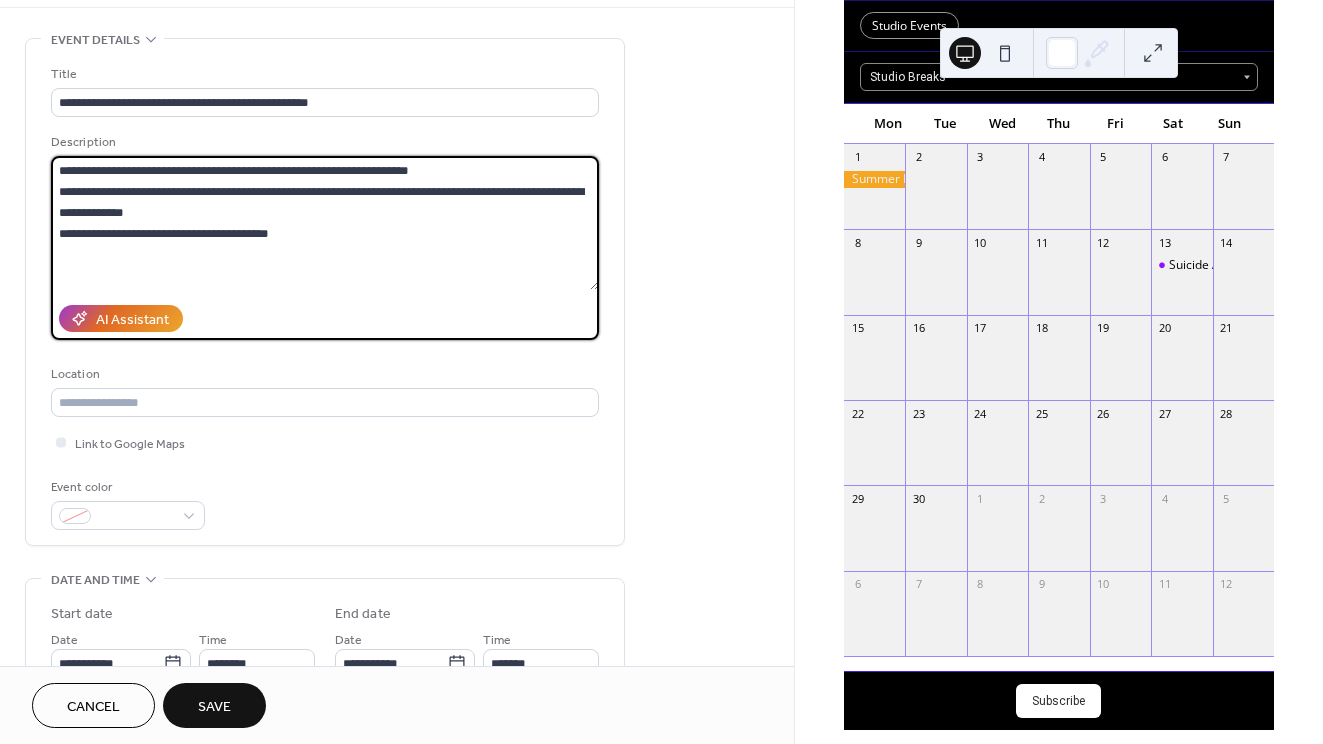 scroll, scrollTop: 108, scrollLeft: 0, axis: vertical 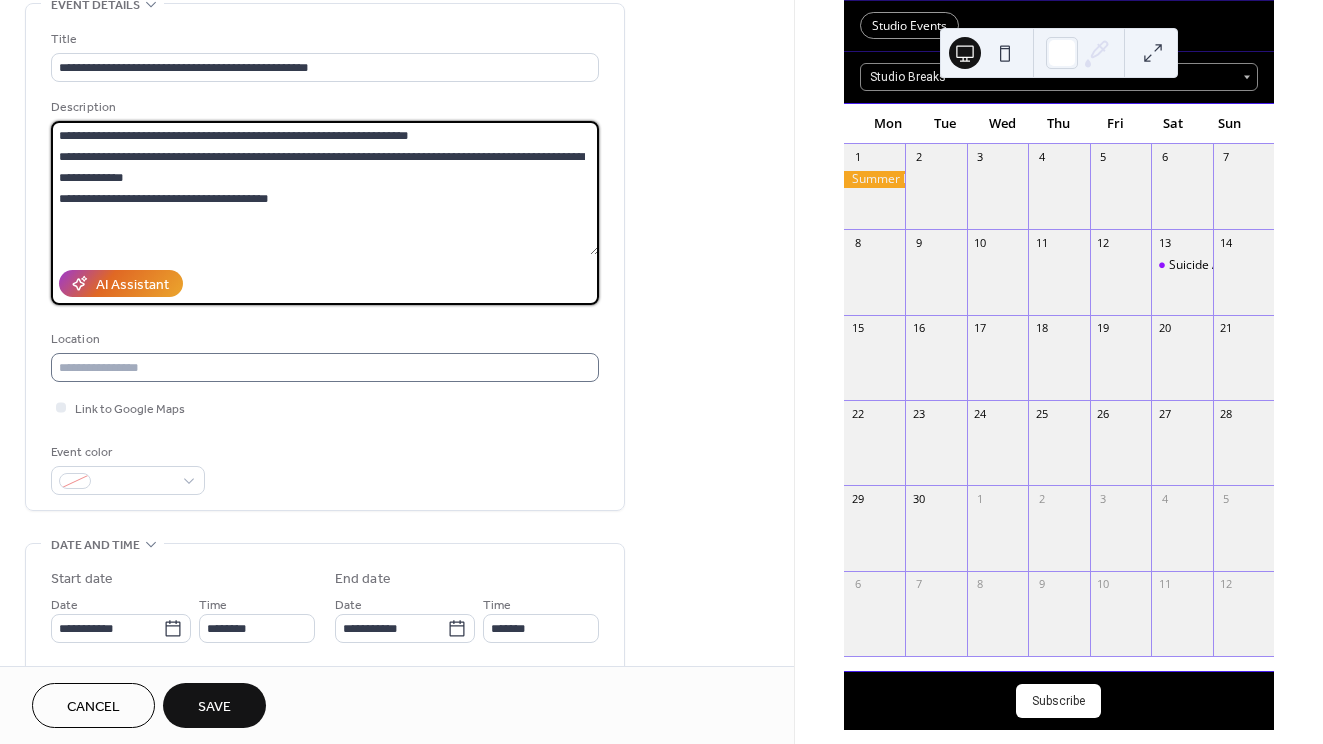 type on "**********" 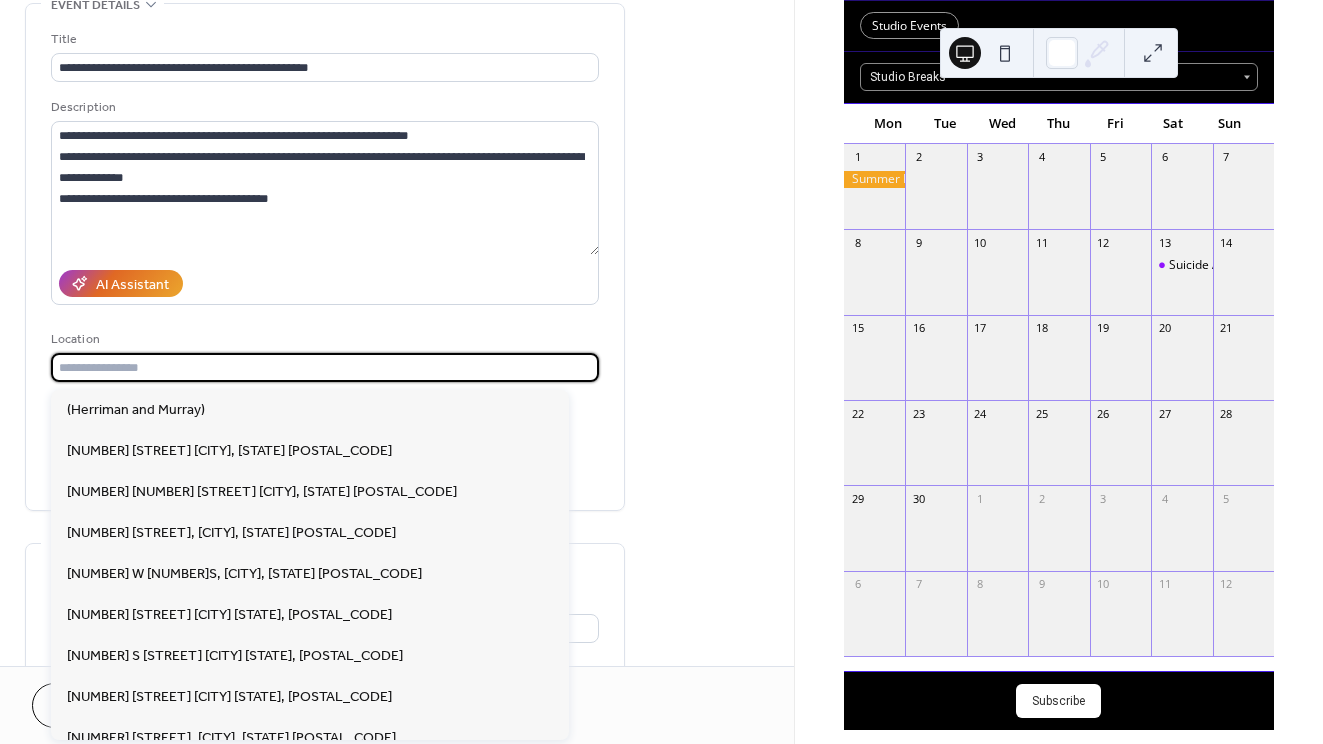 click at bounding box center (325, 367) 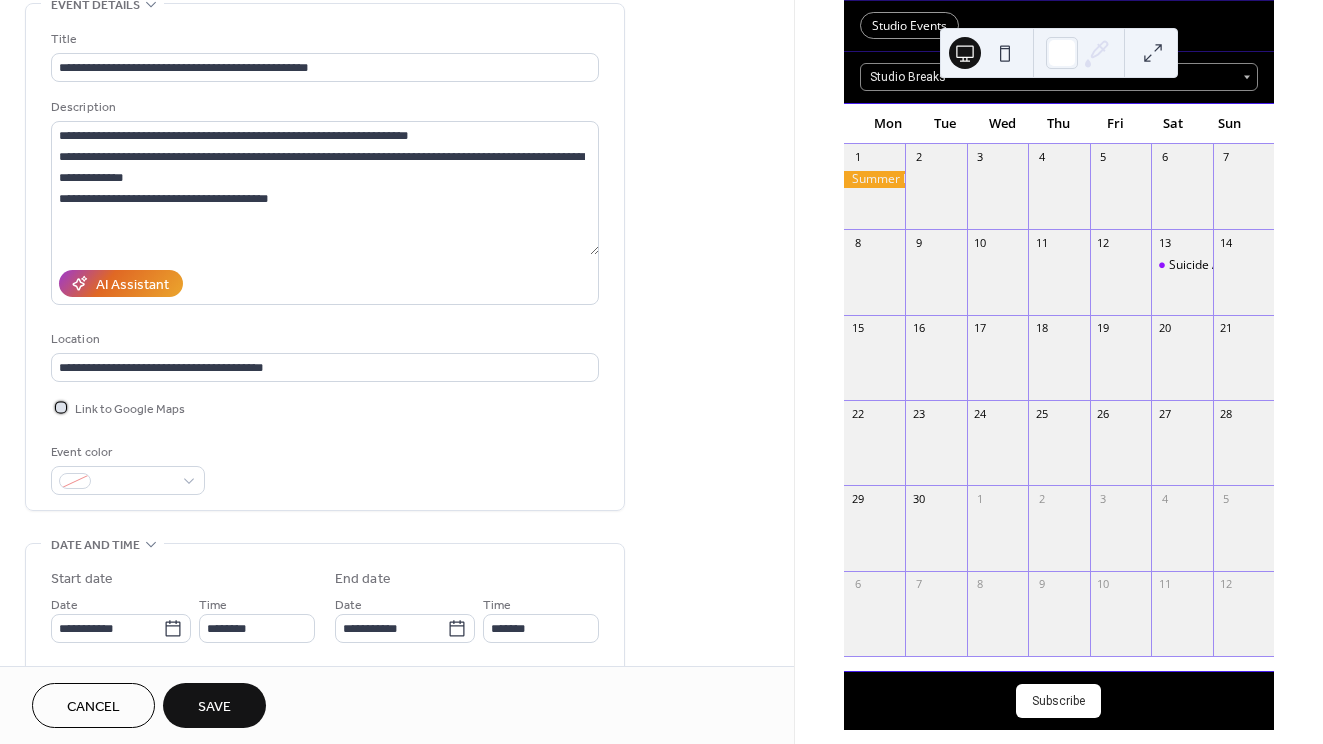 click on "Link to Google Maps" at bounding box center [130, 409] 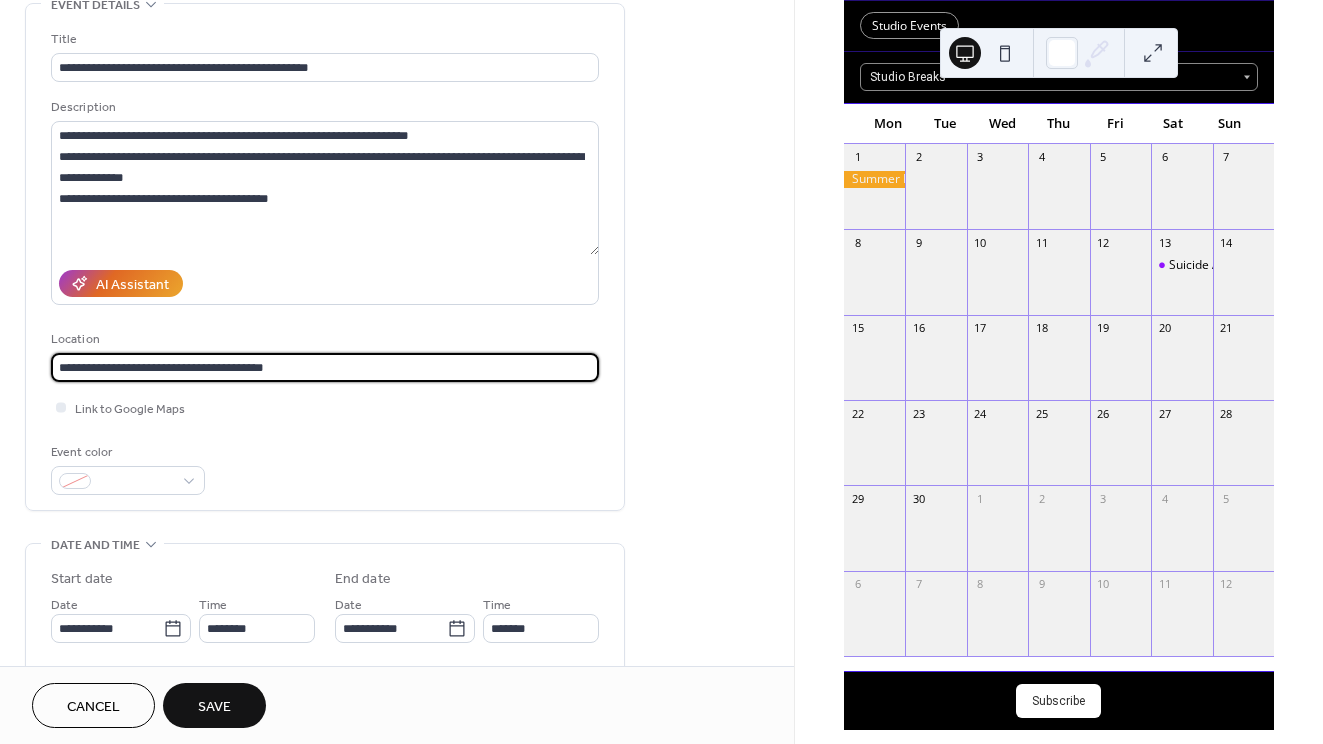 click on "**********" at bounding box center (325, 367) 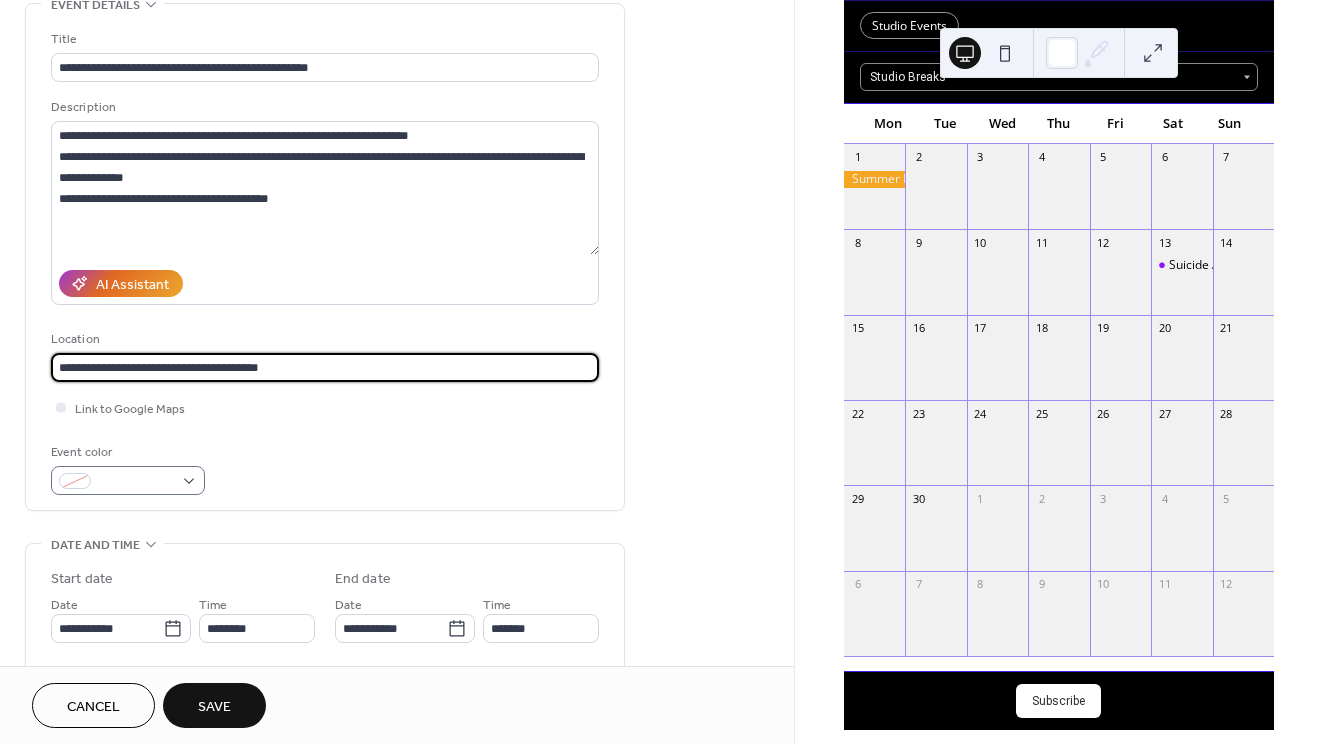 type on "**********" 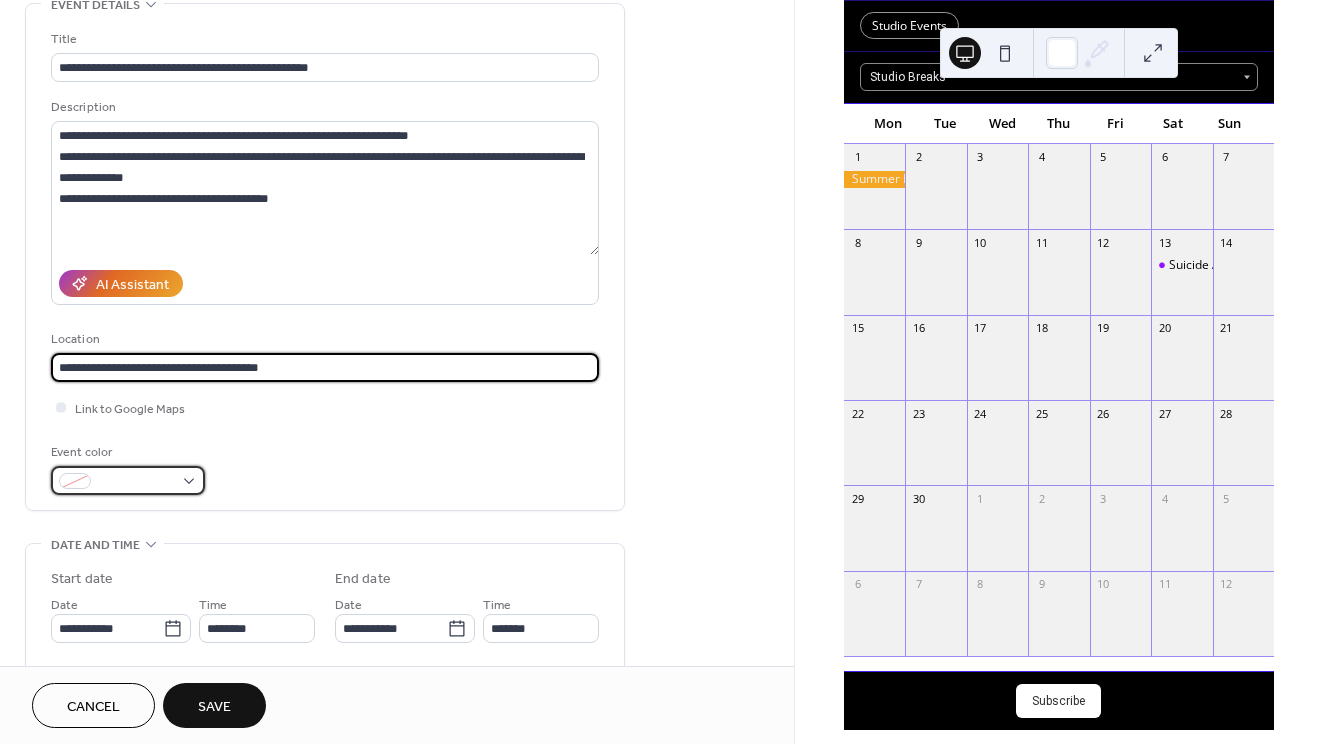 click at bounding box center [136, 482] 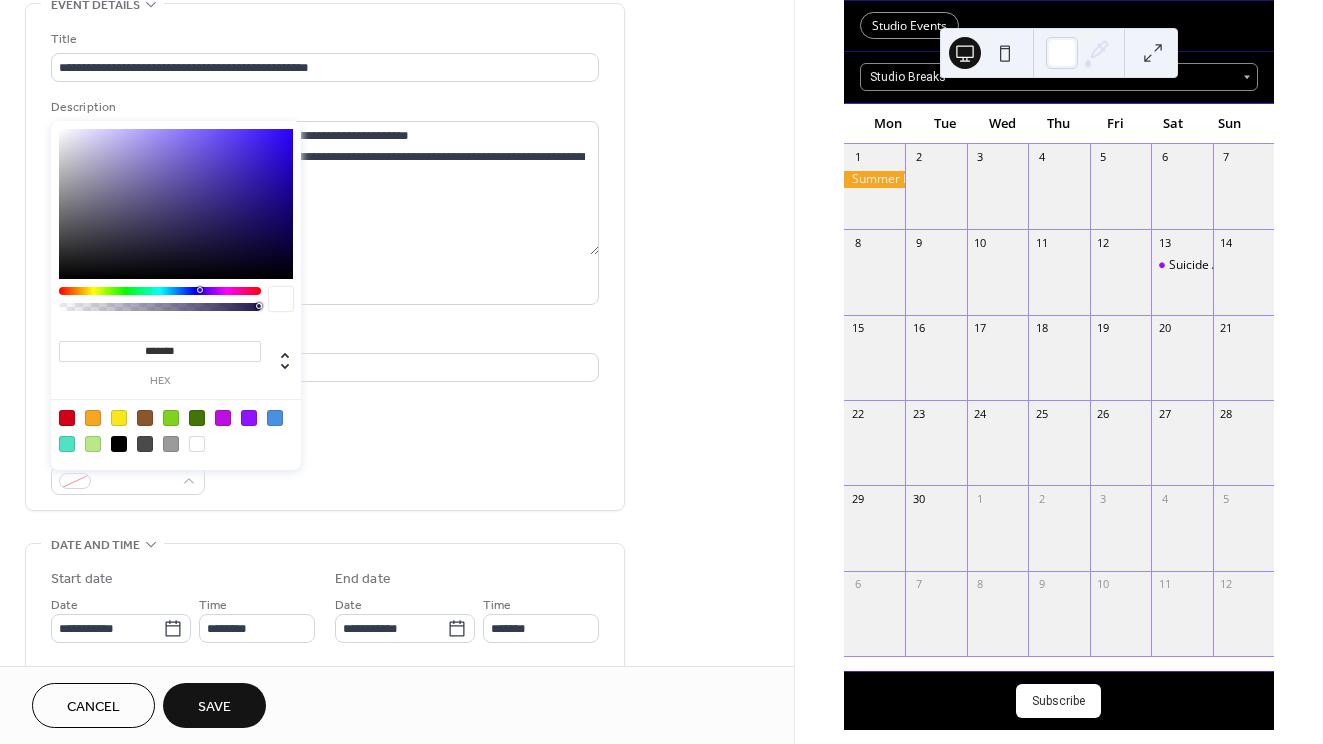 click at bounding box center (249, 418) 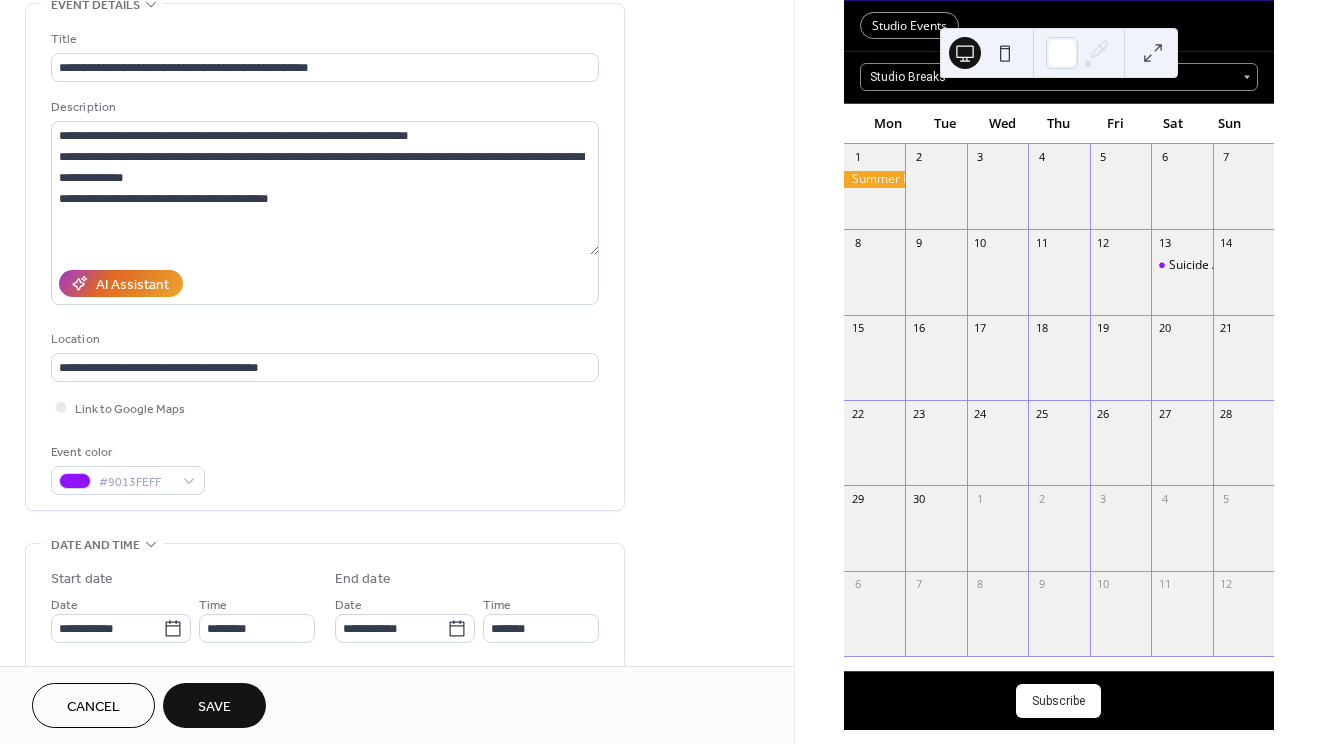 click on "Event color #9013FEFF" at bounding box center (325, 468) 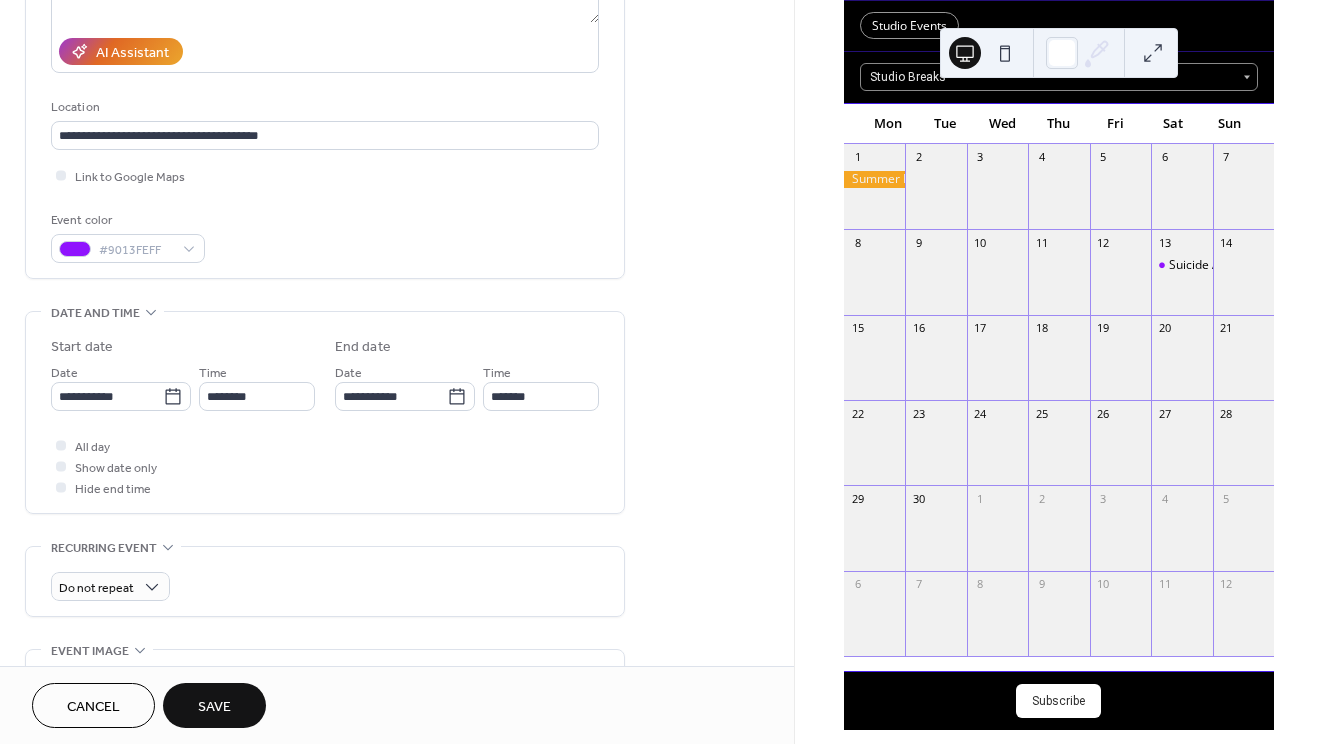scroll, scrollTop: 342, scrollLeft: 0, axis: vertical 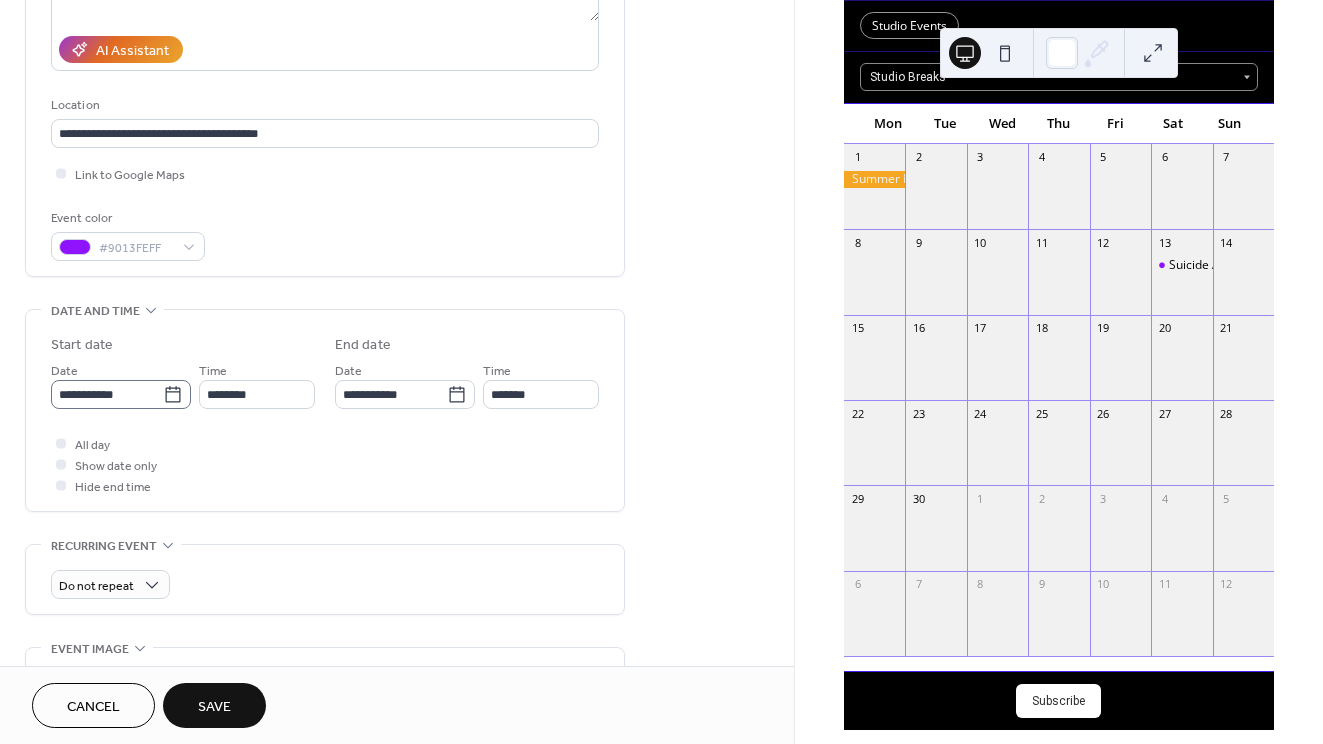 click 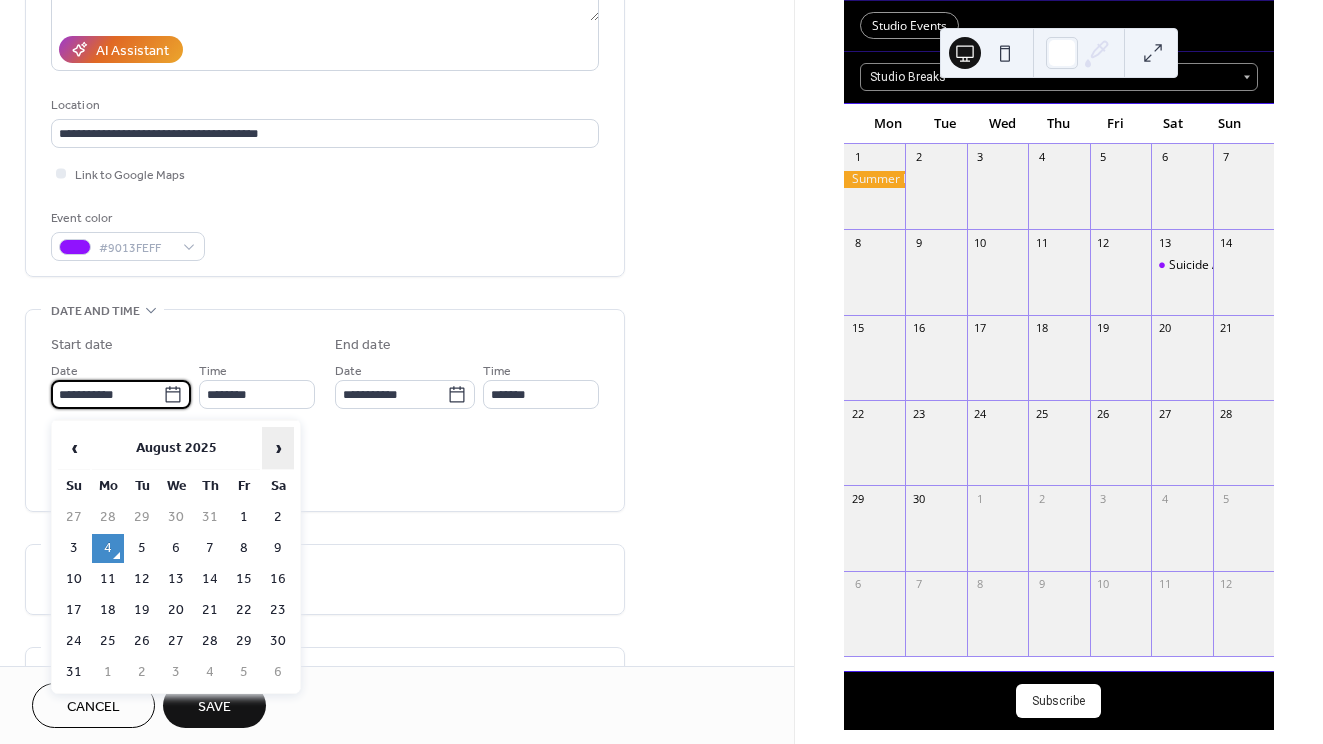 click on "›" at bounding box center (278, 448) 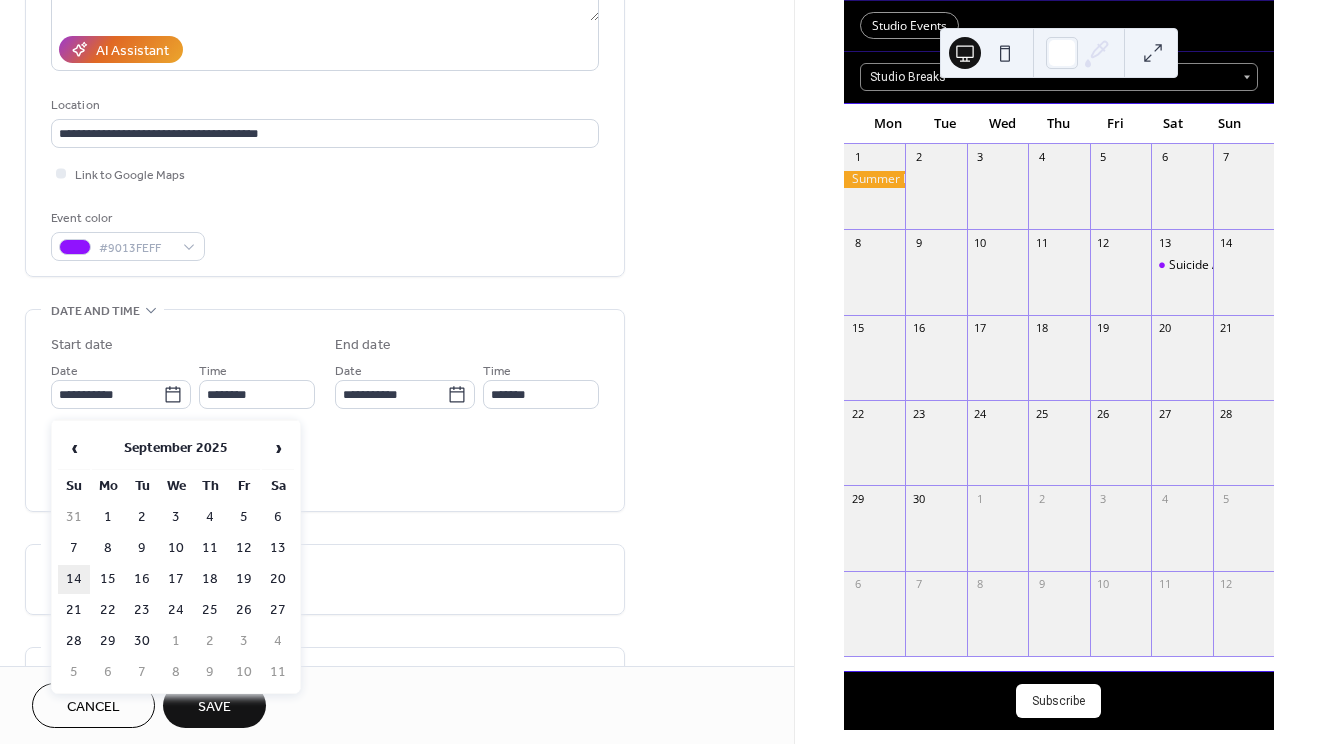 click on "14" at bounding box center [74, 579] 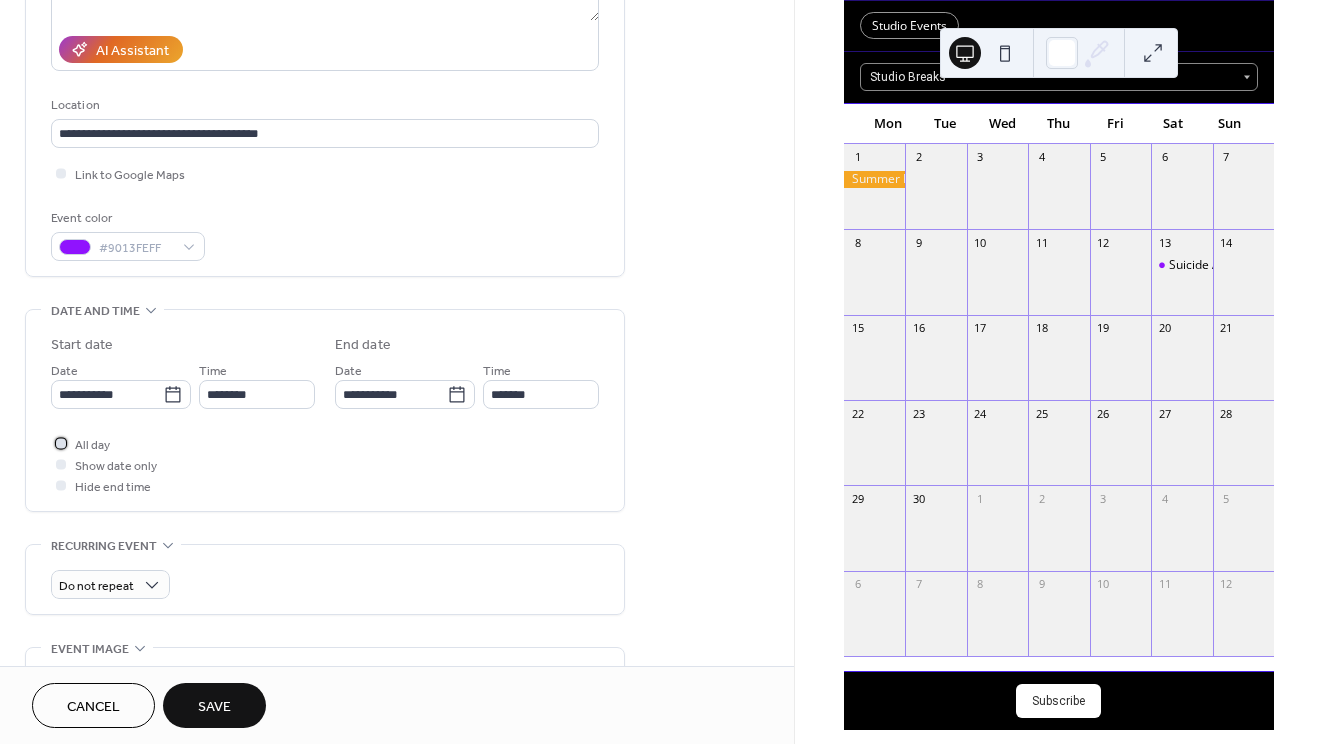 click on "All day" at bounding box center [92, 445] 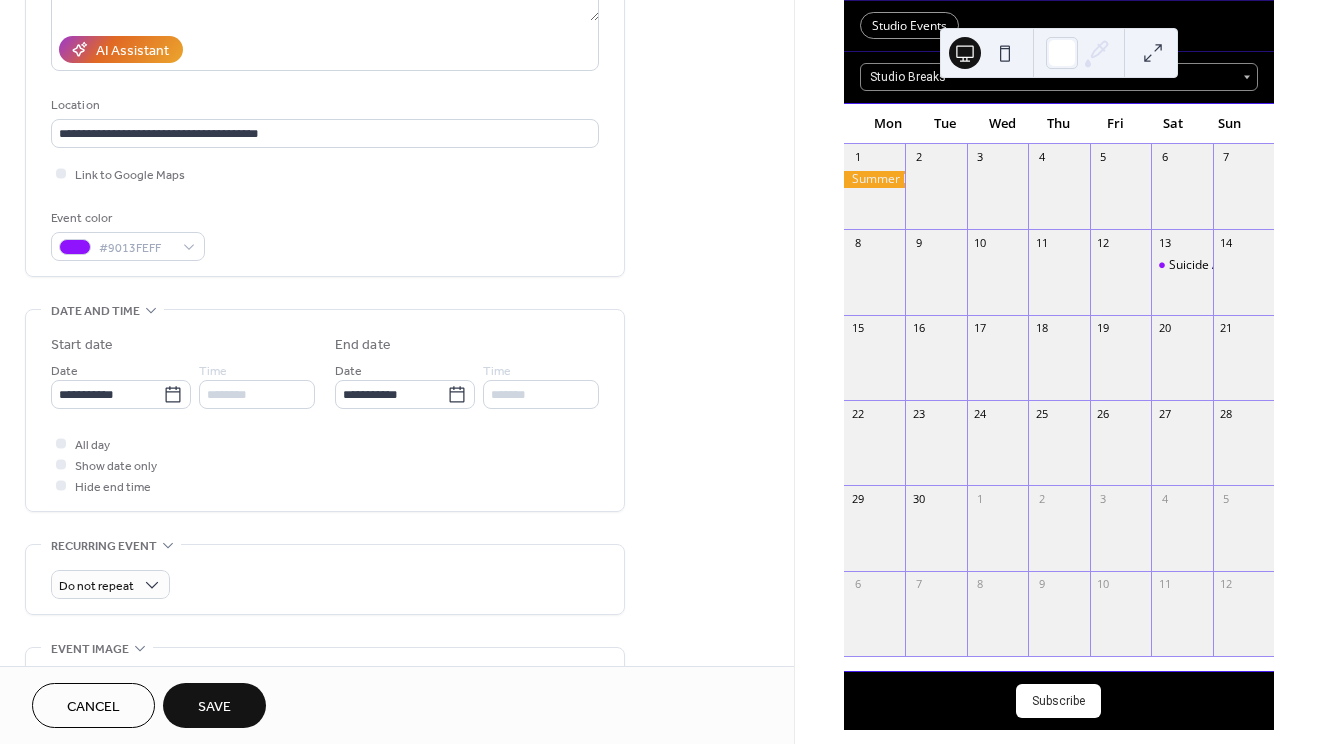 click at bounding box center [61, 464] 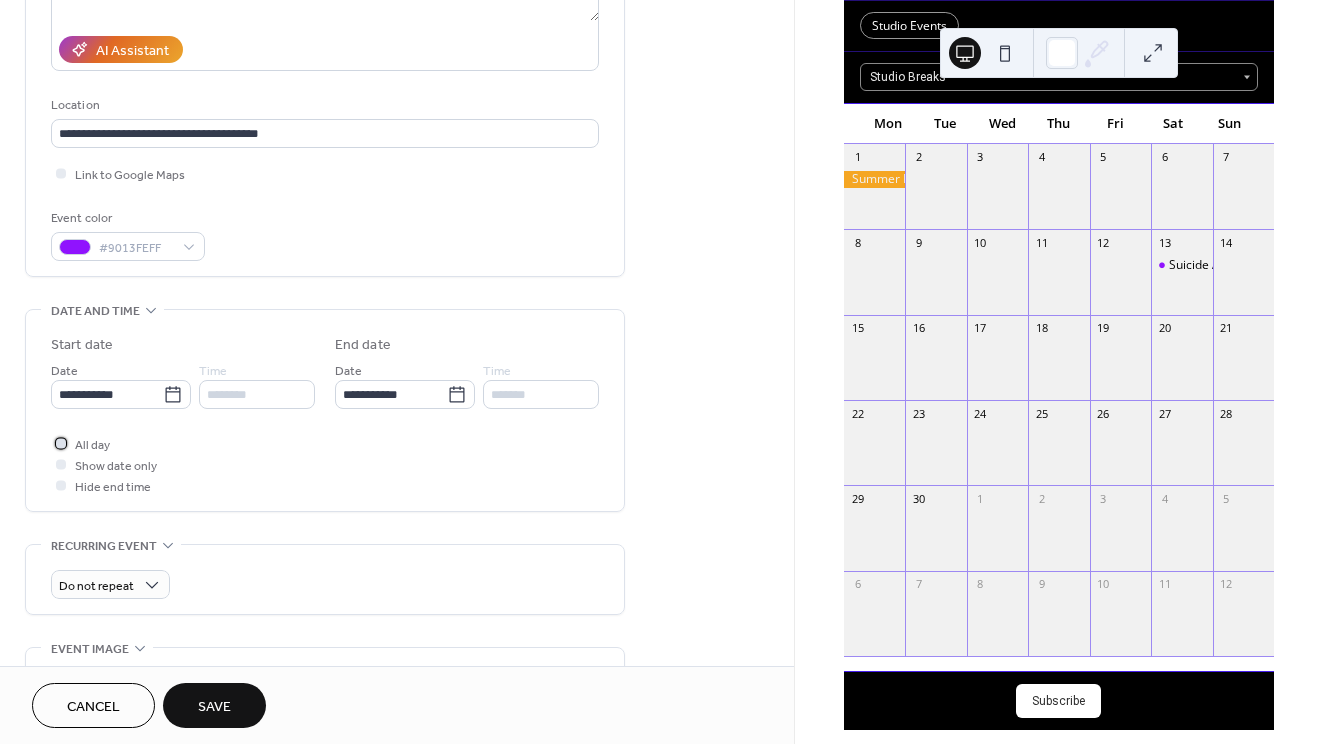 click 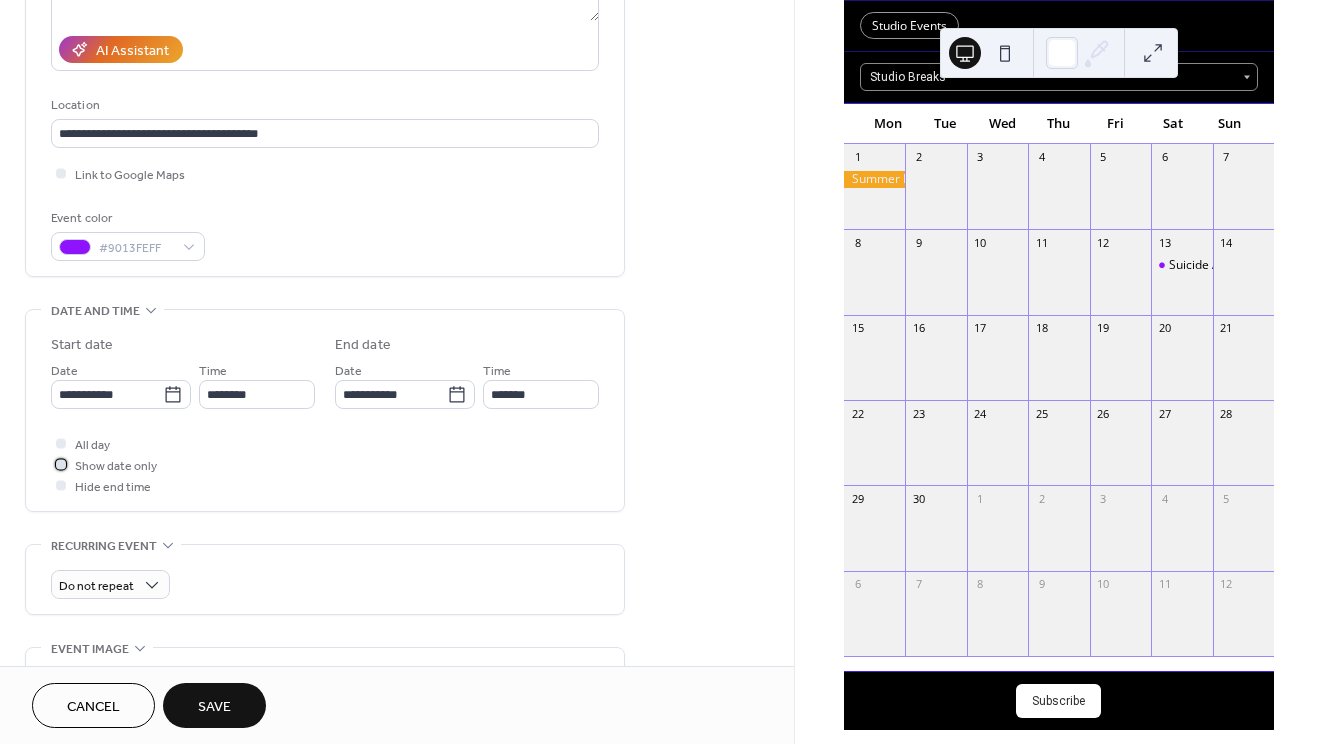click at bounding box center (61, 464) 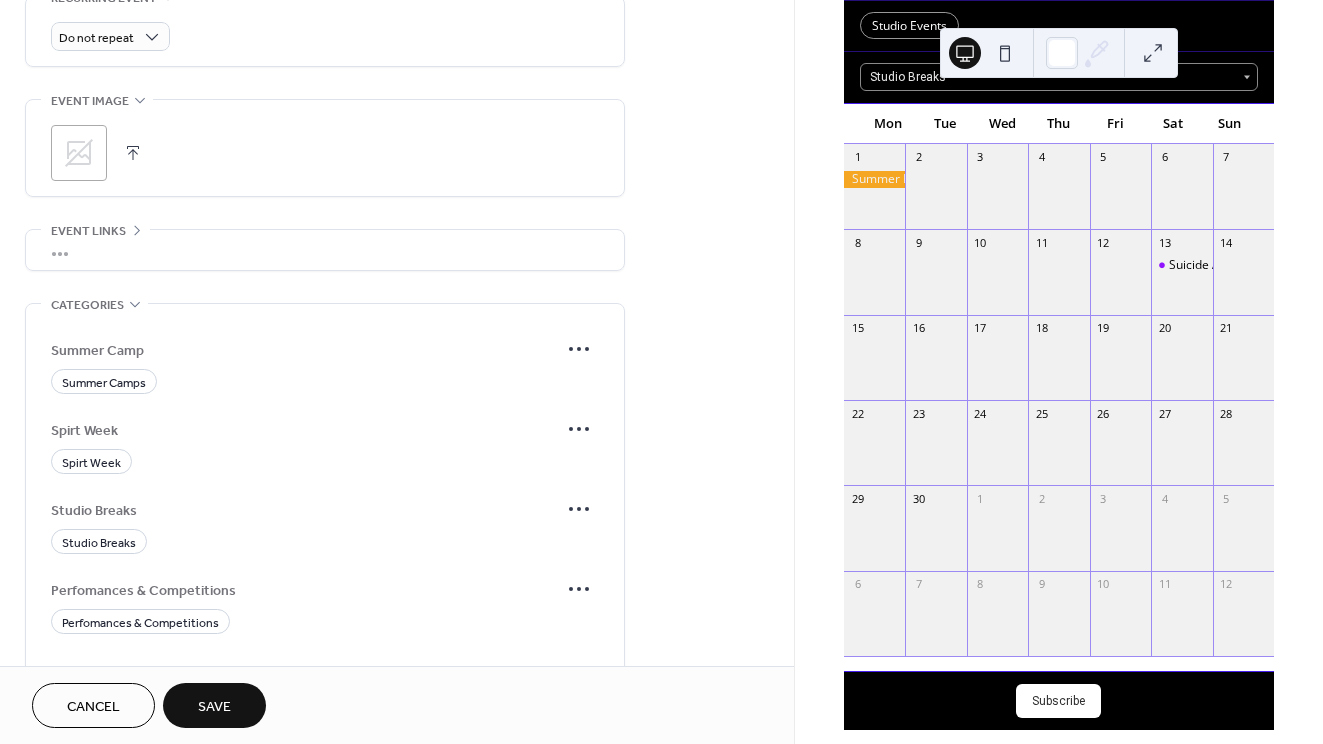 scroll, scrollTop: 976, scrollLeft: 0, axis: vertical 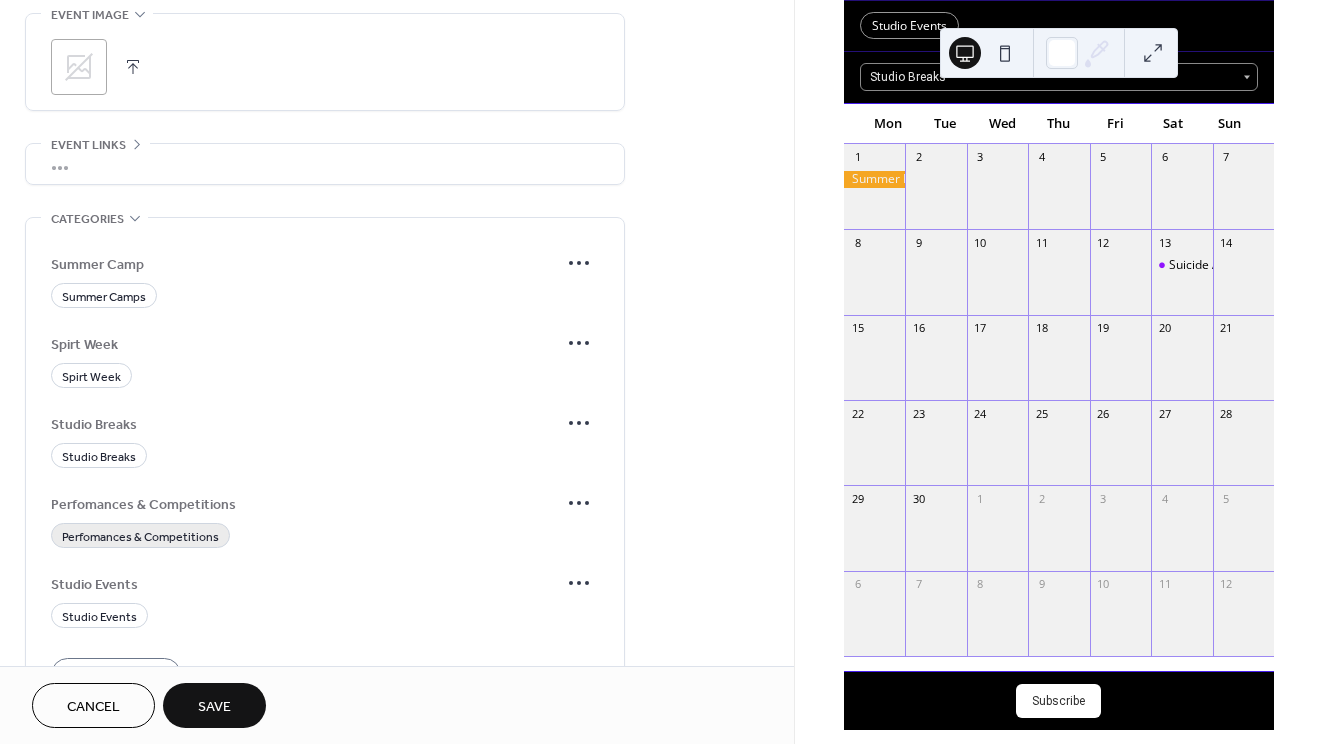 click on "Perfomances & Competitions" at bounding box center [140, 537] 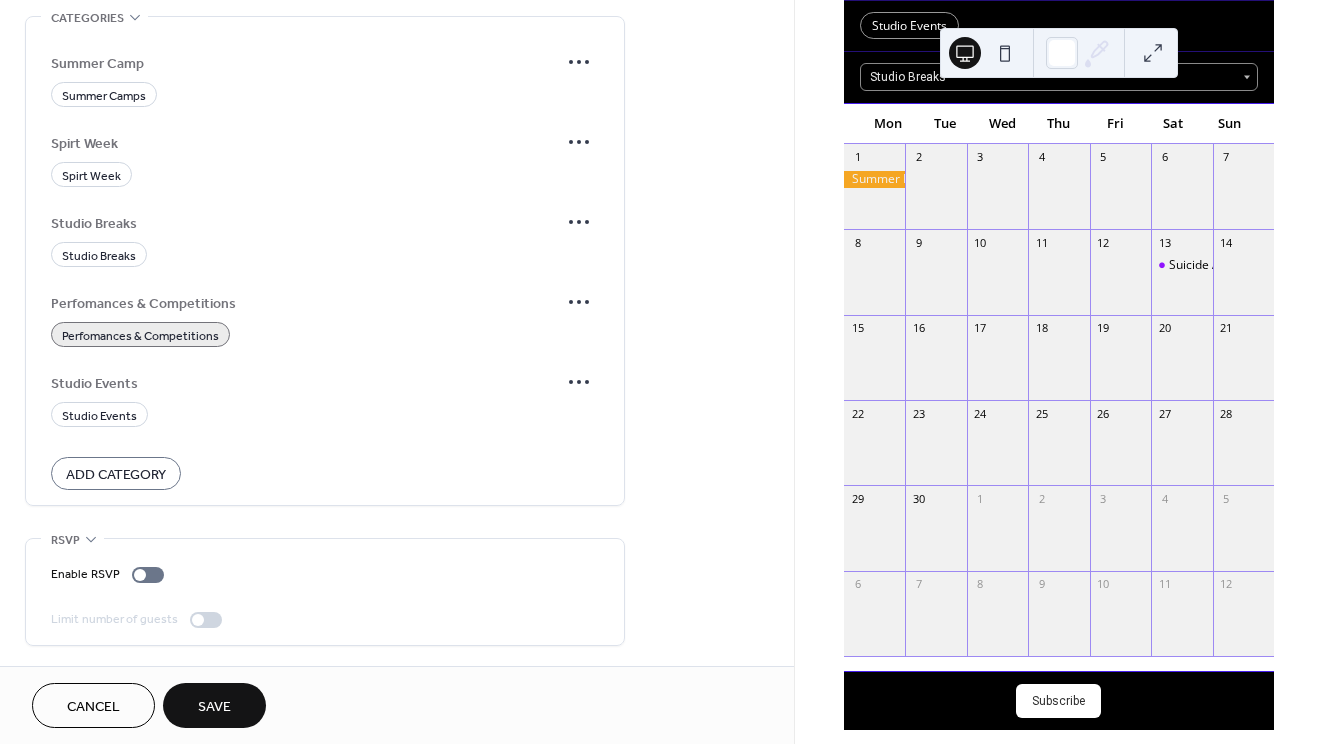 scroll, scrollTop: 1183, scrollLeft: 0, axis: vertical 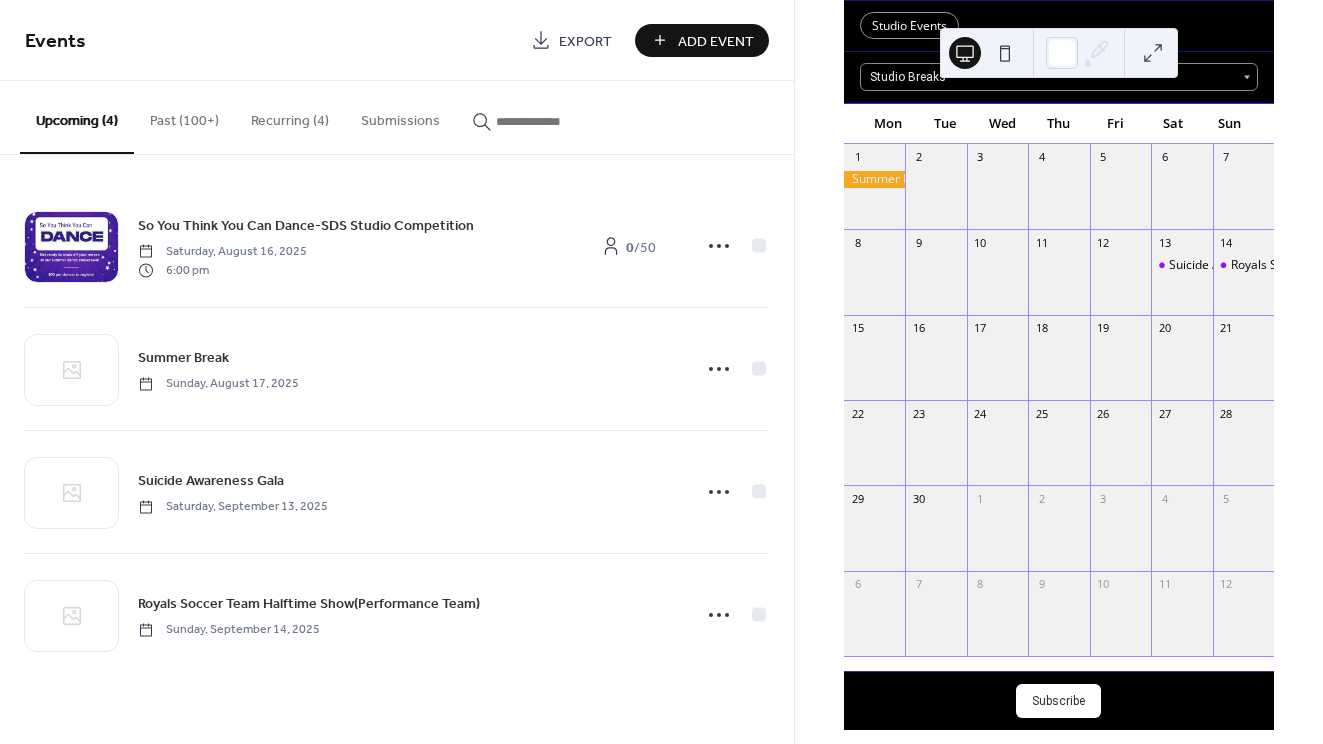 click on "Add Event" at bounding box center (716, 41) 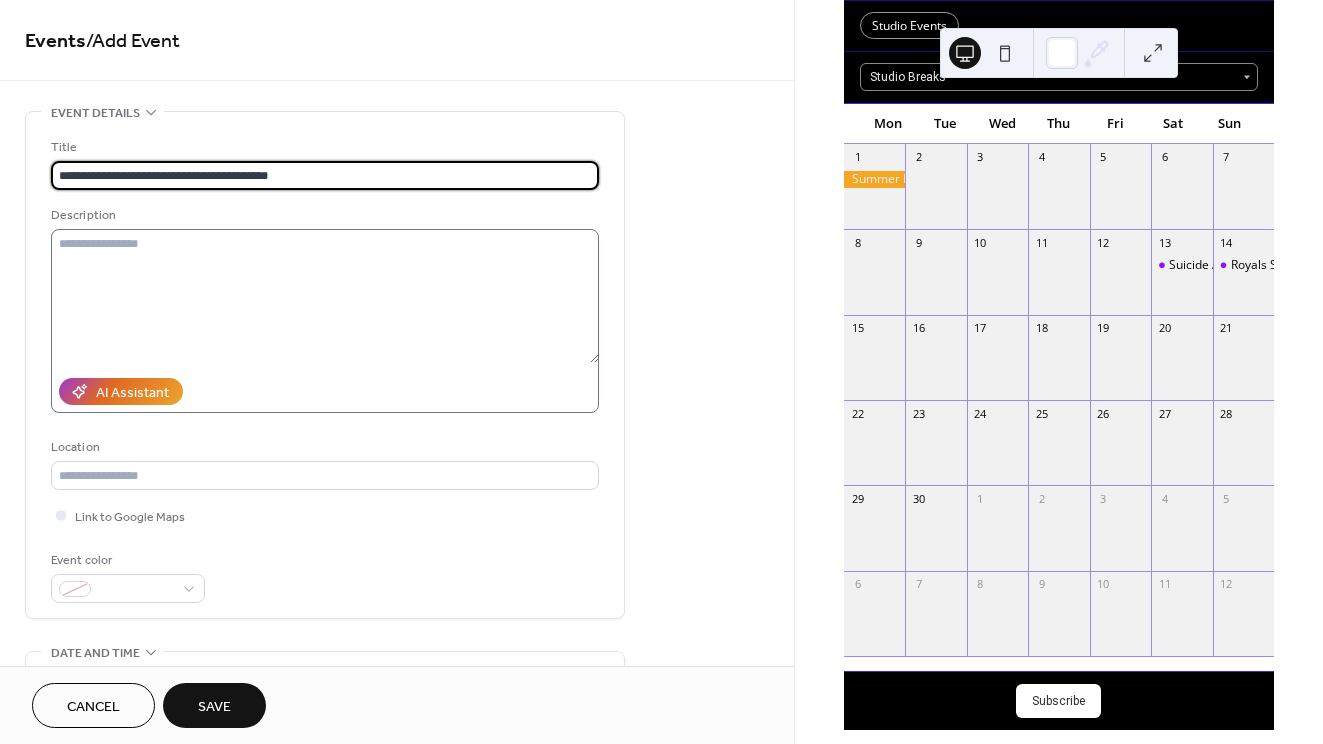 type on "**********" 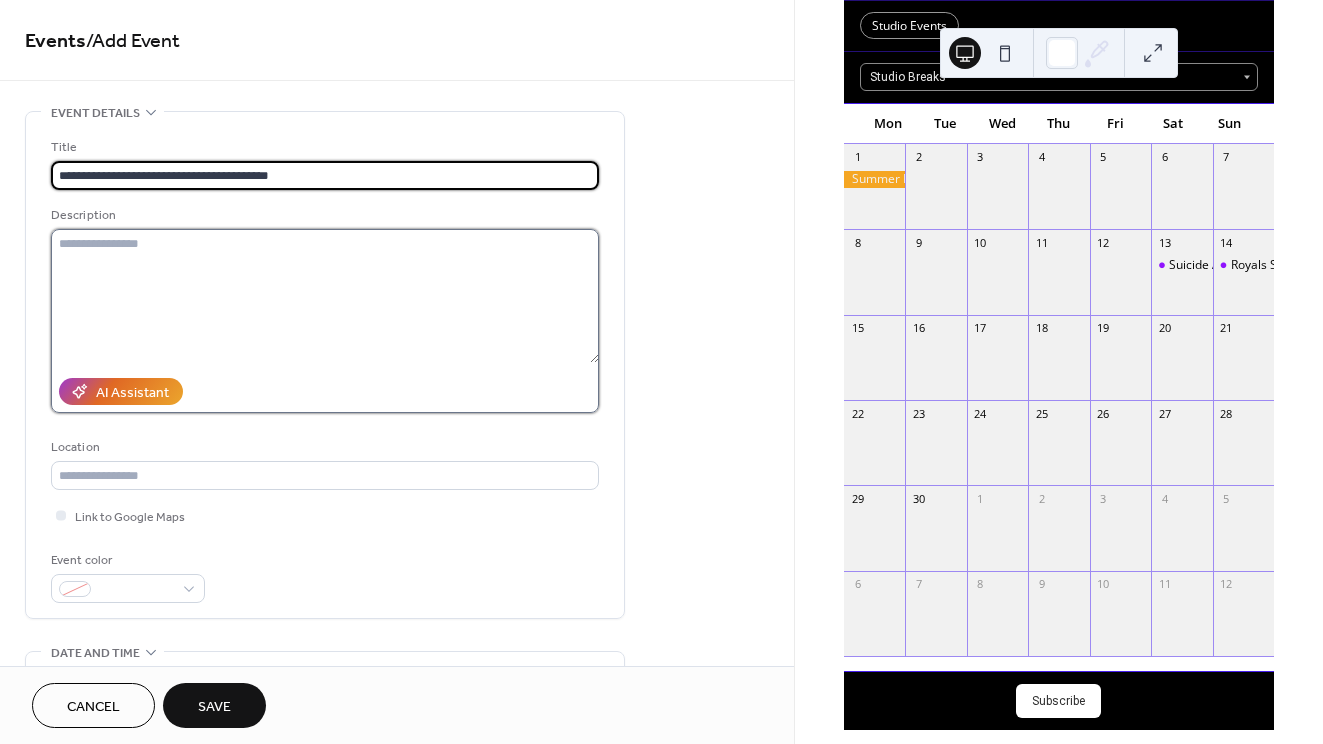 click at bounding box center [325, 296] 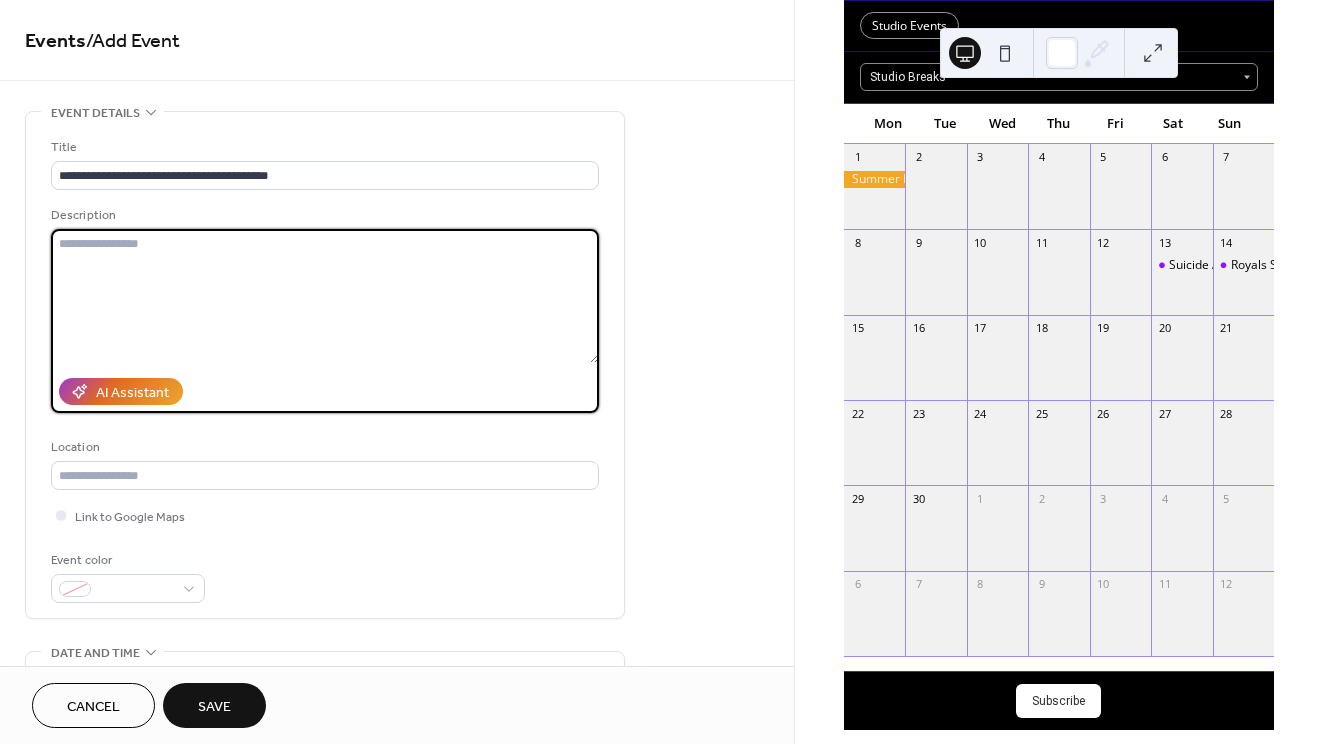 paste on "**********" 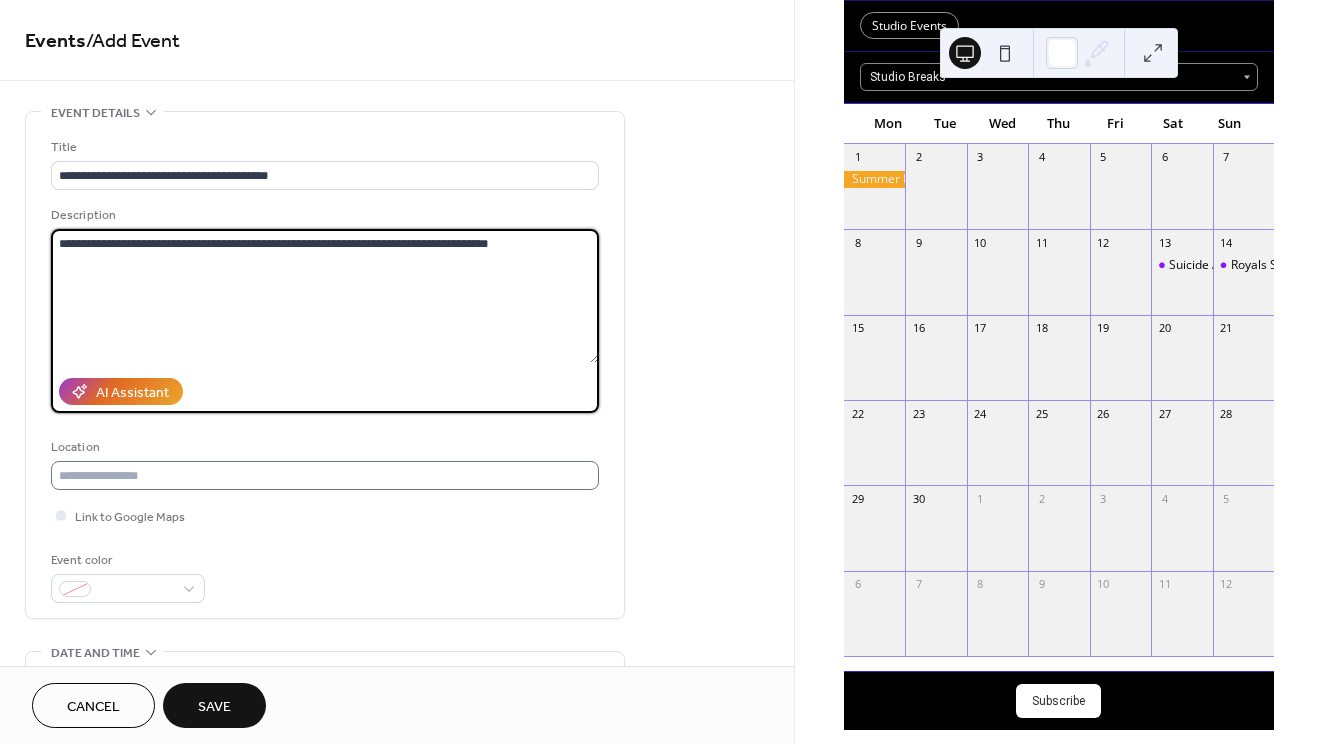 type on "**********" 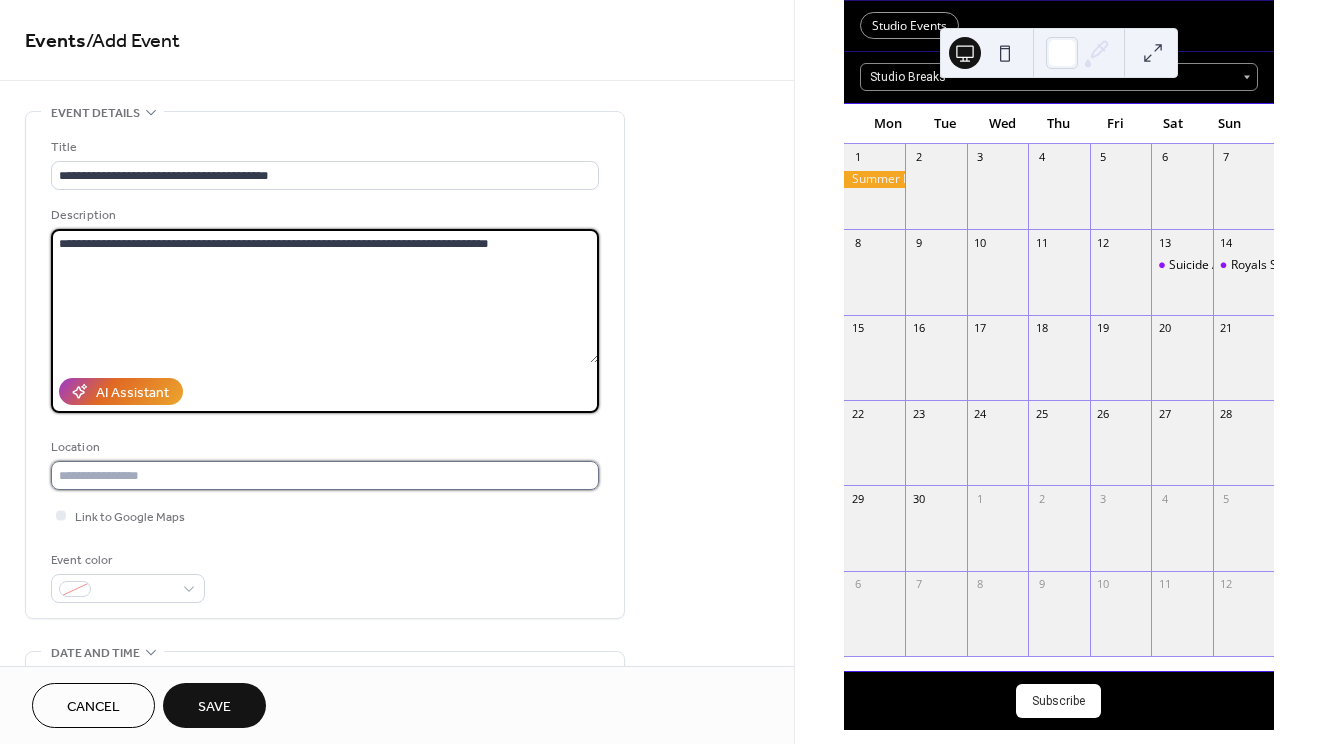 click at bounding box center (325, 475) 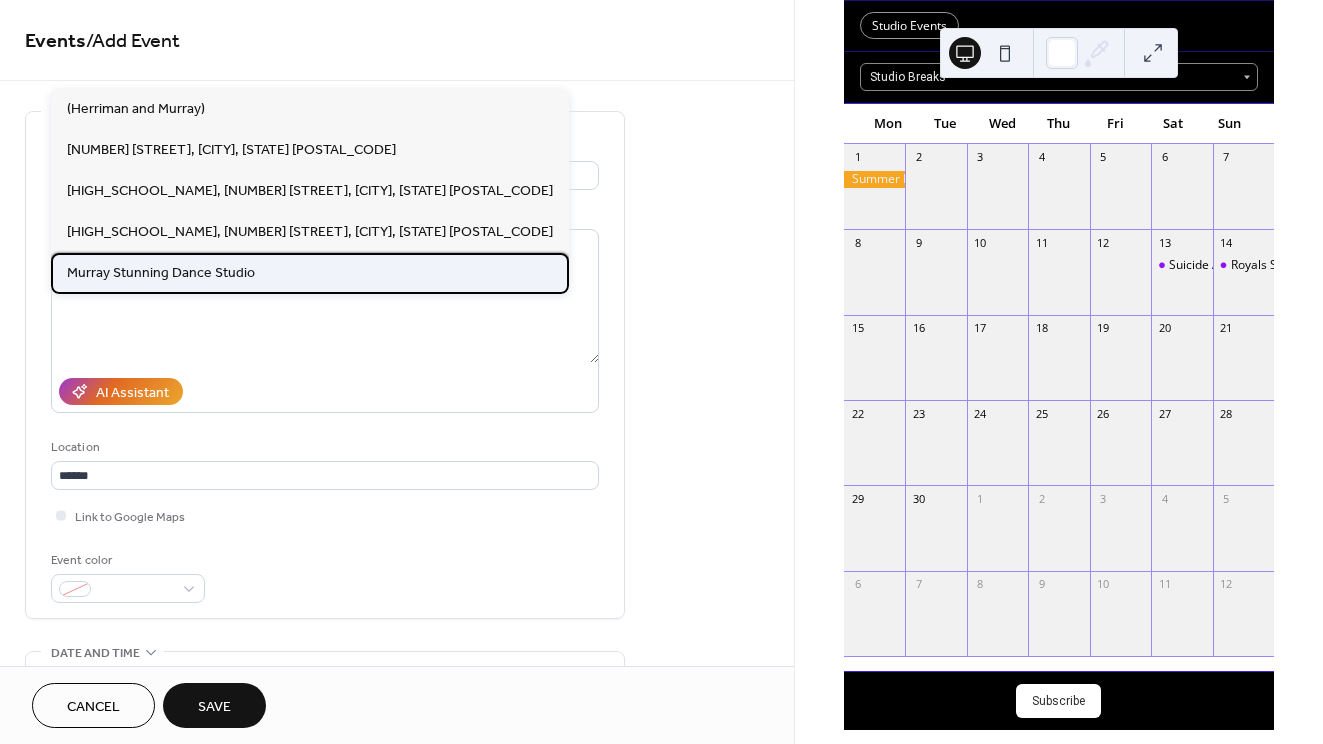 click on "[PERSON] [LAST] Dance Studio" at bounding box center (161, 273) 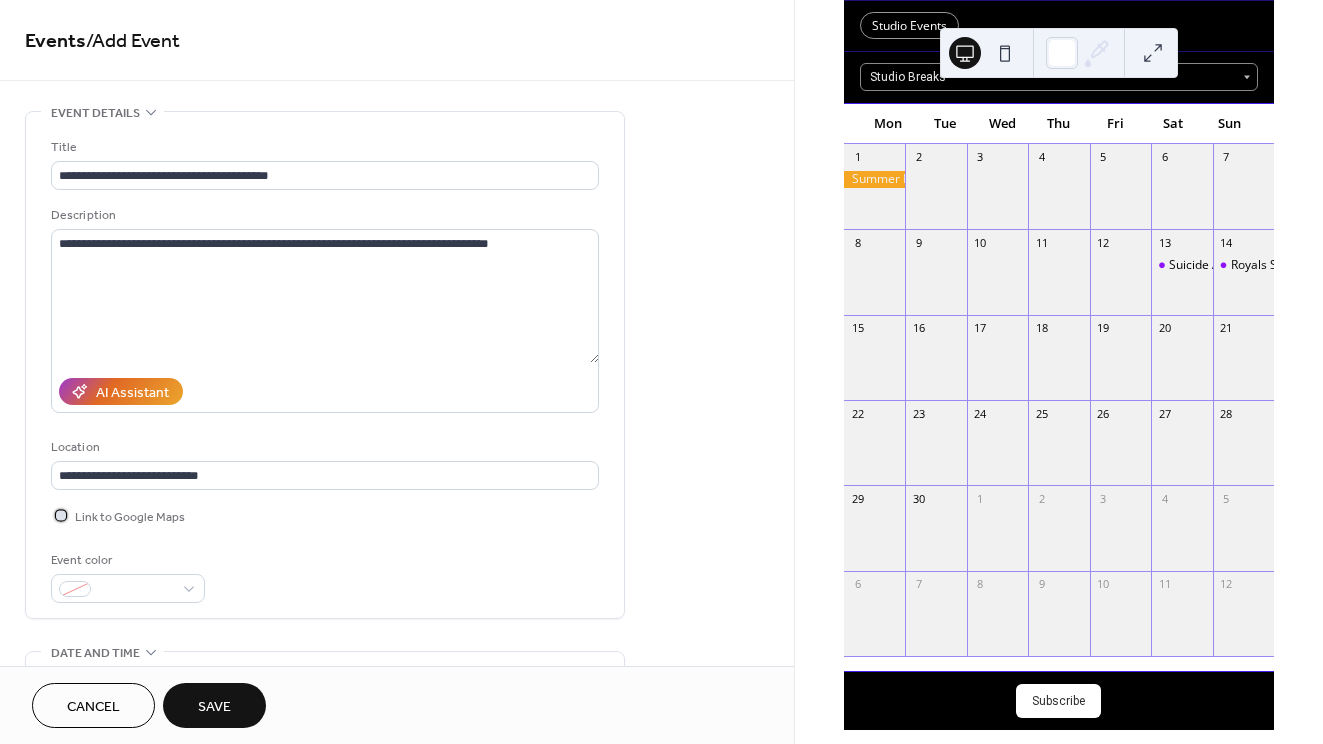 click on "Link to Google Maps" at bounding box center (130, 517) 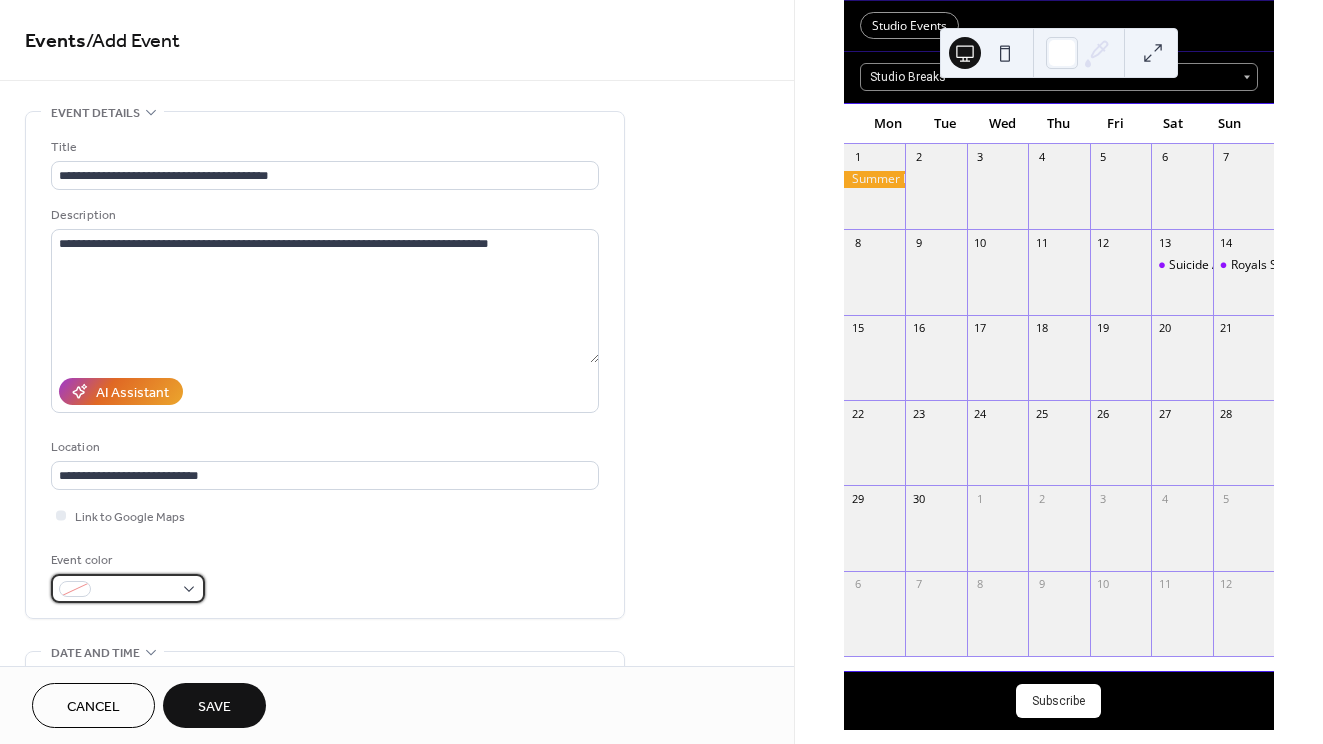 click at bounding box center [136, 590] 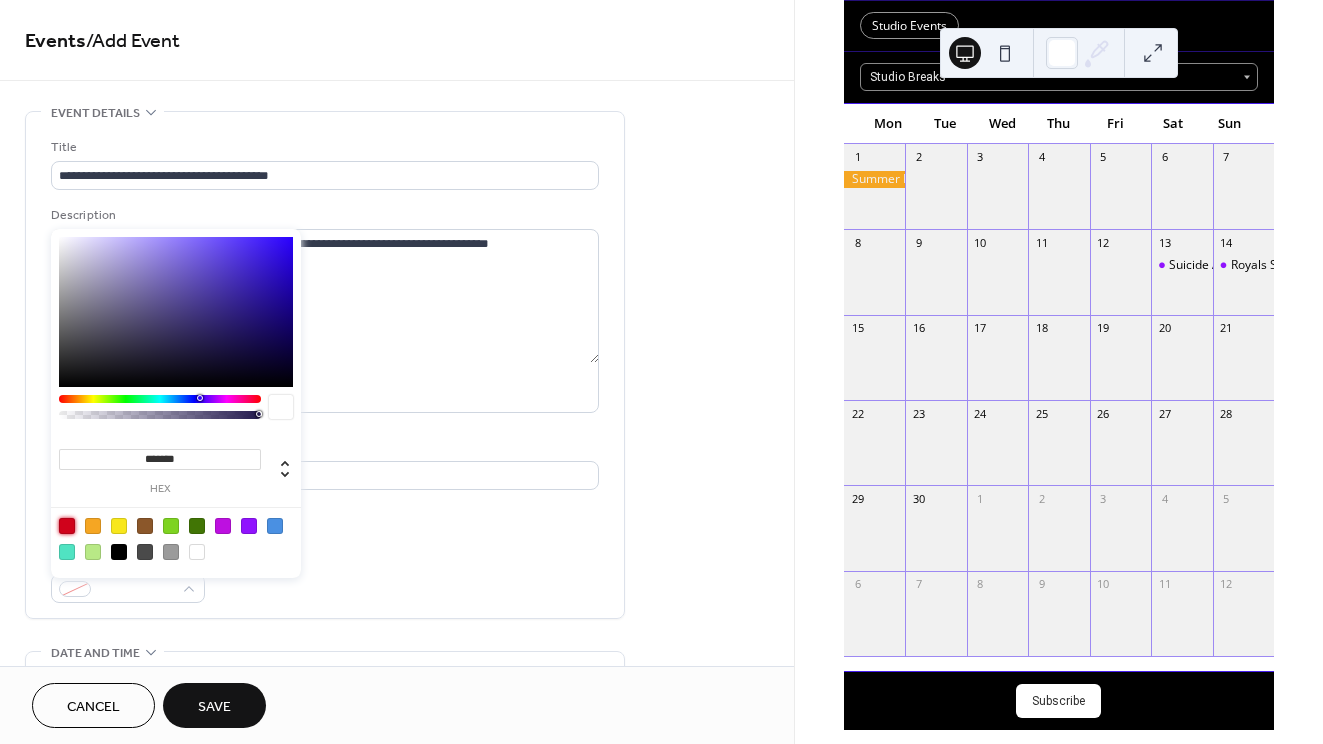 click at bounding box center (67, 526) 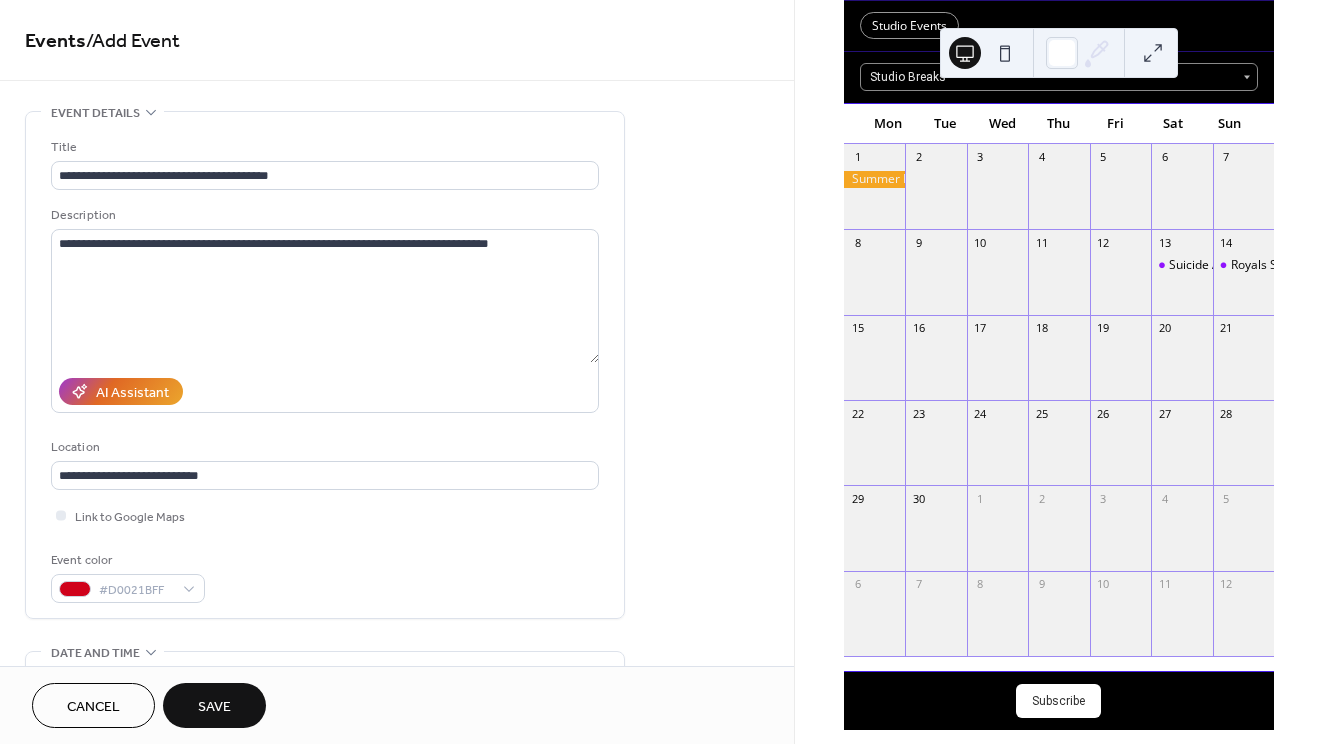 click on "Event color #D0021BFF" at bounding box center [325, 576] 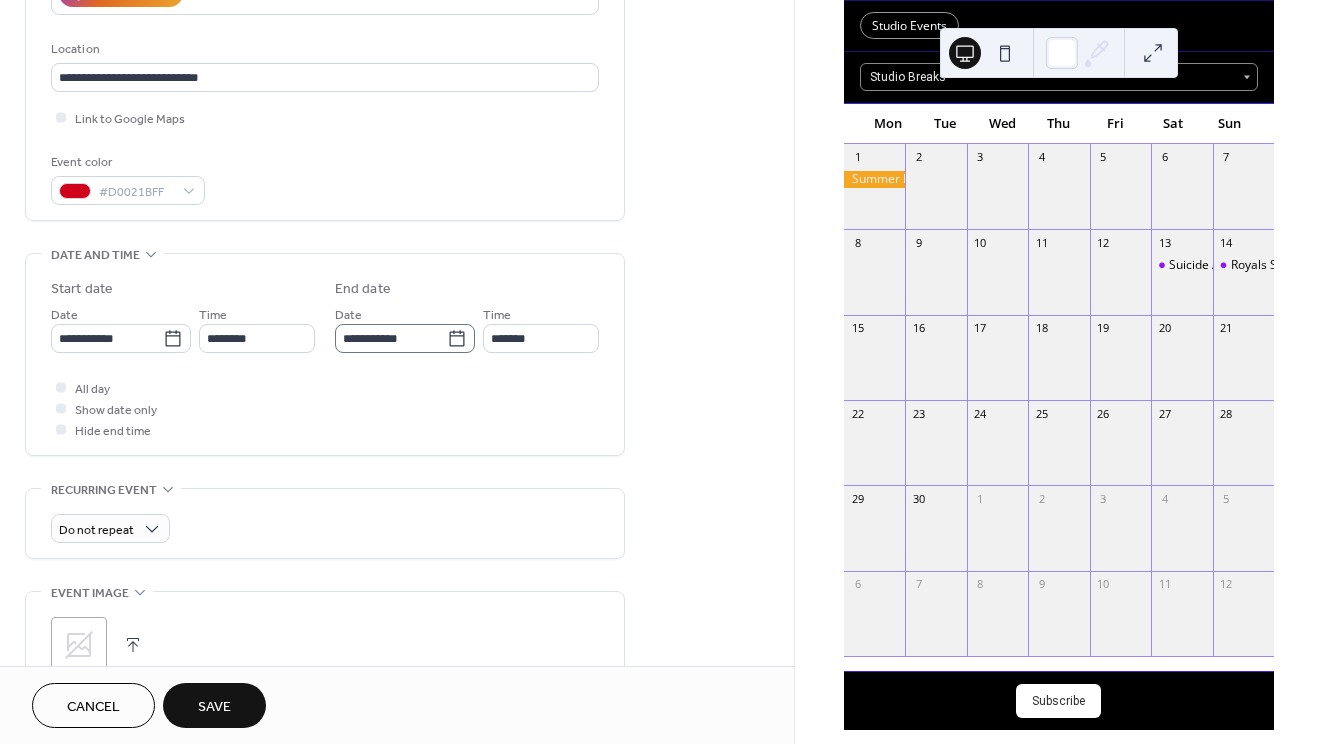 scroll, scrollTop: 398, scrollLeft: 0, axis: vertical 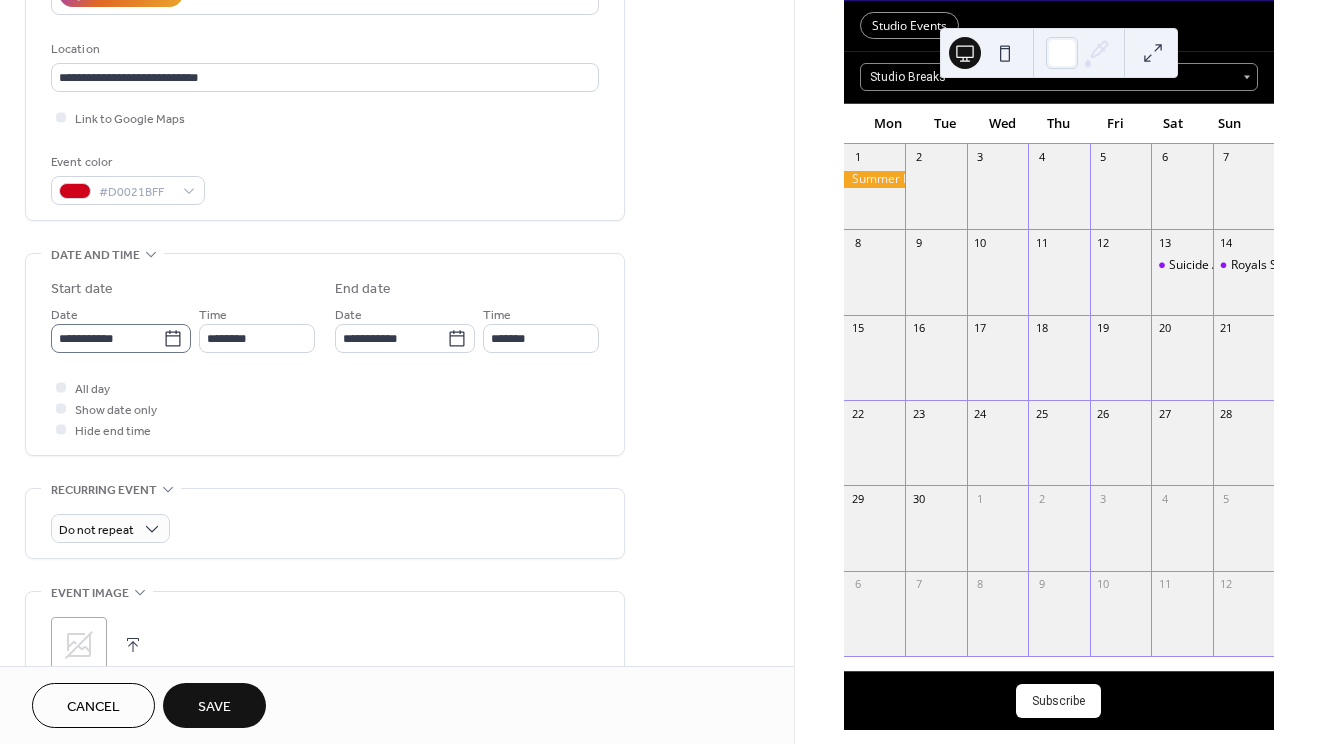 click 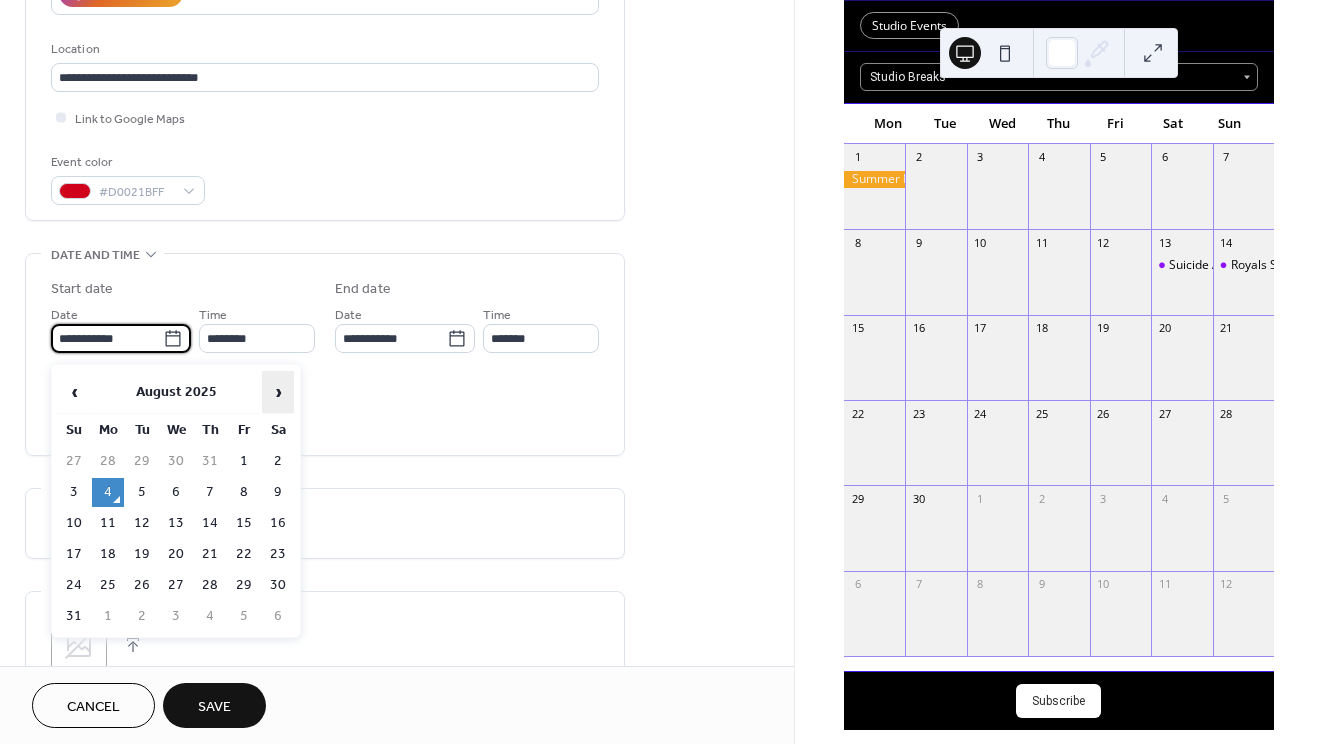 click on "›" at bounding box center (278, 392) 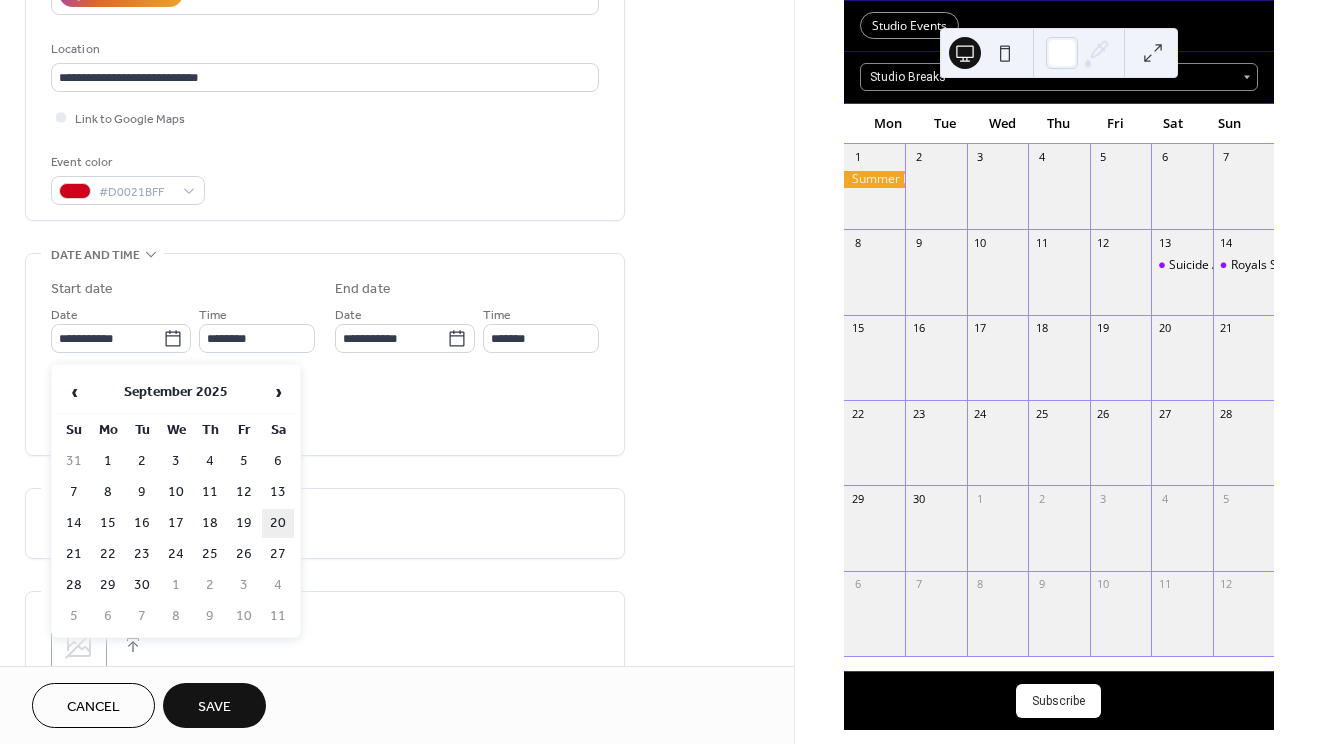 click on "20" at bounding box center [278, 523] 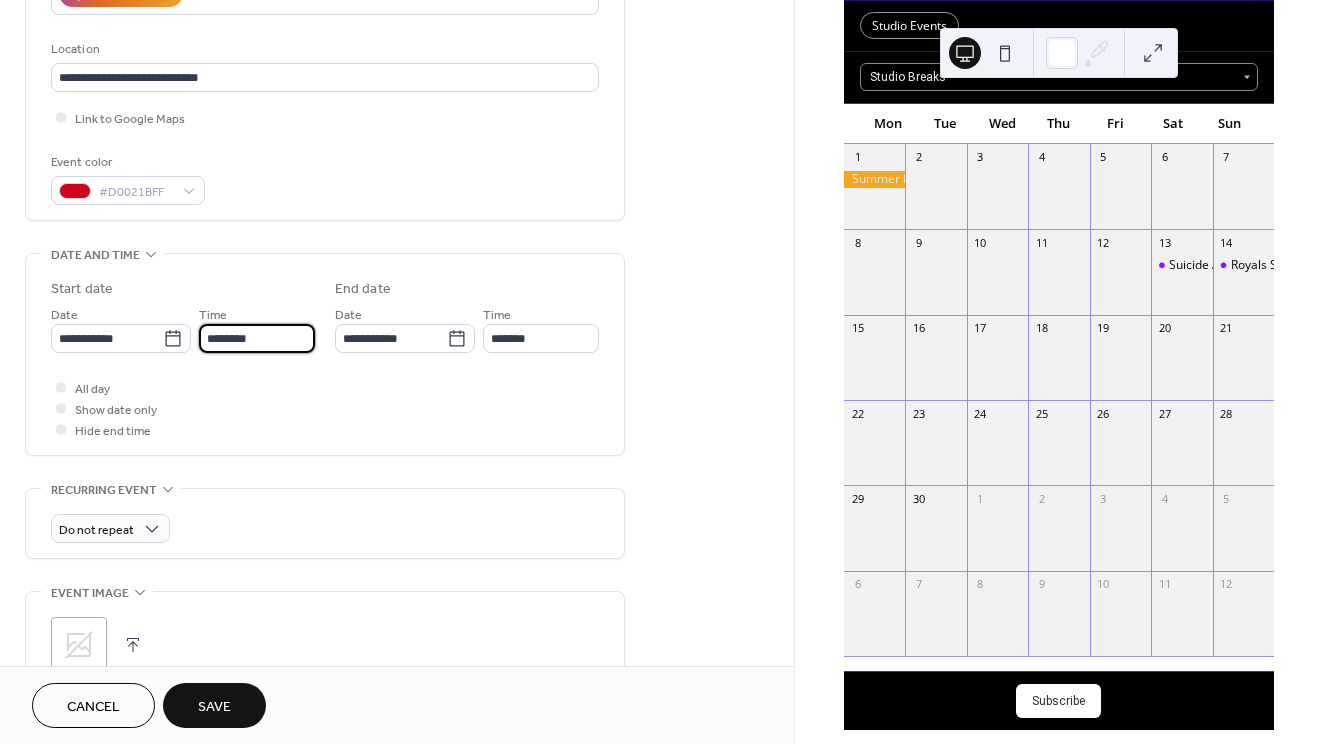 click on "********" at bounding box center (257, 338) 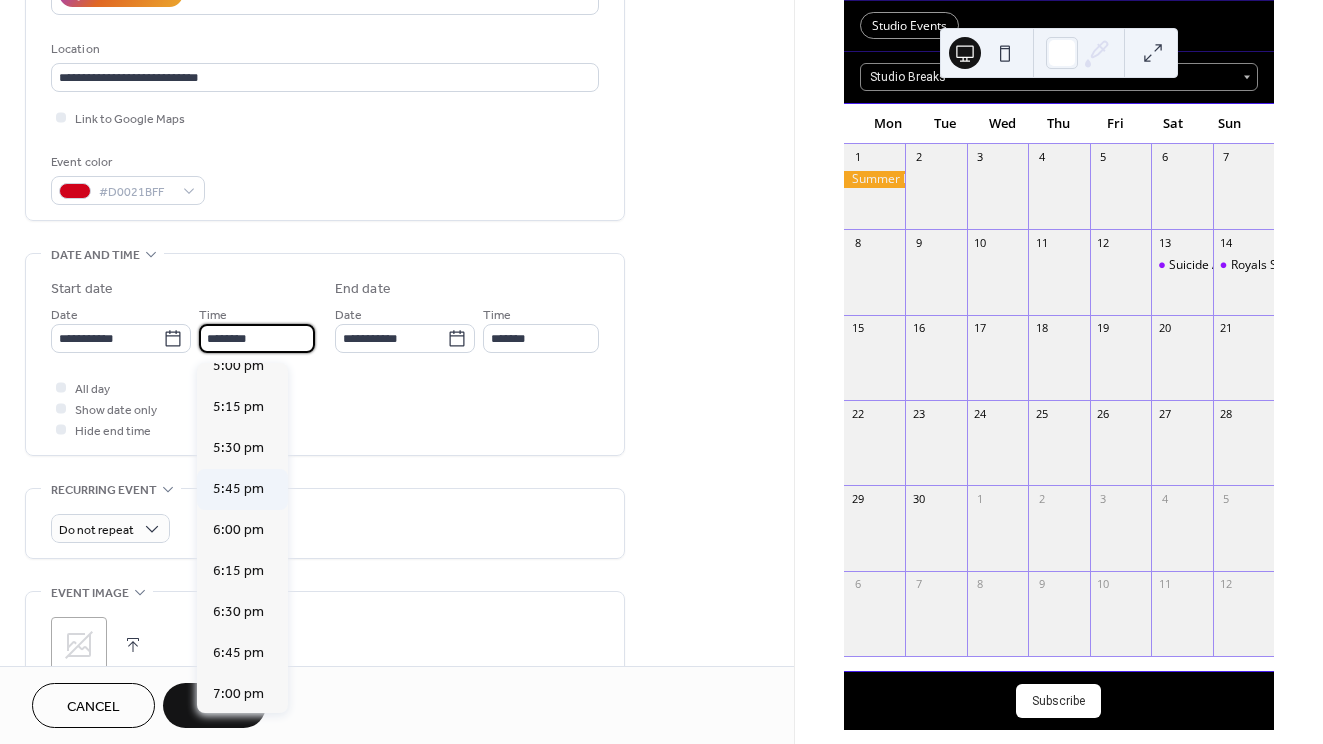 scroll, scrollTop: 2806, scrollLeft: 0, axis: vertical 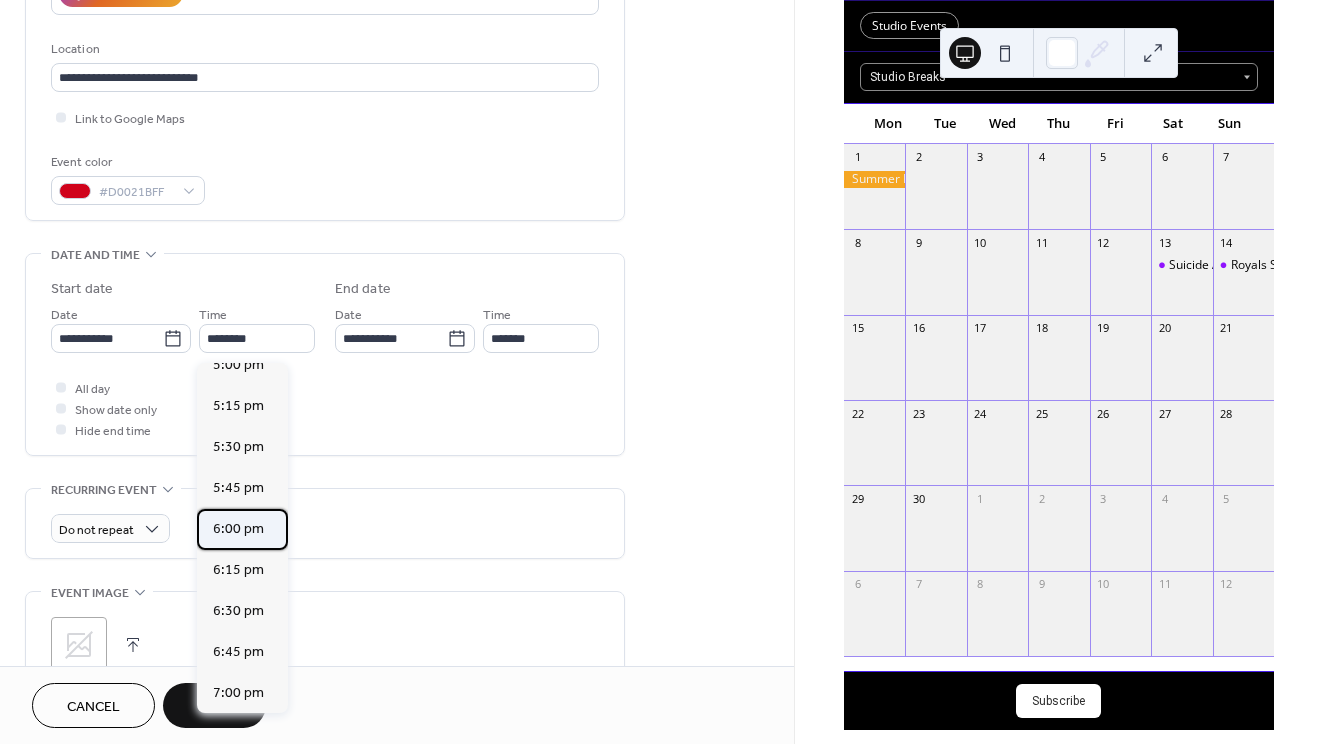 click on "6:00 pm" at bounding box center (238, 529) 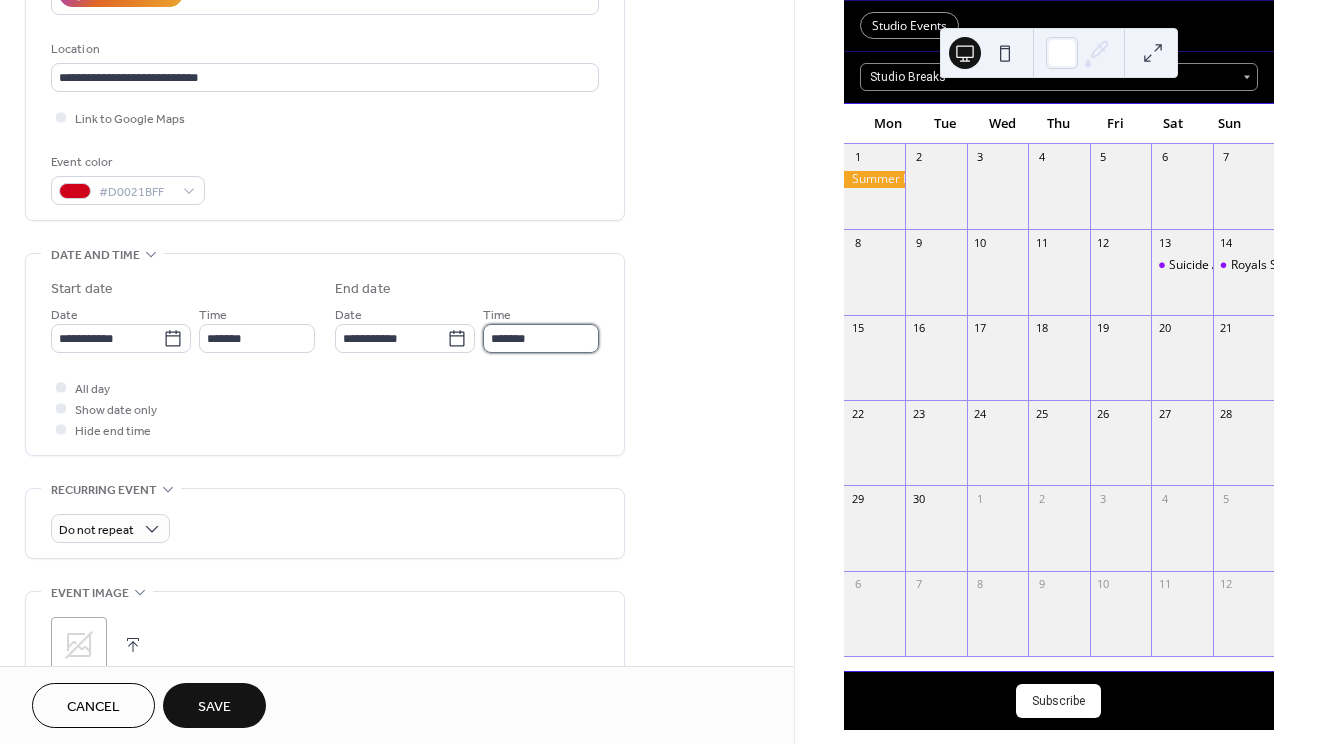 click on "*******" at bounding box center (541, 338) 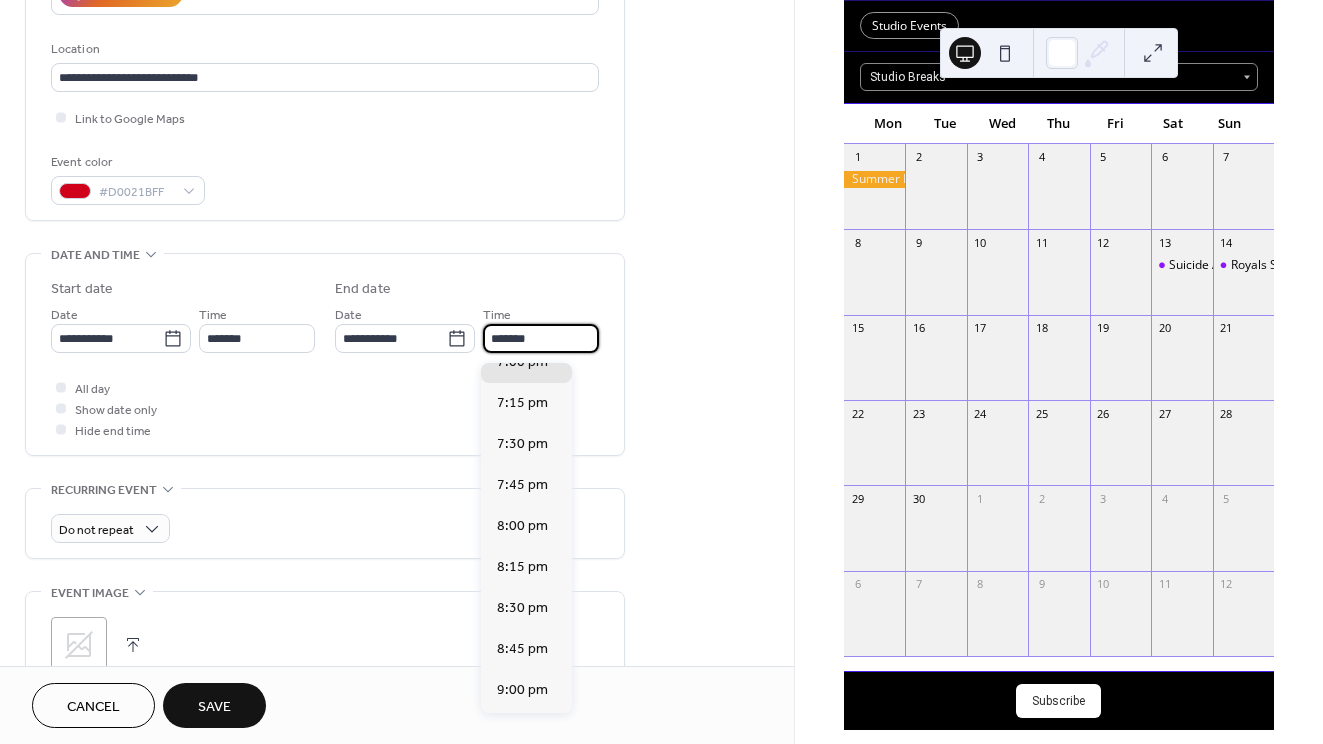 scroll, scrollTop: 148, scrollLeft: 0, axis: vertical 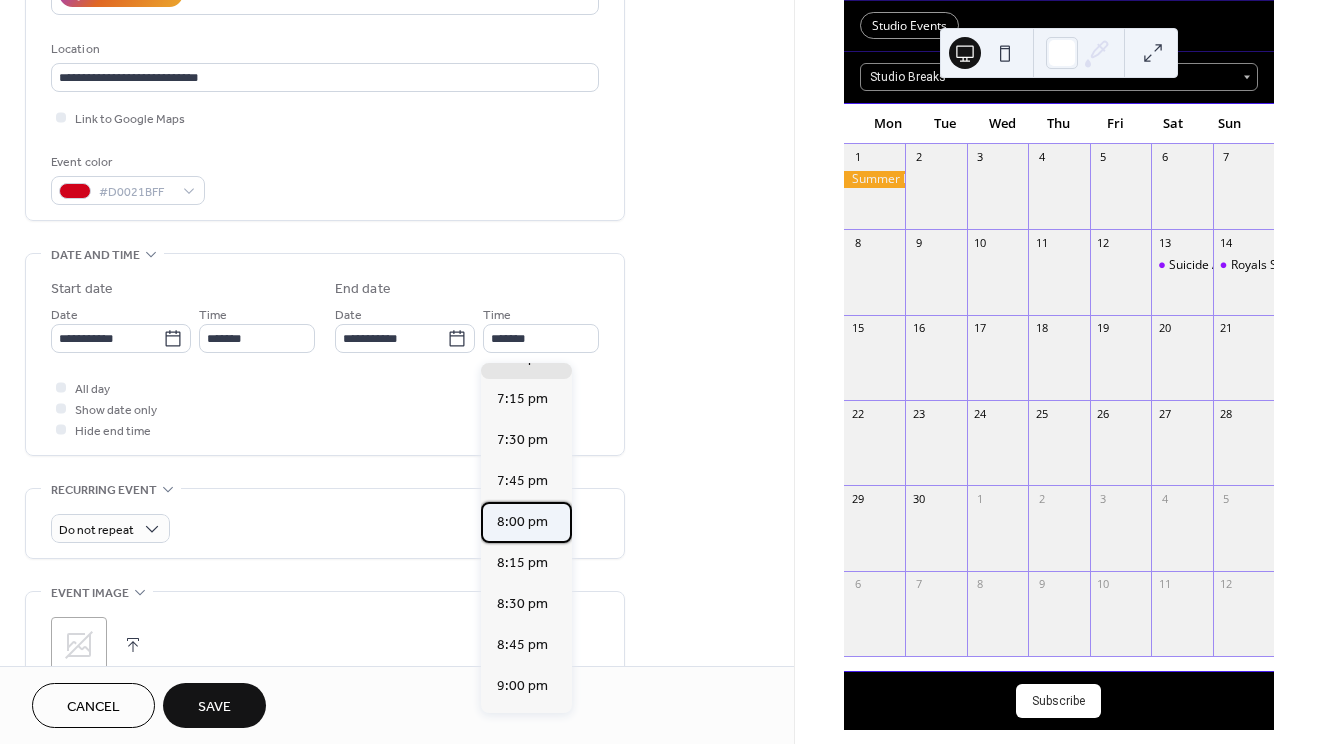 click on "8:00 pm" at bounding box center (522, 522) 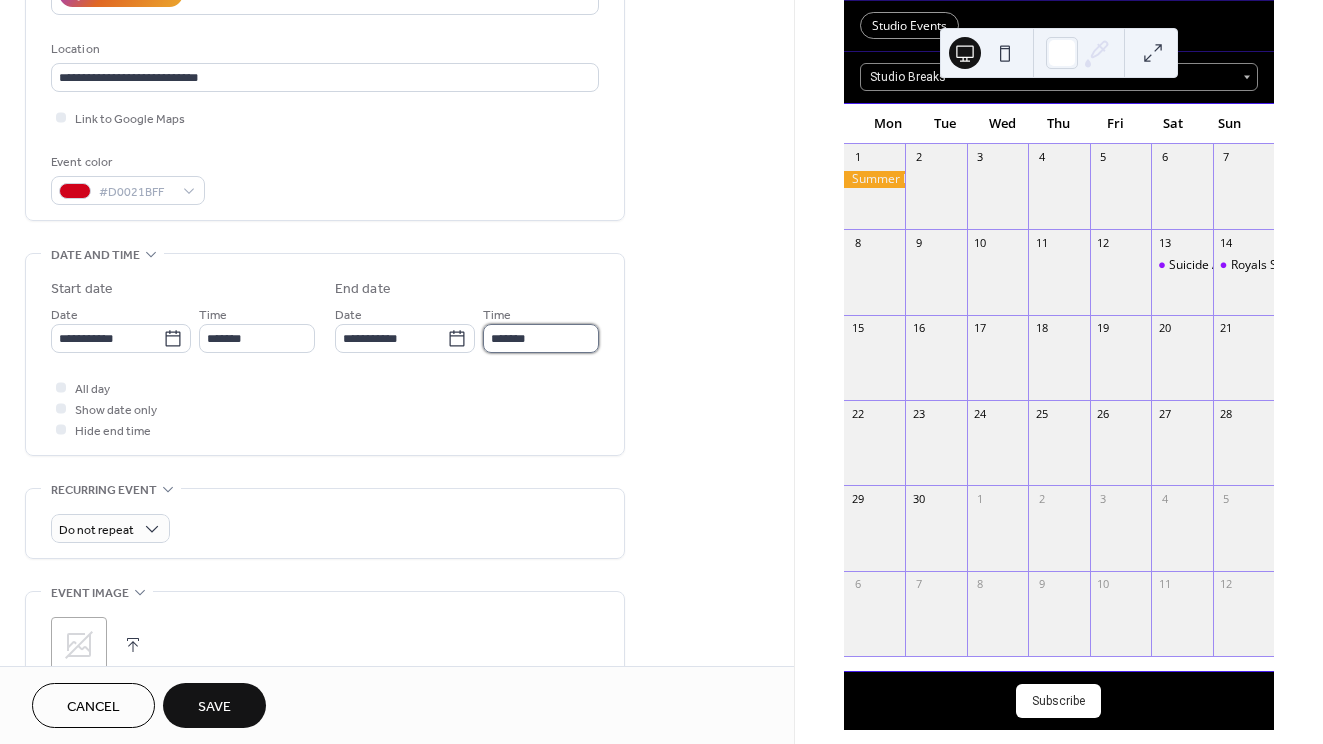 click on "*******" at bounding box center [541, 338] 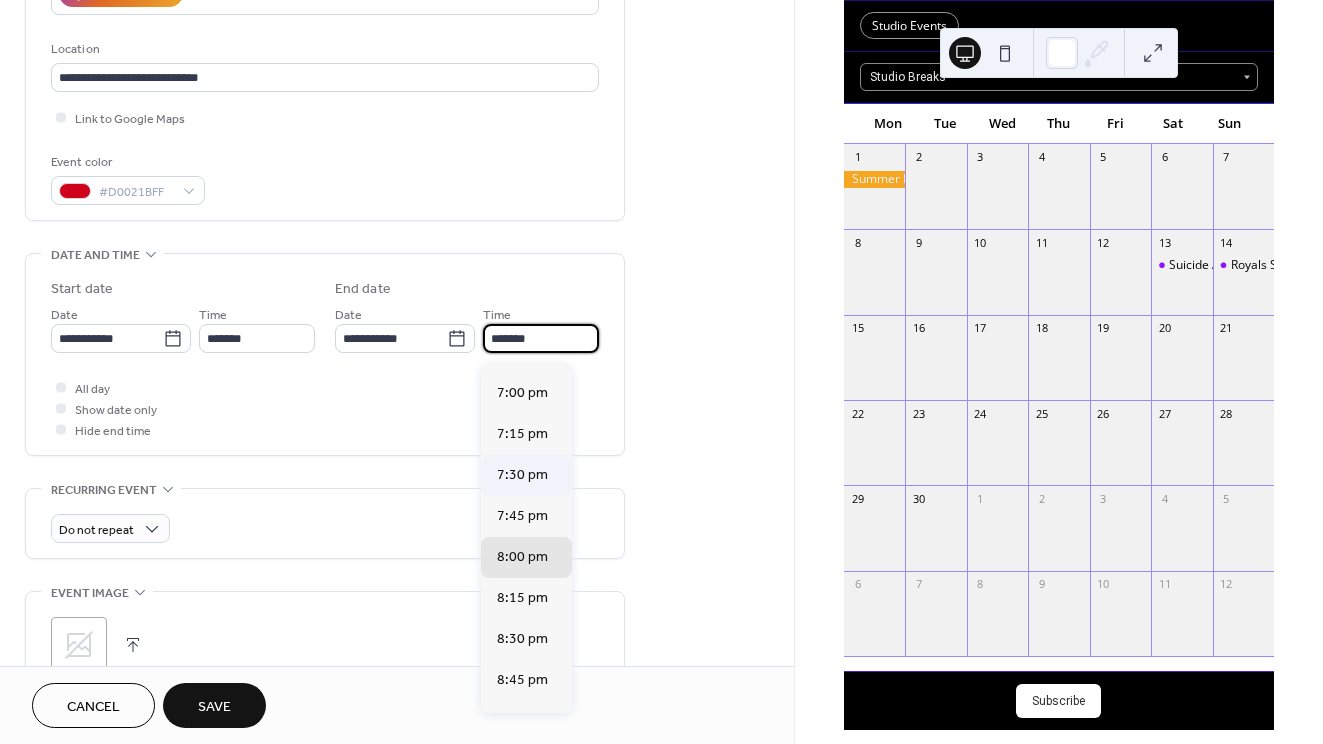 scroll, scrollTop: 146, scrollLeft: 0, axis: vertical 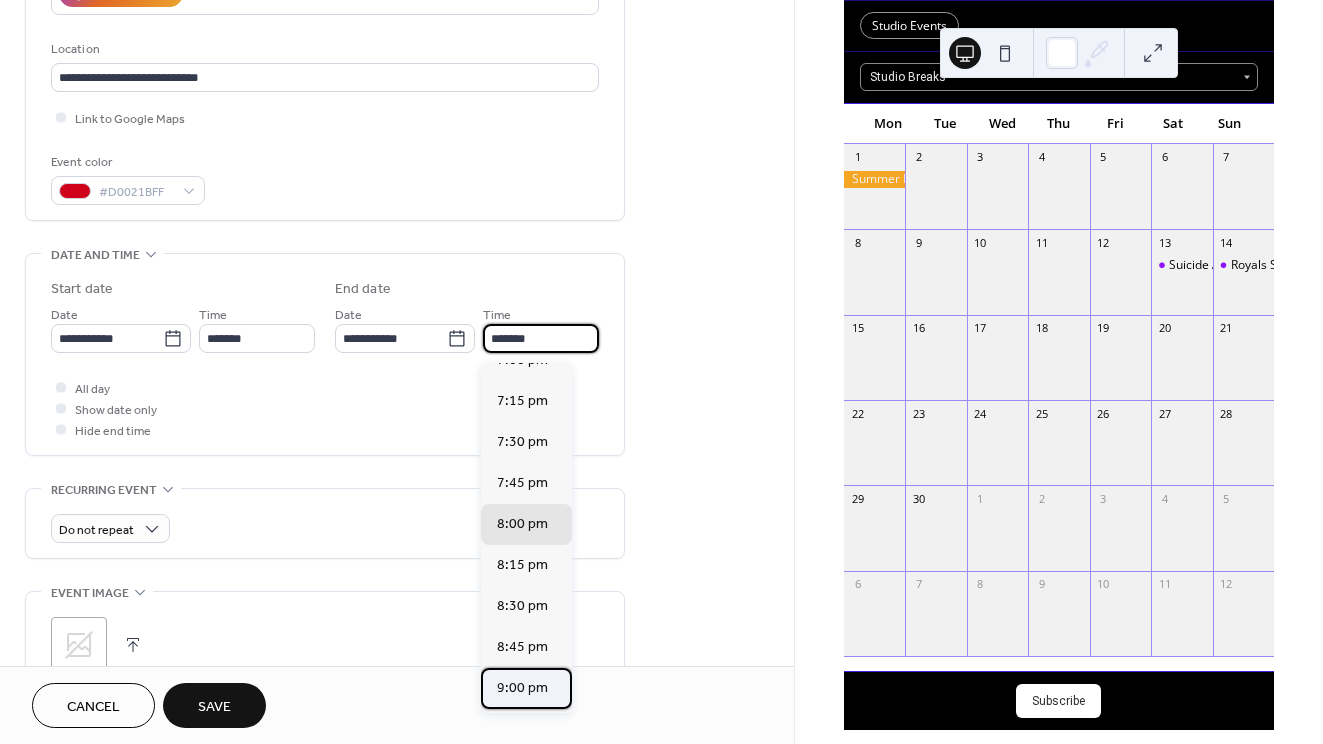 click on "9:00 pm" at bounding box center [522, 688] 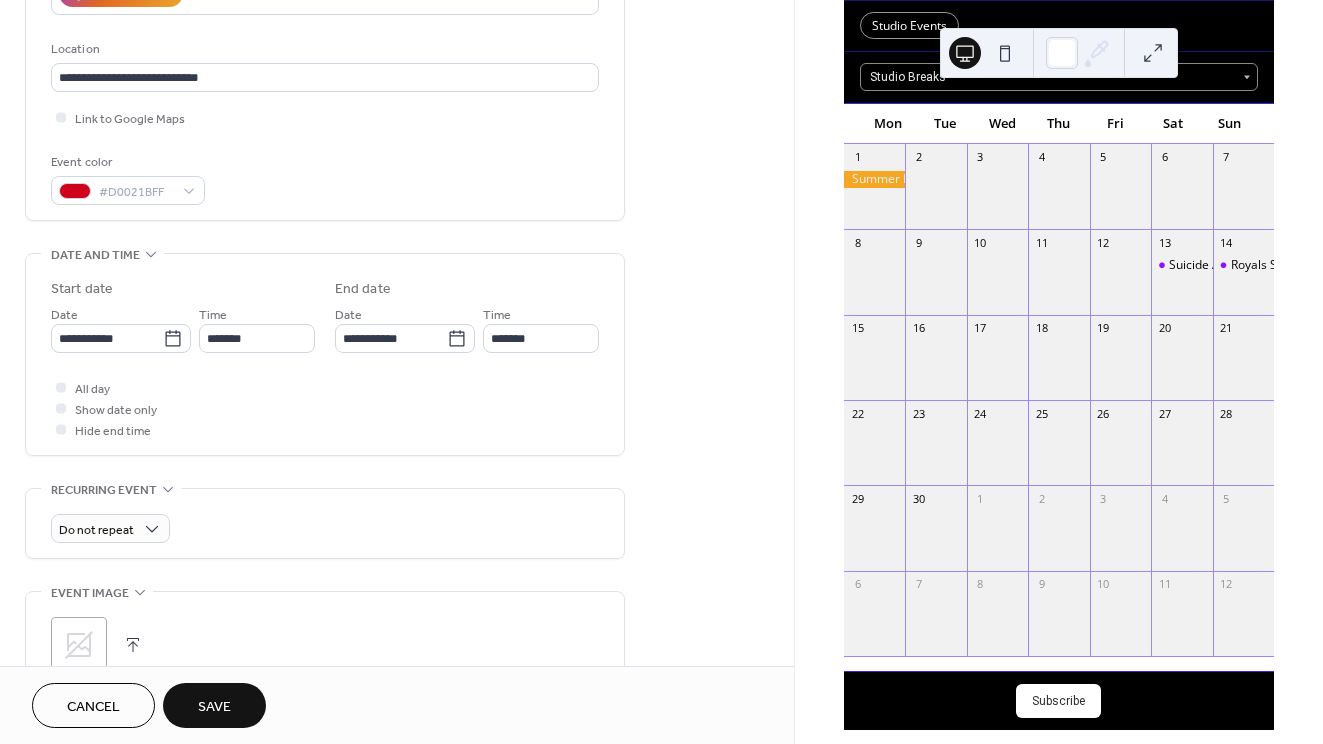 click on "**********" at bounding box center (325, 569) 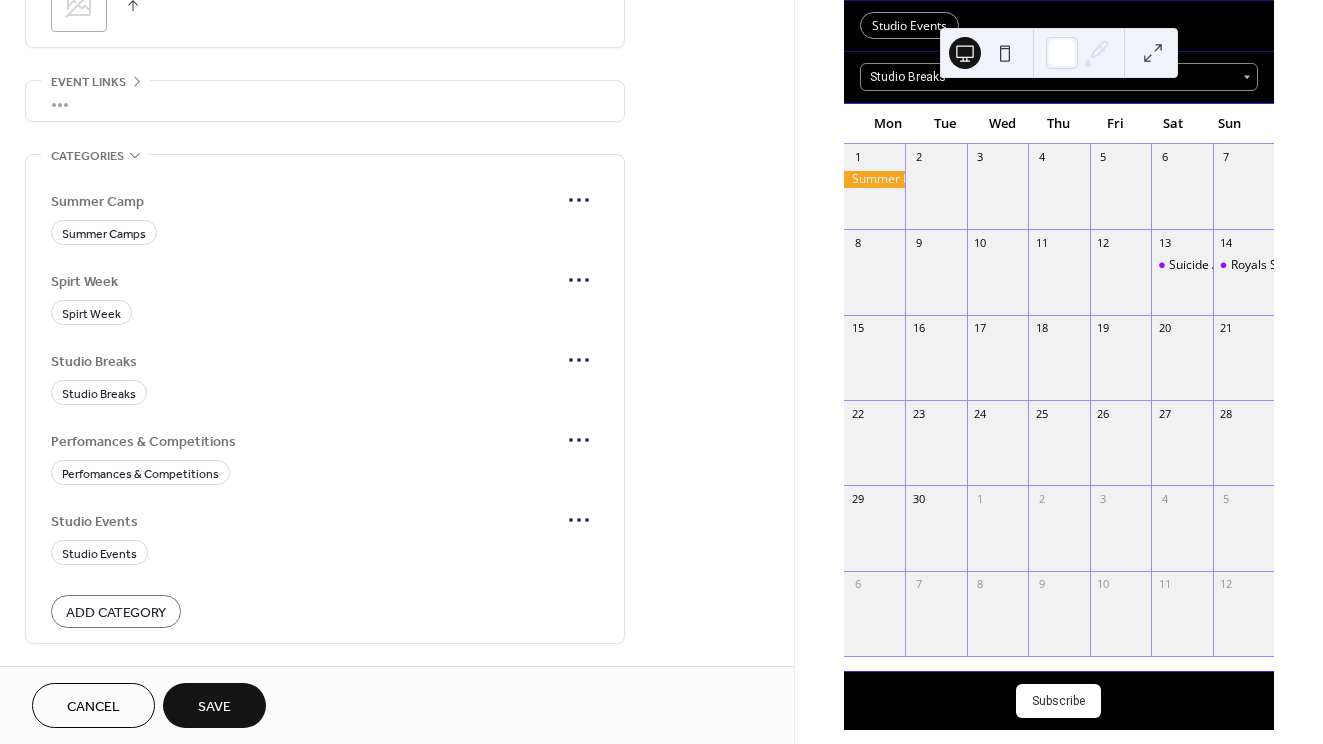 scroll, scrollTop: 1049, scrollLeft: 0, axis: vertical 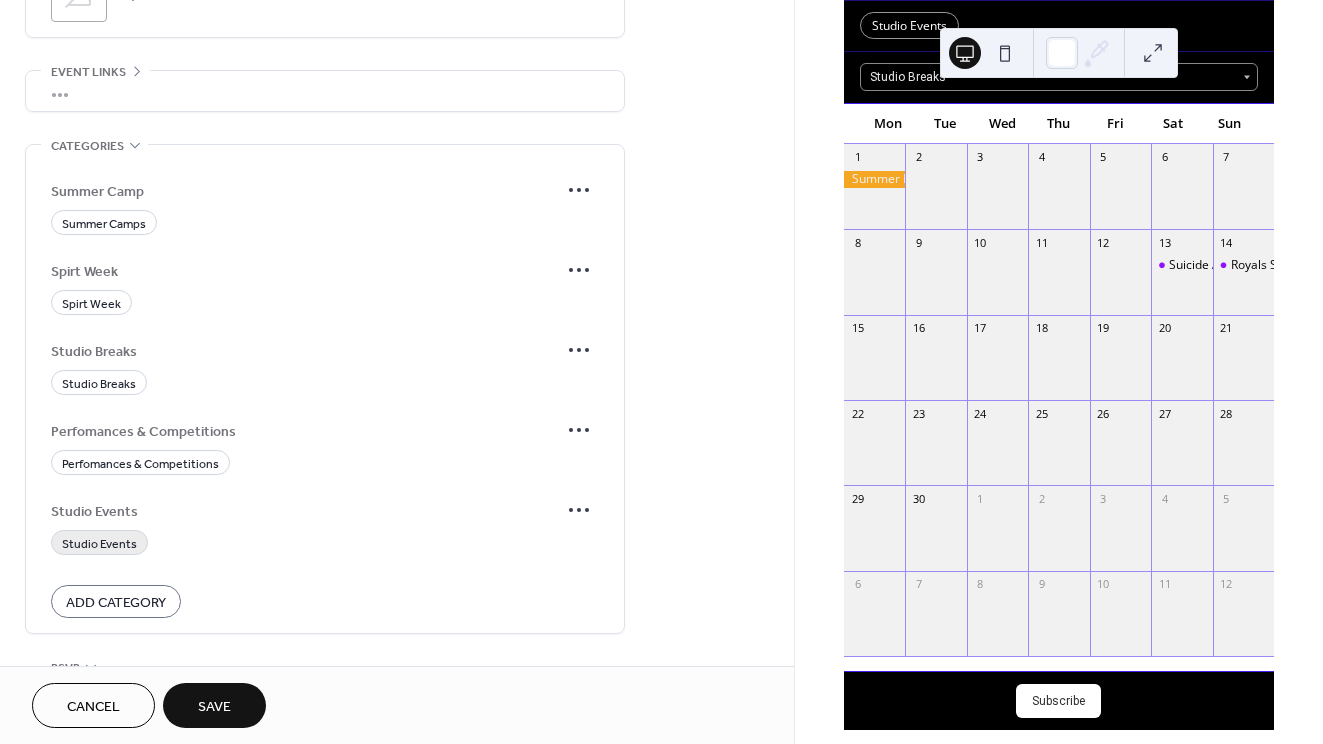 click on "Studio Events" at bounding box center [99, 544] 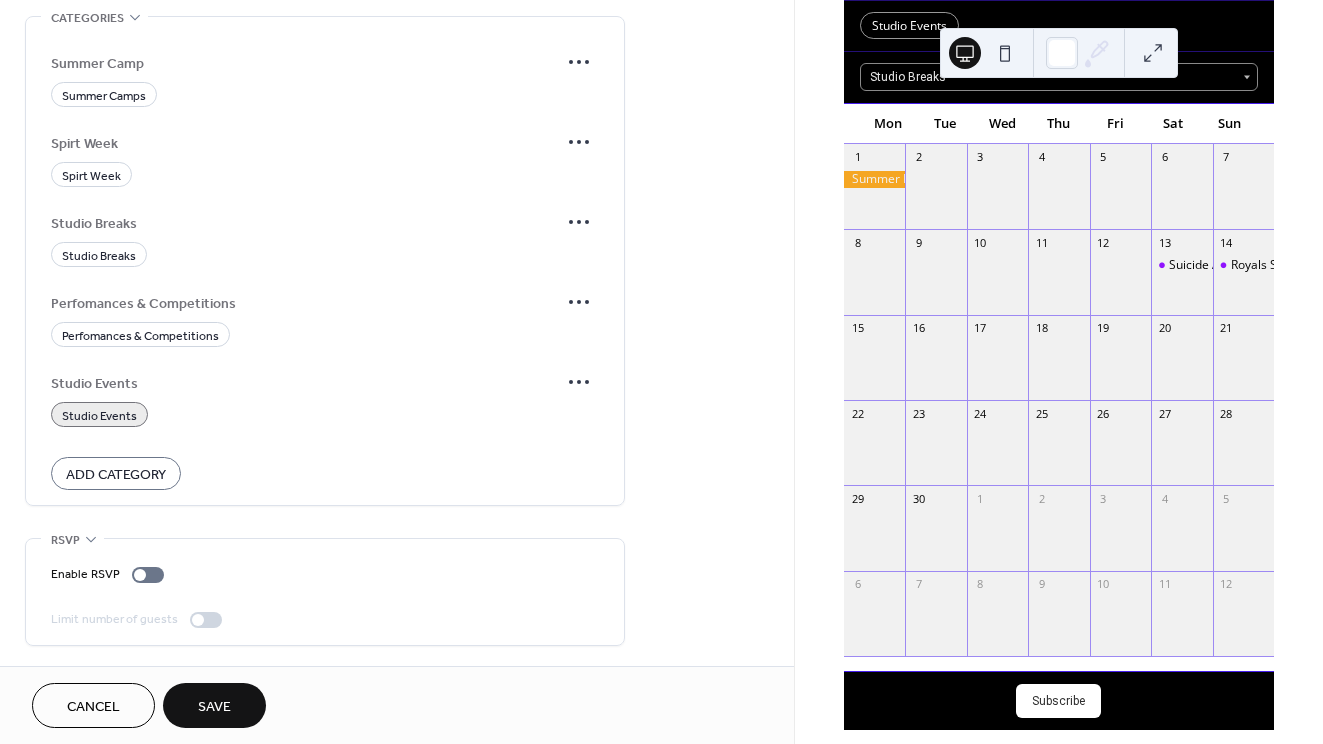 scroll, scrollTop: 1183, scrollLeft: 0, axis: vertical 